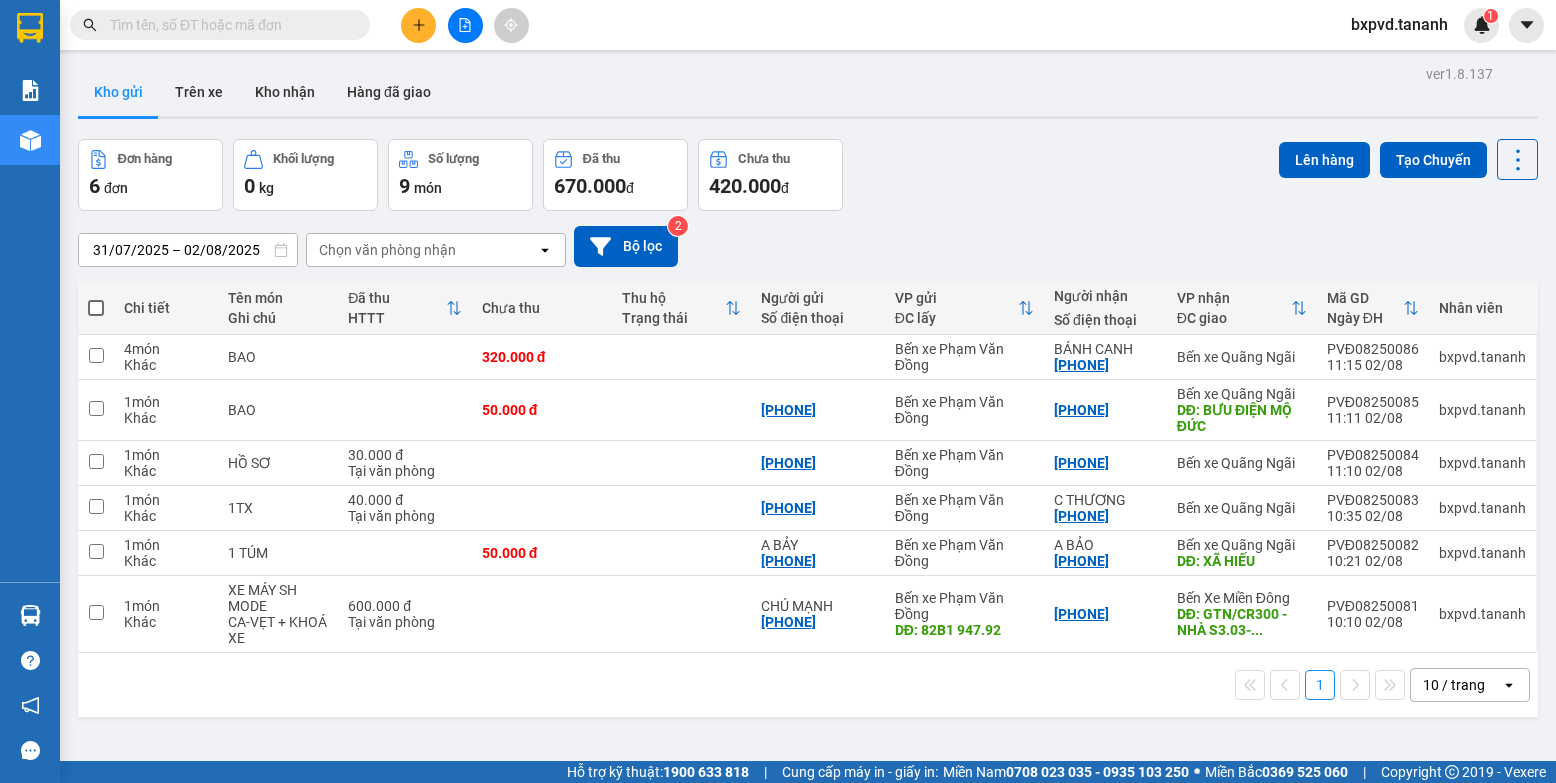 scroll, scrollTop: 0, scrollLeft: 0, axis: both 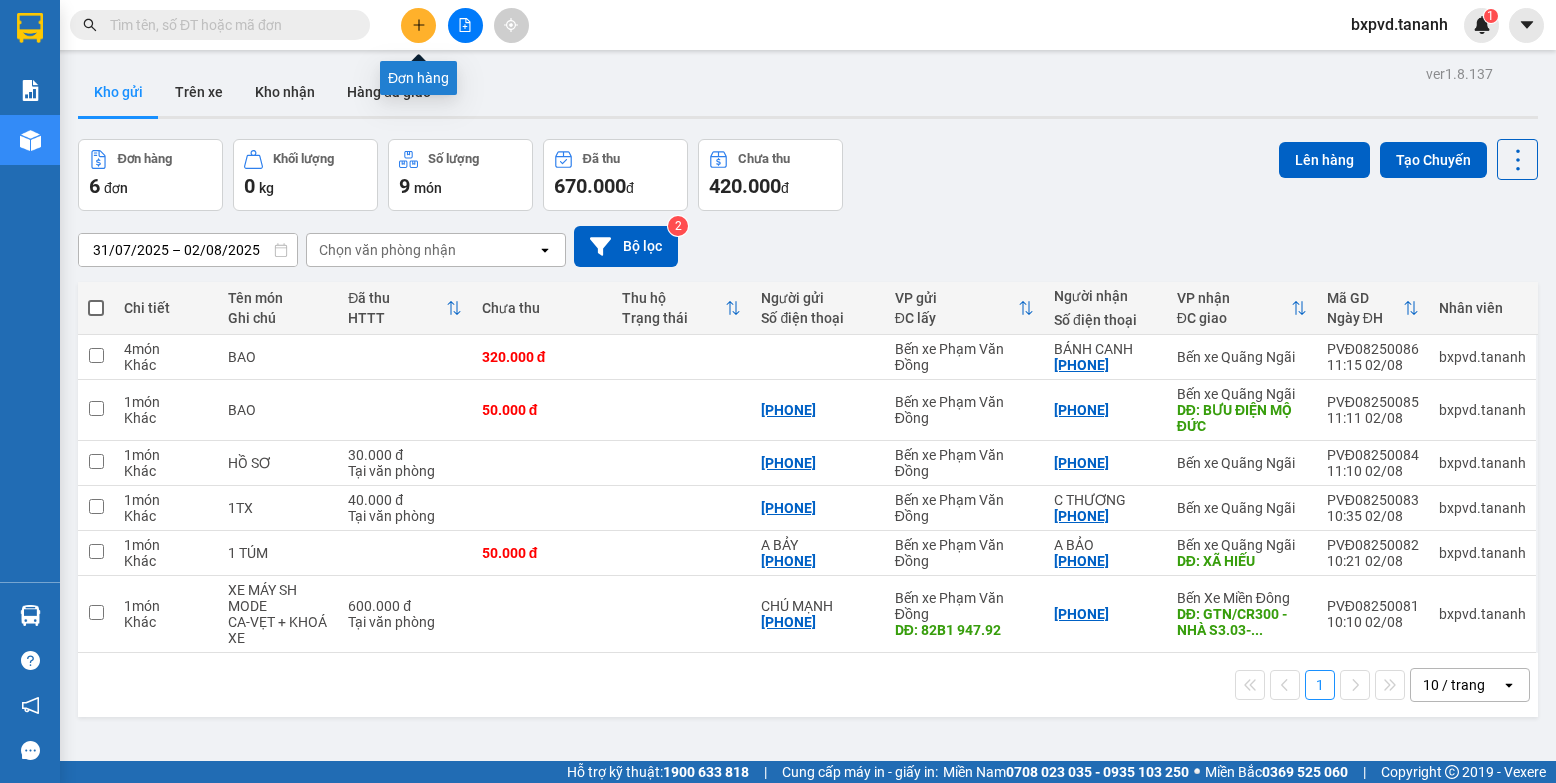 click at bounding box center (418, 25) 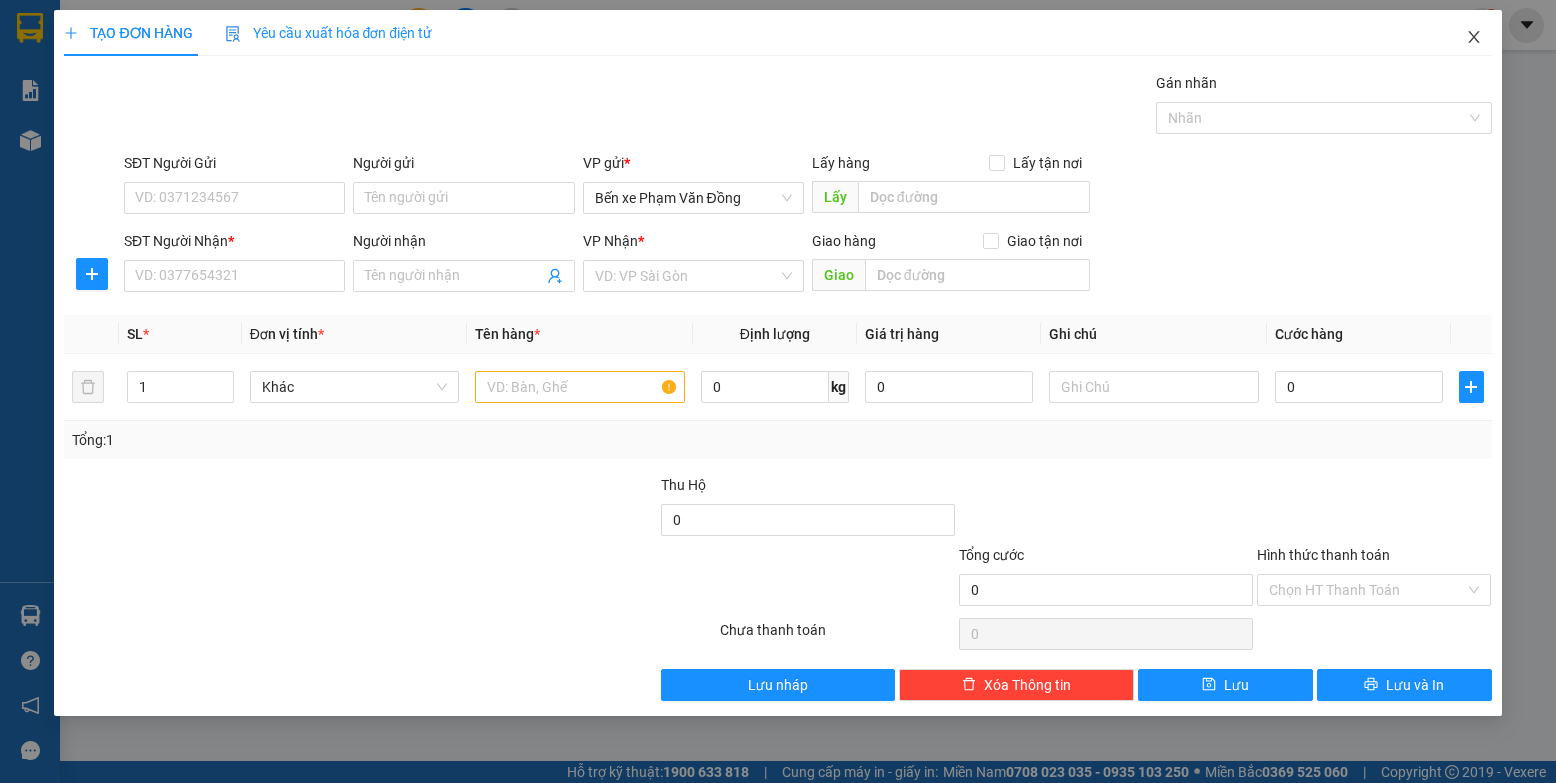 click at bounding box center [1474, 38] 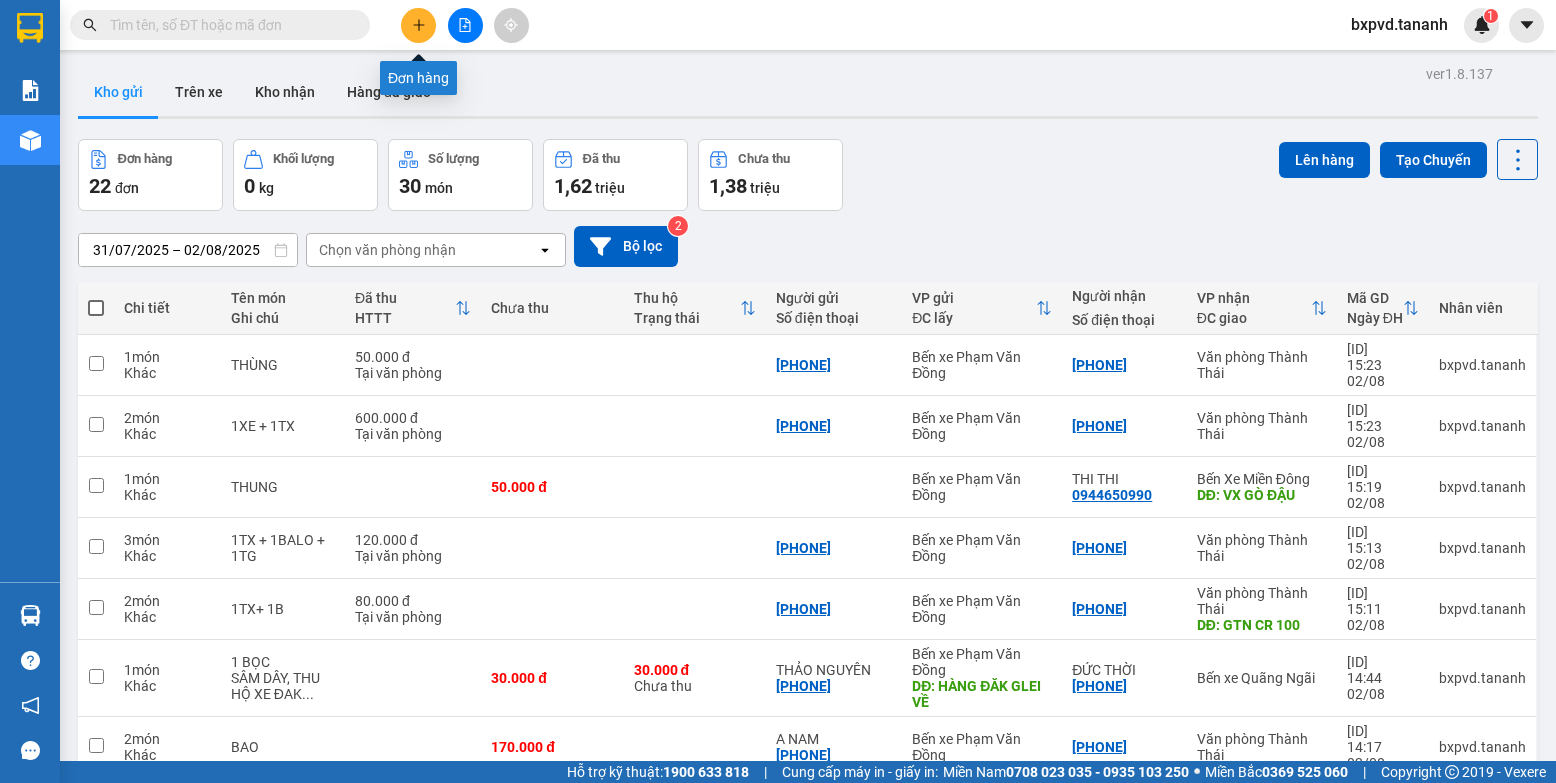click 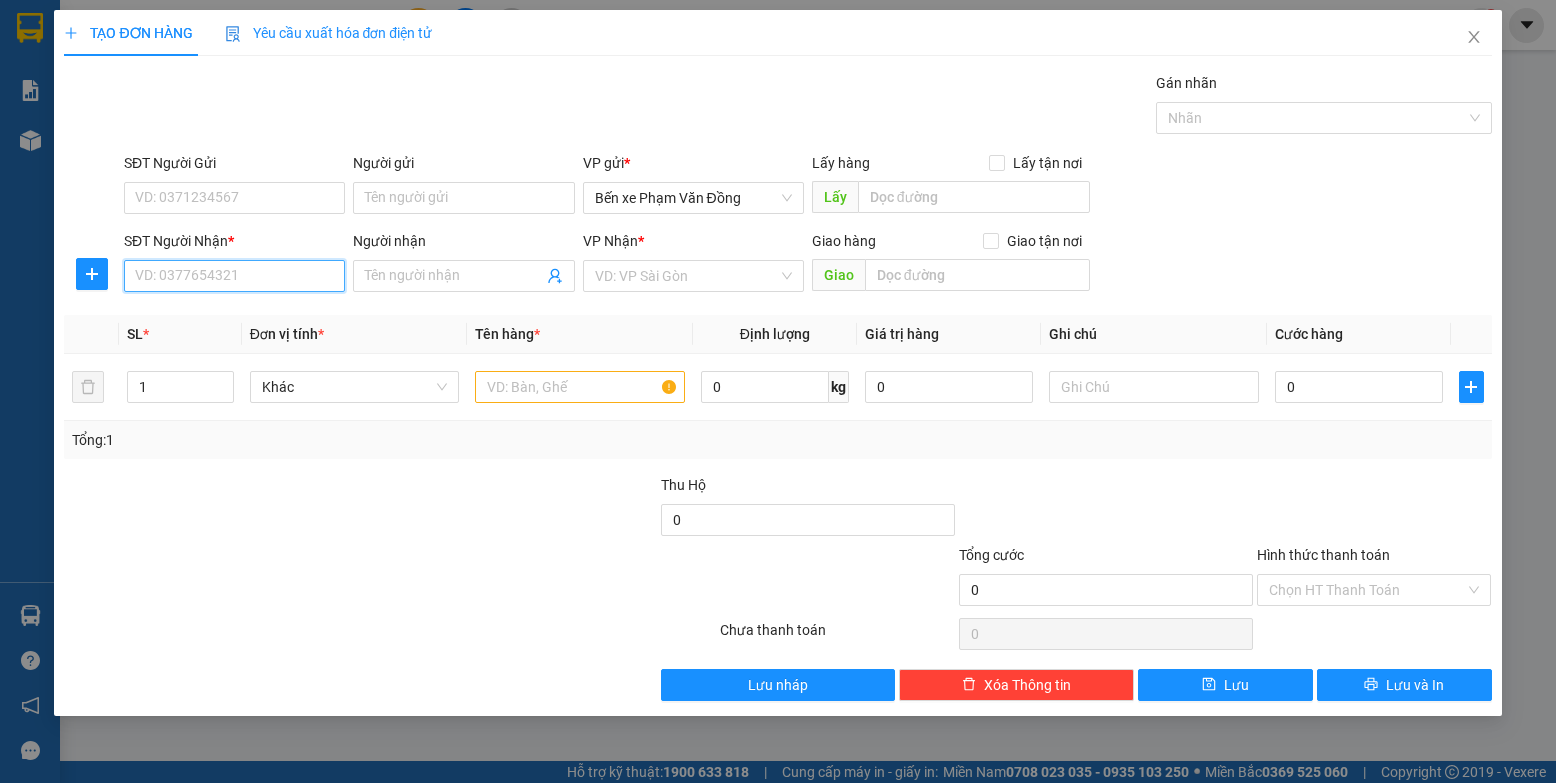 click on "SĐT Người Nhận  *" at bounding box center [234, 276] 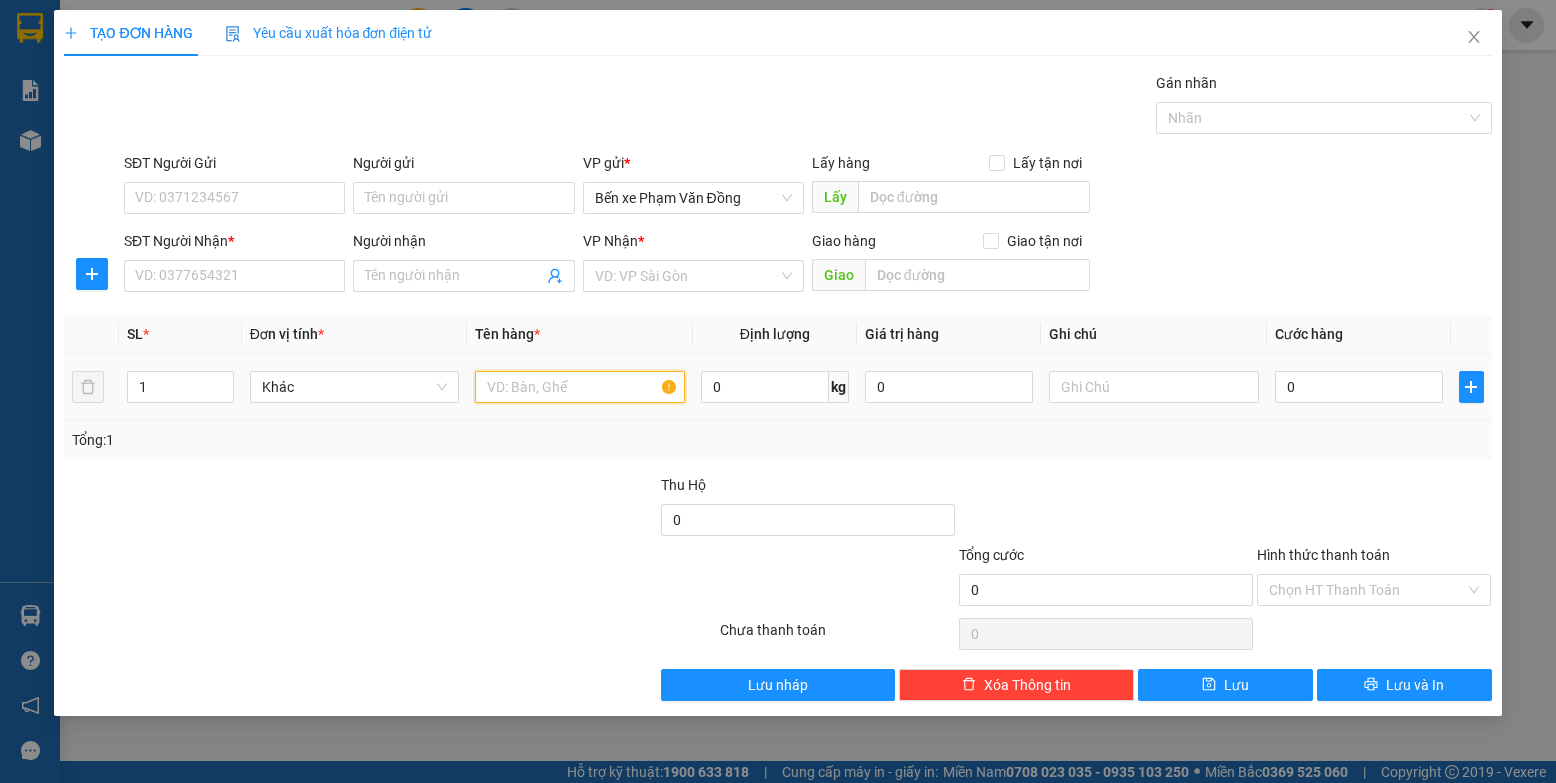 click at bounding box center (580, 387) 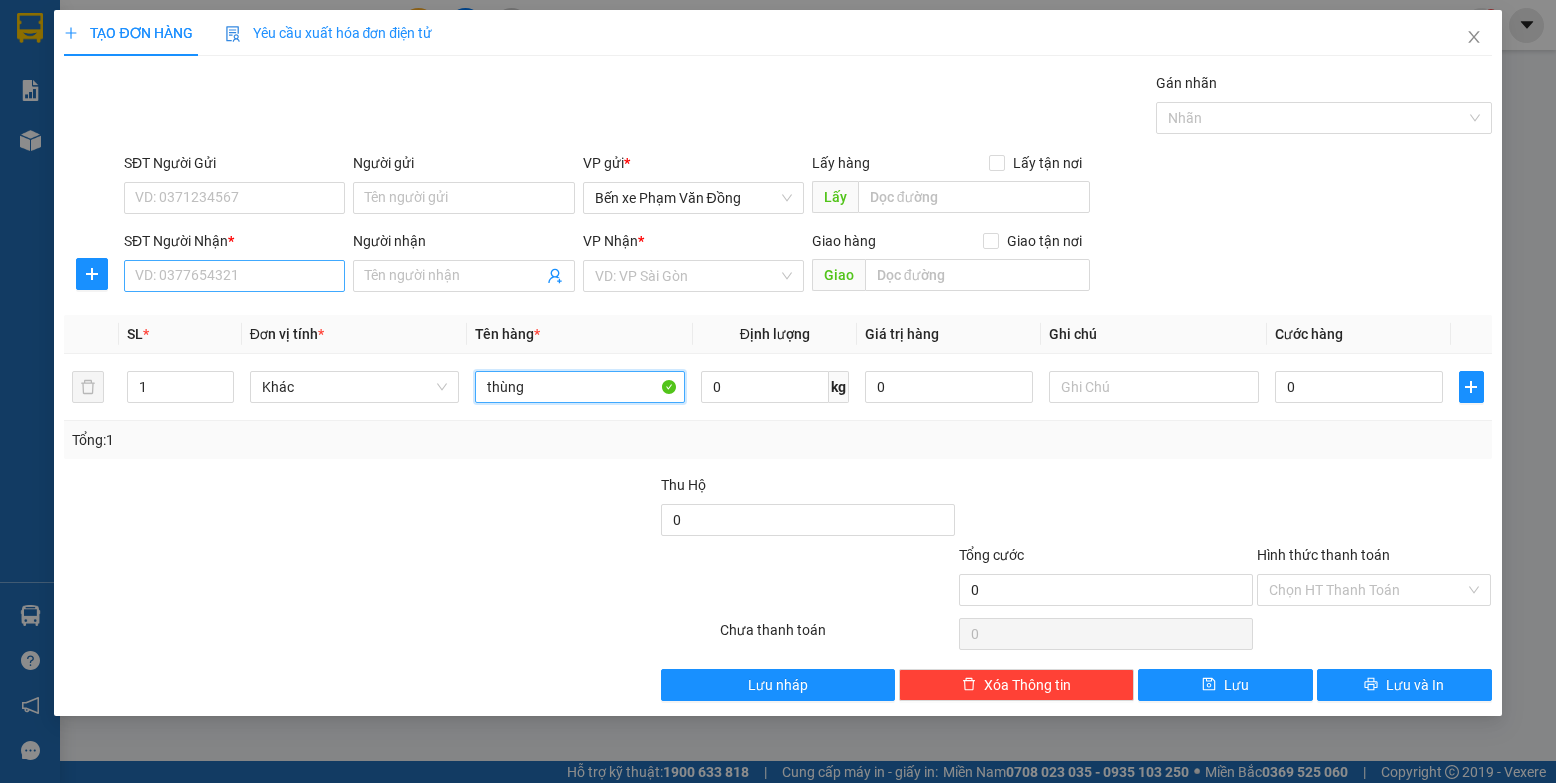 type on "thùng" 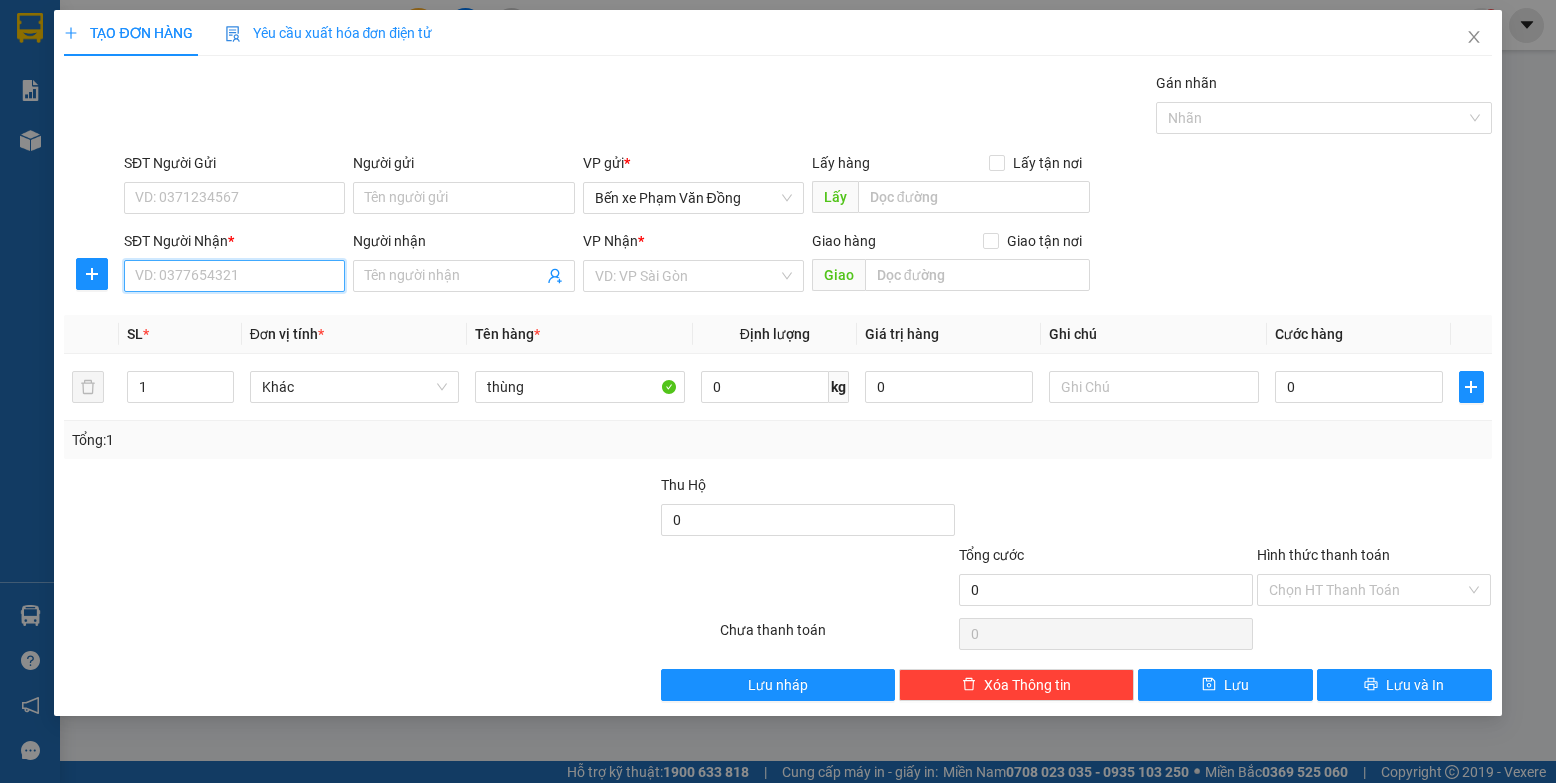 click on "SĐT Người Nhận  *" at bounding box center [234, 276] 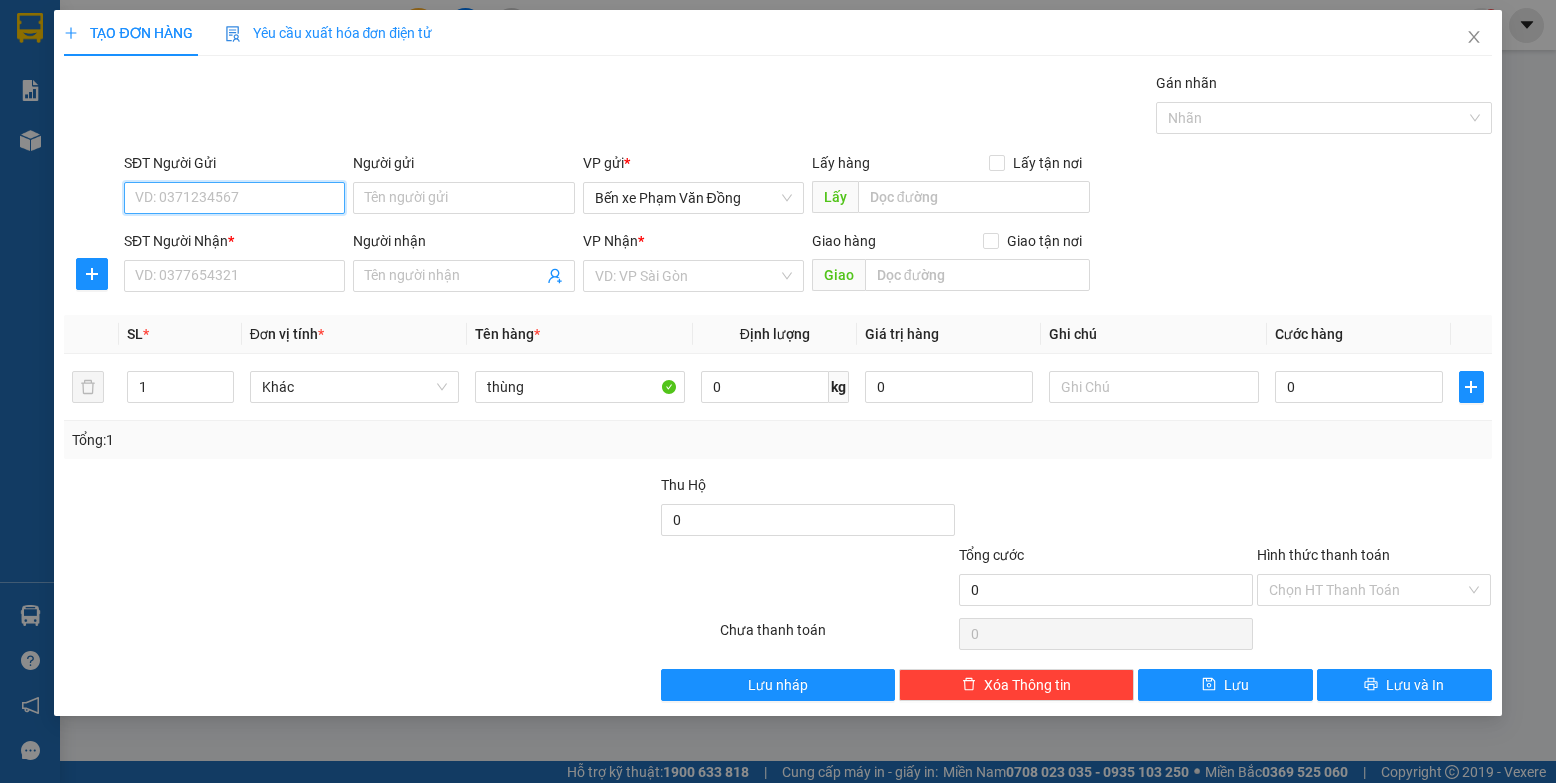 click on "SĐT Người Gửi" at bounding box center [234, 198] 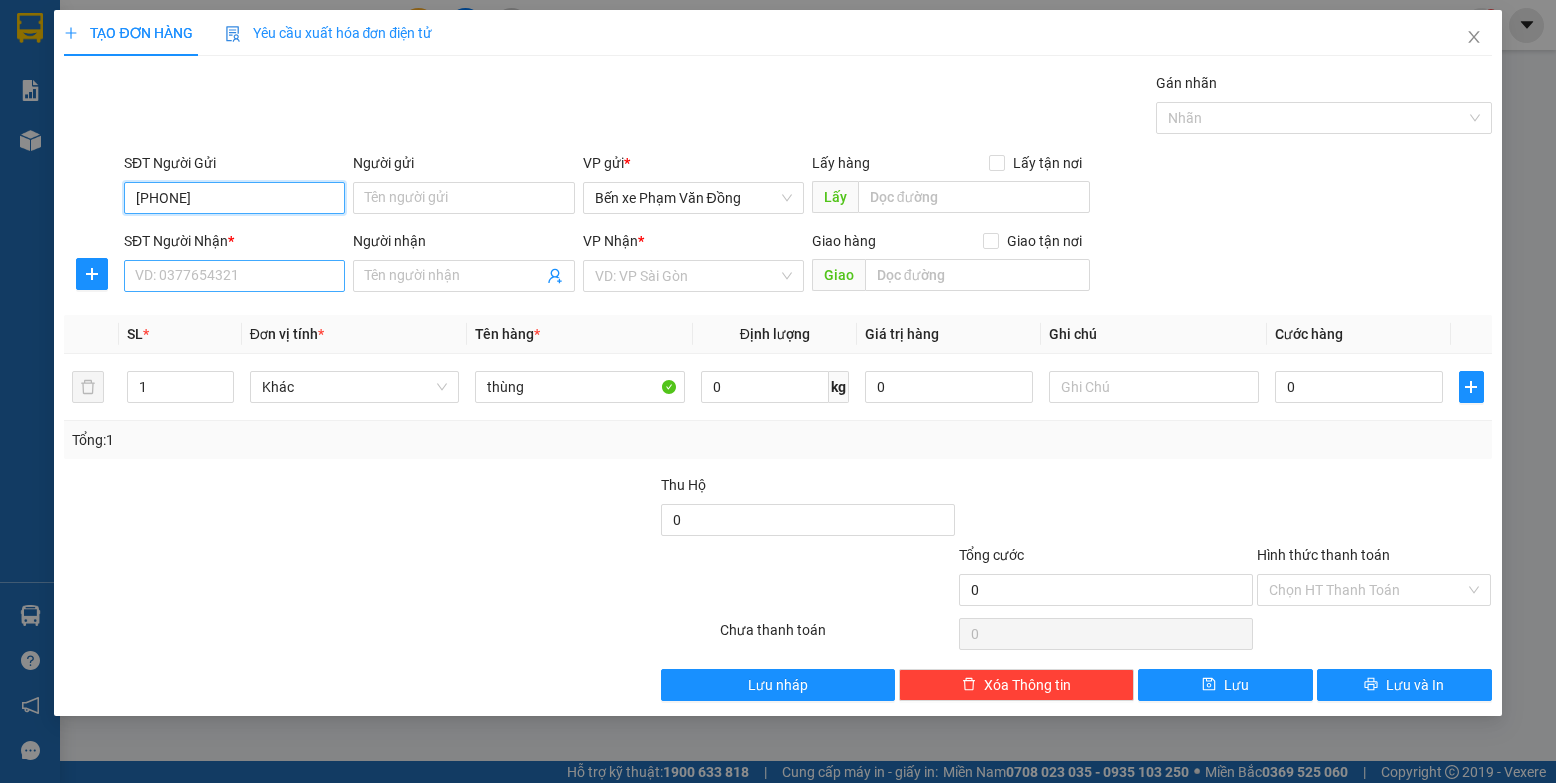 type on "[PHONE]" 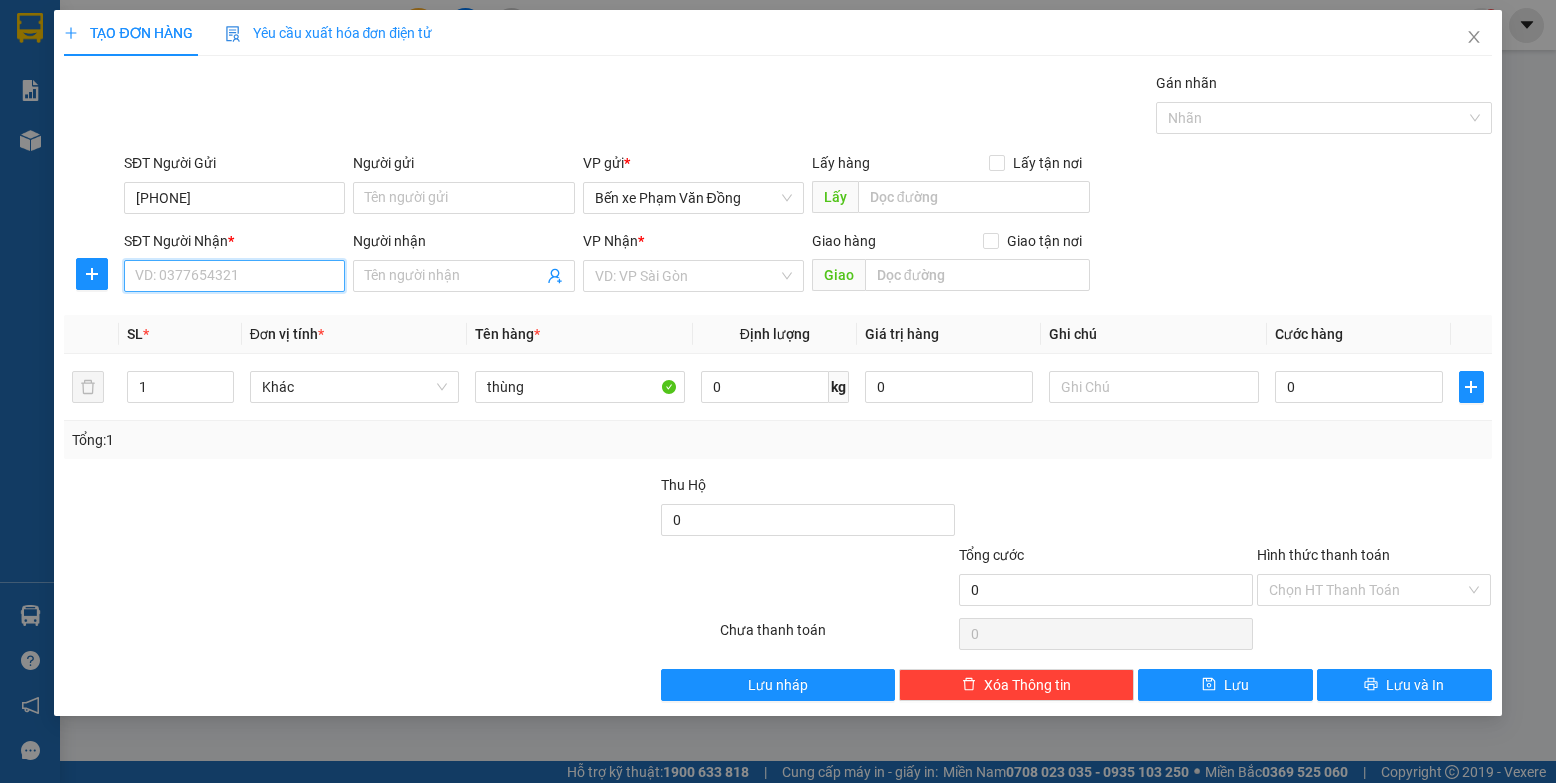 click on "SĐT Người Nhận  *" at bounding box center [234, 276] 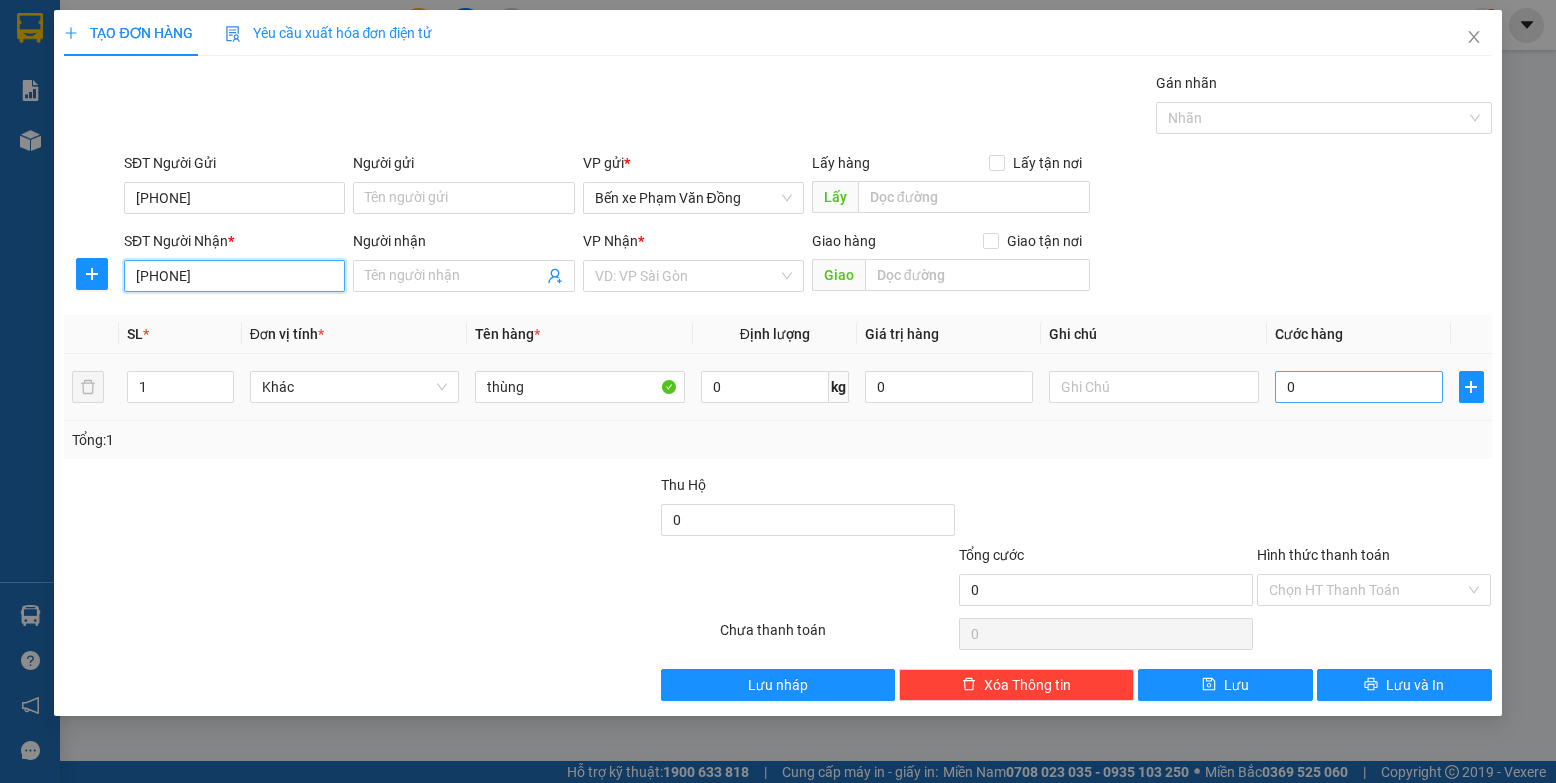 type on "[PHONE]" 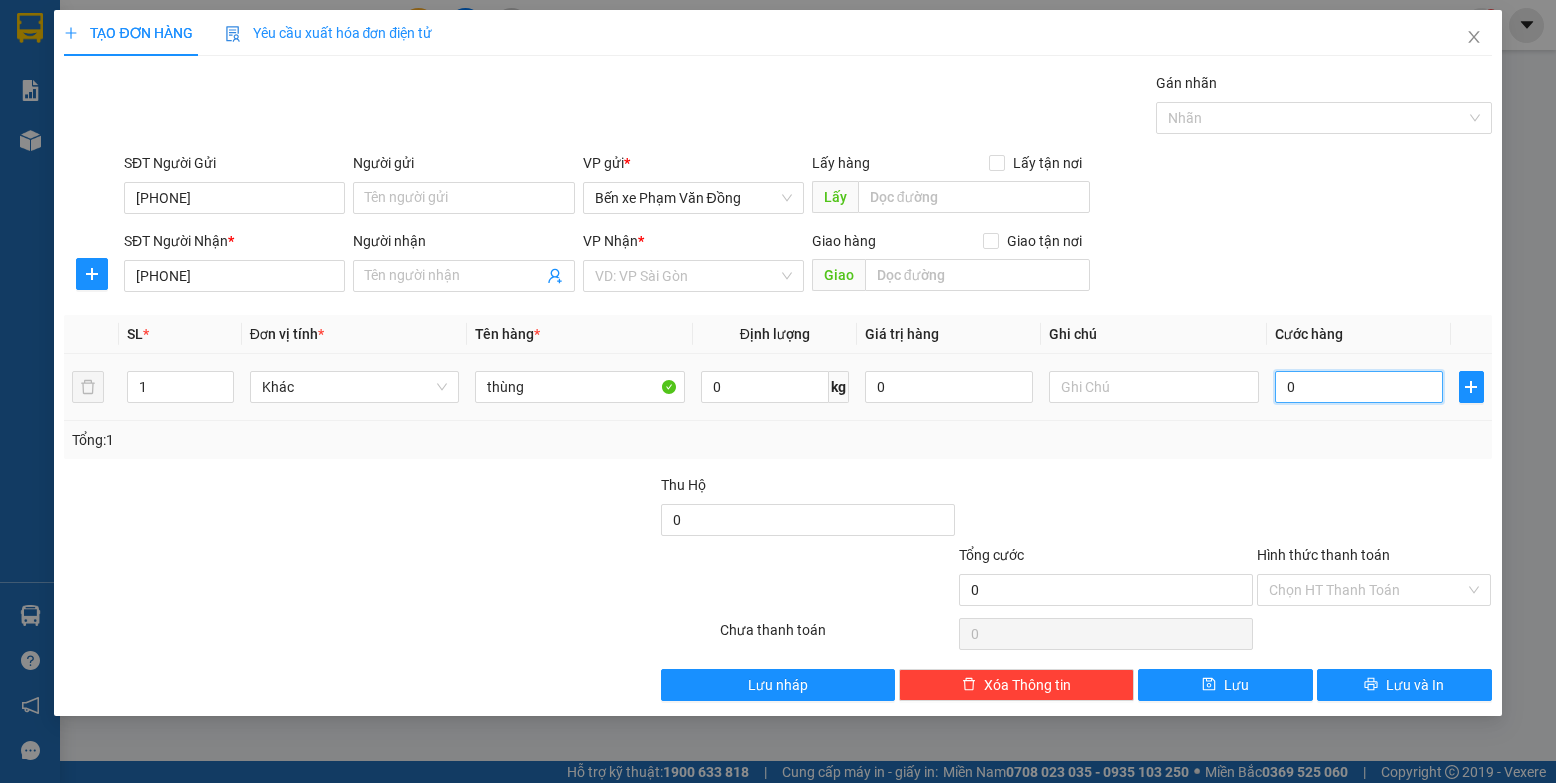 click on "0" at bounding box center (1359, 387) 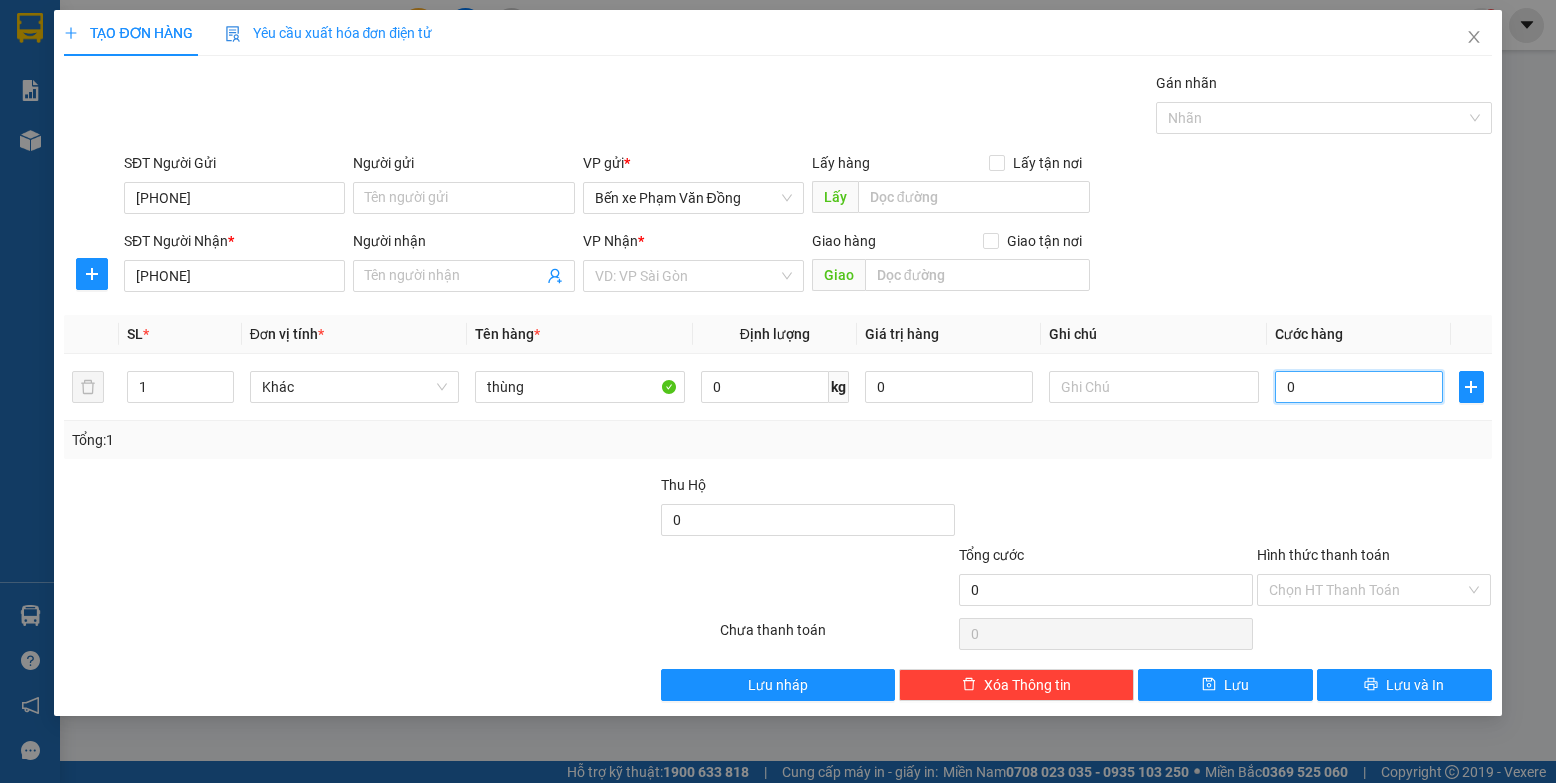 type on "5" 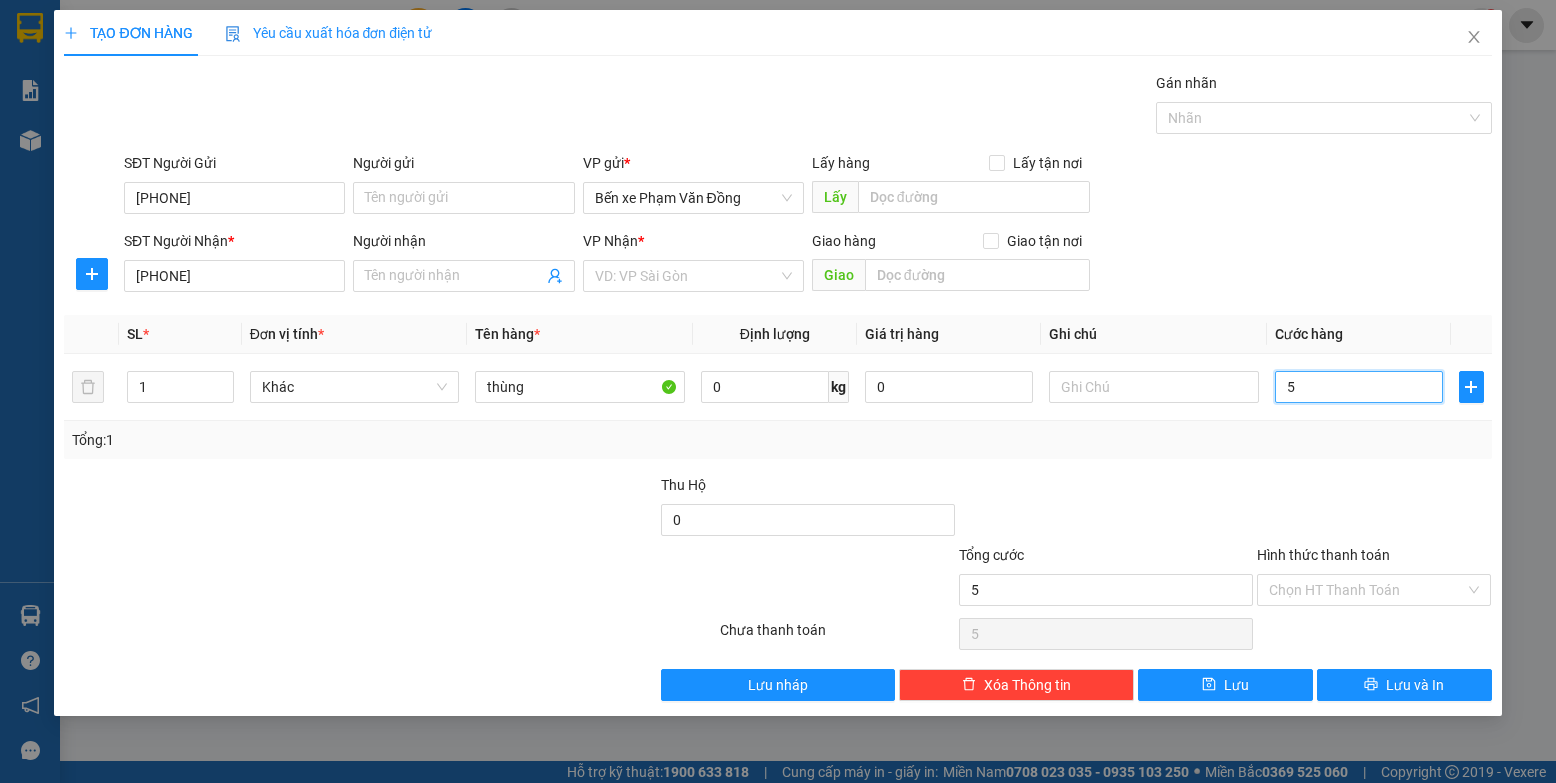 type on "50" 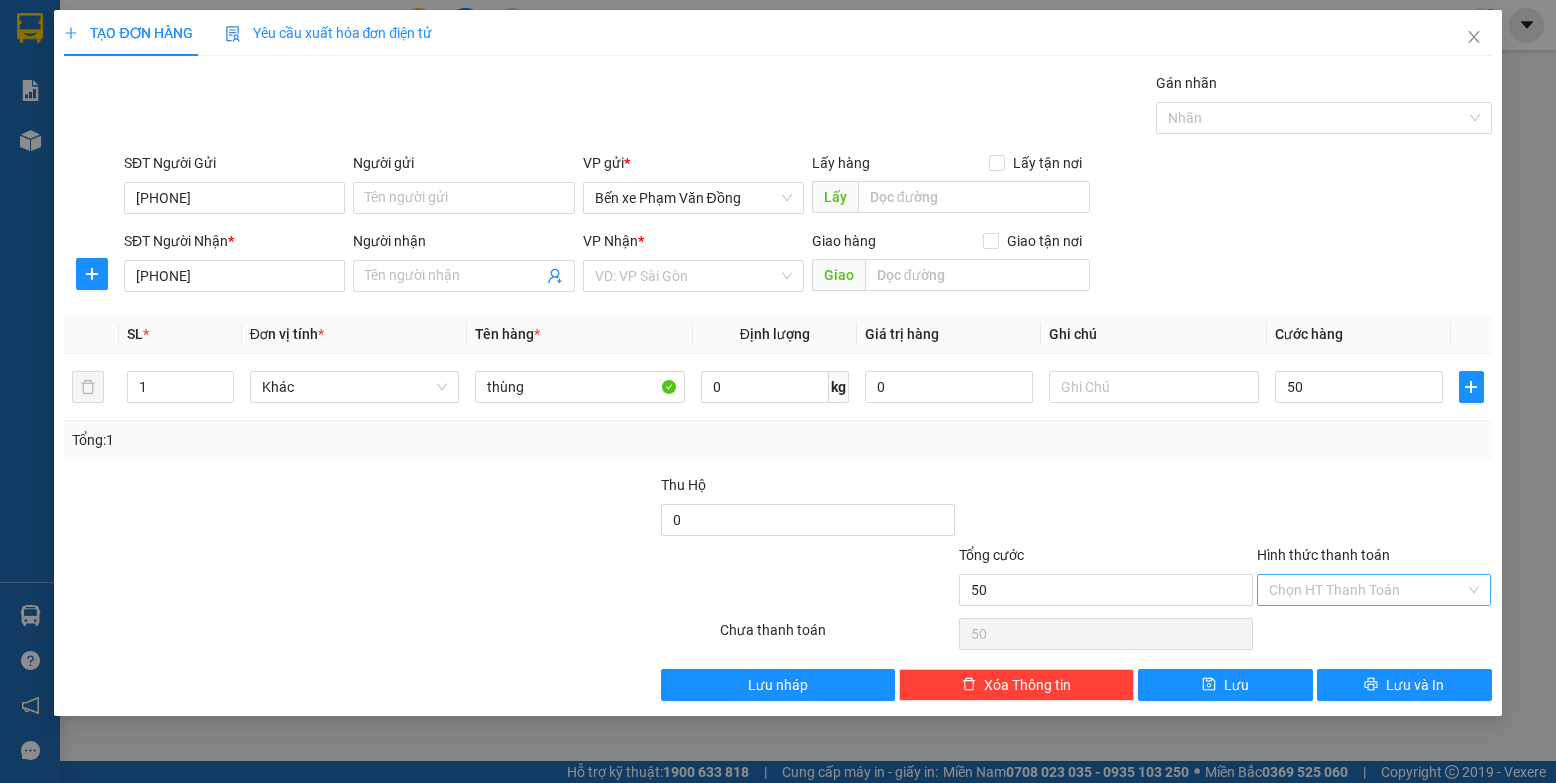 click on "Hình thức thanh toán" at bounding box center (1367, 590) 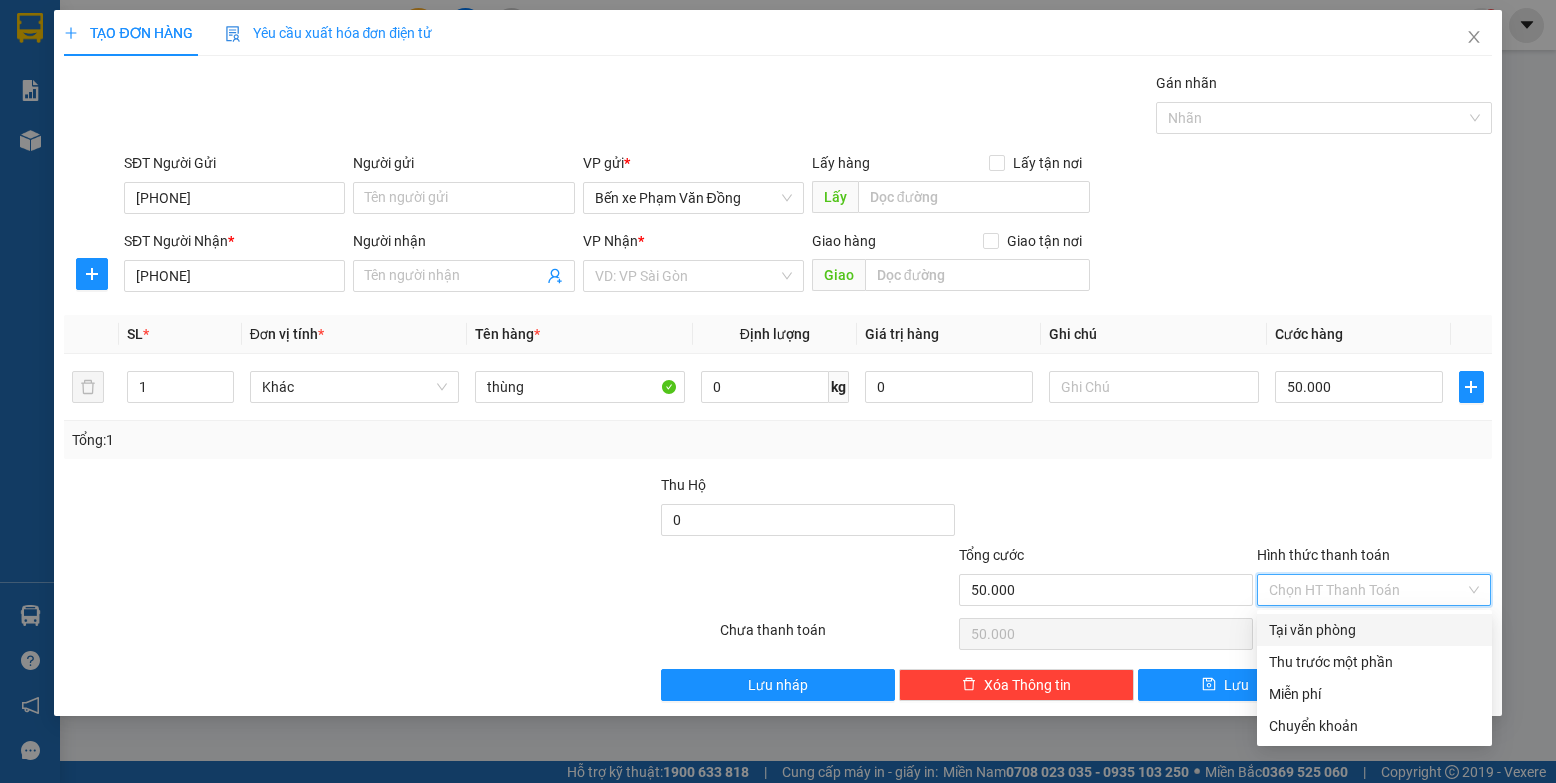 click on "Tại văn phòng" at bounding box center [1374, 630] 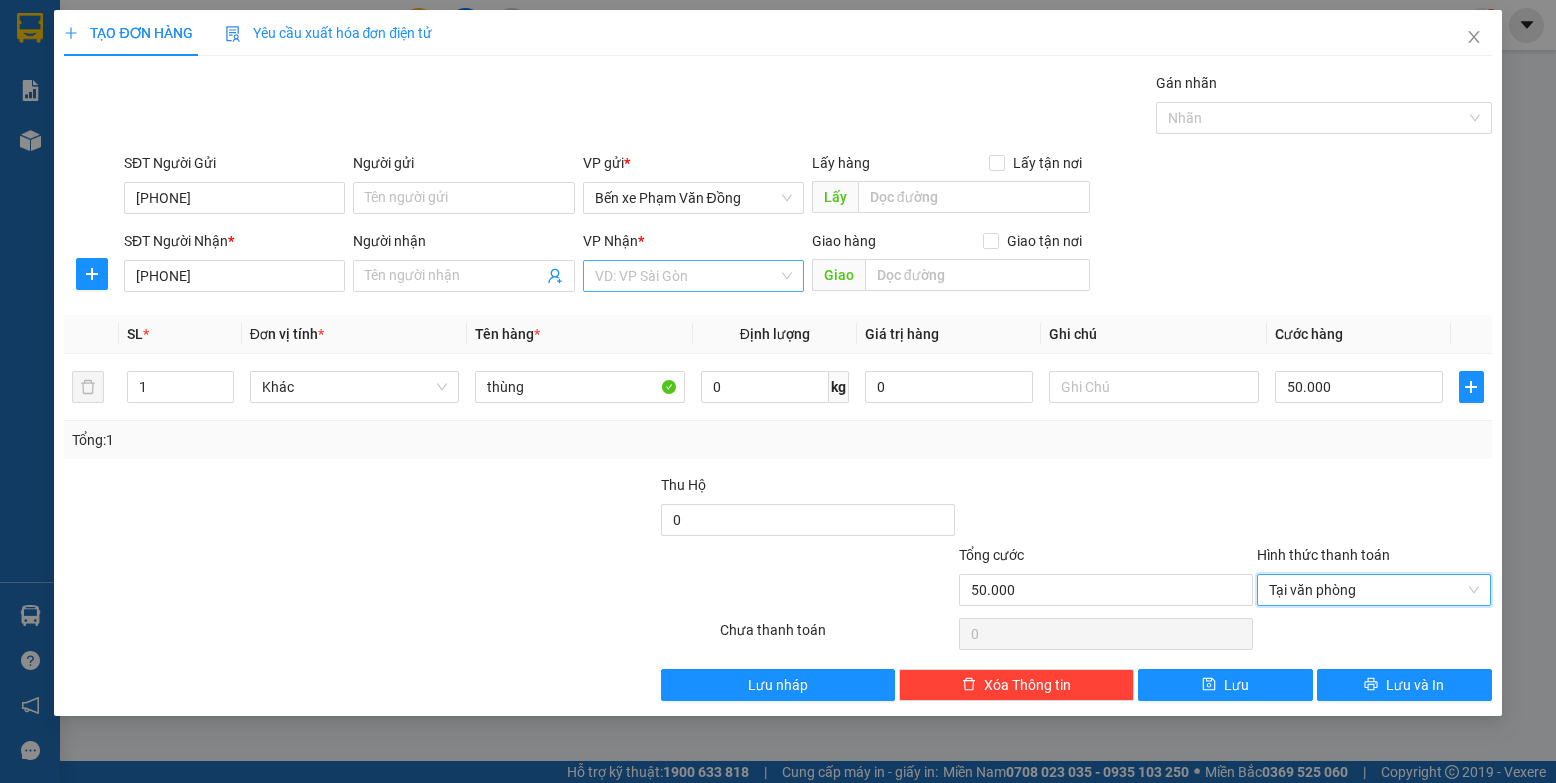 click at bounding box center [686, 276] 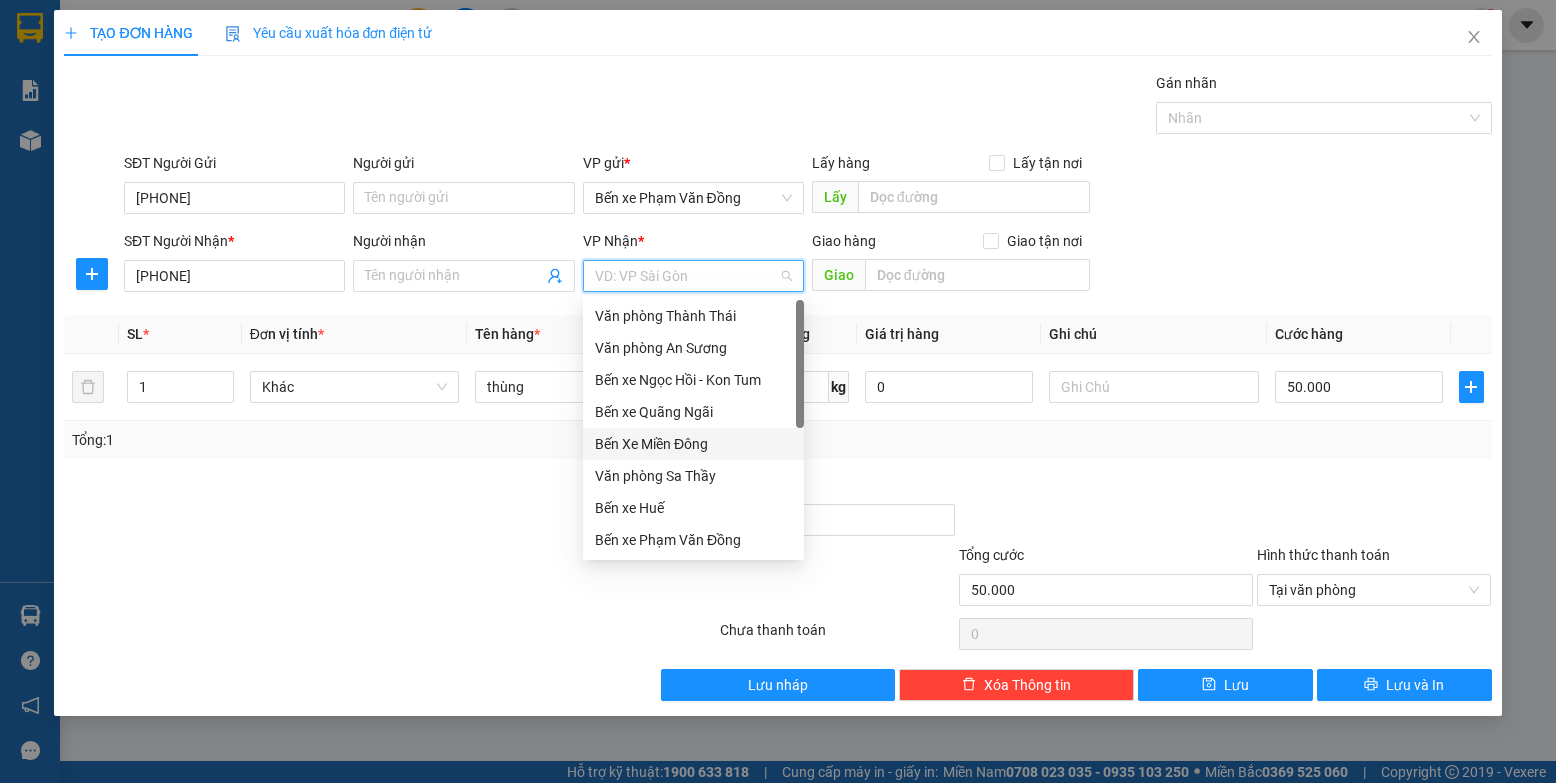 click on "Bến Xe Miền Đông" at bounding box center [693, 444] 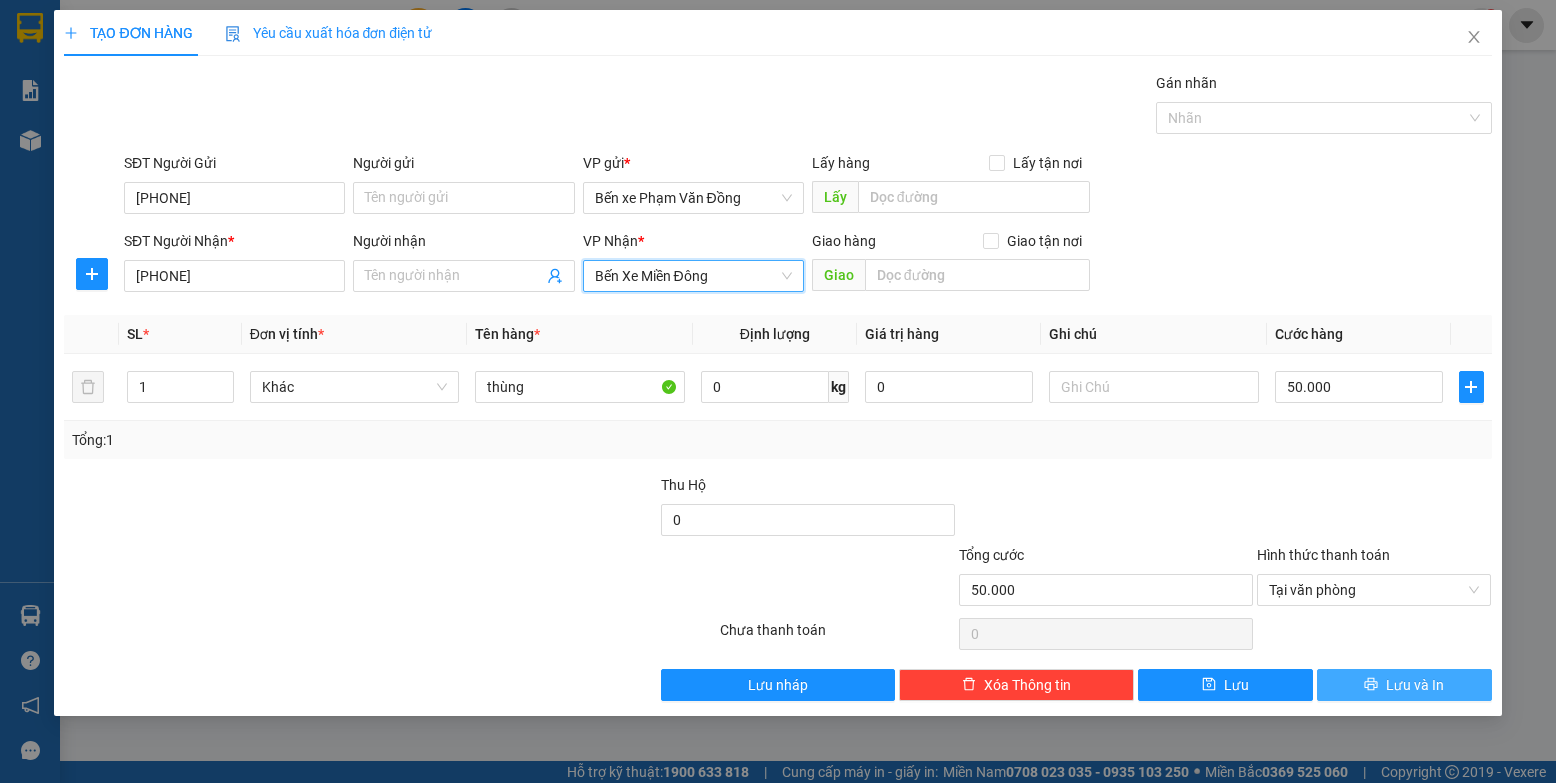 click on "Lưu và In" at bounding box center [1404, 685] 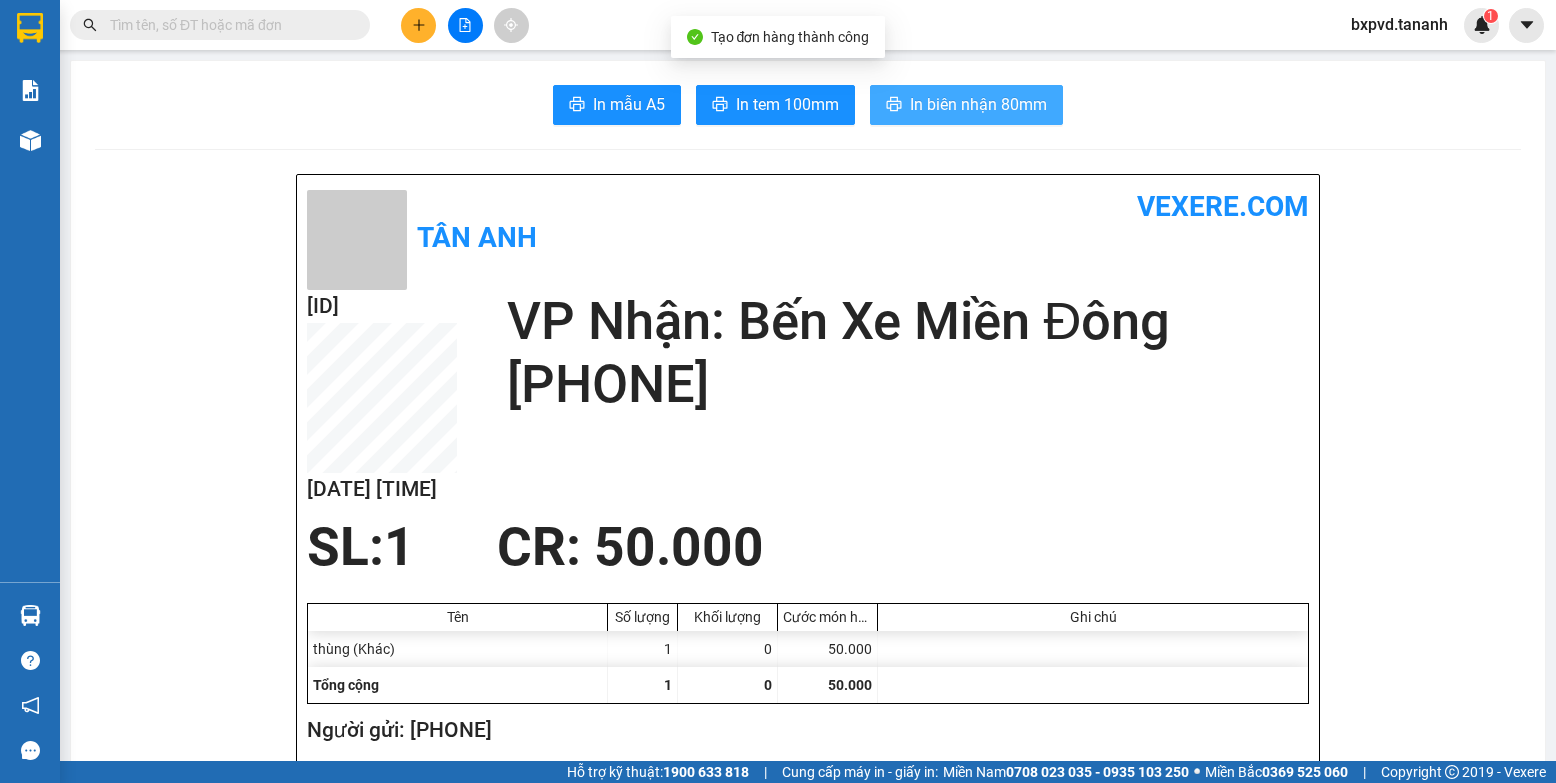 click on "In biên nhận 80mm" at bounding box center [978, 104] 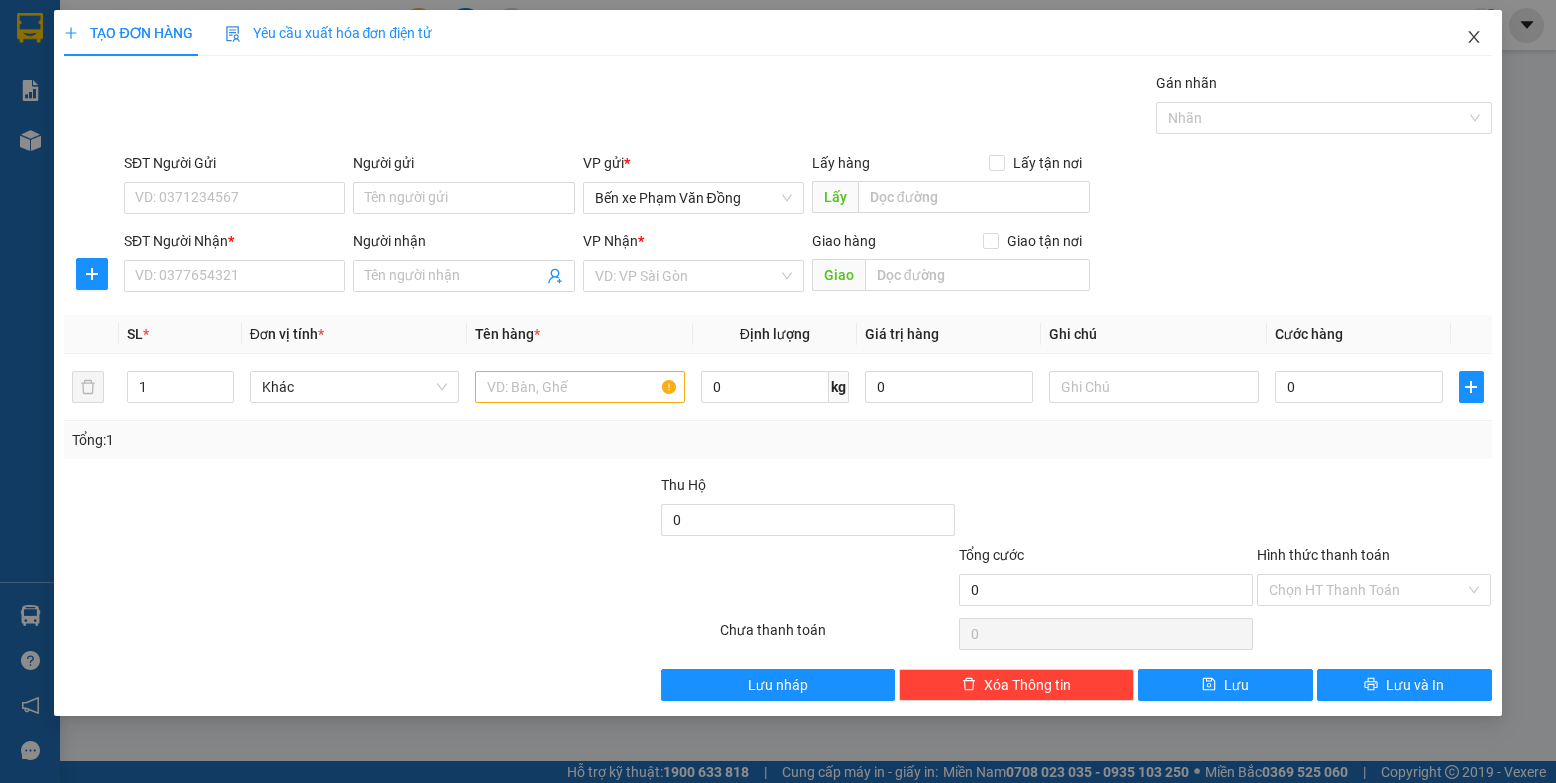click 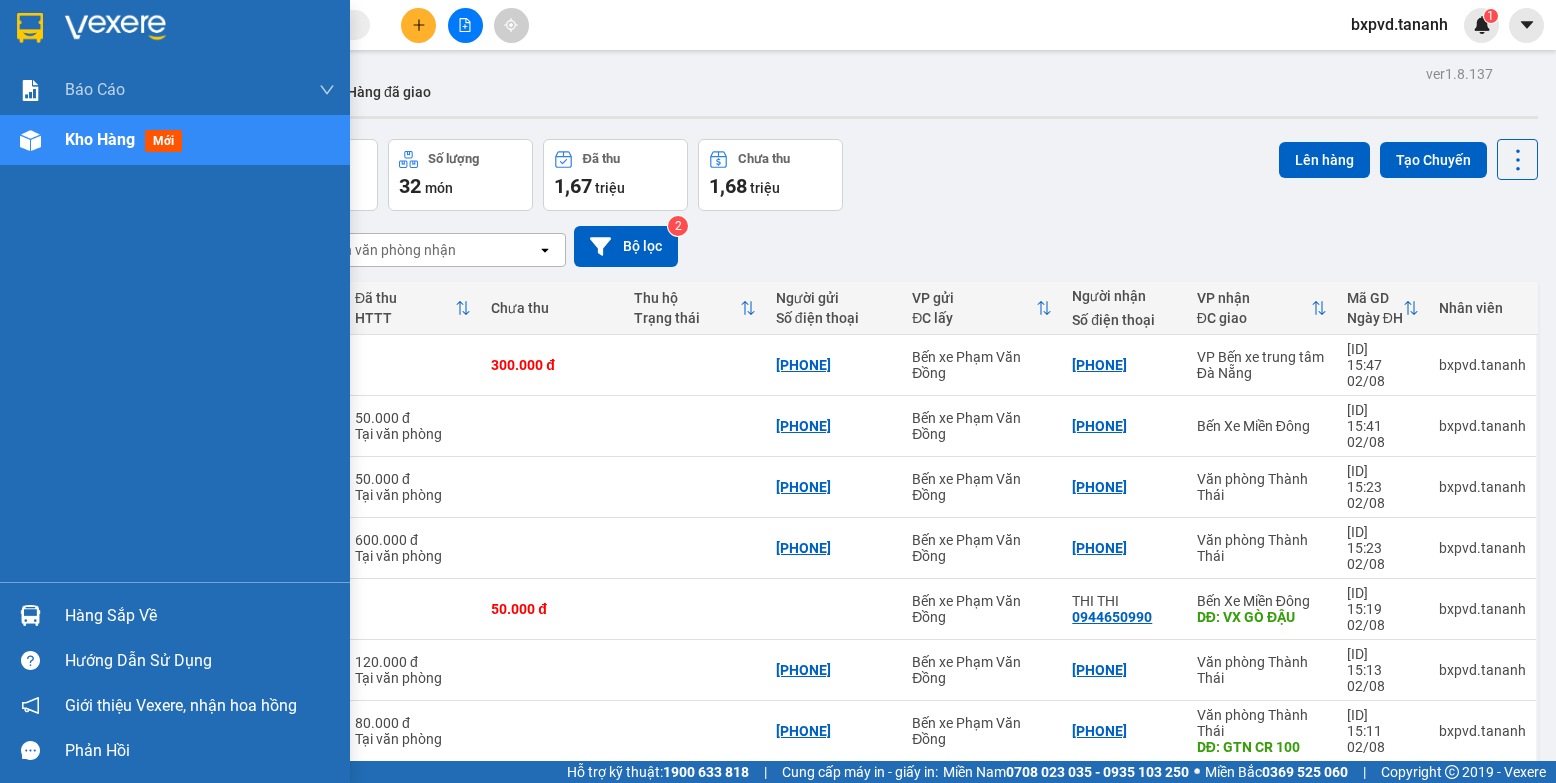 click on "Kho hàng" at bounding box center (100, 139) 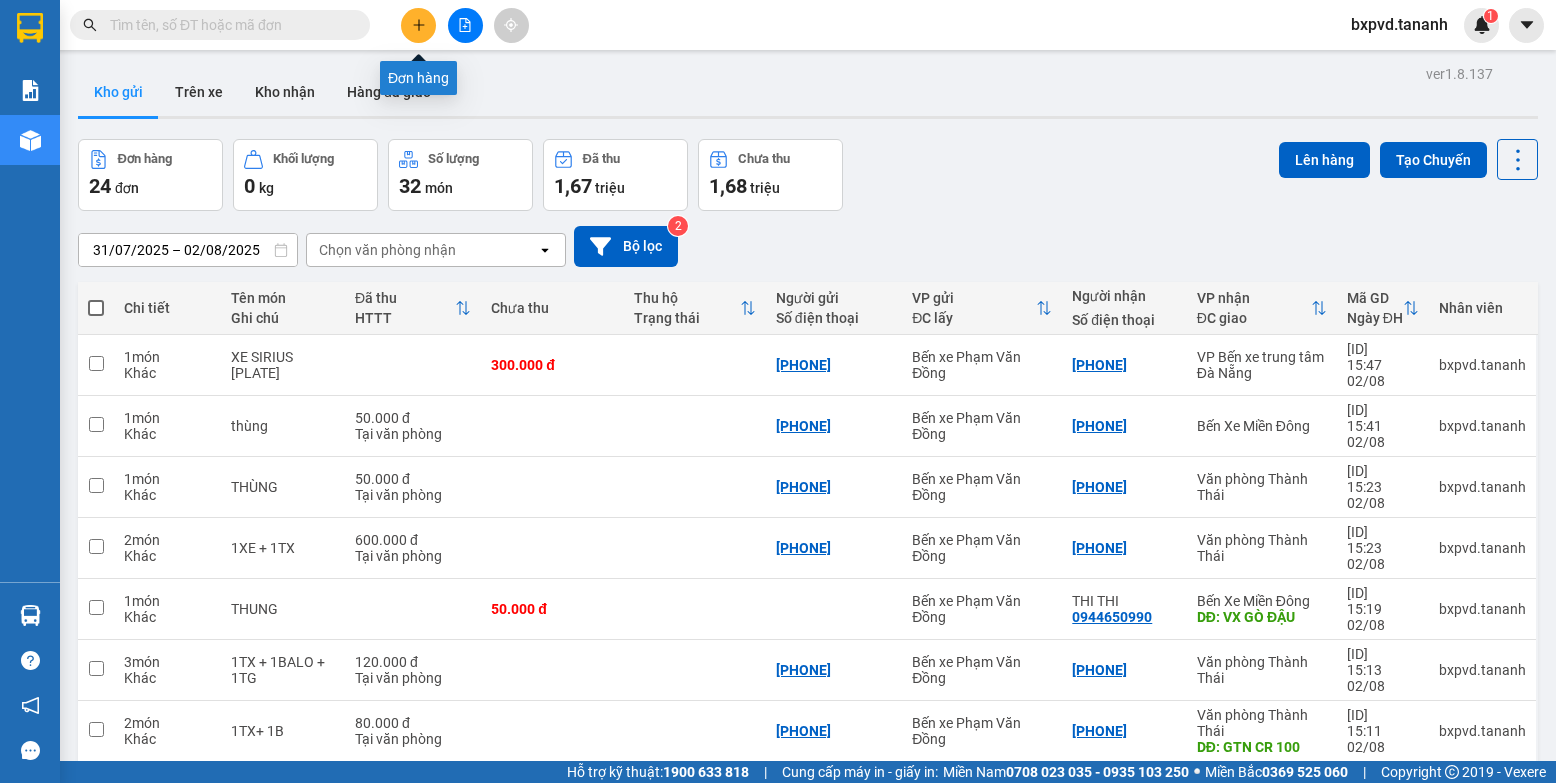 click at bounding box center (418, 25) 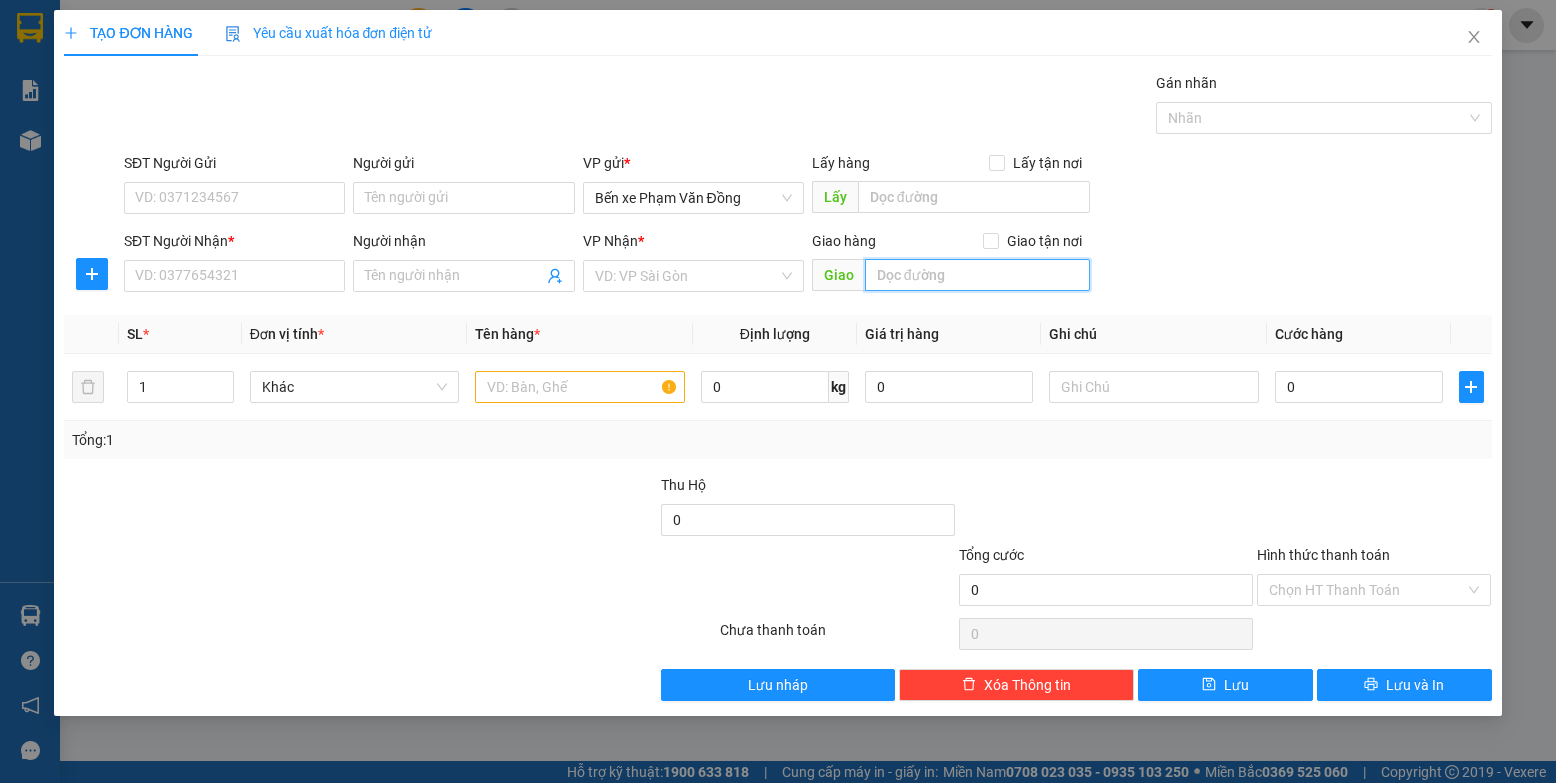 click at bounding box center (978, 275) 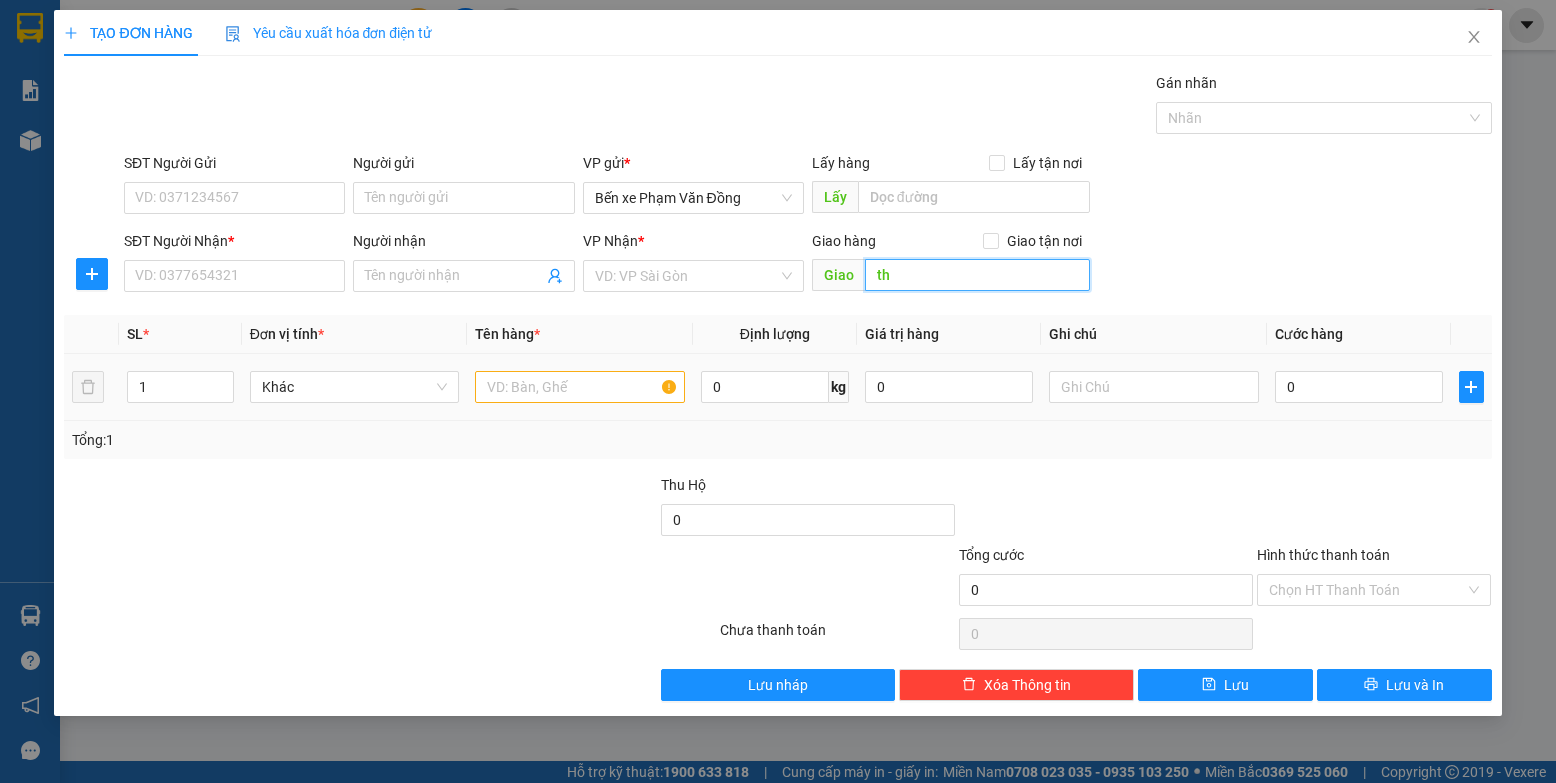 type on "t" 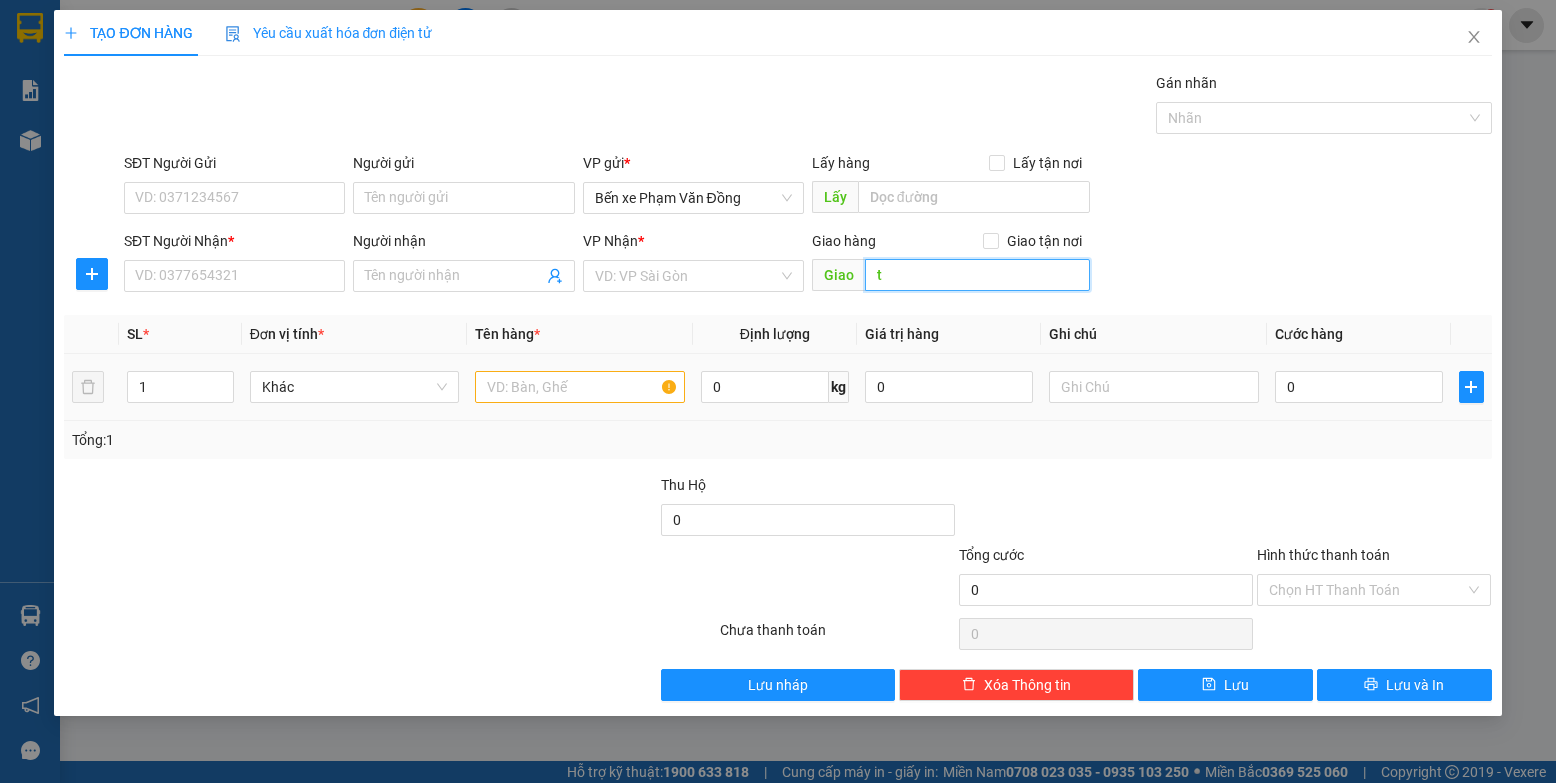 type 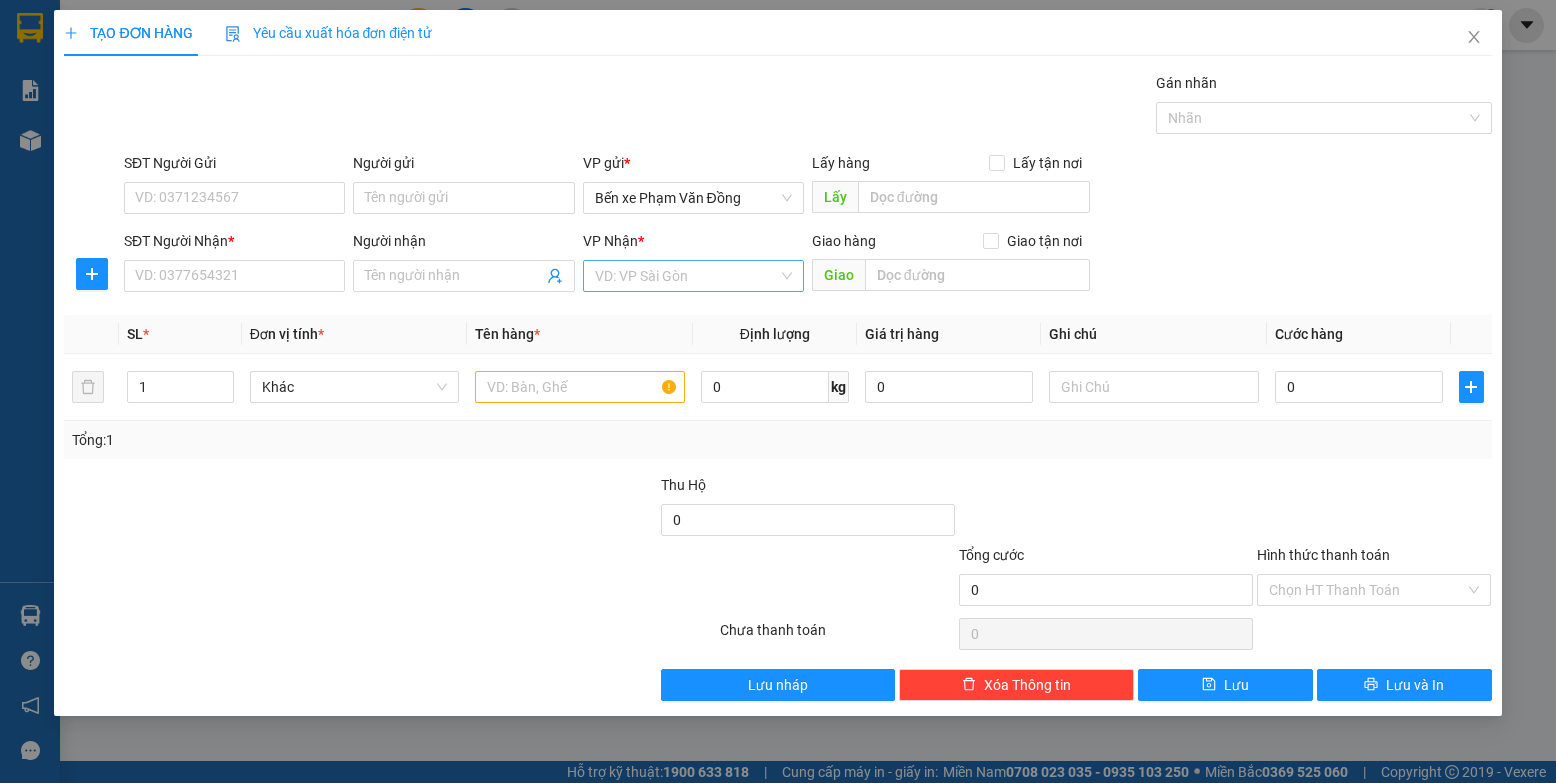 click at bounding box center [686, 276] 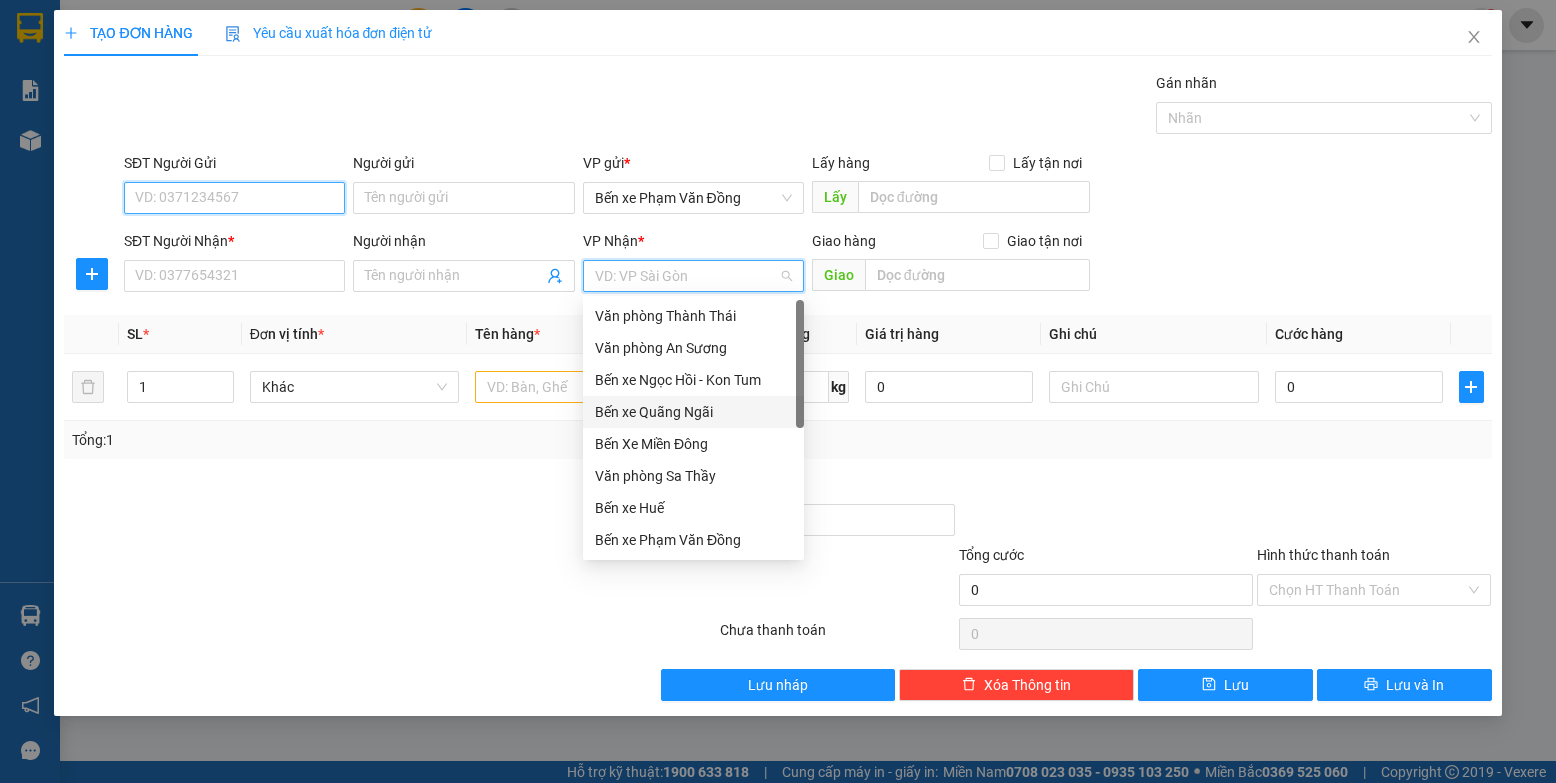 click on "SĐT Người Gửi" at bounding box center (234, 198) 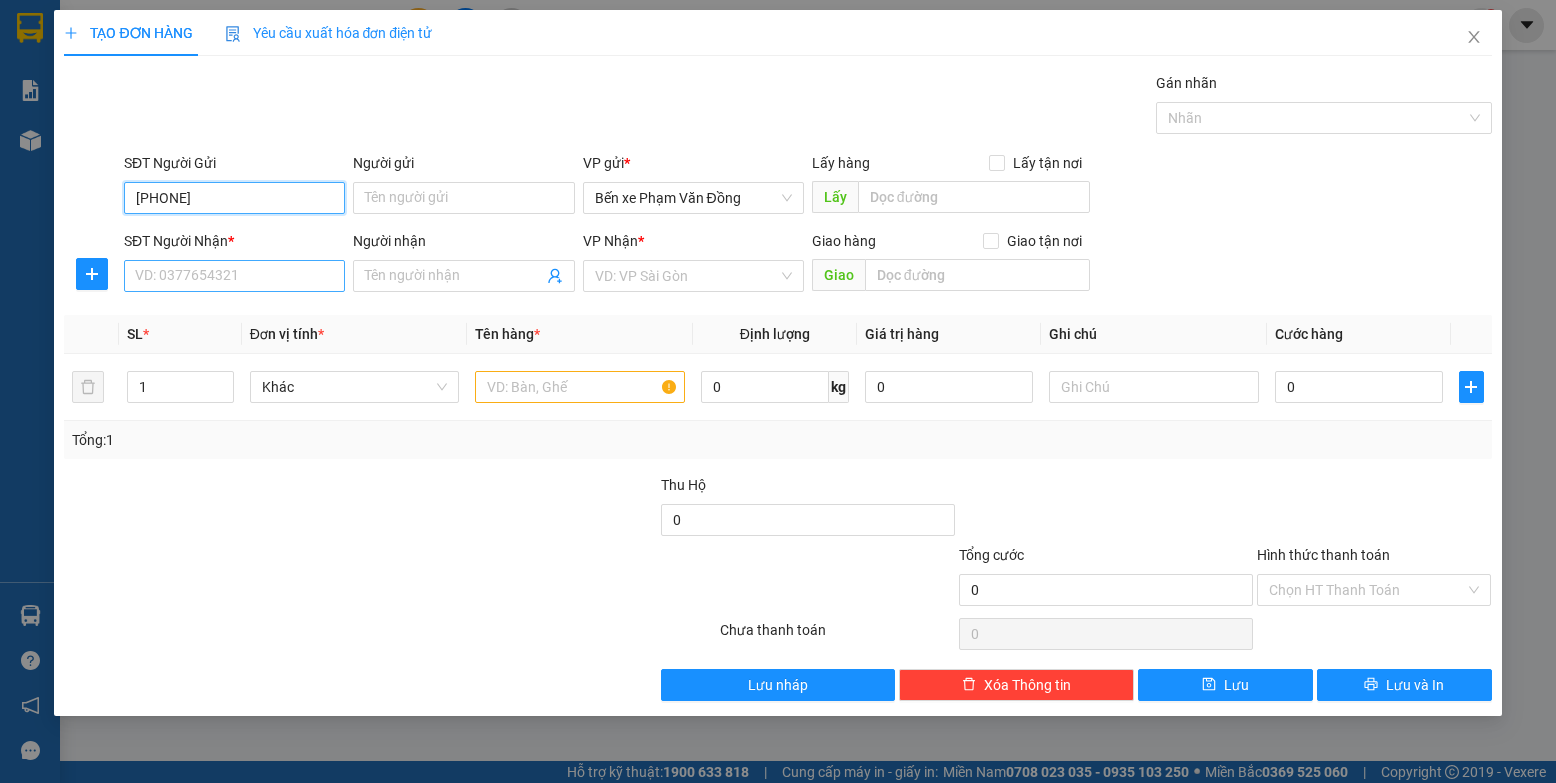type on "[PHONE]" 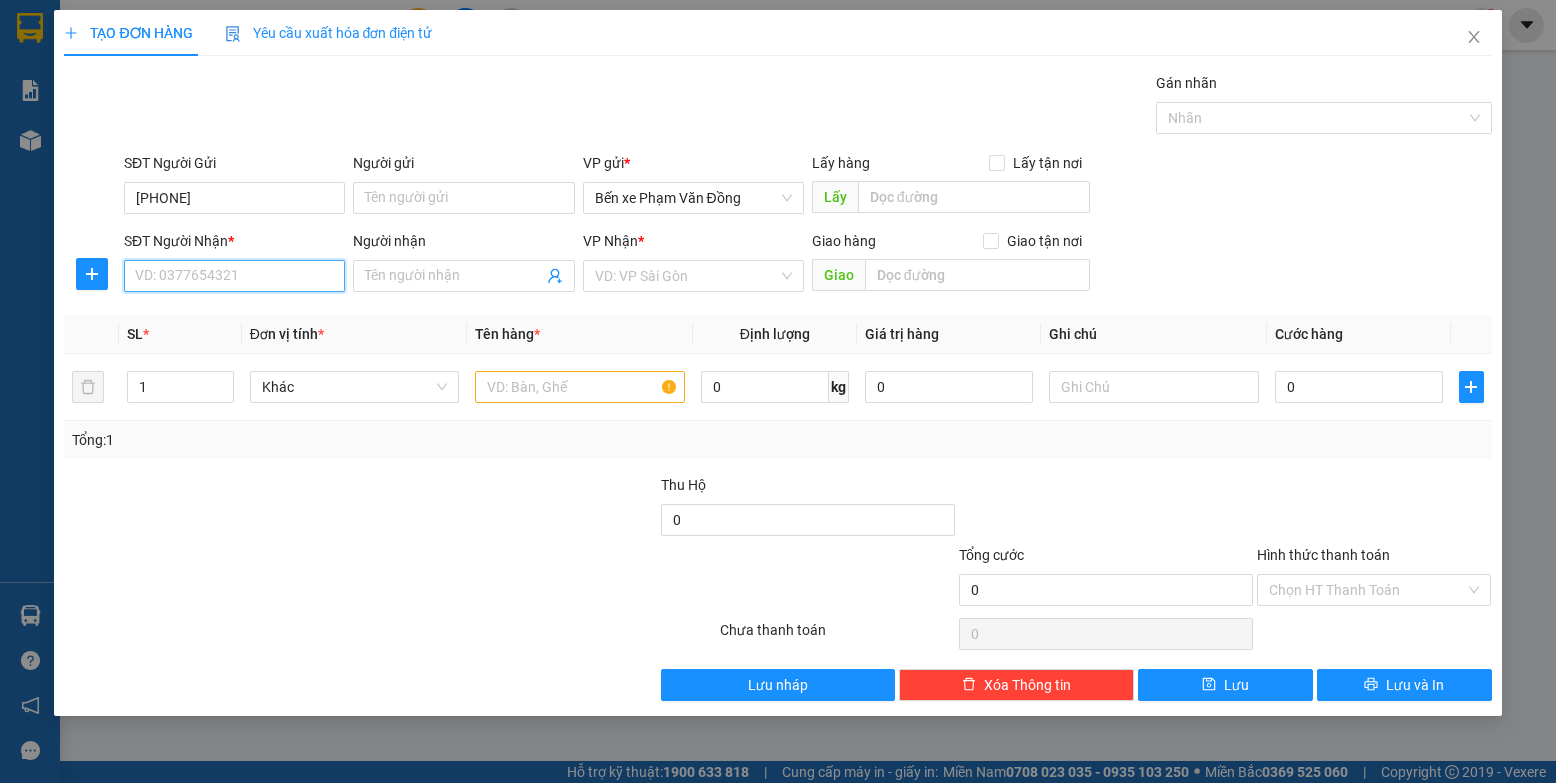 click on "SĐT Người Nhận  *" at bounding box center (234, 276) 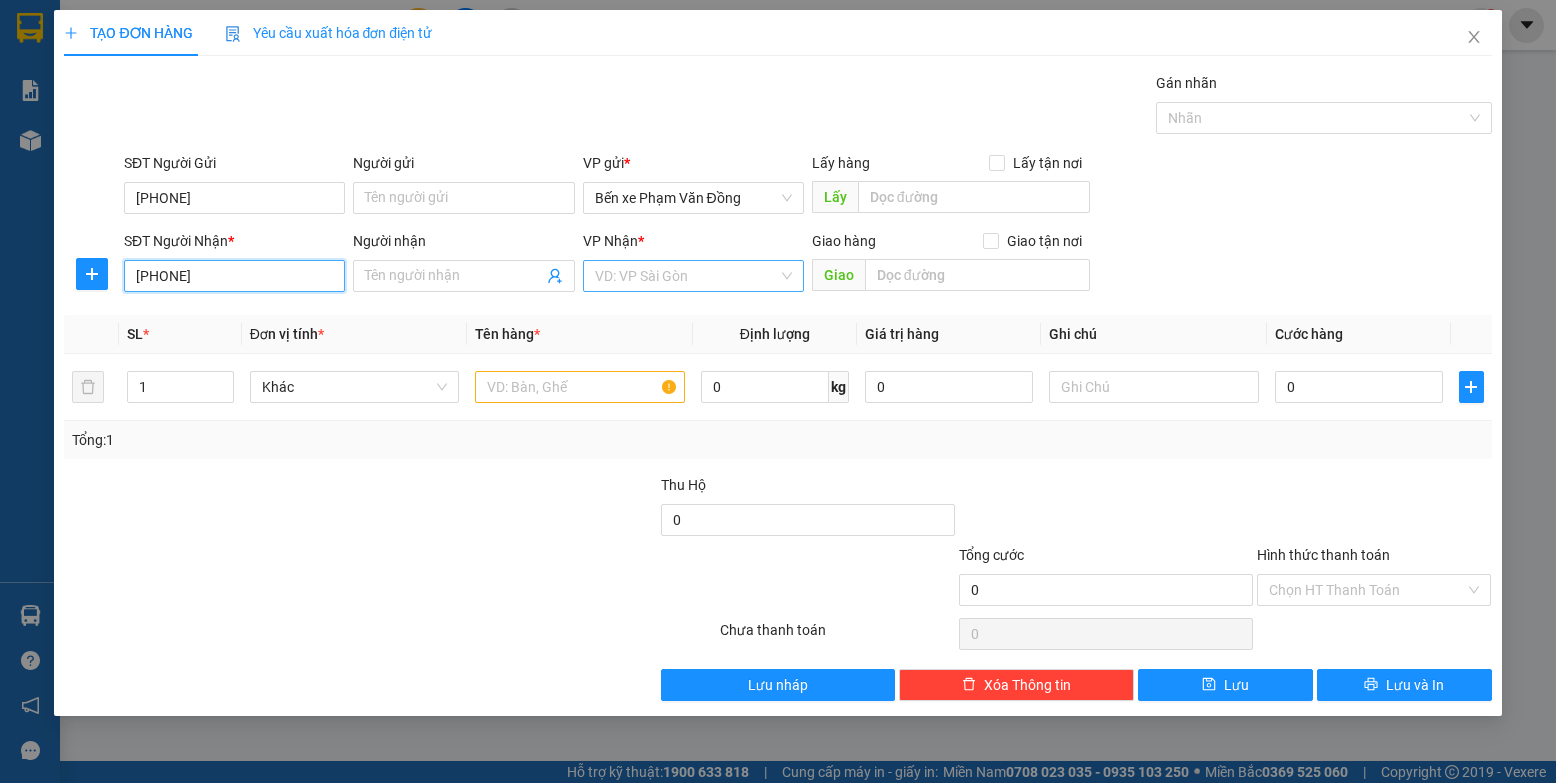 type on "[PHONE]" 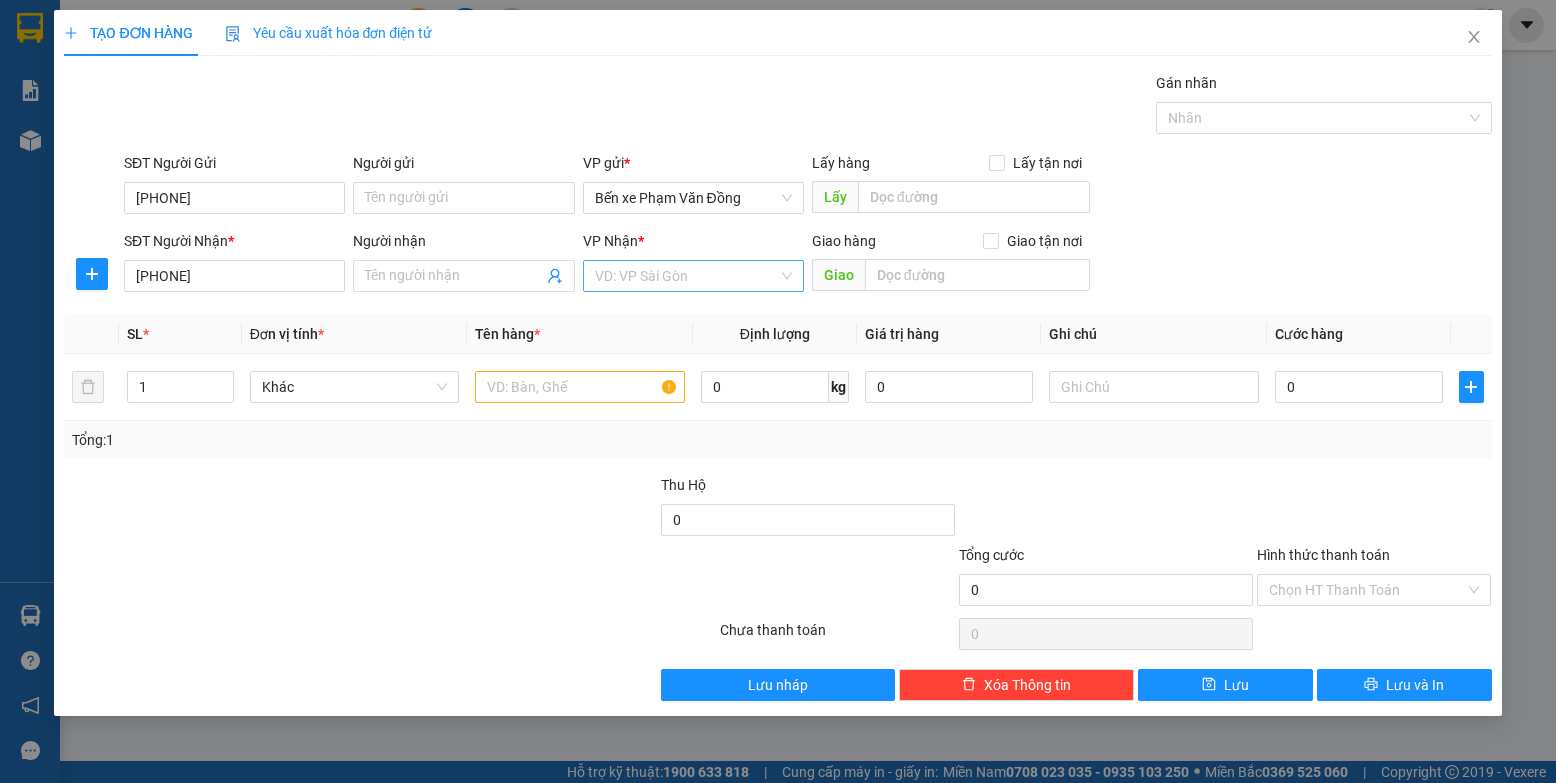 click at bounding box center (686, 276) 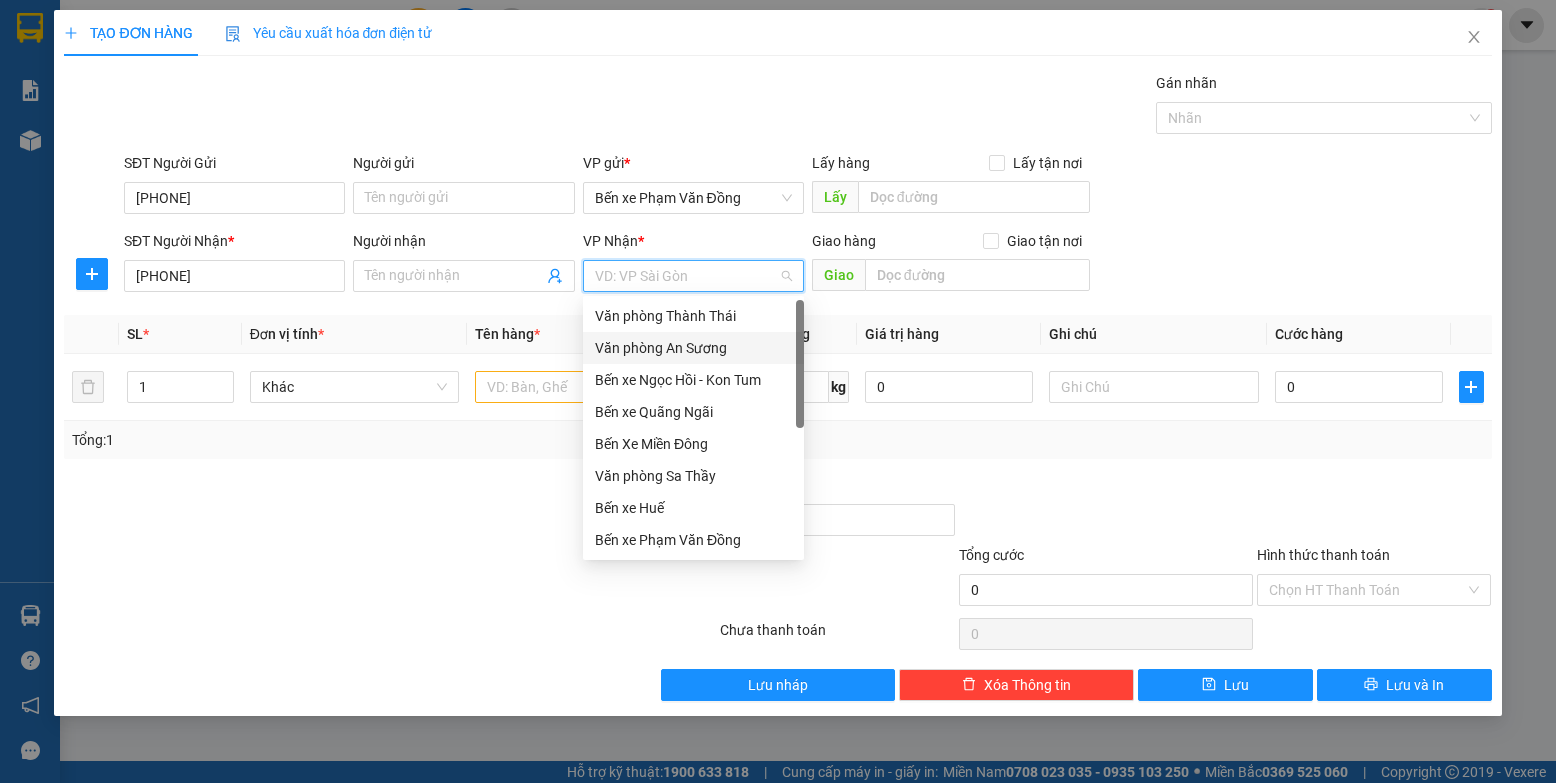 click on "Văn phòng An Sương" at bounding box center (693, 348) 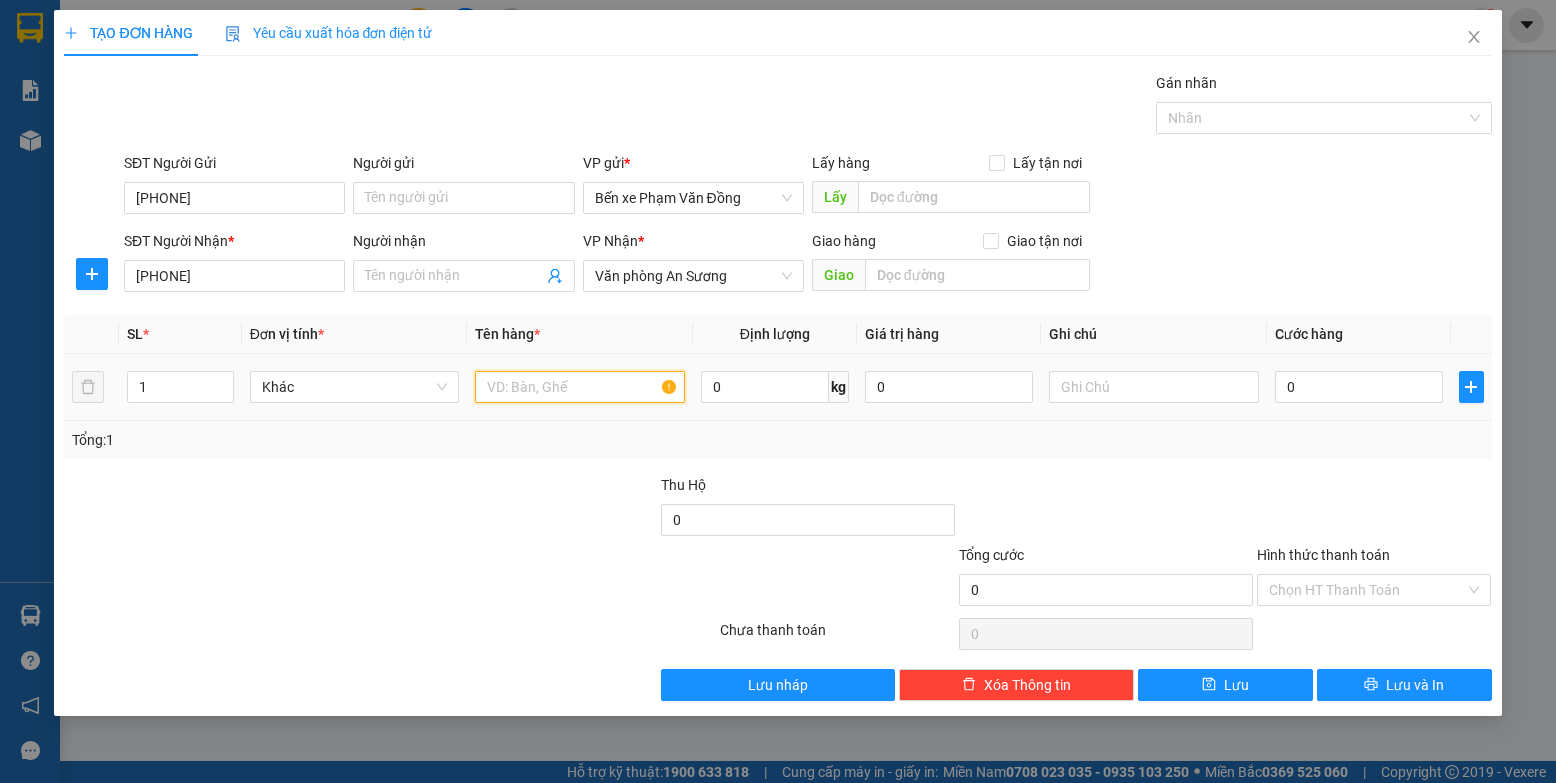 click at bounding box center [580, 387] 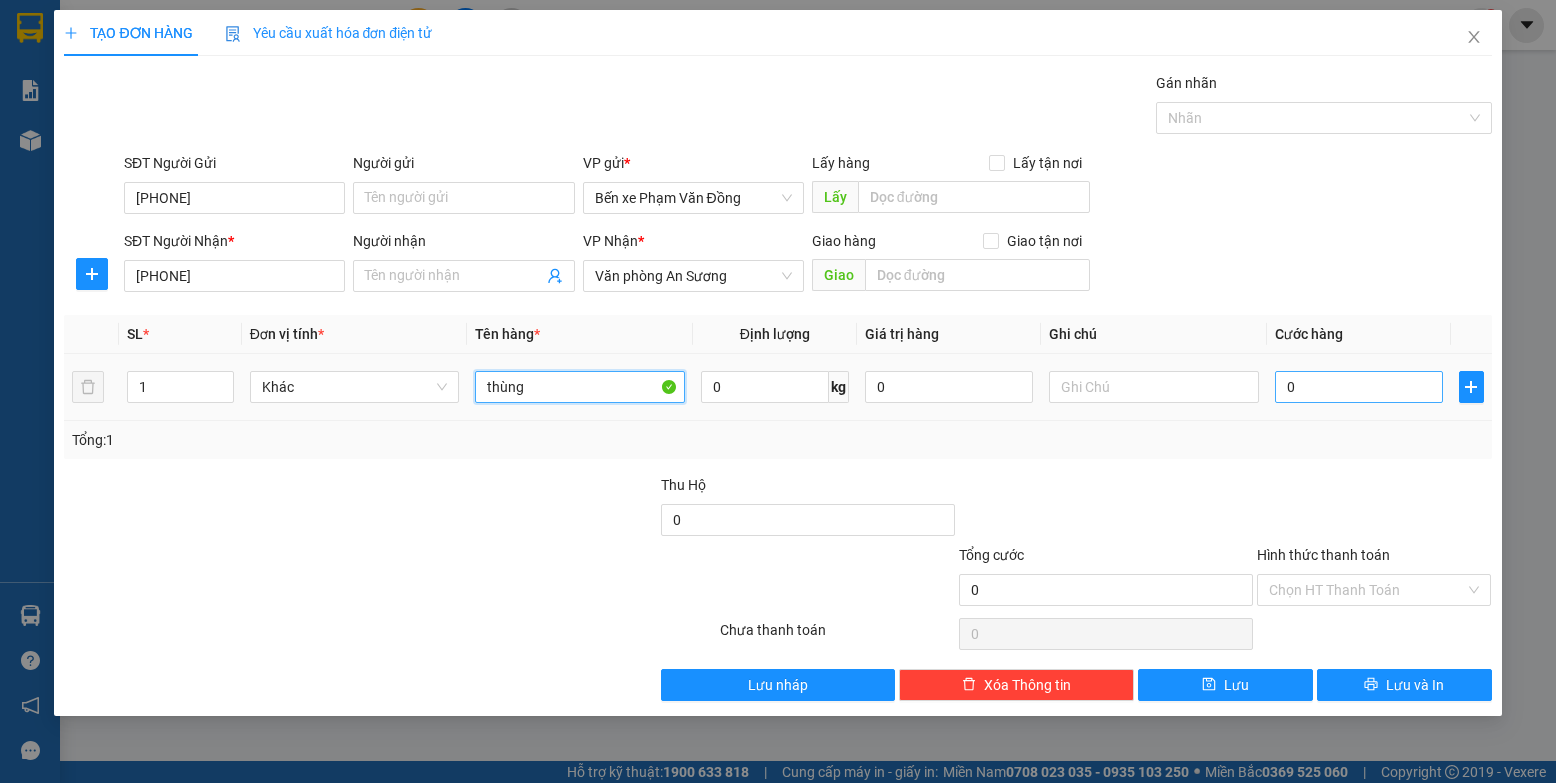 type on "thùng" 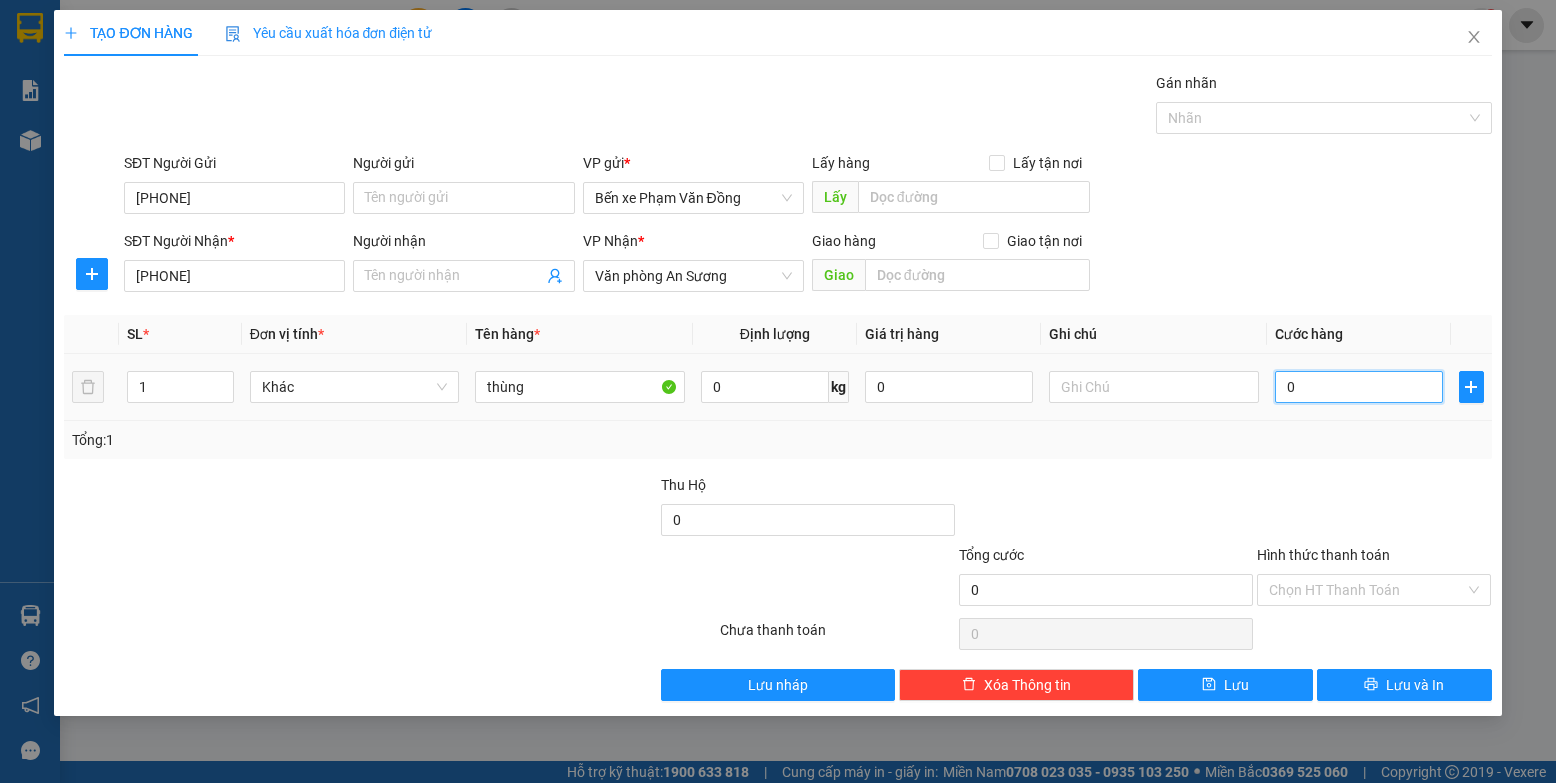 click on "0" at bounding box center [1359, 387] 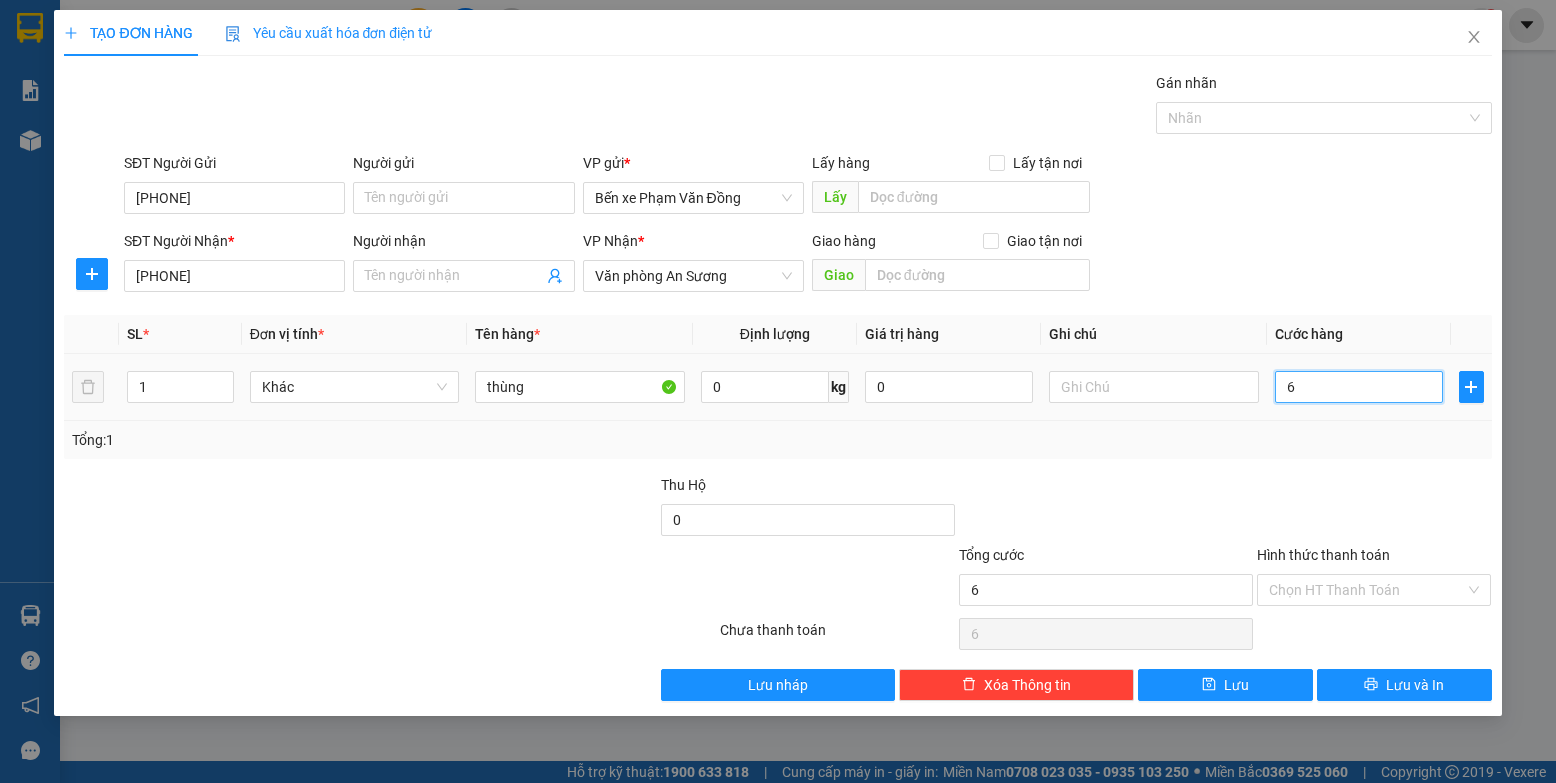 type on "60" 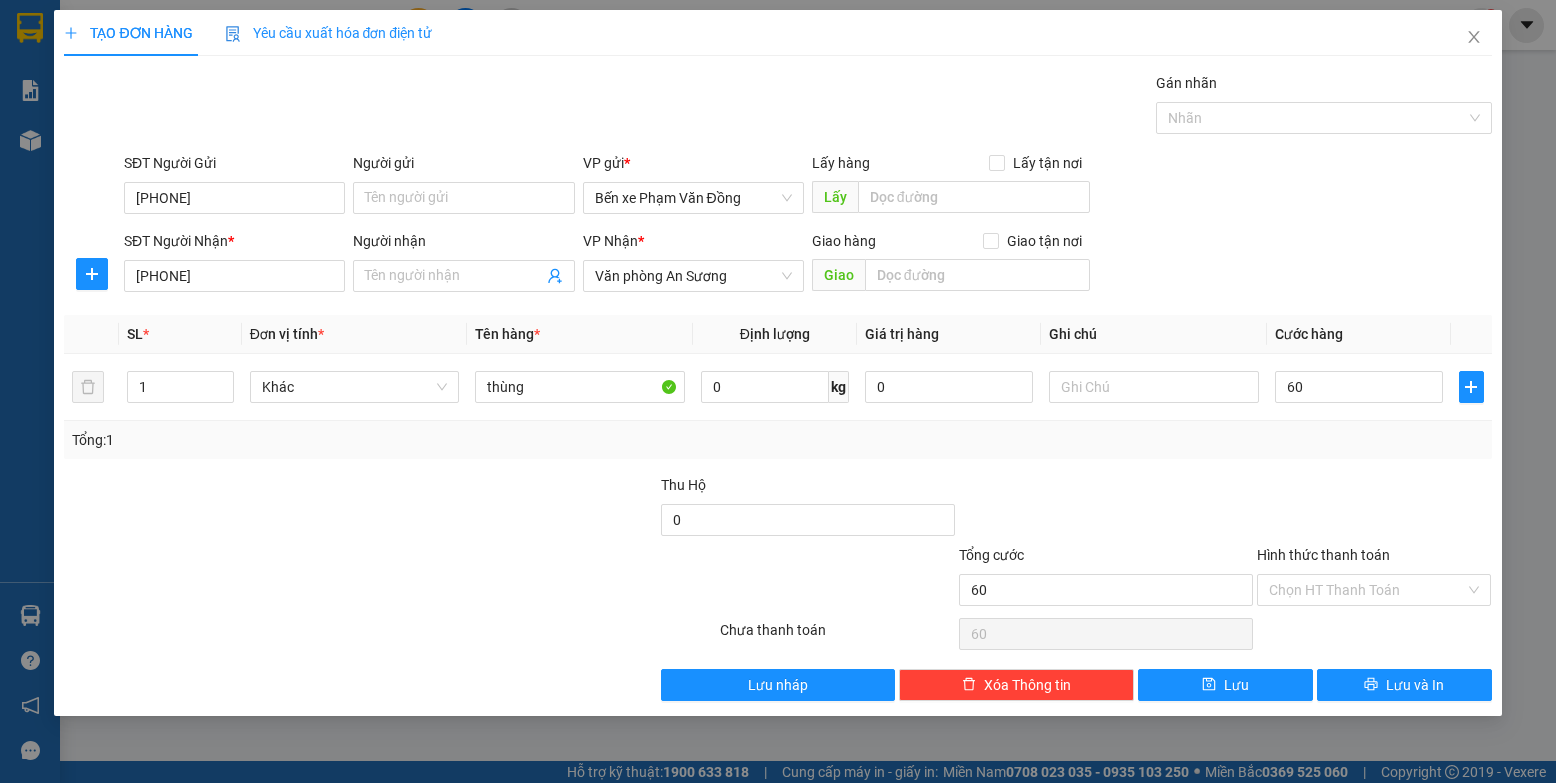 type on "60.000" 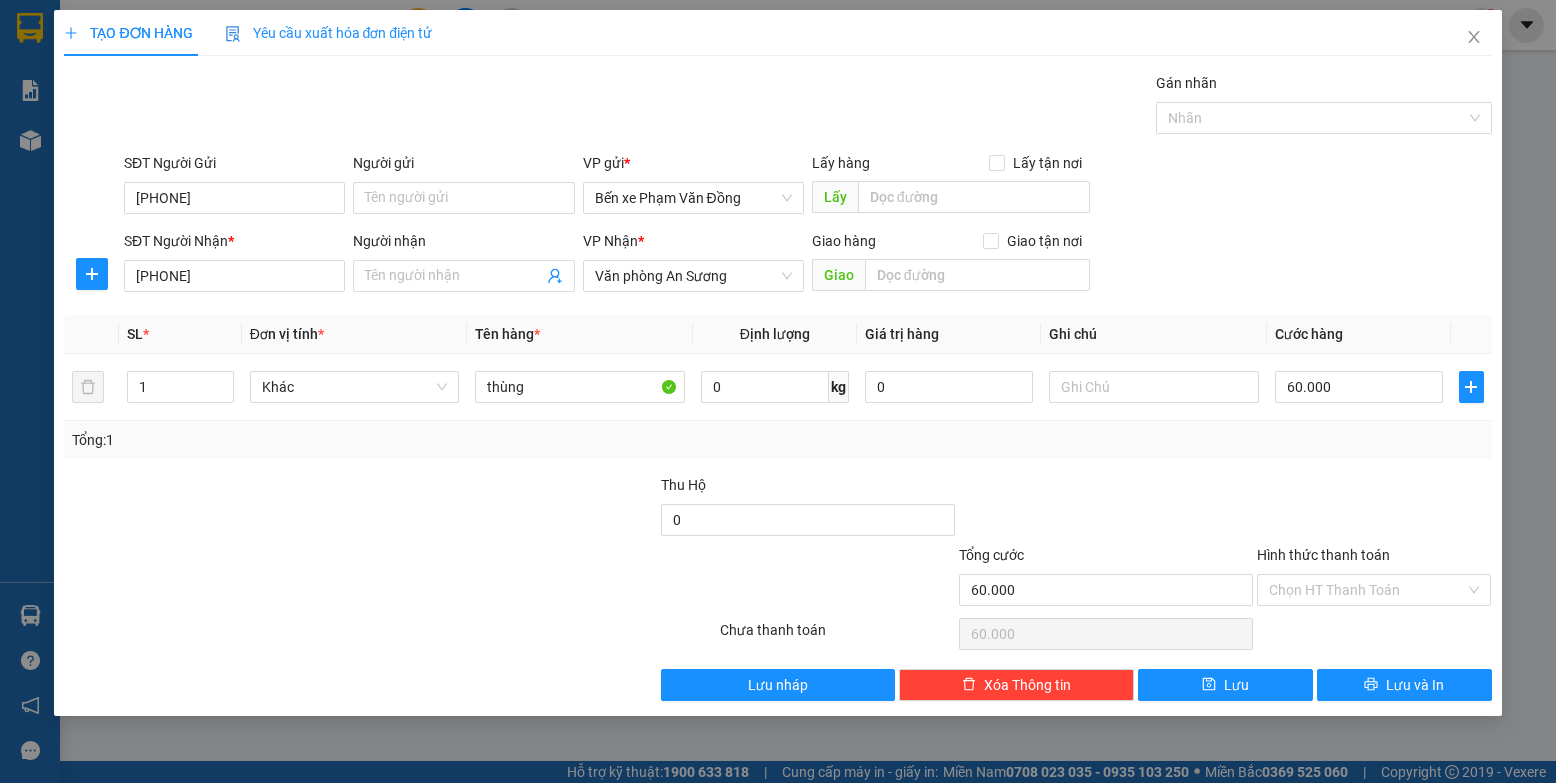 click on "Hình thức thanh toán" at bounding box center [1323, 555] 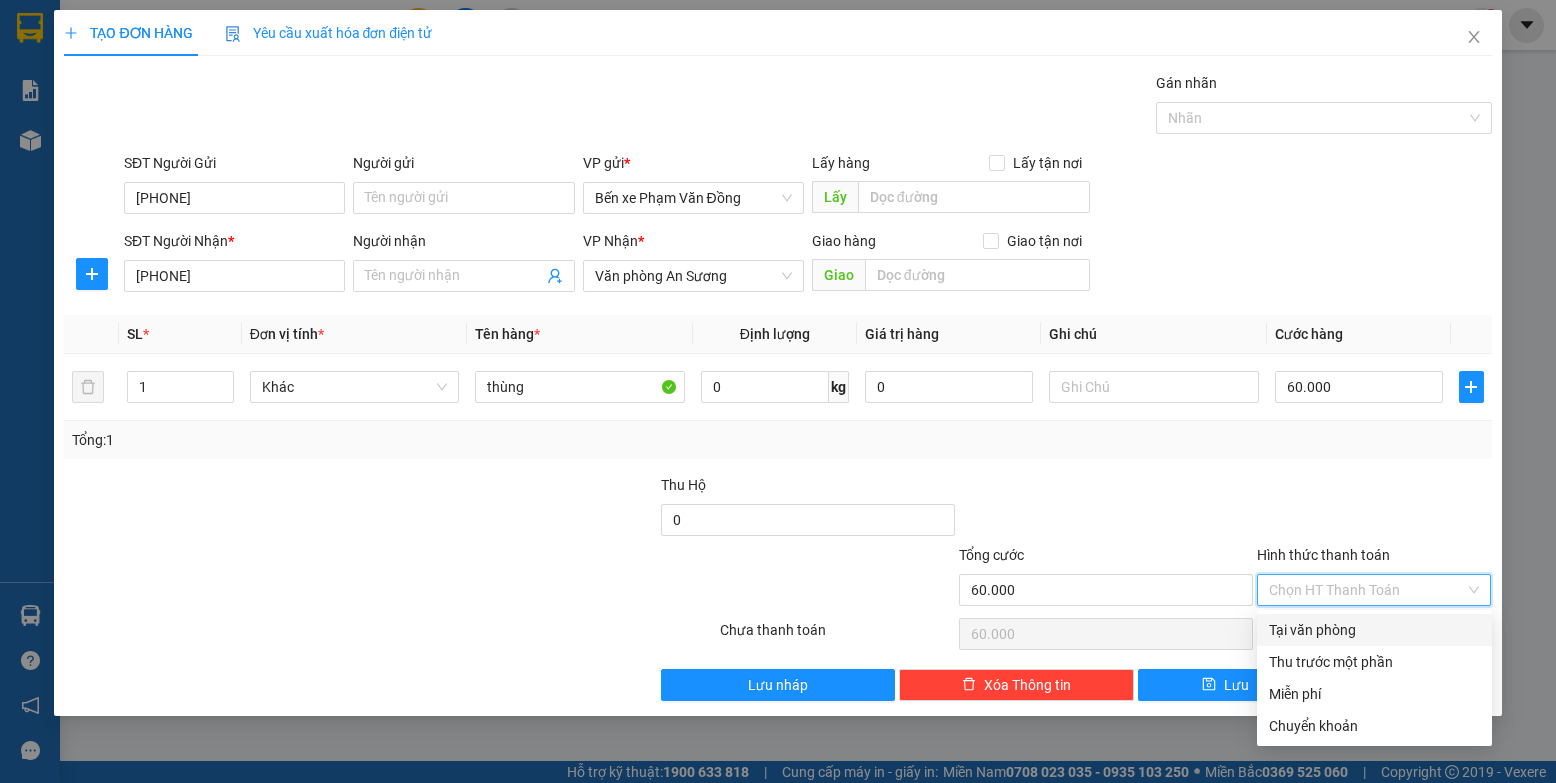 click on "Tại văn phòng" at bounding box center (1374, 630) 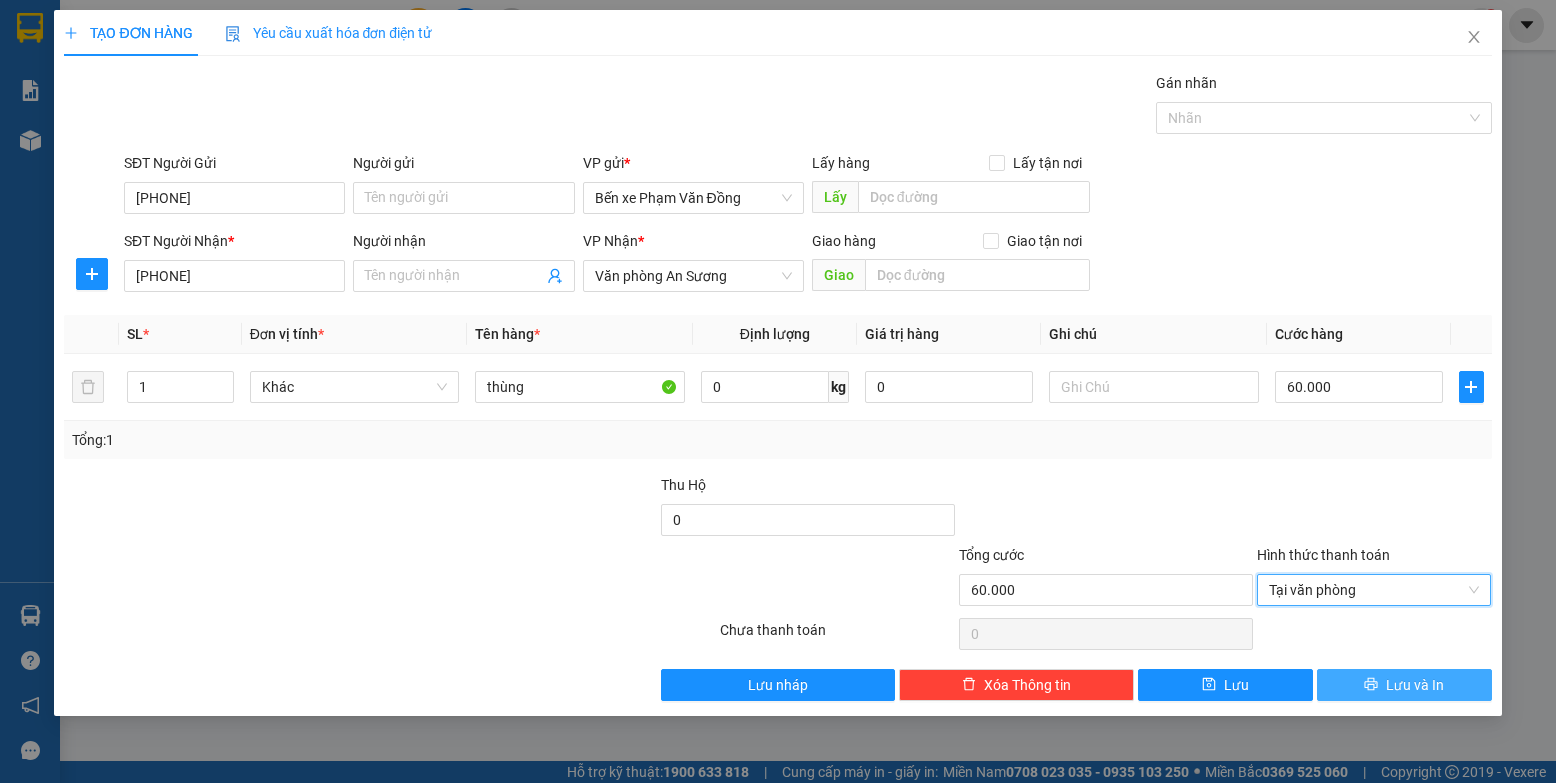 click on "Lưu và In" at bounding box center (1404, 685) 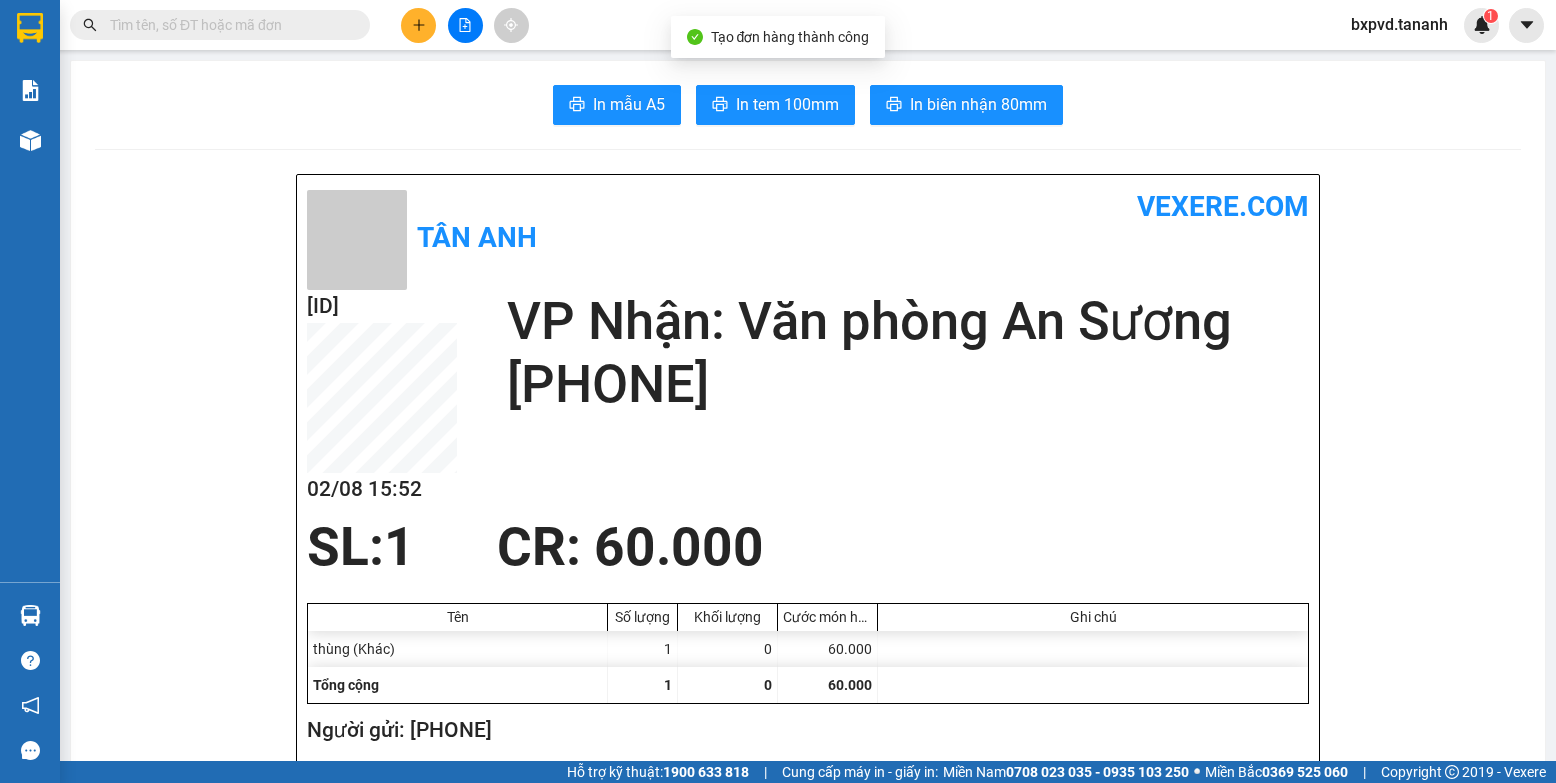 scroll, scrollTop: 666, scrollLeft: 0, axis: vertical 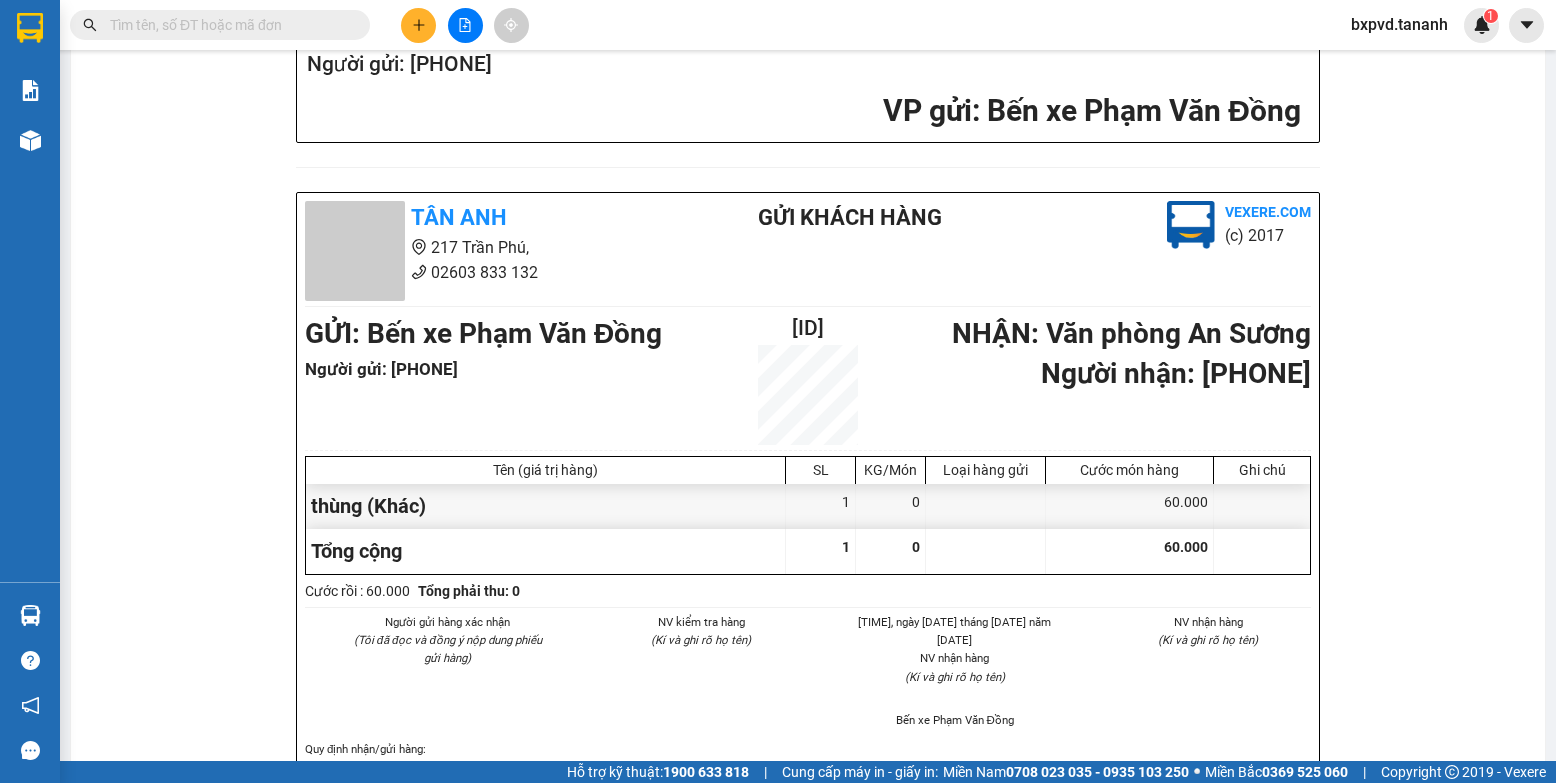 click on "[NAME] vexere.com [ID] [DATE] [TIME] VP Nhận:   Văn phòng An Sương [PHONE] SL:  1 CR :   60.000 Tên Số lượng Khối lượng Cước món hàng Ghi chú thùng (Khác) 1 0 60.000 Tổng cộng 1 0 60.000 Loading... Người gửi:      [PHONE]     VP gửi :    Bến xe Phạm Văn Đồng [NAME]   217 Trần Phú,   [PHONE] Gửi khách hàng Vexere.com (c) 2017 GỬI :    Bến xe Phạm Văn Đồng Người gửi :    [PHONE] [ID] NHẬN :   Văn phòng An Sương Người nhận :    [PHONE] Tên (giá trị hàng) SL KG/Món Loại hàng gửi Cước món hàng Ghi chú thùng (Khác) 1 0 60.000 Tổng cộng 1 0 60.000 Loading... Cước rồi   : 60.000 Tổng phải thu: 0 Người gửi hàng xác nhận (Tôi đã đọc và đồng ý nộp dung phiếu gửi hàng) NV kiểm tra hàng (Kí và ghi rõ họ tên) [TIME], ngày [DATE] tháng [DATE] năm [DATE] NV nhận hàng (Kí và ghi rõ họ tên) Bến xe Phạm Văn Đồng NV nhận hàng : [NAME]" at bounding box center [808, 801] 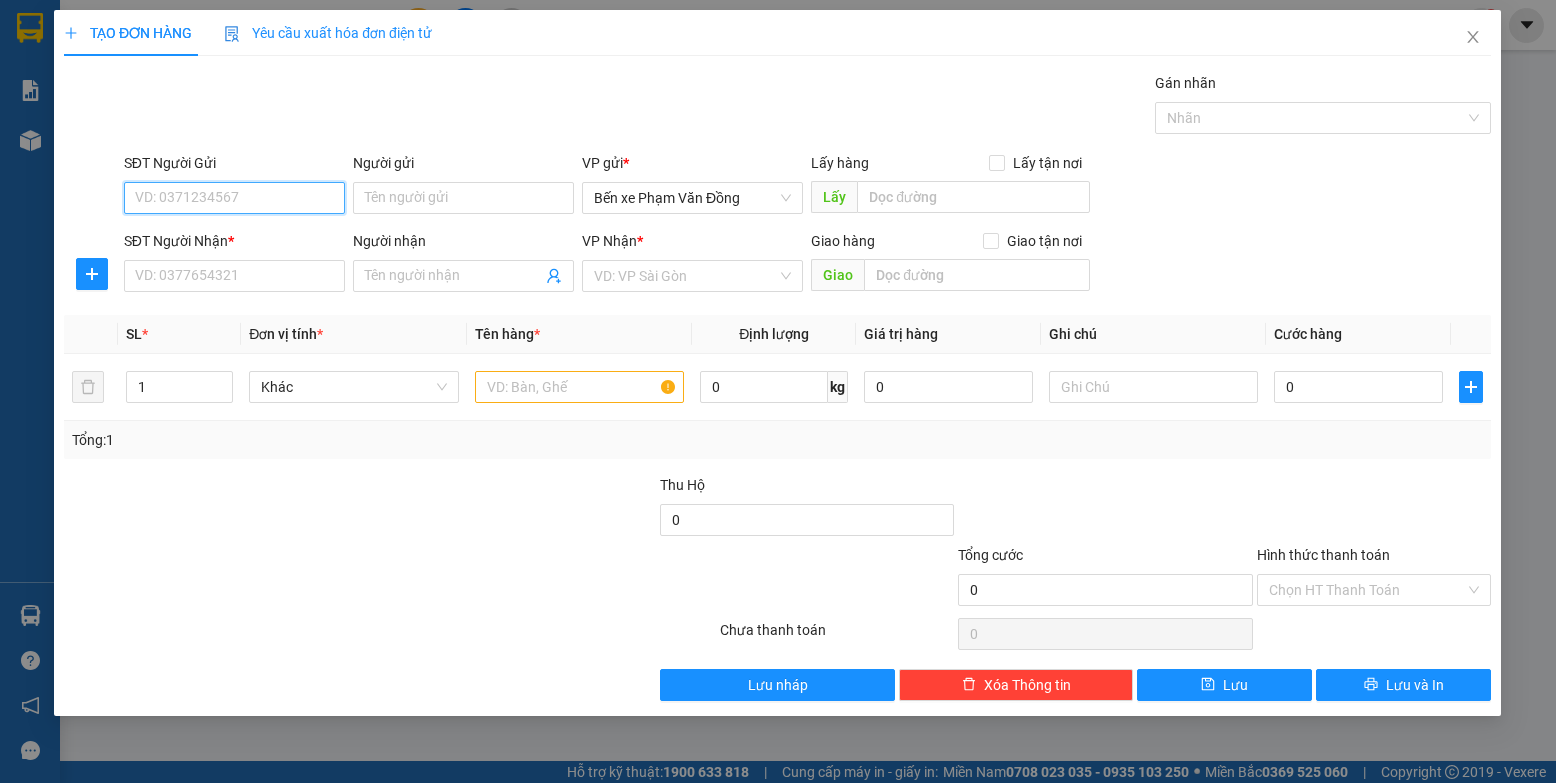 scroll, scrollTop: 0, scrollLeft: 0, axis: both 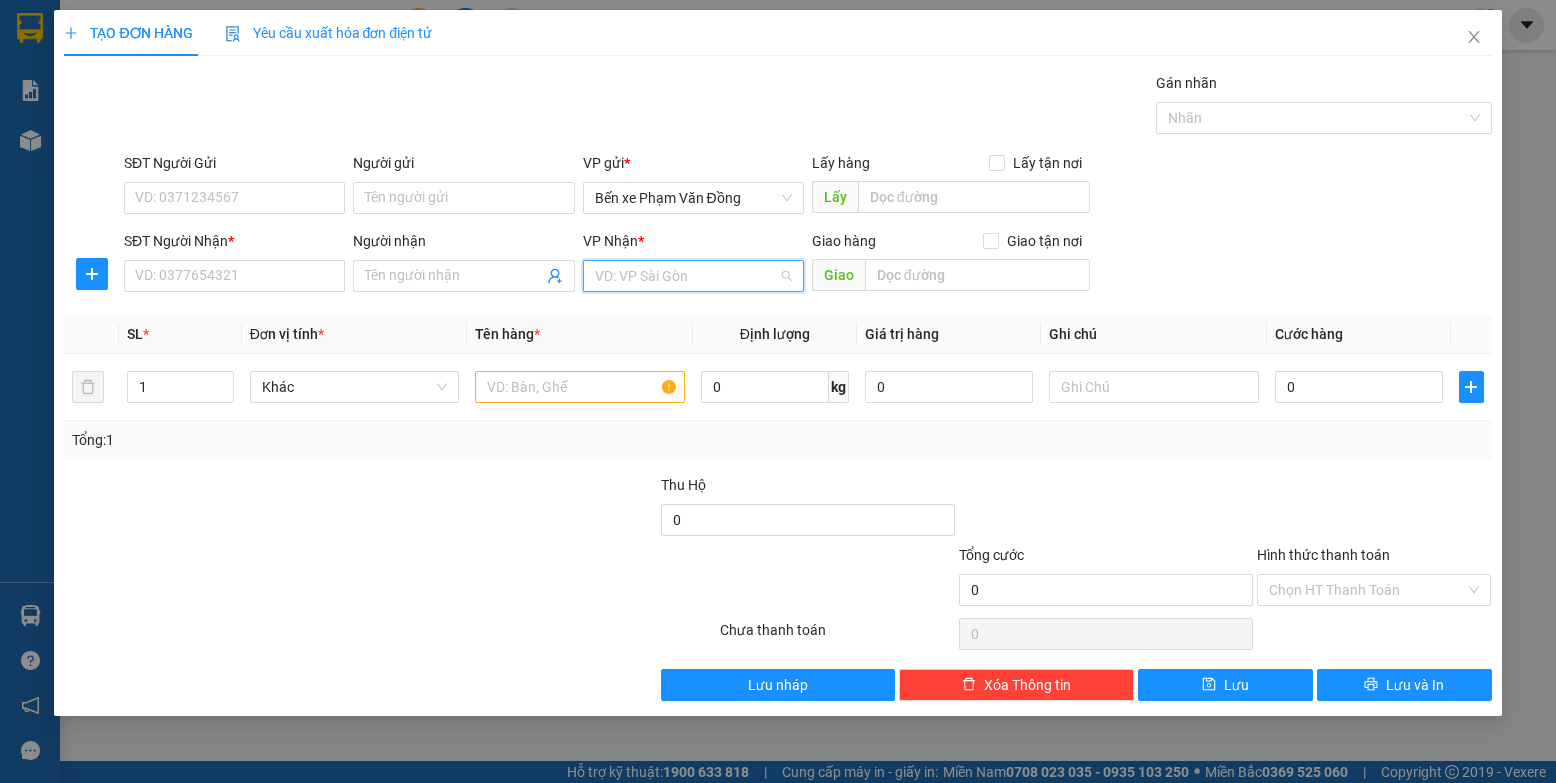 click at bounding box center (686, 276) 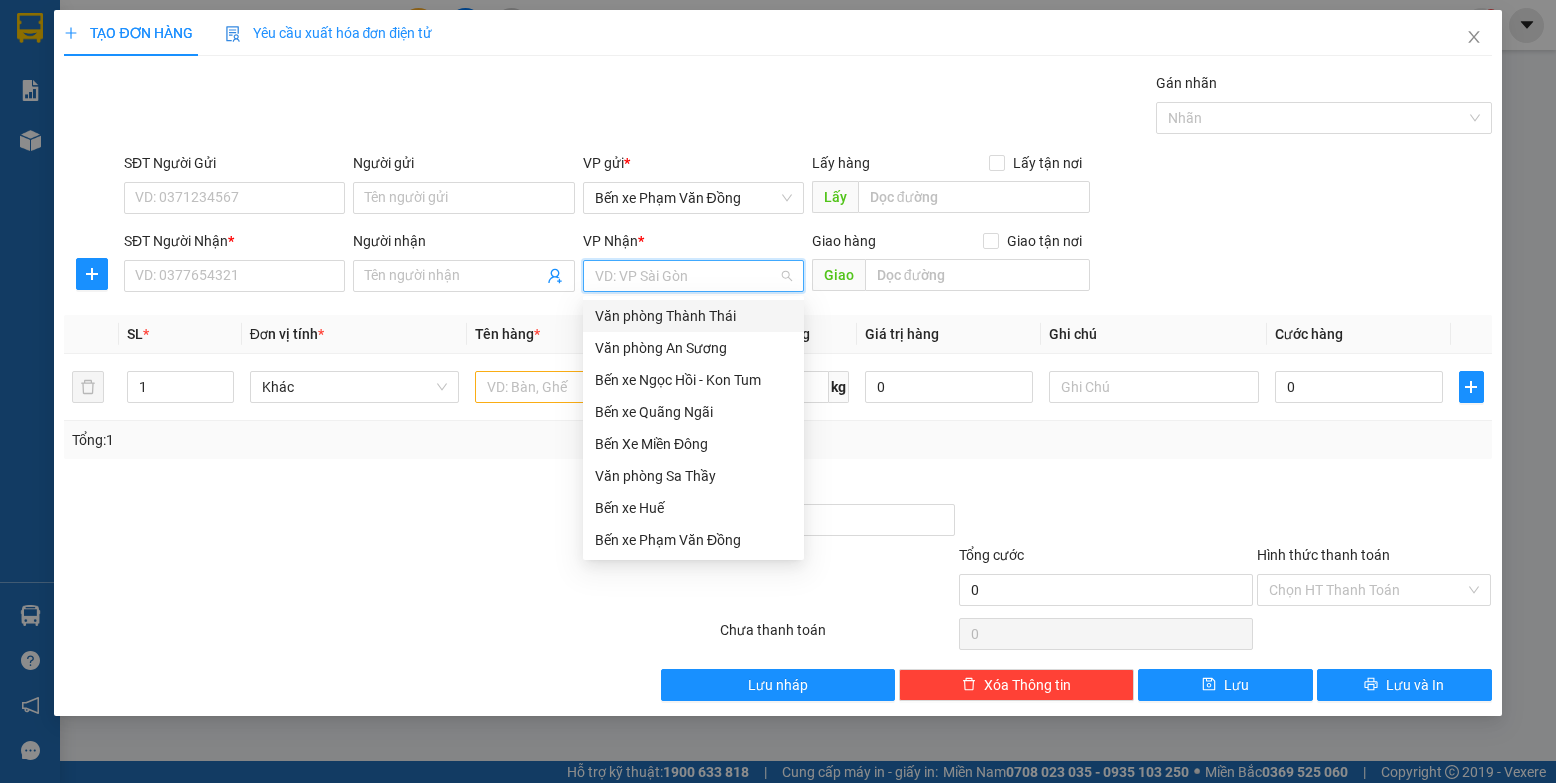 click on "Văn phòng Thành Thái" at bounding box center [693, 316] 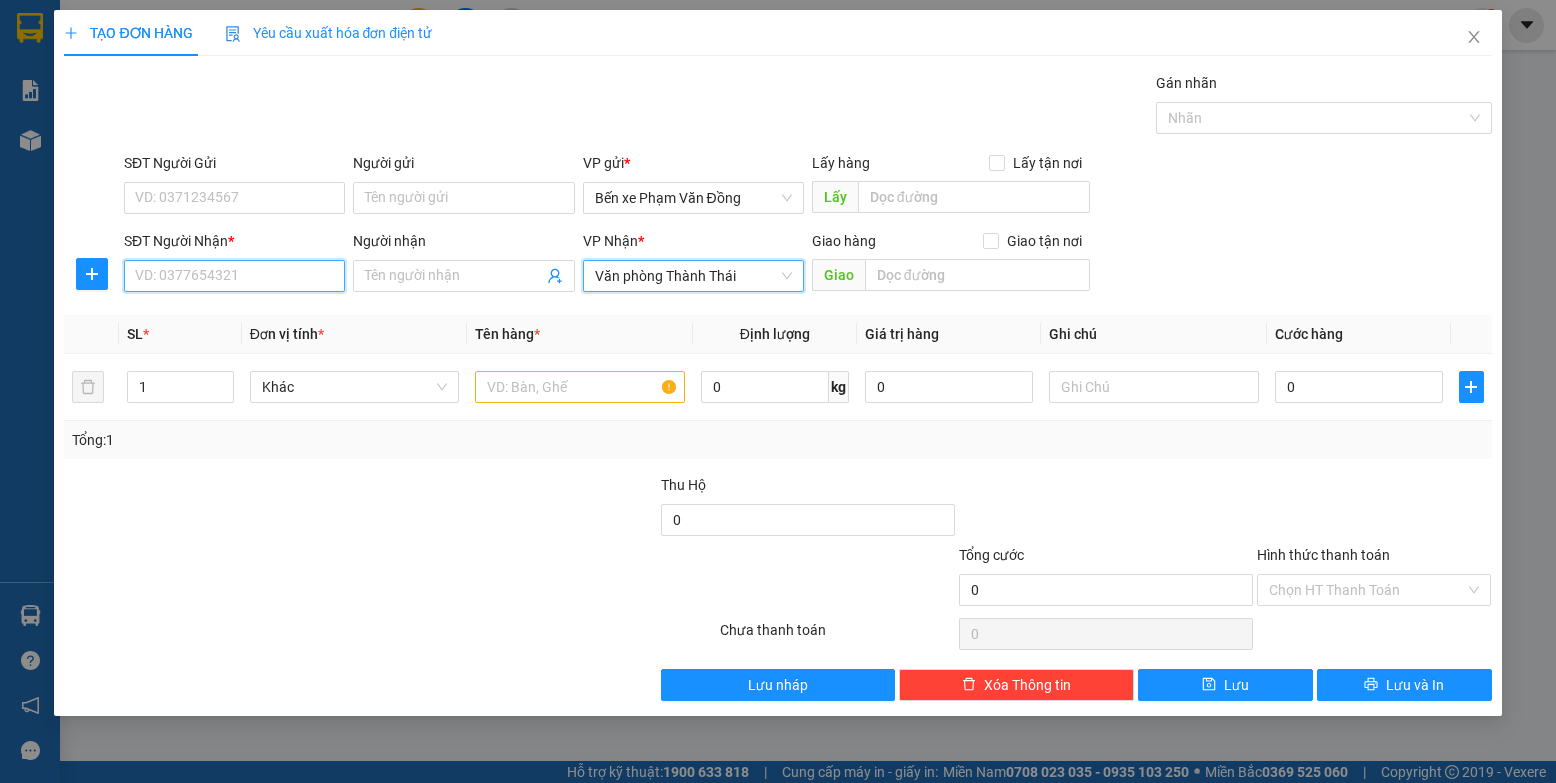 click on "SĐT Người Nhận  *" at bounding box center [234, 276] 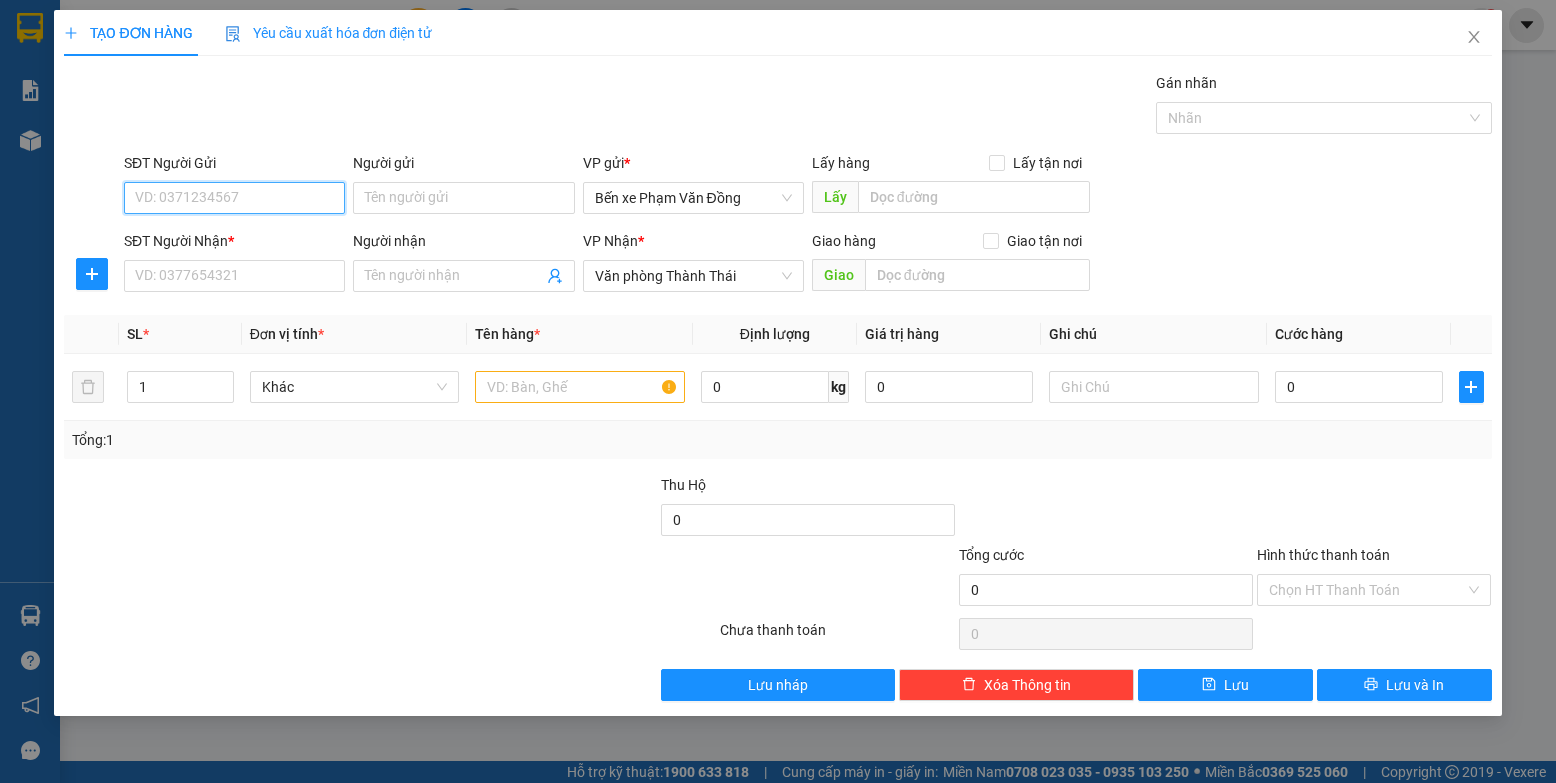 click on "SĐT Người Gửi" at bounding box center [234, 198] 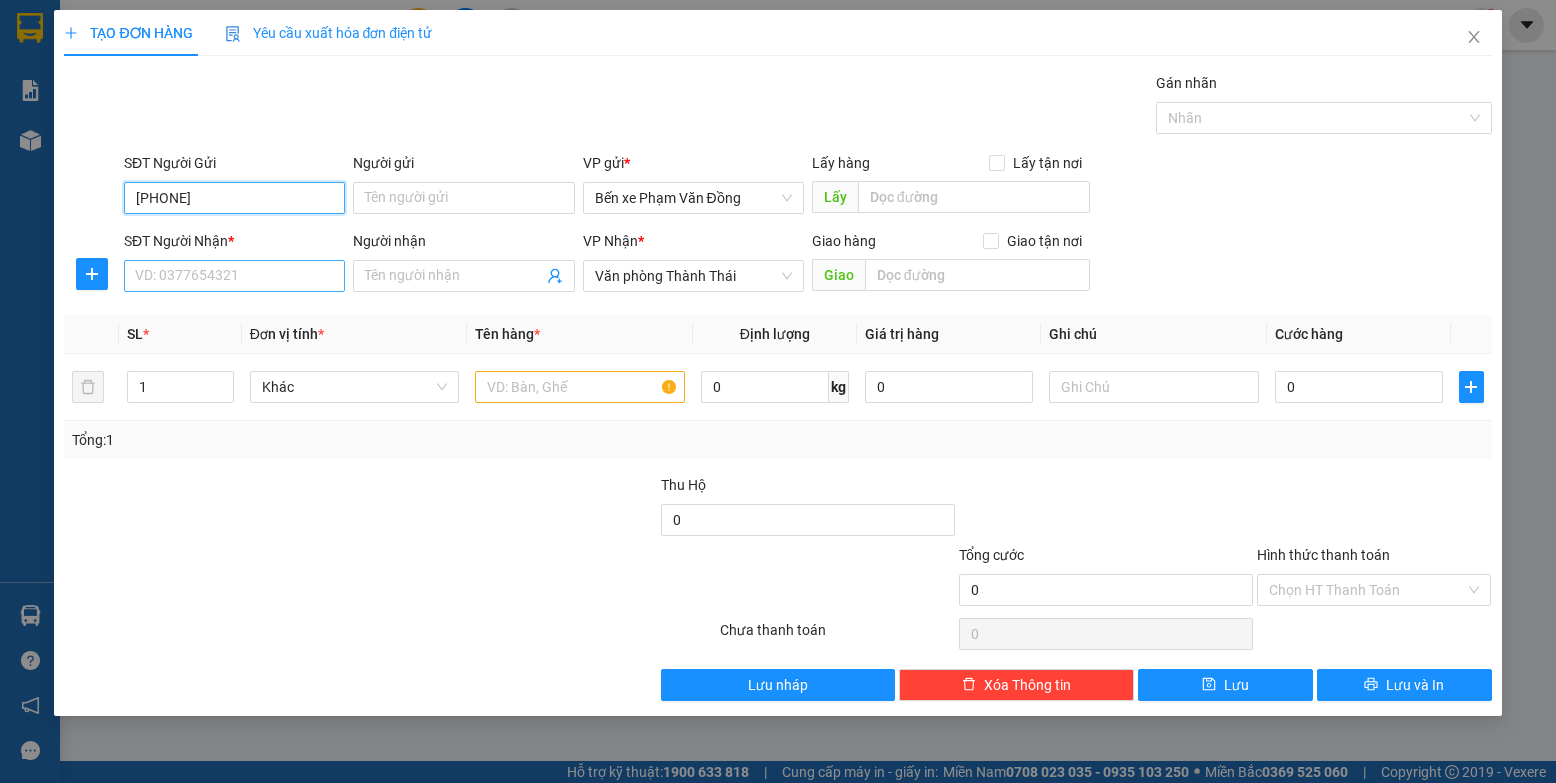 type on "[PHONE]" 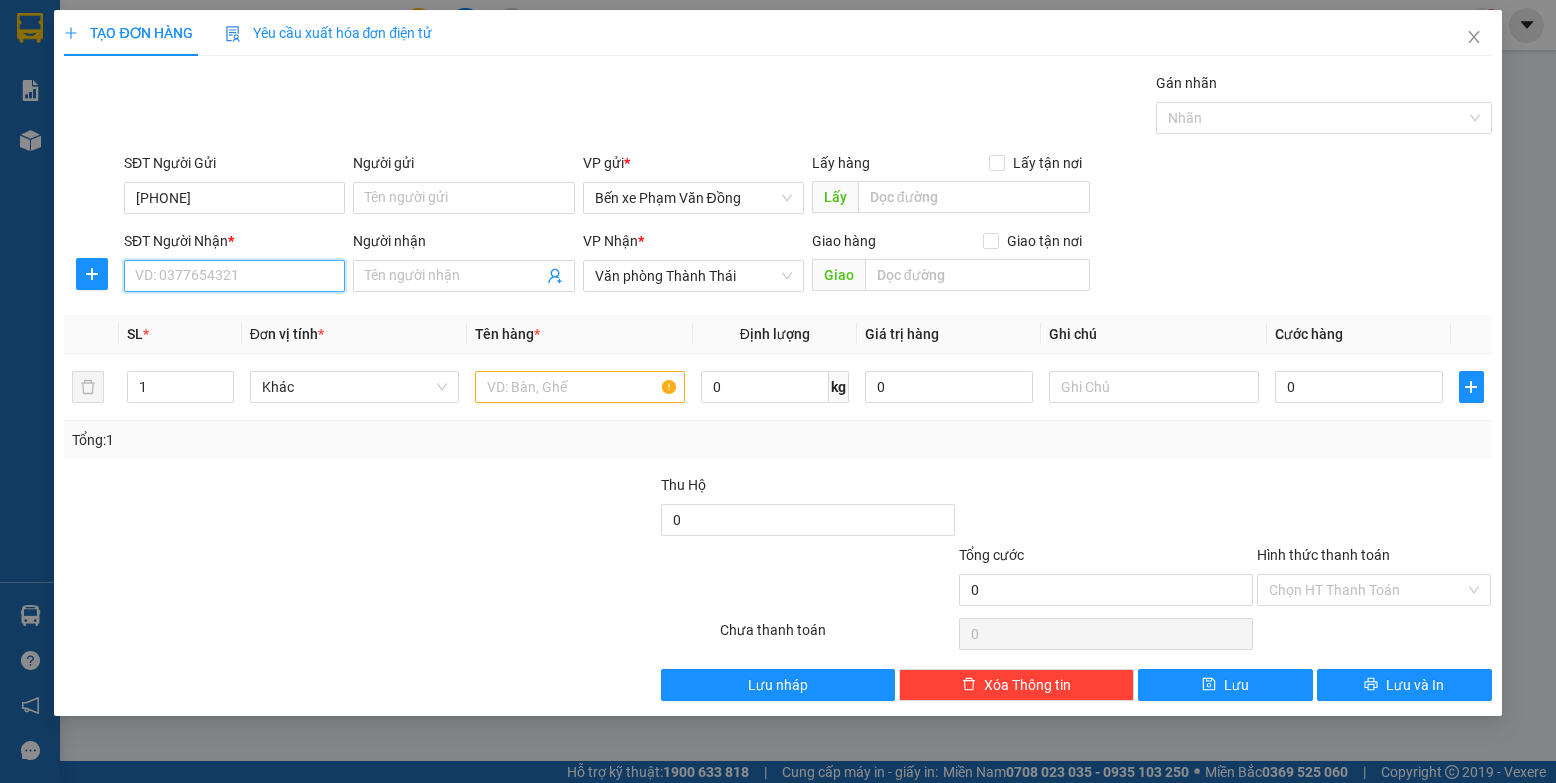 click on "SĐT Người Nhận  *" at bounding box center (234, 276) 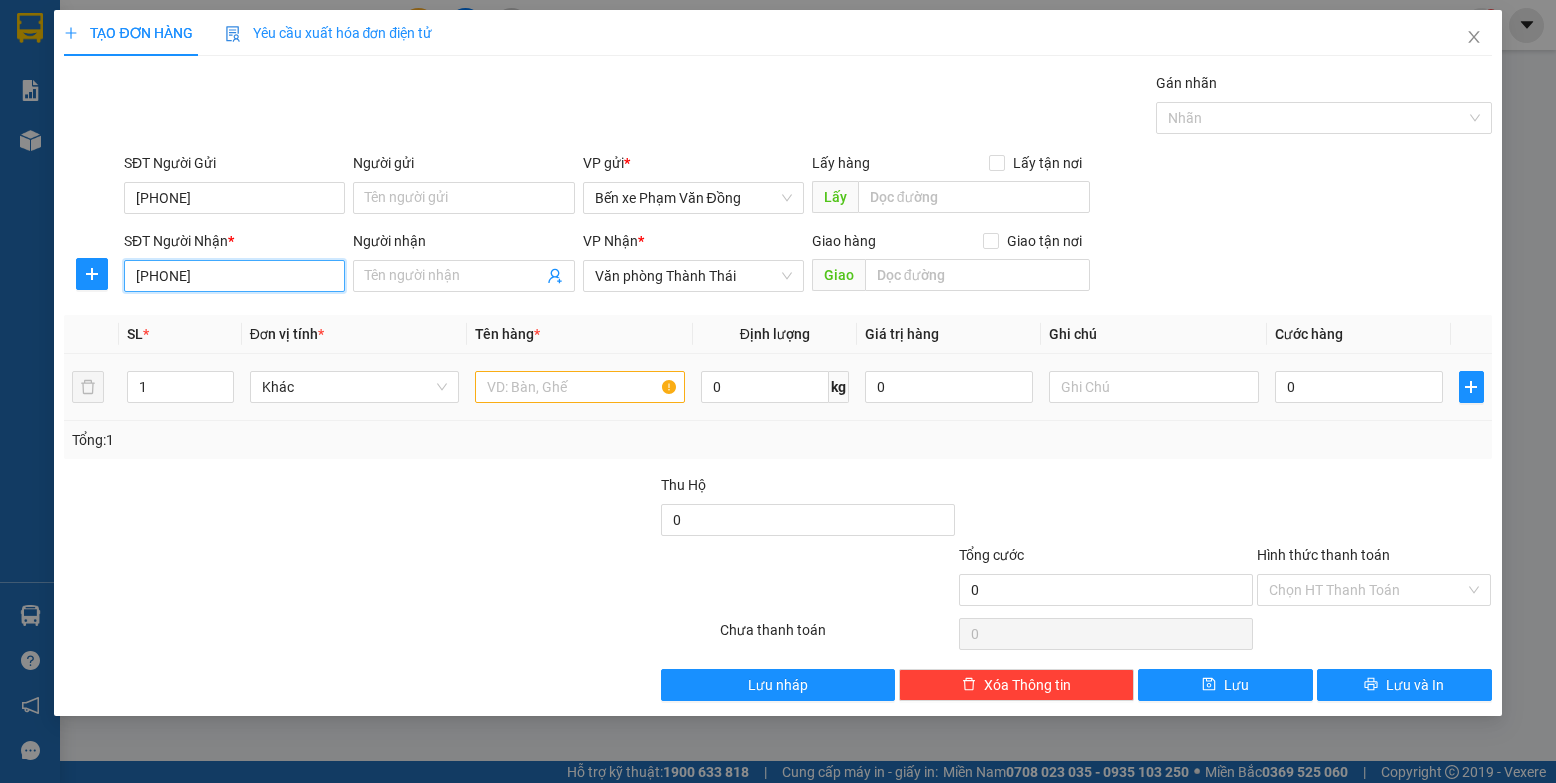 type on "[PHONE]" 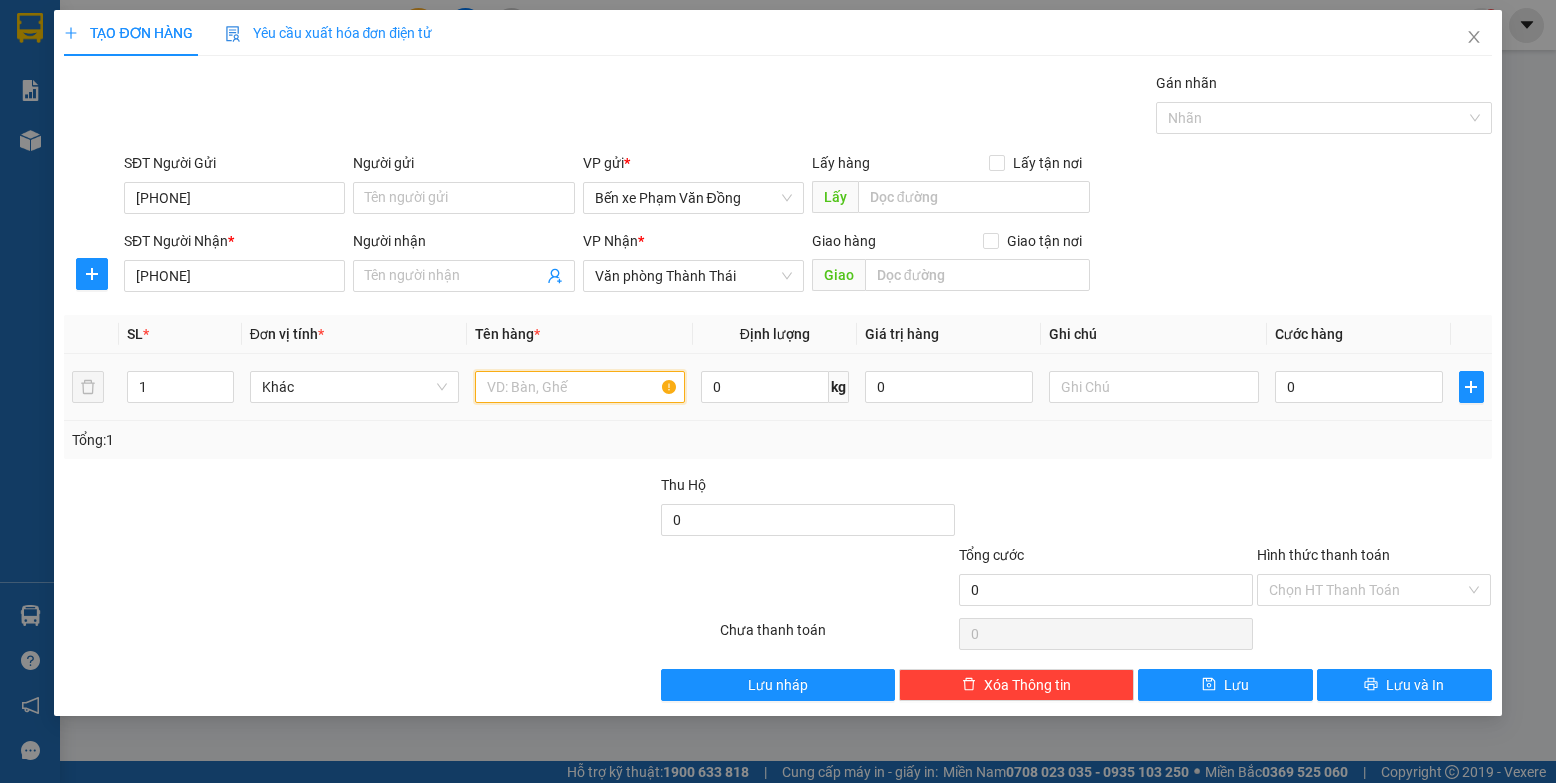 click at bounding box center (580, 387) 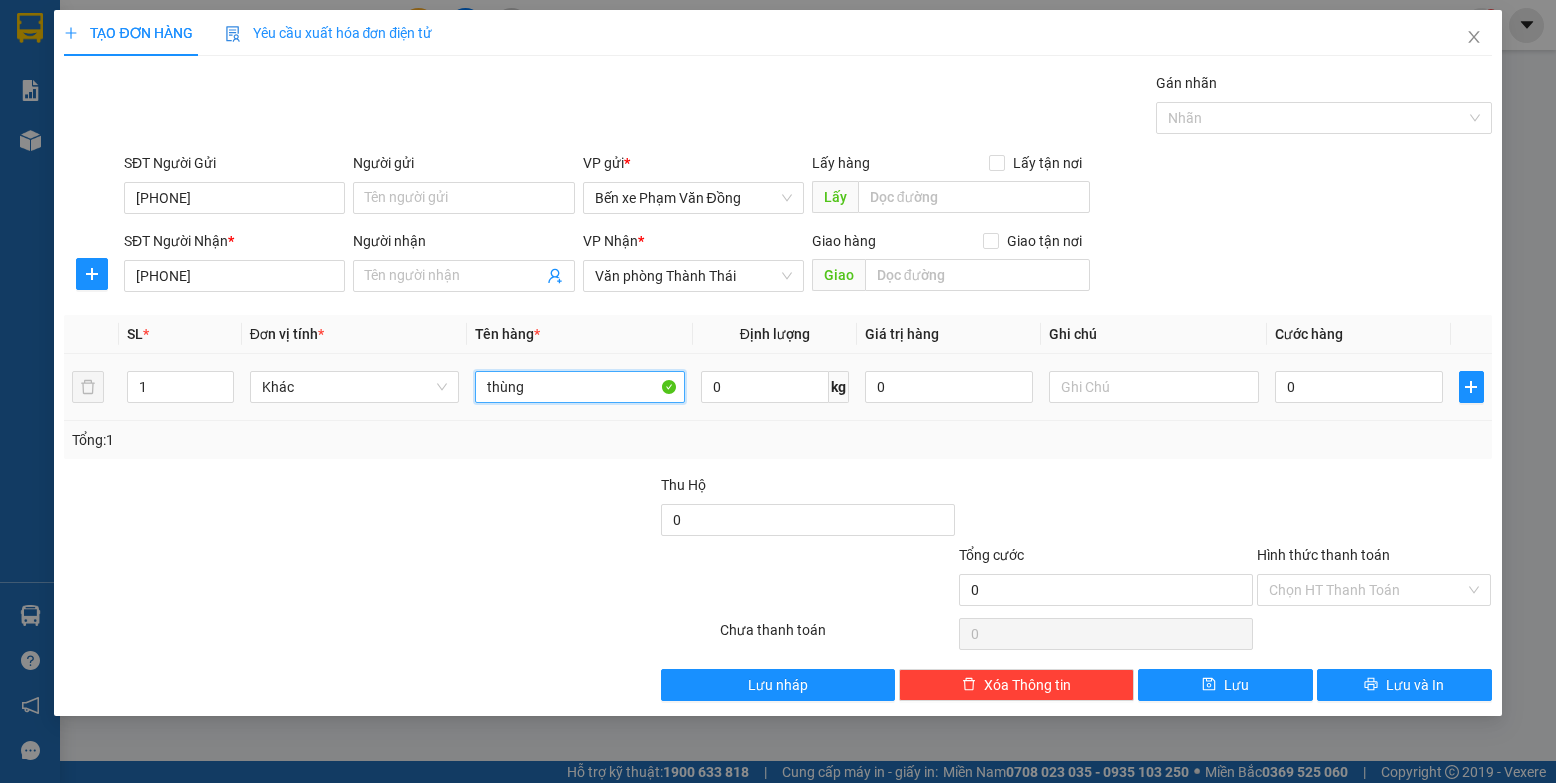 type on "thùng" 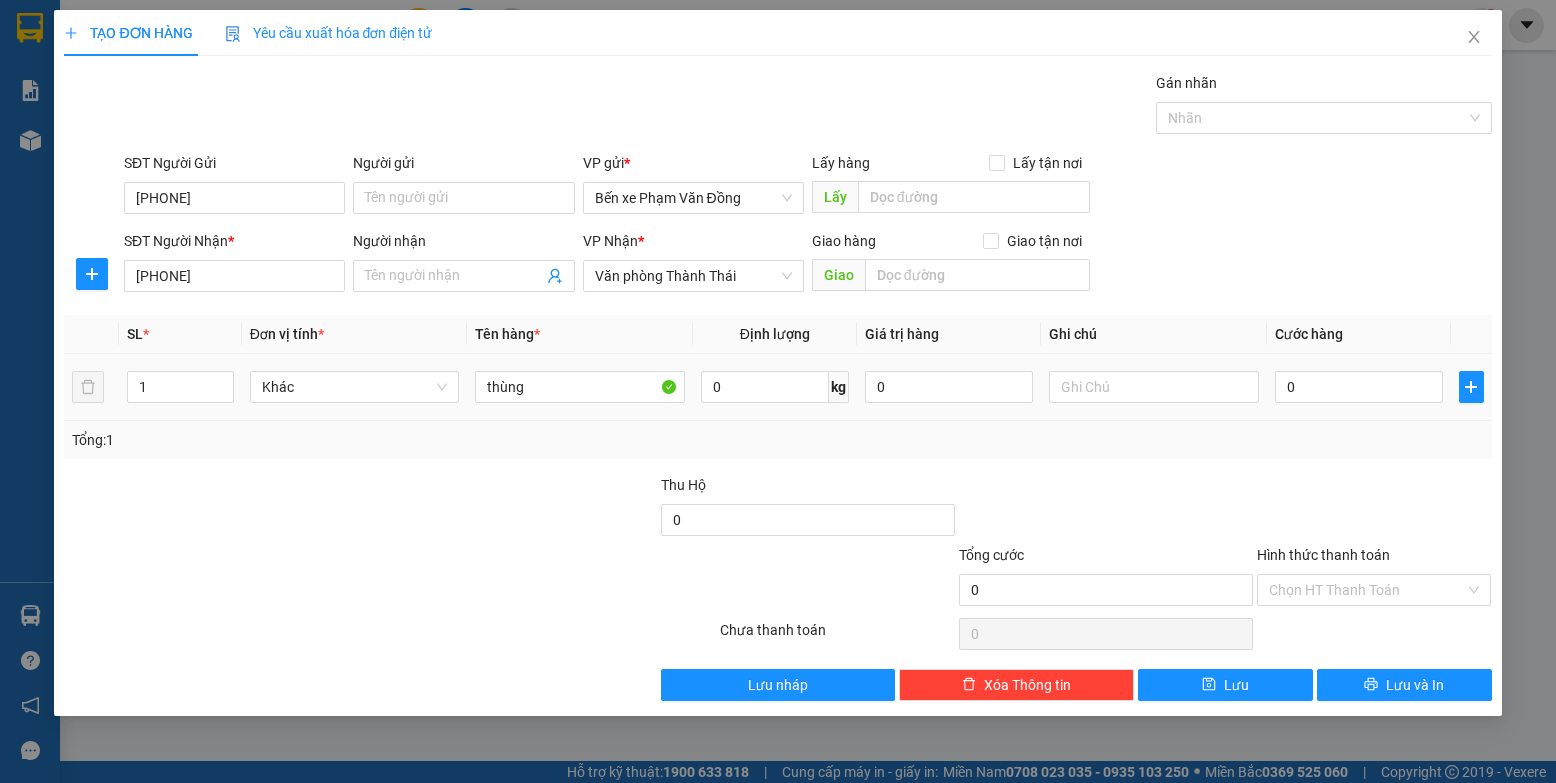 click on "0" at bounding box center [1359, 387] 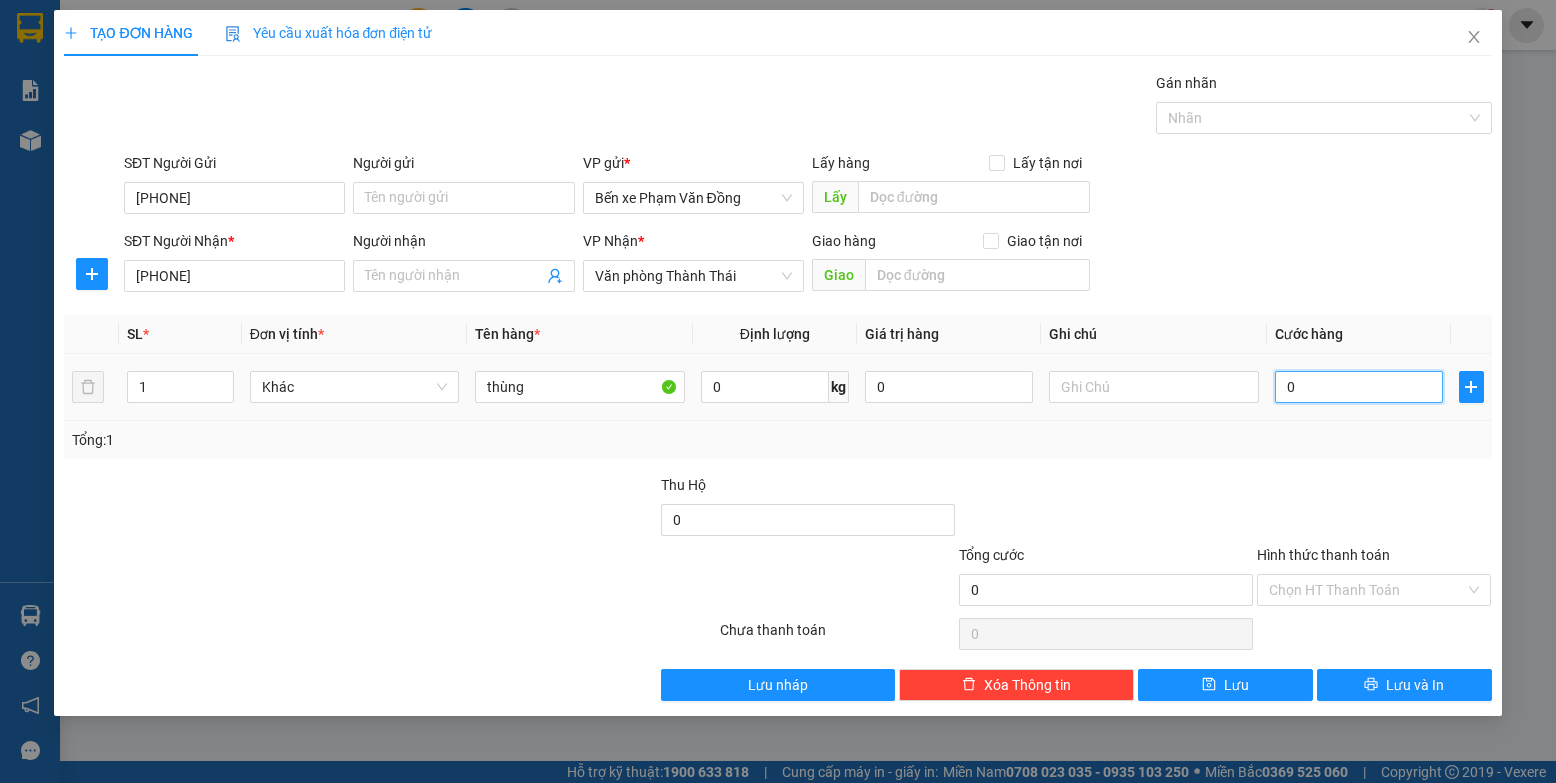 click on "0" at bounding box center (1359, 387) 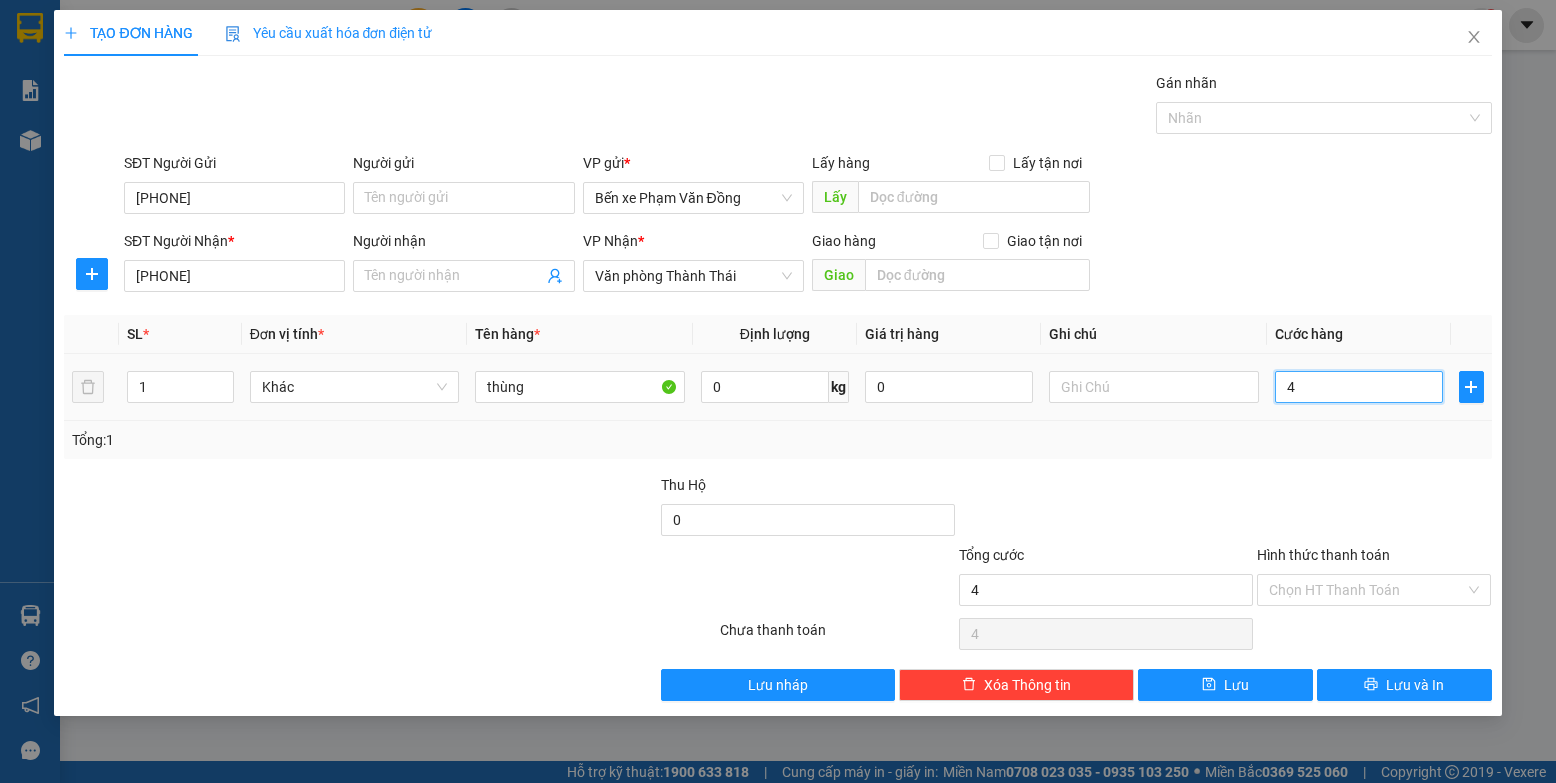 type on "41" 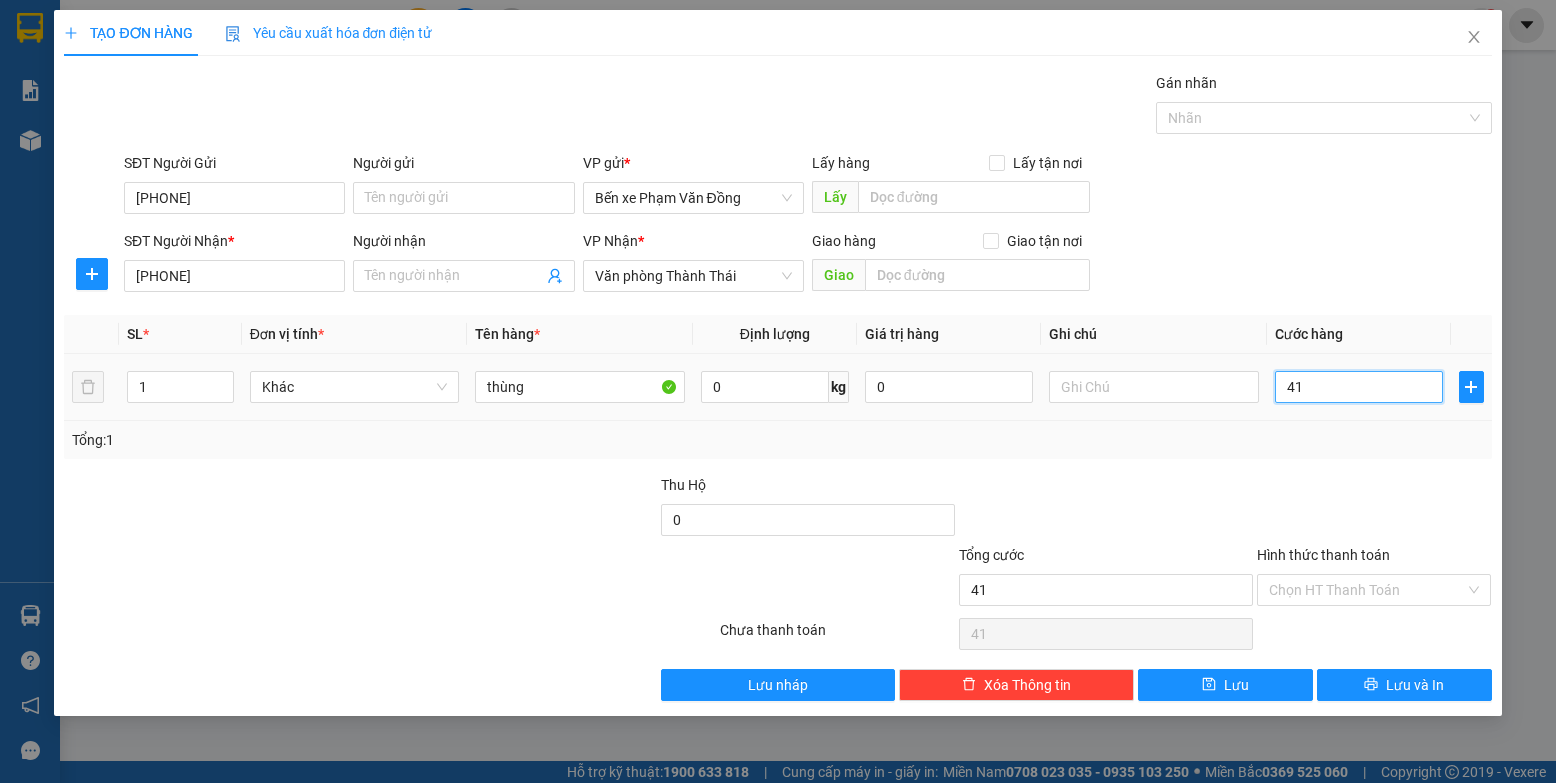 type on "4" 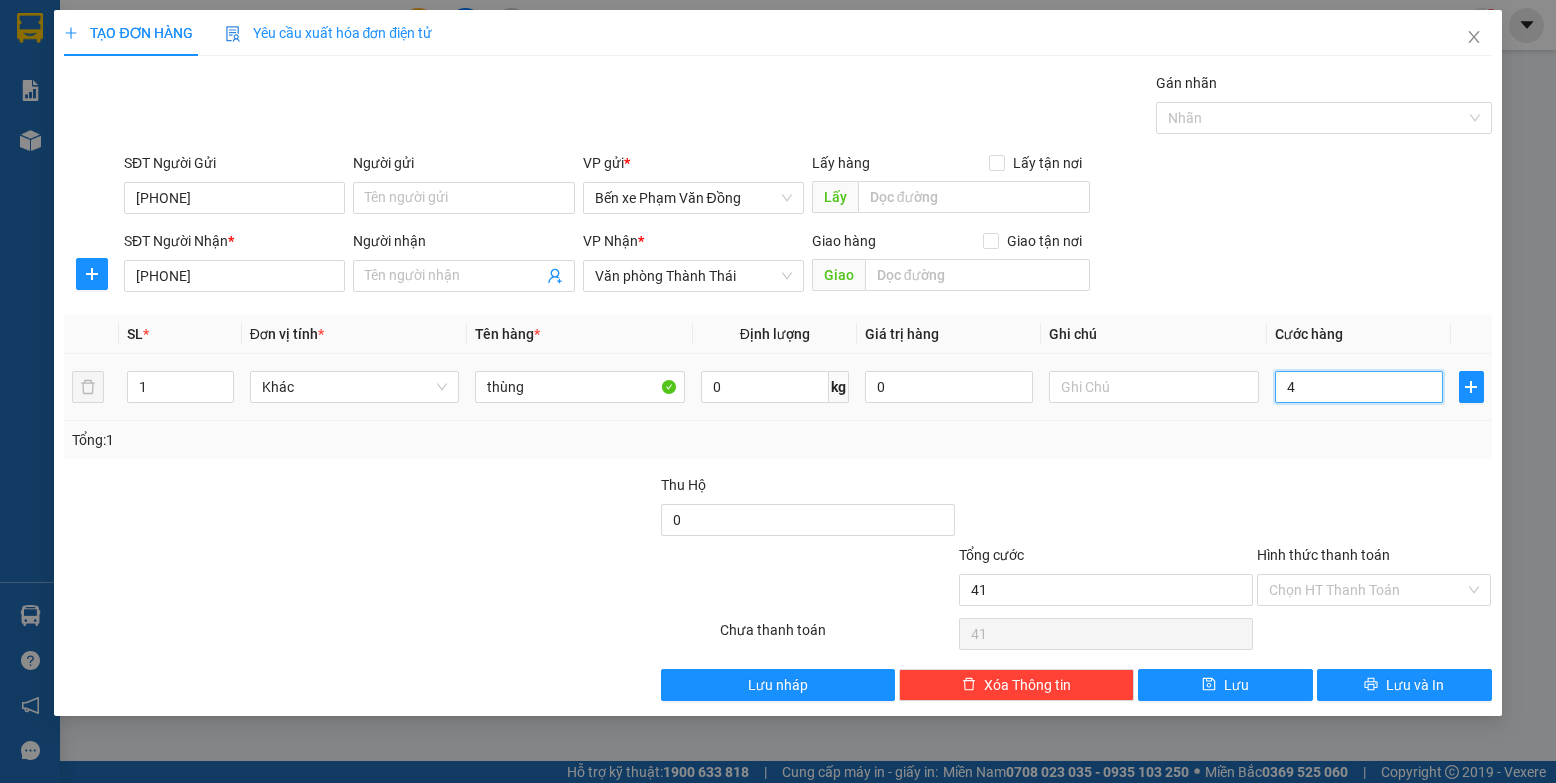 type on "4" 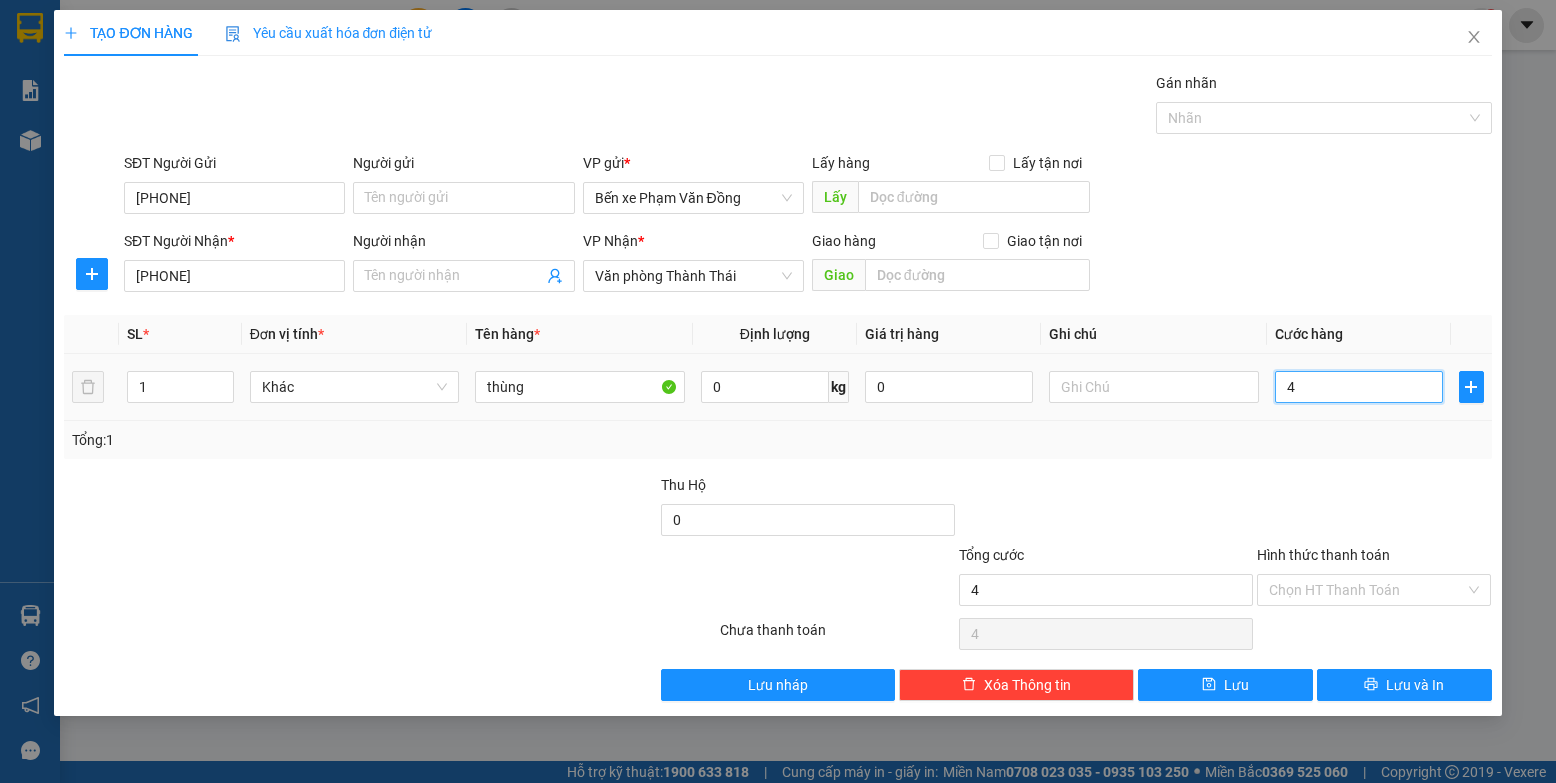 type on "40" 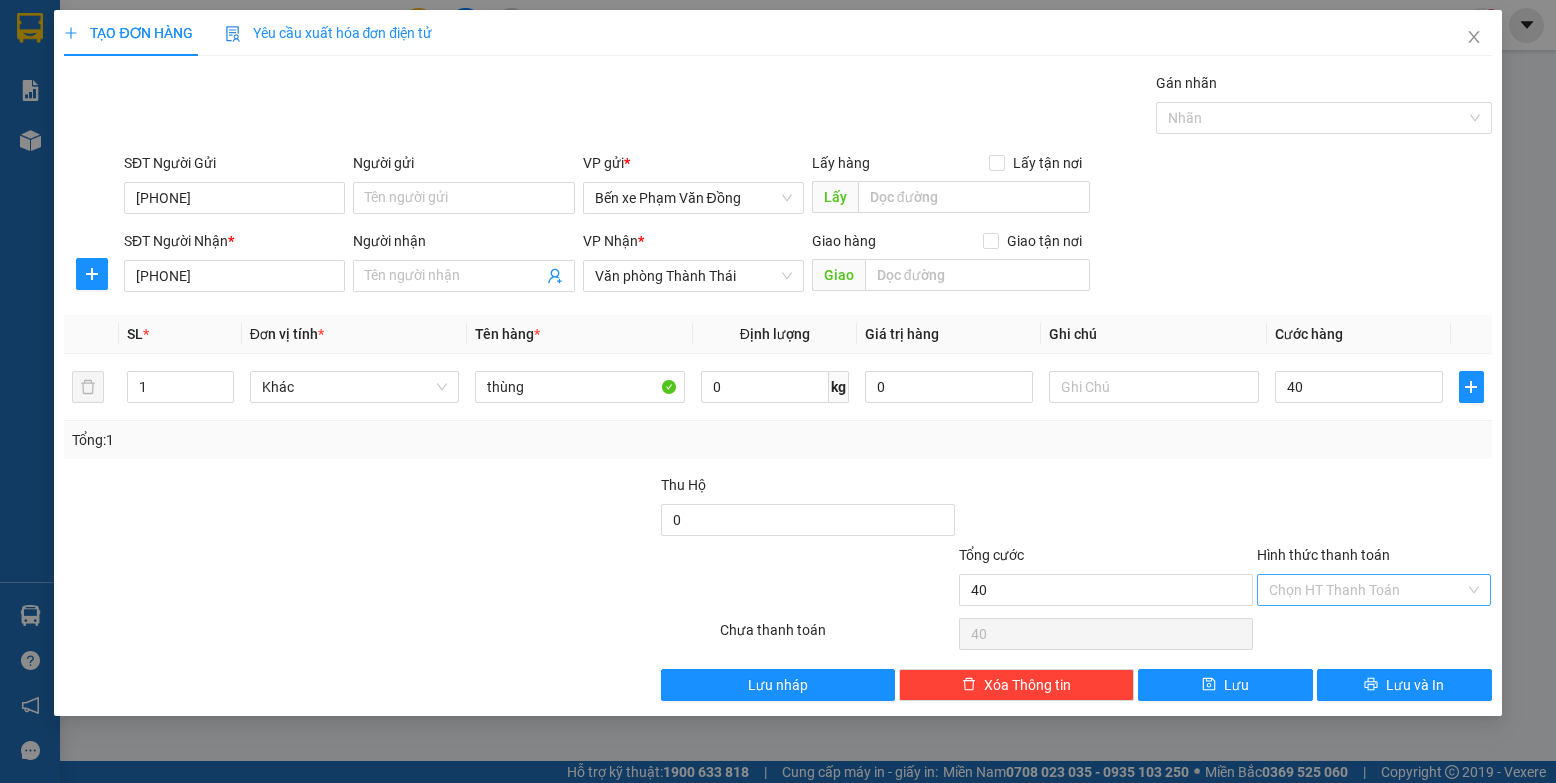 type on "40.000" 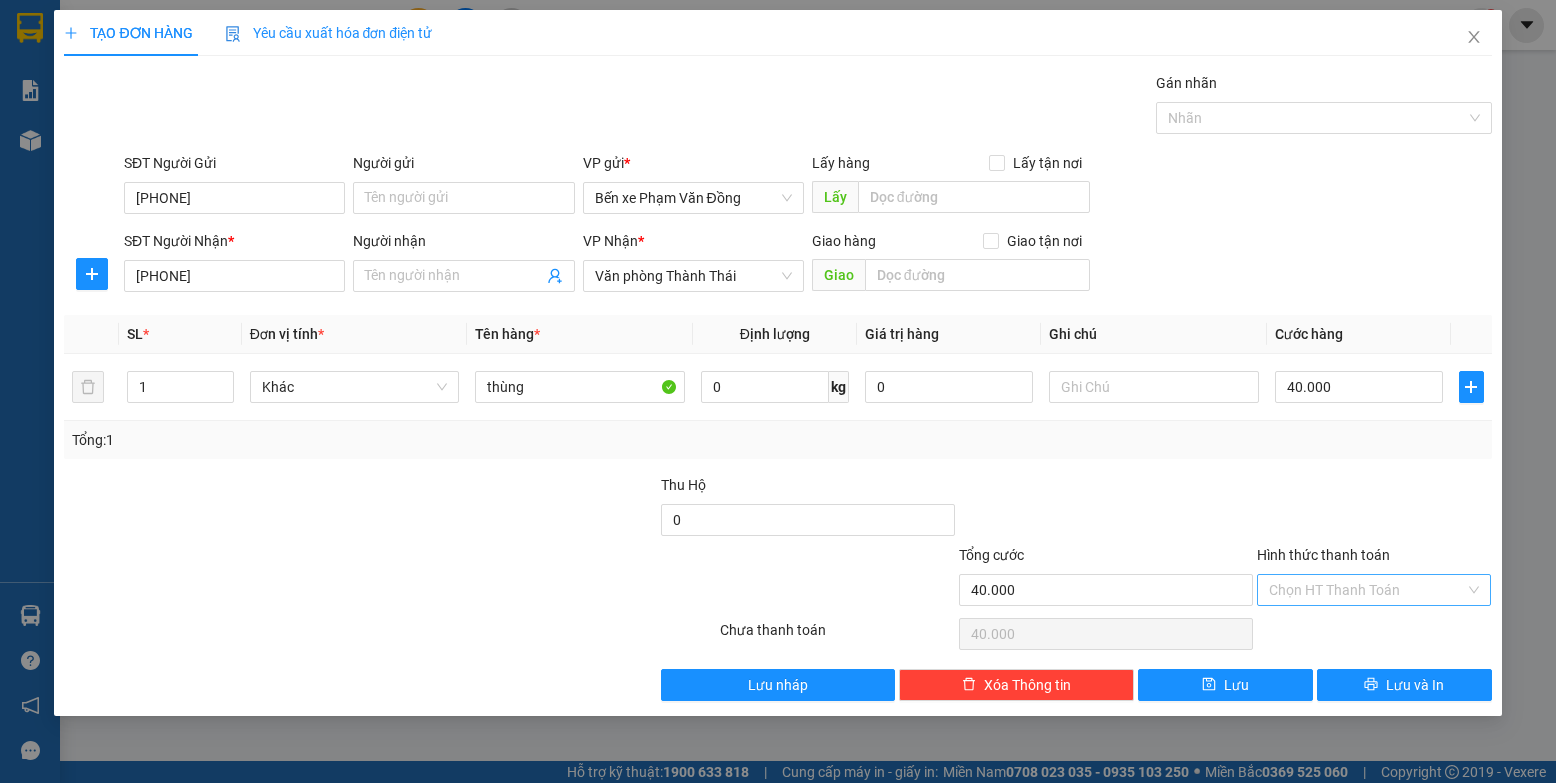 click on "Hình thức thanh toán" at bounding box center [1367, 590] 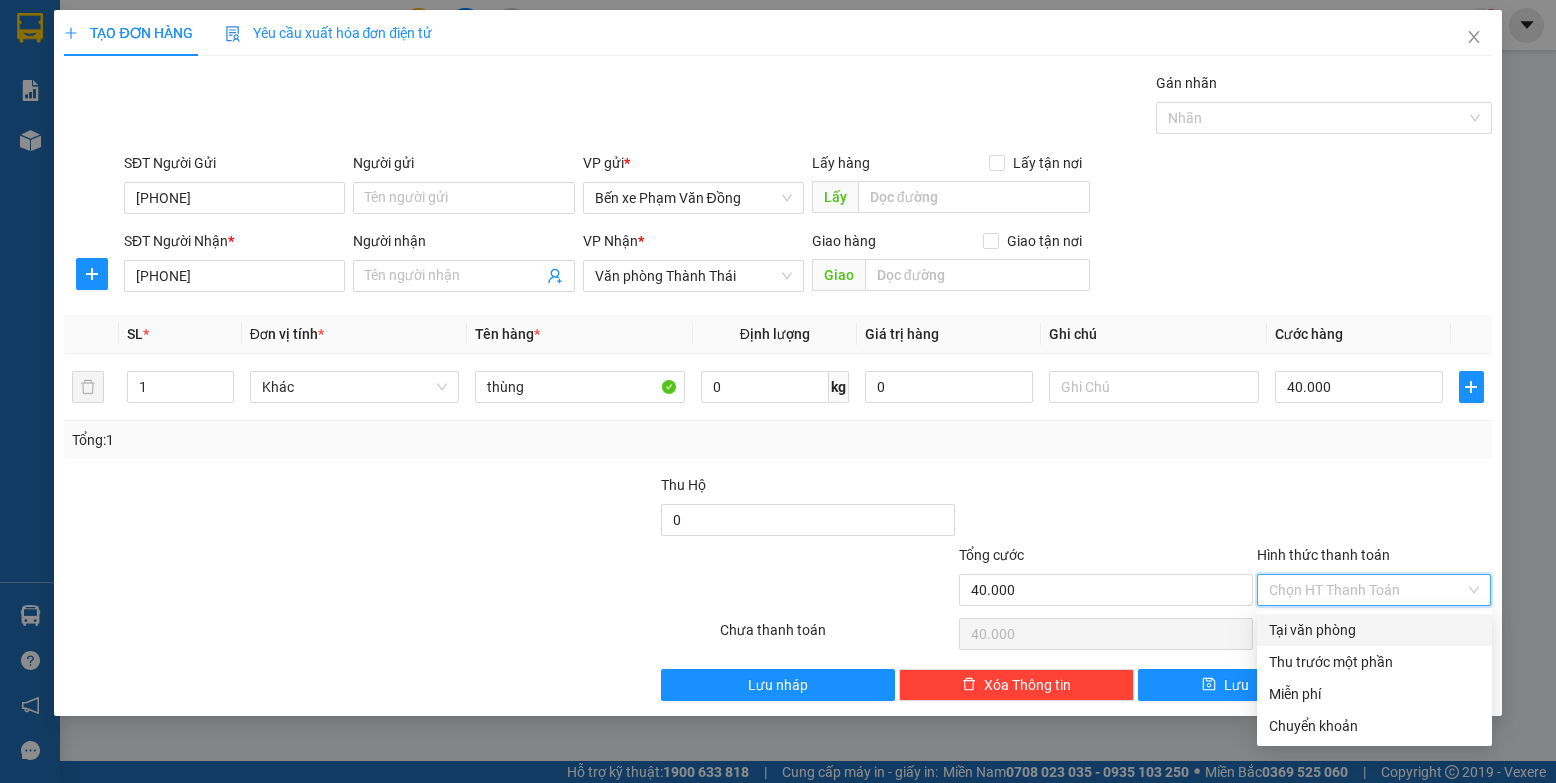 click on "Tại văn phòng" at bounding box center (1374, 630) 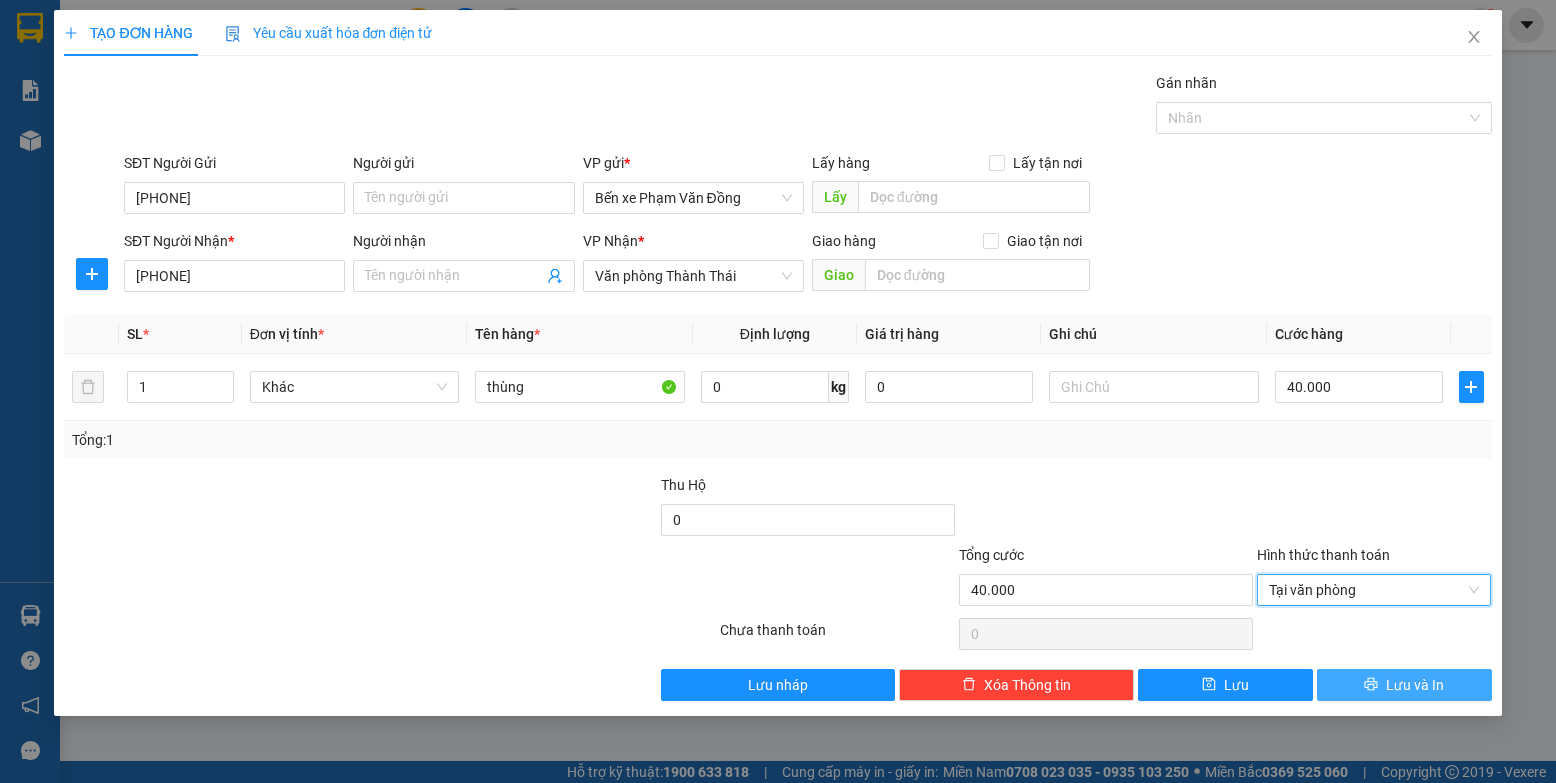 click on "Lưu và In" at bounding box center (1415, 685) 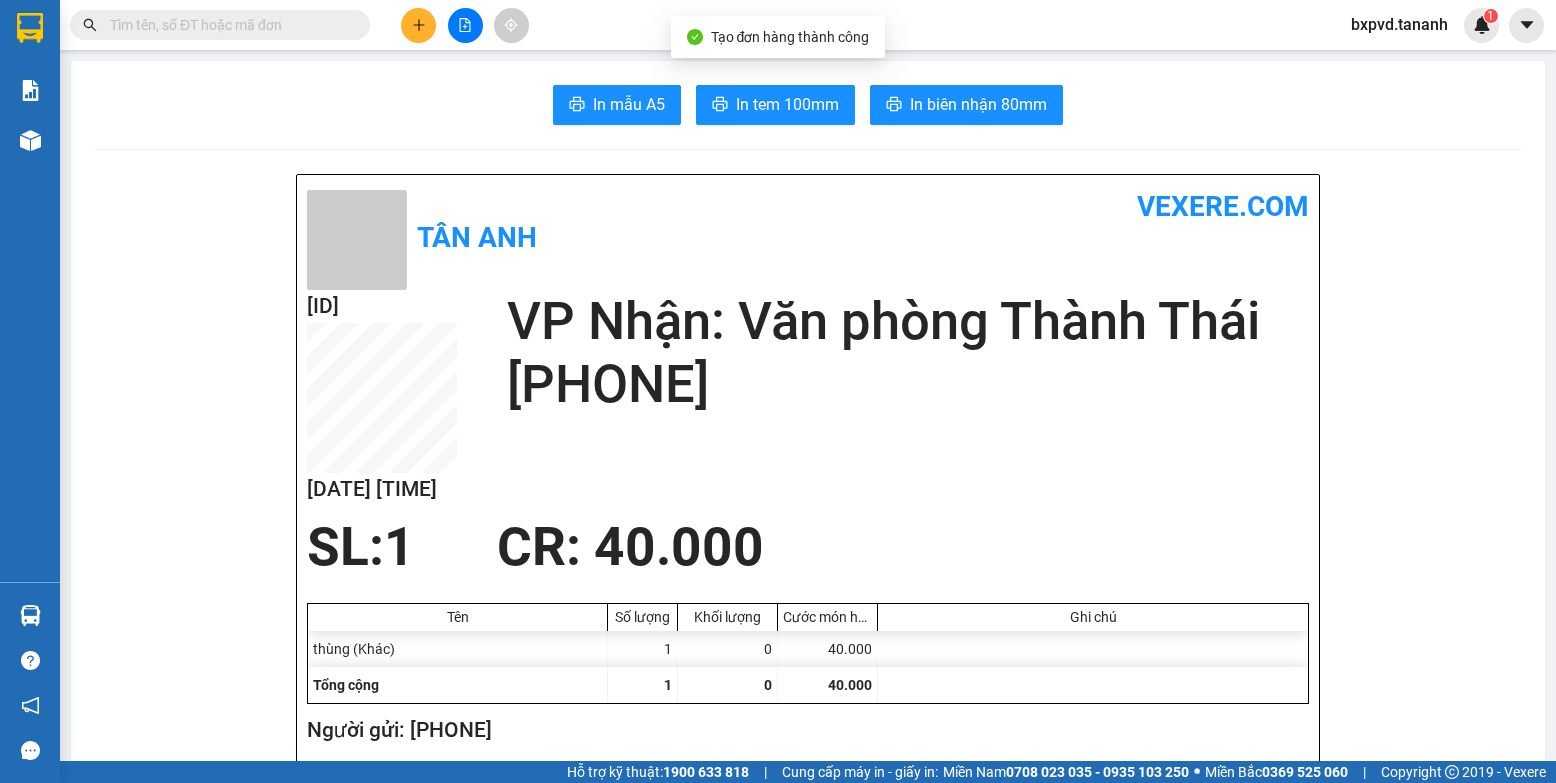 click on "In mẫu A5
In tem 100mm
In biên nhận 80mm Tân Anh vexere.com [ID] 02/08 15:55 VP Nhận:   Văn phòng Thành Thái [PHONE] SL:  1 CR :   40.000 Tên Số lượng Khối lượng Cước món hàng Ghi chú thùng (Khác) 1 0 40.000 Tổng cộng 1 0 40.000 Loading... Người gửi:      [PHONE]     VP gửi :    Bến xe Phạm Văn Đồng Tân Anh   217 Trần Phú,   02603 833 132 Gửi khách hàng Vexere.com (c) 2017 GỬI :    Bến xe Phạm Văn Đồng Người gửi :    [PHONE] [ID] NHẬN :   Văn phòng Thành Thái Người nhận :    [PHONE] Tên (giá trị hàng) SL KG/Món Loại hàng gửi Cước món hàng Ghi chú thùng (Khác) 1 0 40.000 Tổng cộng 1 0 40.000 Loading... Cước rồi   : 40.000 Tổng phải thu: 0 Người gửi hàng xác nhận (Tôi đã đọc và đồng ý nộp dung phiếu gửi hàng) NV kiểm tra hàng (Kí và ghi rõ họ tên) 15:55, ngày 02 tháng 08 năm 2025 NV nhận hàng NV nhận hàng :" at bounding box center [808, 1413] 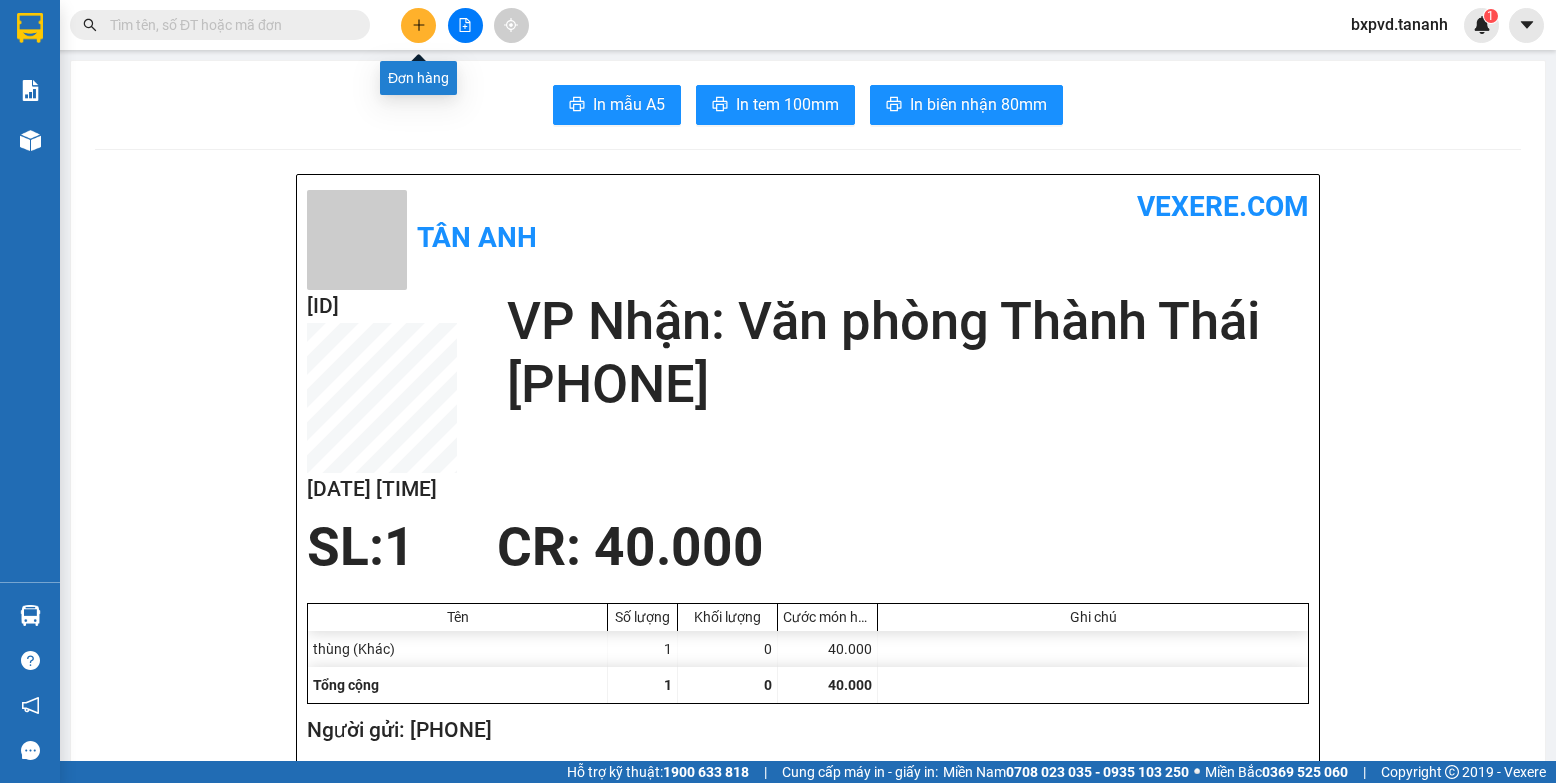 click 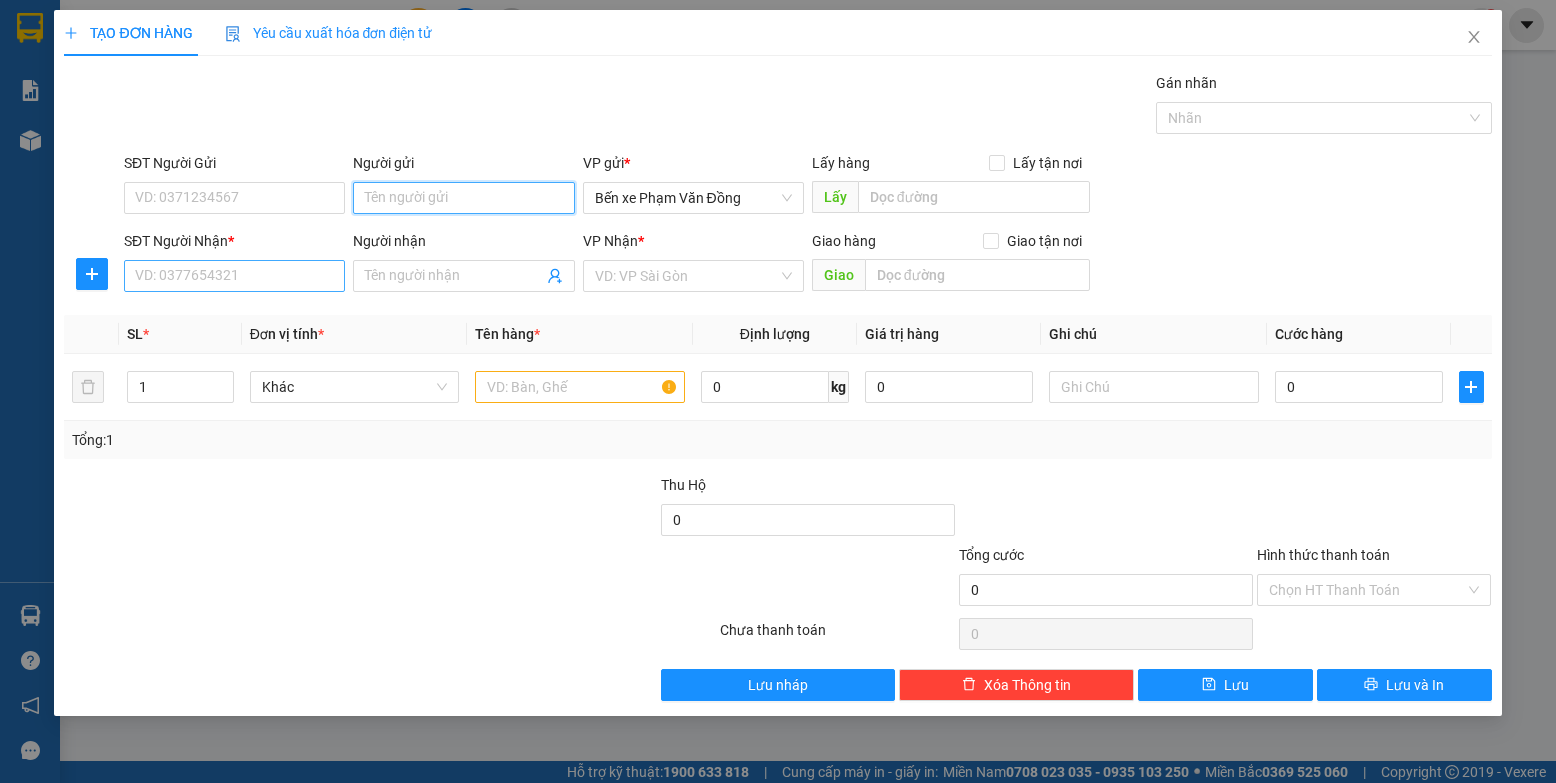 drag, startPoint x: 377, startPoint y: 210, endPoint x: 177, endPoint y: 291, distance: 215.77998 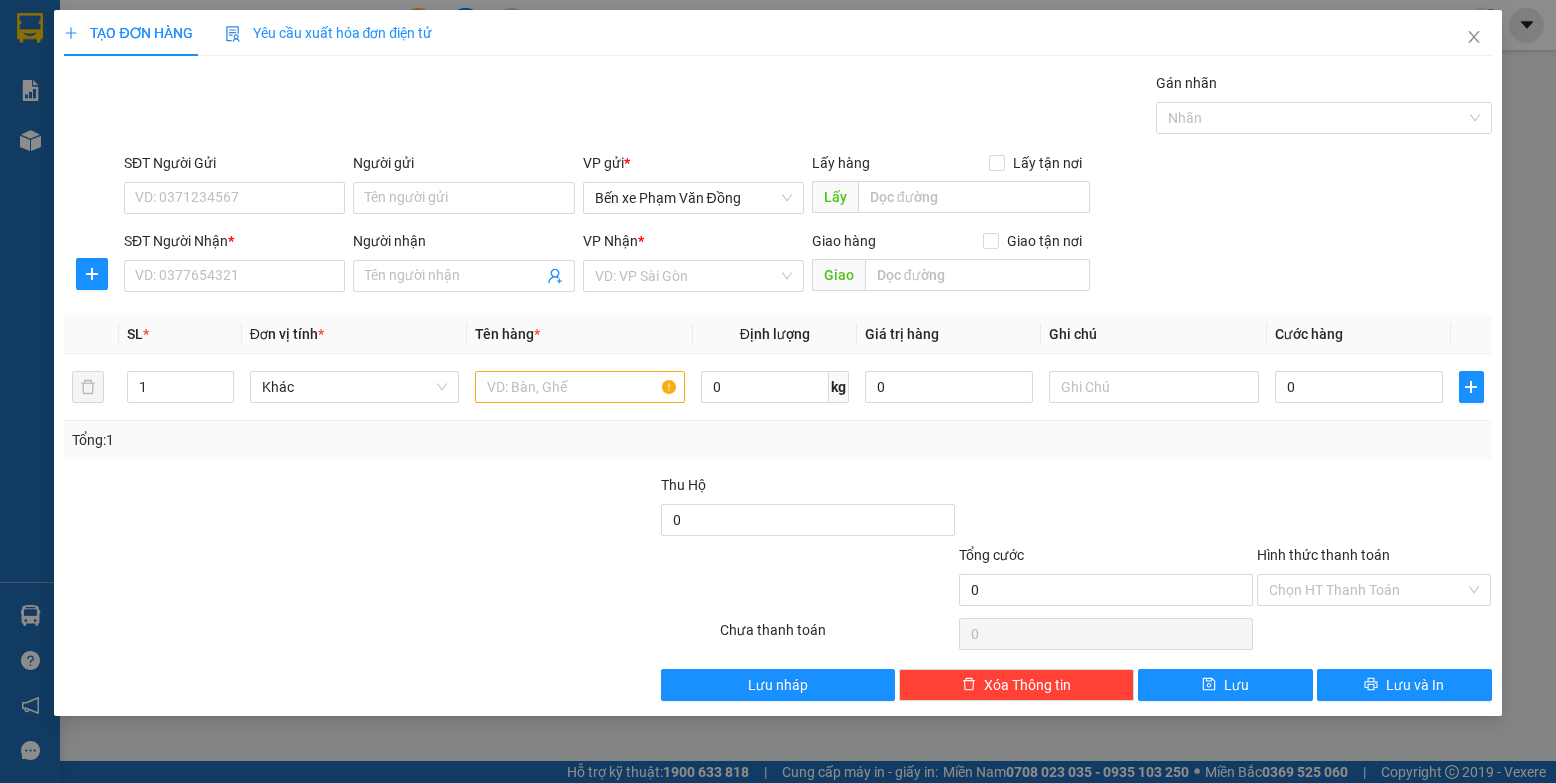 drag, startPoint x: 177, startPoint y: 291, endPoint x: 1228, endPoint y: 198, distance: 1055.1067 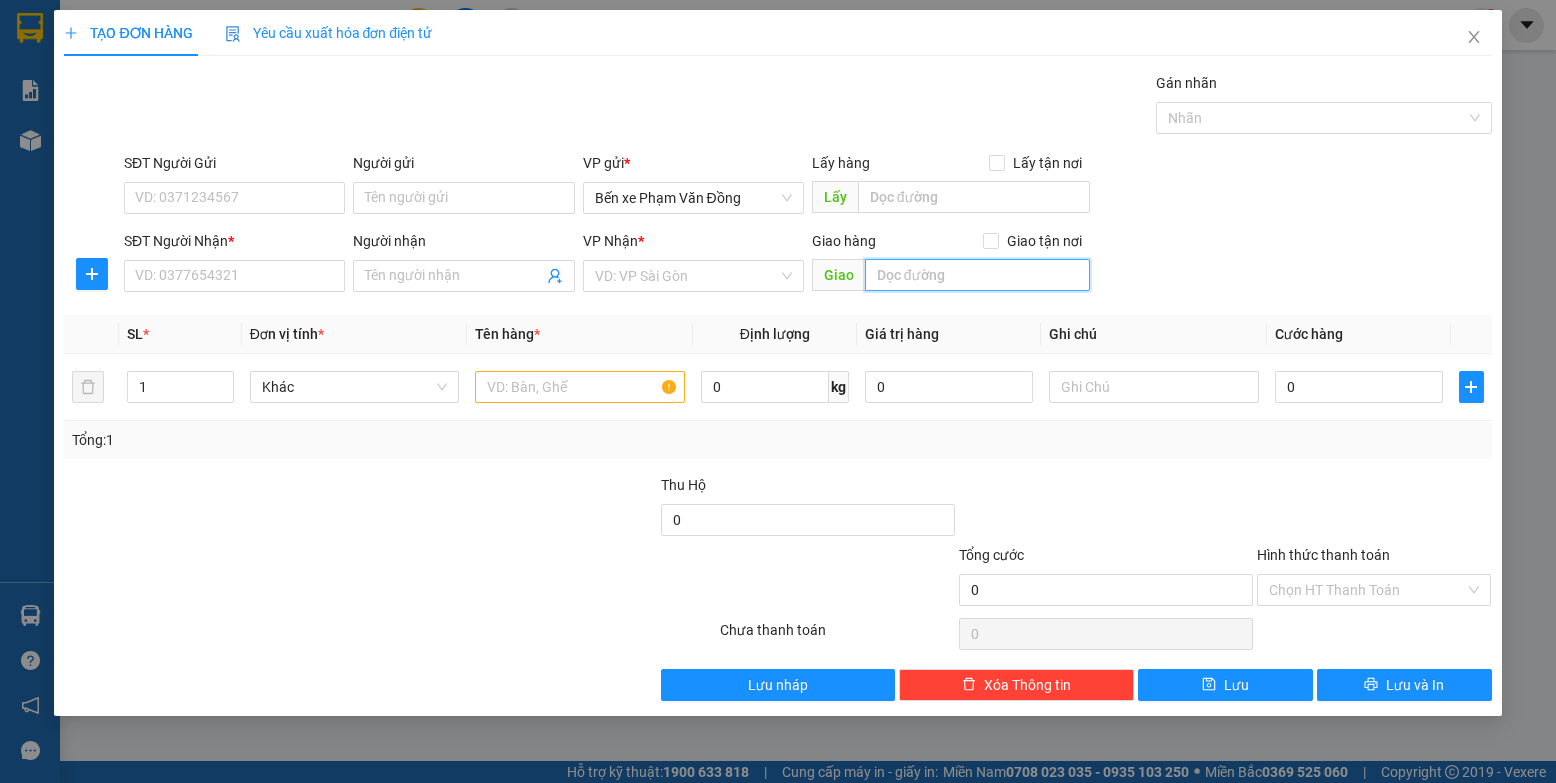 click at bounding box center (978, 275) 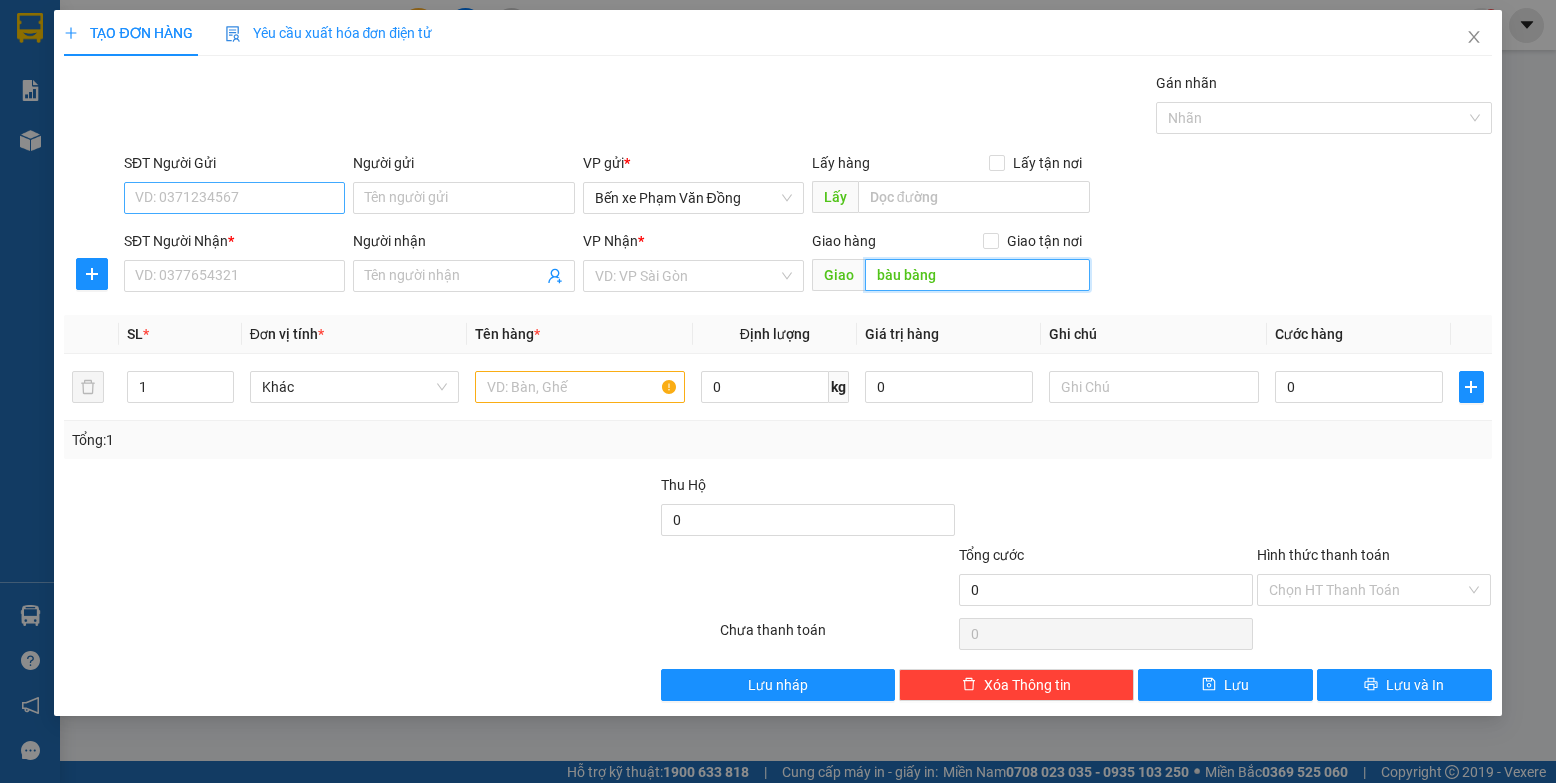 type on "bàu bàng" 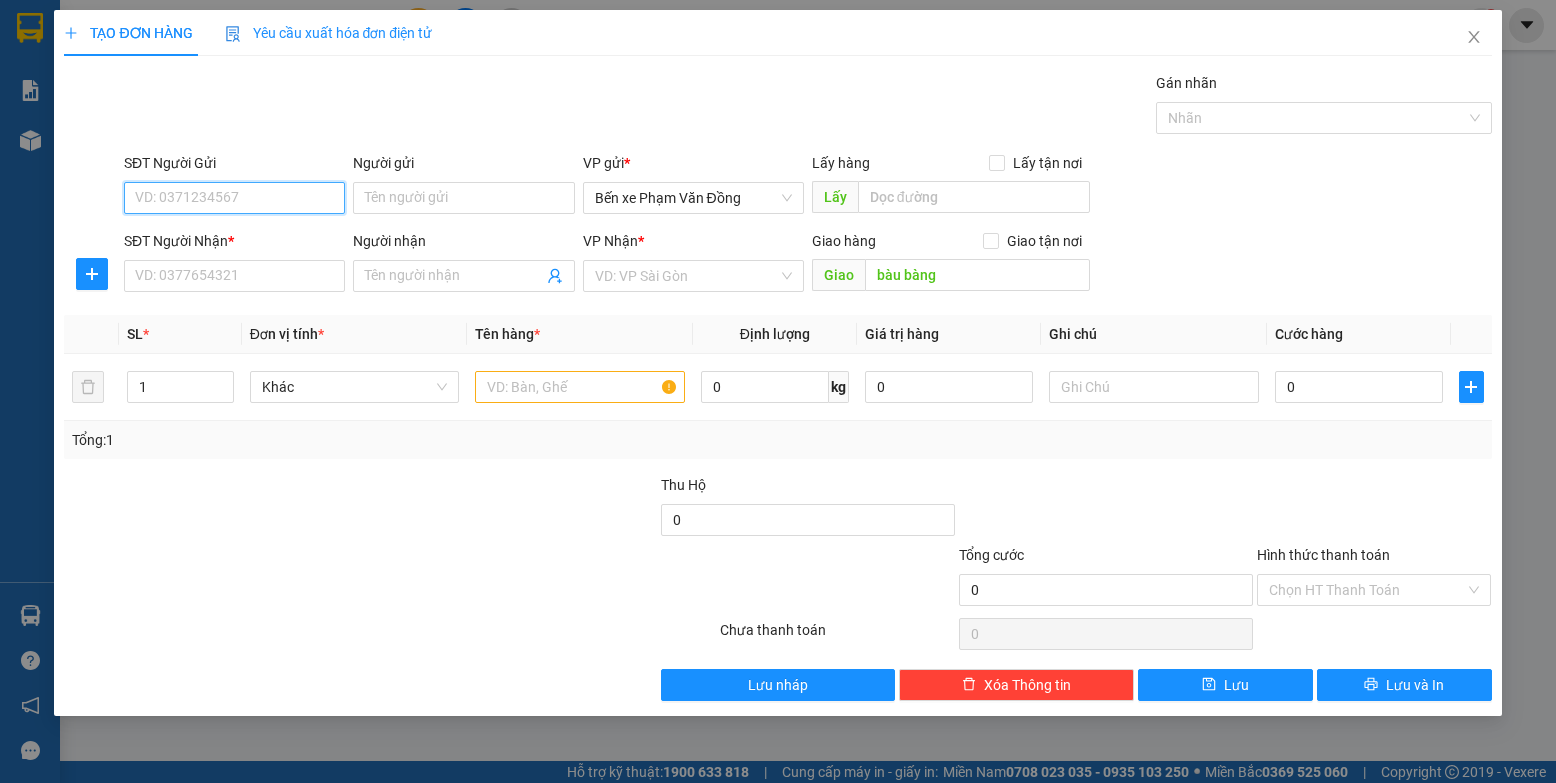 click on "SĐT Người Gửi" at bounding box center (234, 198) 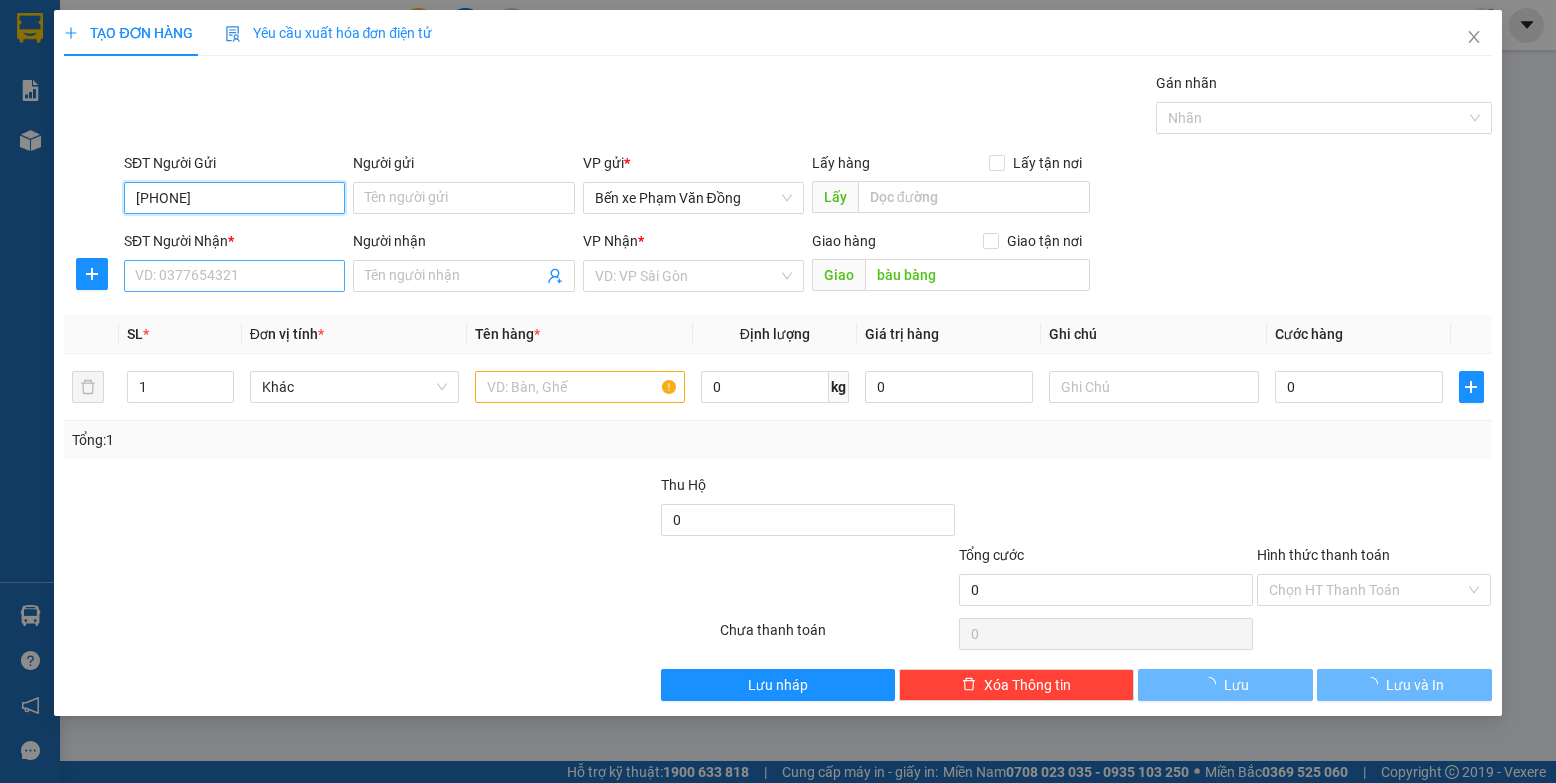 type on "[PHONE]" 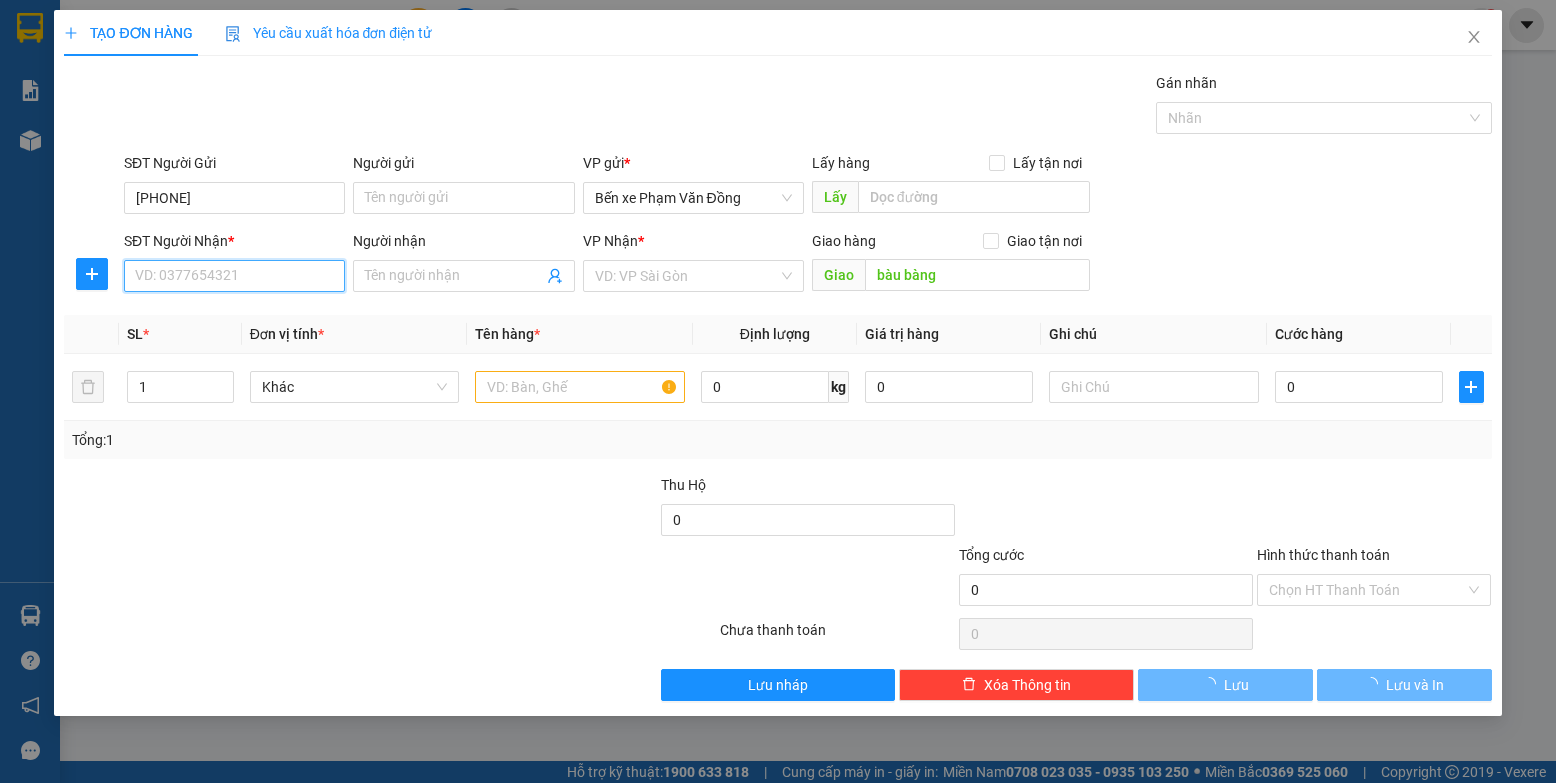 click on "SĐT Người Nhận  *" at bounding box center (234, 276) 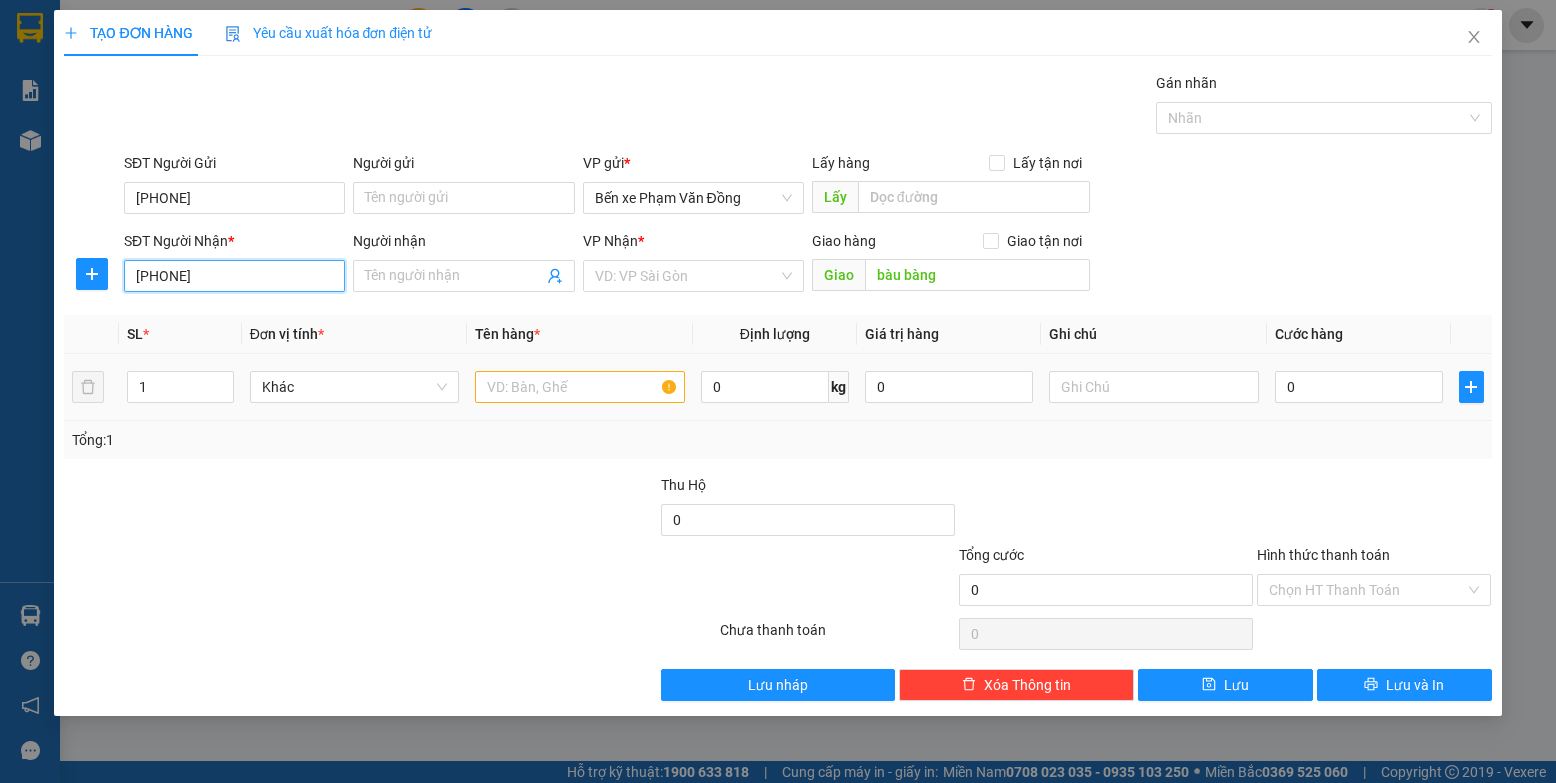 type on "[PHONE]" 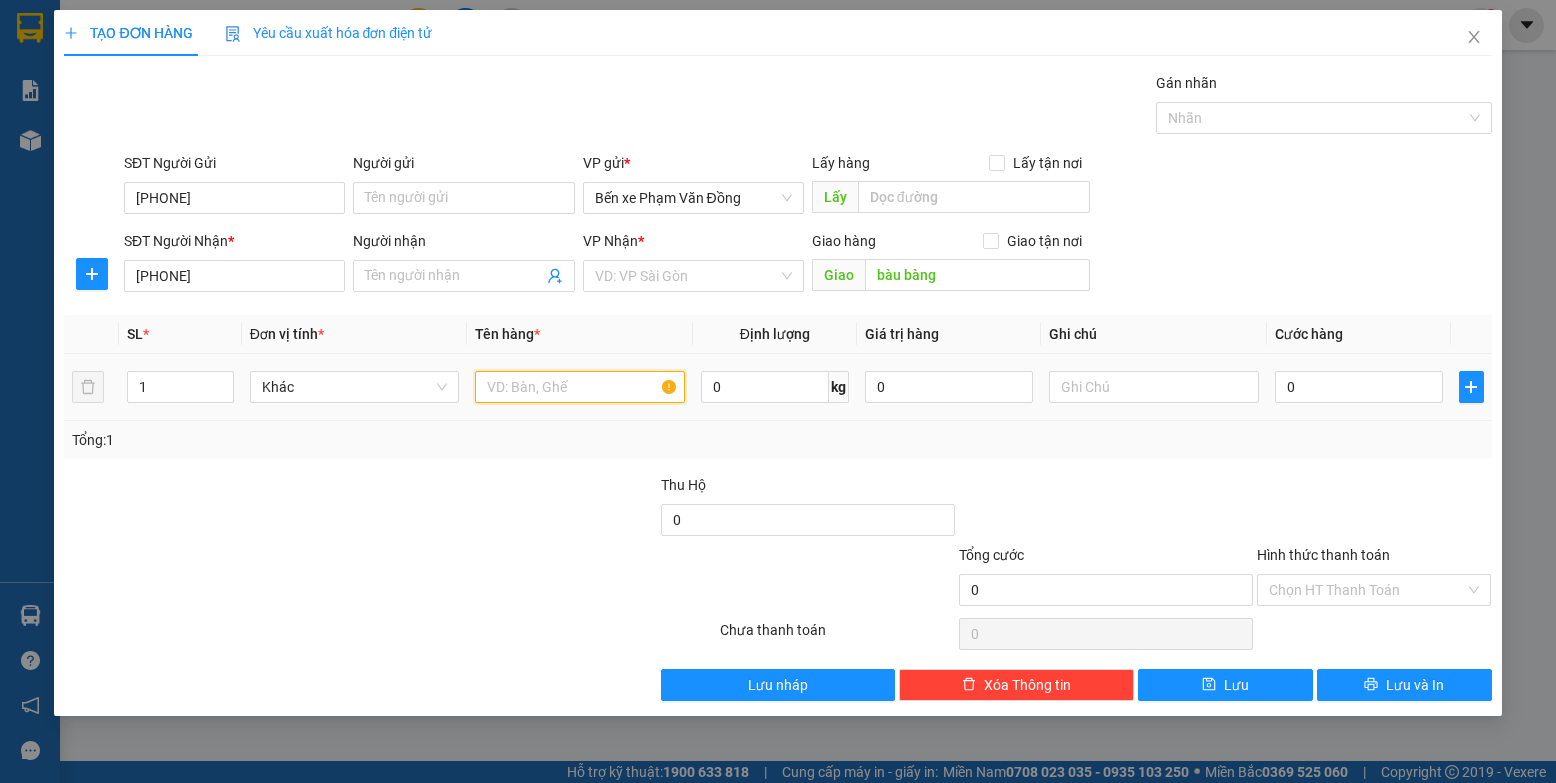 click at bounding box center [580, 387] 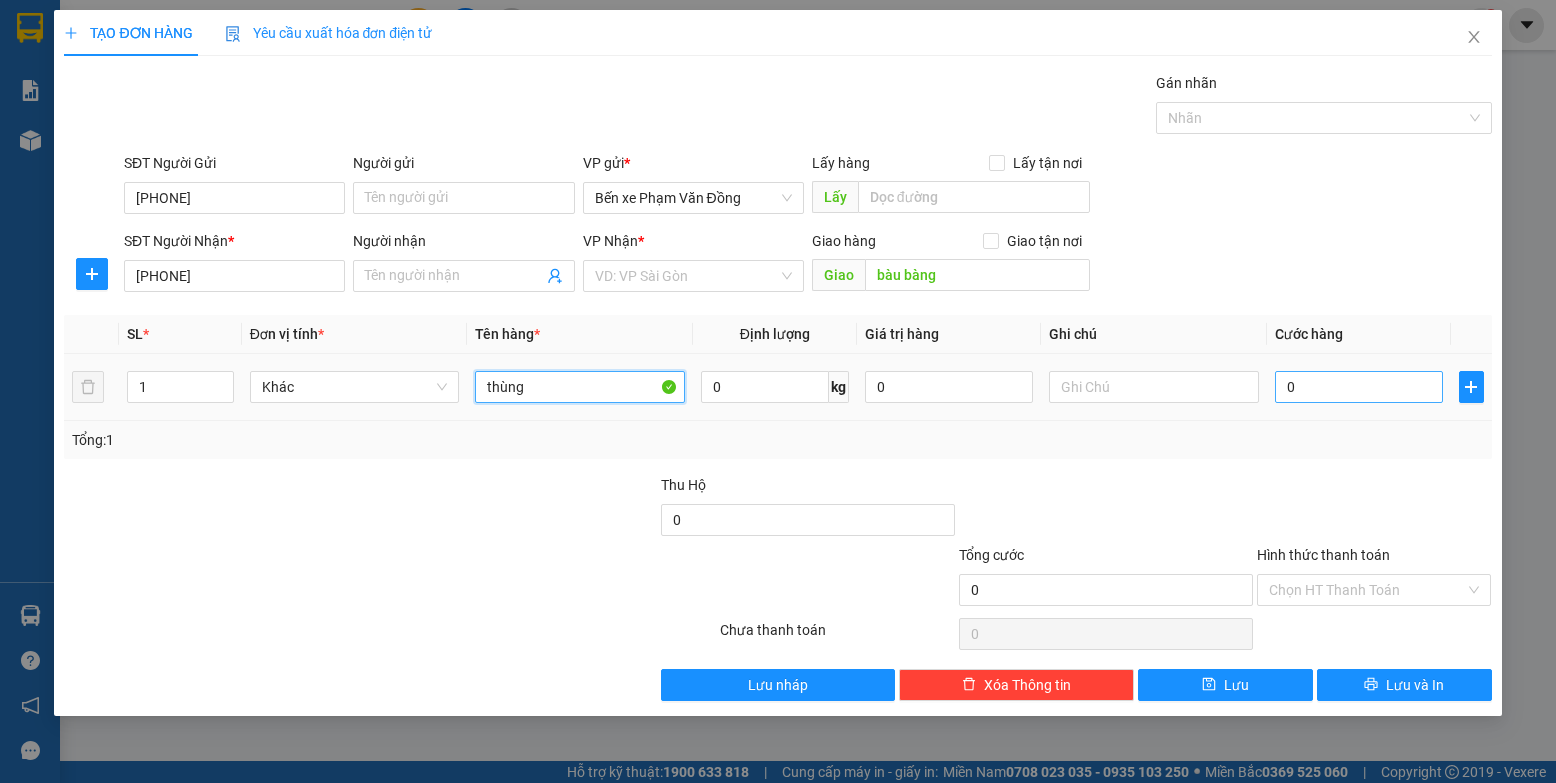 type on "thùng" 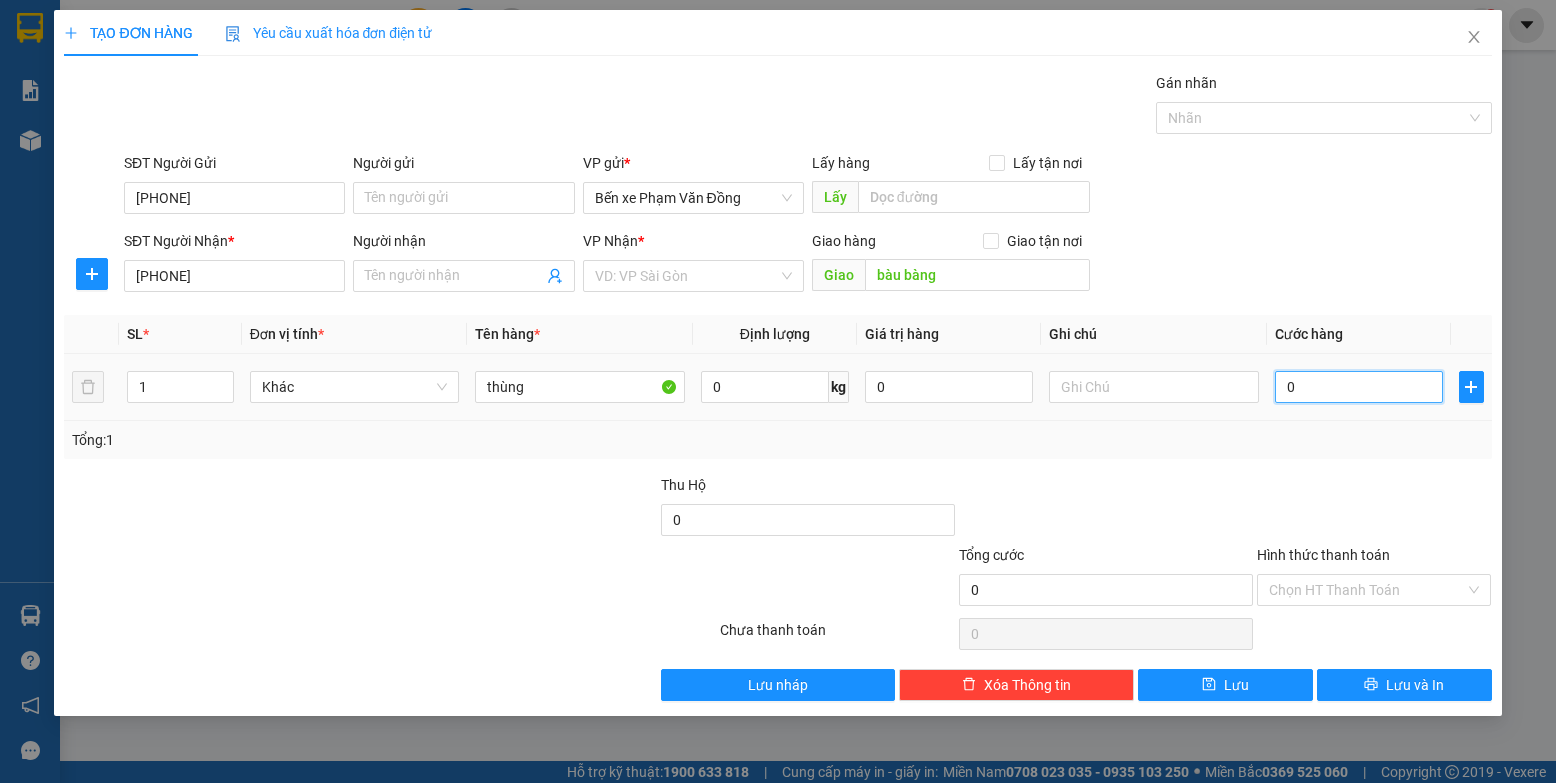click on "0" at bounding box center [1359, 387] 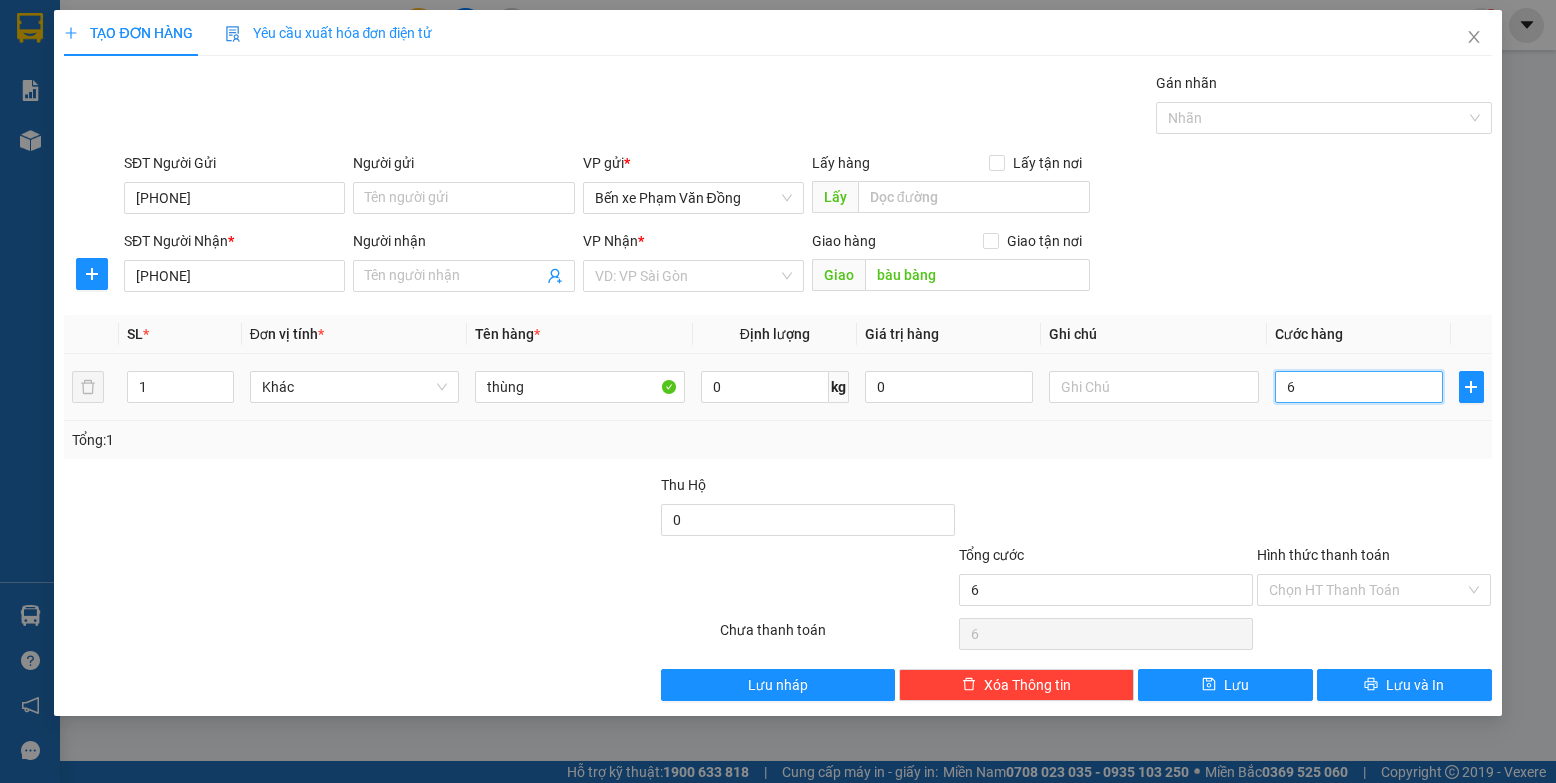 type on "60" 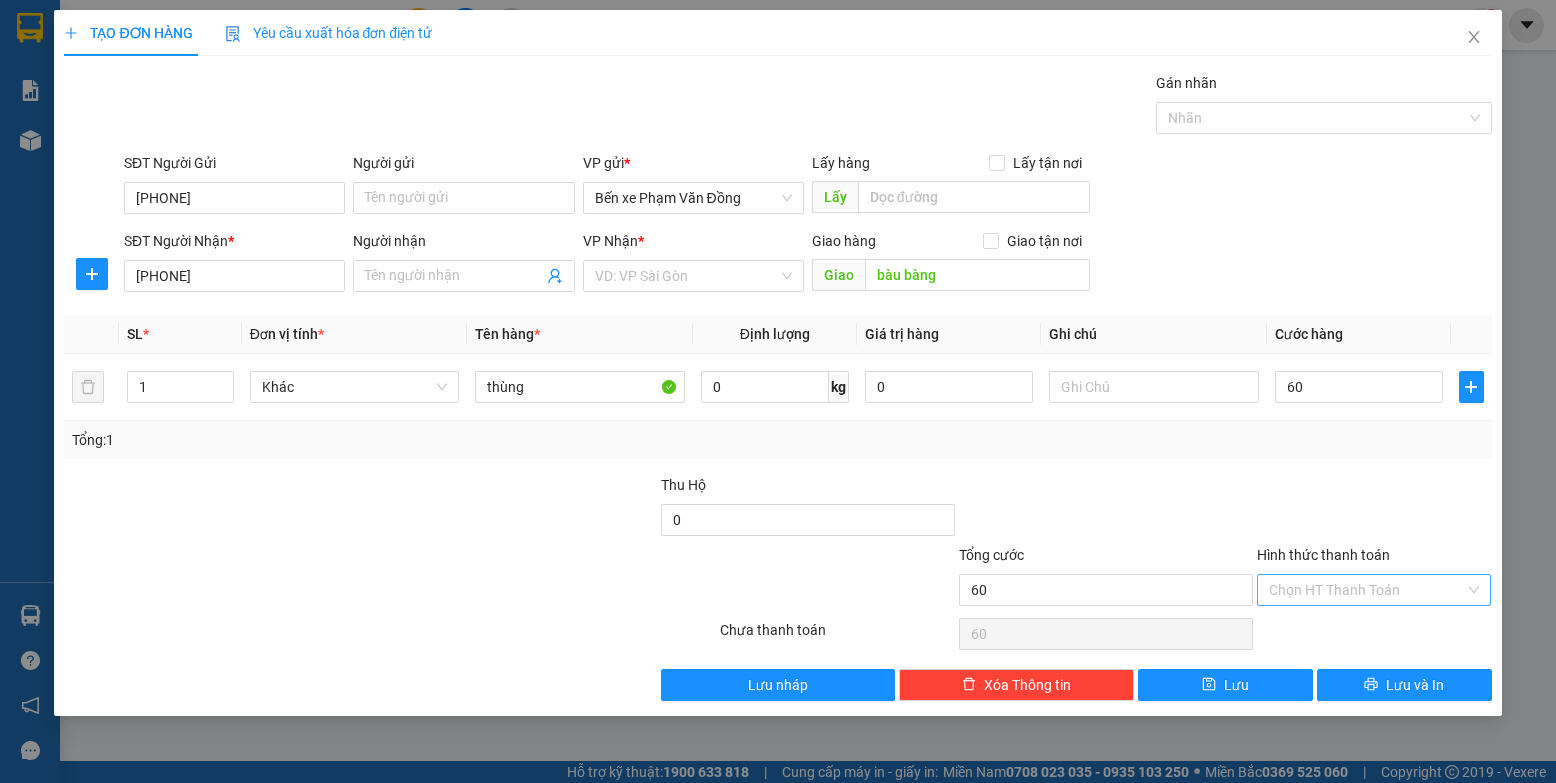 type on "60.000" 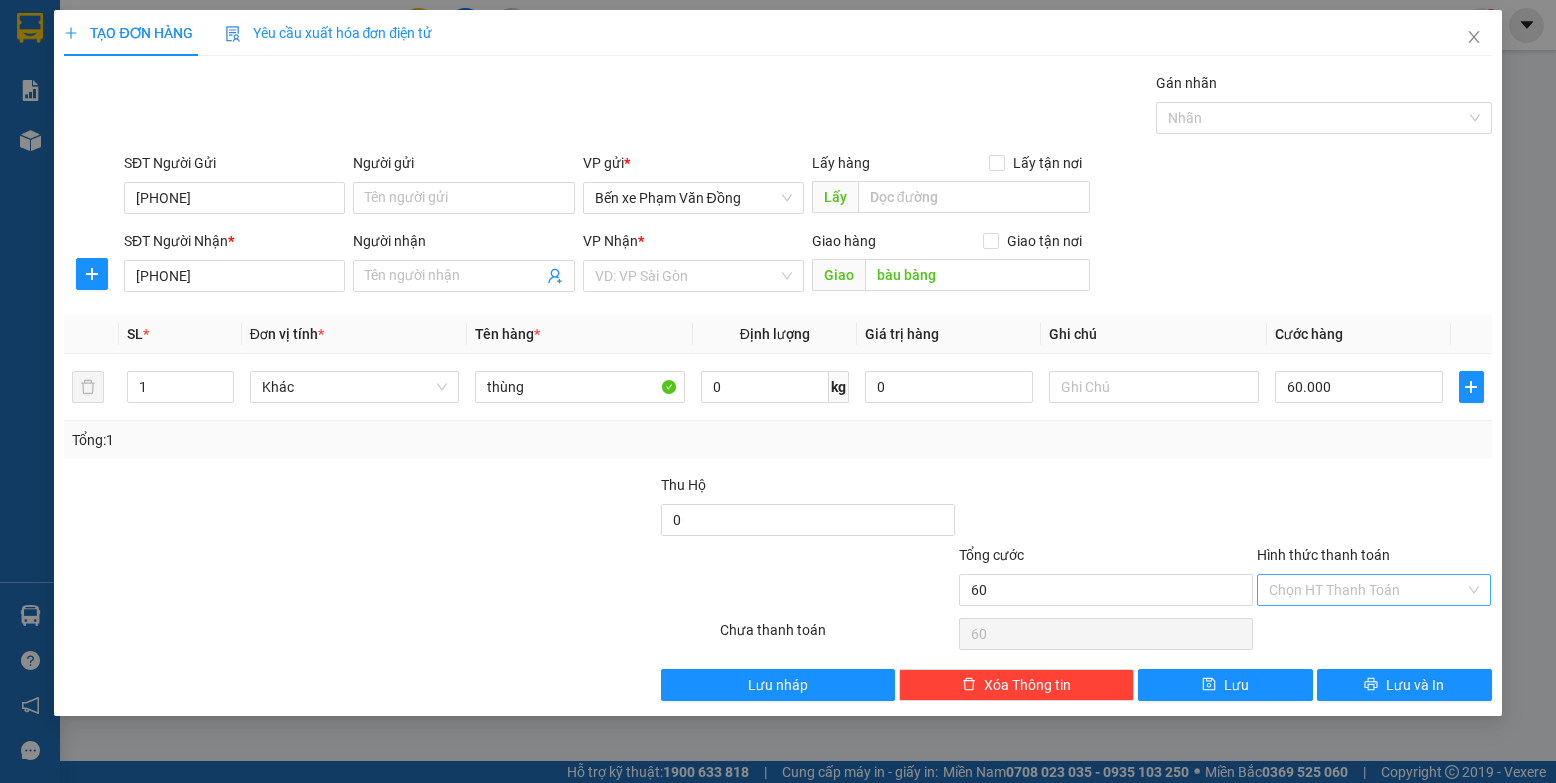 type on "60.000" 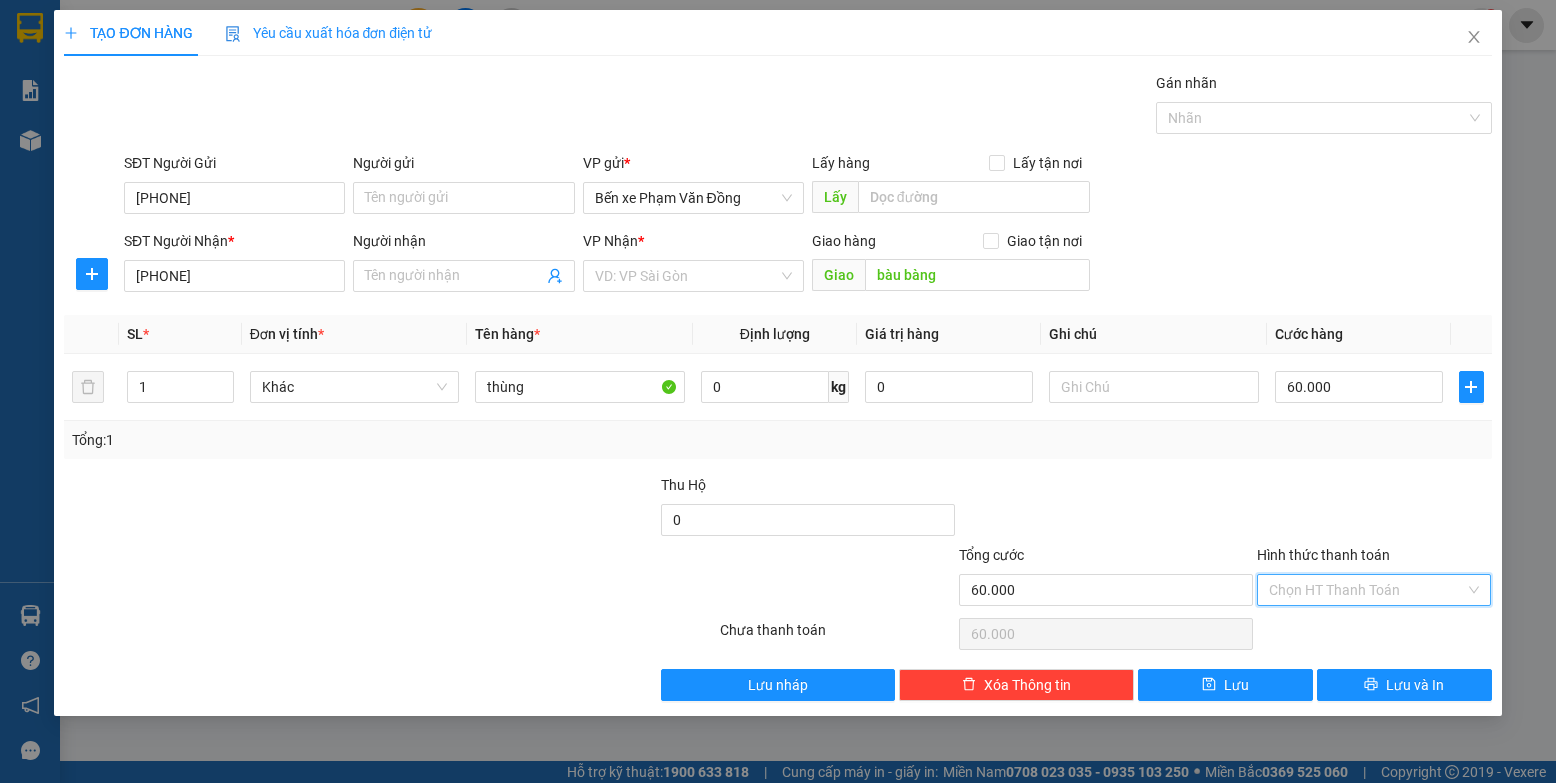 click on "Hình thức thanh toán" at bounding box center [1367, 590] 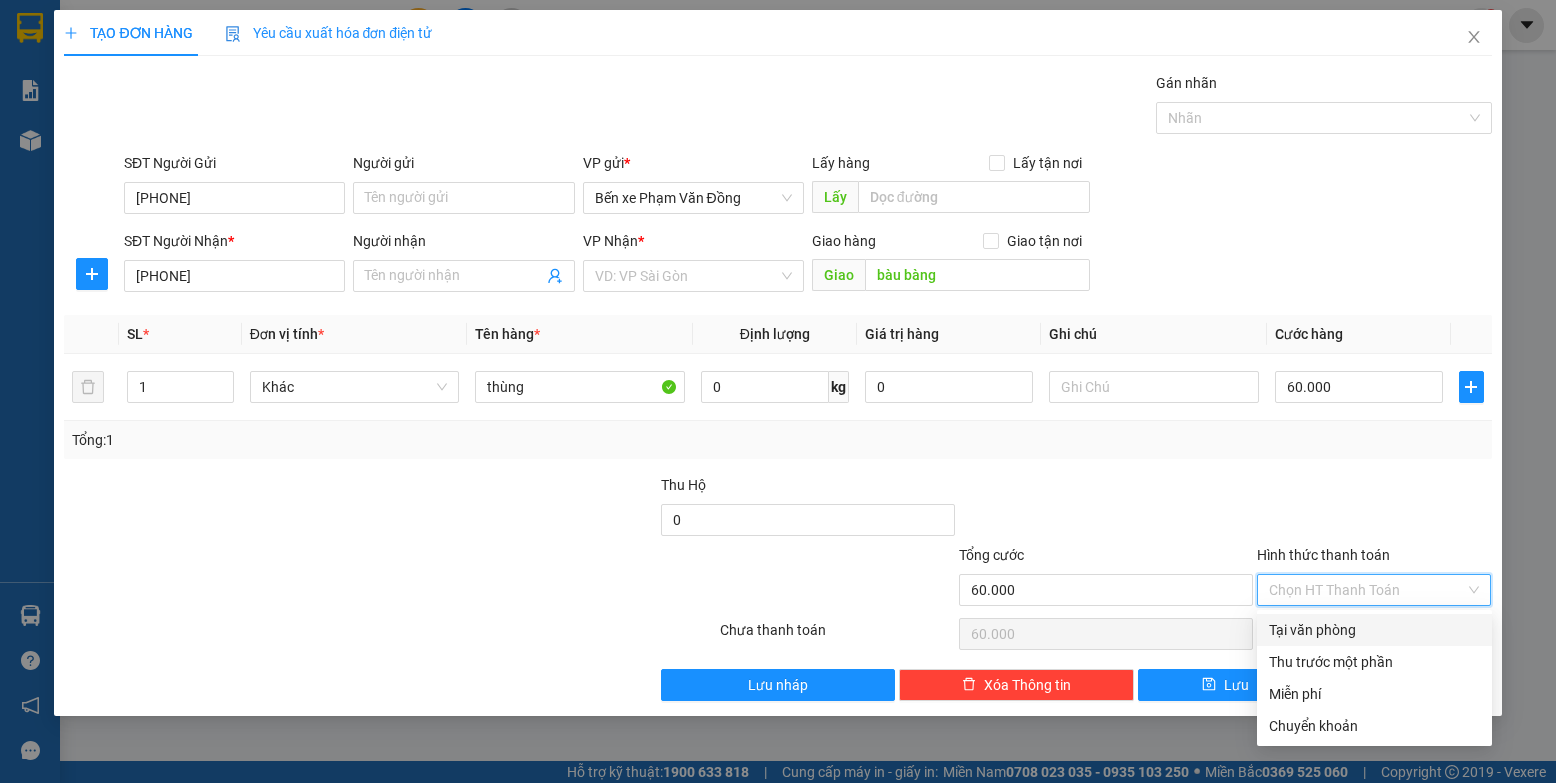 click on "Tại văn phòng" at bounding box center [1374, 630] 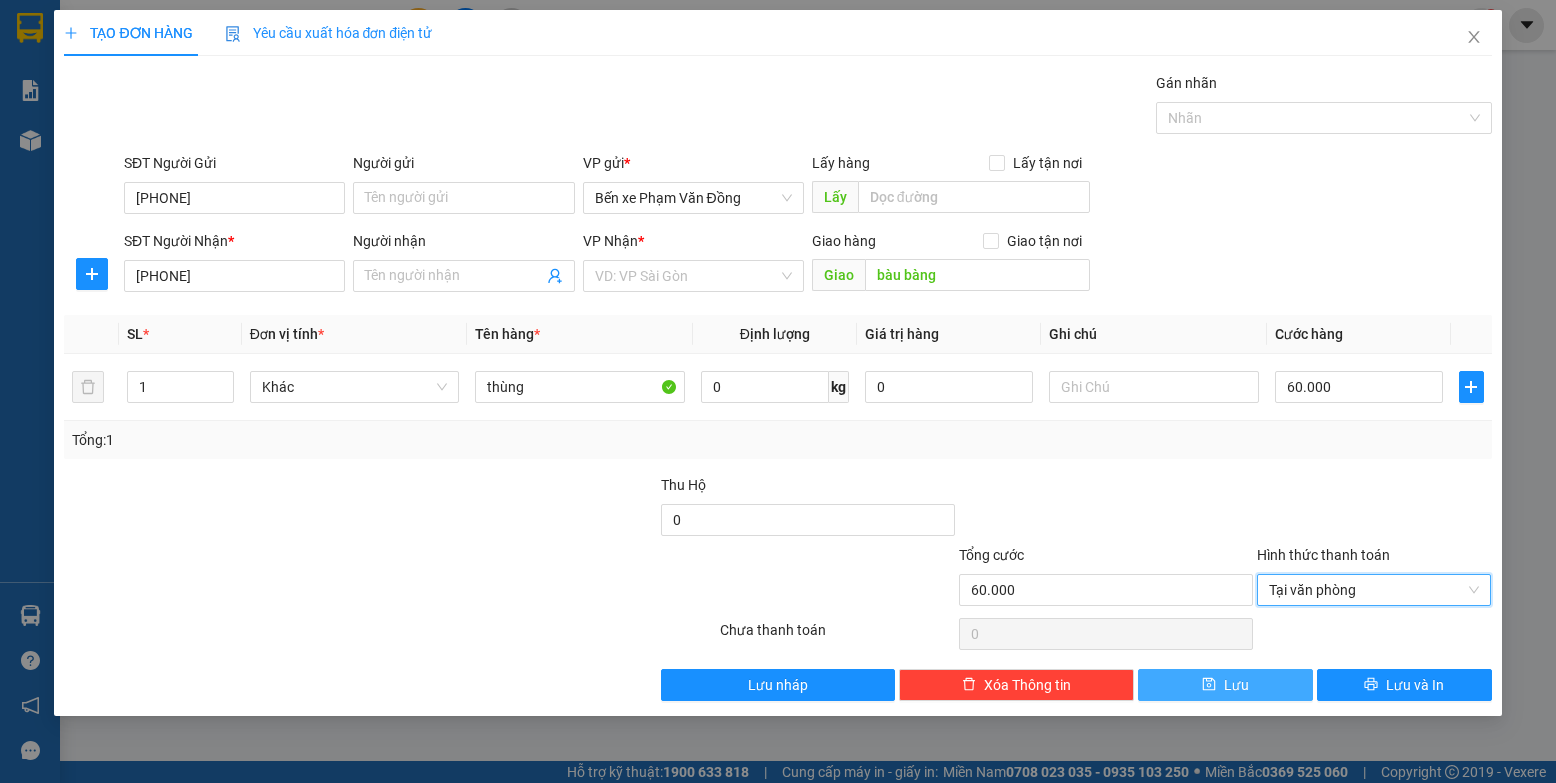 click on "Lưu" at bounding box center (1225, 685) 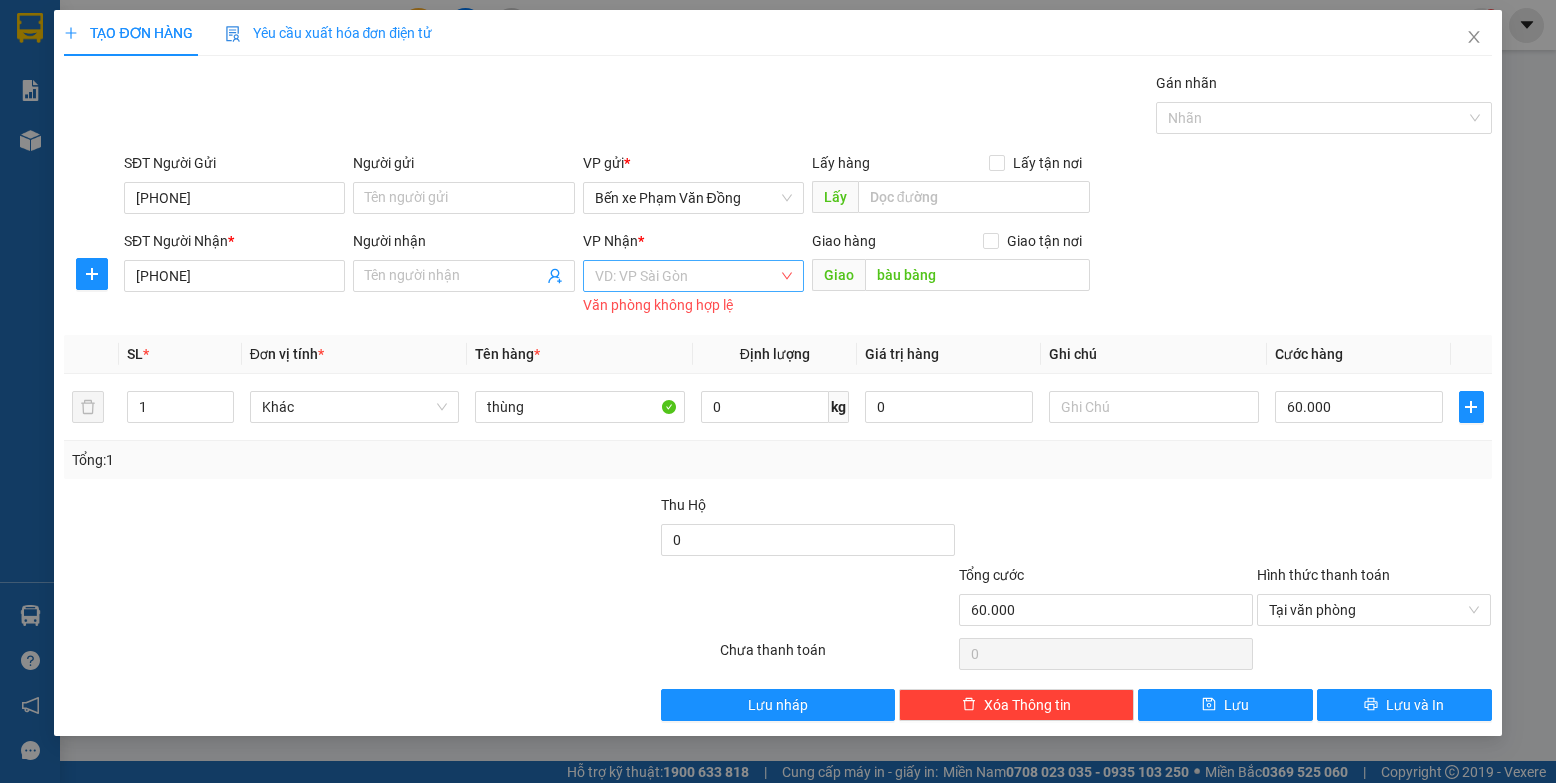 click at bounding box center (686, 276) 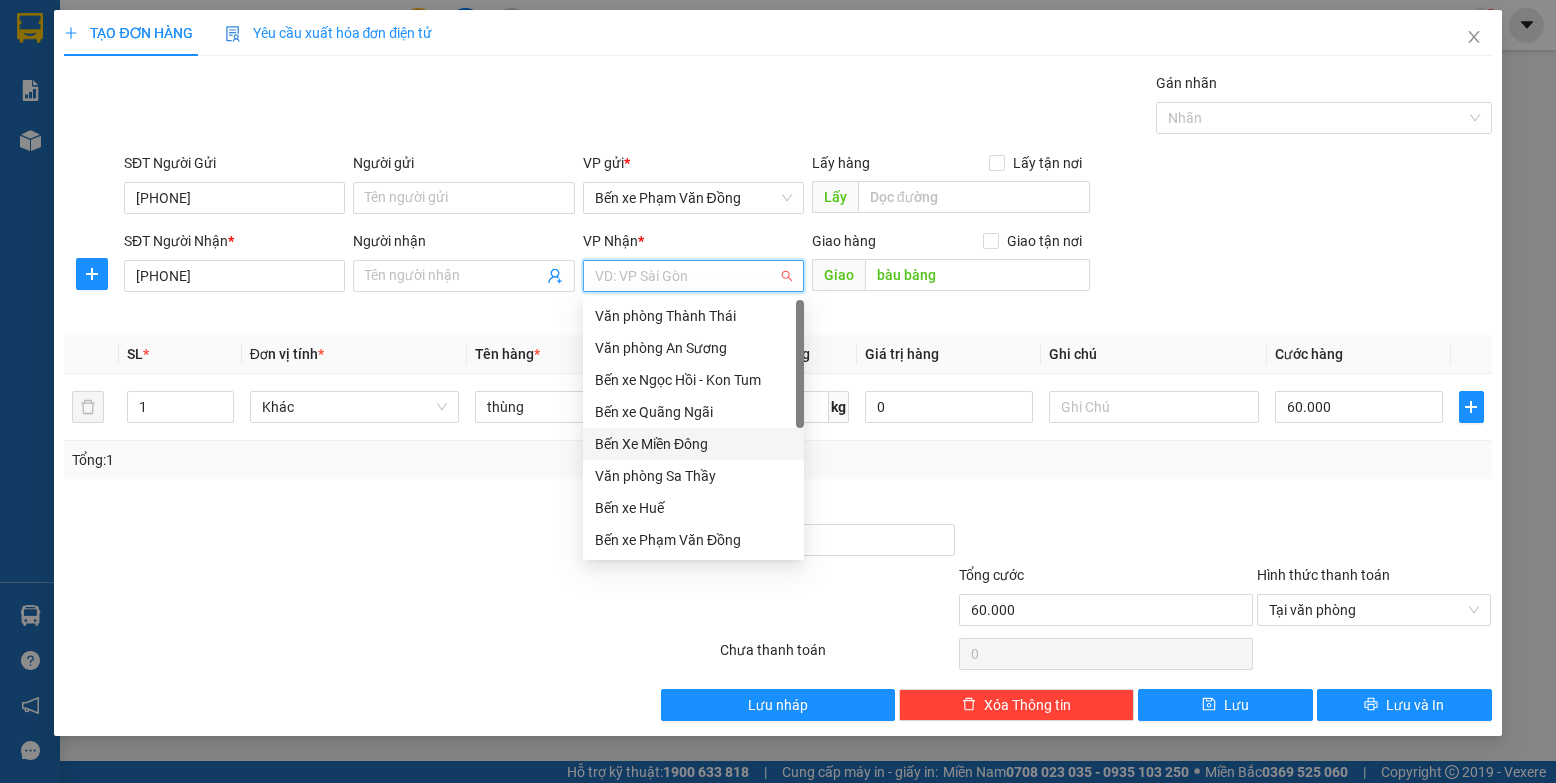 click on "Bến Xe Miền Đông" at bounding box center [693, 444] 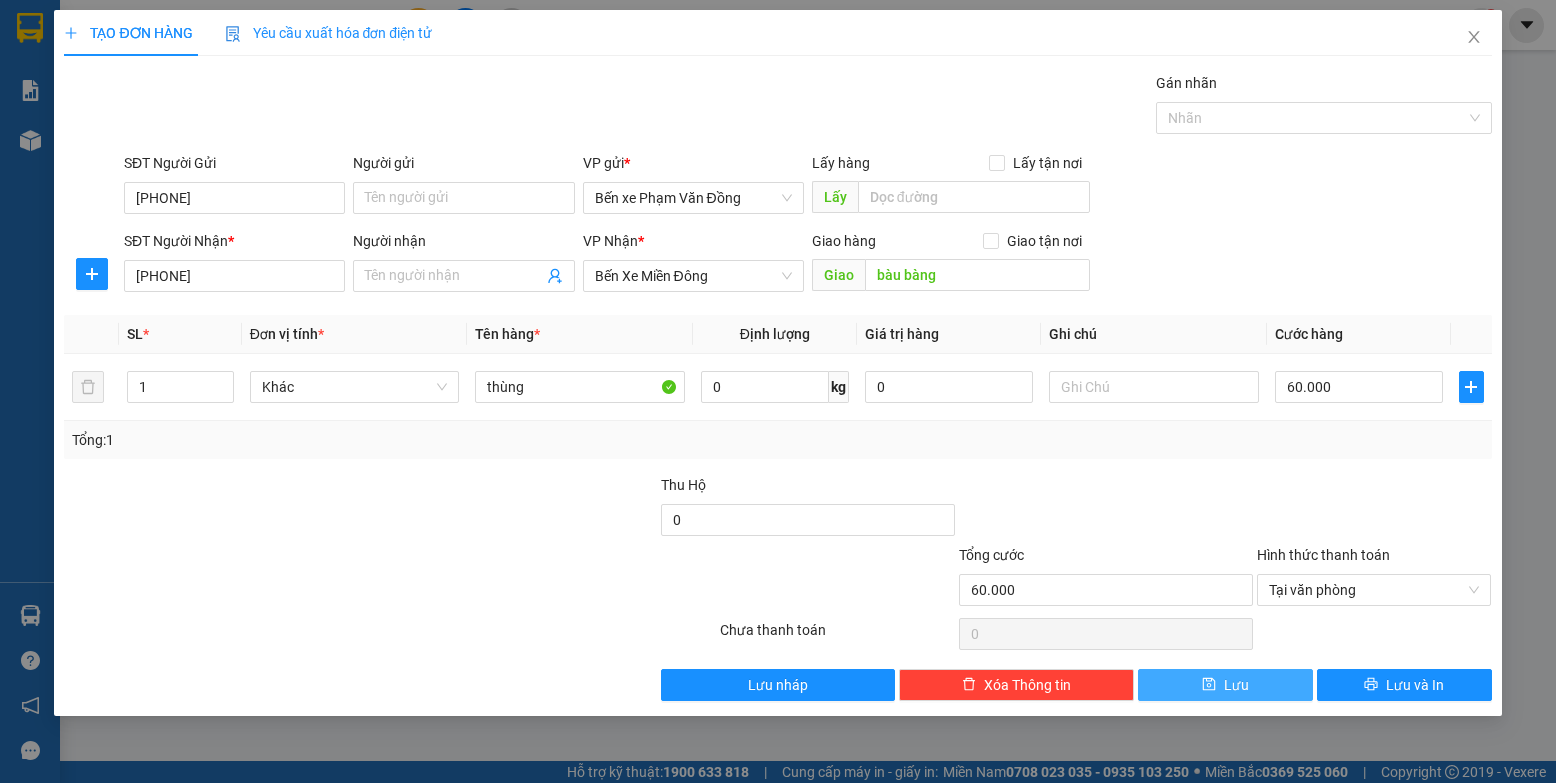 click on "Lưu" at bounding box center (1225, 685) 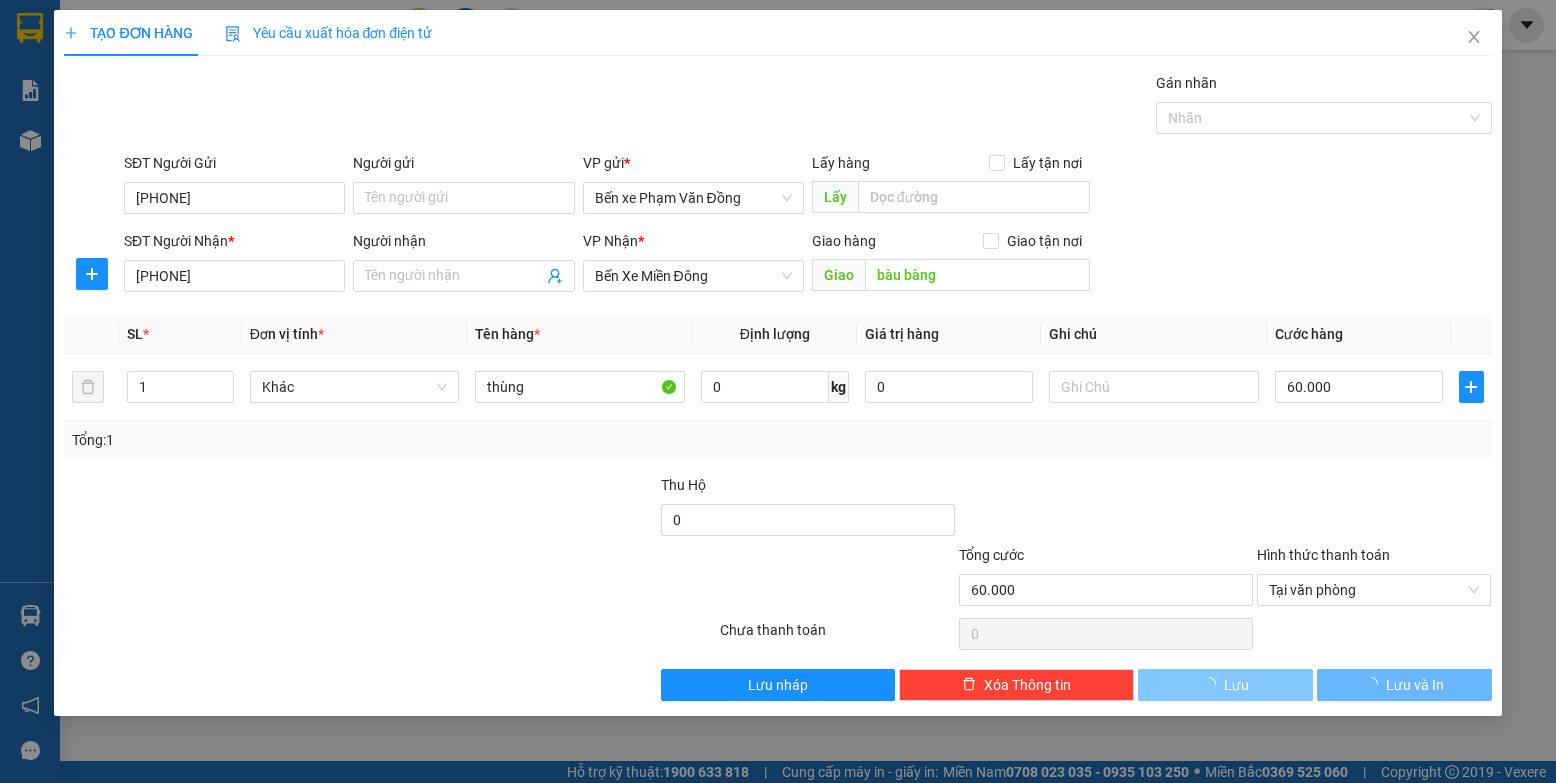 type 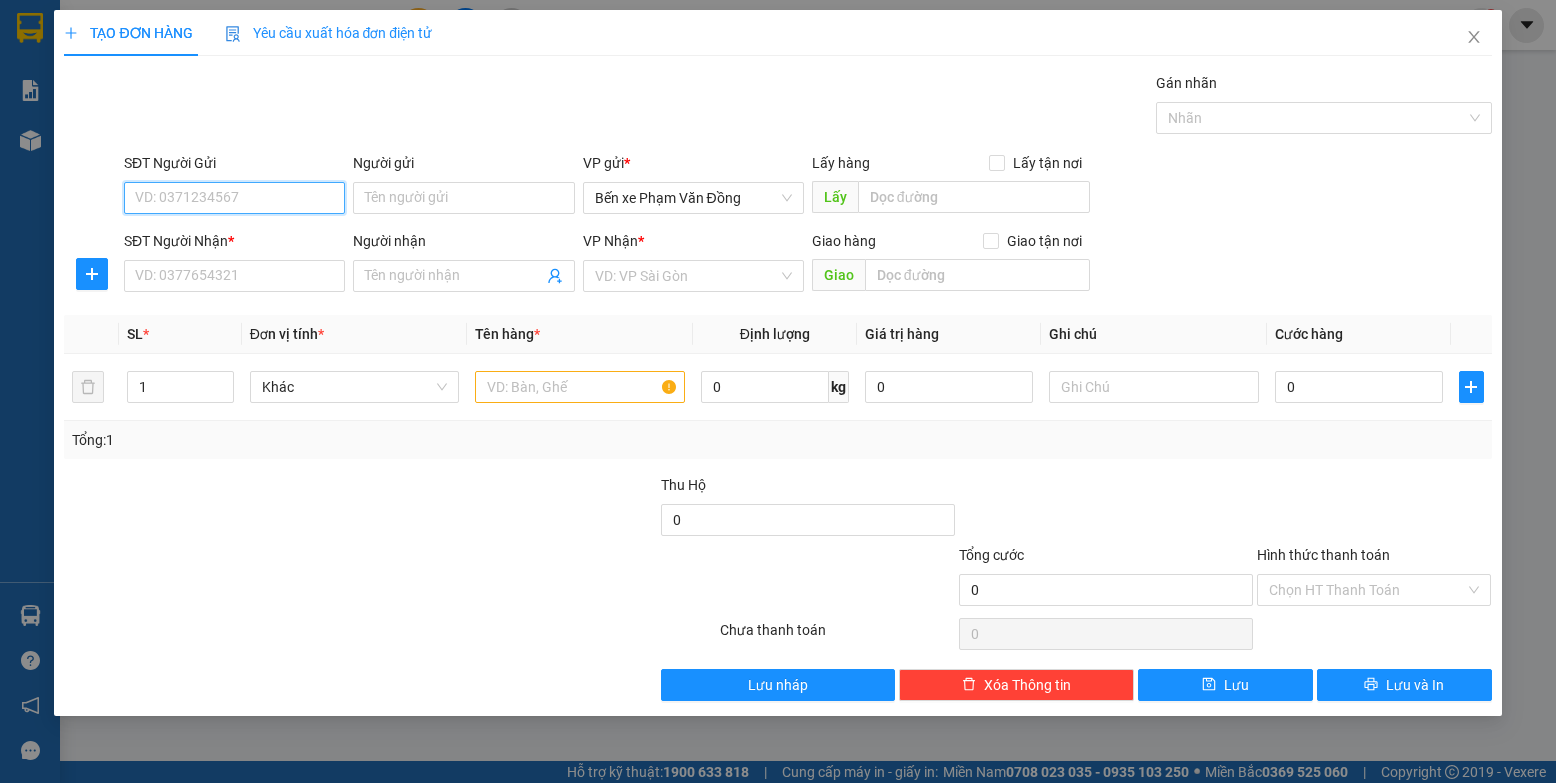 click on "SĐT Người Gửi" at bounding box center [234, 198] 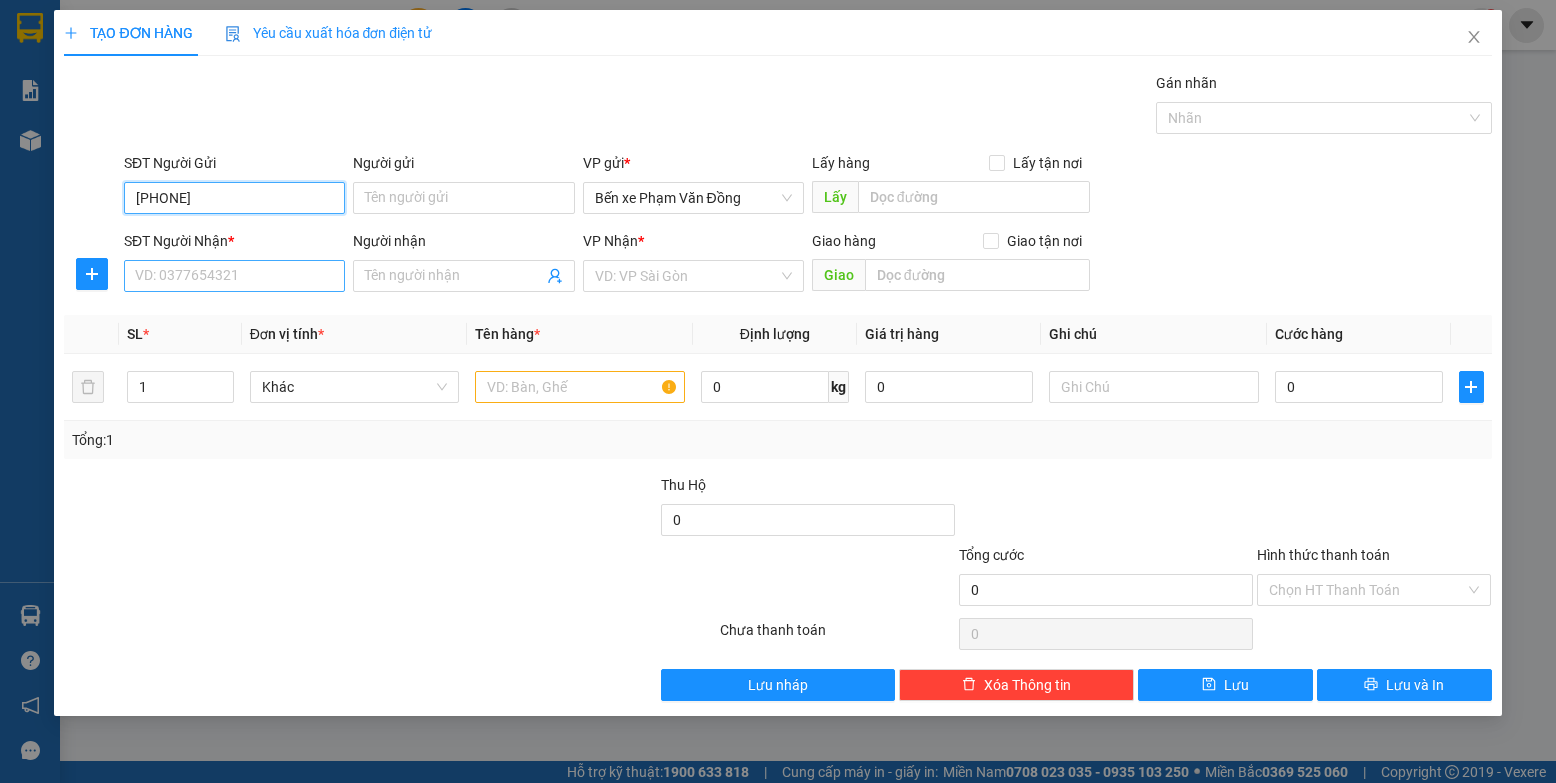 type on "[PHONE]" 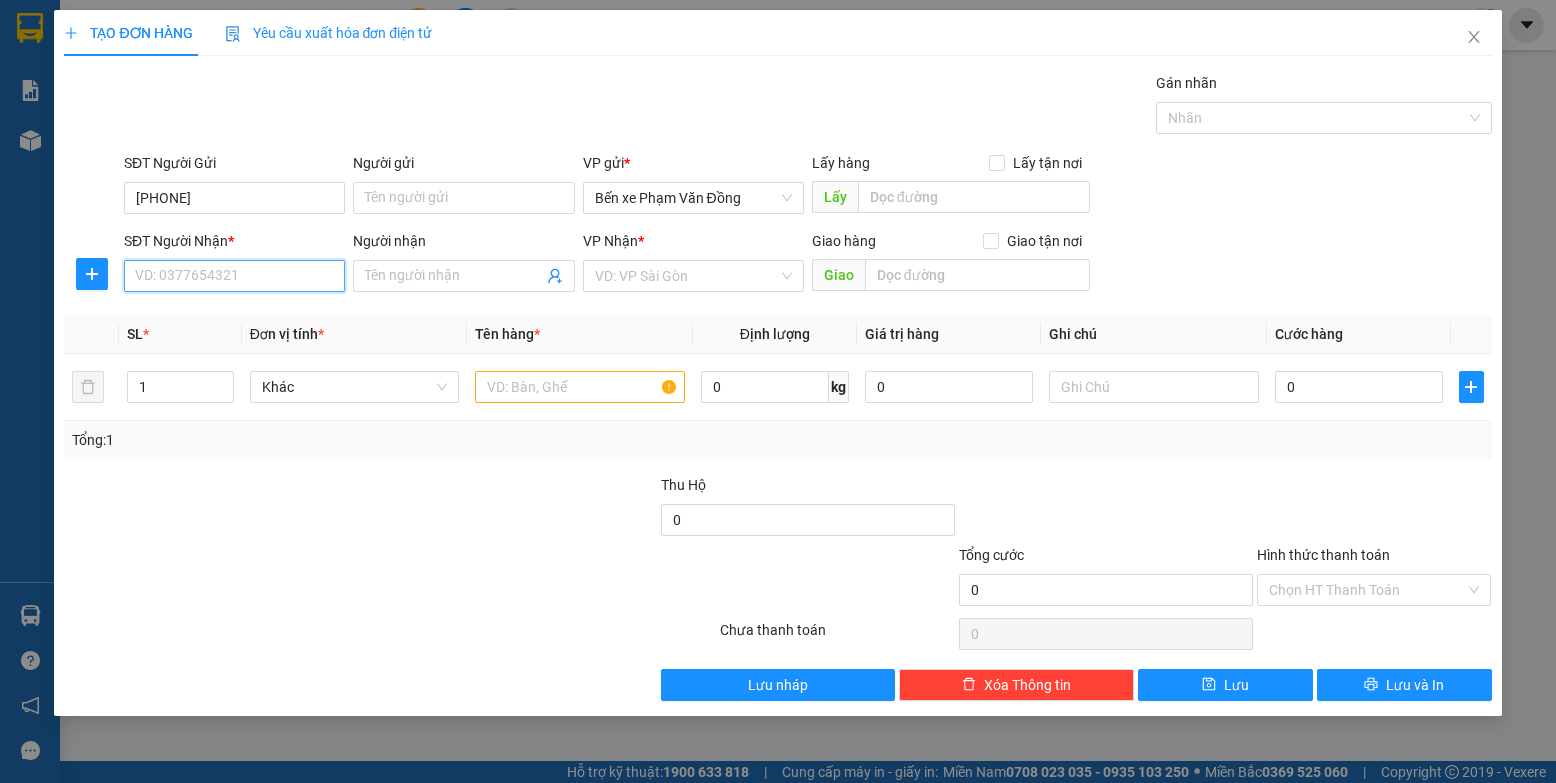 click on "SĐT Người Nhận  *" at bounding box center [234, 276] 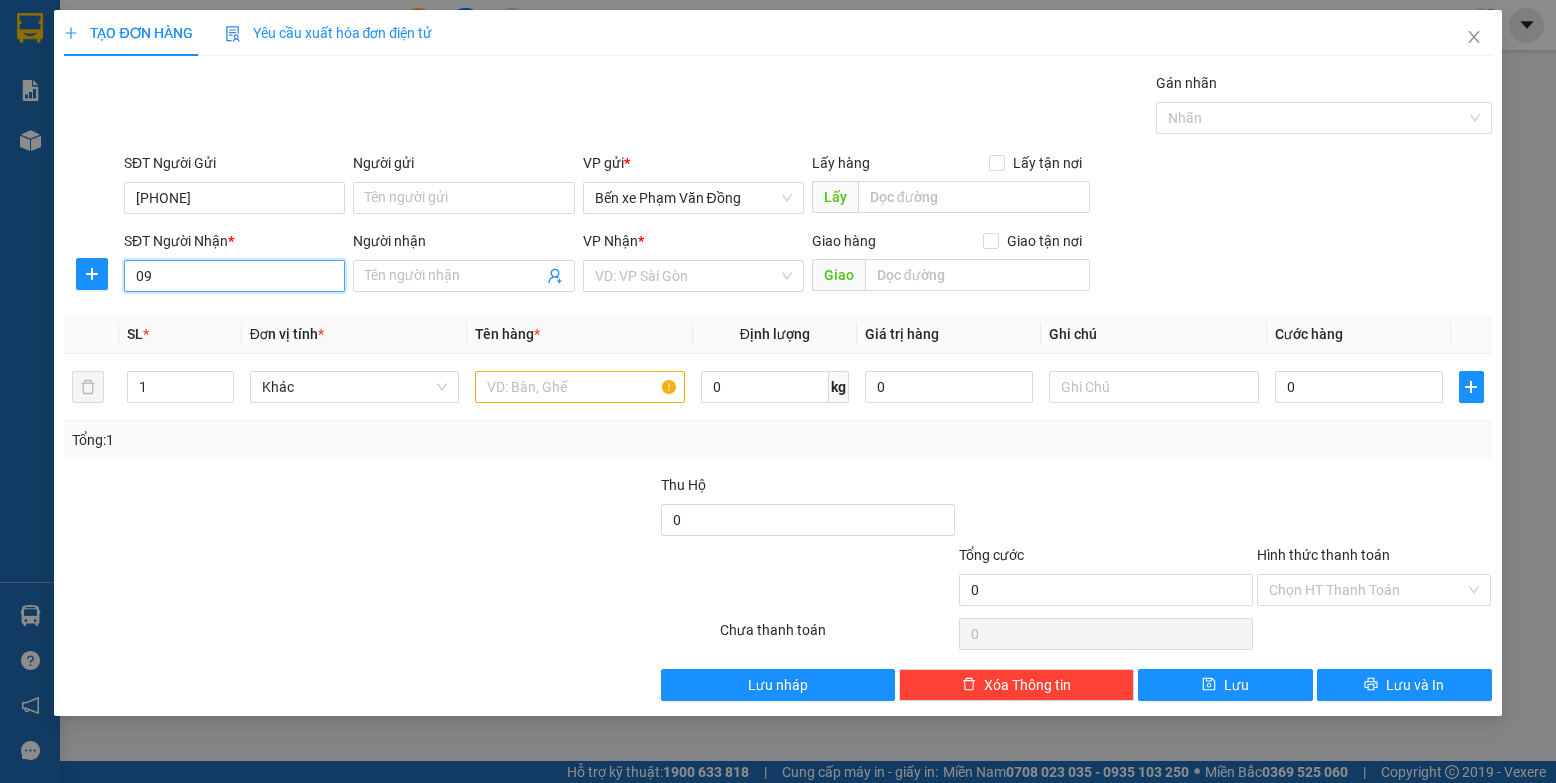 type on "0" 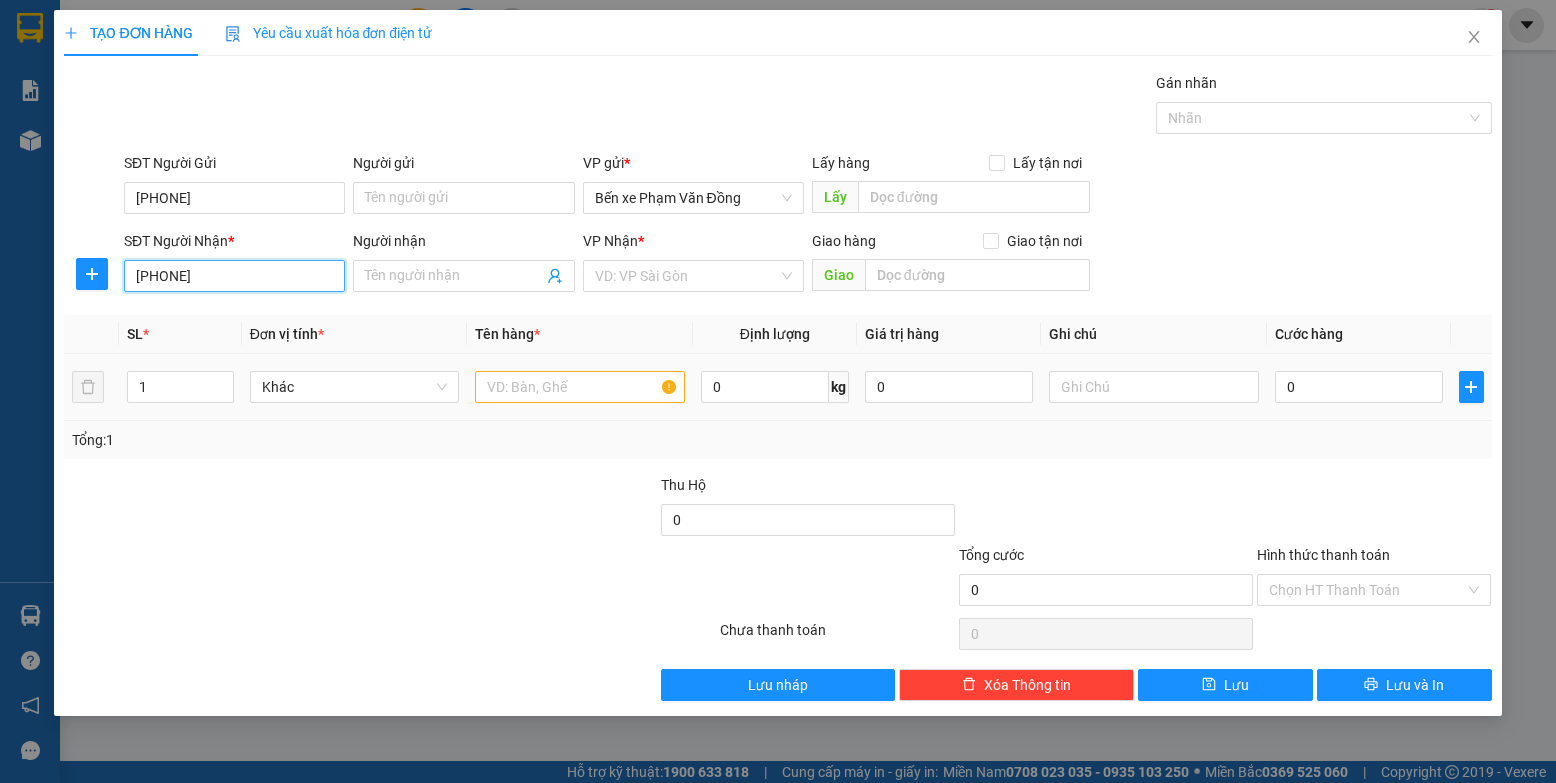 type on "[PHONE]" 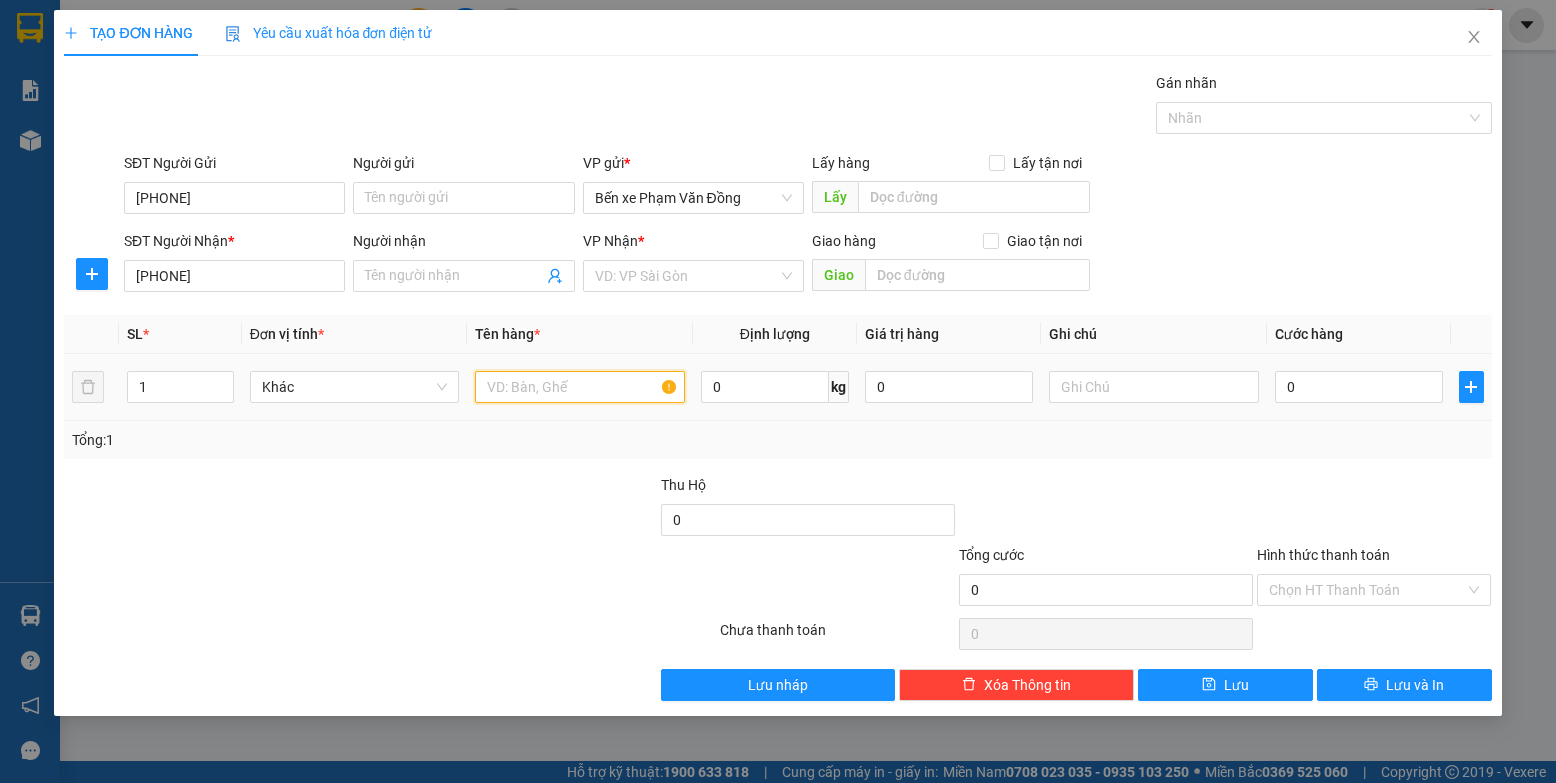 click at bounding box center [580, 387] 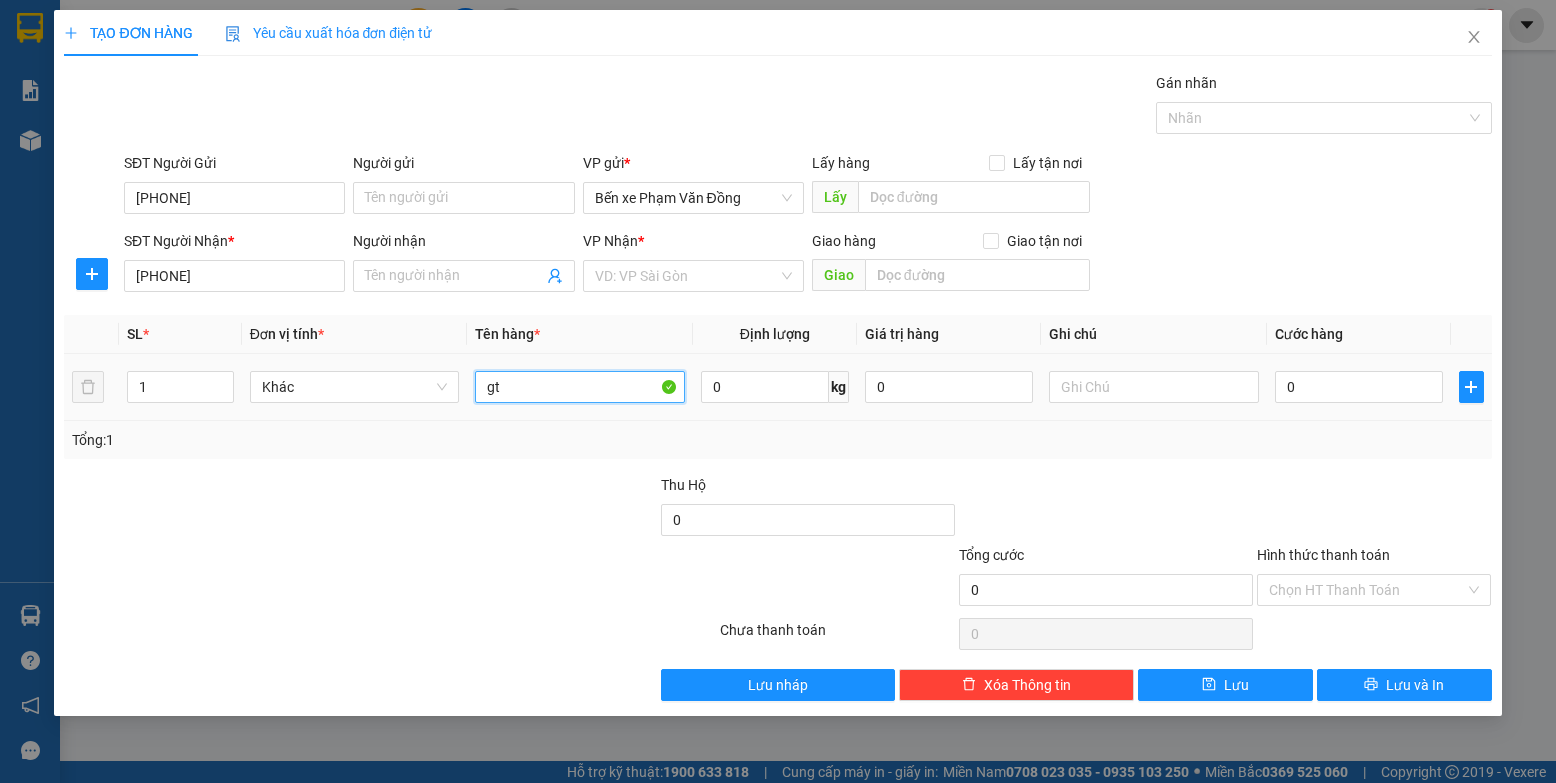 type on "g" 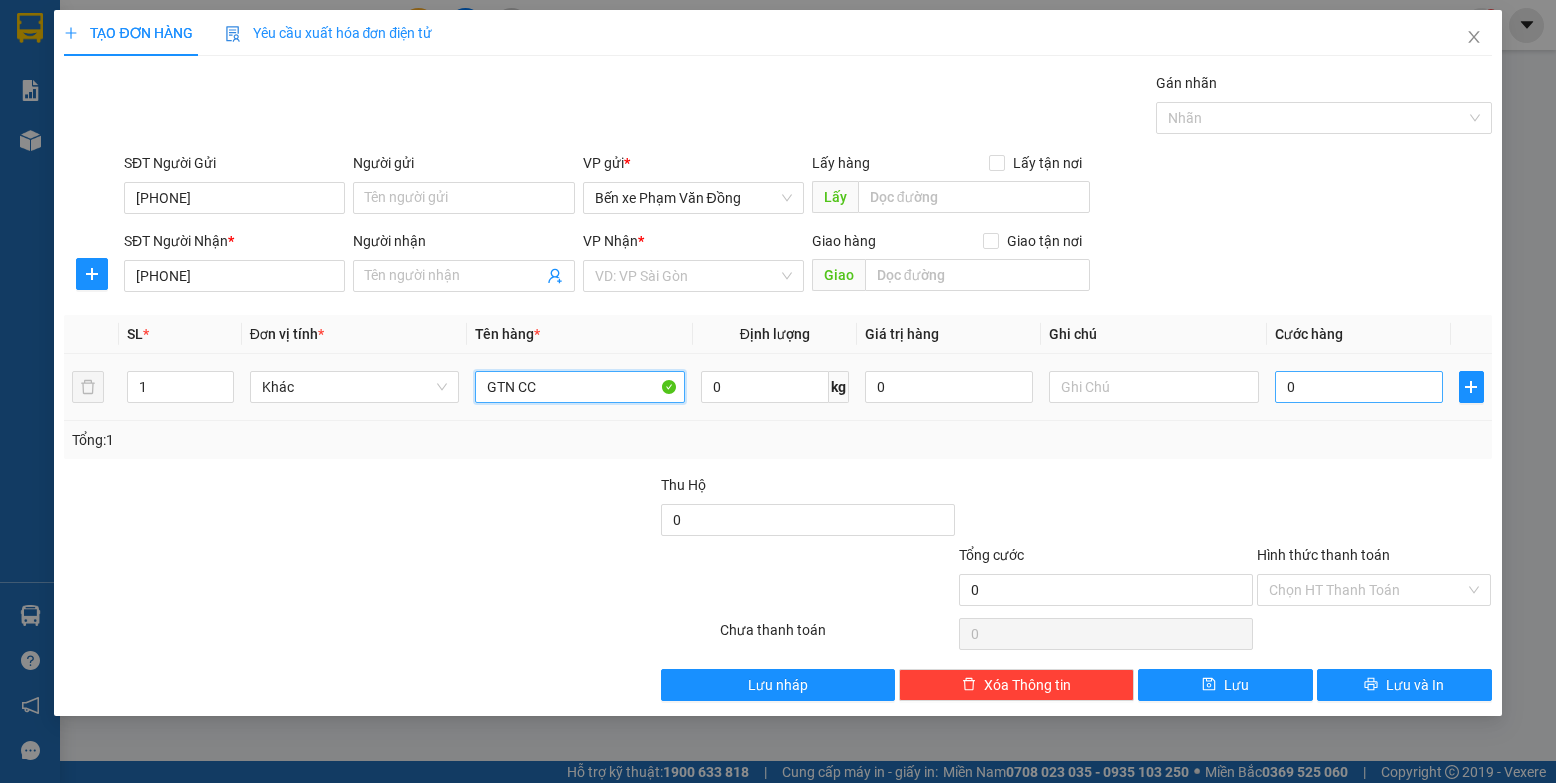 type on "GTN CC" 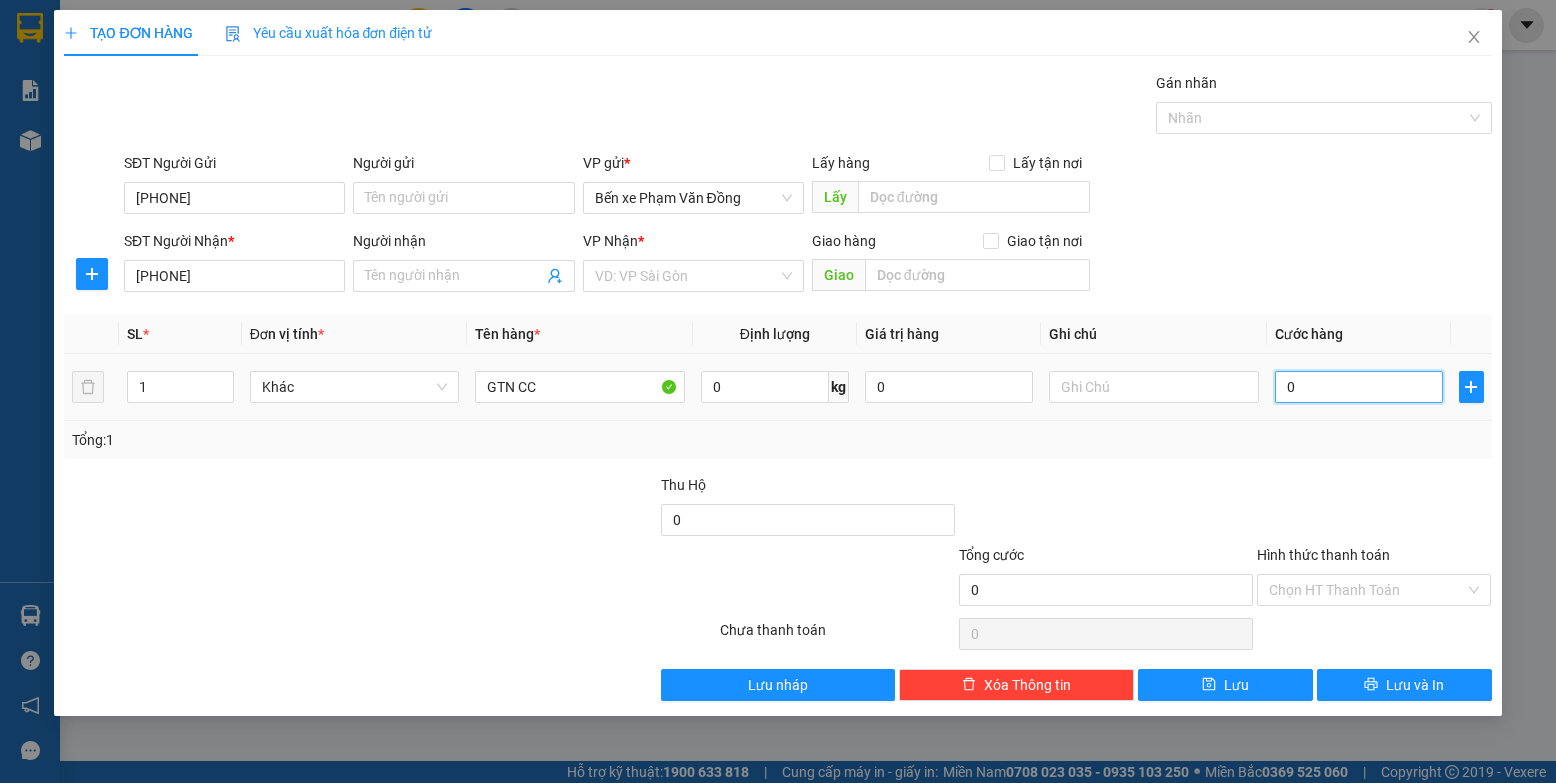 click on "0" at bounding box center [1359, 387] 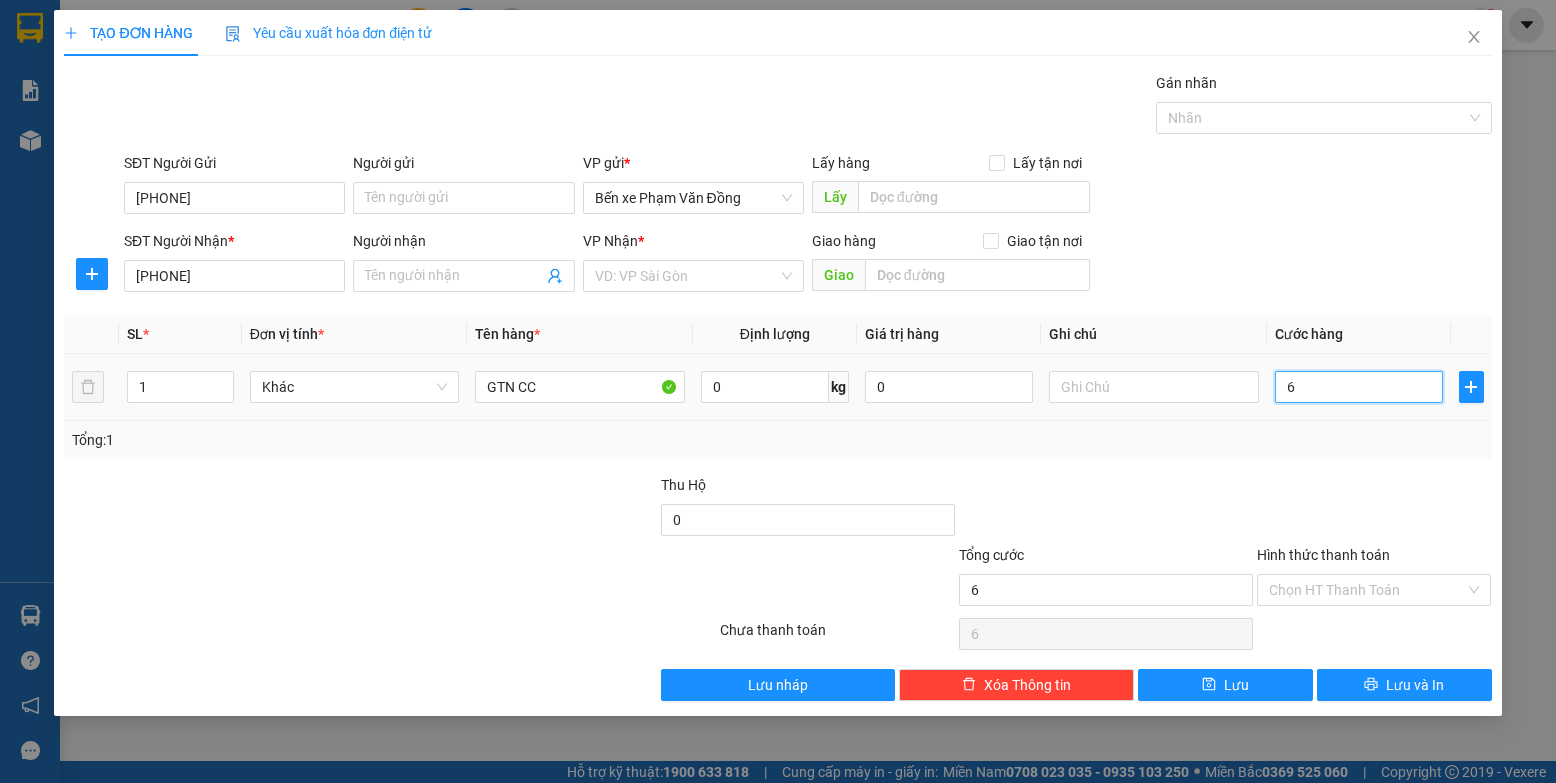 type on "60" 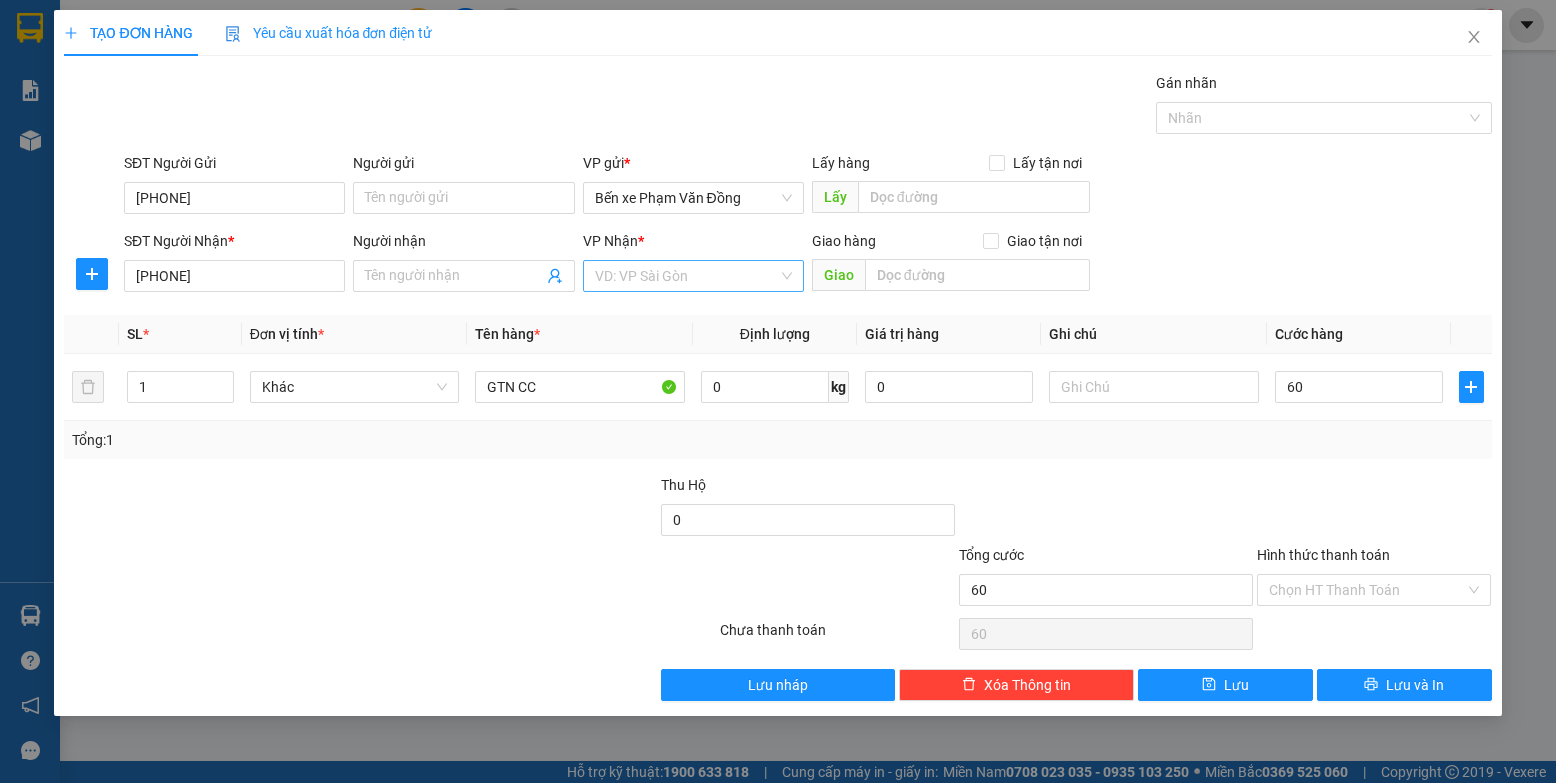 type on "60.000" 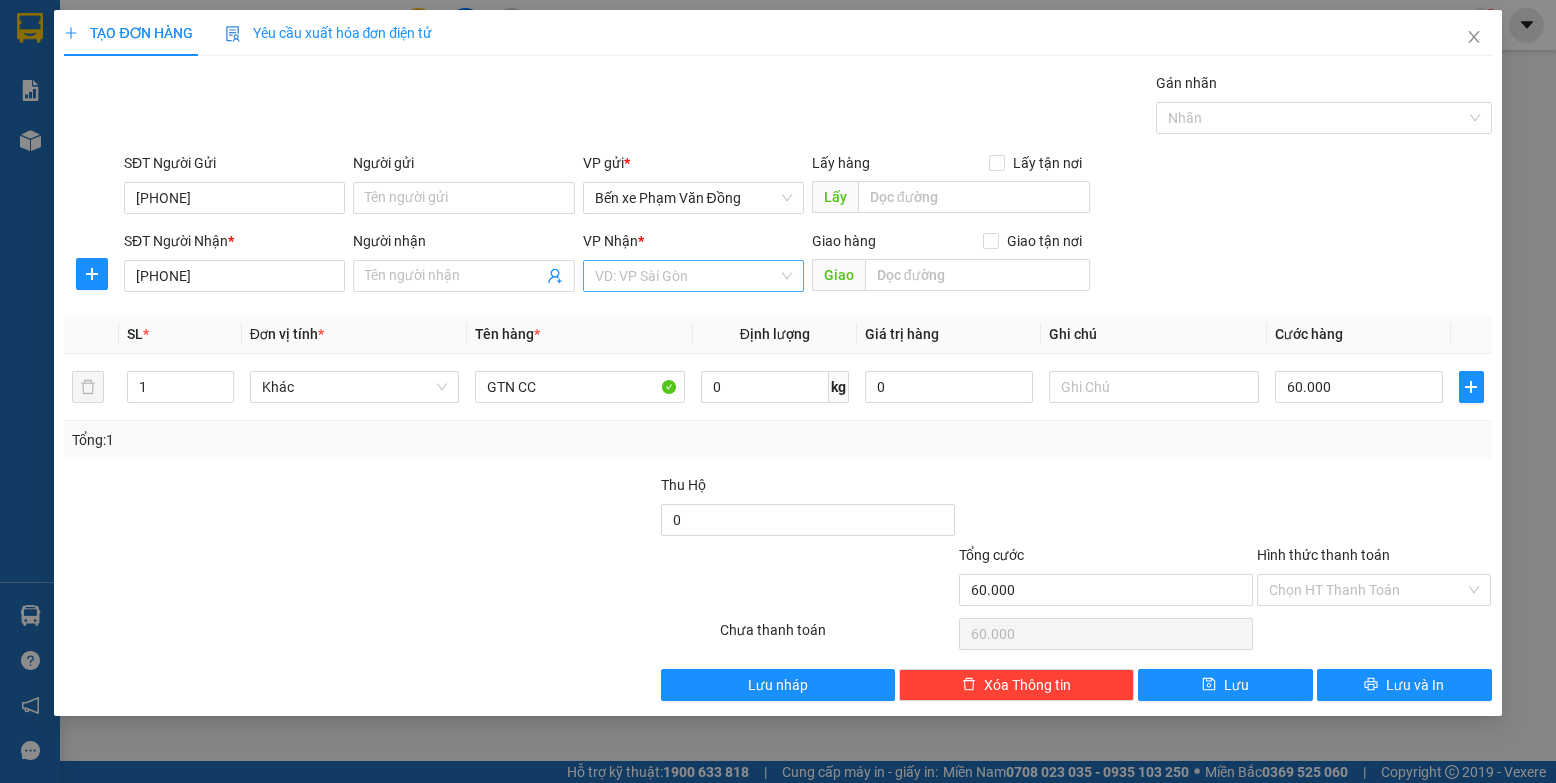 click at bounding box center (686, 276) 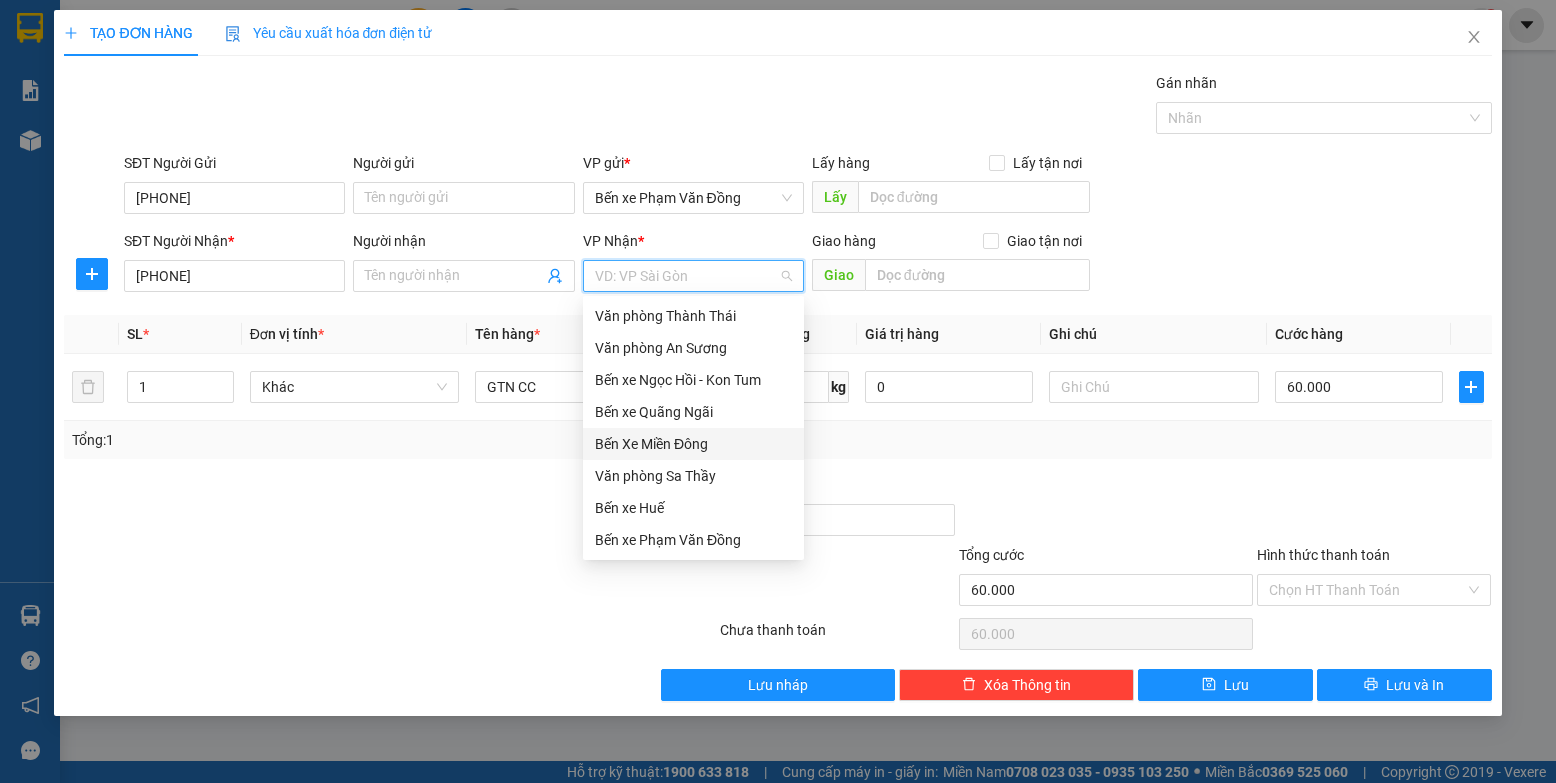 click on "Bến Xe Miền Đông" at bounding box center (693, 444) 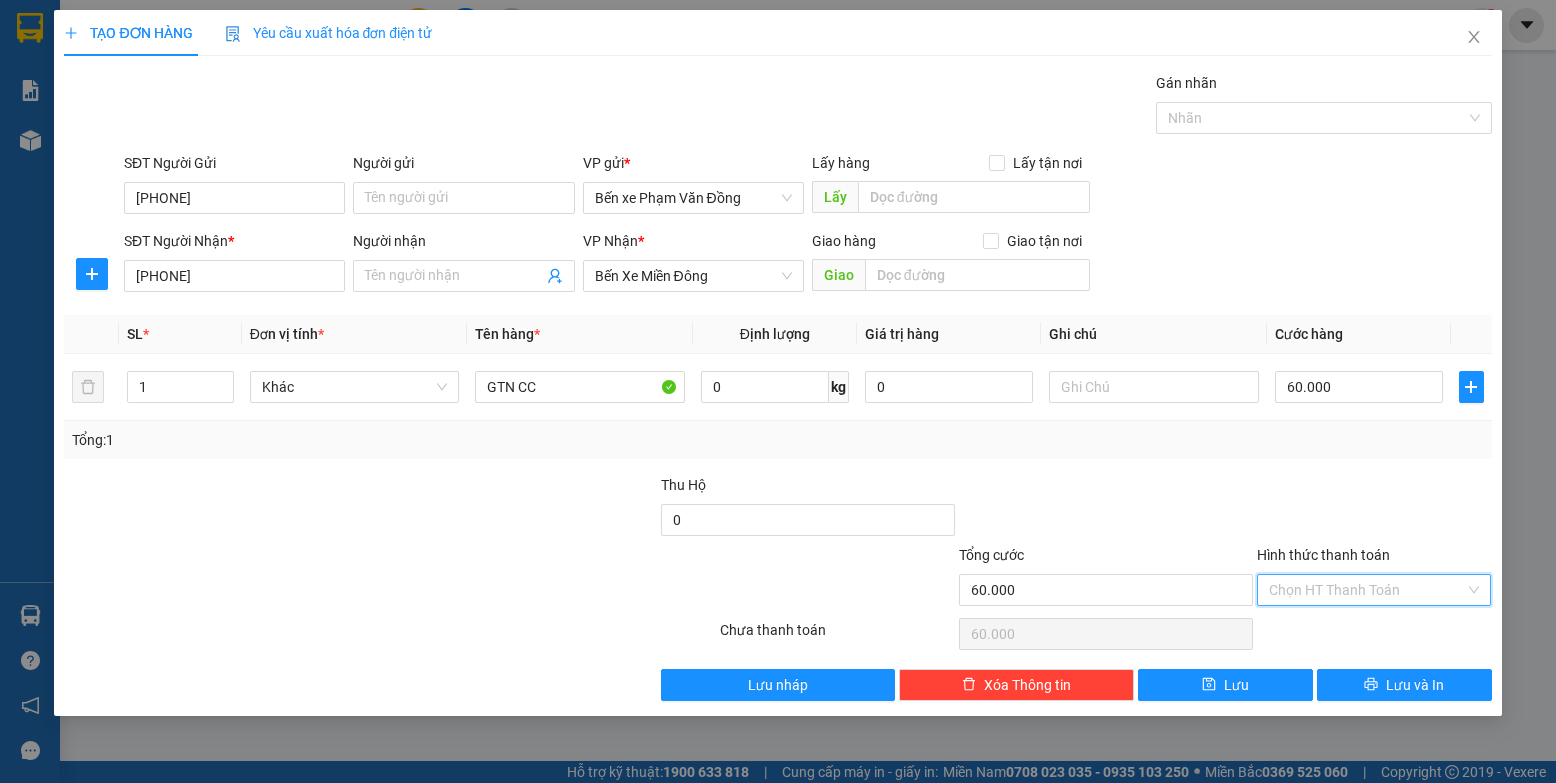 click on "Hình thức thanh toán" at bounding box center [1367, 590] 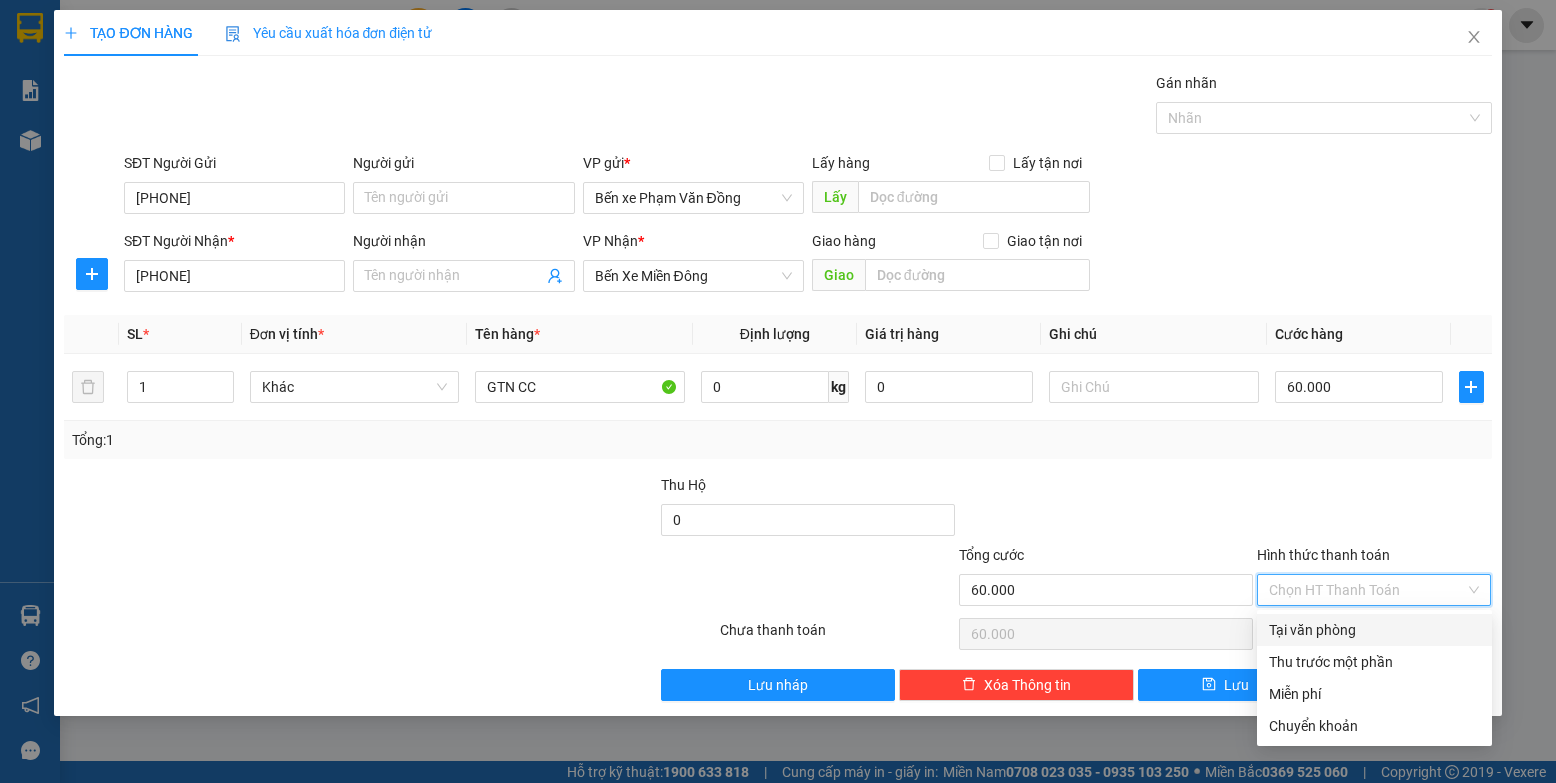click on "Tại văn phòng" at bounding box center (1374, 630) 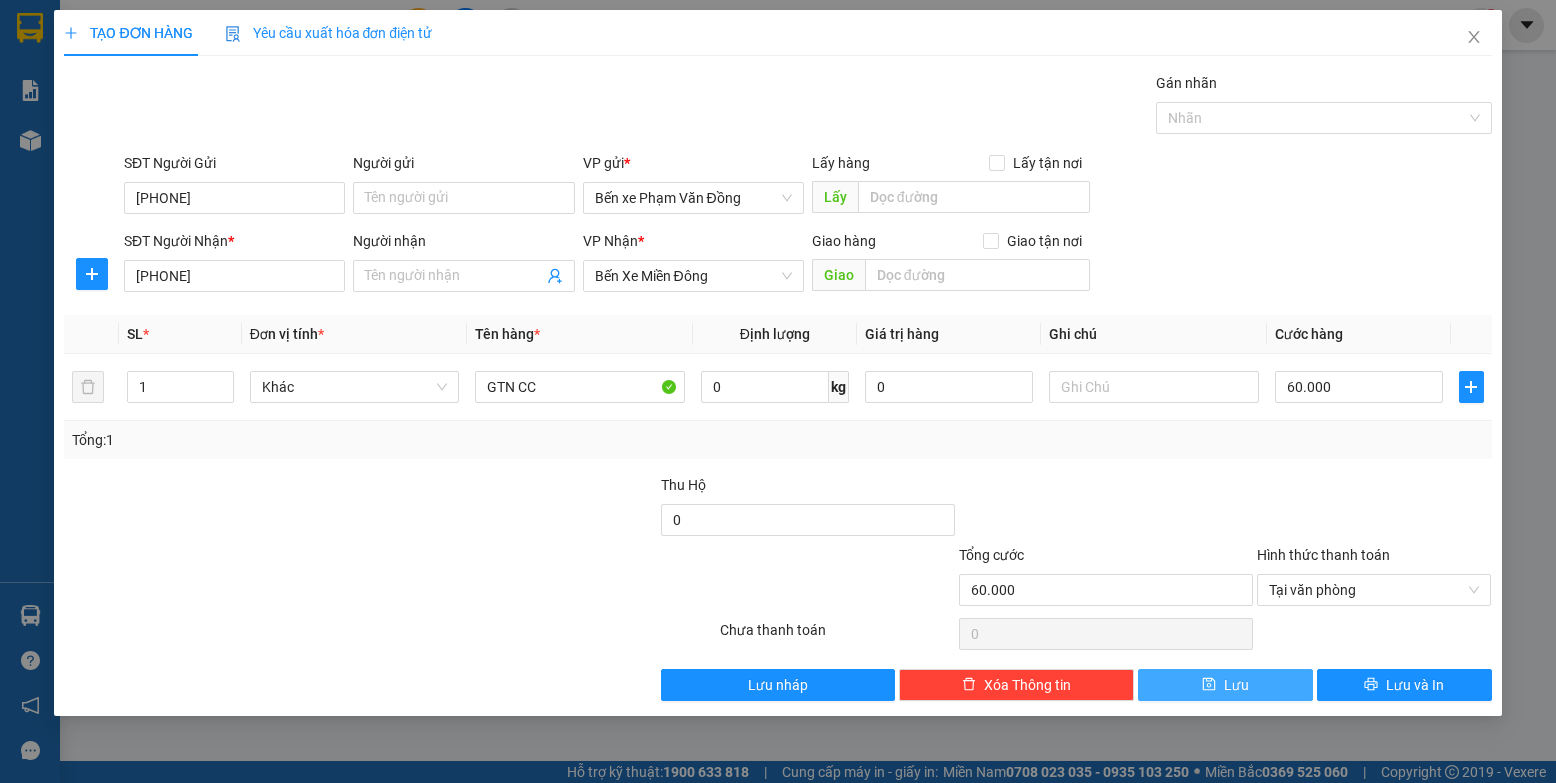 click on "Lưu" at bounding box center [1225, 685] 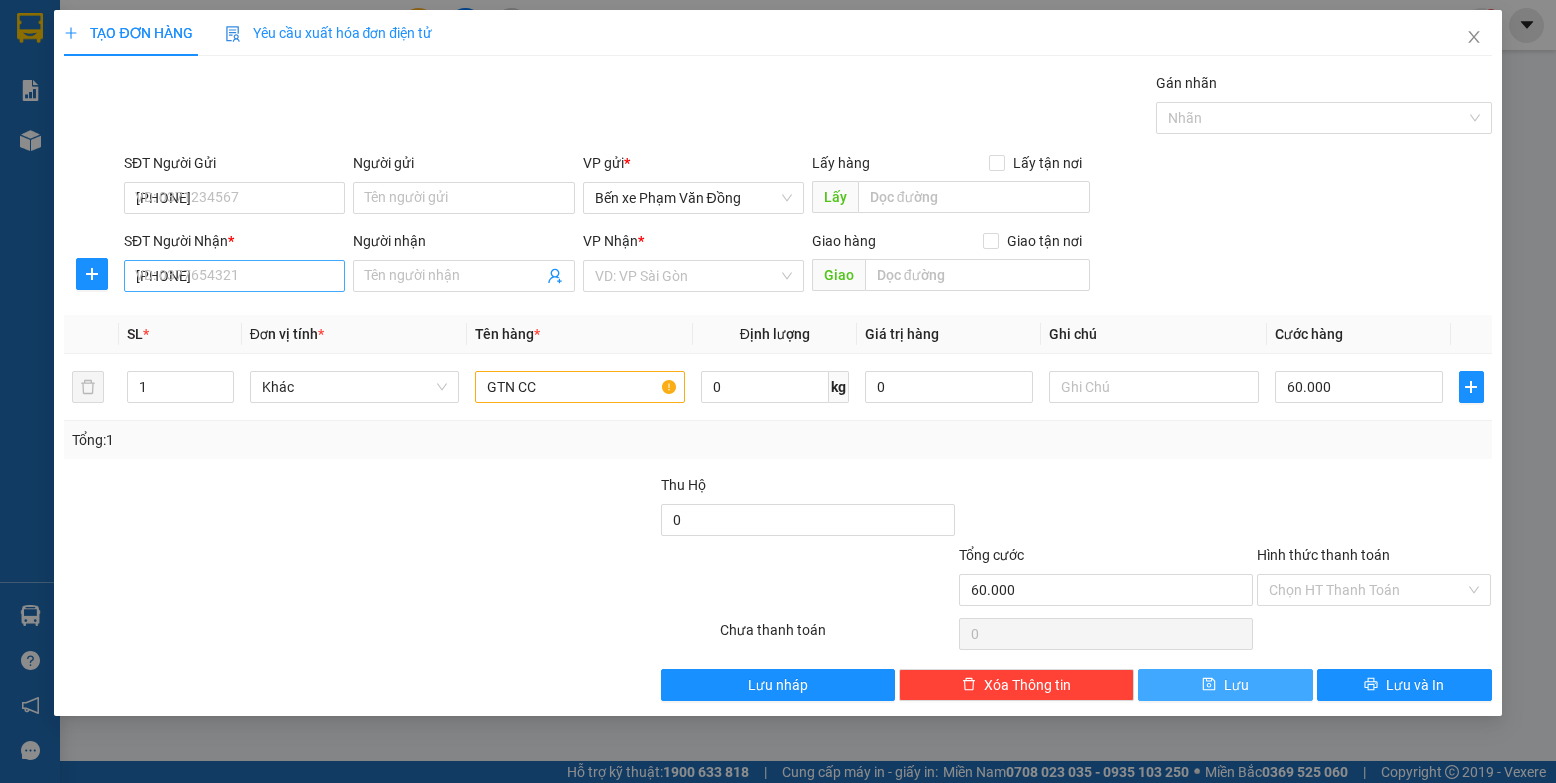 type 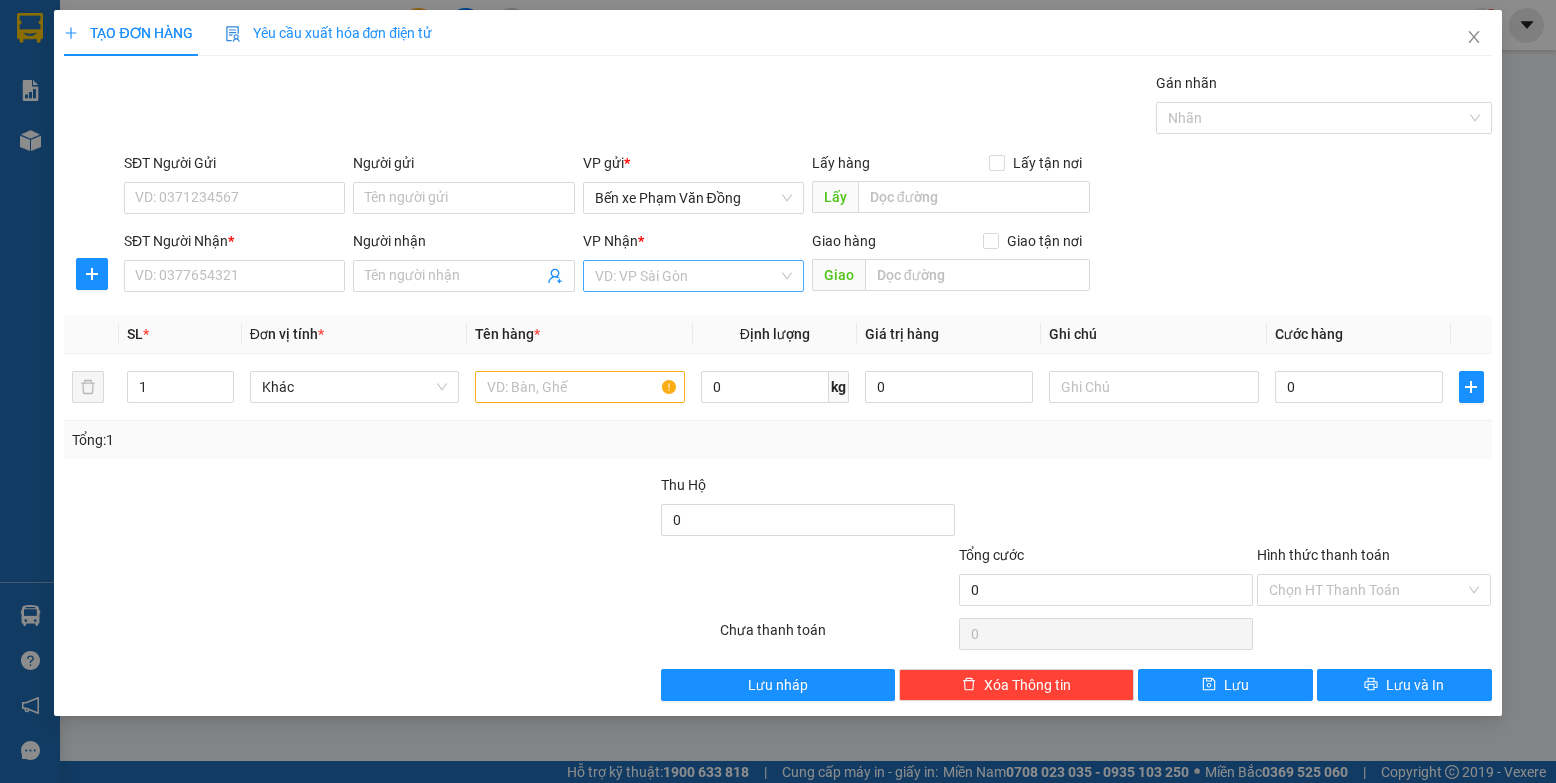 click at bounding box center (686, 276) 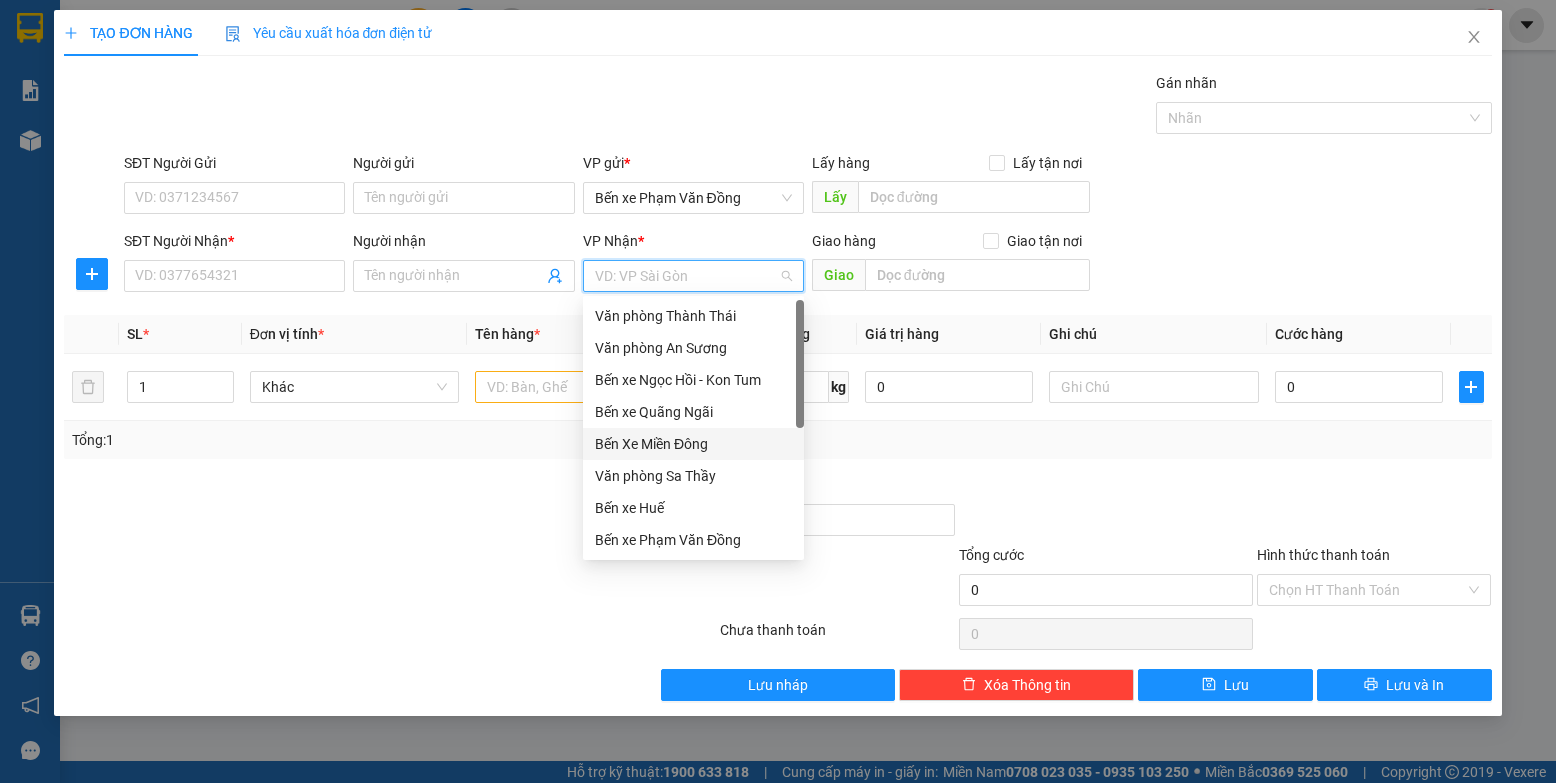 click on "Bến Xe Miền Đông" at bounding box center (693, 444) 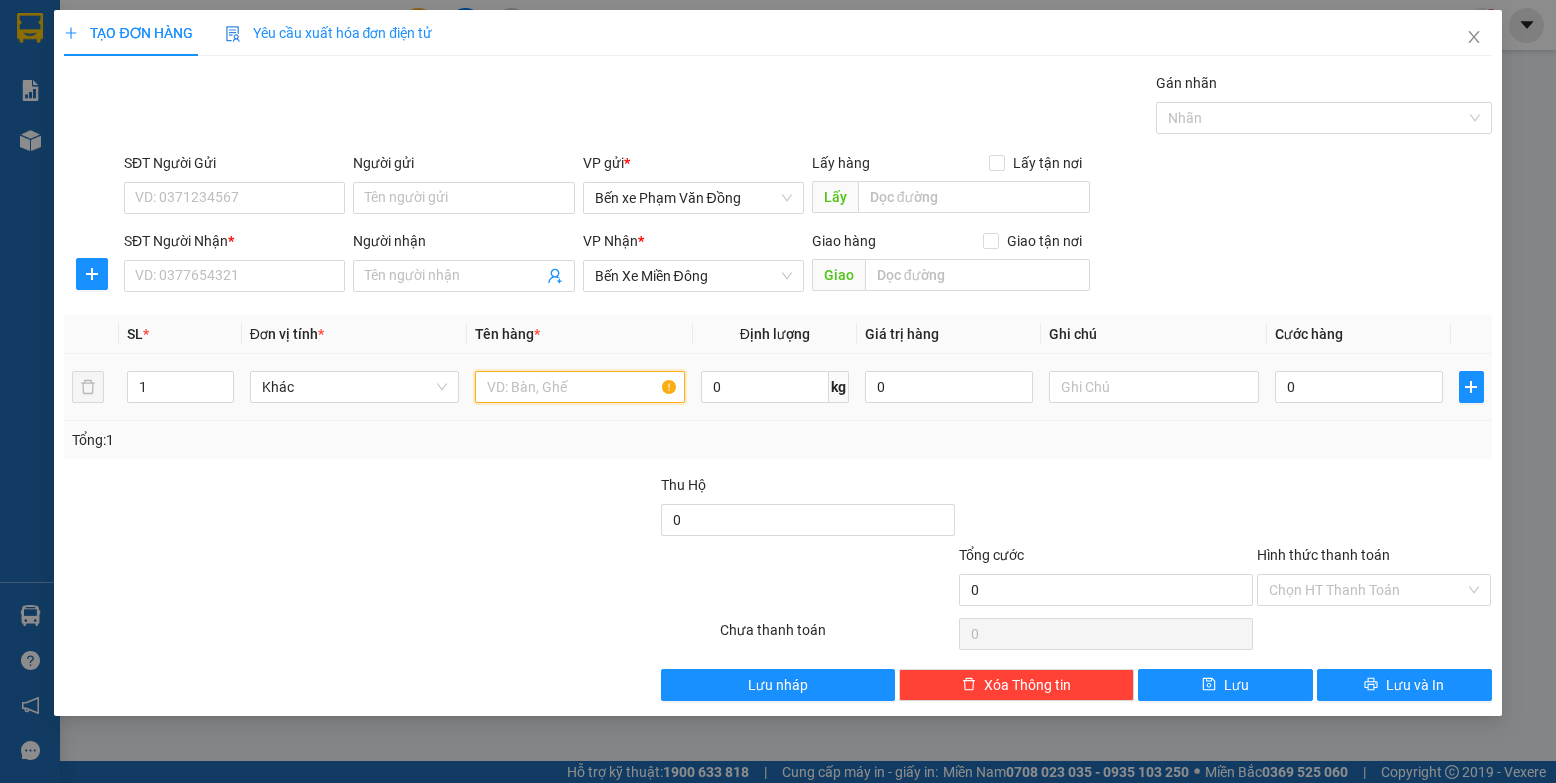 click at bounding box center [580, 387] 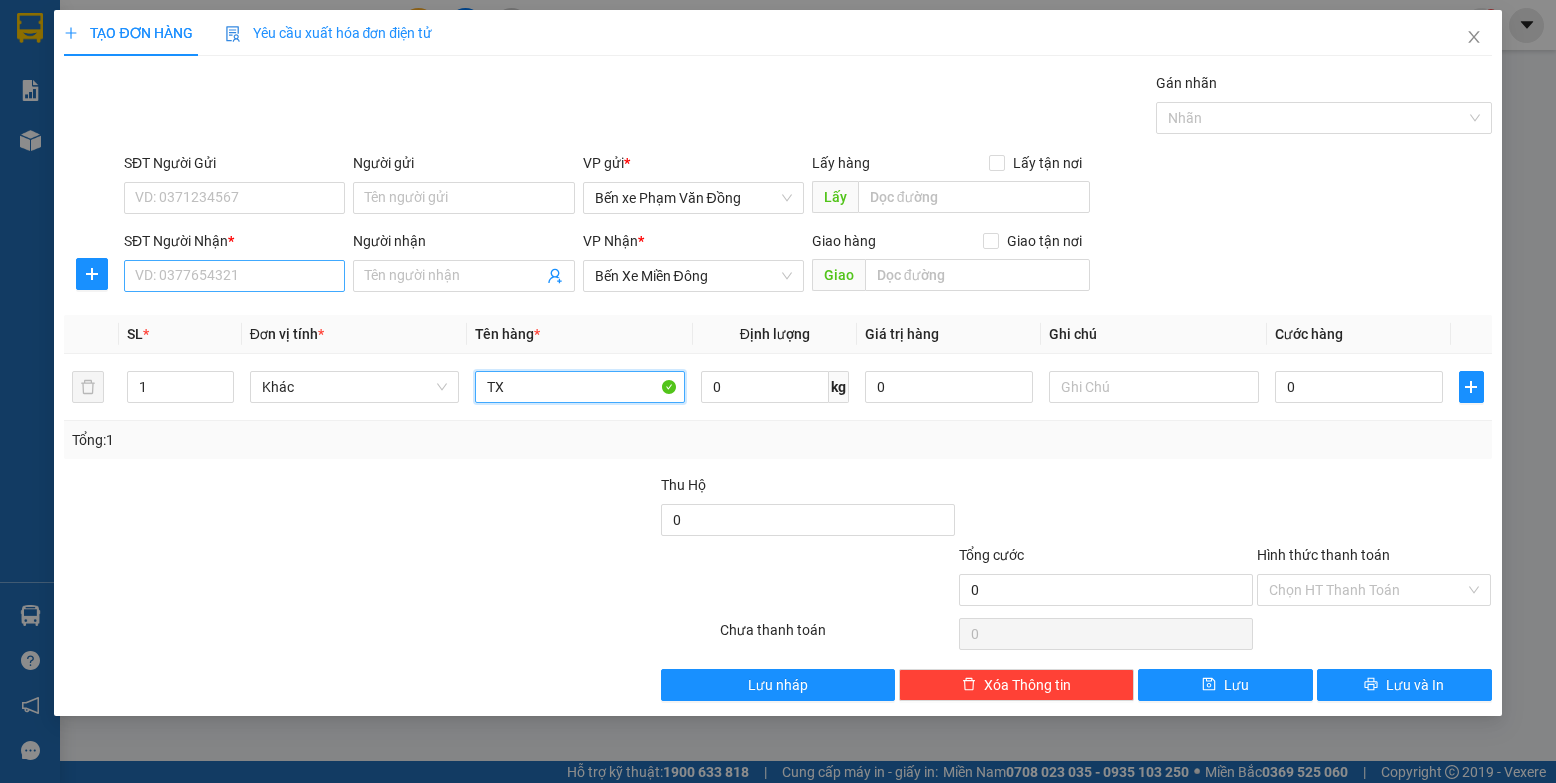 type on "TX" 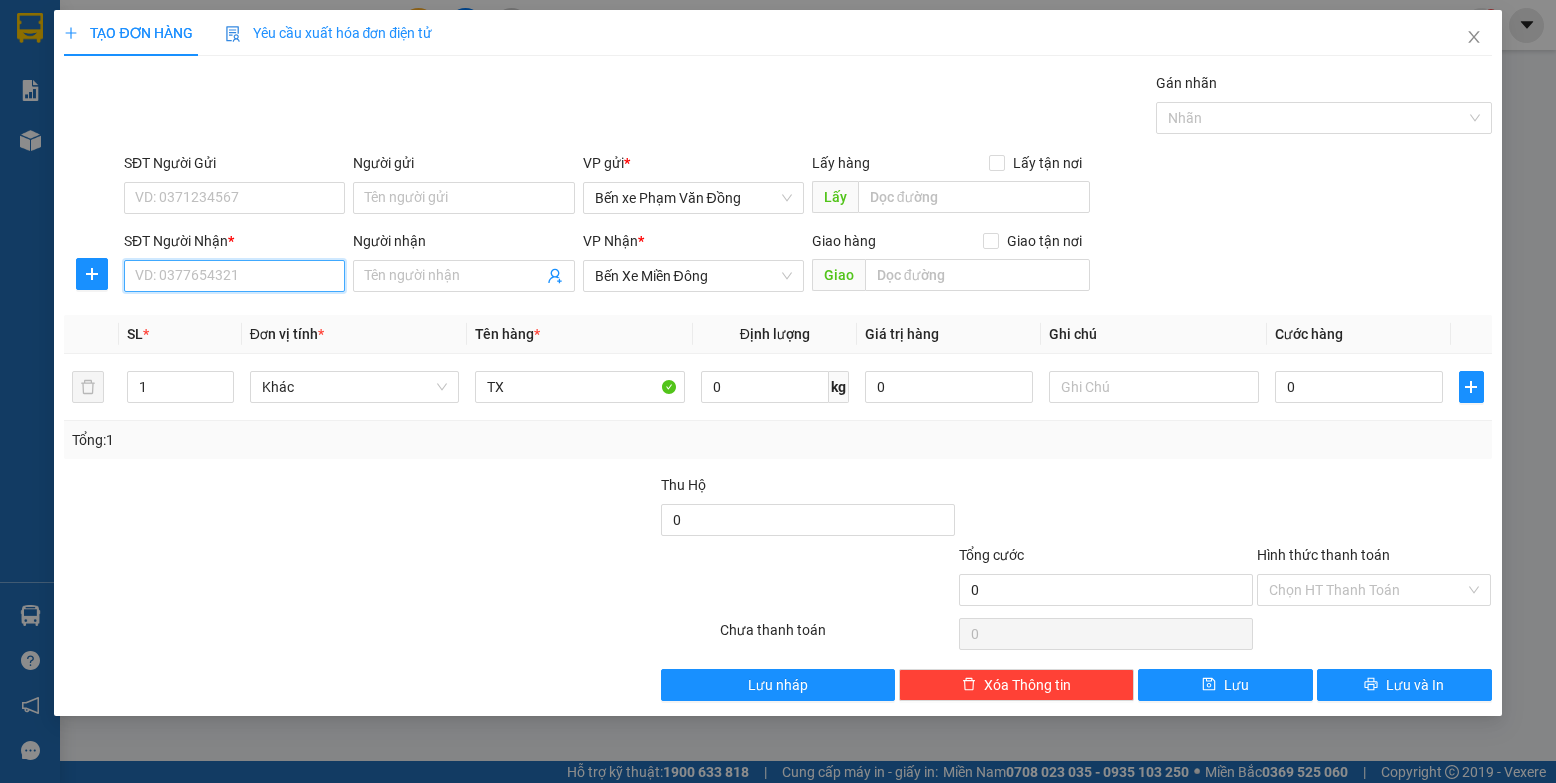 click on "SĐT Người Nhận  *" at bounding box center (234, 276) 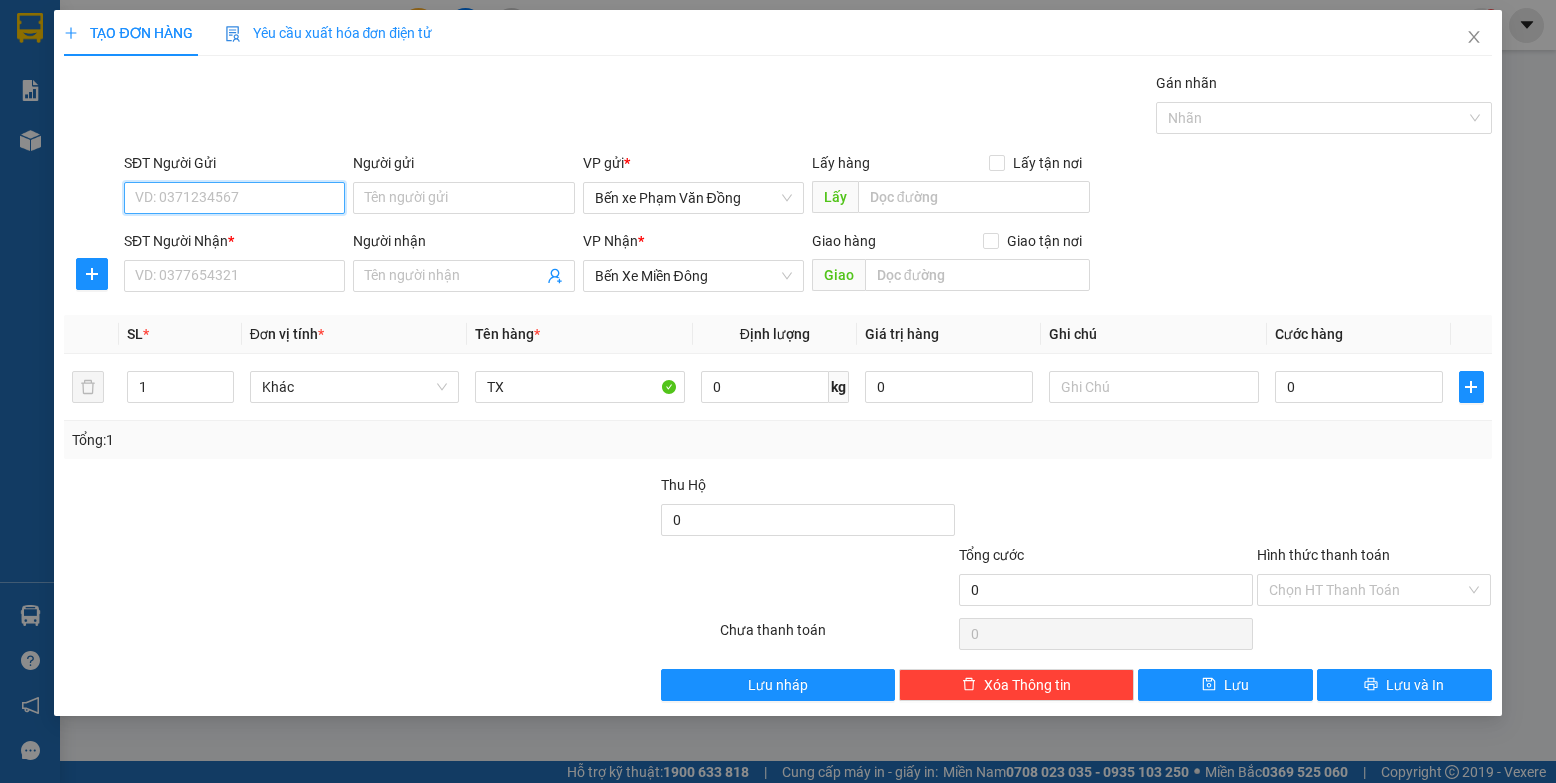 click on "SĐT Người Gửi" at bounding box center (234, 198) 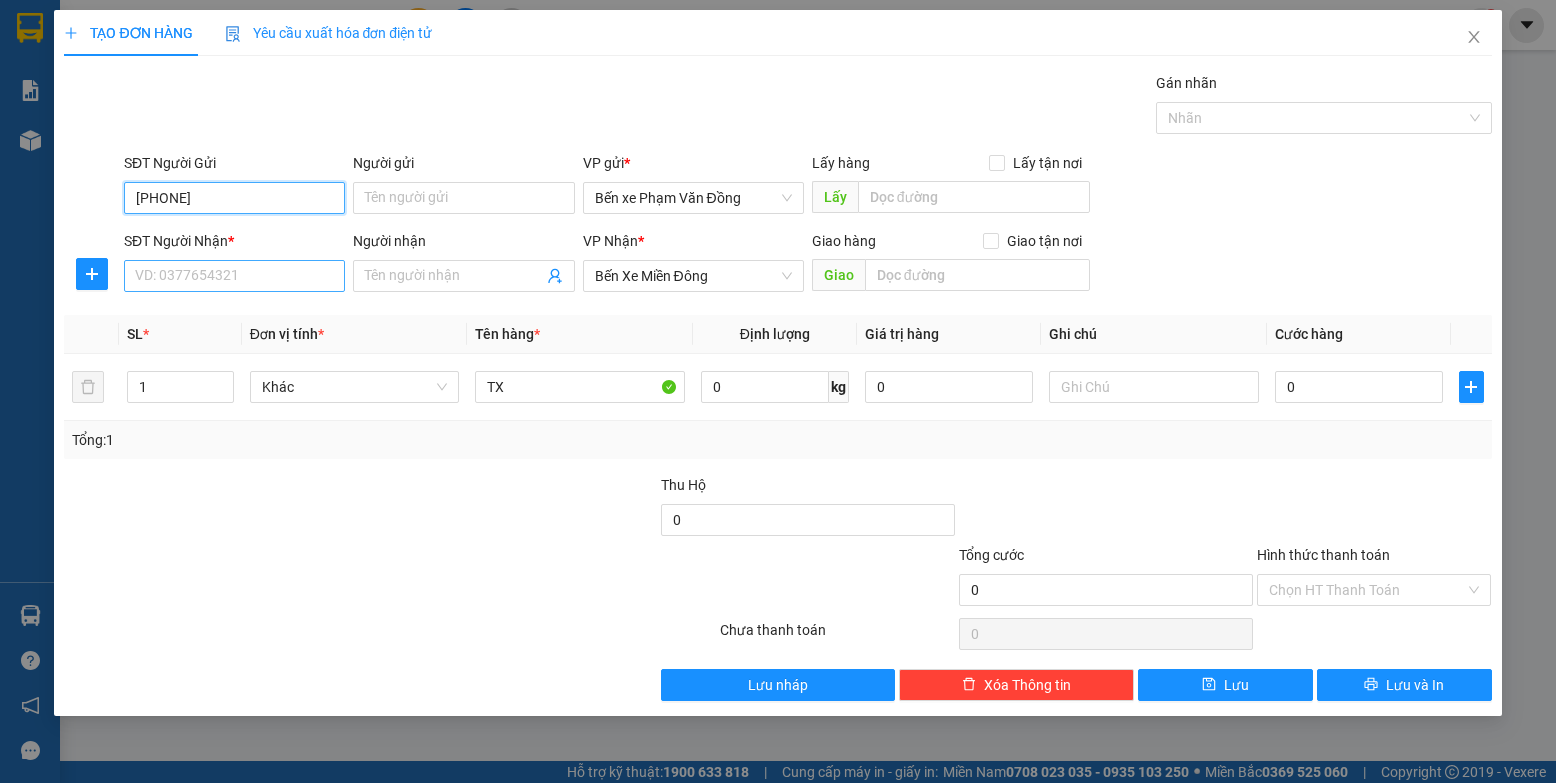 type on "[PHONE]" 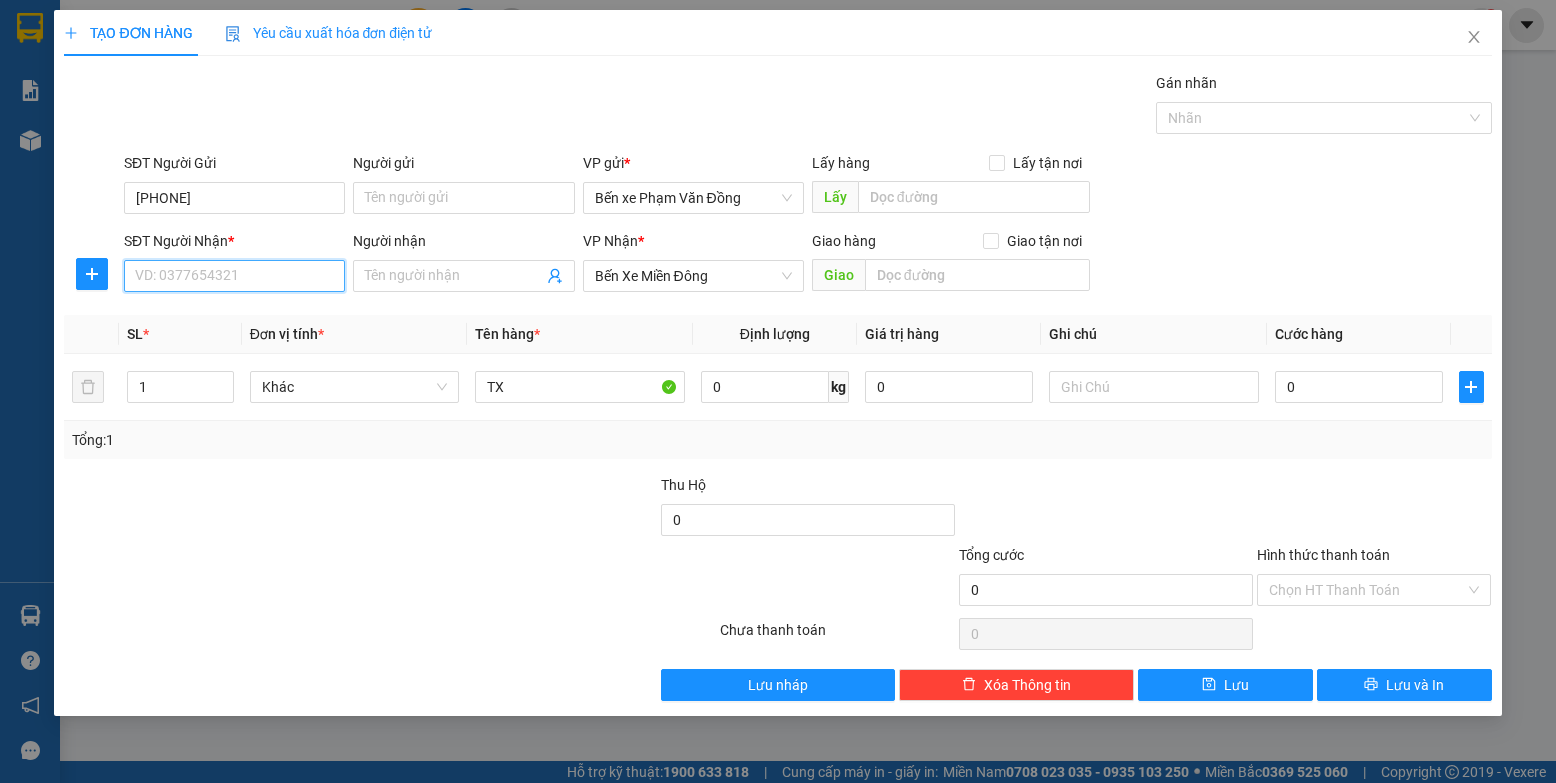 click on "SĐT Người Nhận  *" at bounding box center [234, 276] 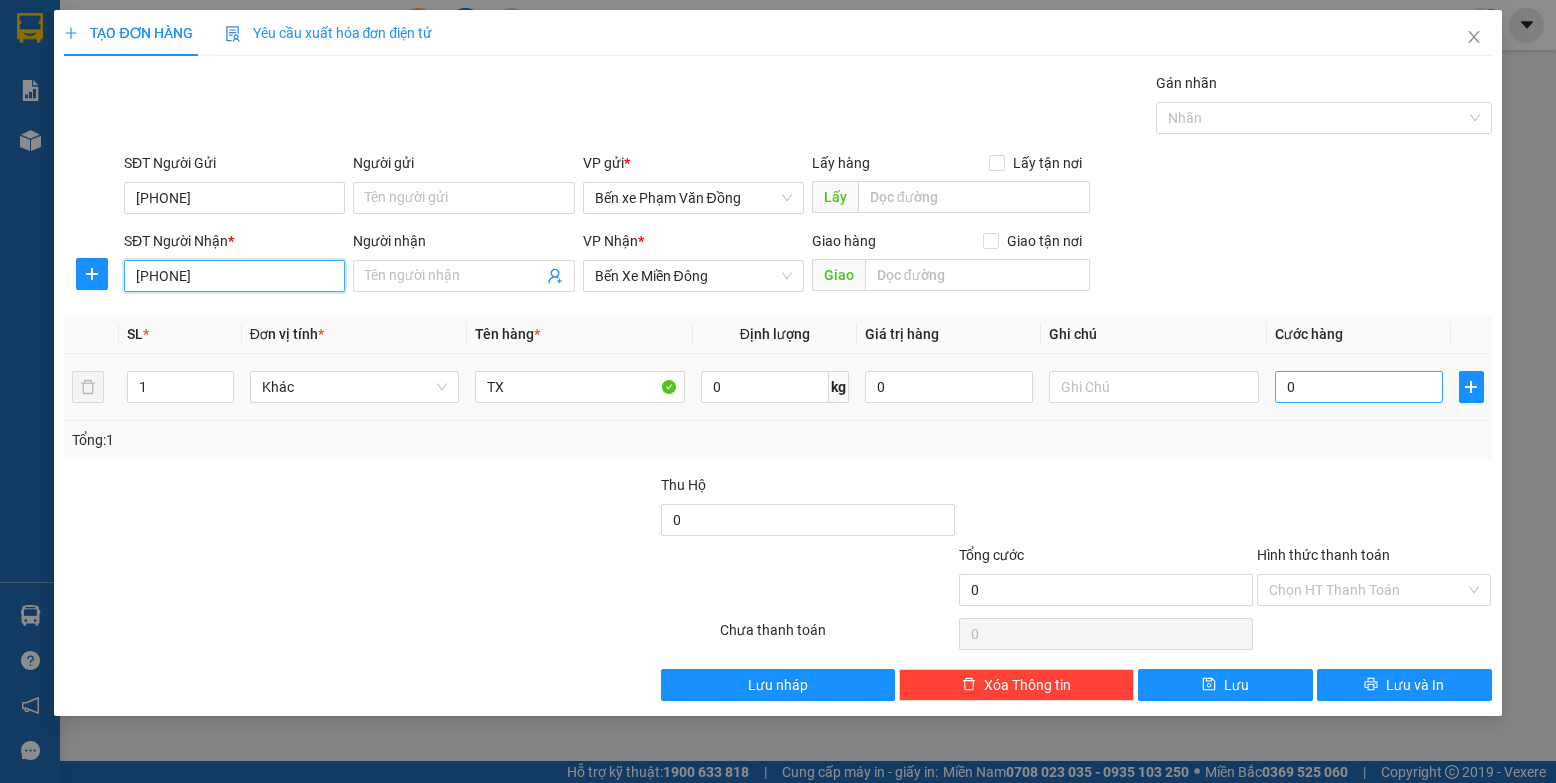 type on "[PHONE]" 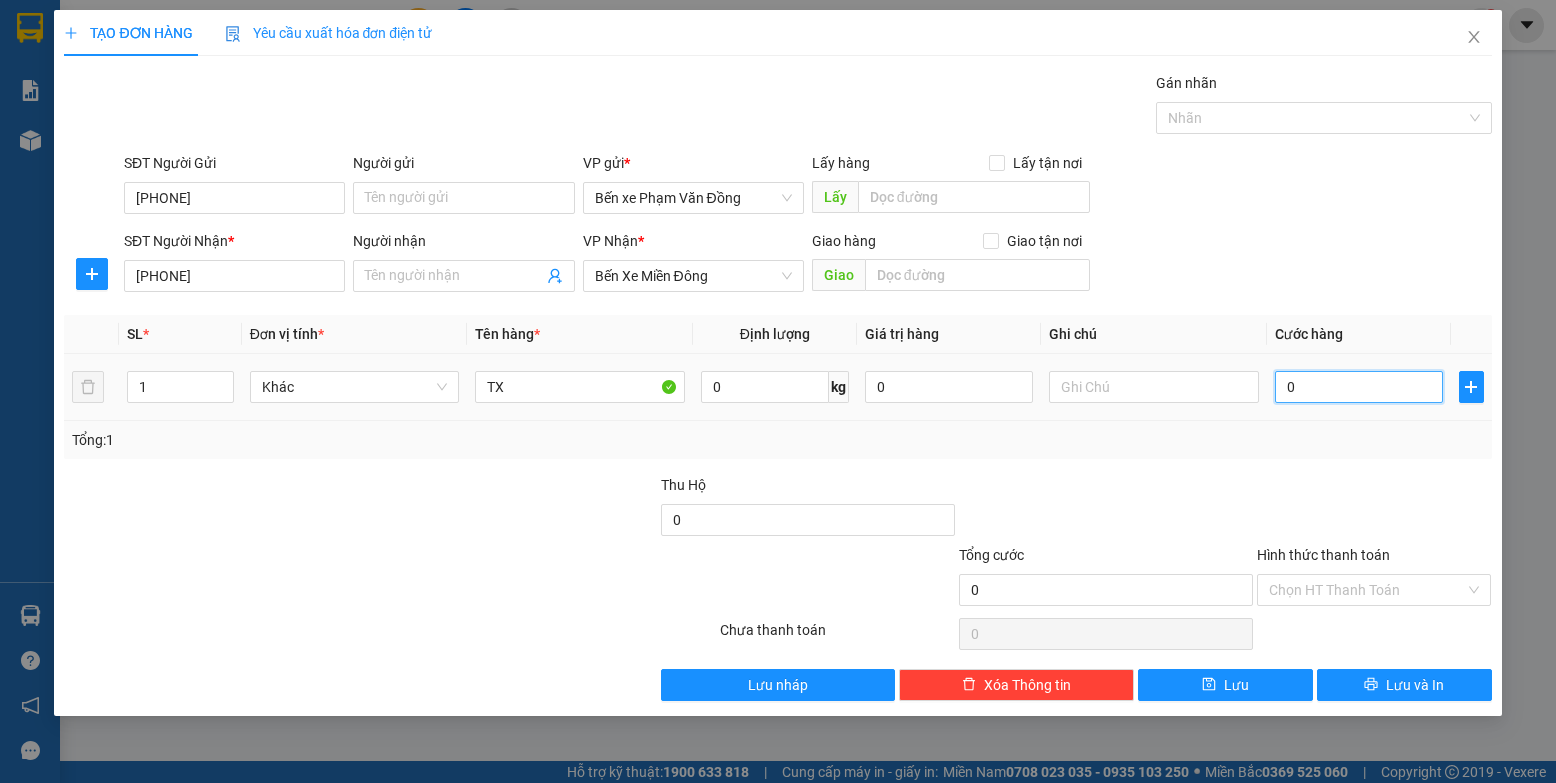 click on "0" at bounding box center [1359, 387] 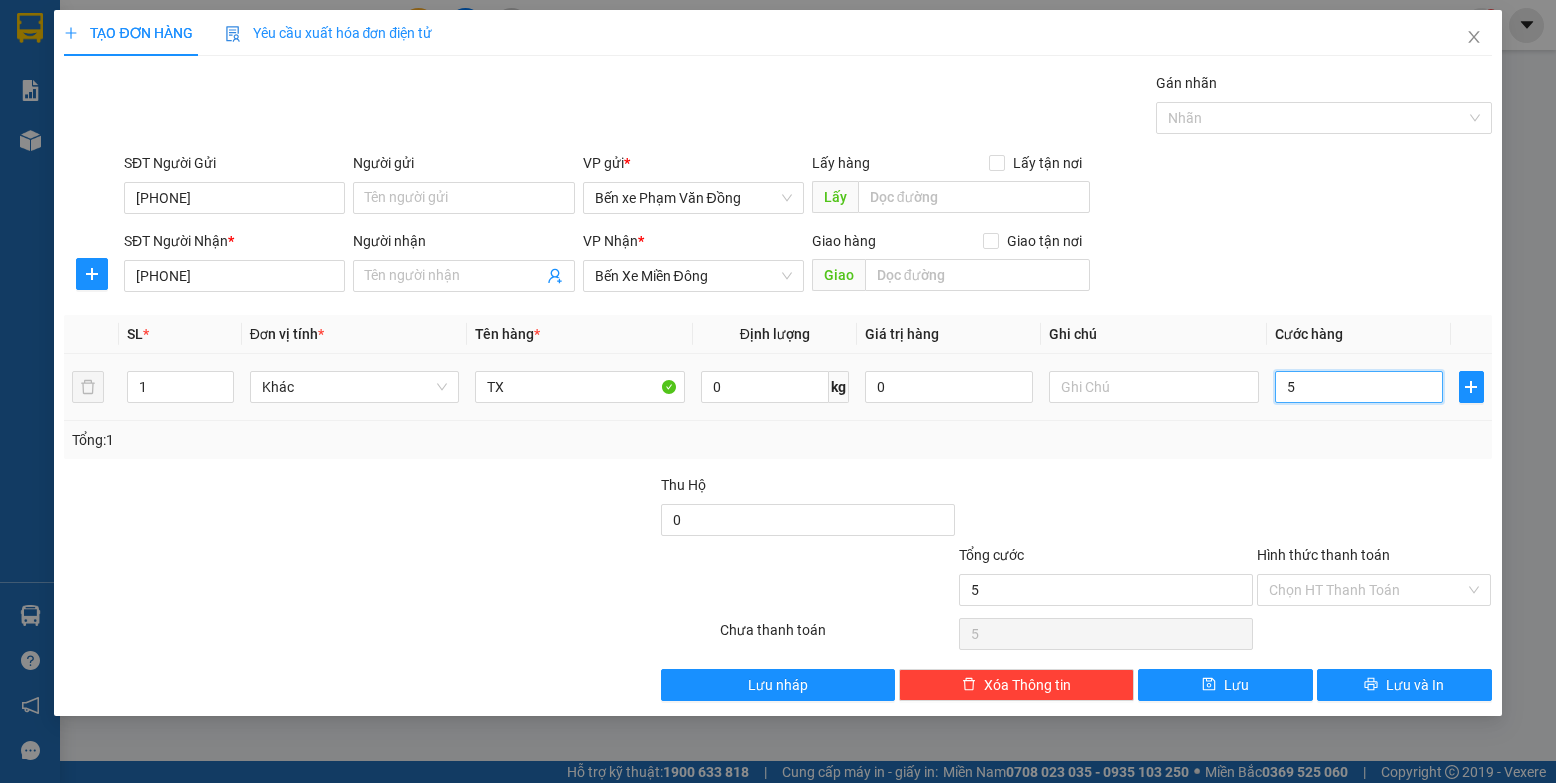 type on "50" 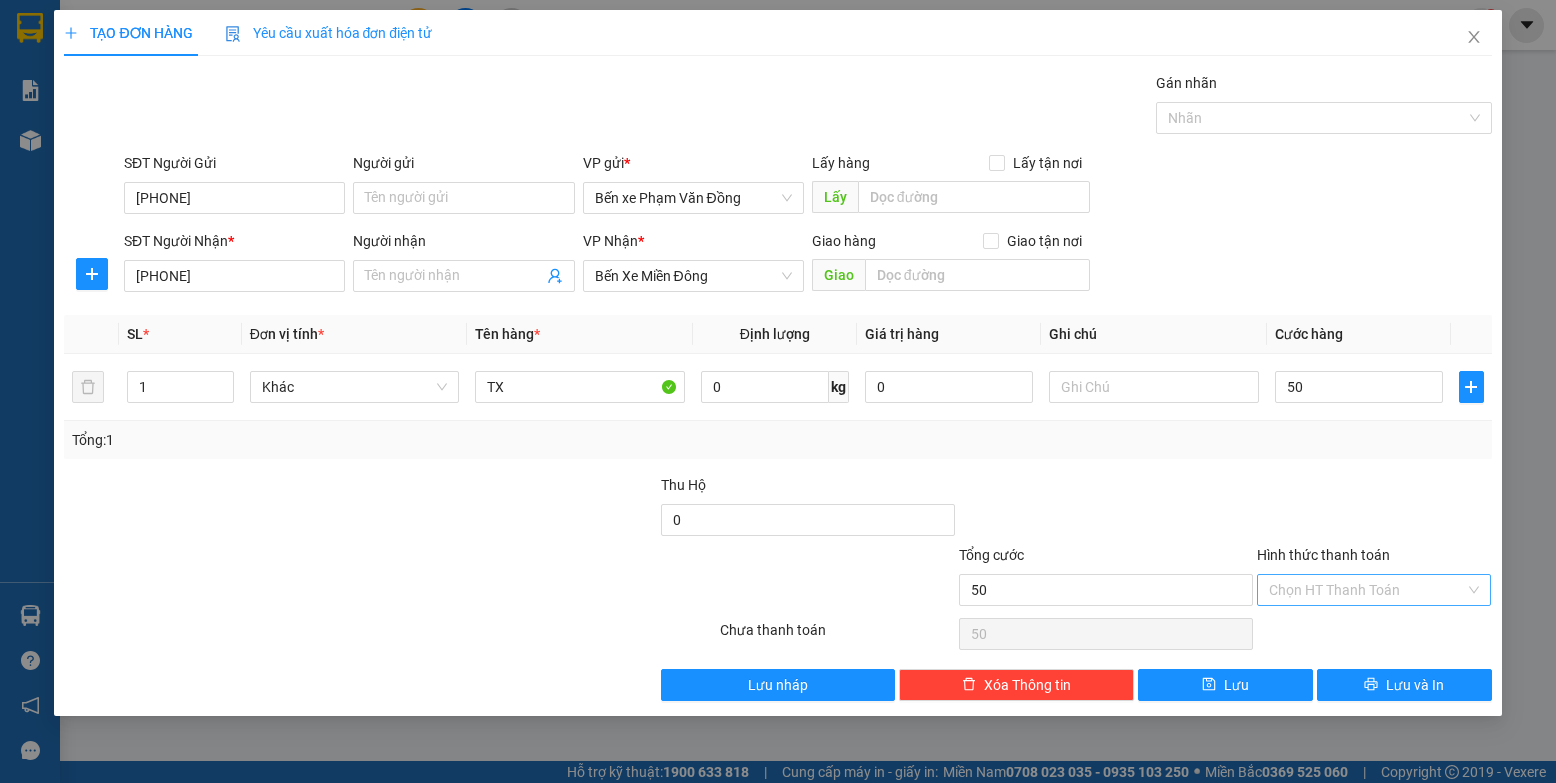 type on "50.000" 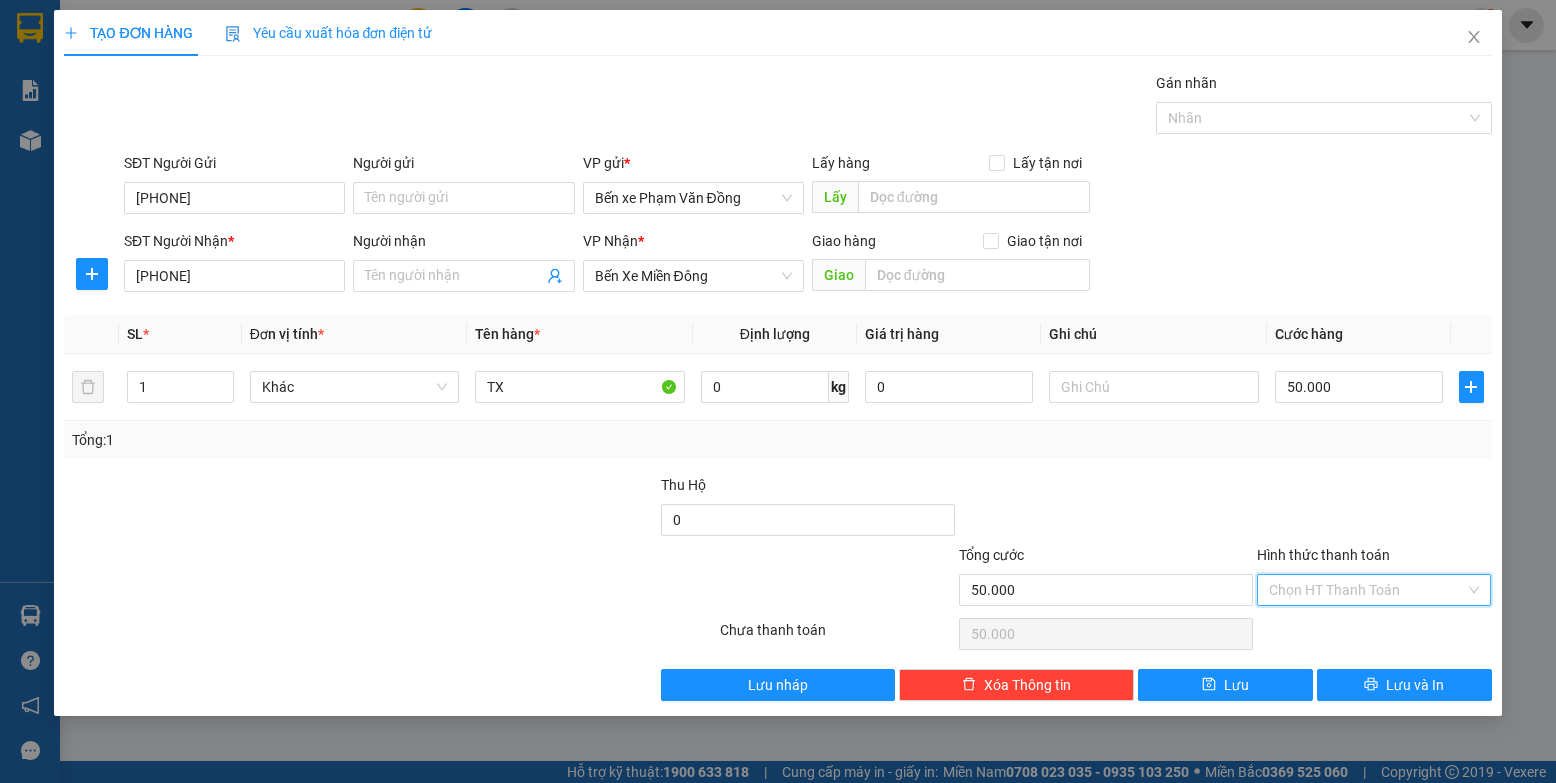 click on "Hình thức thanh toán" at bounding box center (1367, 590) 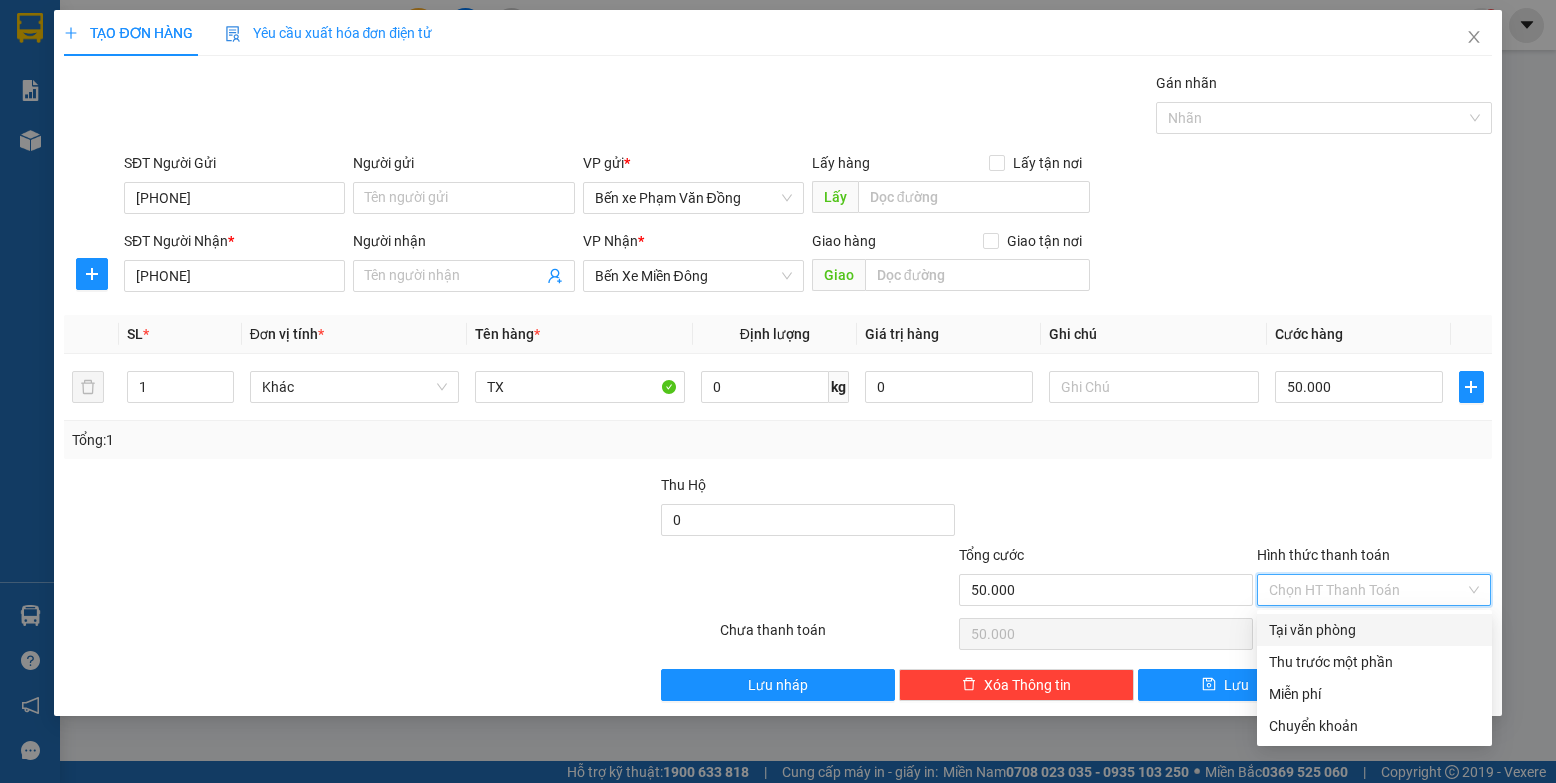 click on "Tại văn phòng" at bounding box center [1374, 630] 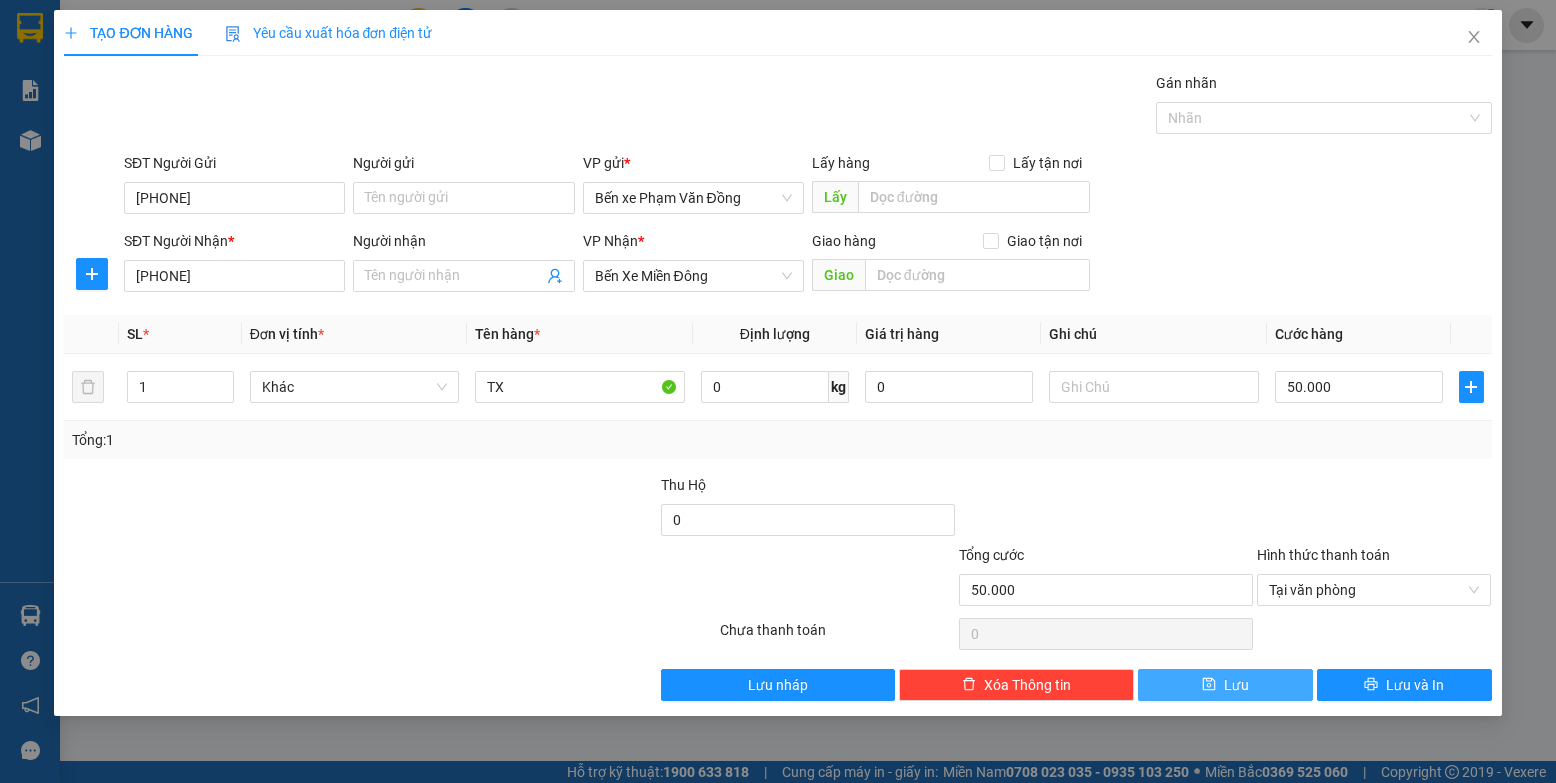 click on "Lưu" at bounding box center [1225, 685] 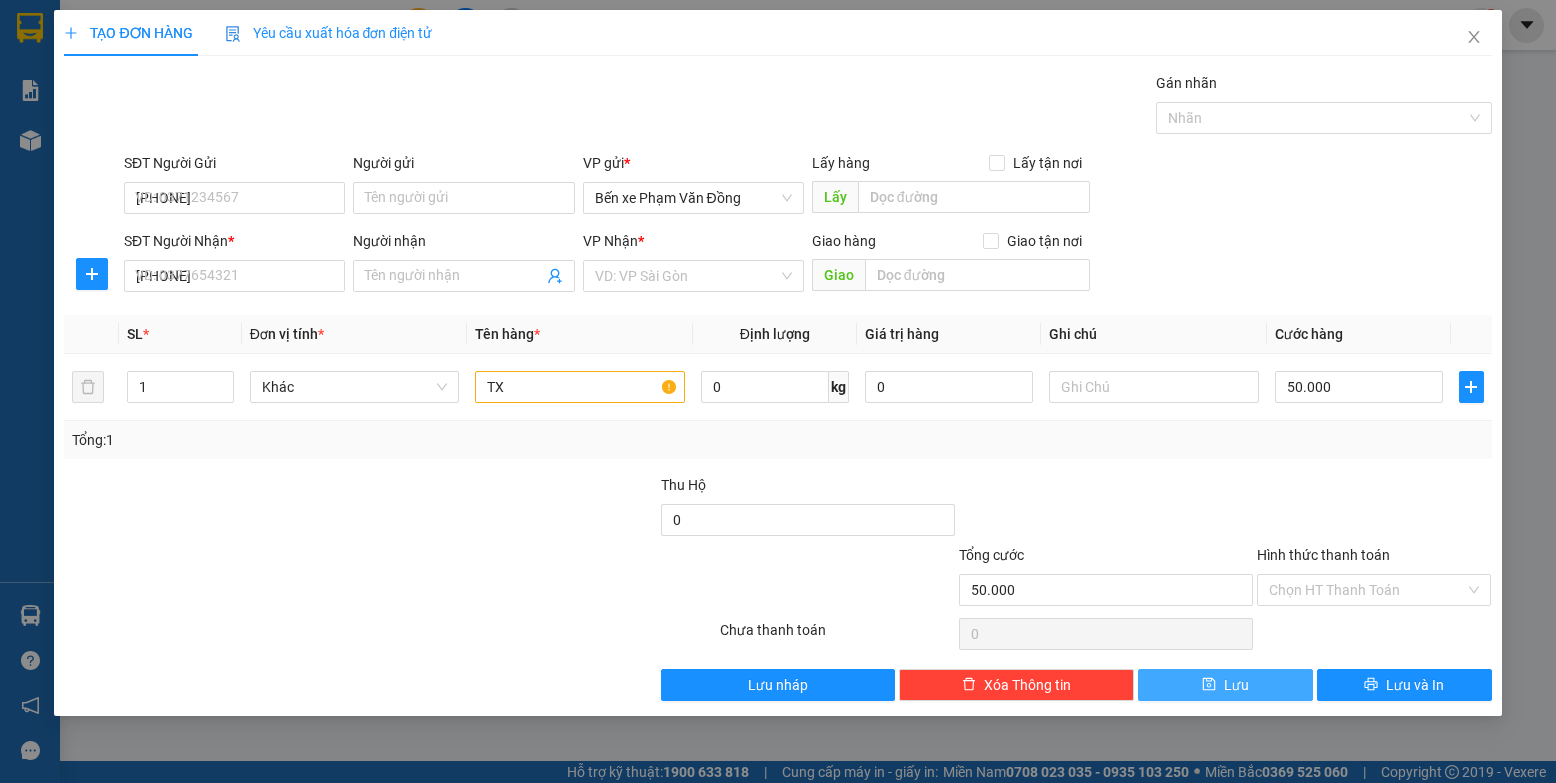 type 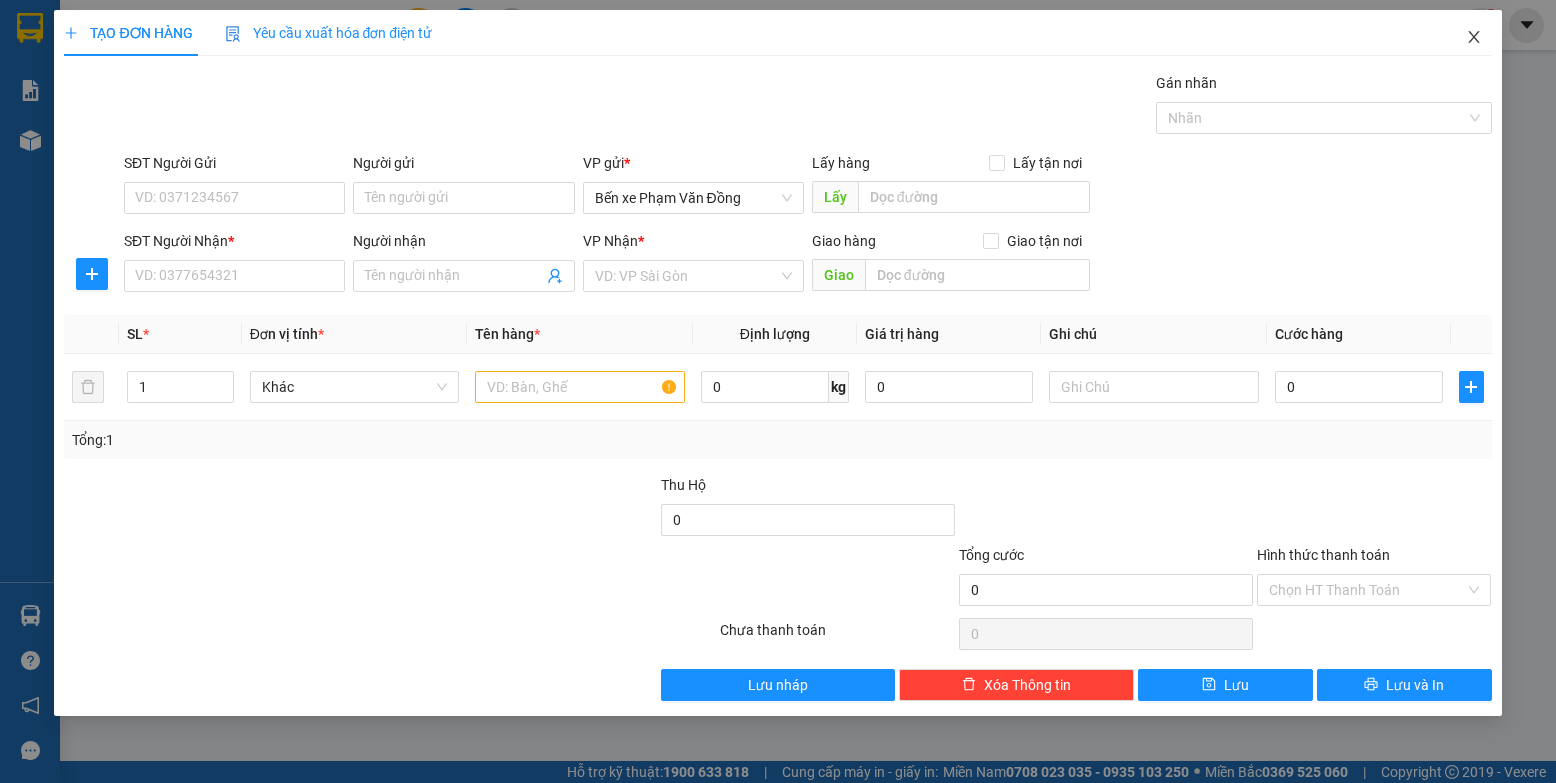 click 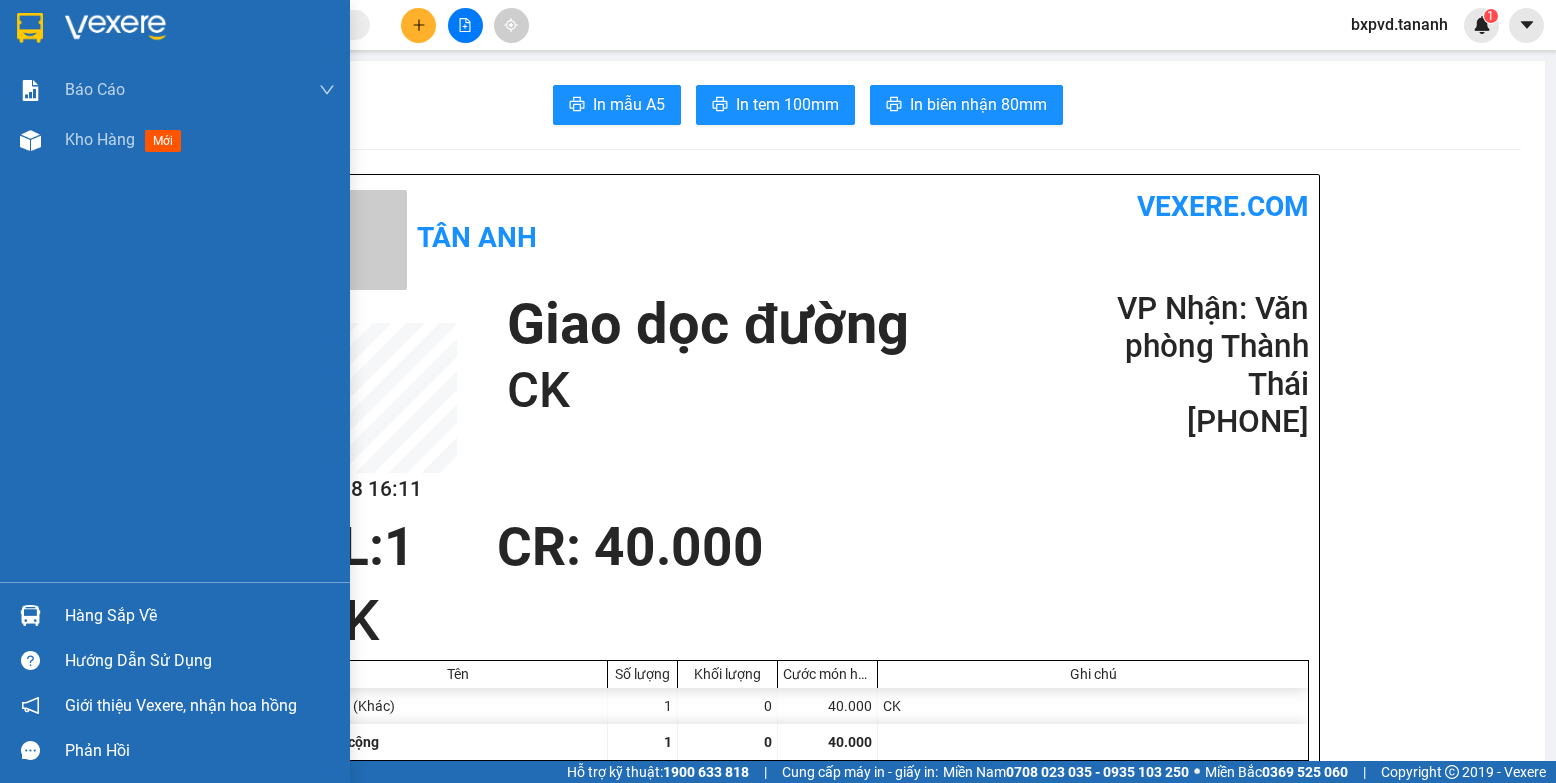 click on "Kho hàng mới" at bounding box center [175, 140] 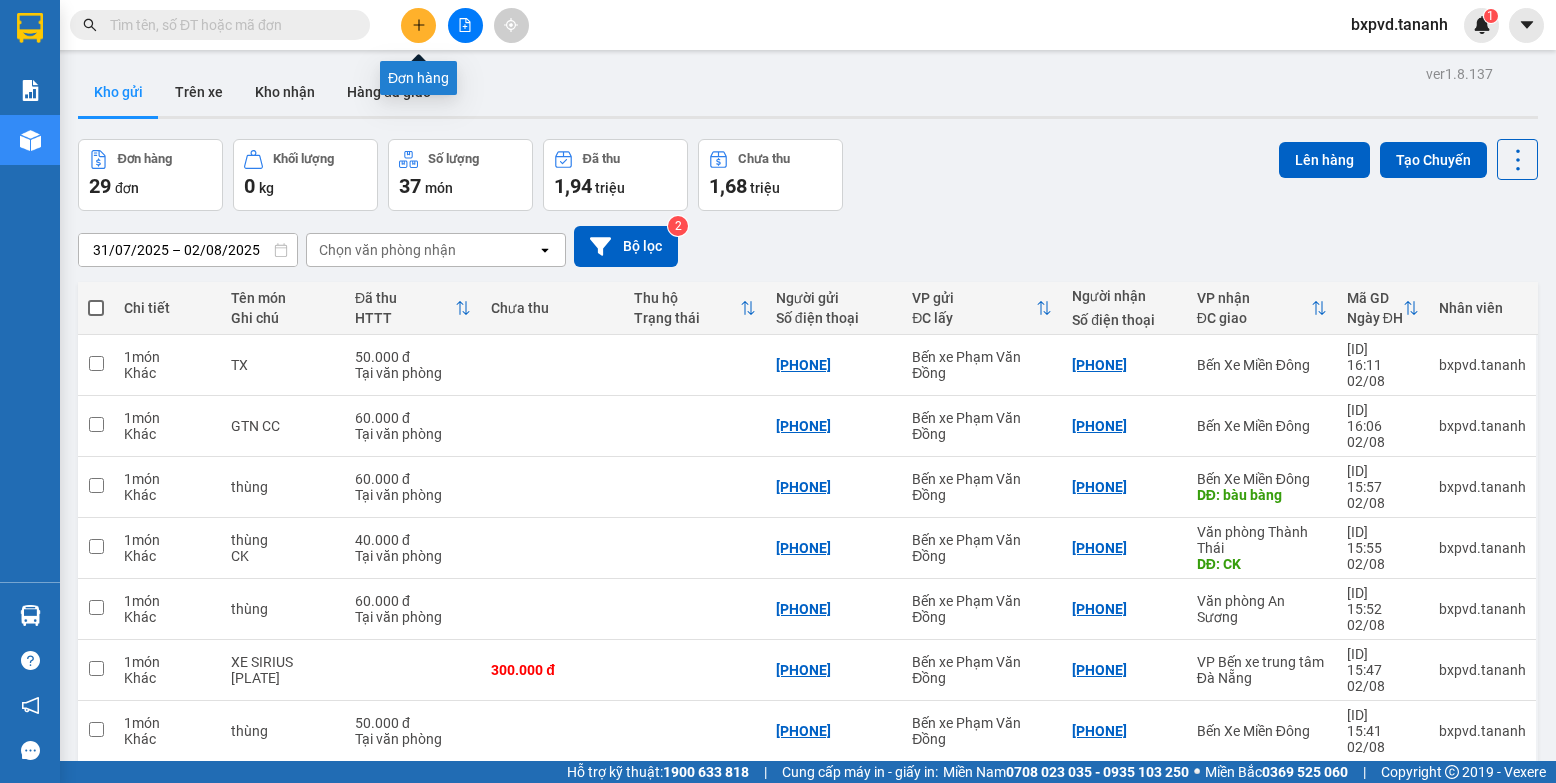 click at bounding box center (418, 25) 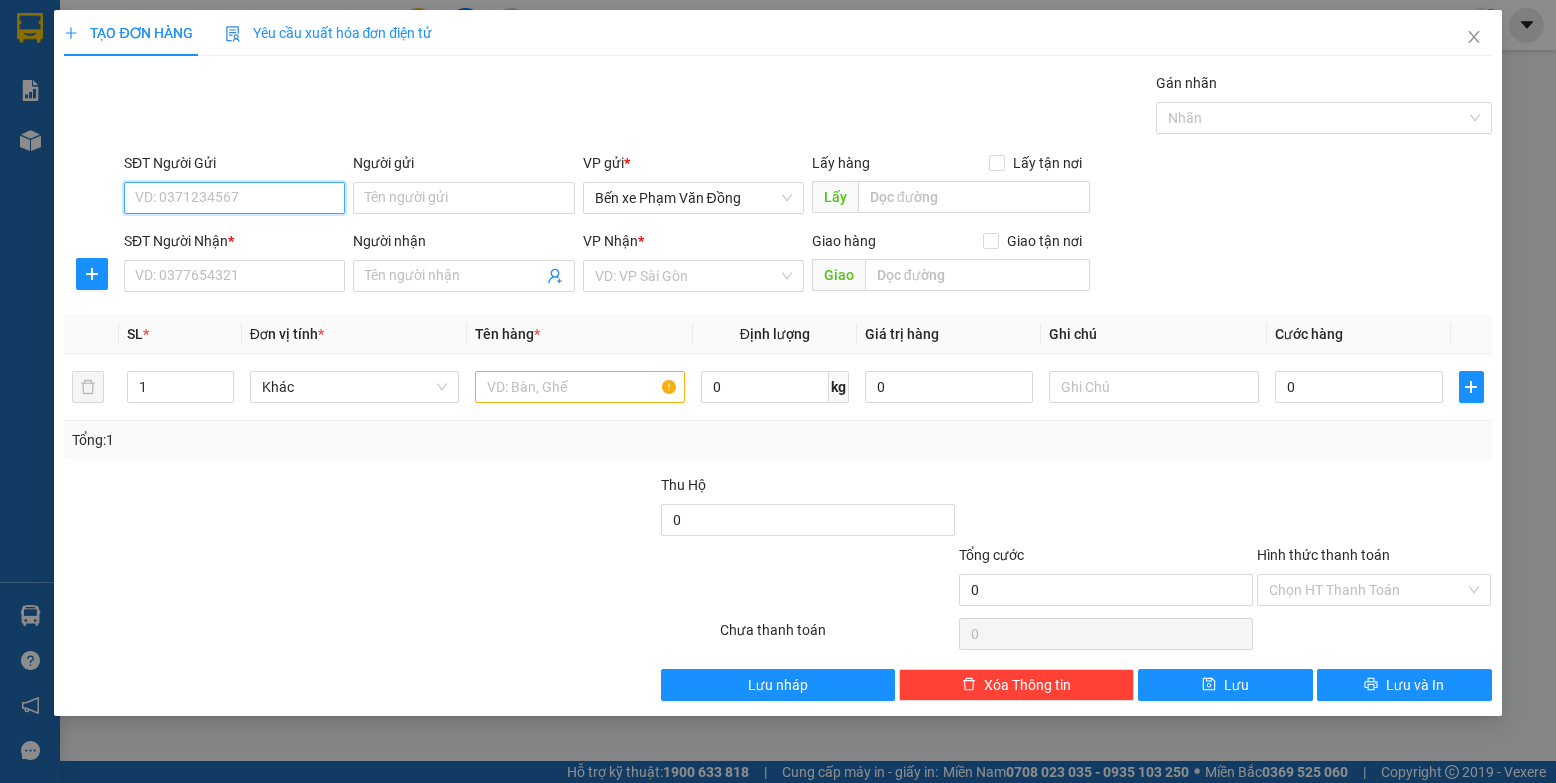 click on "SĐT Người Gửi" at bounding box center [234, 198] 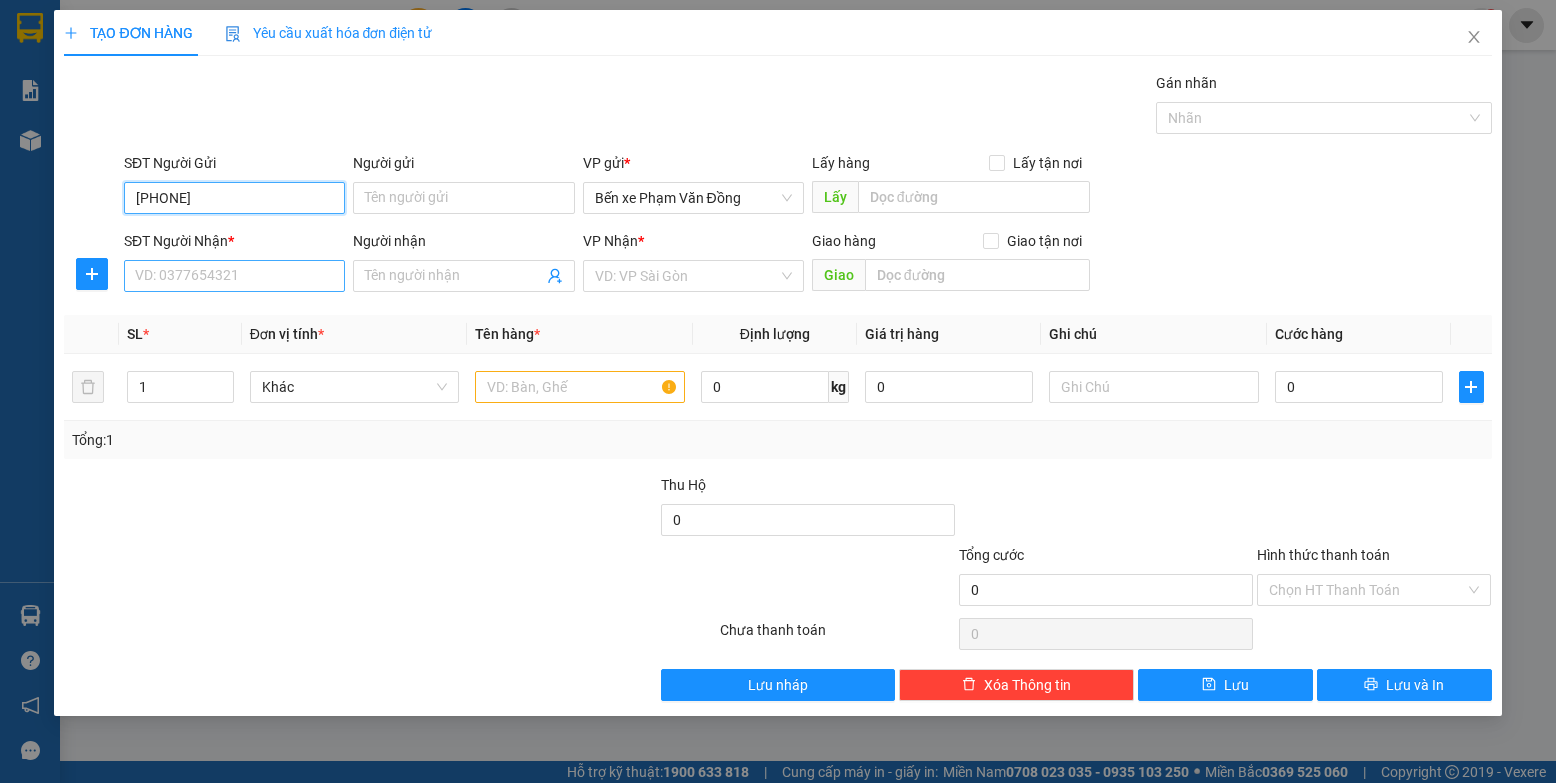 type on "[PHONE]" 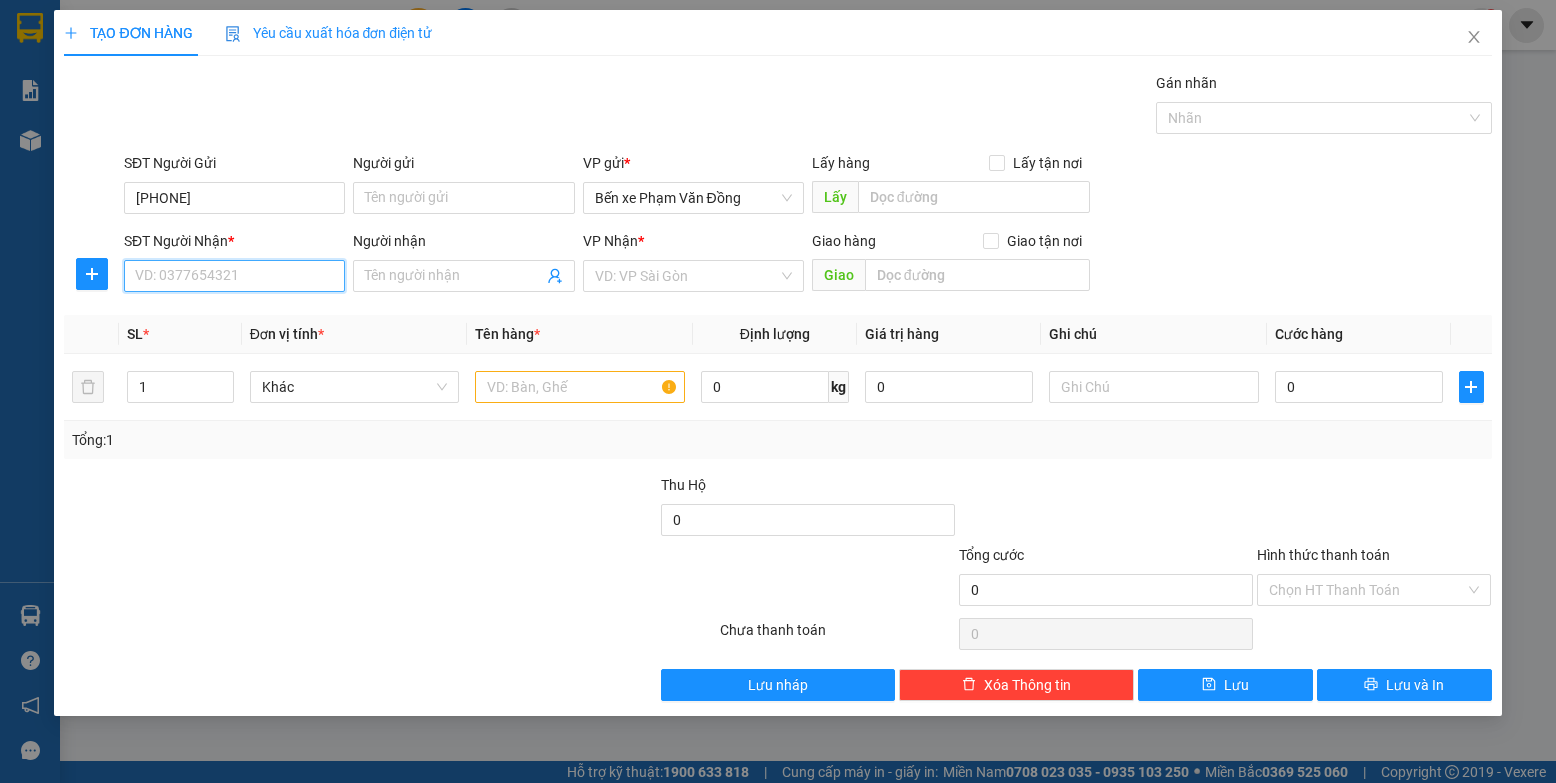 click on "SĐT Người Nhận  *" at bounding box center [234, 276] 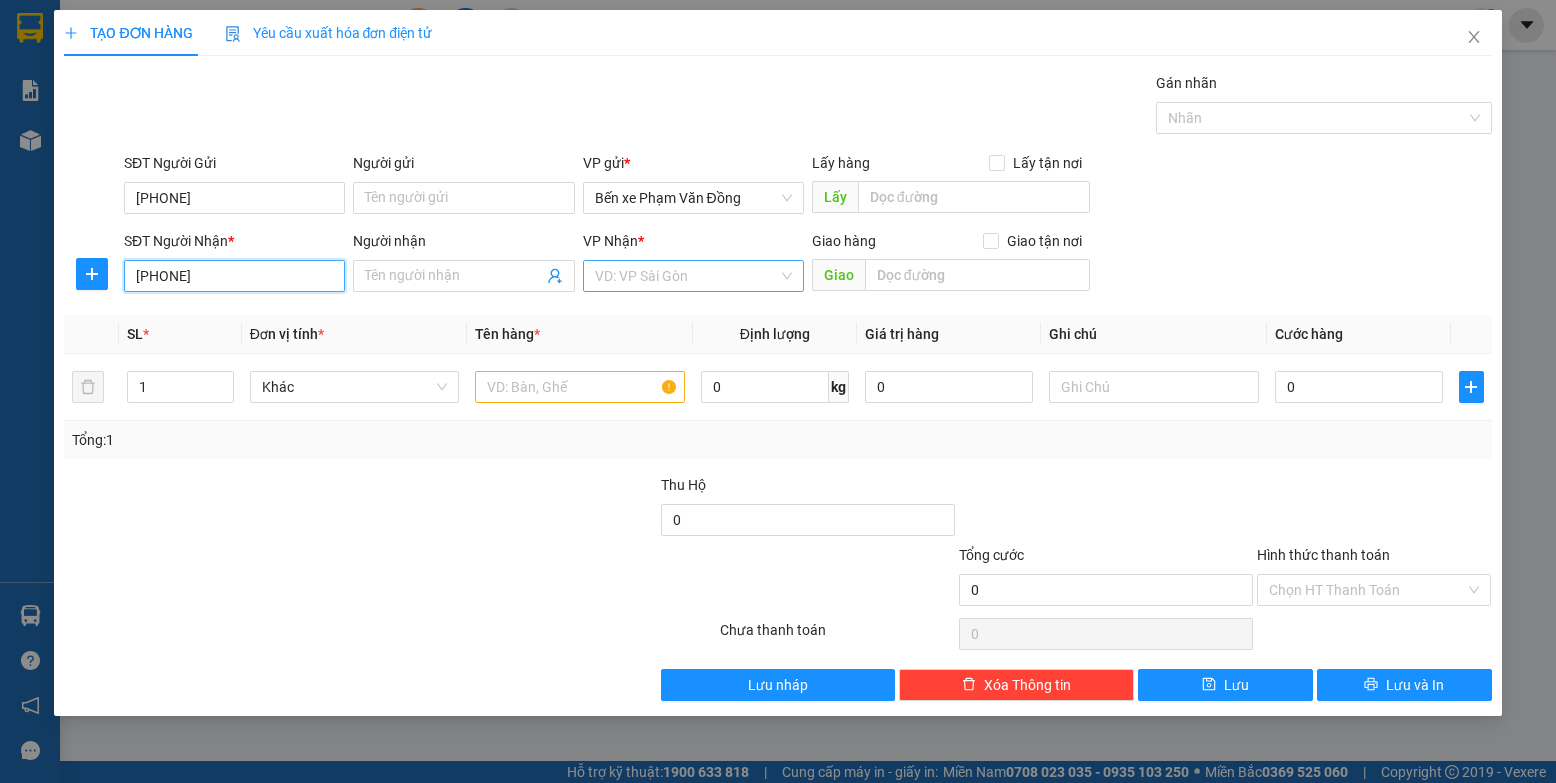 type on "[PHONE]" 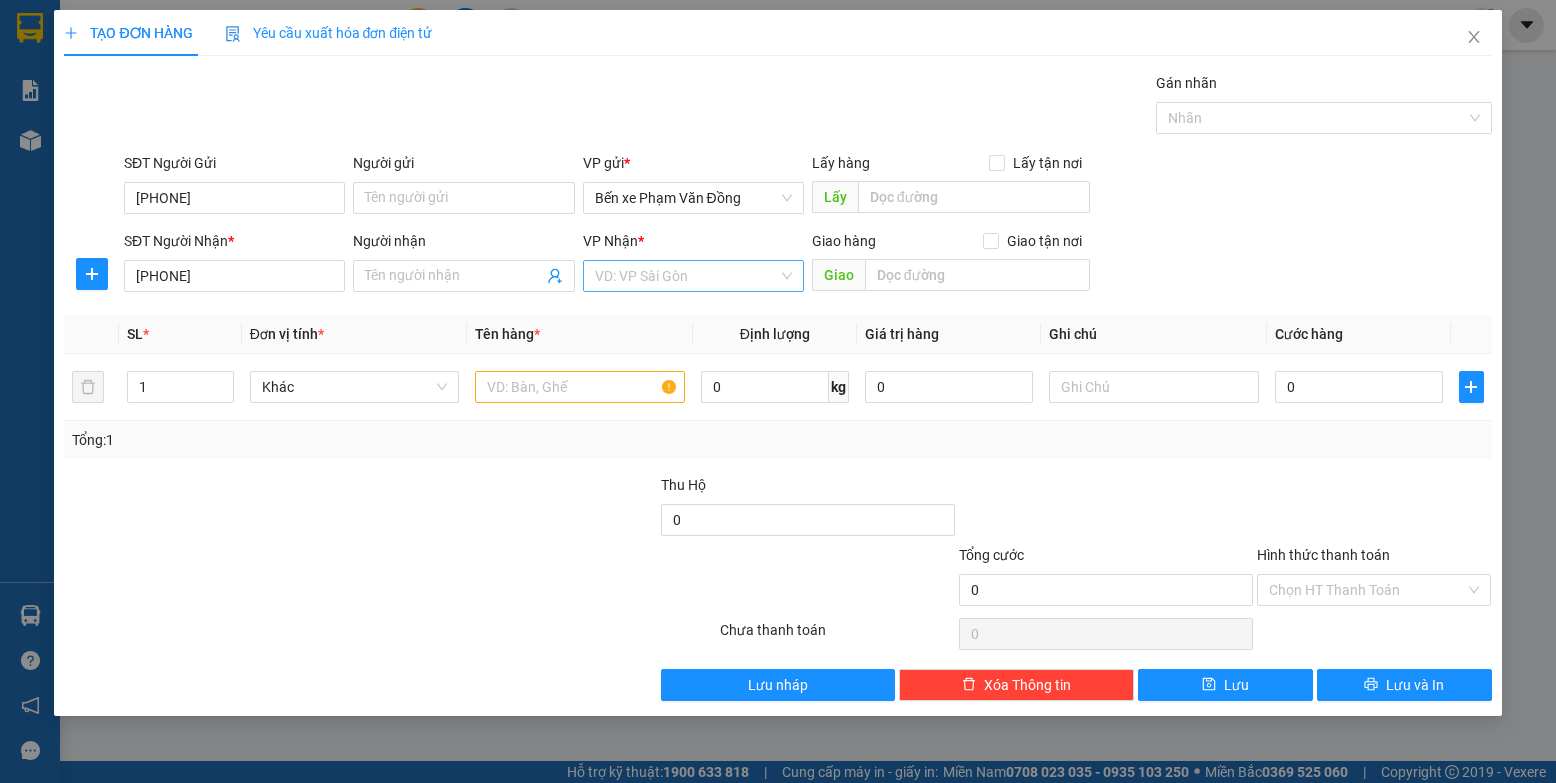 click at bounding box center [686, 276] 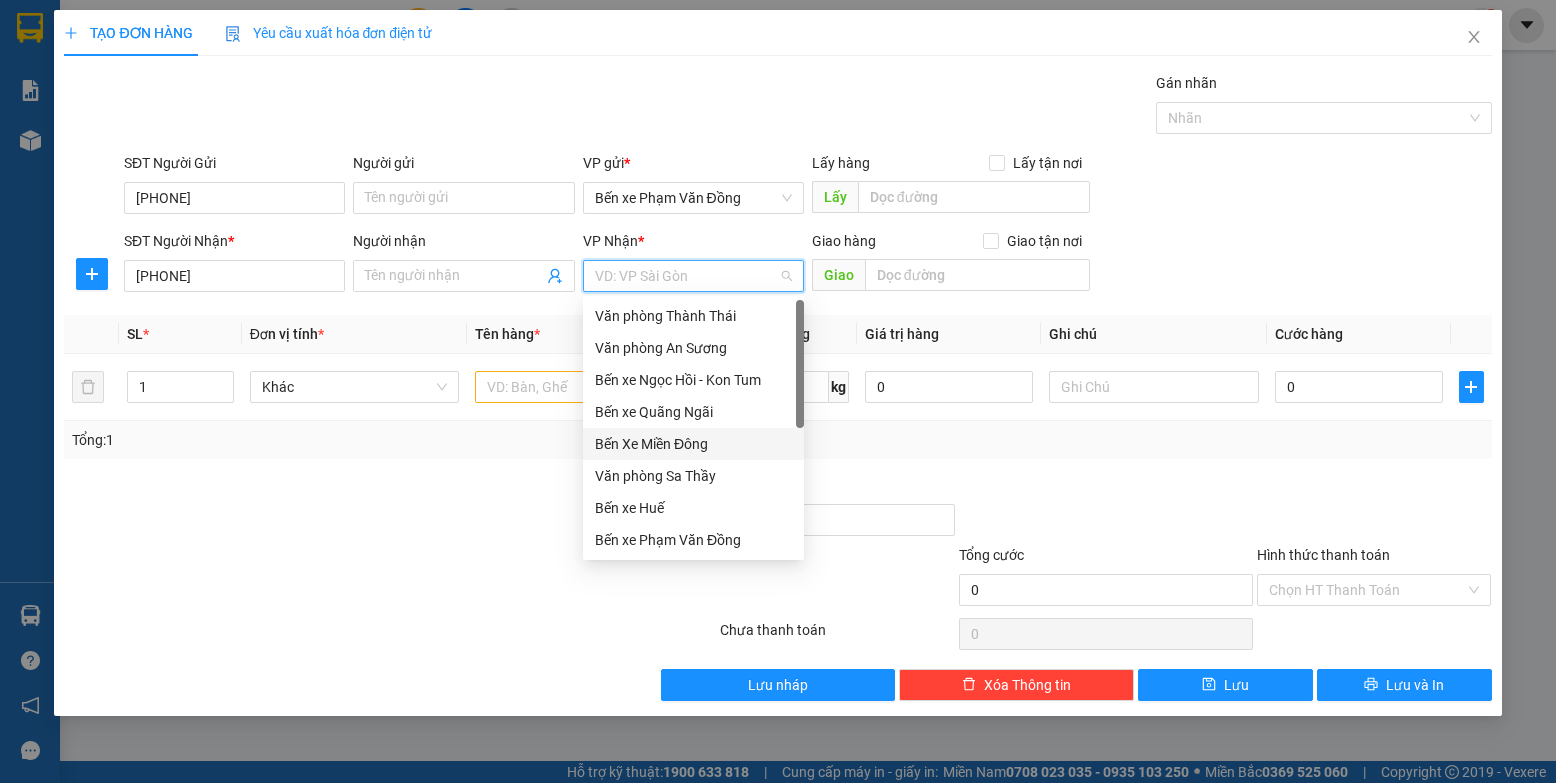 click on "Bến Xe Miền Đông" at bounding box center [693, 444] 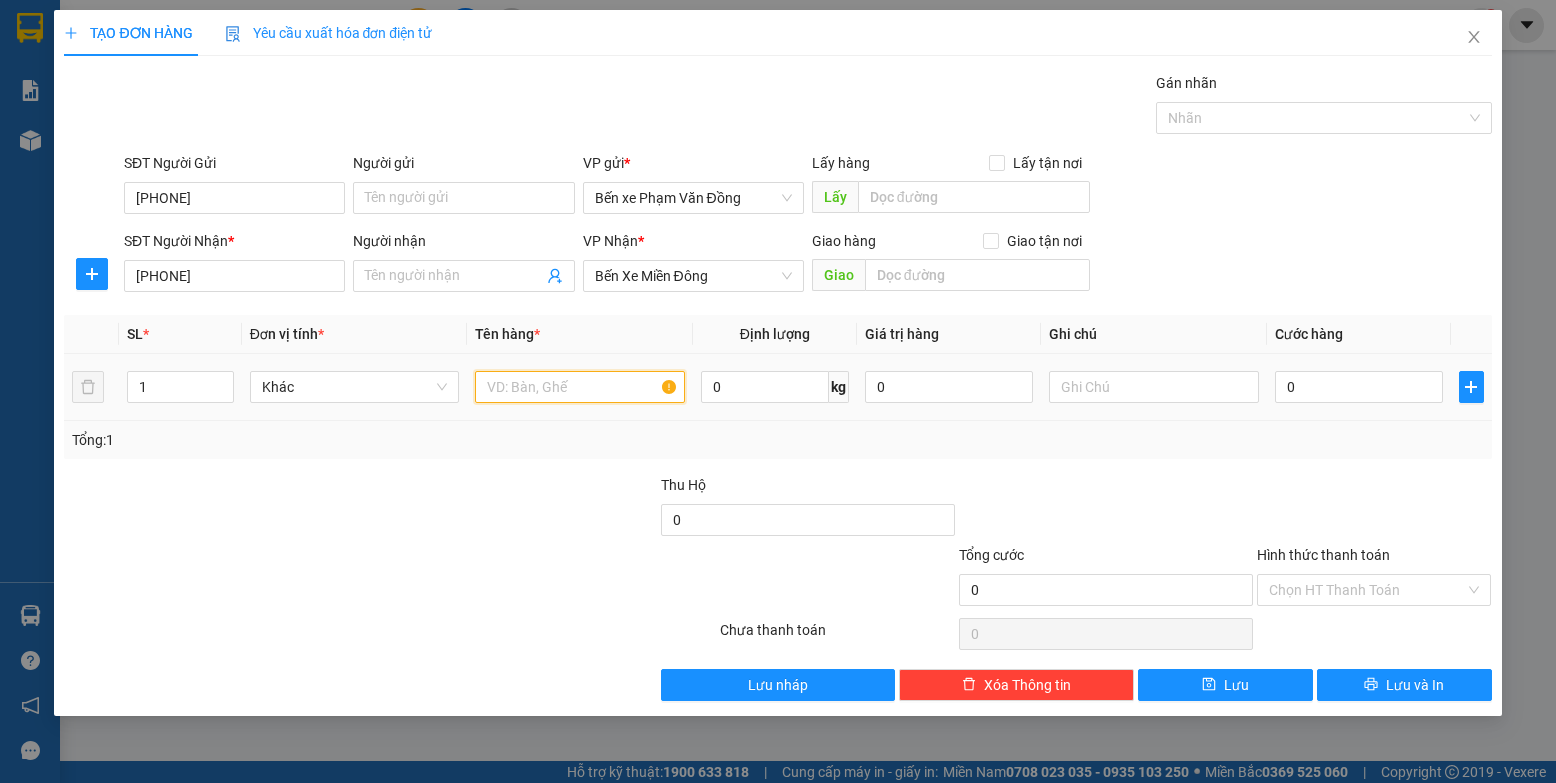 click at bounding box center (580, 387) 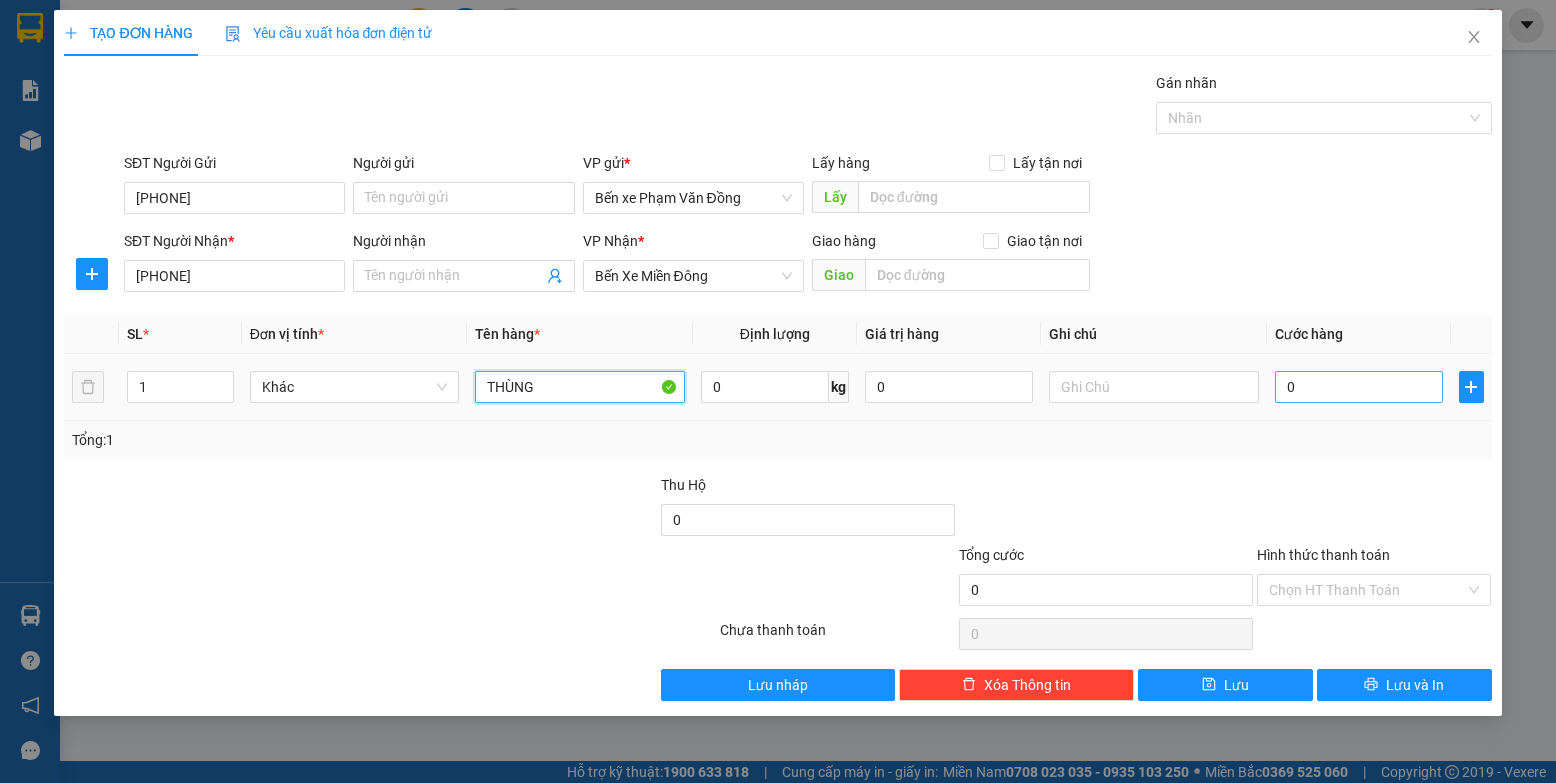 type on "THÙNG" 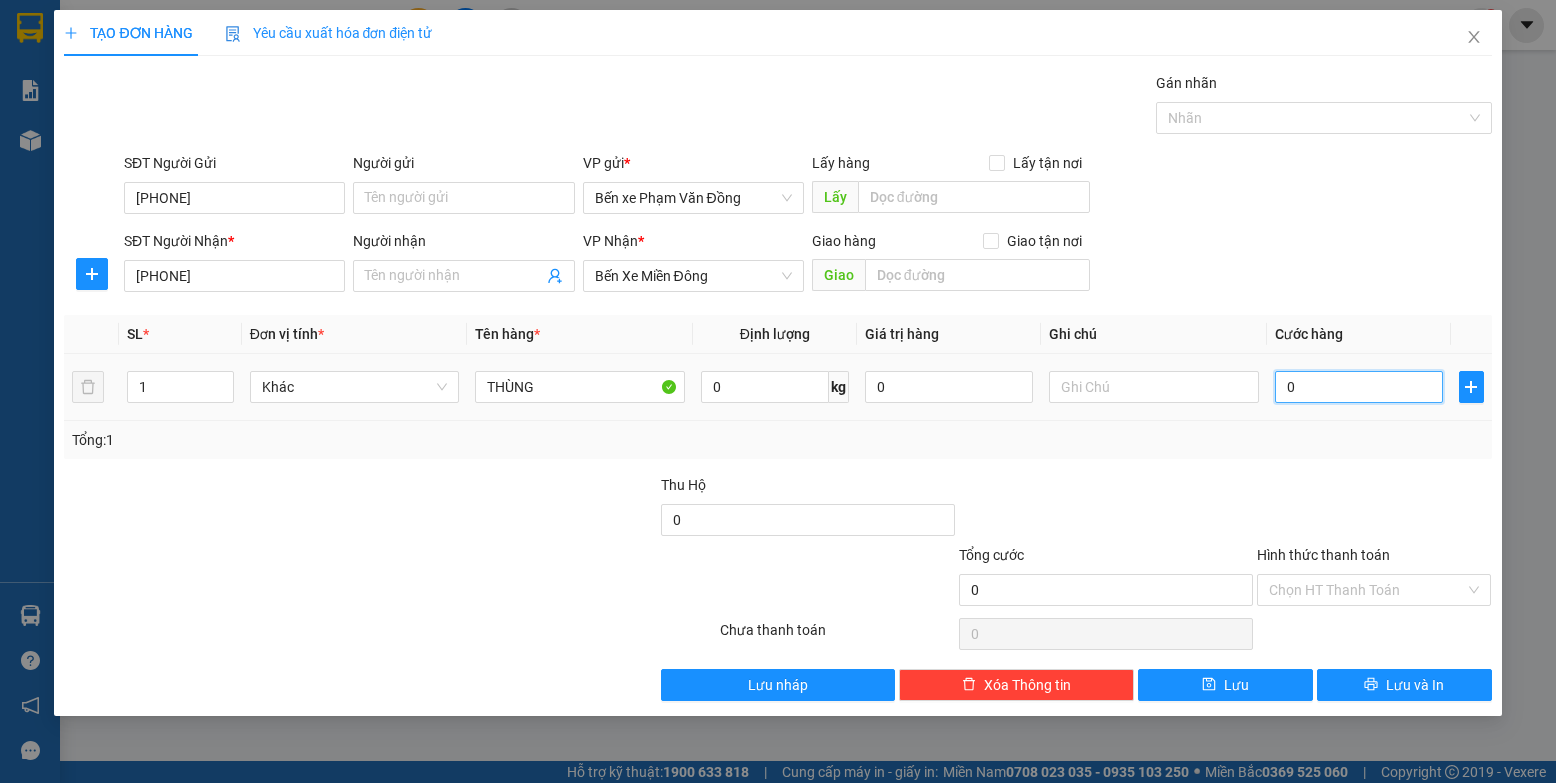 click on "0" at bounding box center [1359, 387] 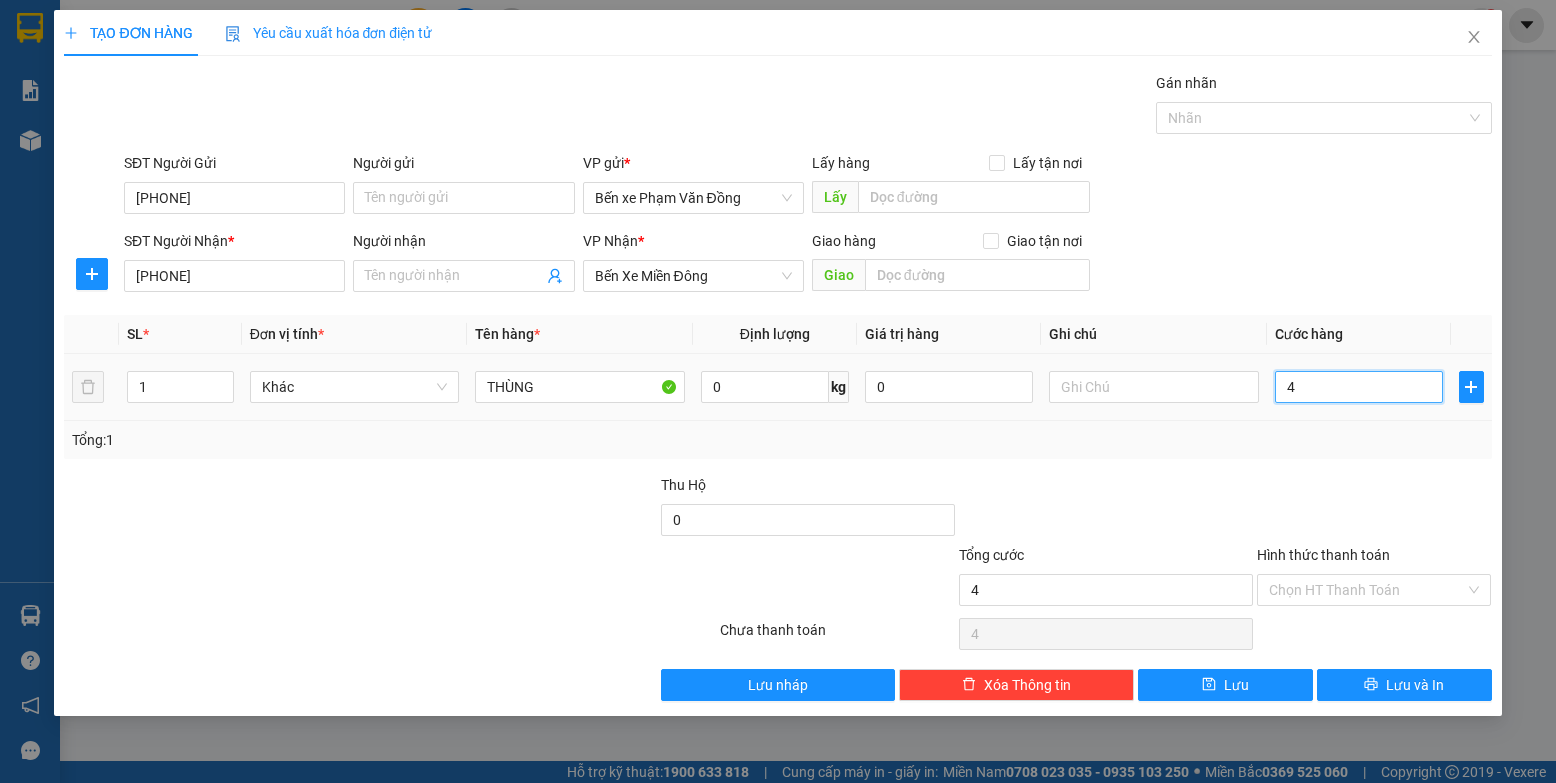 type on "40" 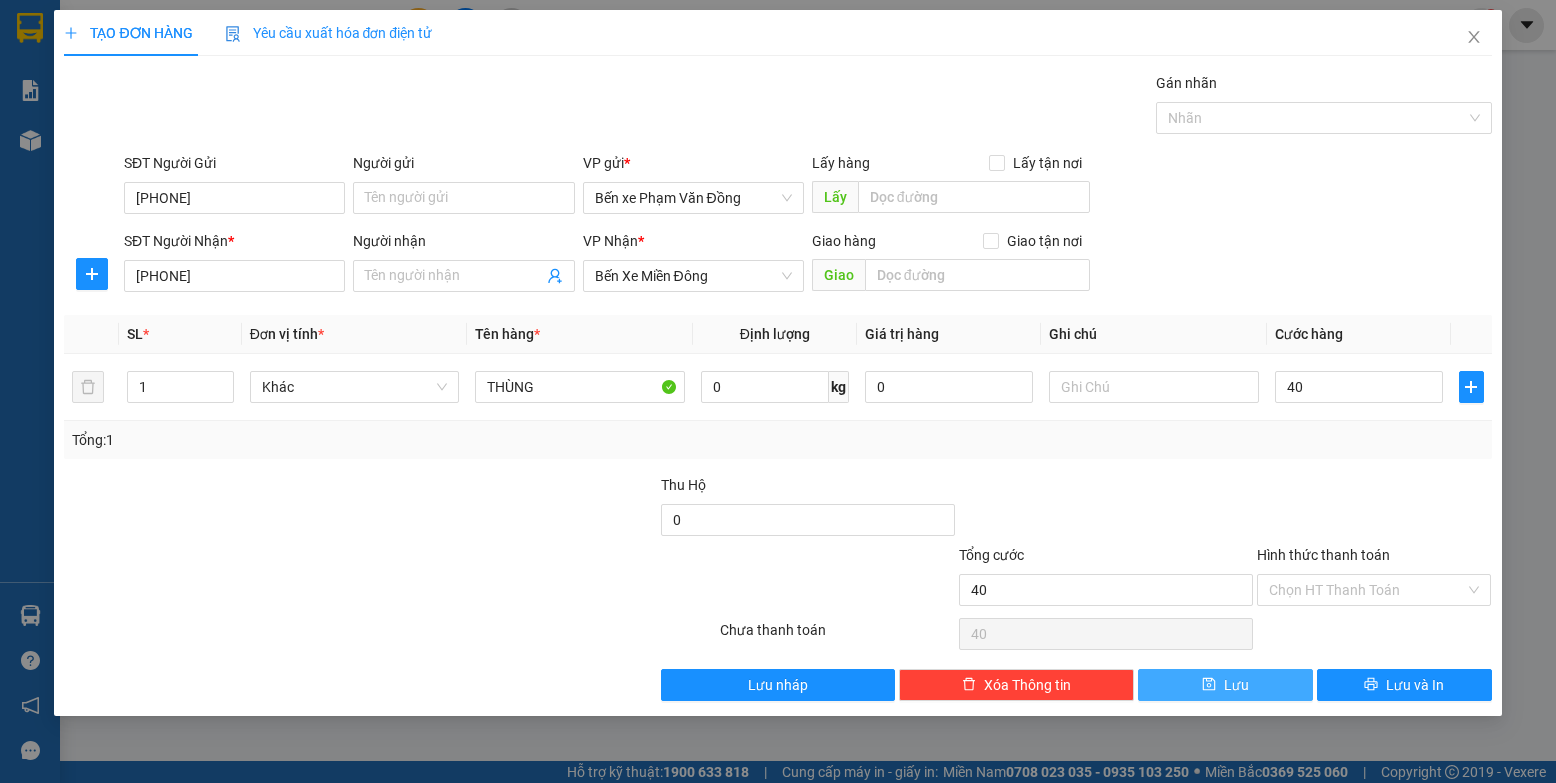 type on "40.000" 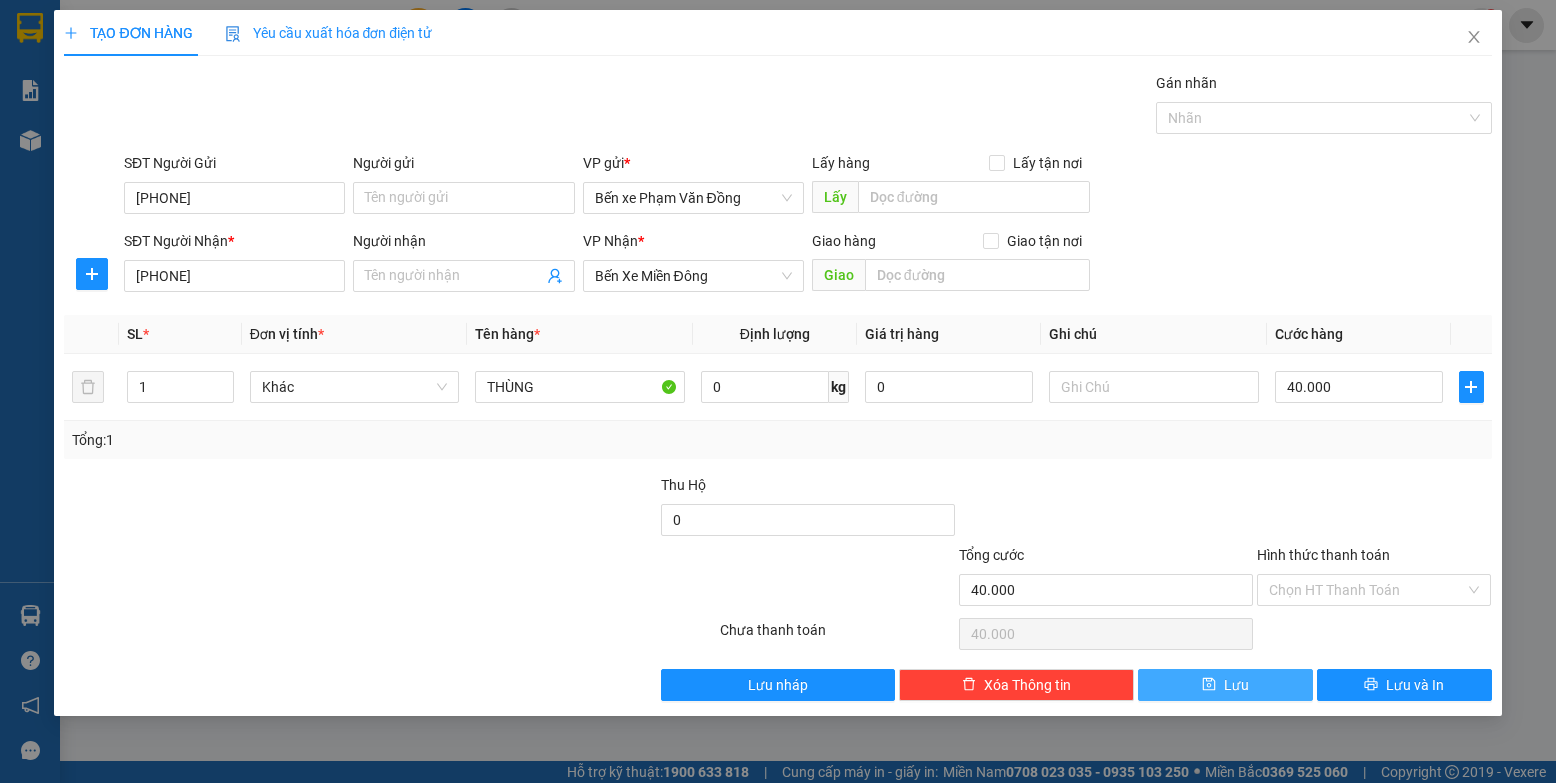 click on "Lưu" at bounding box center (1225, 685) 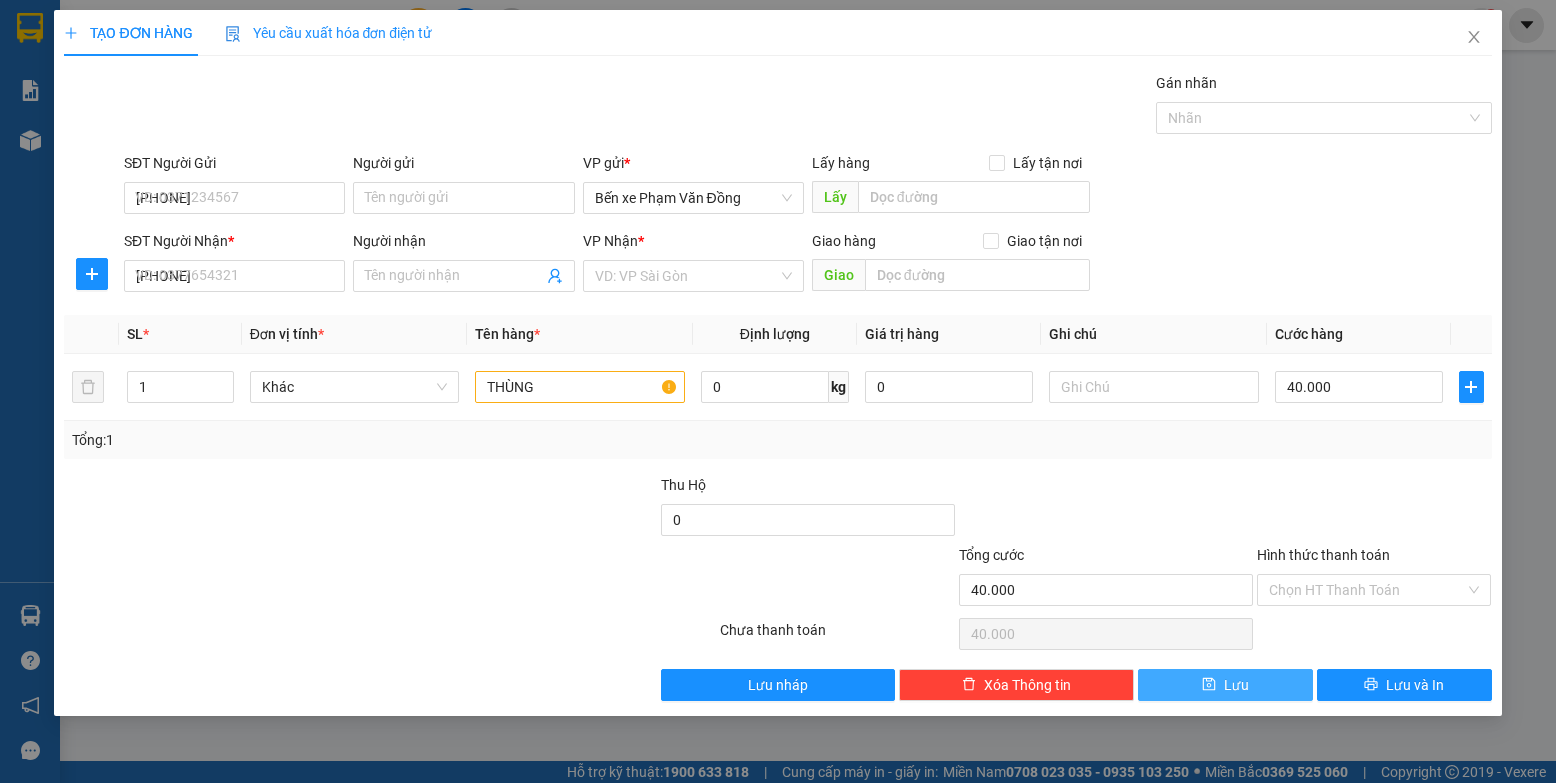 type 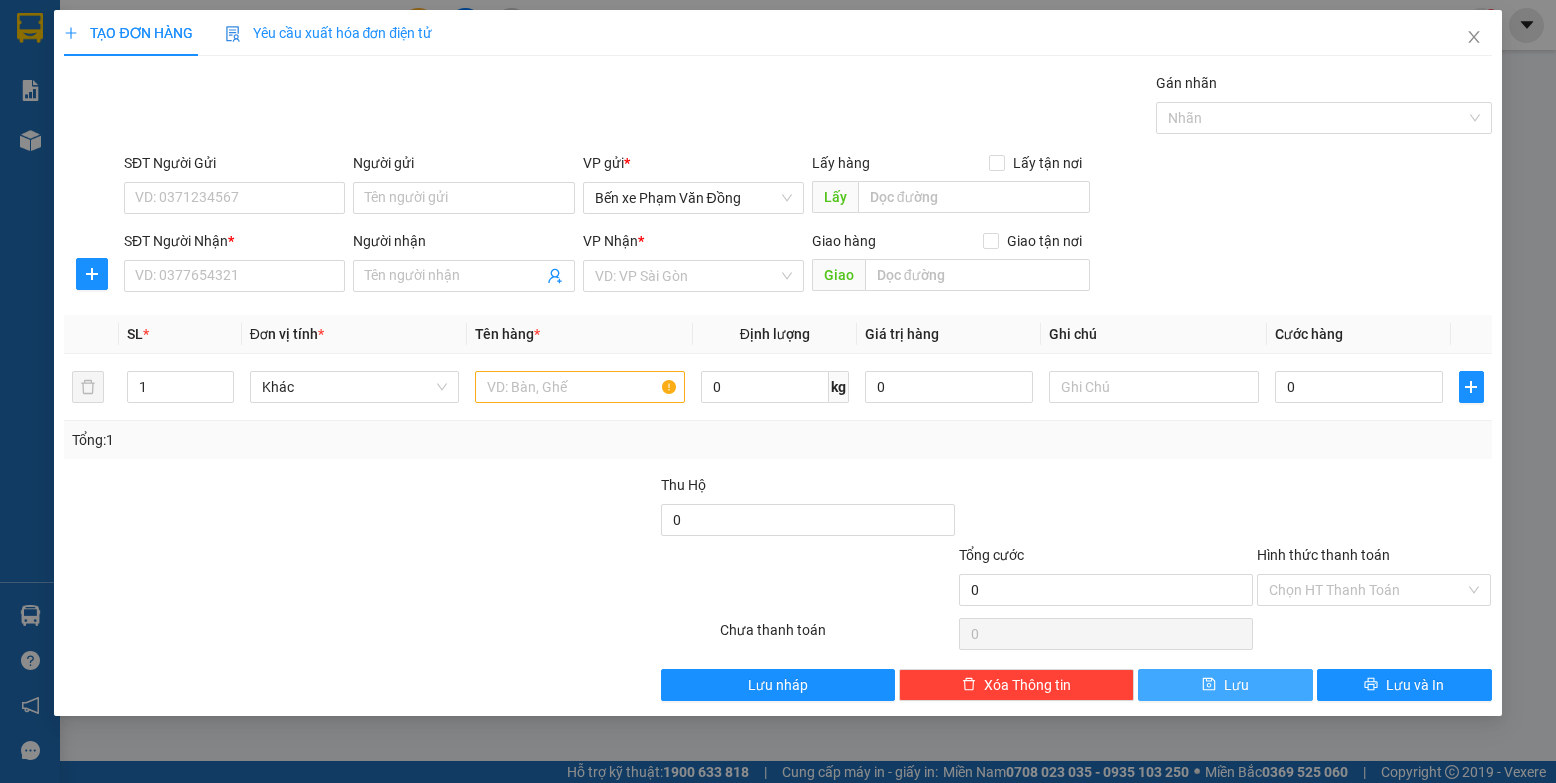 type 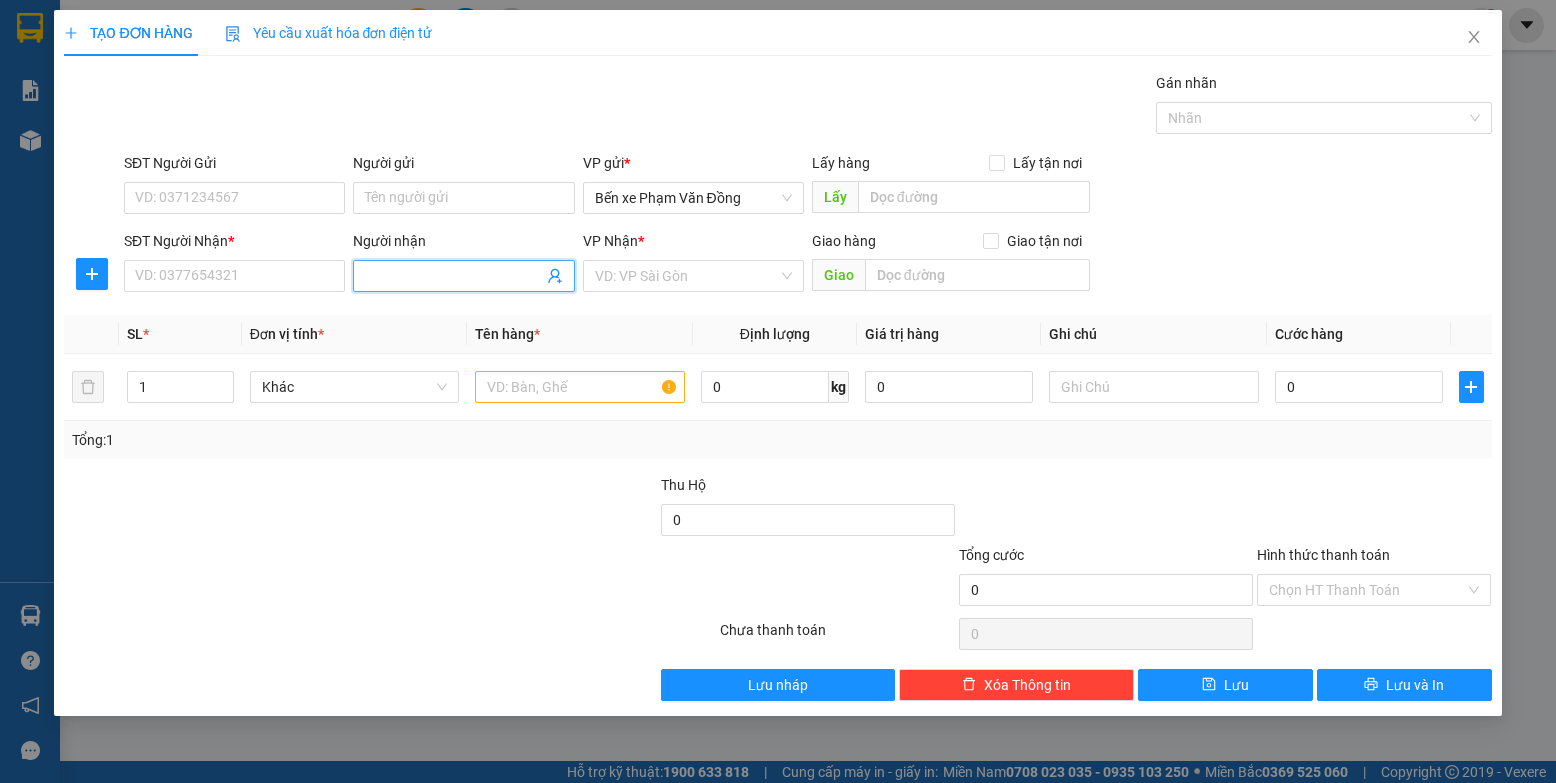 drag, startPoint x: 1264, startPoint y: 668, endPoint x: 444, endPoint y: 268, distance: 912.35956 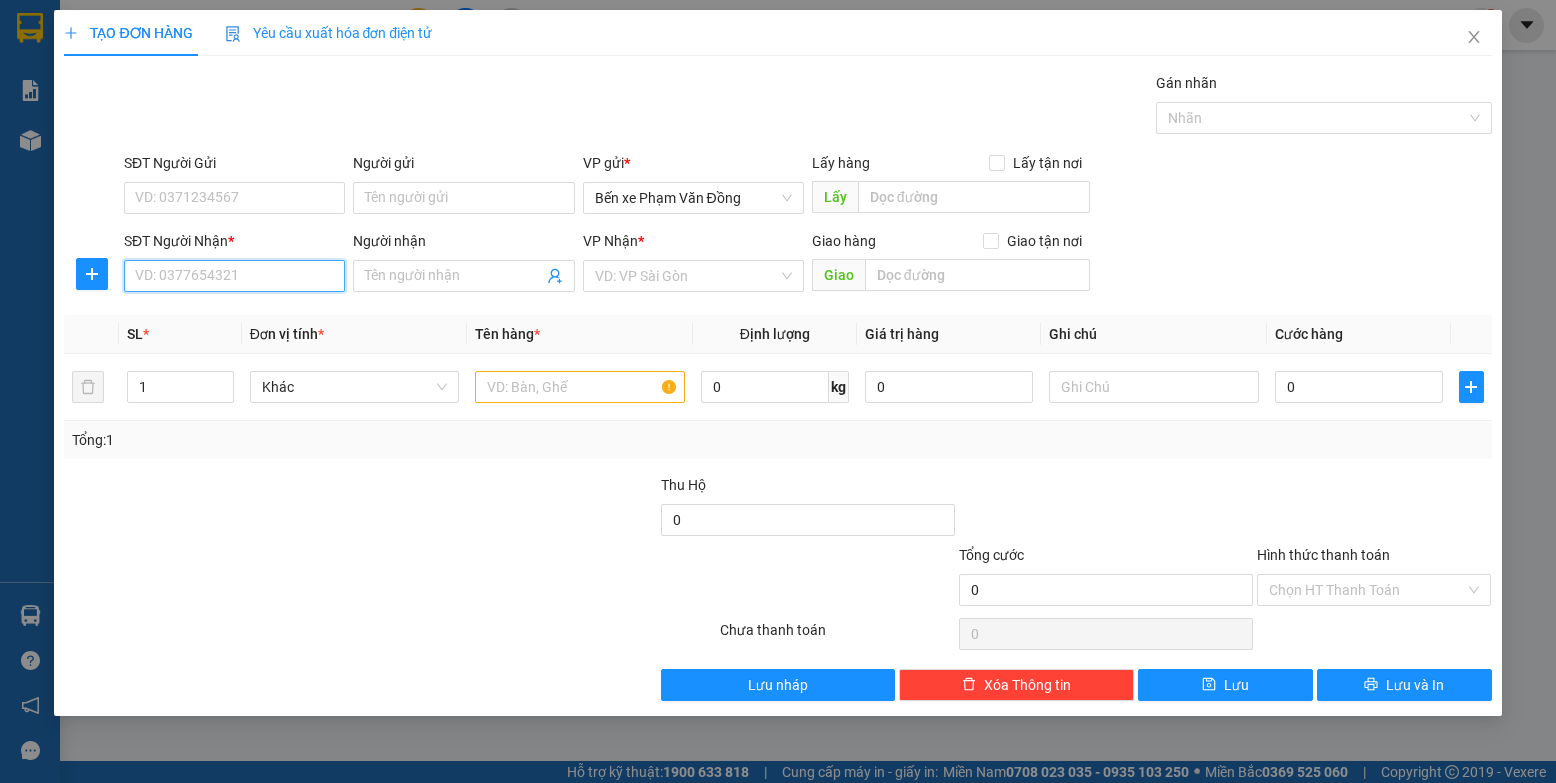 click on "SĐT Người Nhận  *" at bounding box center (234, 276) 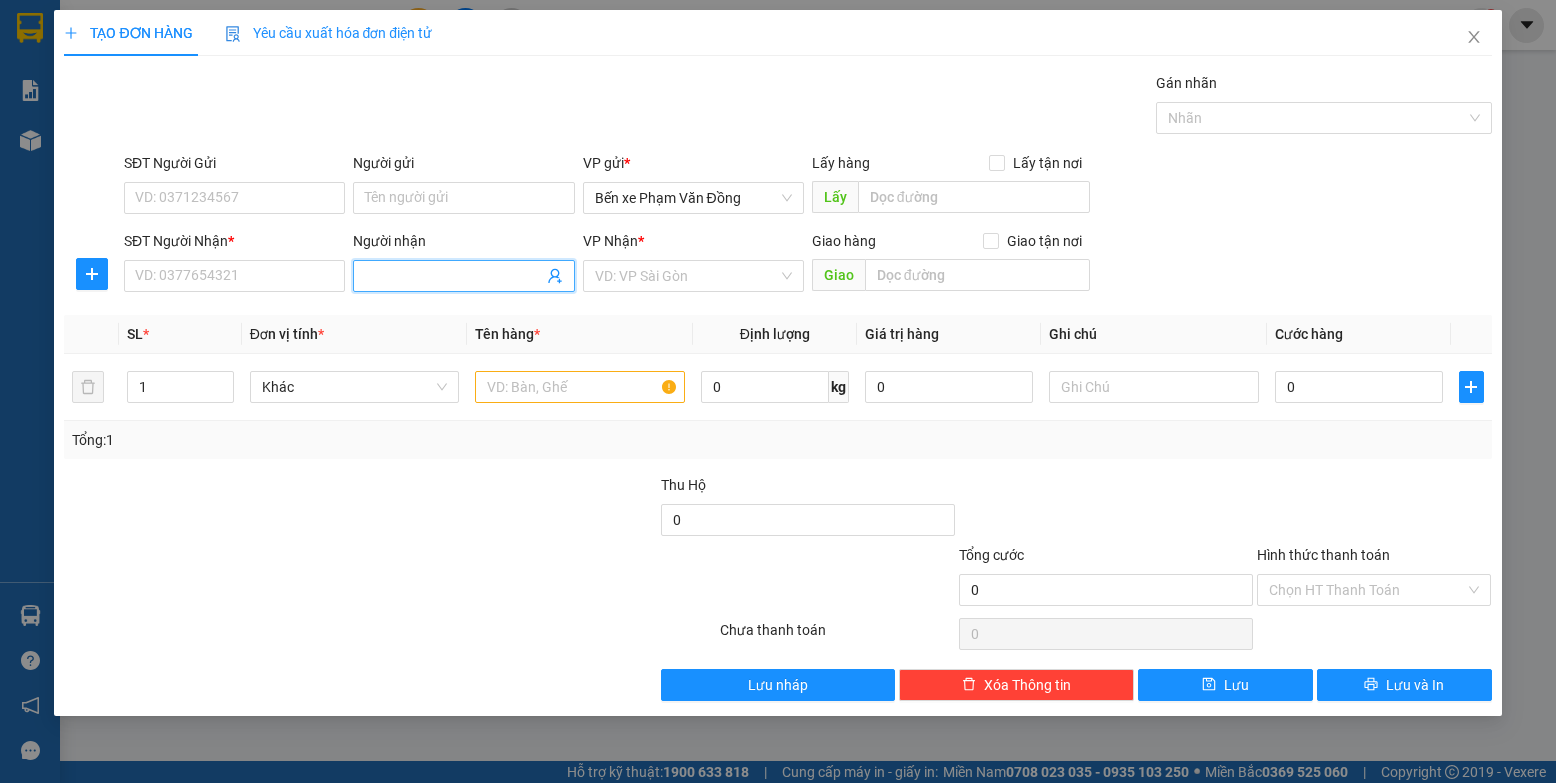 click on "Người nhận" at bounding box center [453, 276] 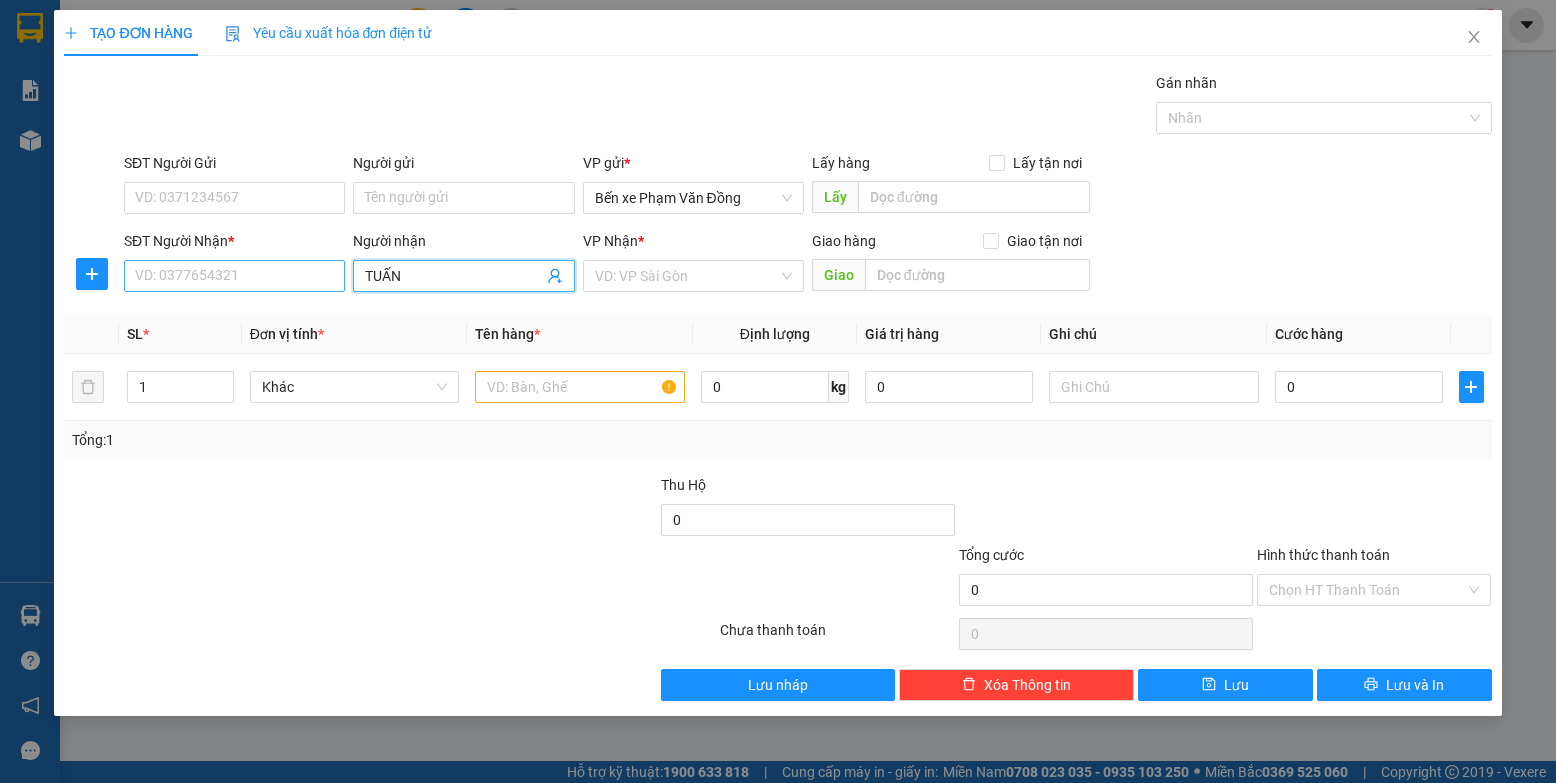 type on "TUẤN" 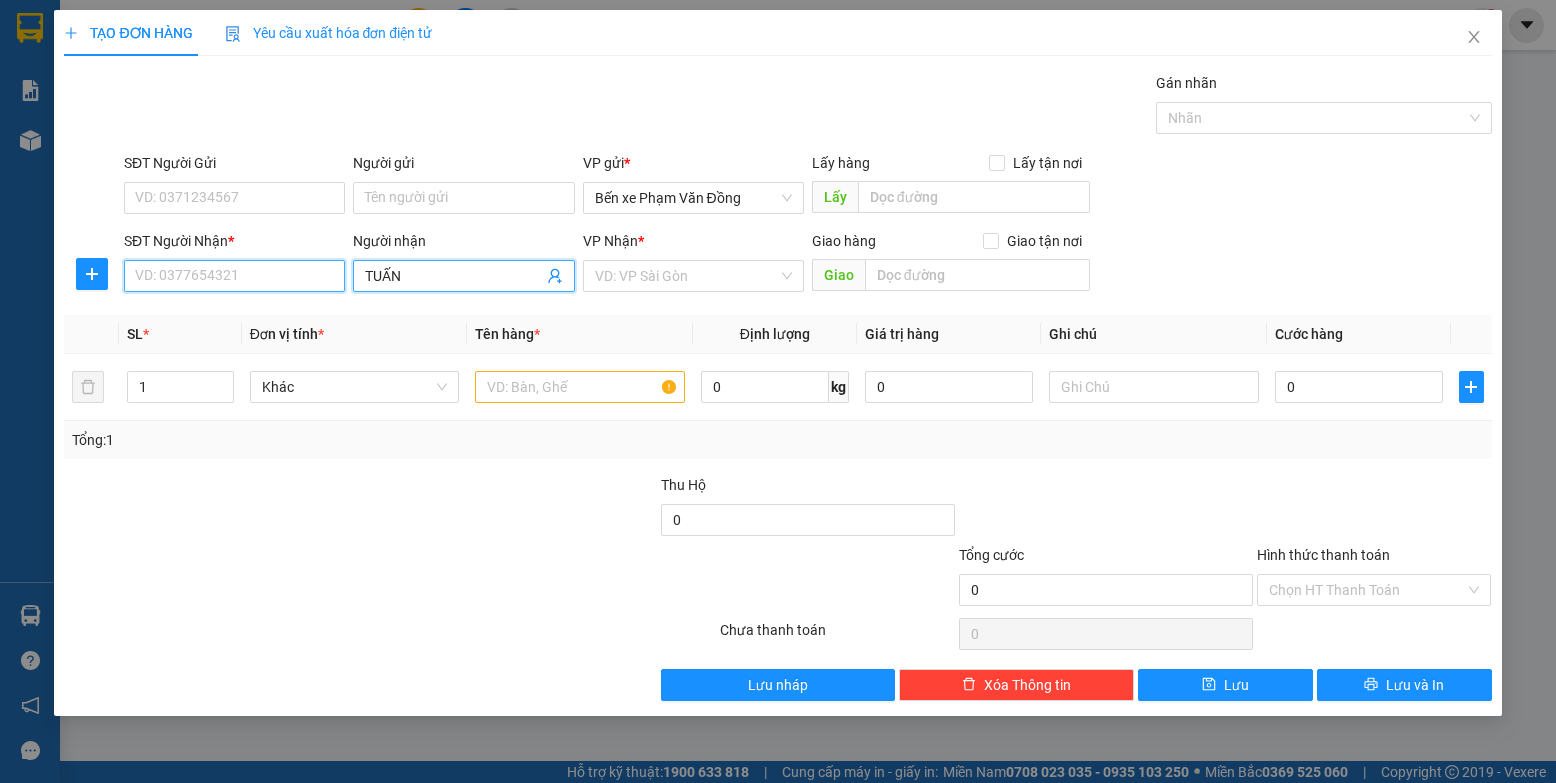 click on "SĐT Người Nhận  *" at bounding box center [234, 276] 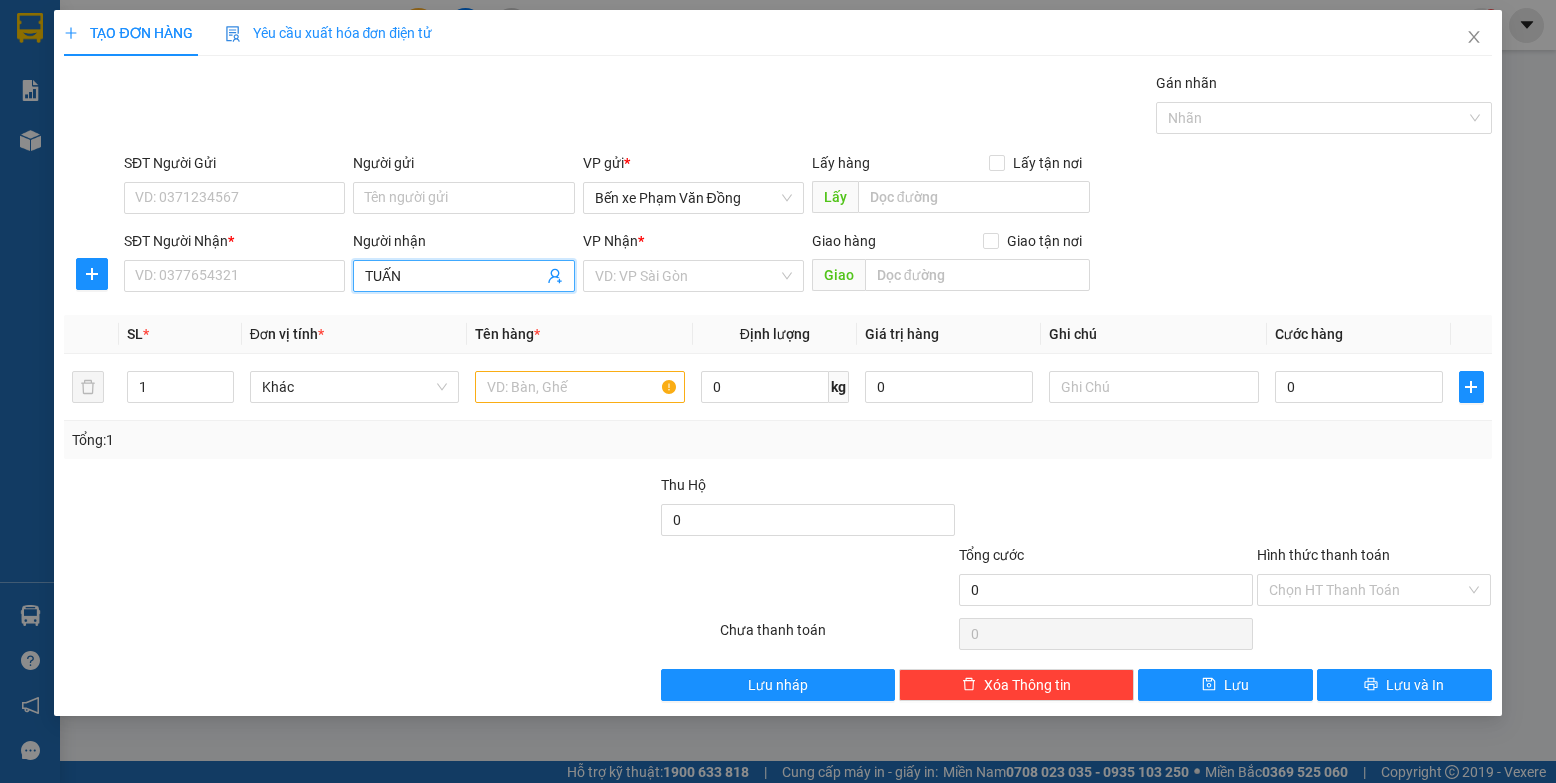 click on "TUẤN" at bounding box center (453, 276) 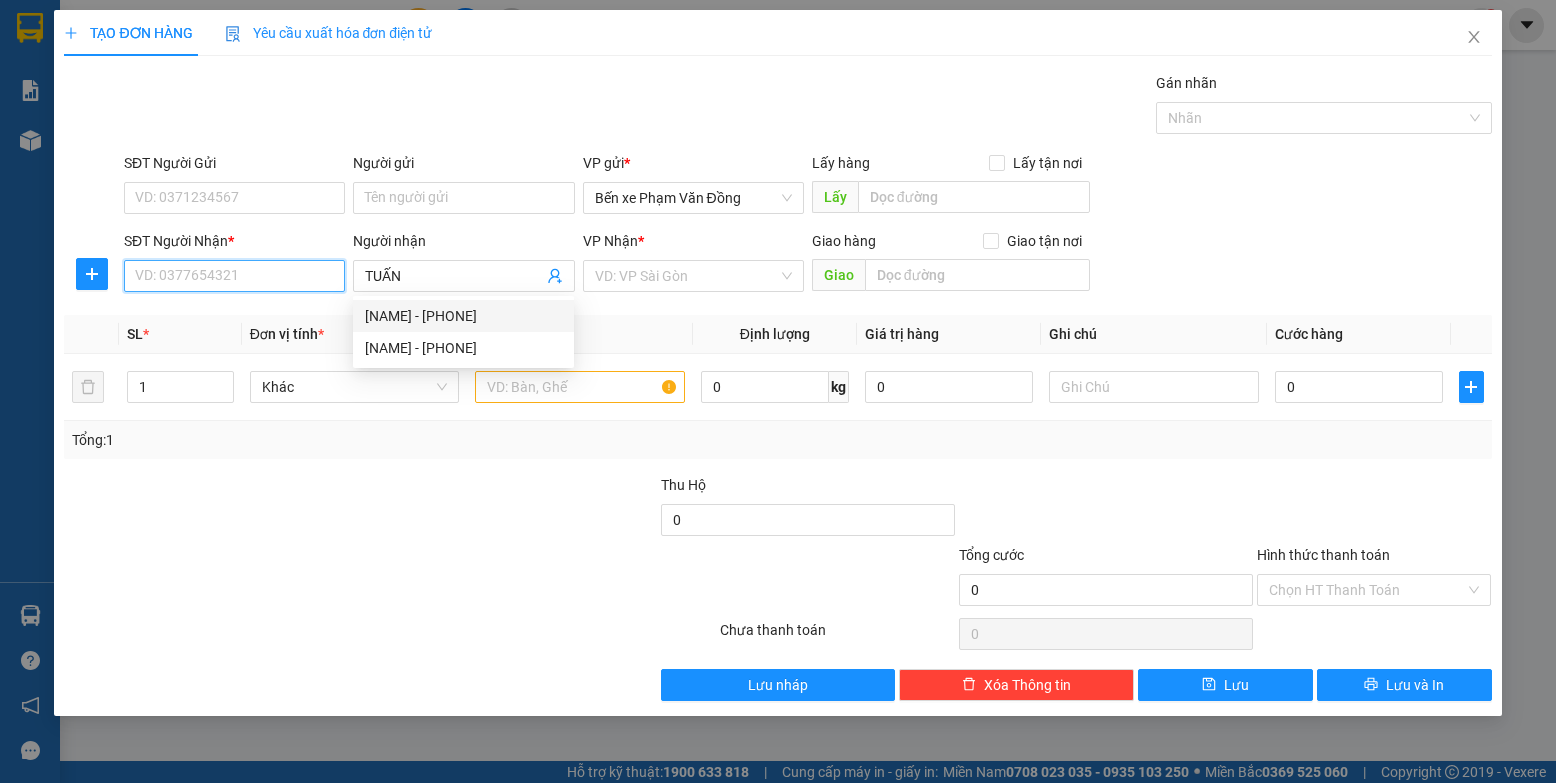 click on "SĐT Người Nhận  *" at bounding box center (234, 276) 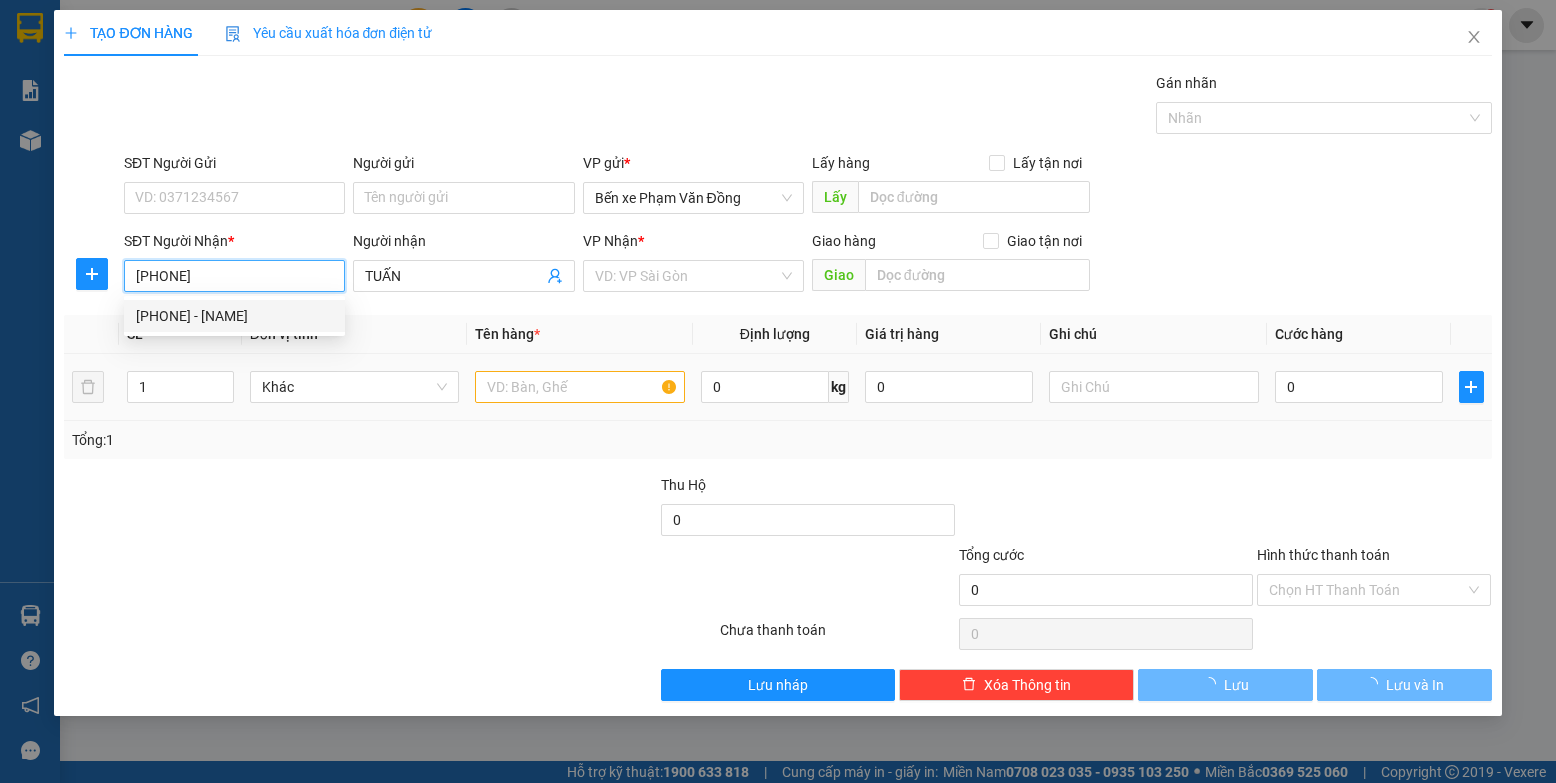 type on "[PHONE]" 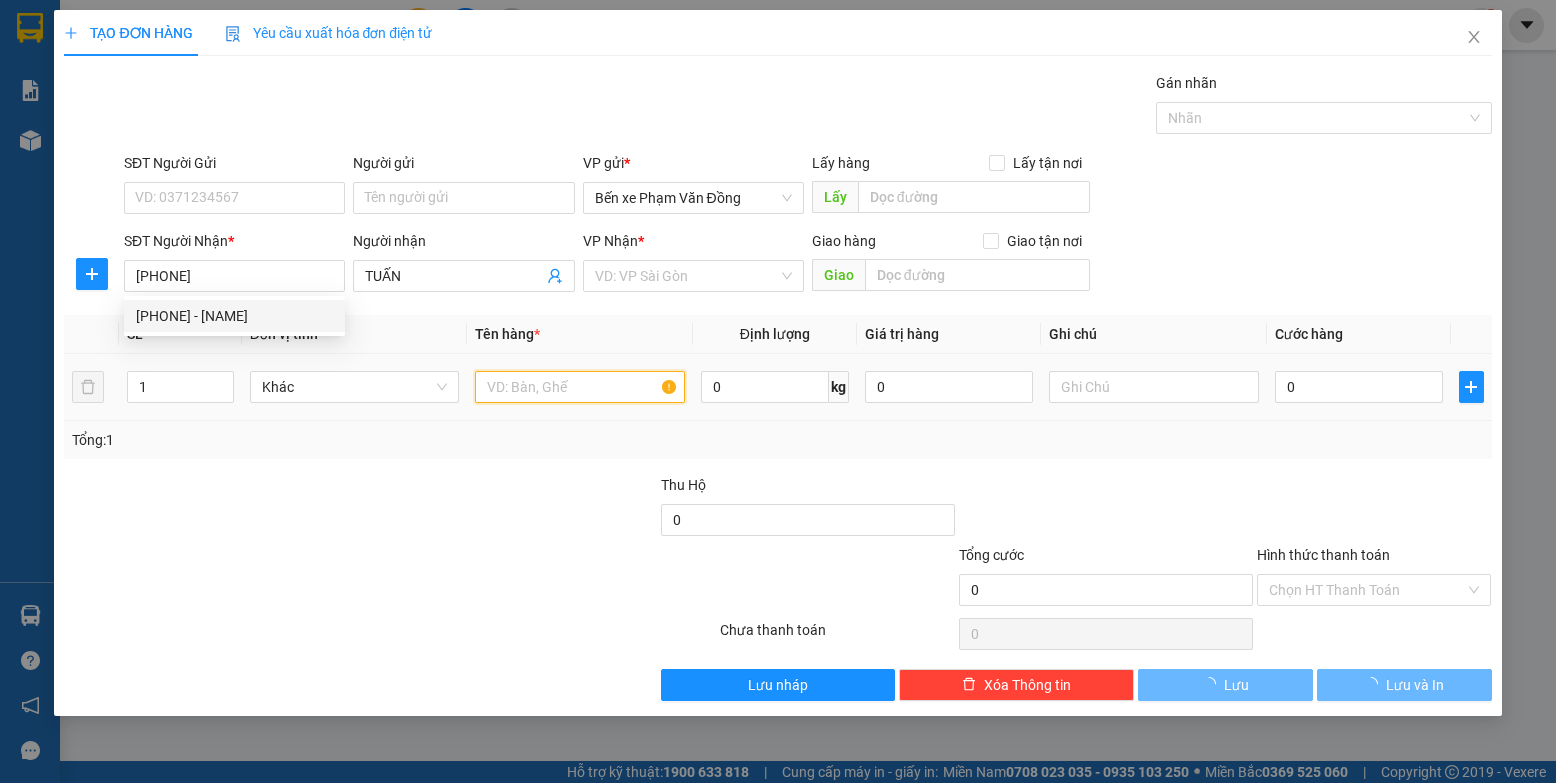 click at bounding box center [580, 387] 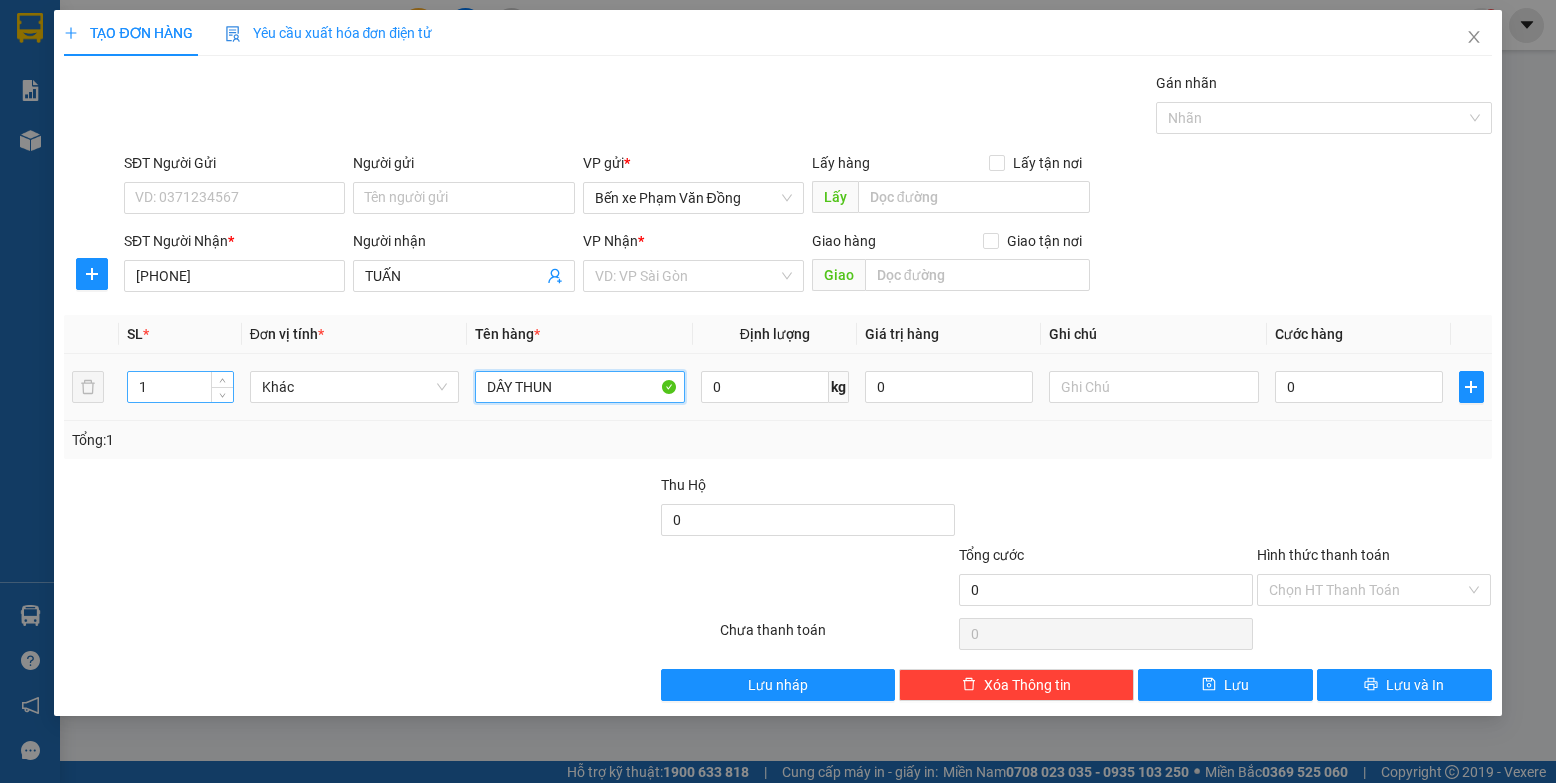 type on "DÂY THUN" 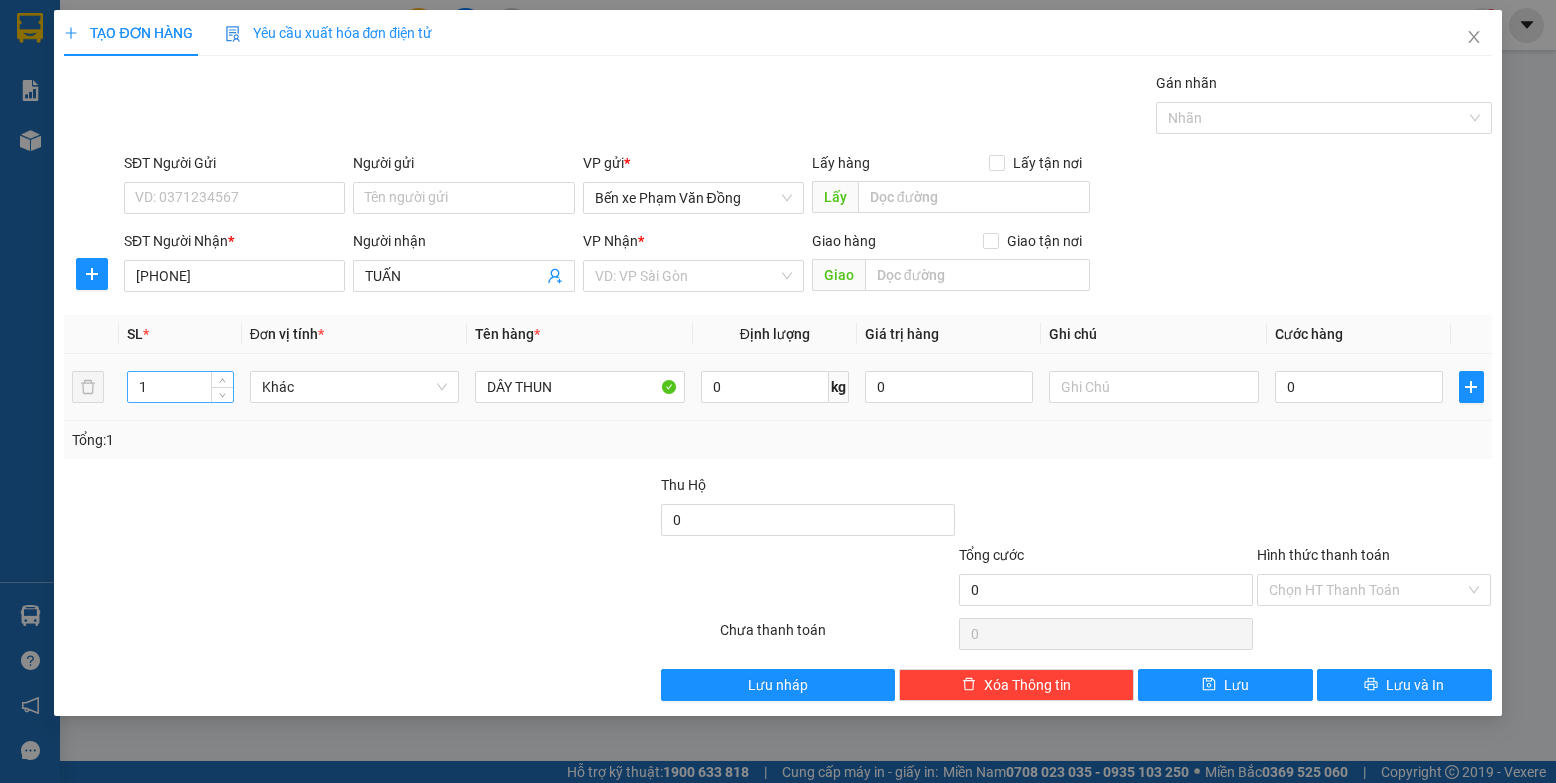click on "1" at bounding box center [180, 387] 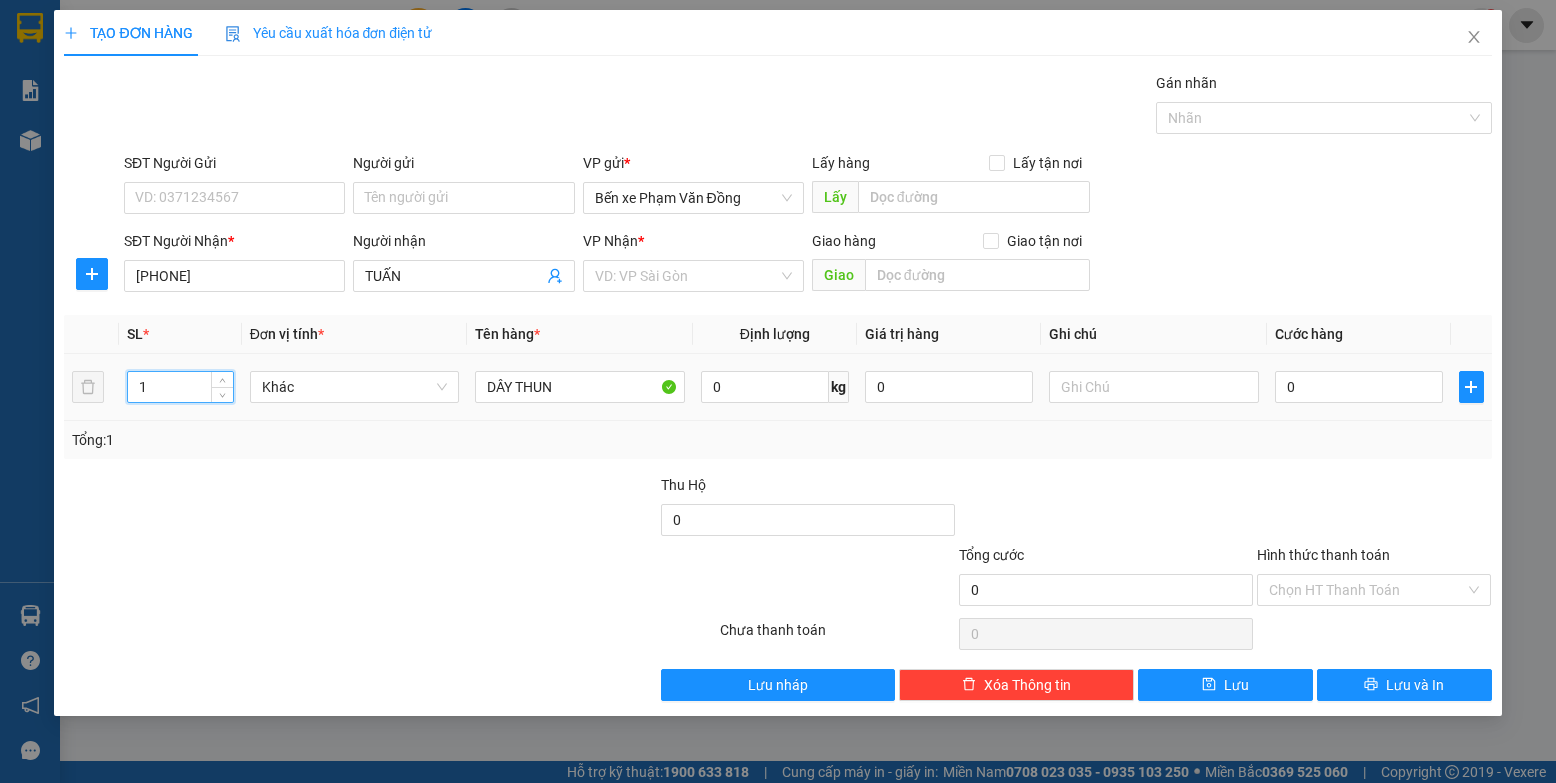 click on "1" at bounding box center [180, 387] 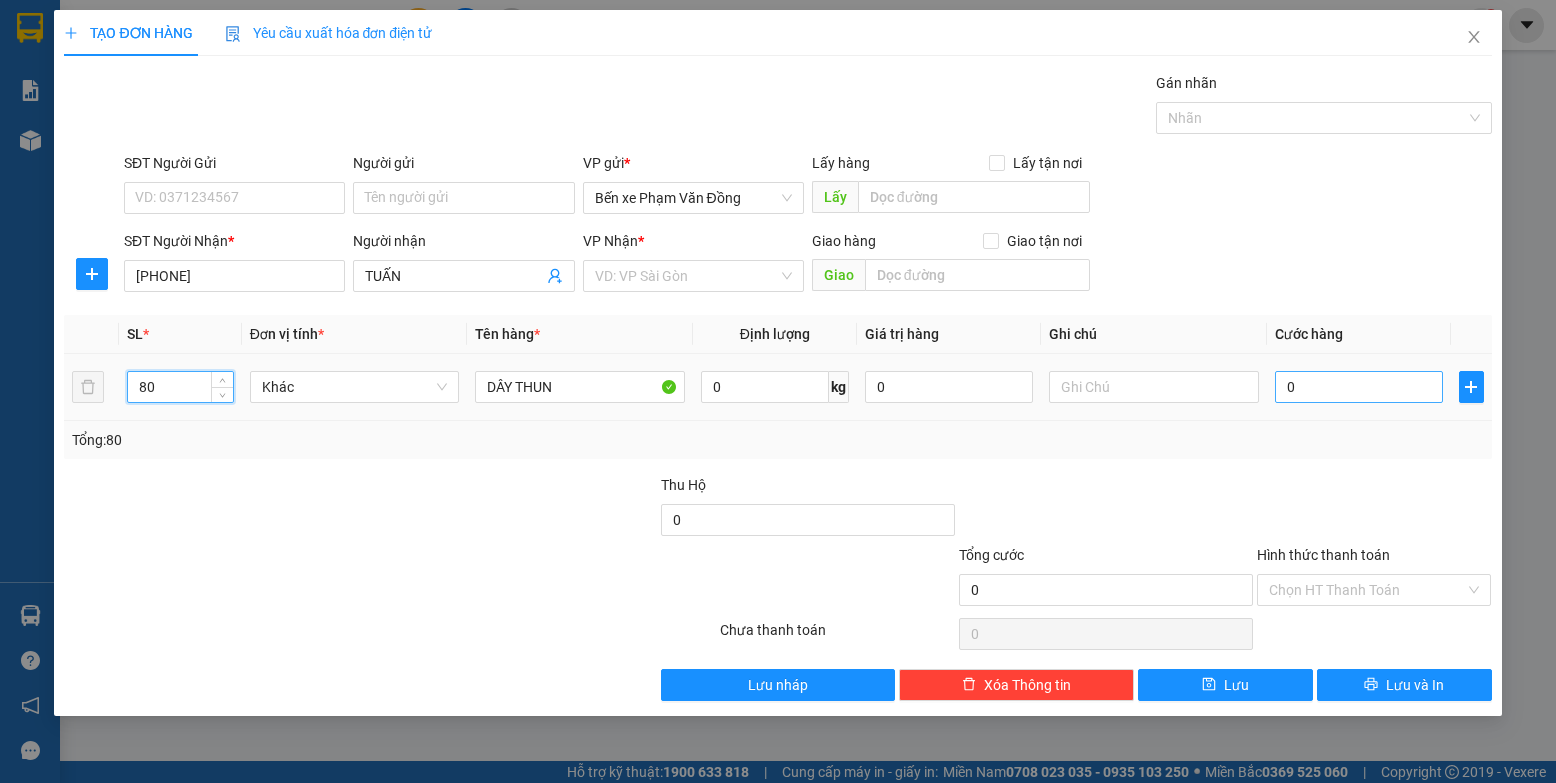 type on "80" 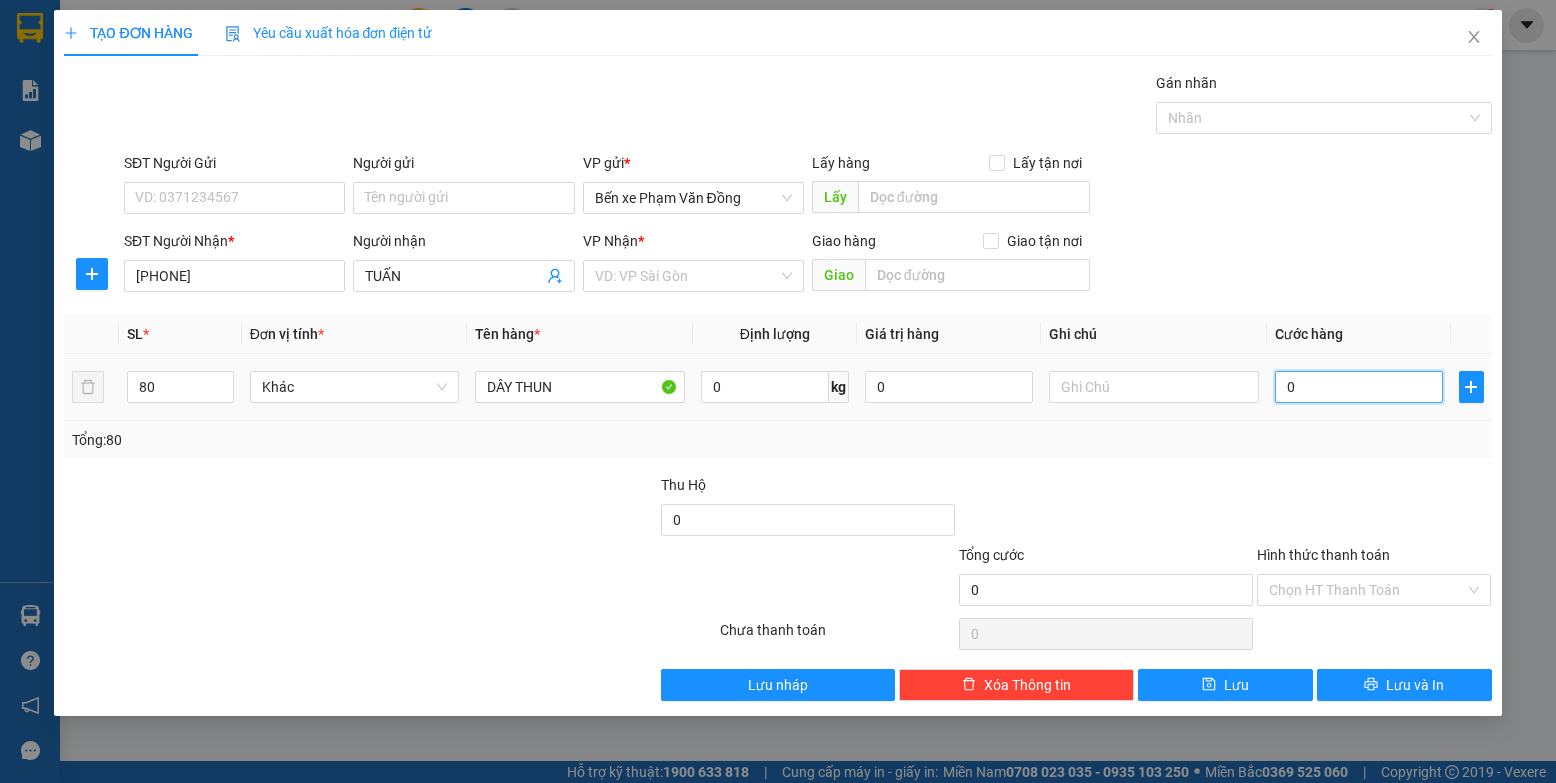 click on "0" at bounding box center (1359, 387) 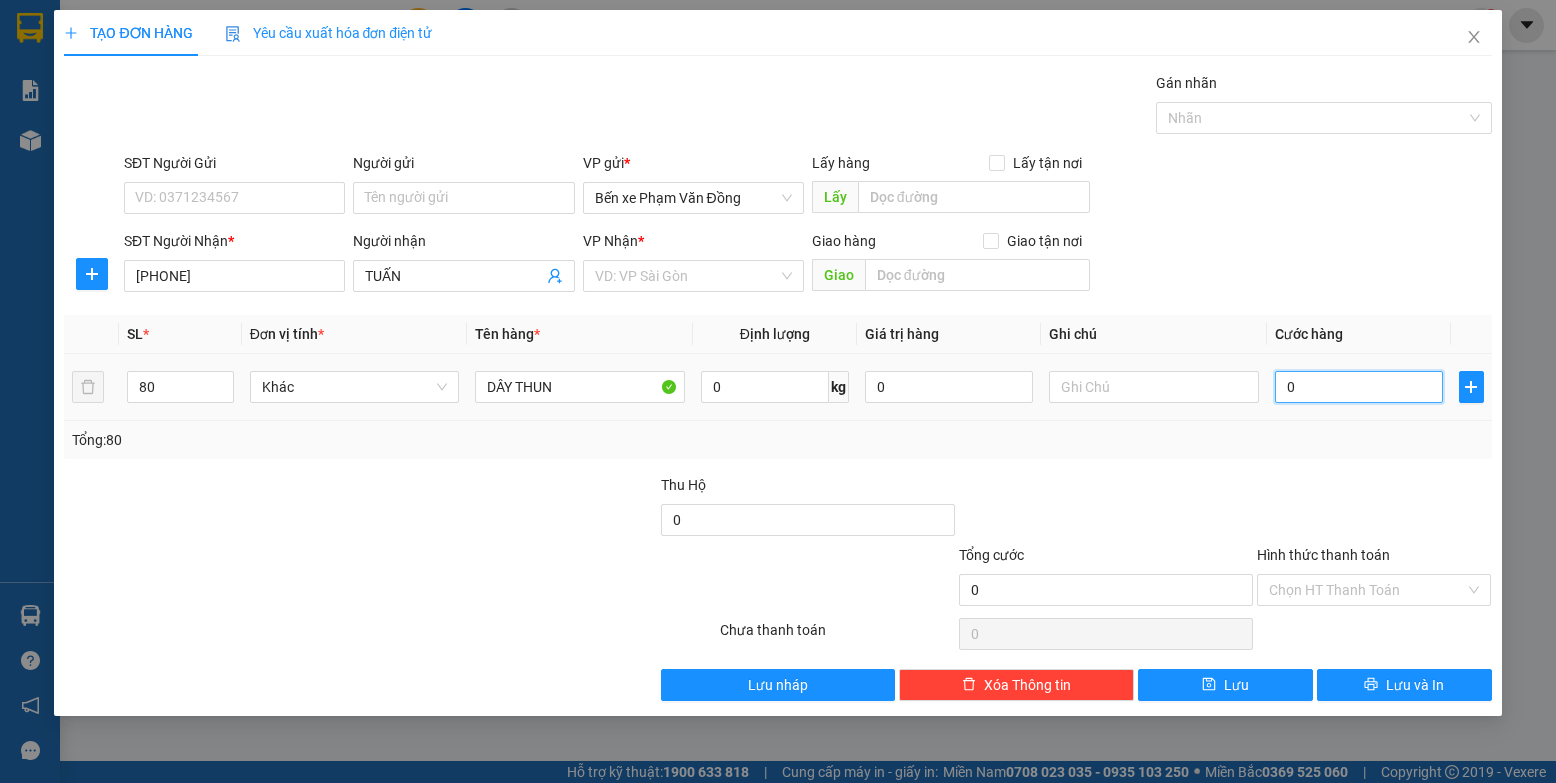 click on "0" at bounding box center (1359, 387) 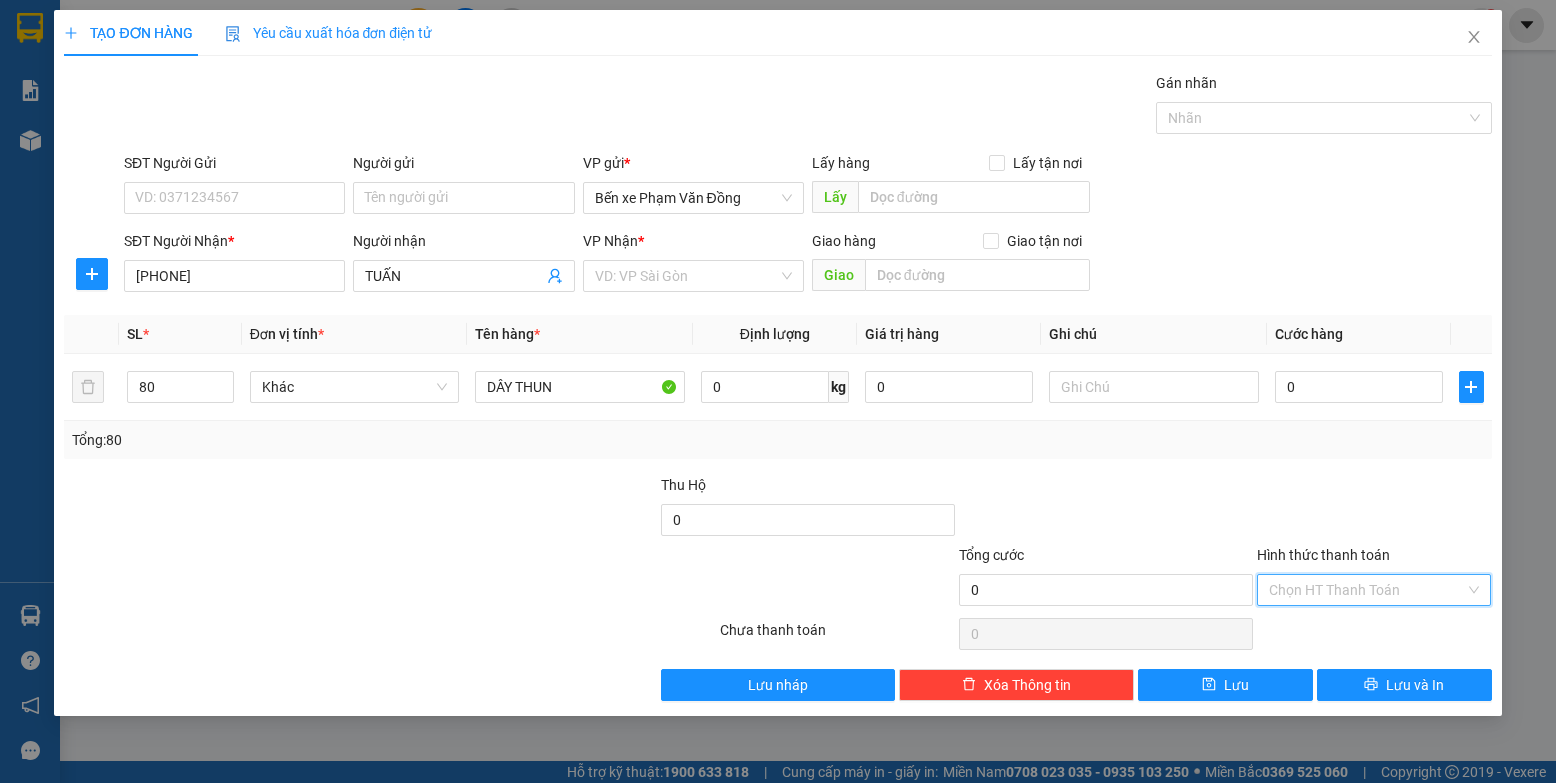 click on "Hình thức thanh toán" at bounding box center [1367, 590] 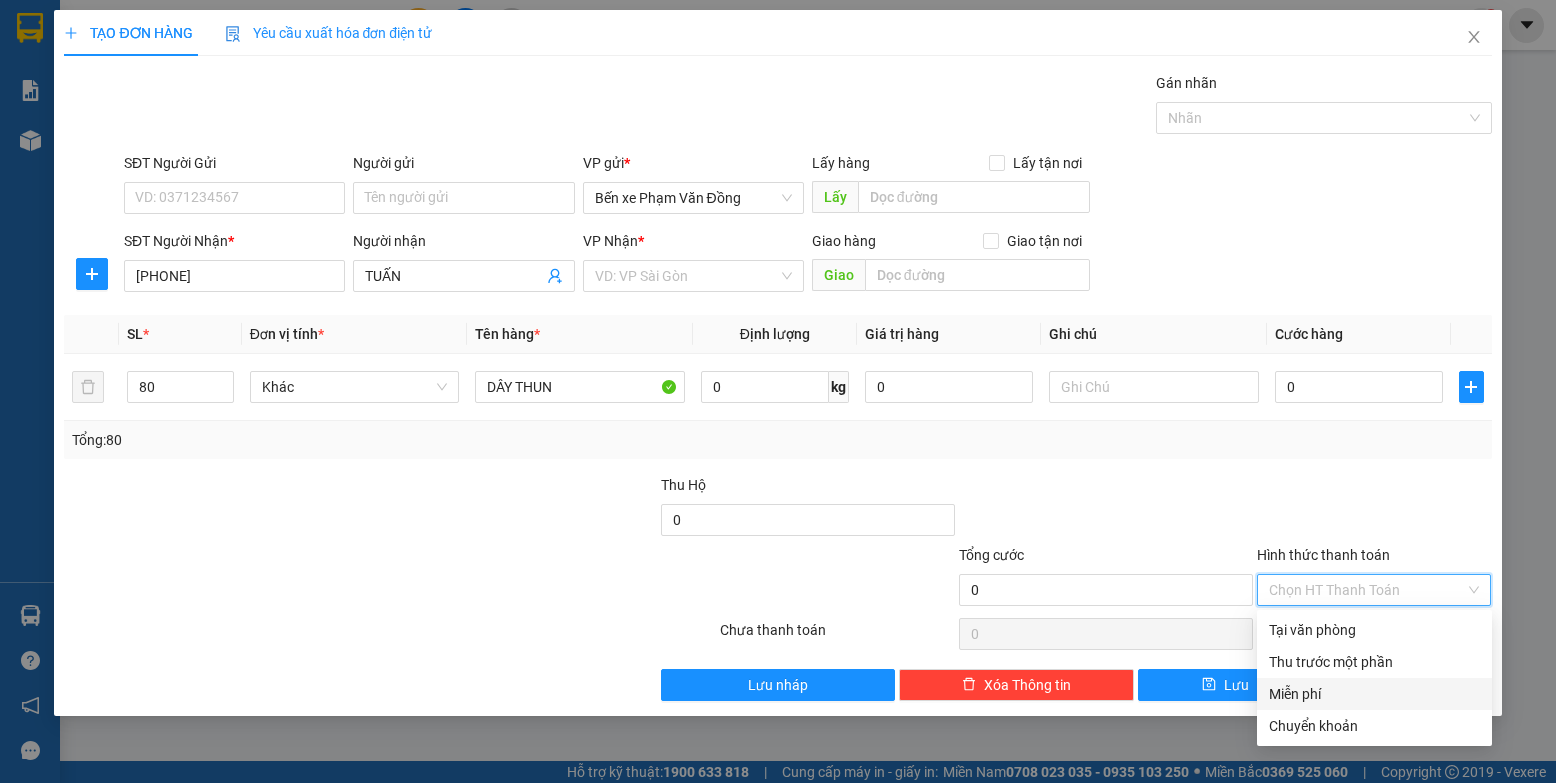 click on "Miễn phí" at bounding box center [1374, 694] 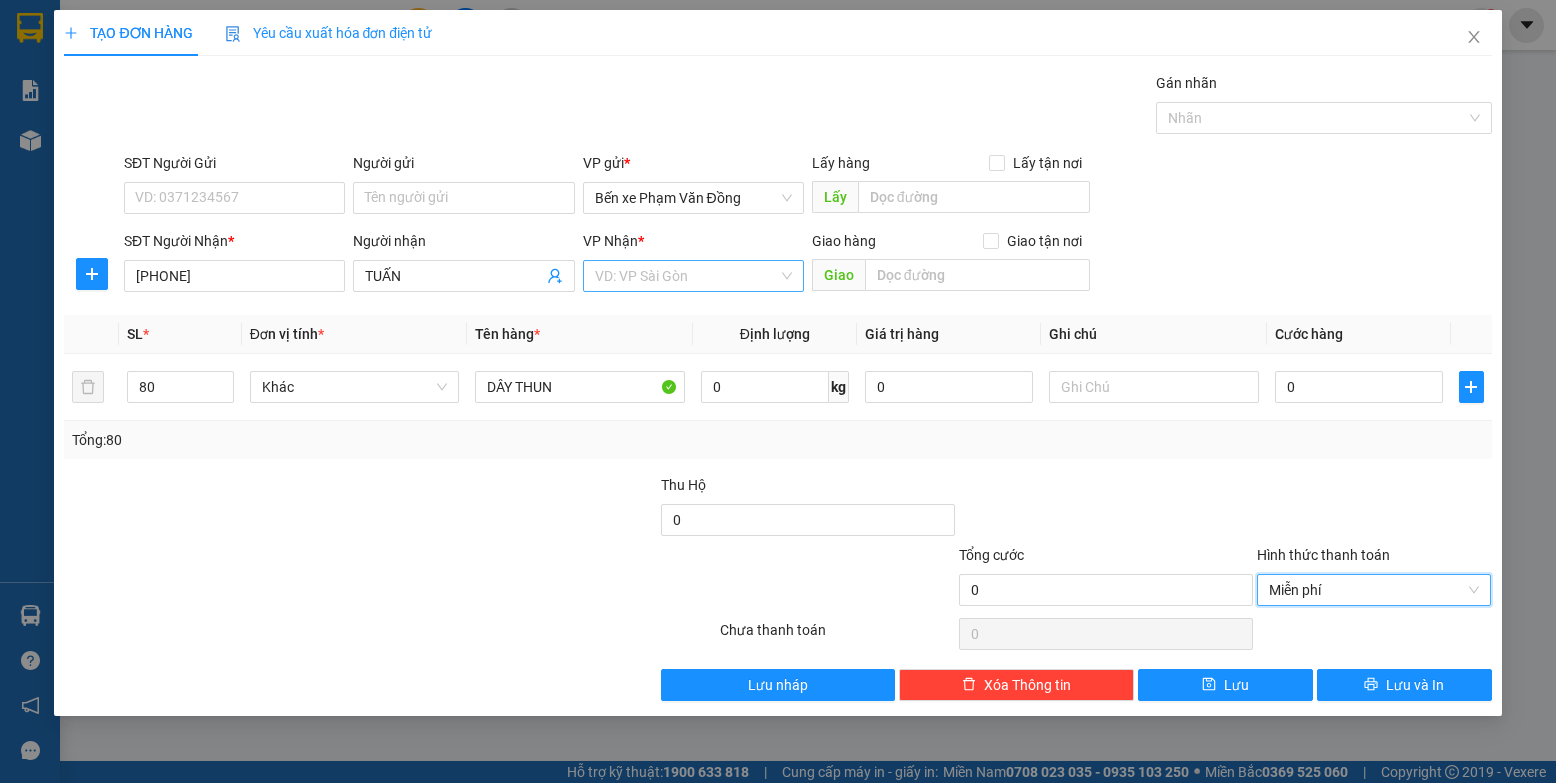 click at bounding box center (686, 276) 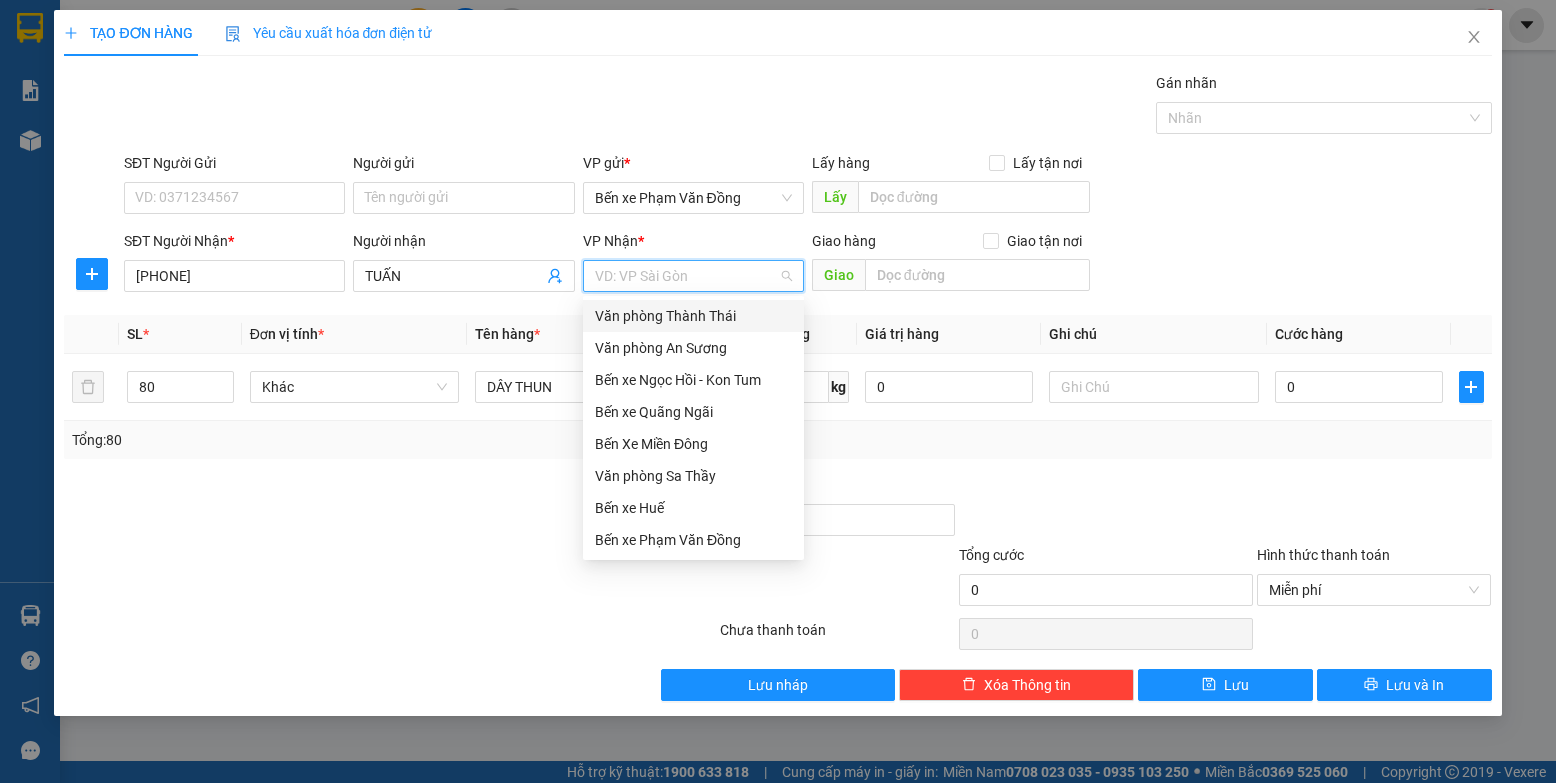 click on "Văn phòng Thành Thái" at bounding box center [693, 316] 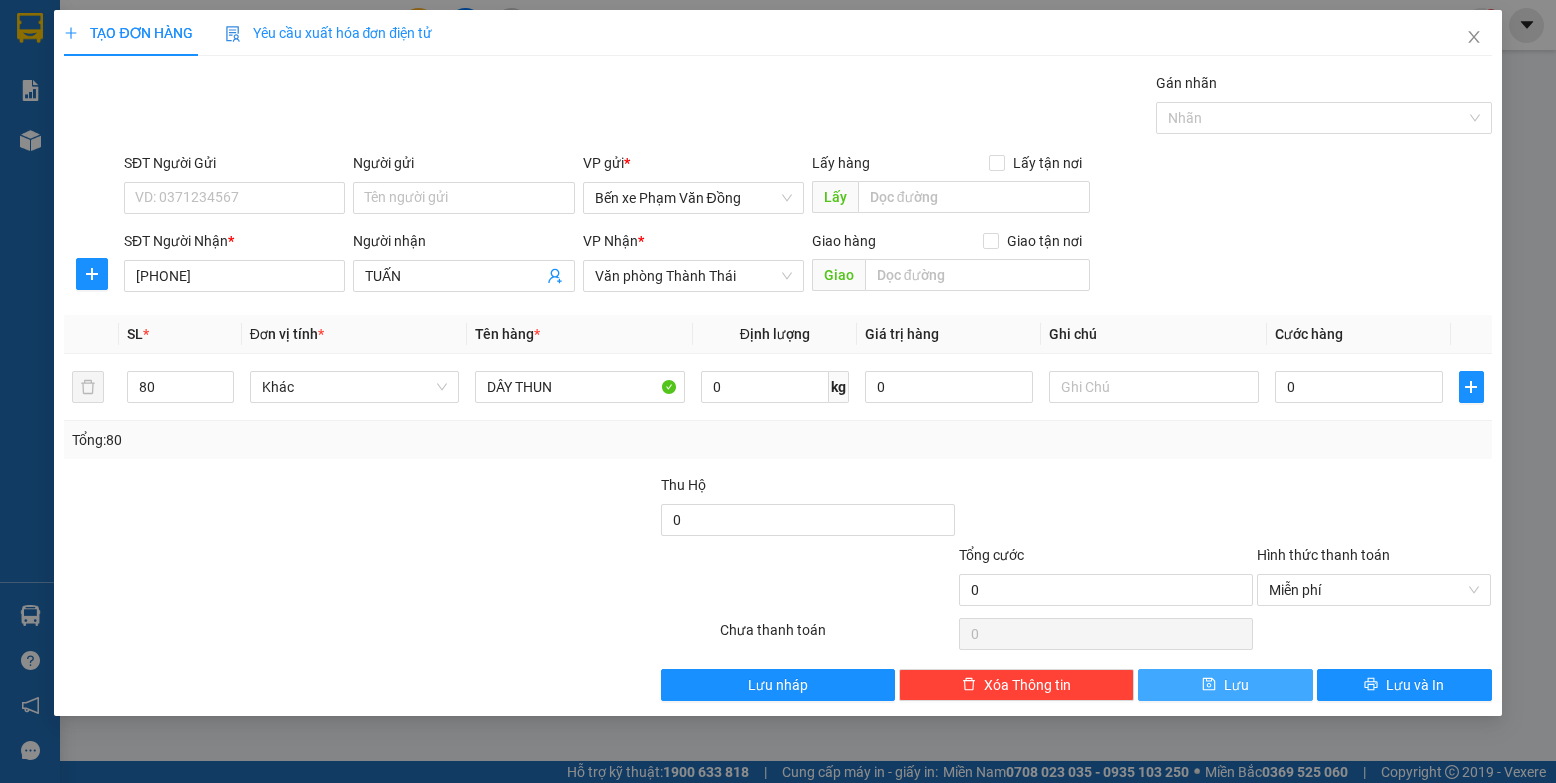 click on "Lưu" at bounding box center (1225, 685) 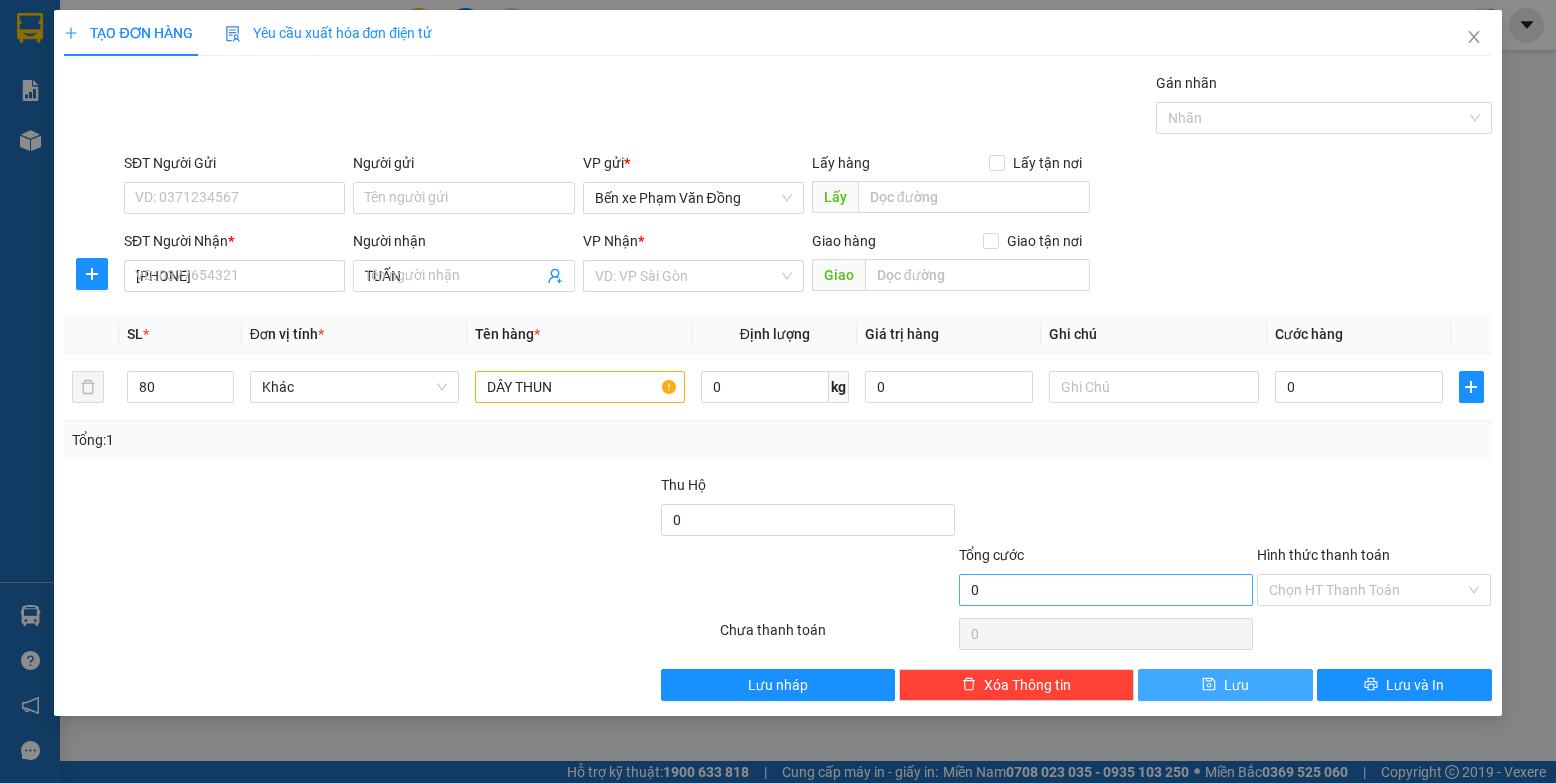 type 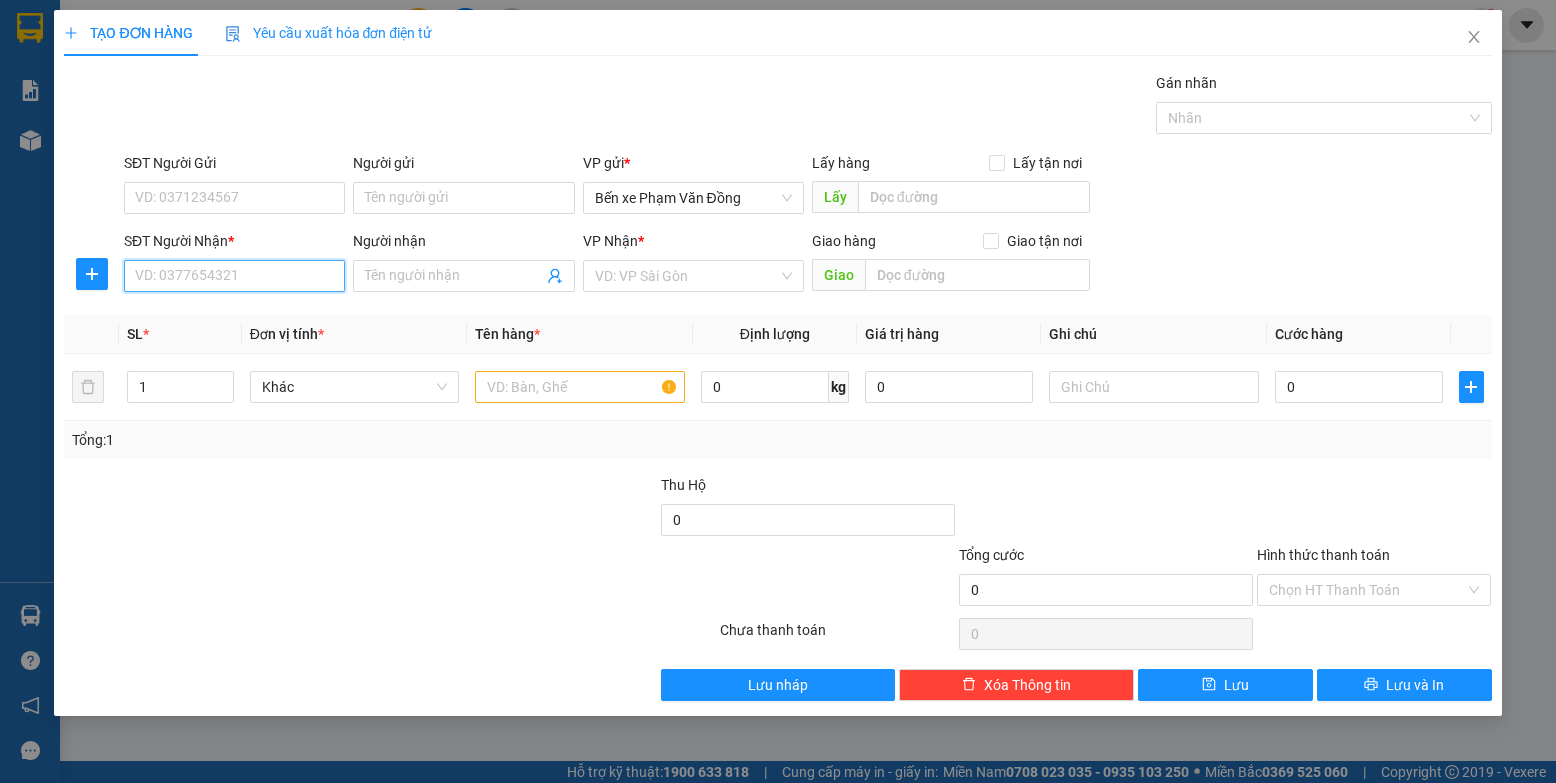 click on "SĐT Người Nhận  *" at bounding box center (234, 276) 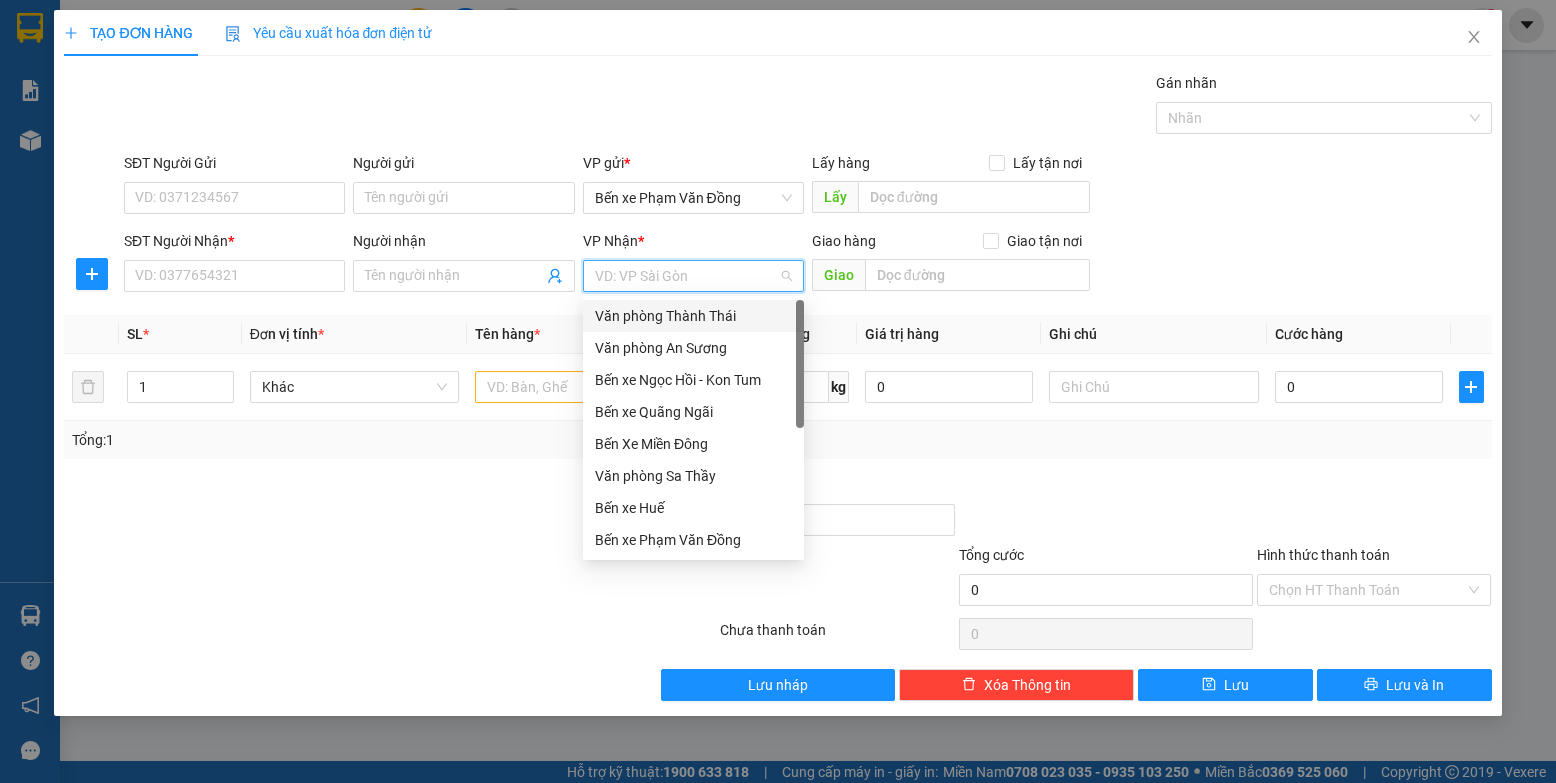 click at bounding box center [686, 276] 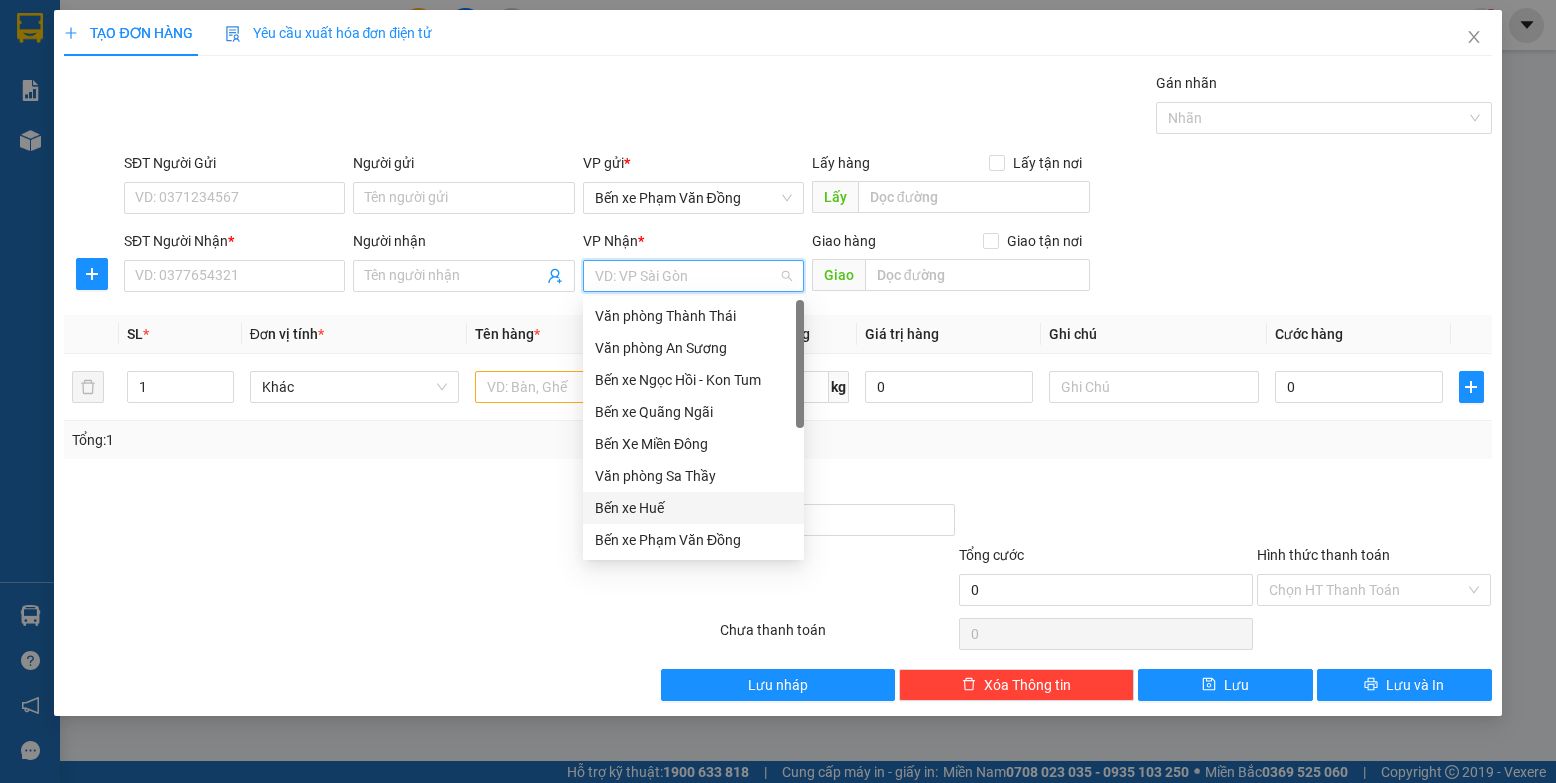 click on "Bến xe Huế" at bounding box center (693, 508) 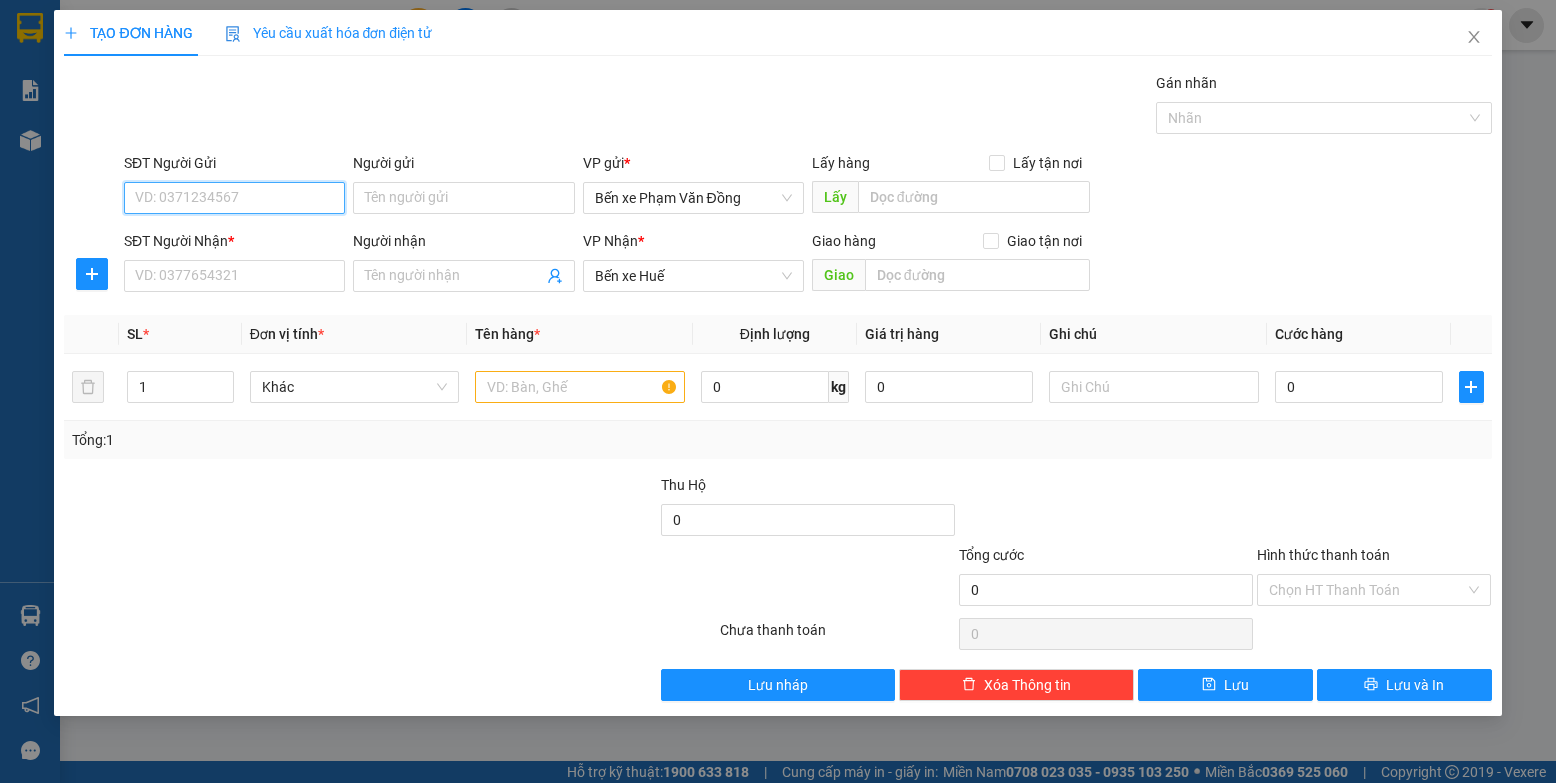 click on "SĐT Người Gửi" at bounding box center (234, 198) 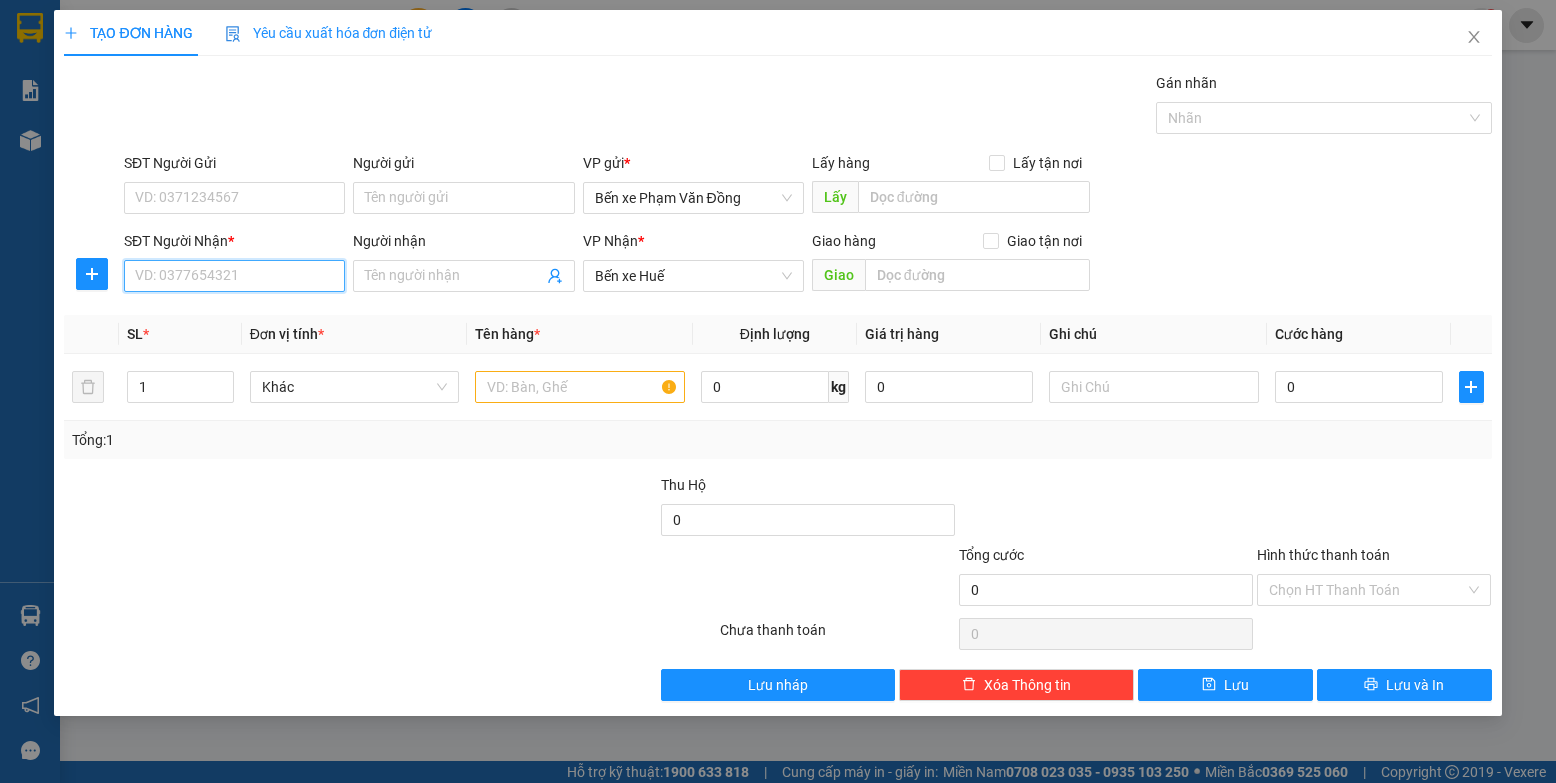 click on "SĐT Người Nhận  *" at bounding box center (234, 276) 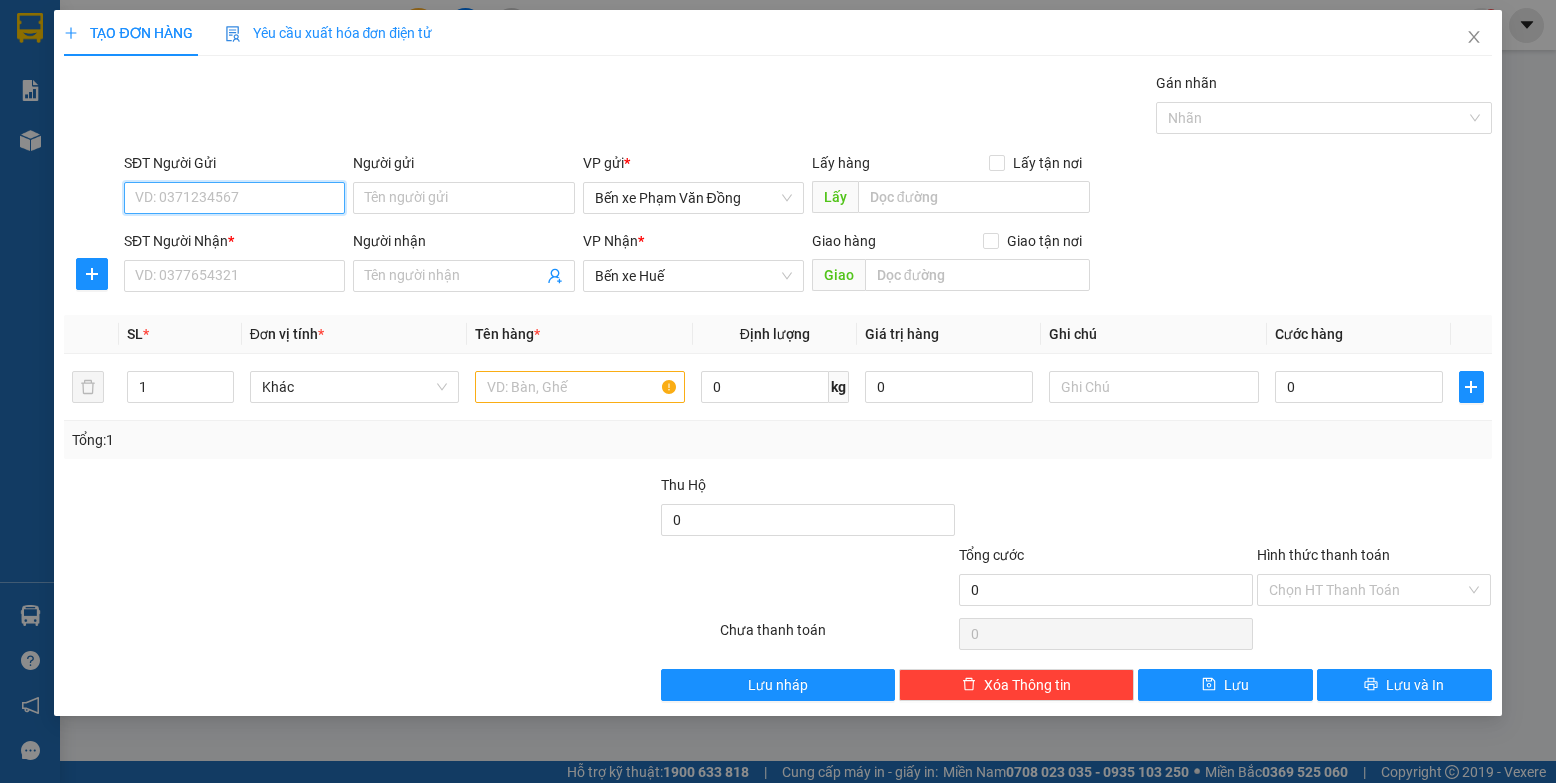 click on "SĐT Người Gửi" at bounding box center (234, 198) 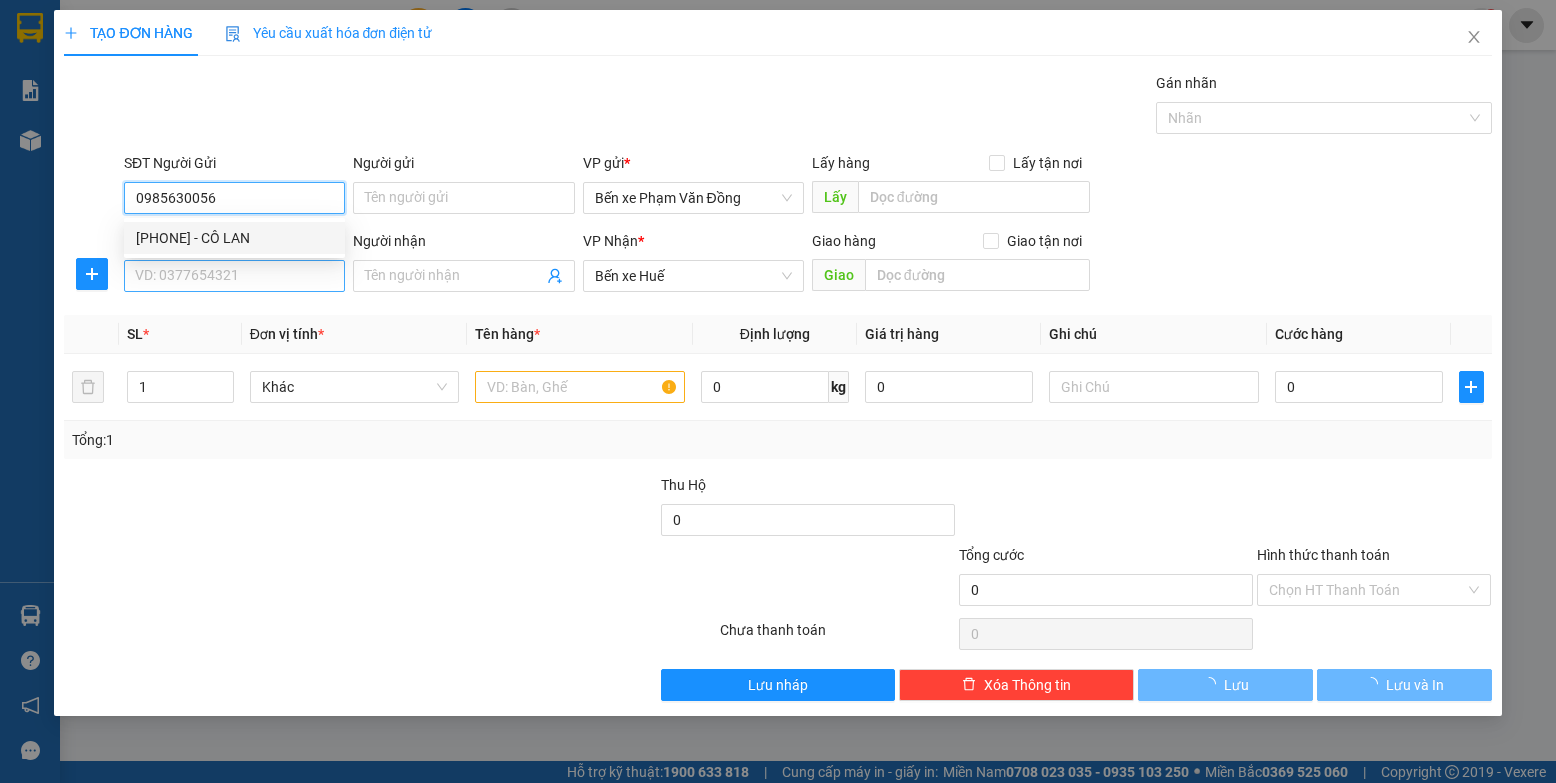 type on "0985630056" 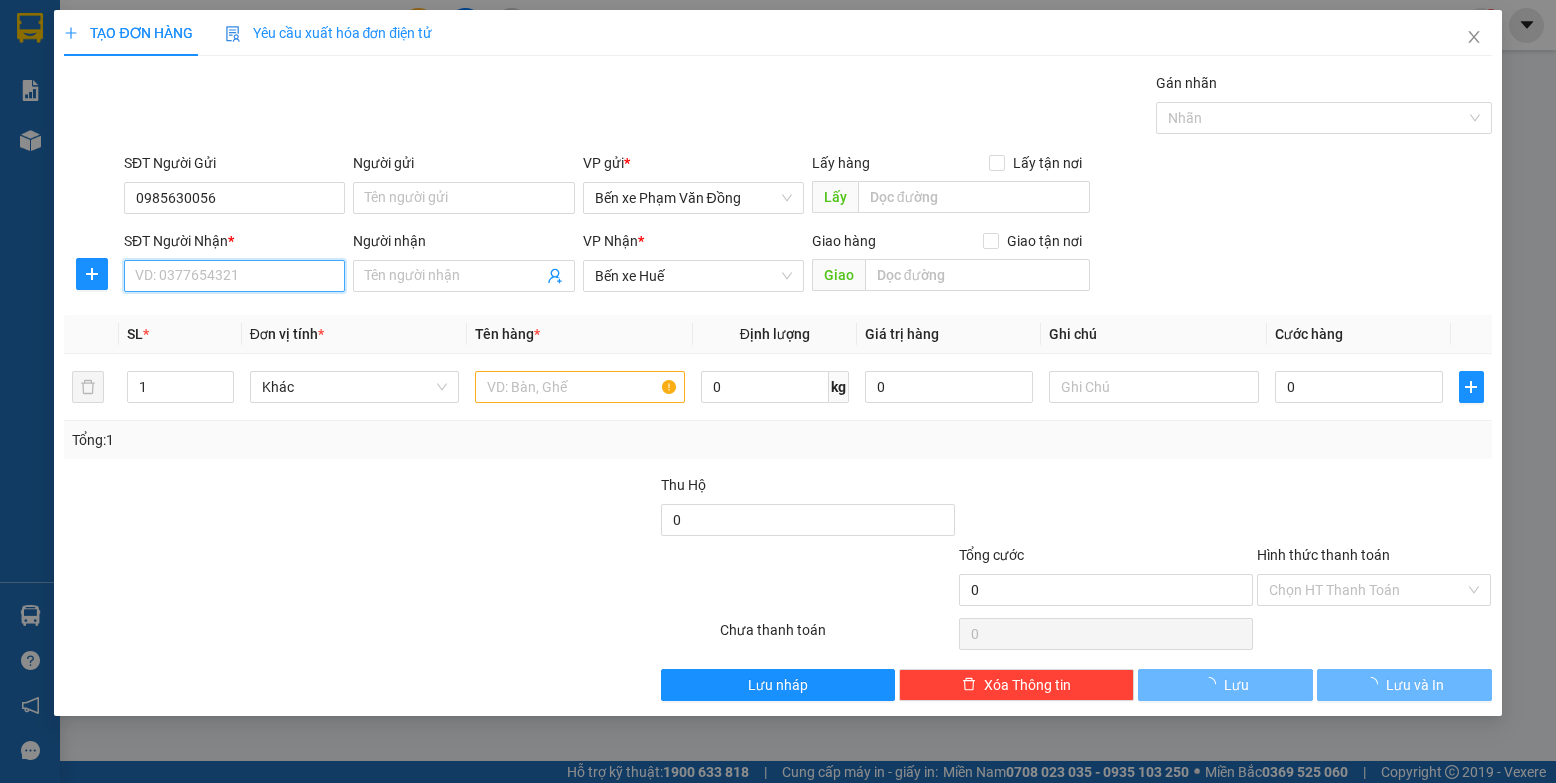 click on "SĐT Người Nhận  *" at bounding box center (234, 276) 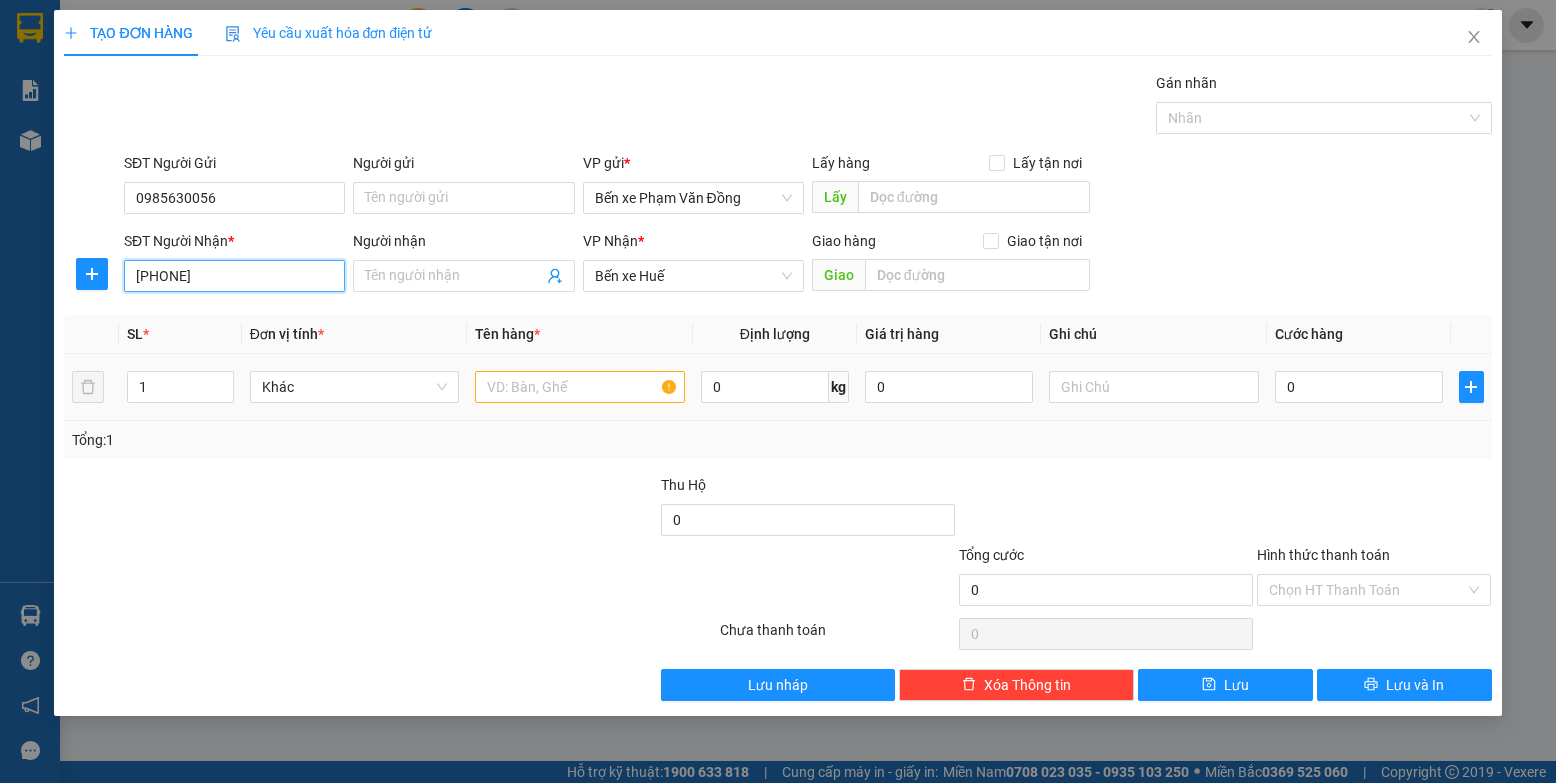 type on "[PHONE]" 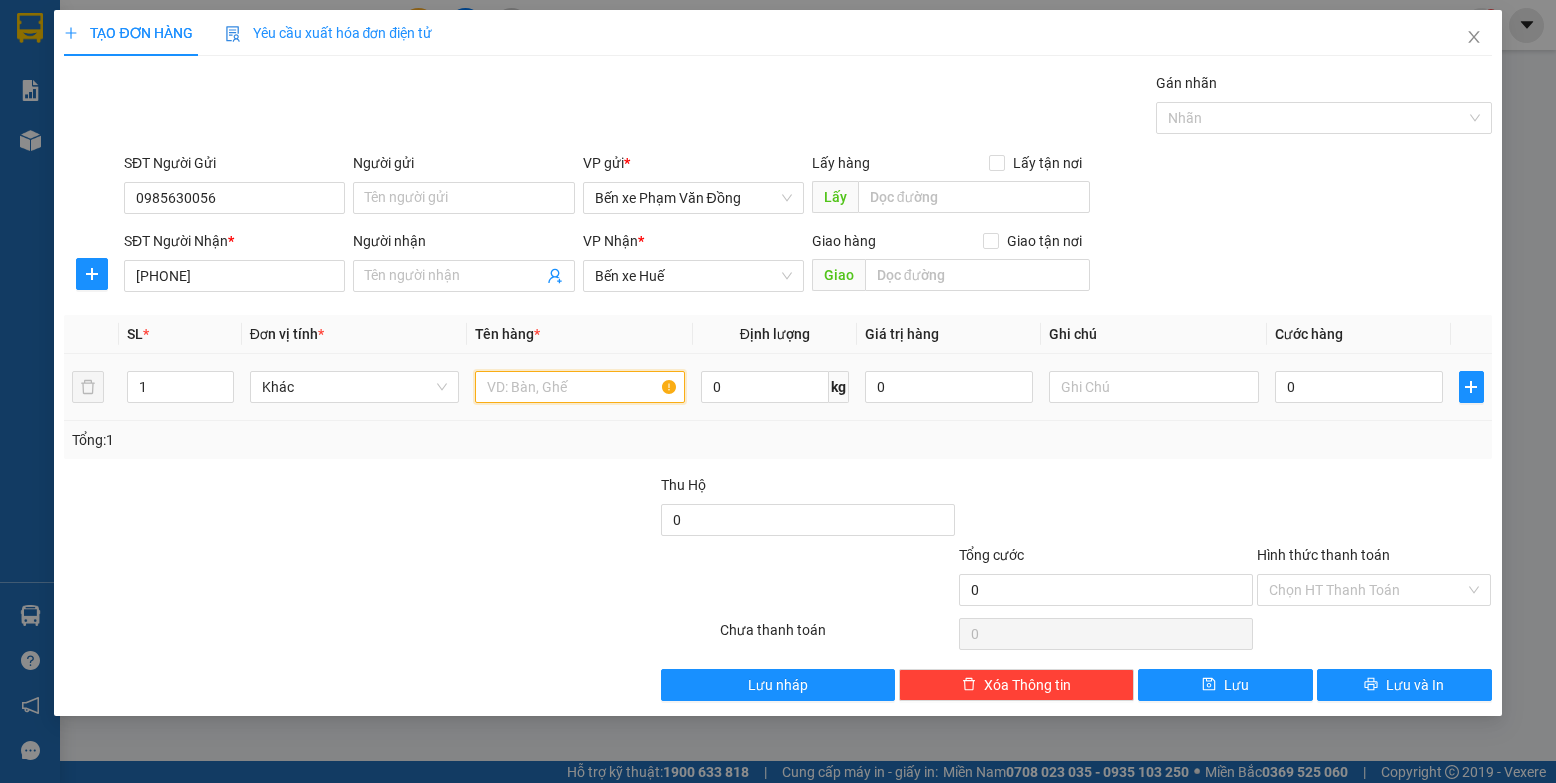 click at bounding box center (580, 387) 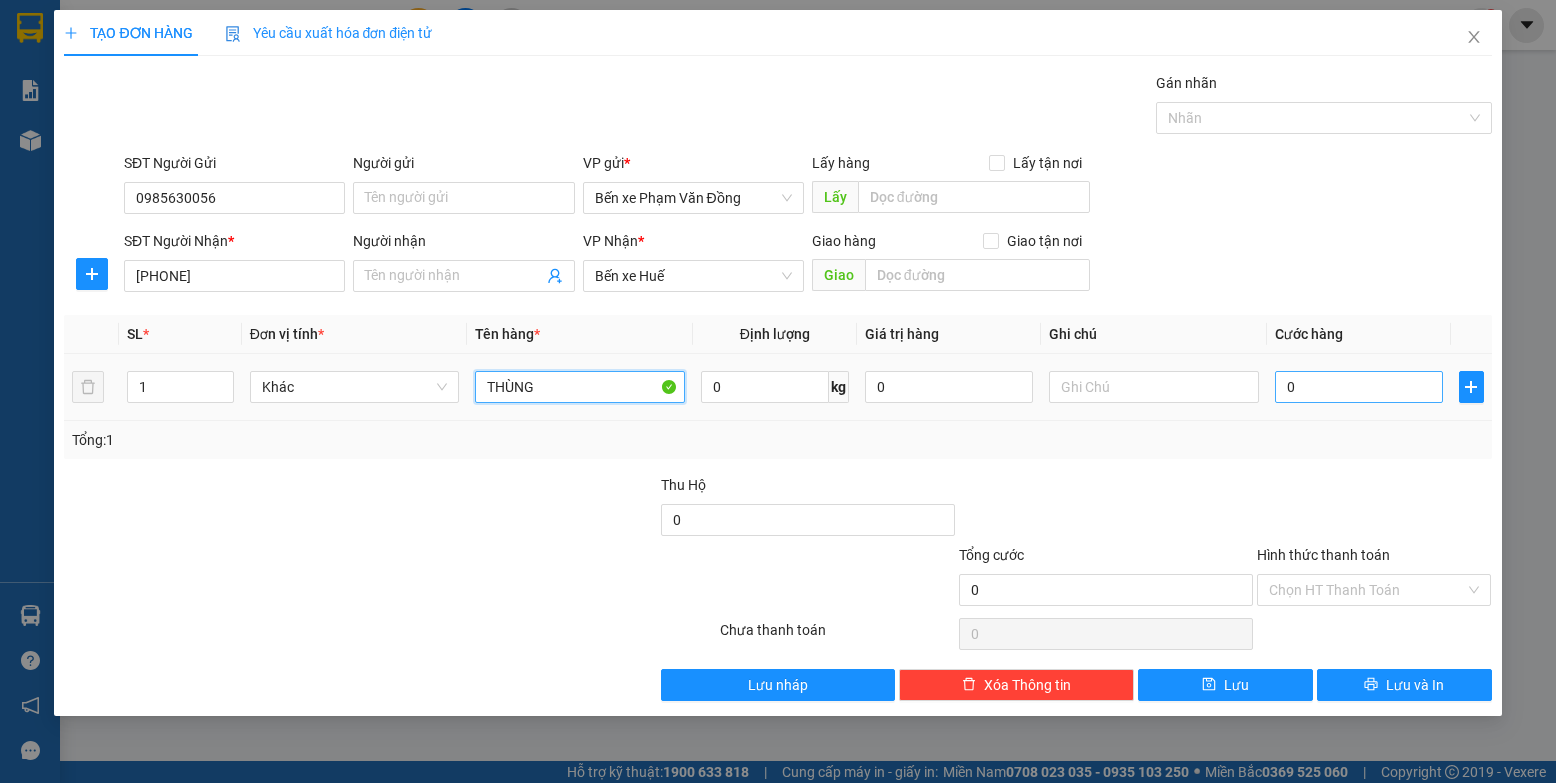type on "THÙNG" 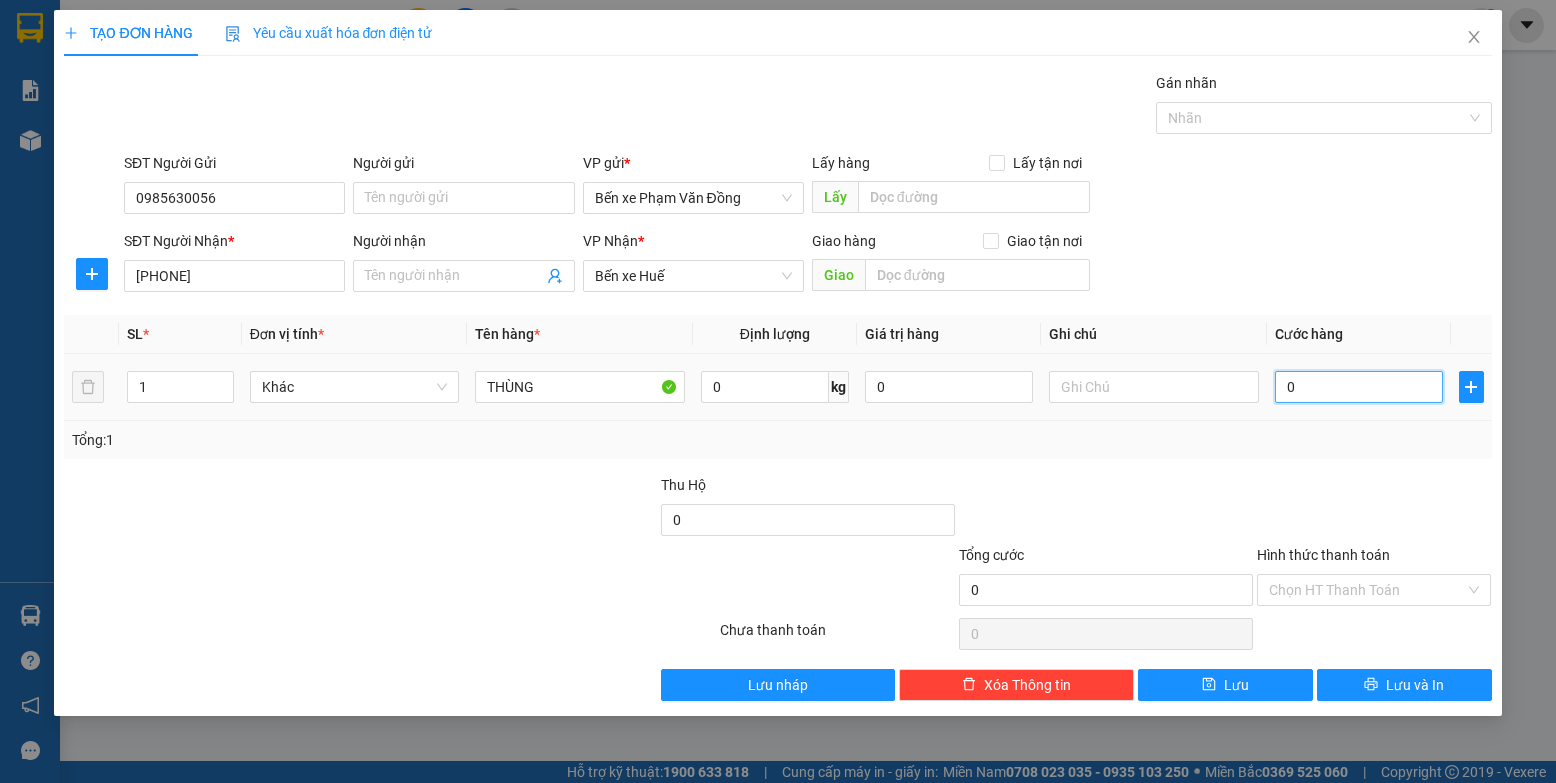 click on "0" at bounding box center [1359, 387] 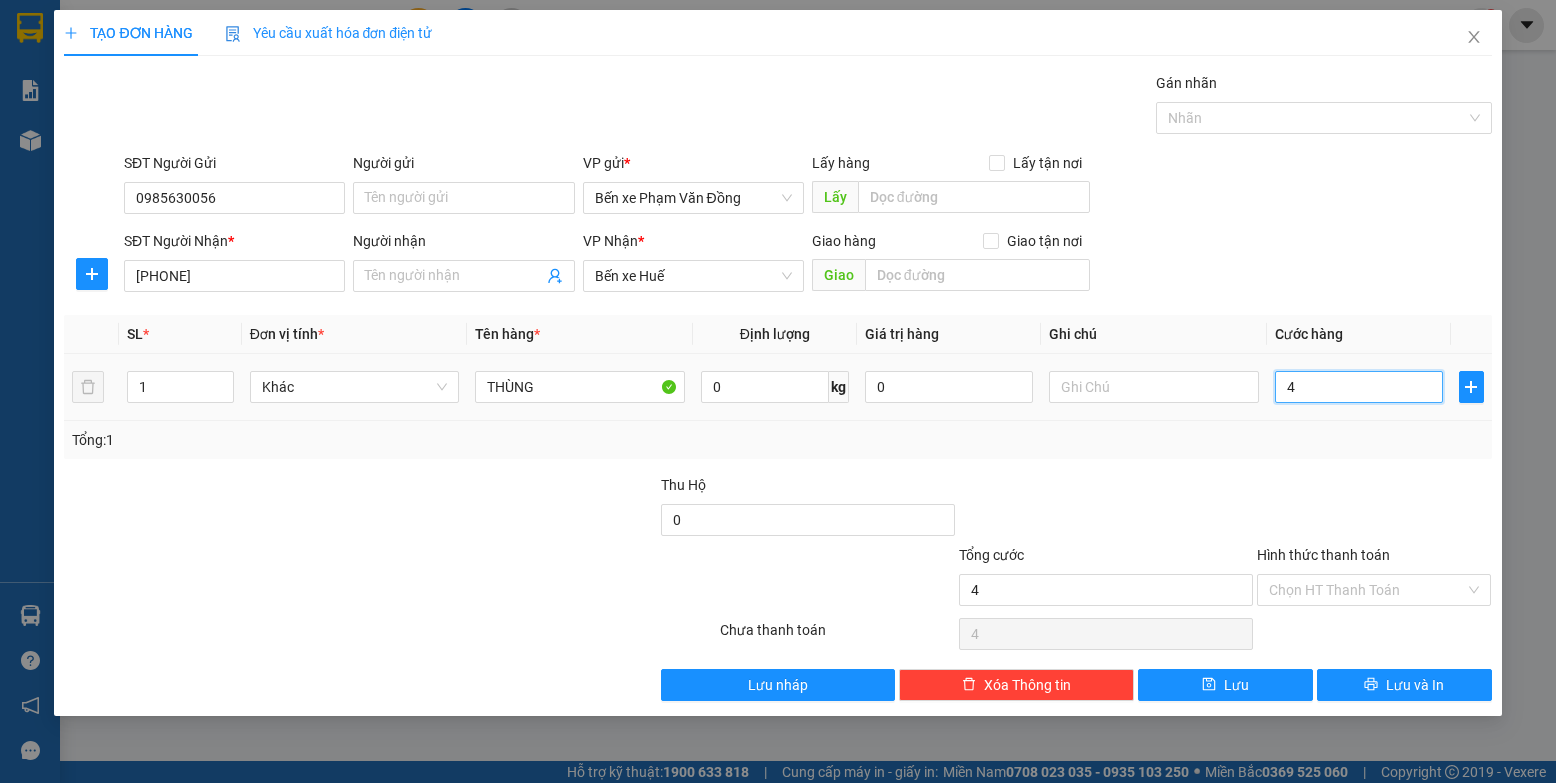 type on "40" 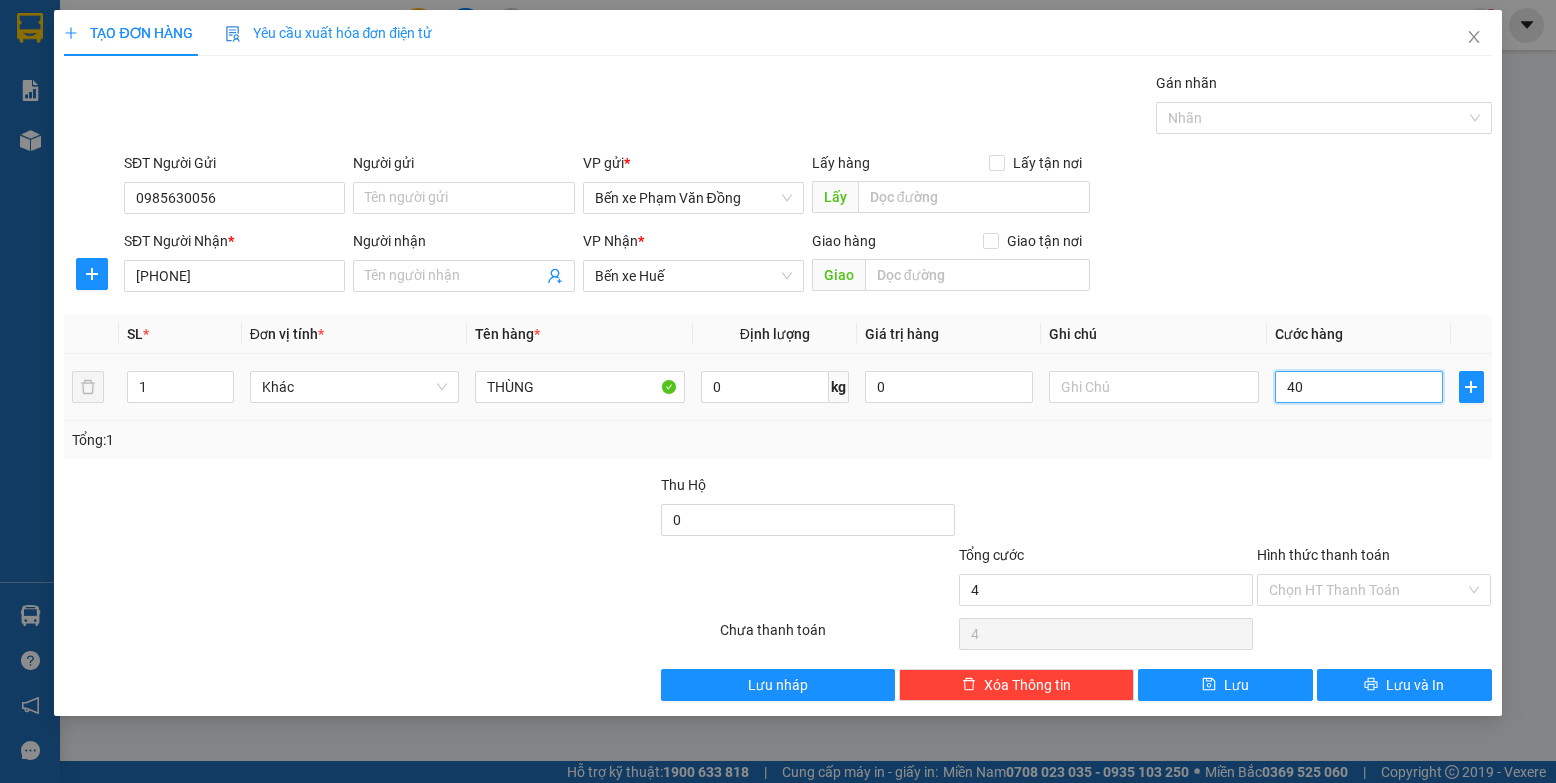 type on "40" 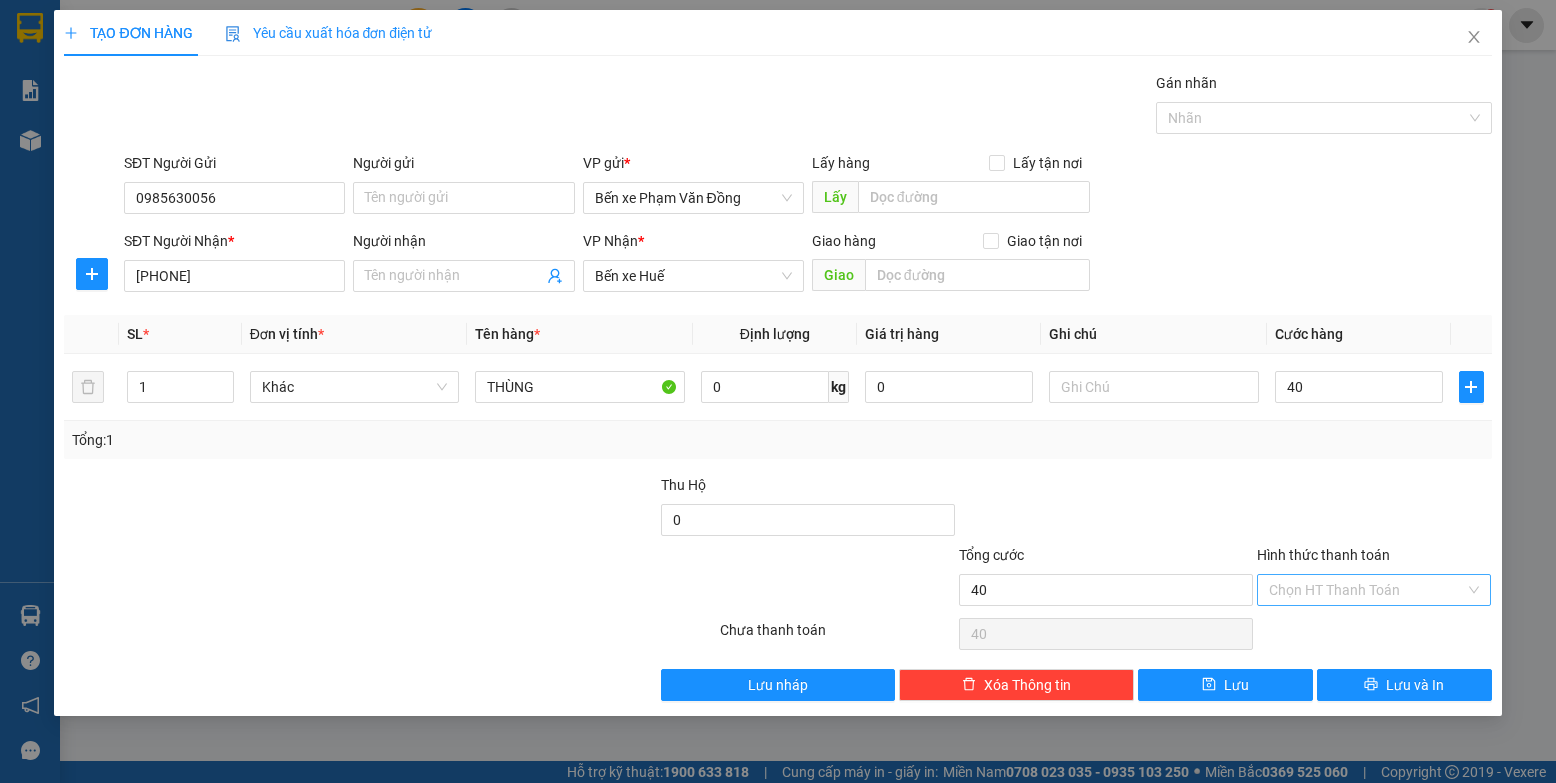 type on "40.000" 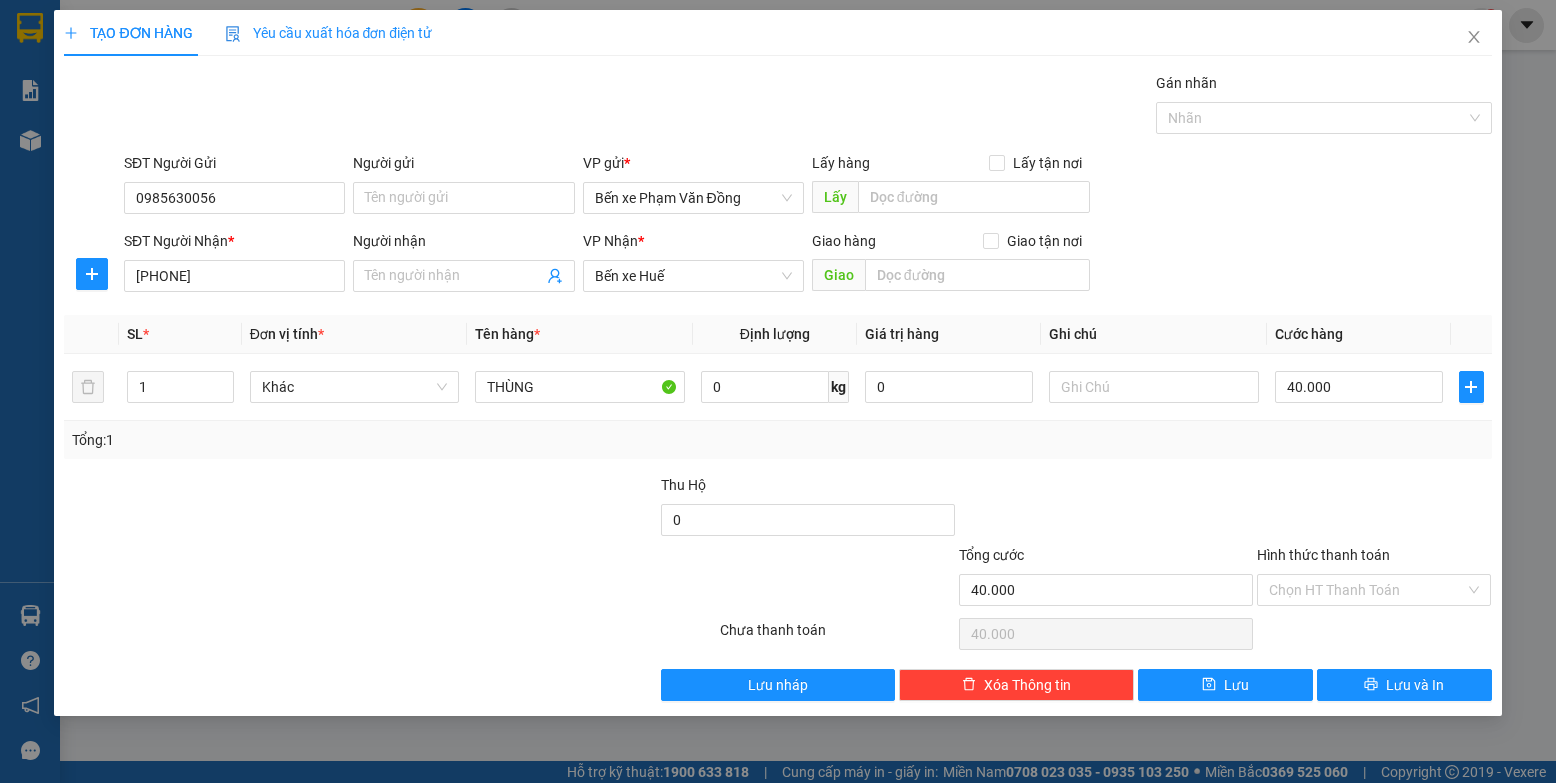 drag, startPoint x: 1326, startPoint y: 584, endPoint x: 1319, endPoint y: 618, distance: 34.713108 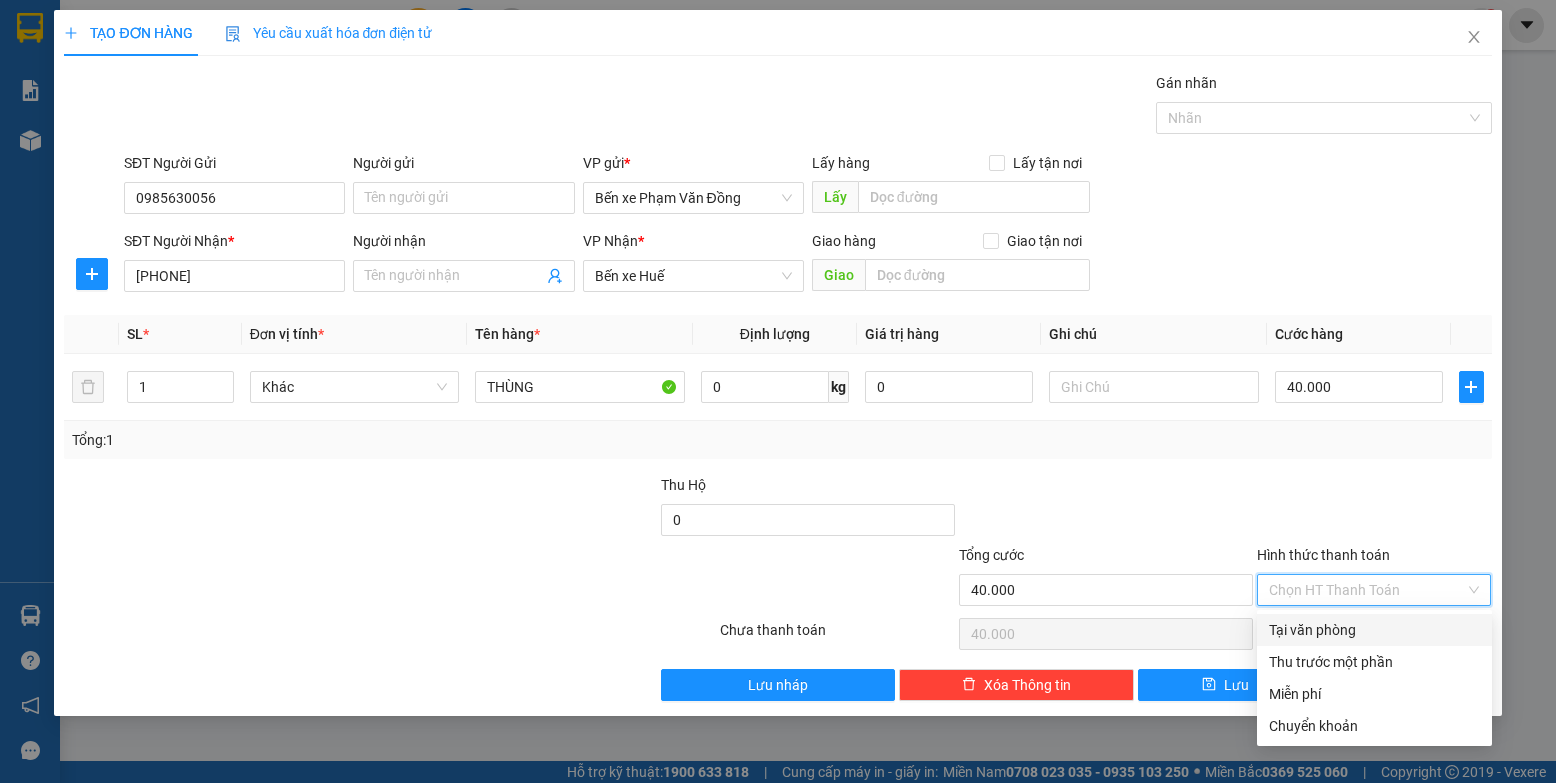 click on "Tại văn phòng" at bounding box center [1374, 630] 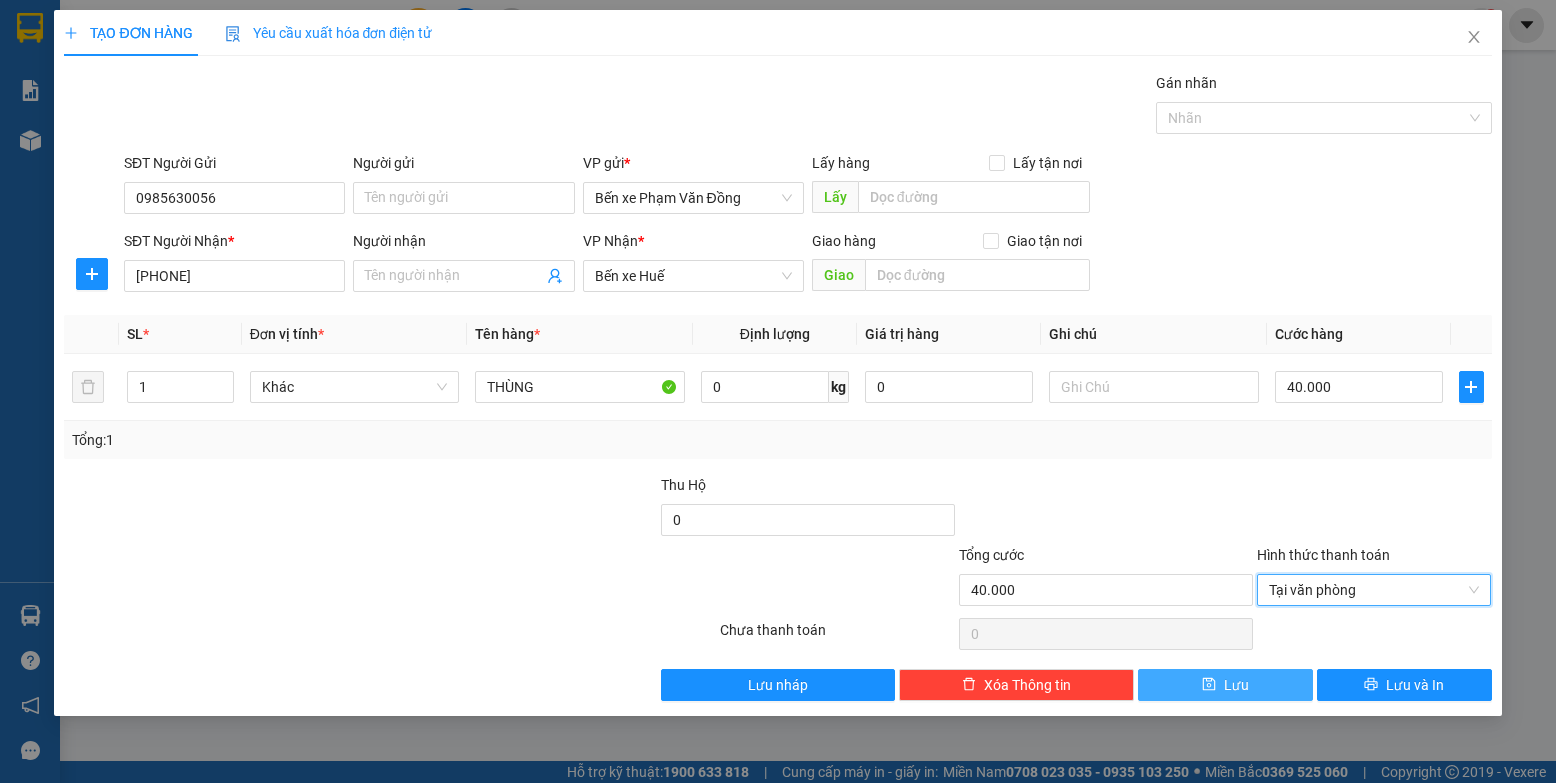 click on "Lưu" at bounding box center [1225, 685] 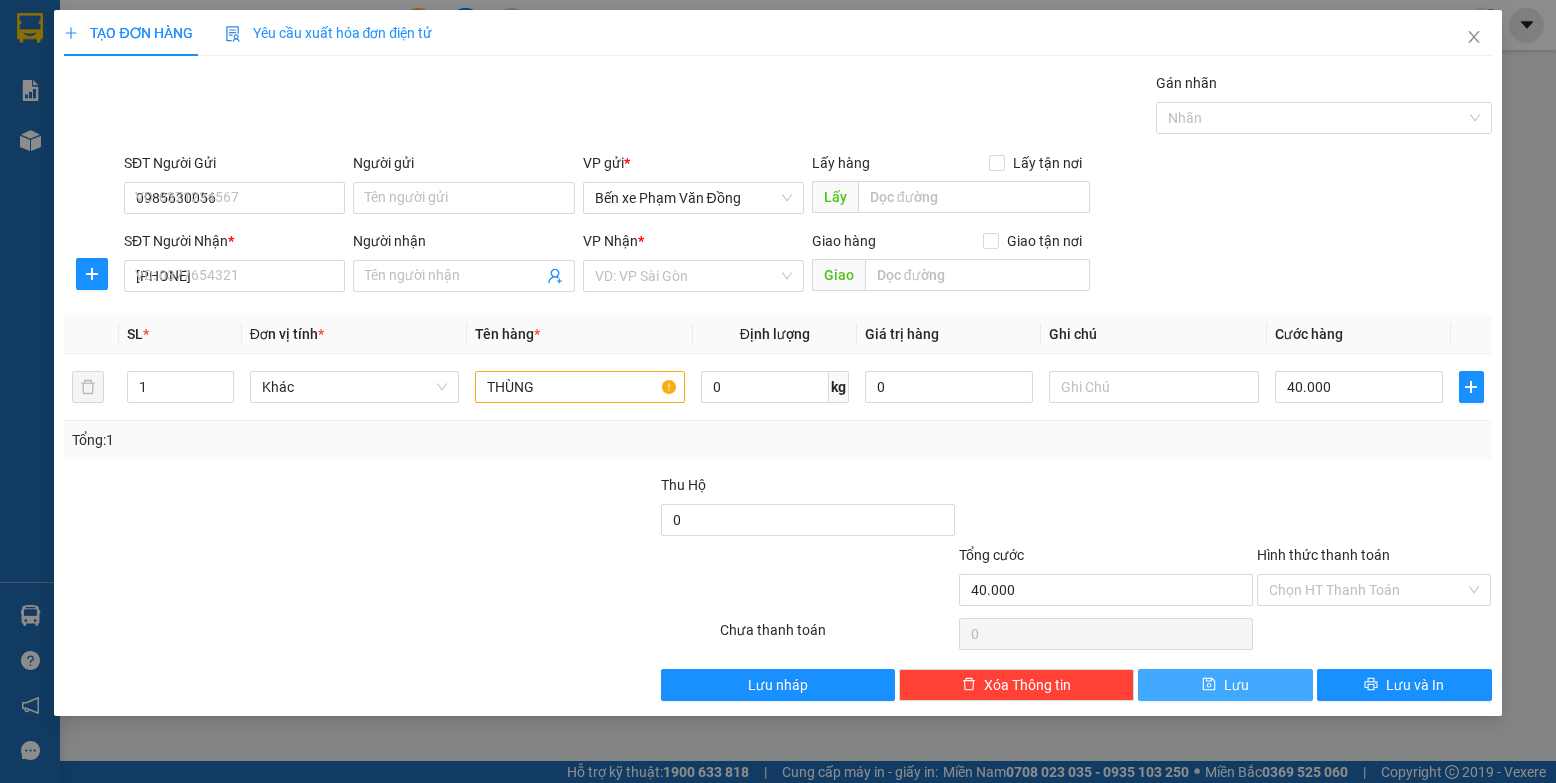 type 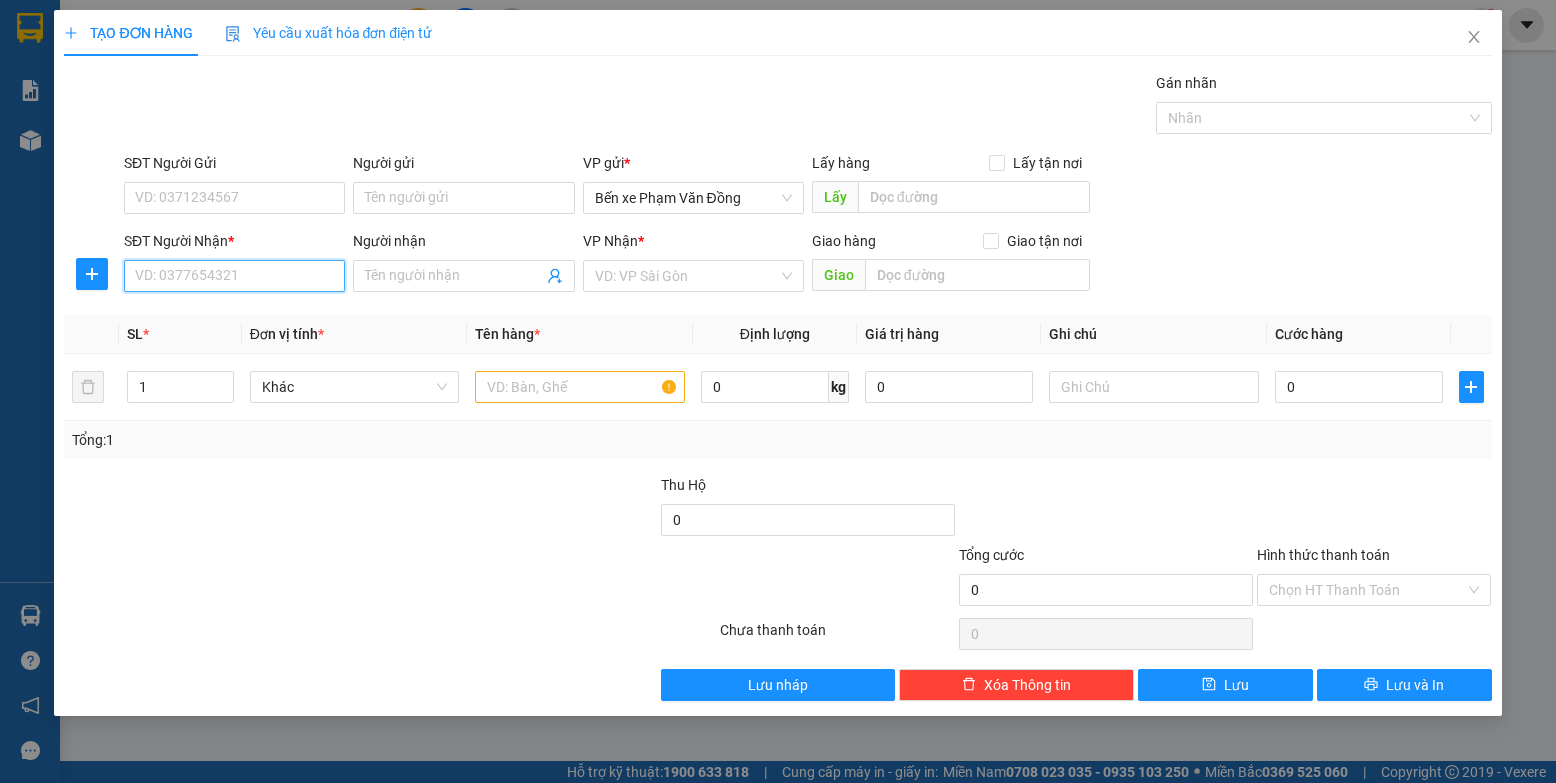 click on "SĐT Người Nhận  *" at bounding box center [234, 276] 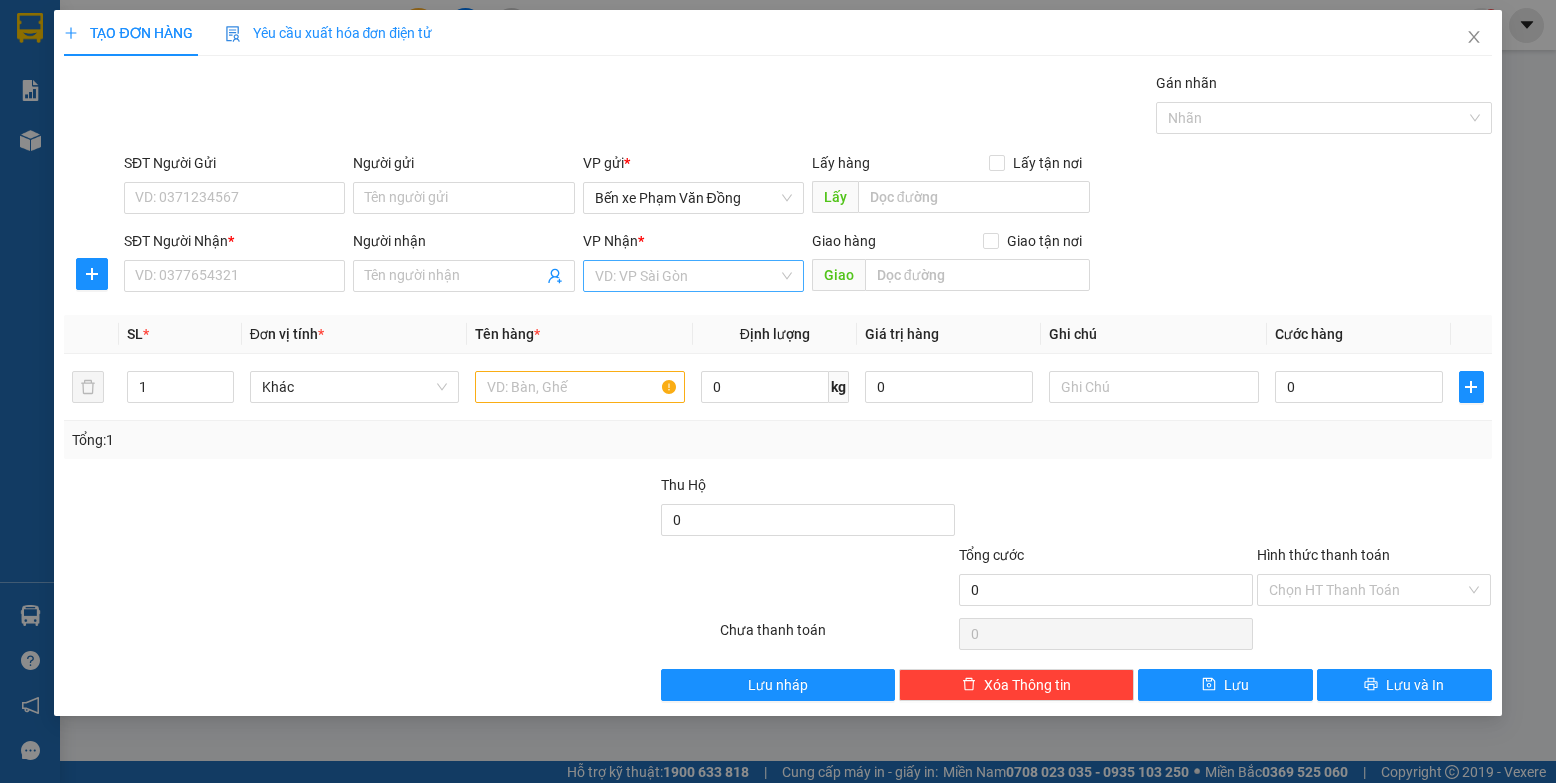 click at bounding box center (686, 276) 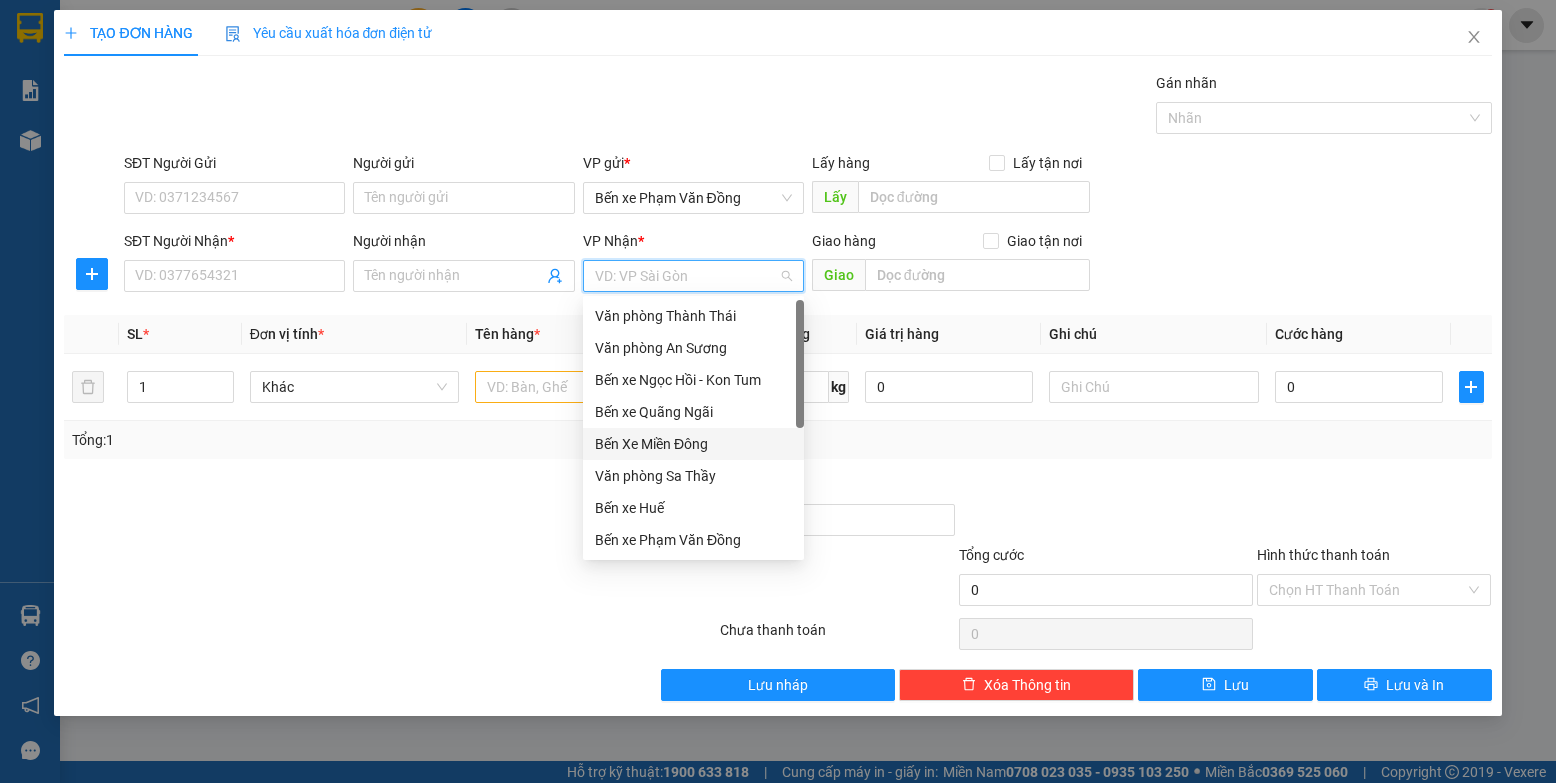 click on "Bến Xe Miền Đông" at bounding box center (693, 444) 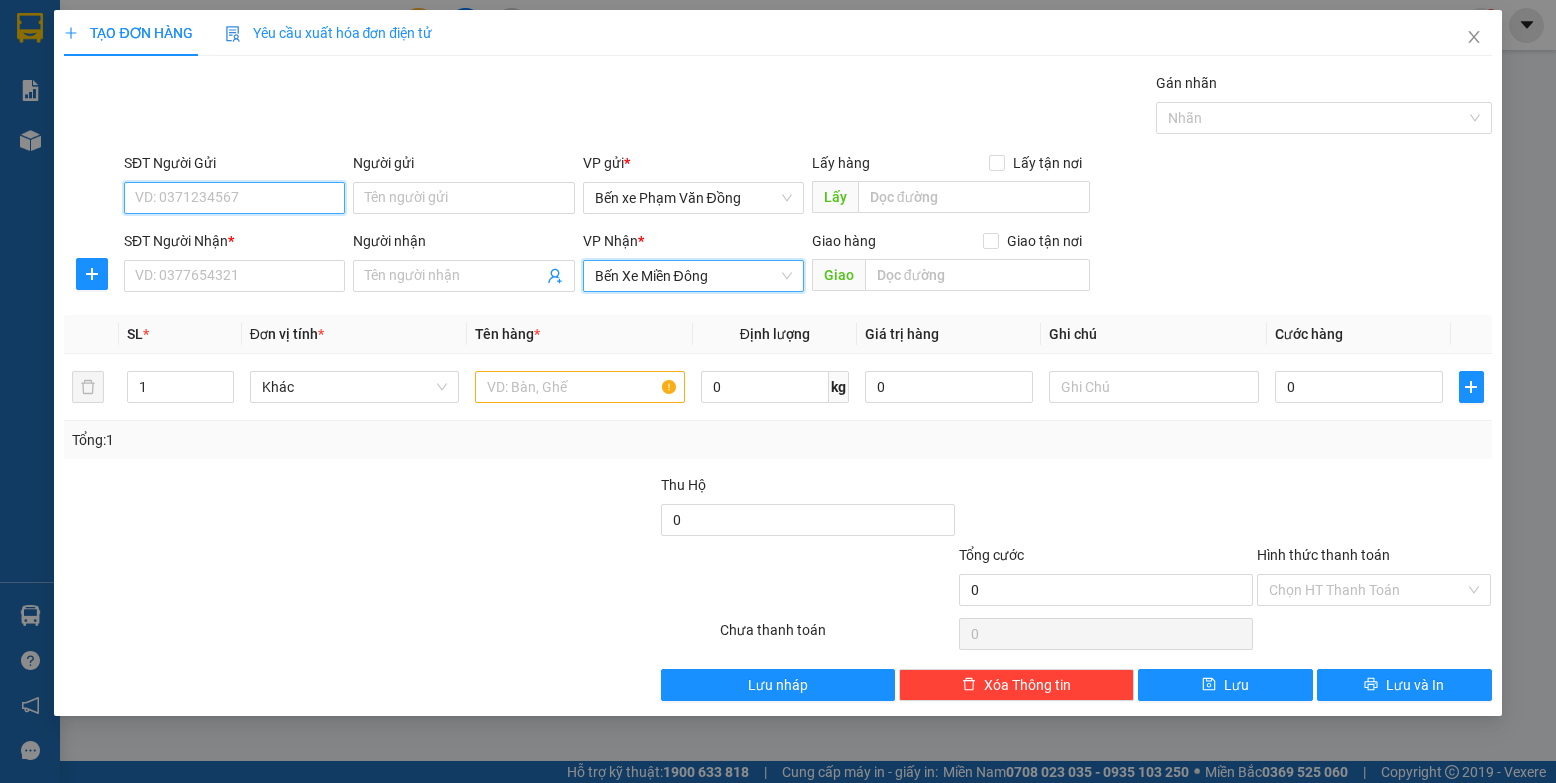 click on "SĐT Người Gửi" at bounding box center [234, 198] 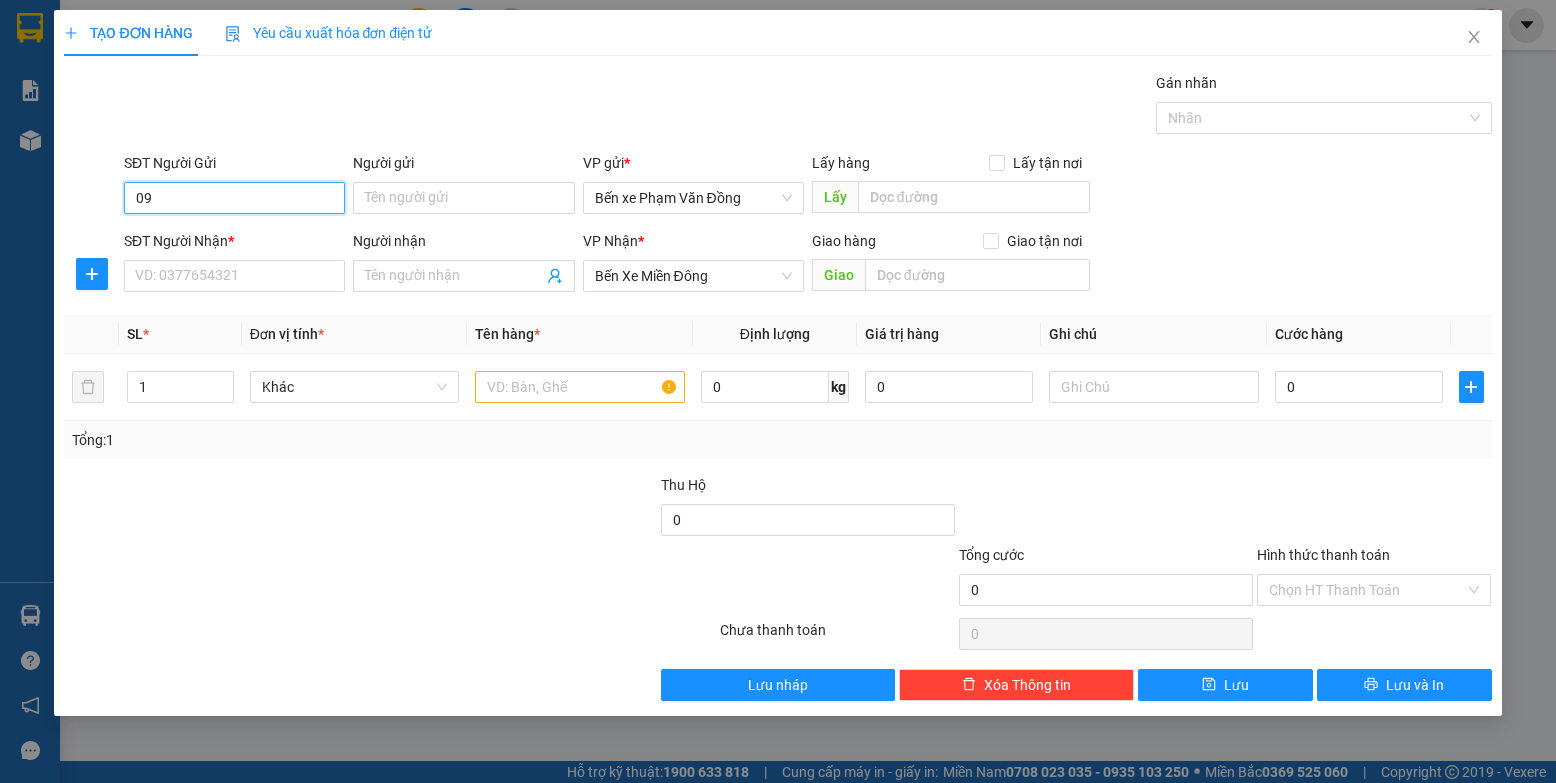 type on "0" 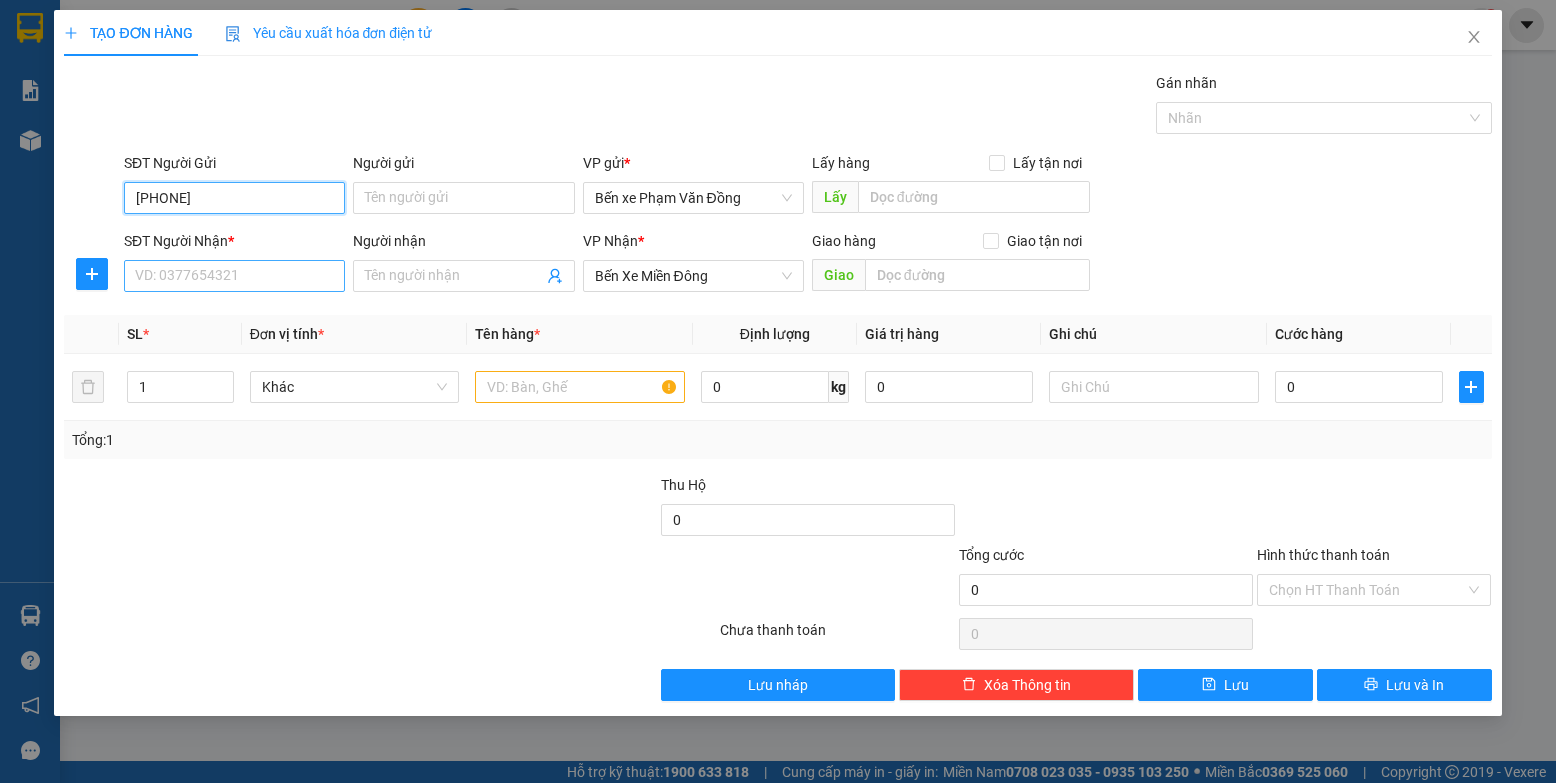 type on "[PHONE]" 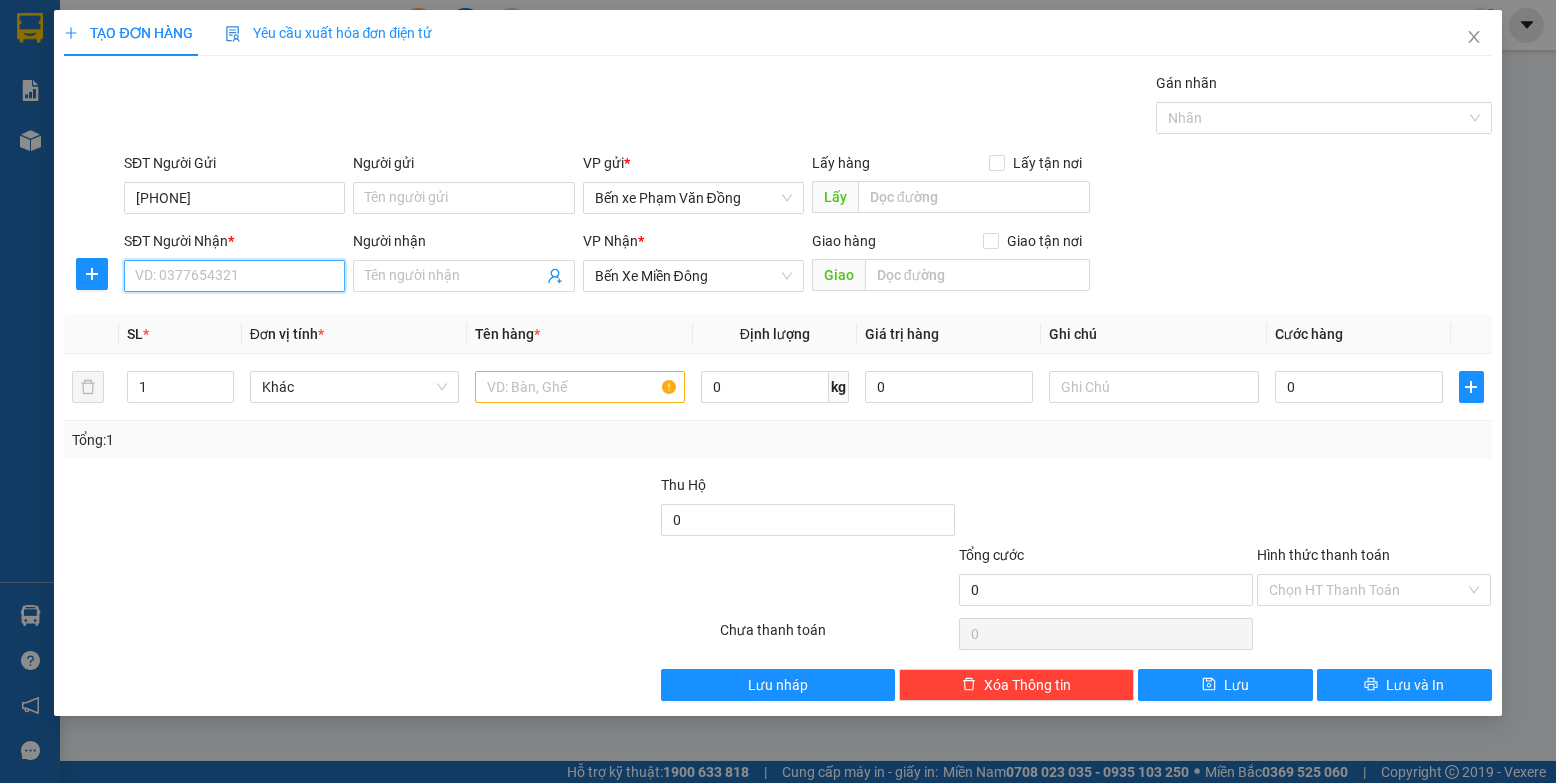 click on "SĐT Người Nhận  *" at bounding box center [234, 276] 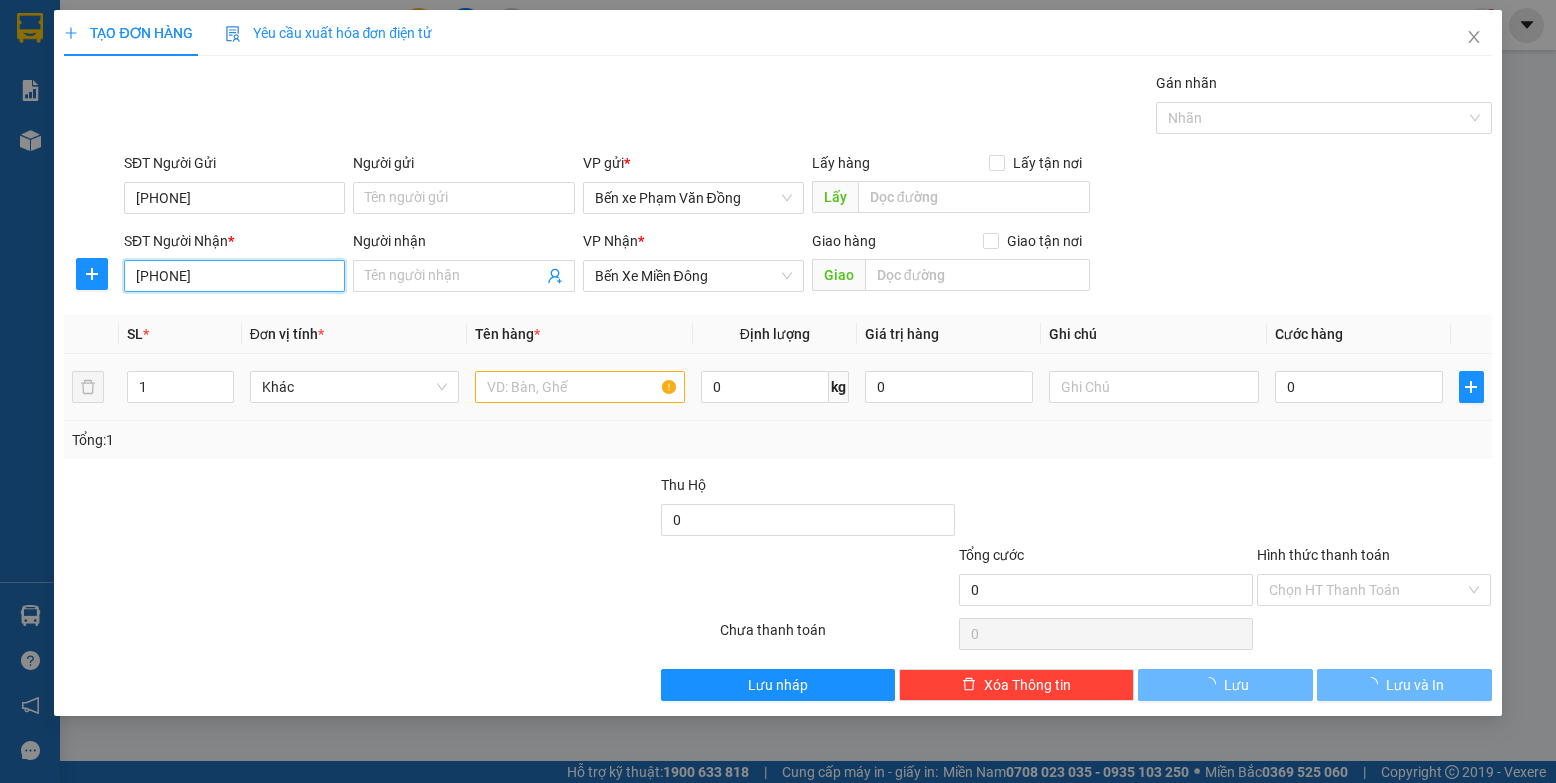 type on "[PHONE]" 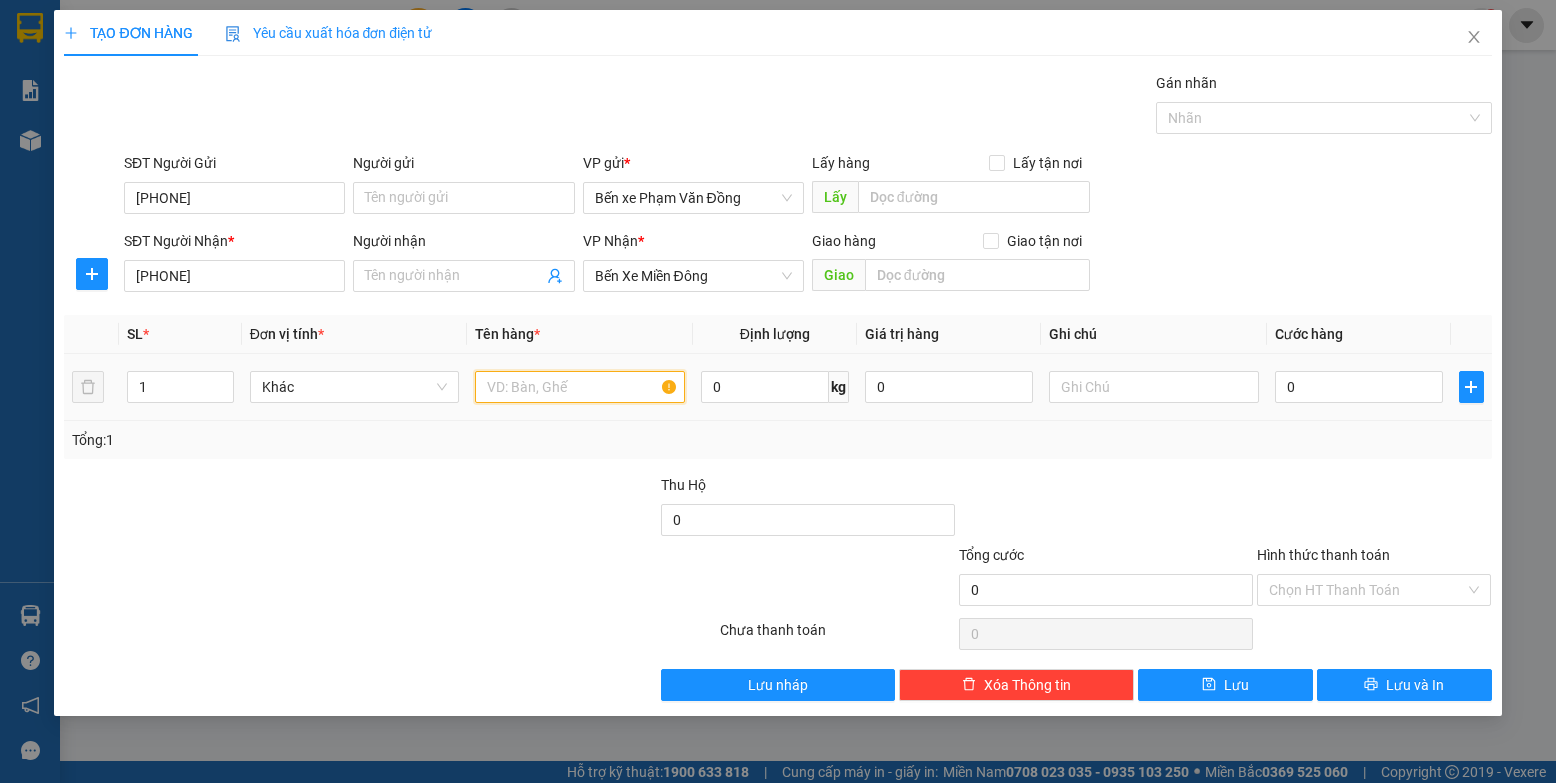click at bounding box center [580, 387] 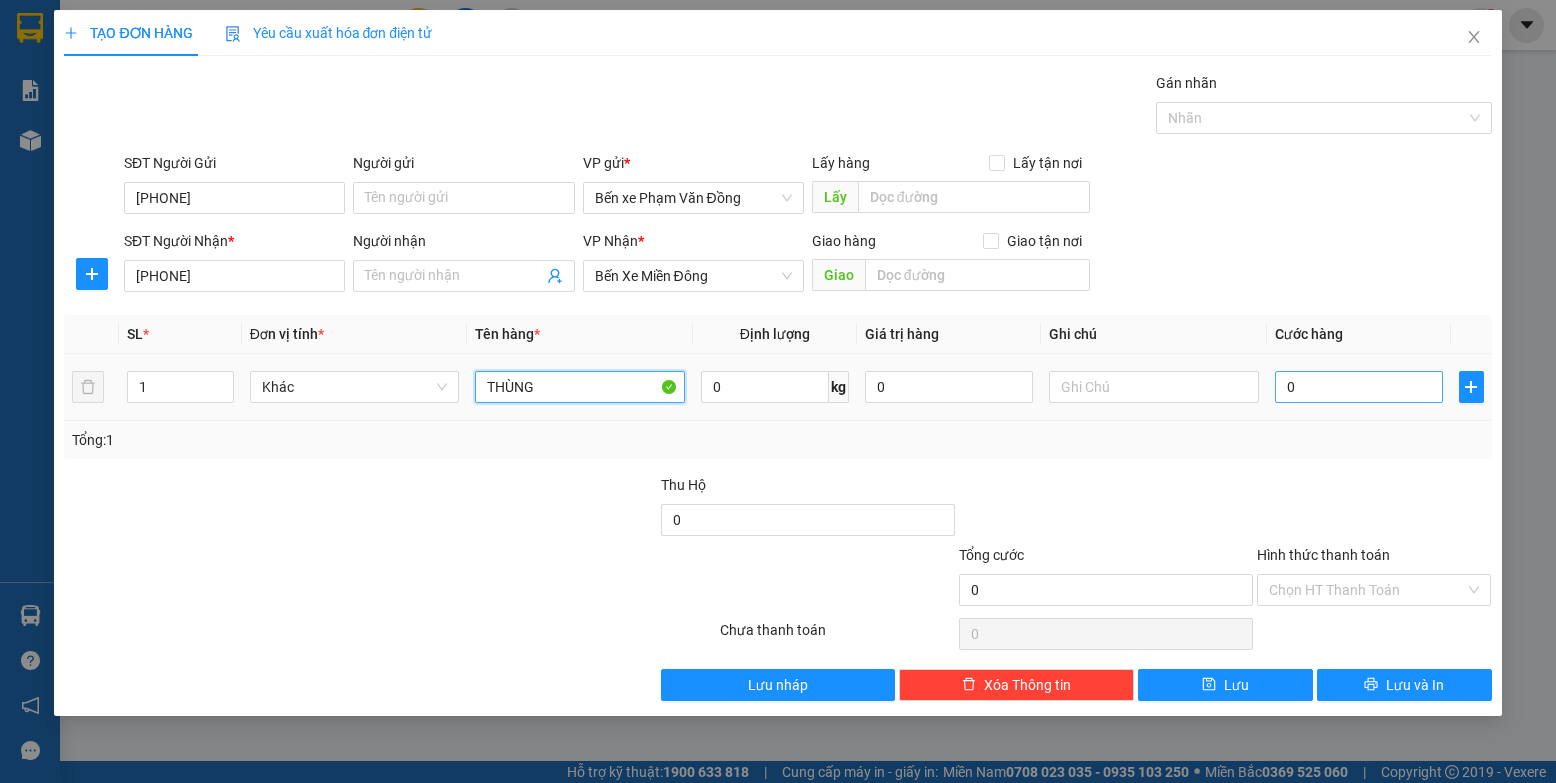 type on "THÙNG" 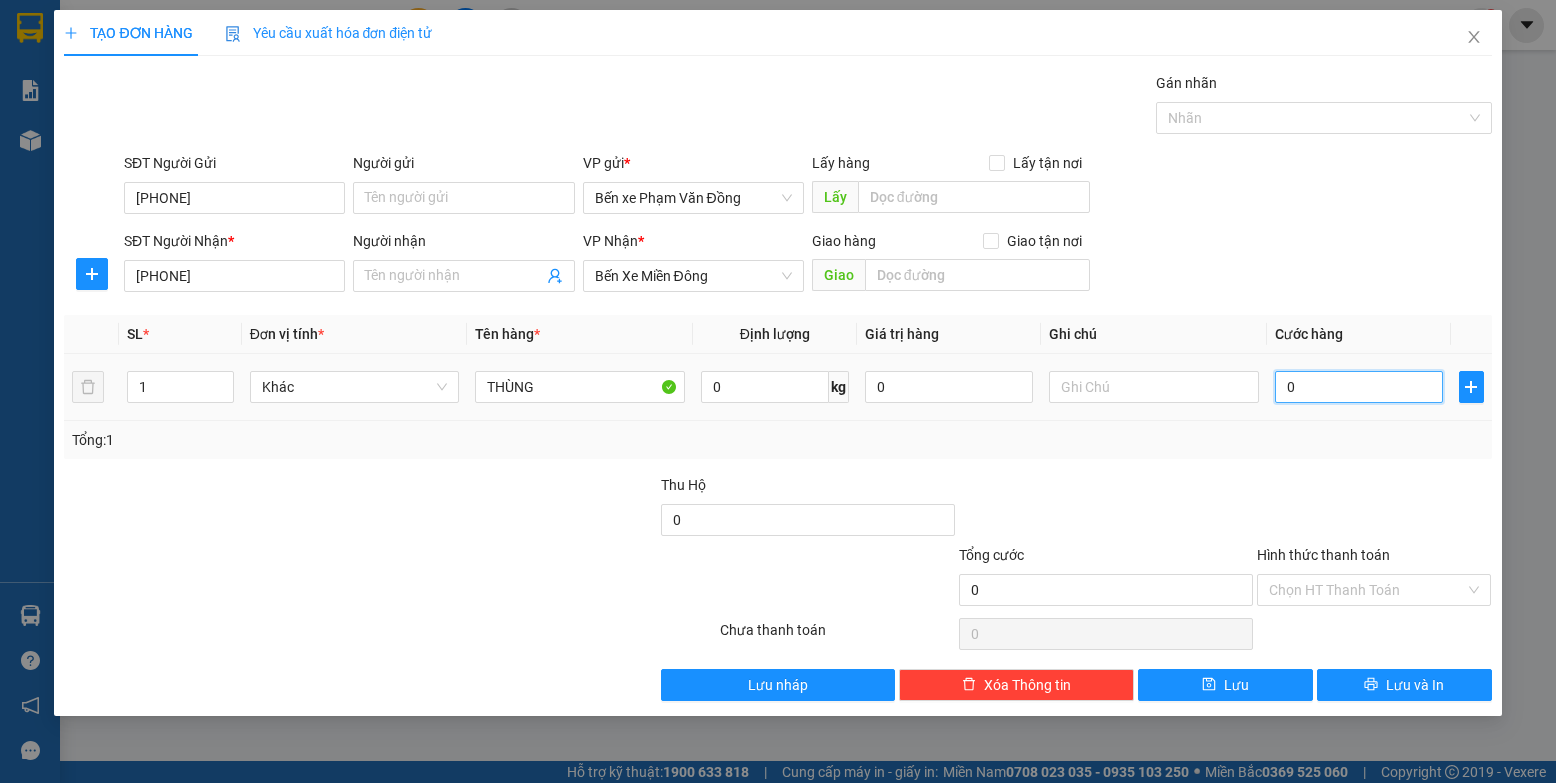 click on "0" at bounding box center [1359, 387] 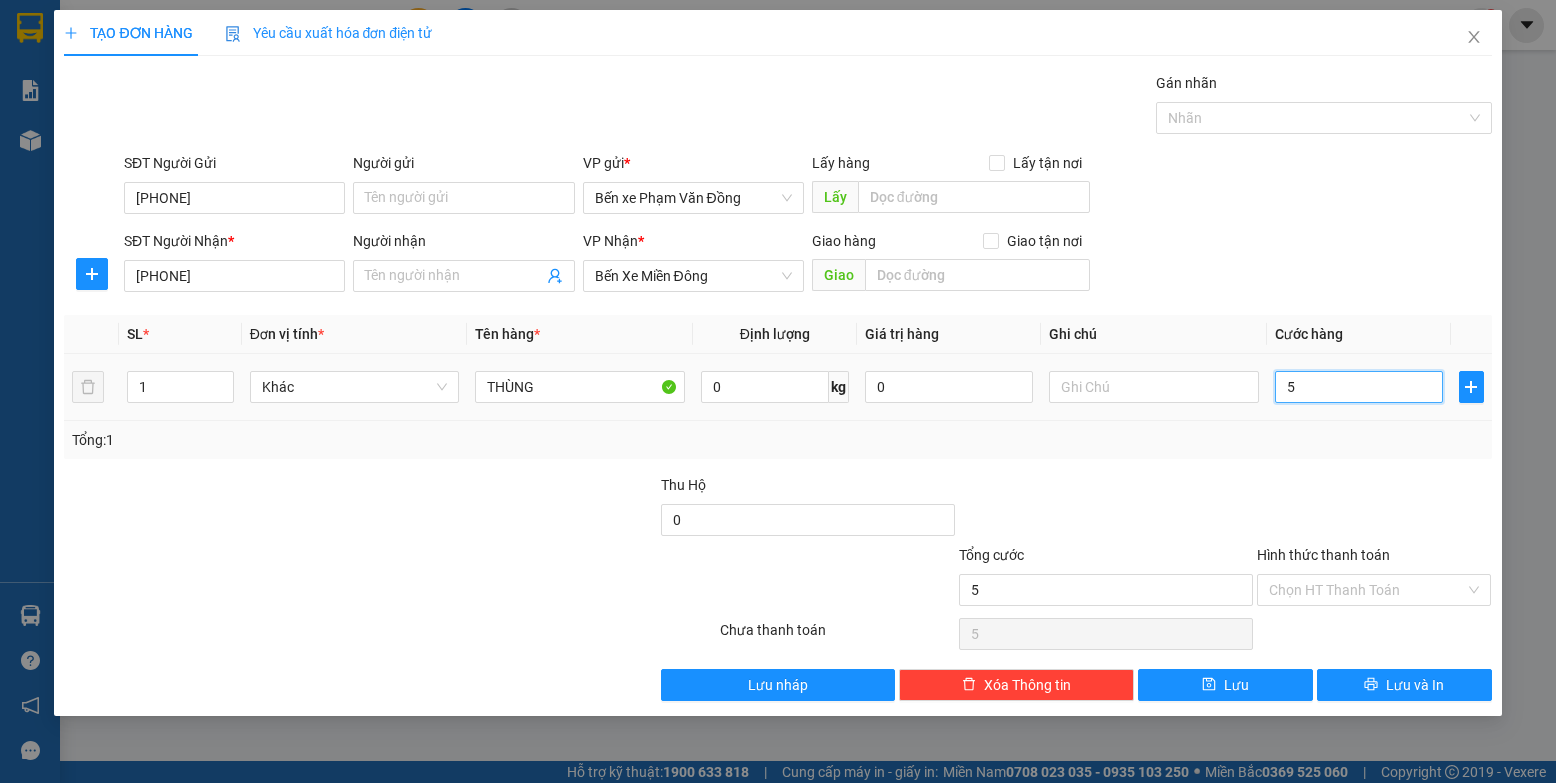 type on "50" 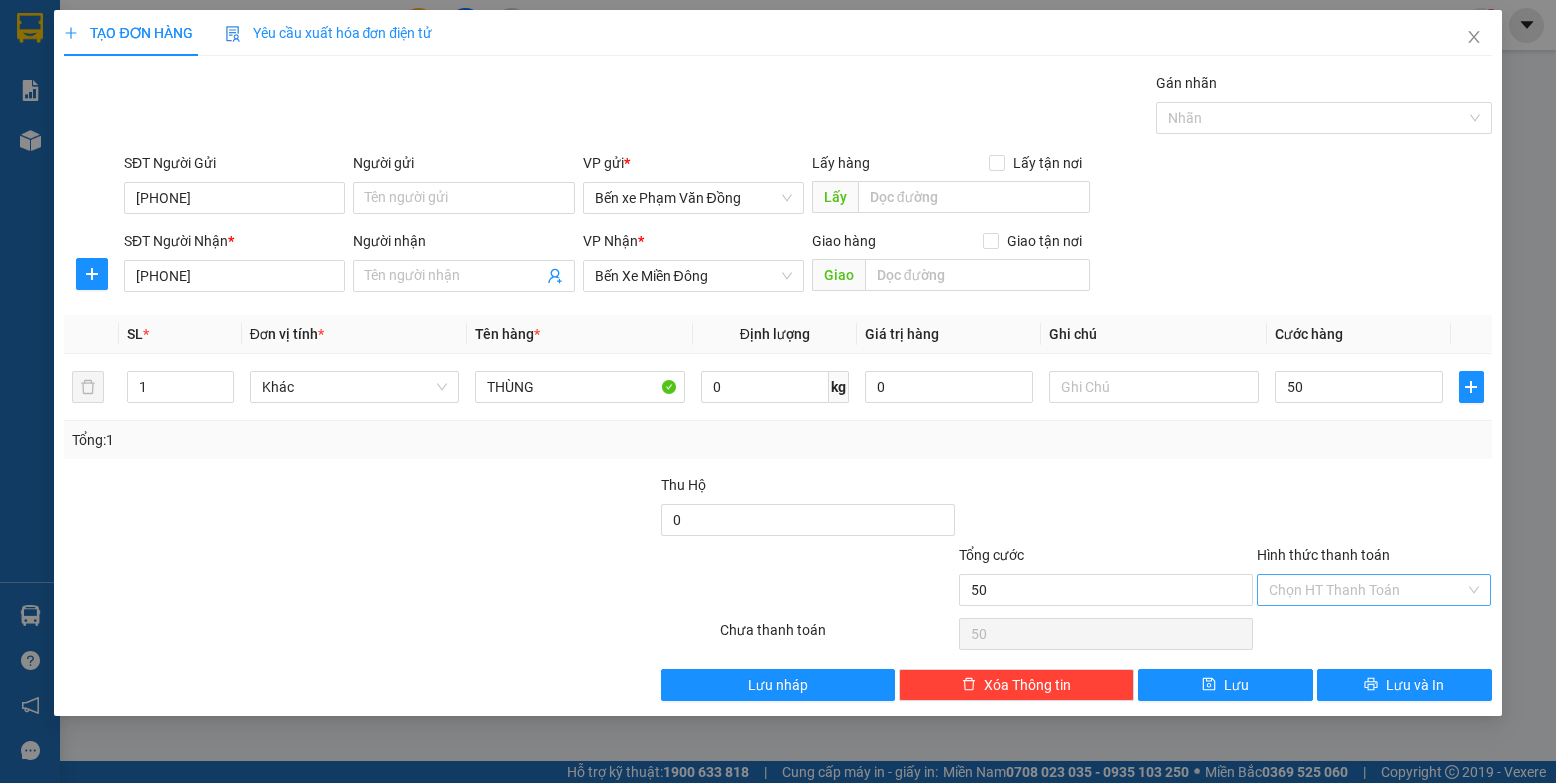 type on "50.000" 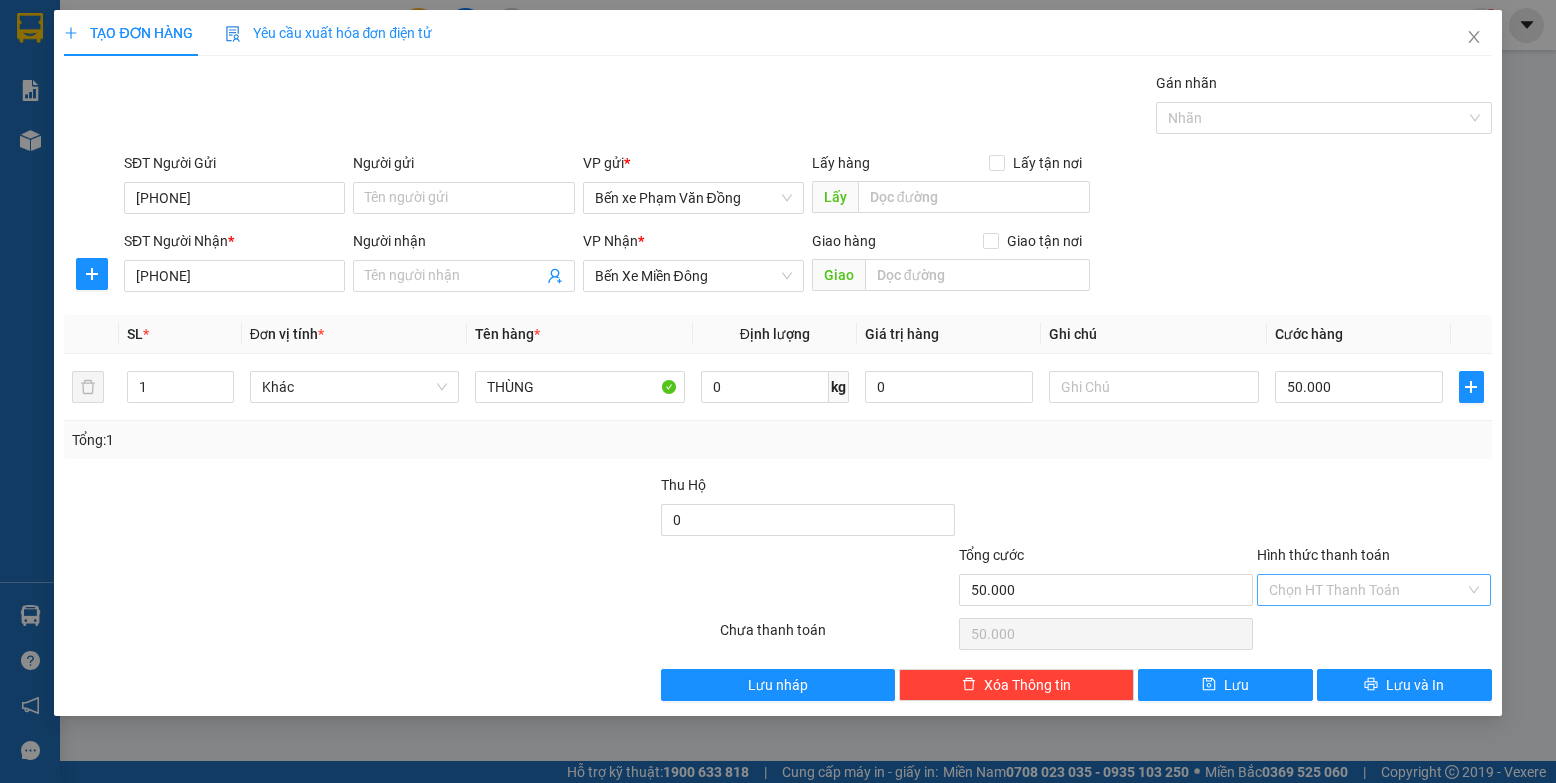 click on "Hình thức thanh toán" at bounding box center [1367, 590] 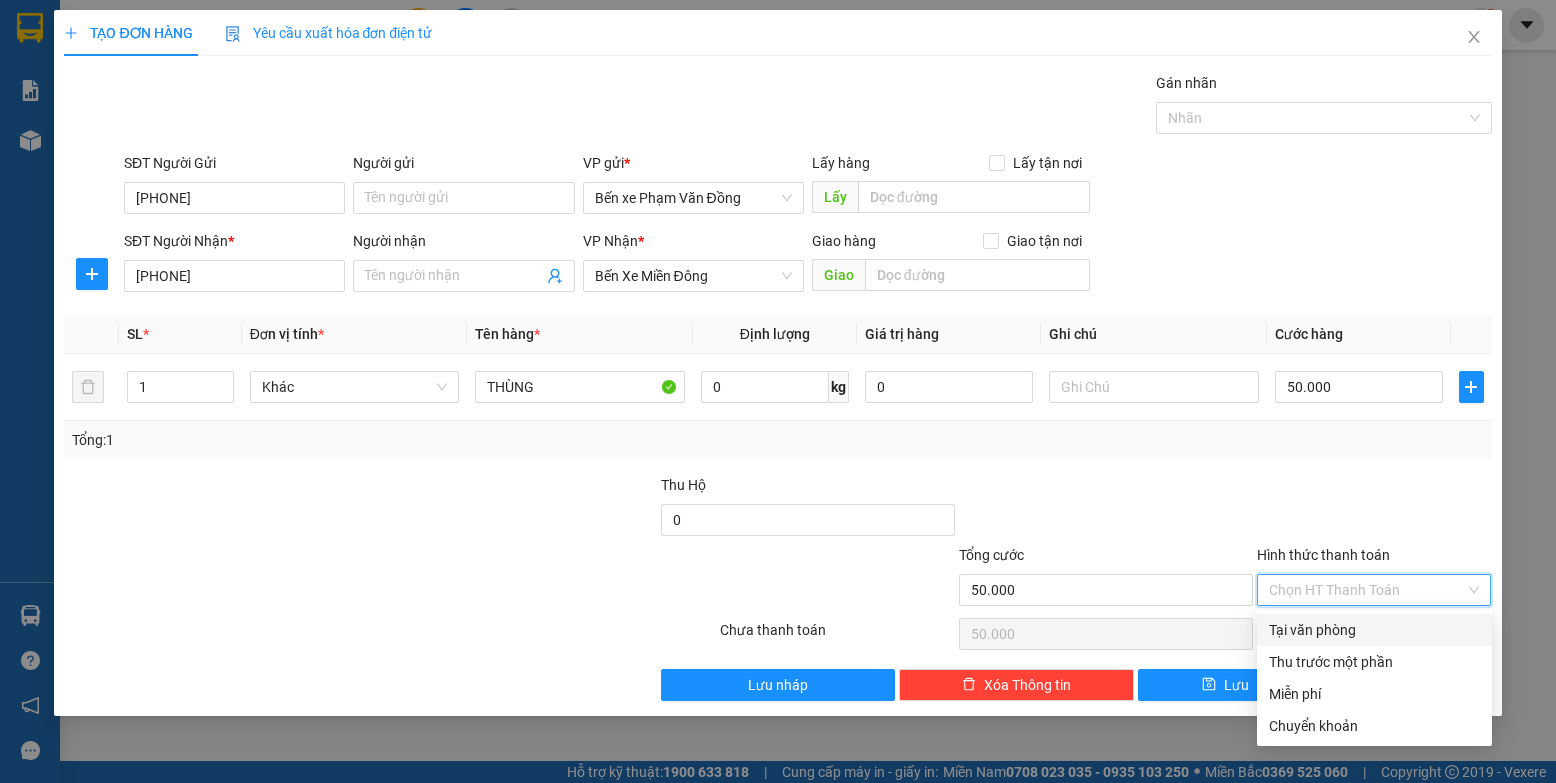 click on "Tại văn phòng" at bounding box center (1374, 630) 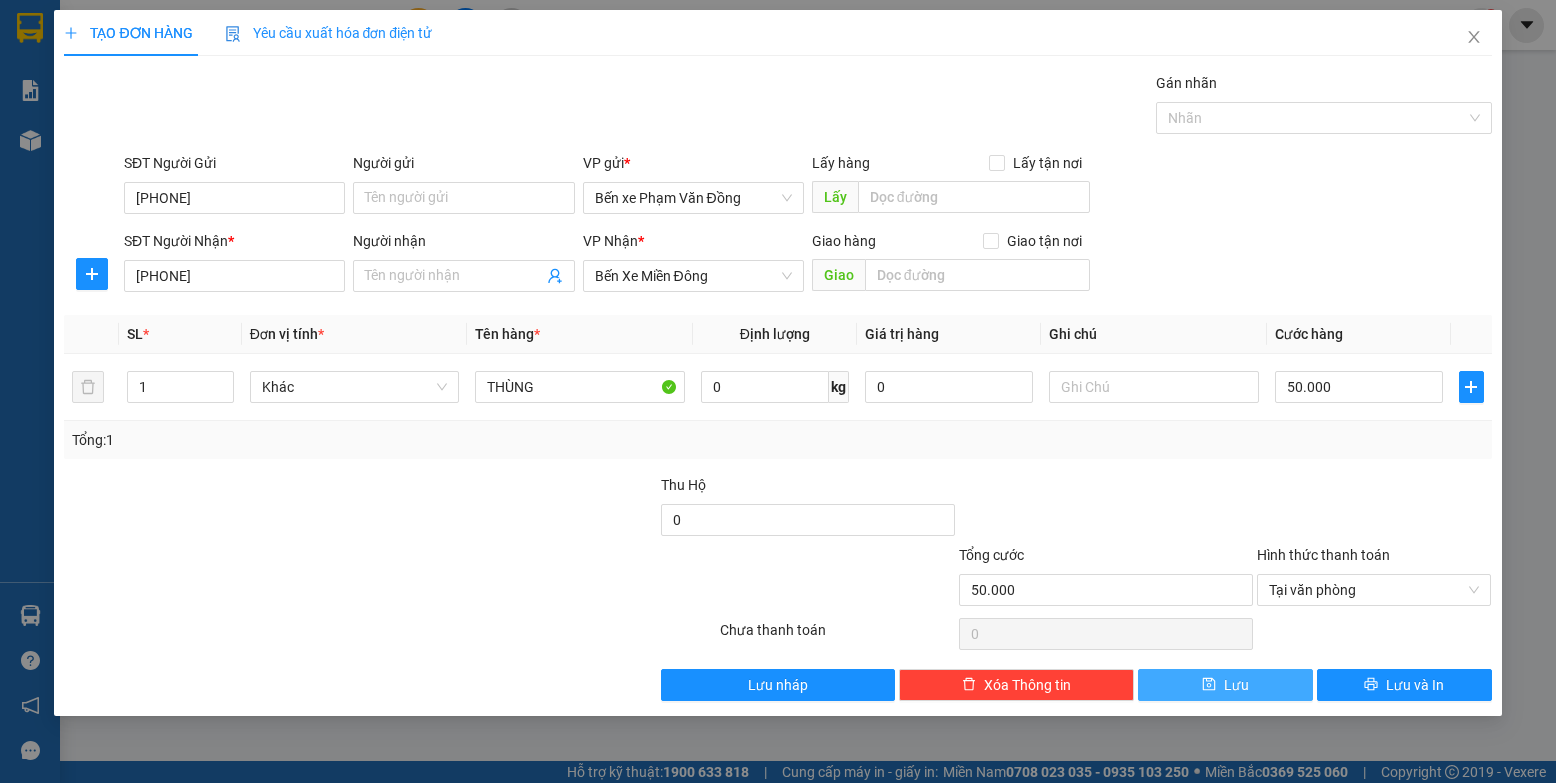 click on "Lưu" at bounding box center [1225, 685] 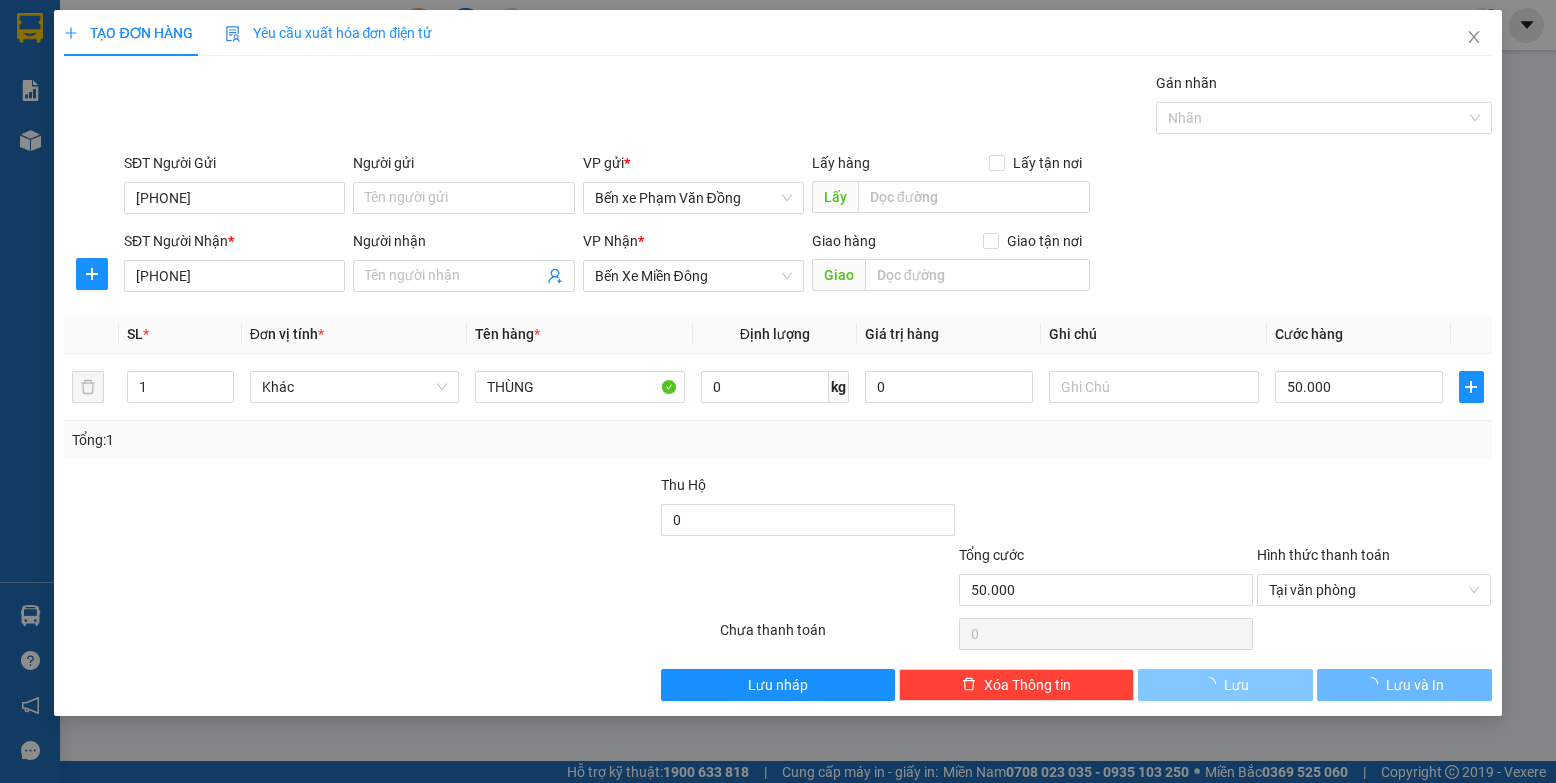 type 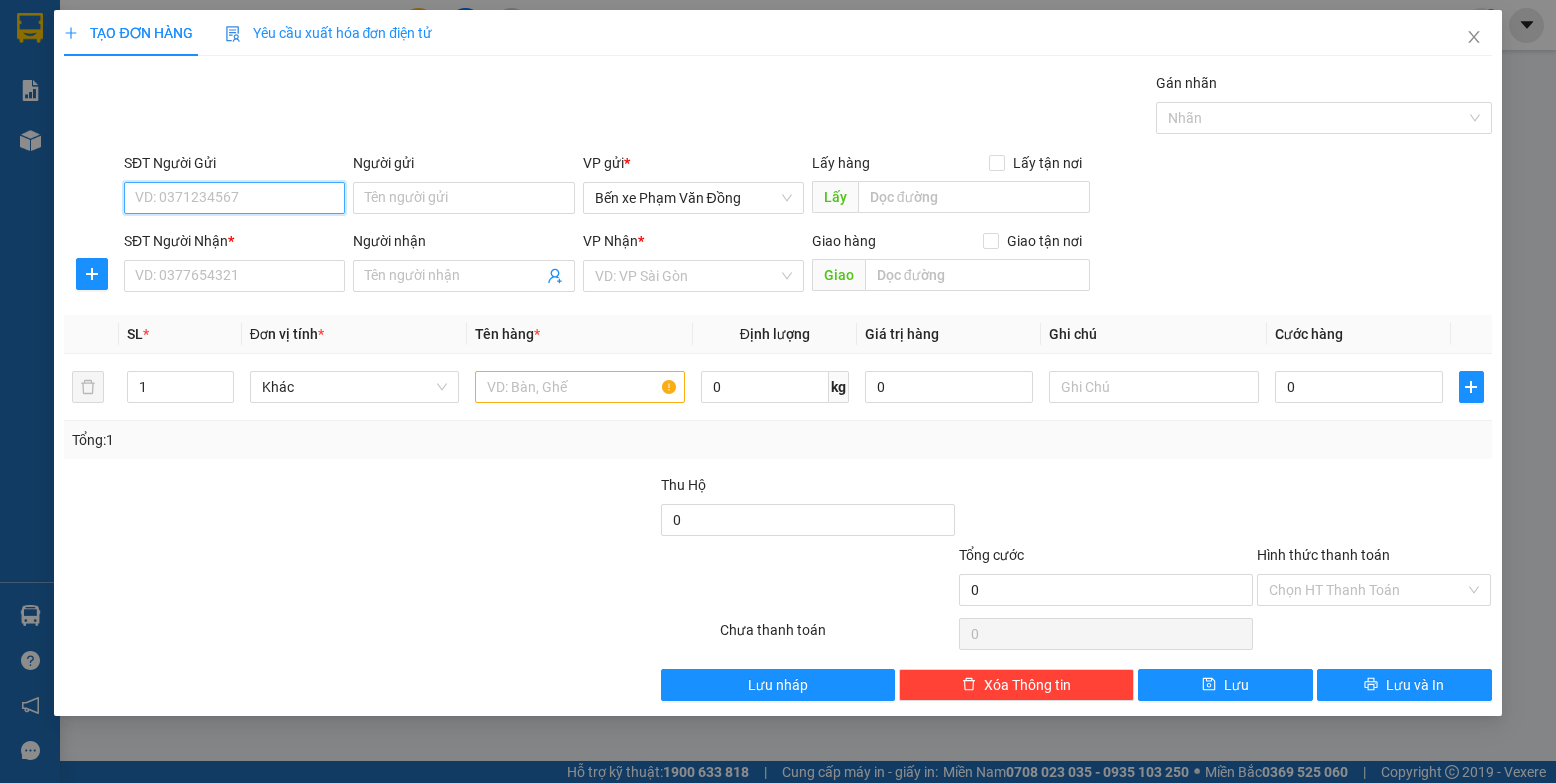 click on "SĐT Người Gửi" at bounding box center [234, 198] 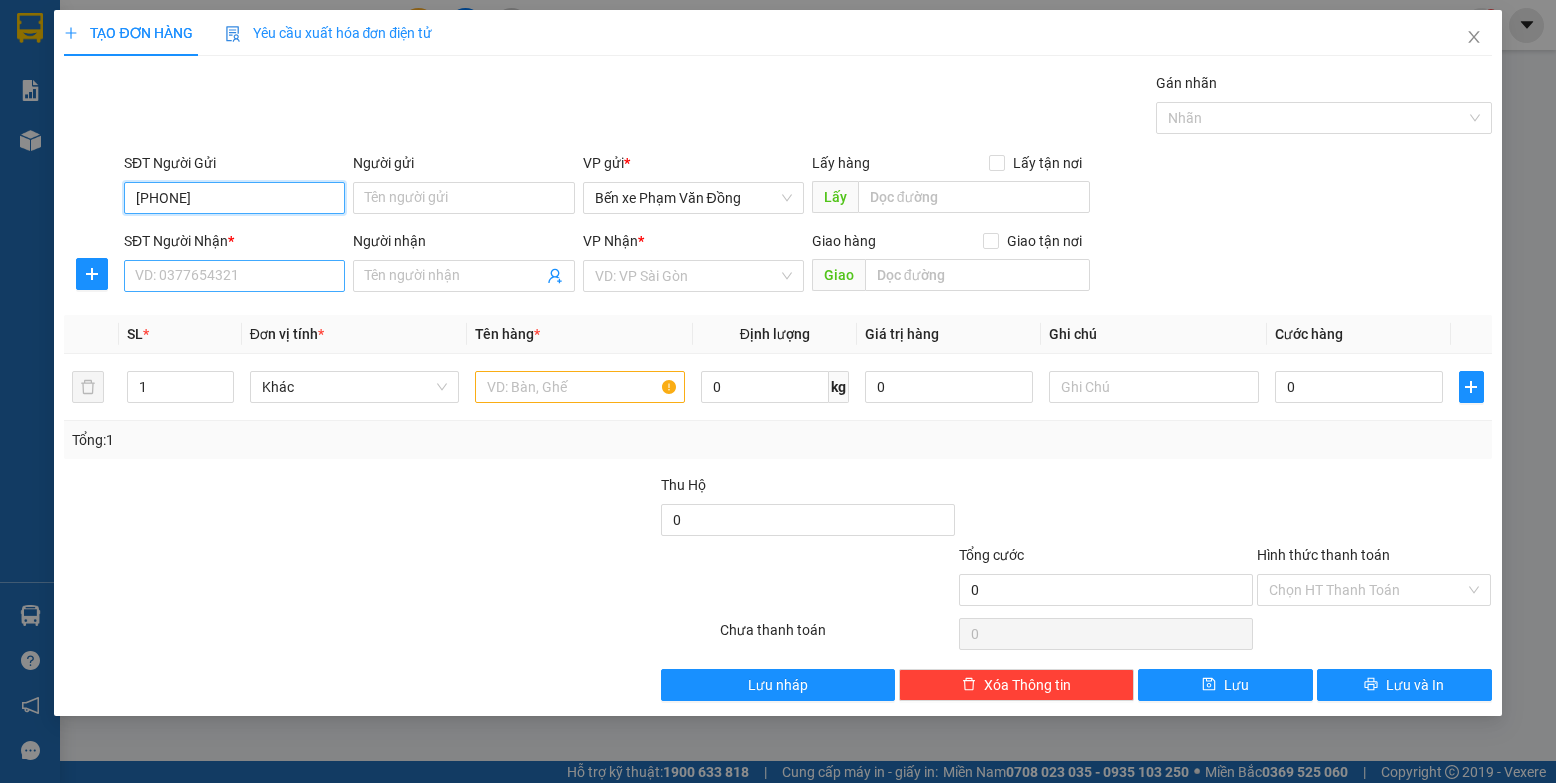 type on "[PHONE]" 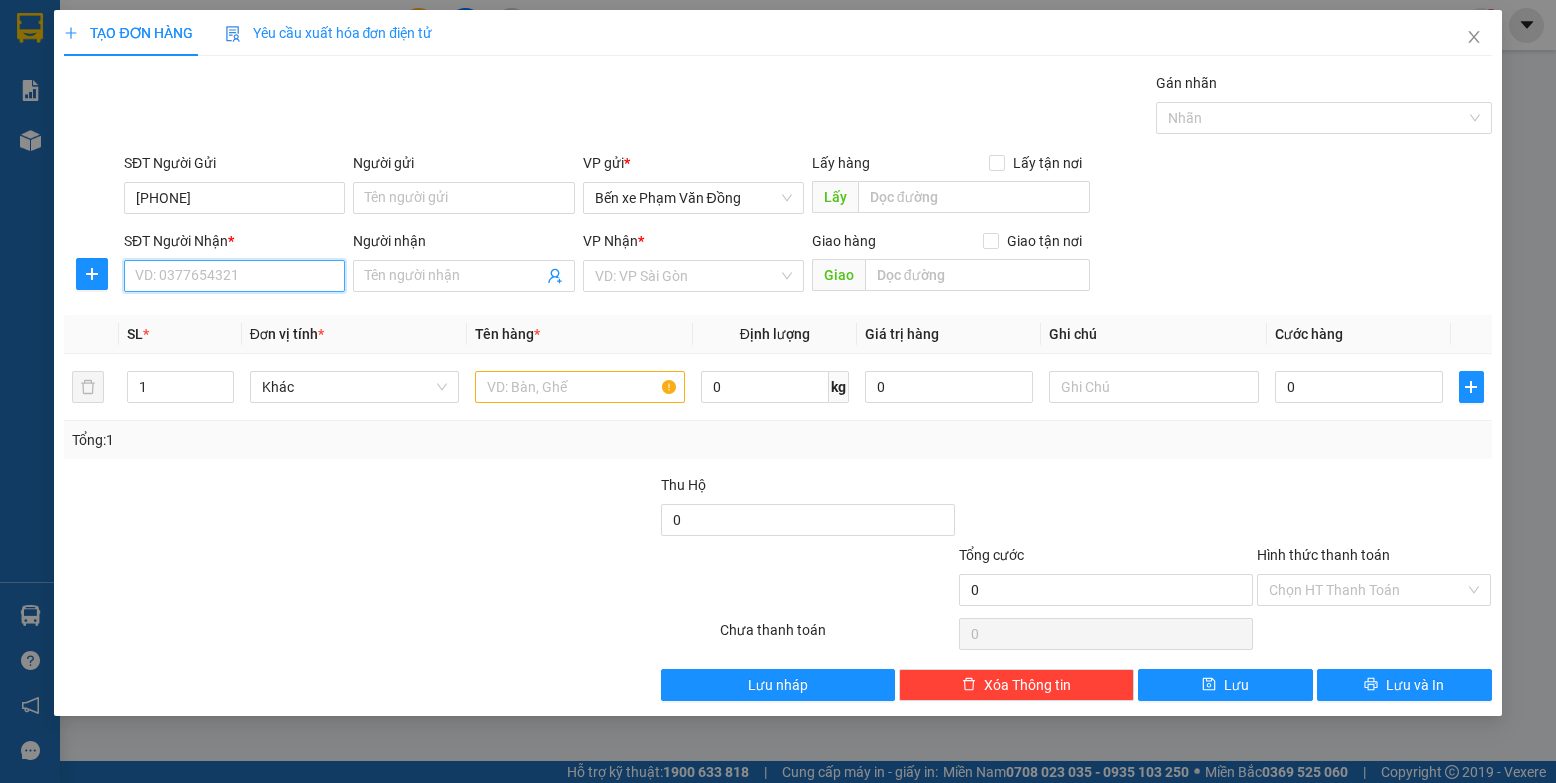 click on "SĐT Người Nhận  *" at bounding box center (234, 276) 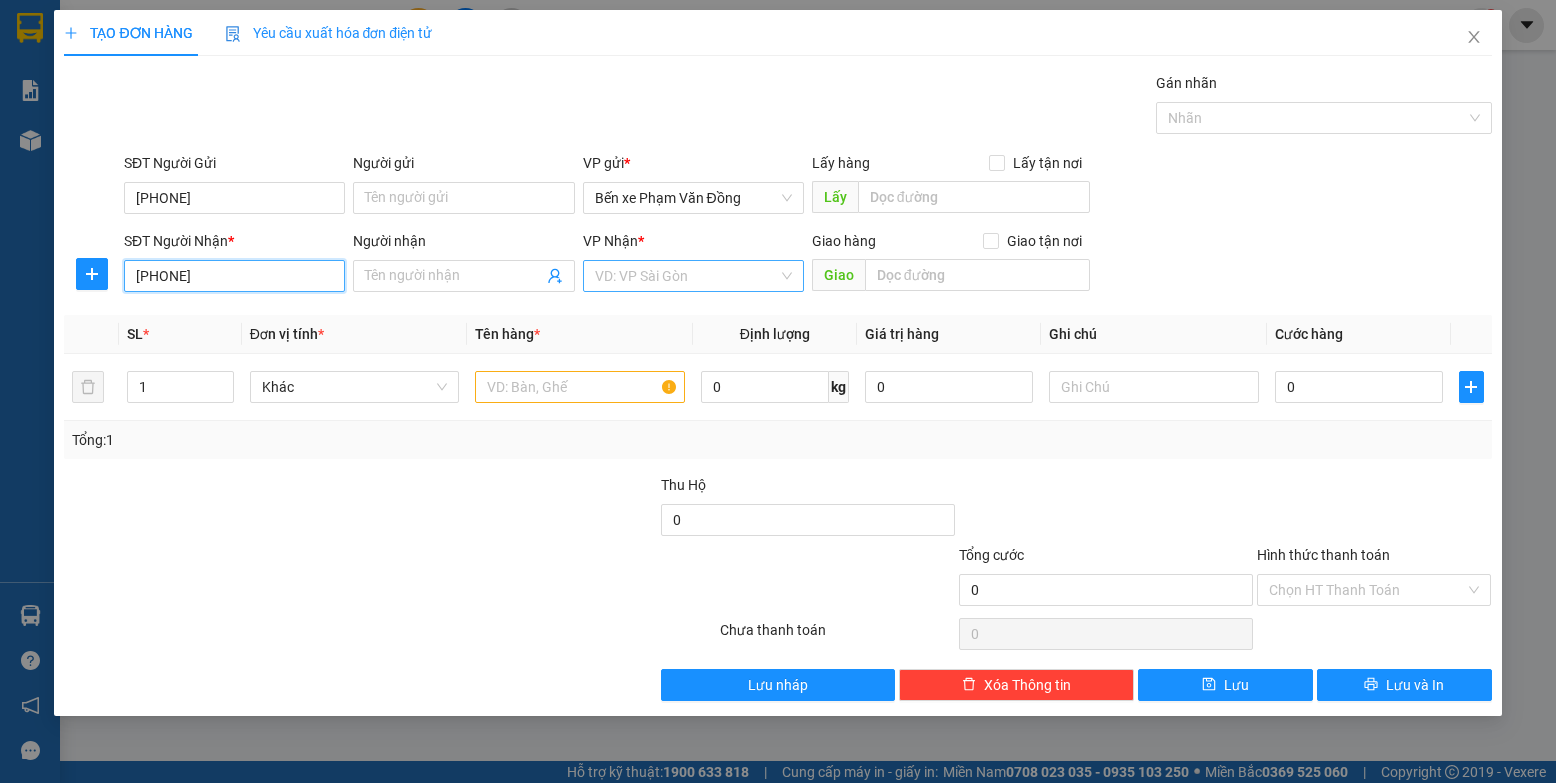 type on "[PHONE]" 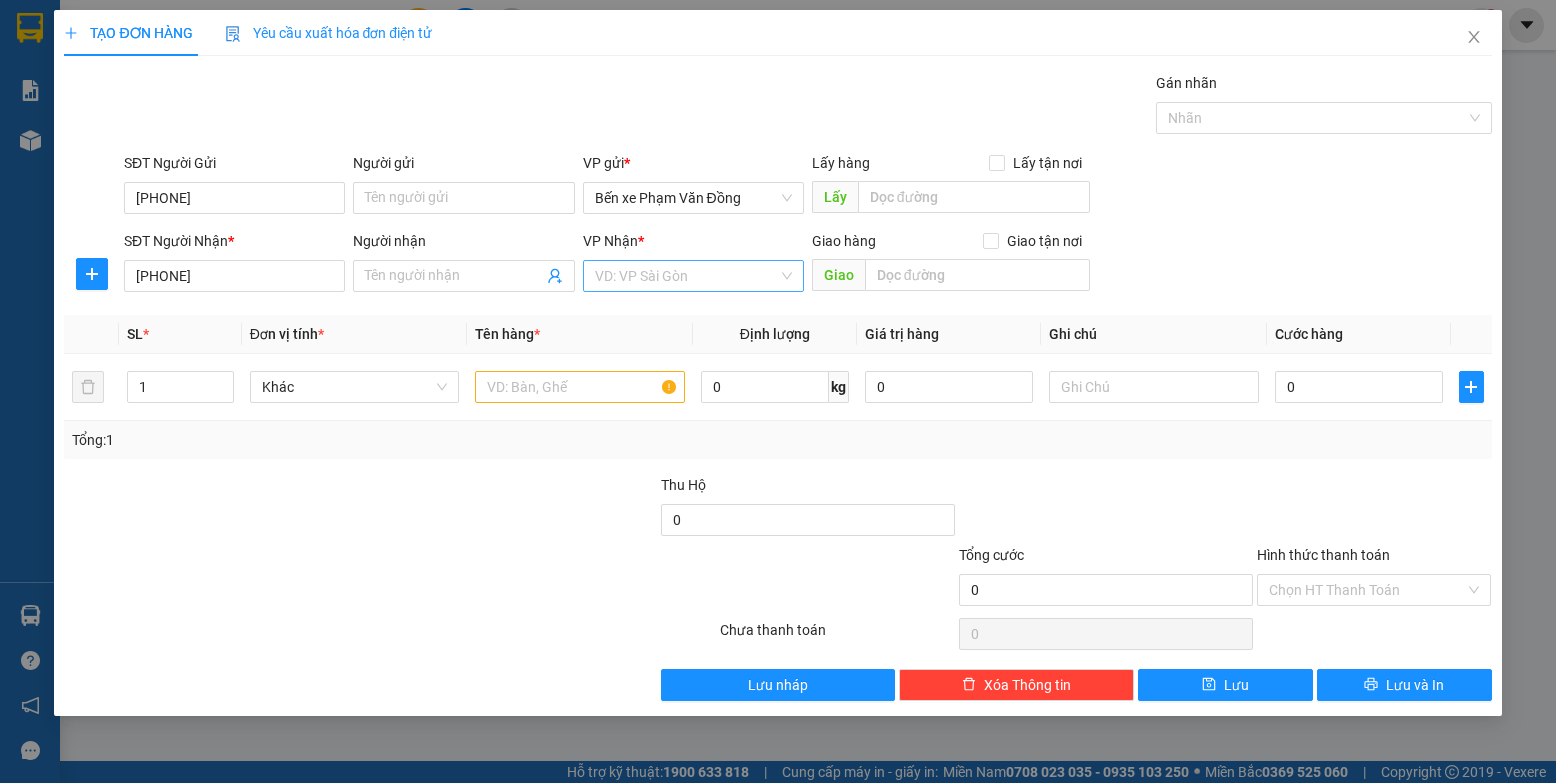 click at bounding box center [686, 276] 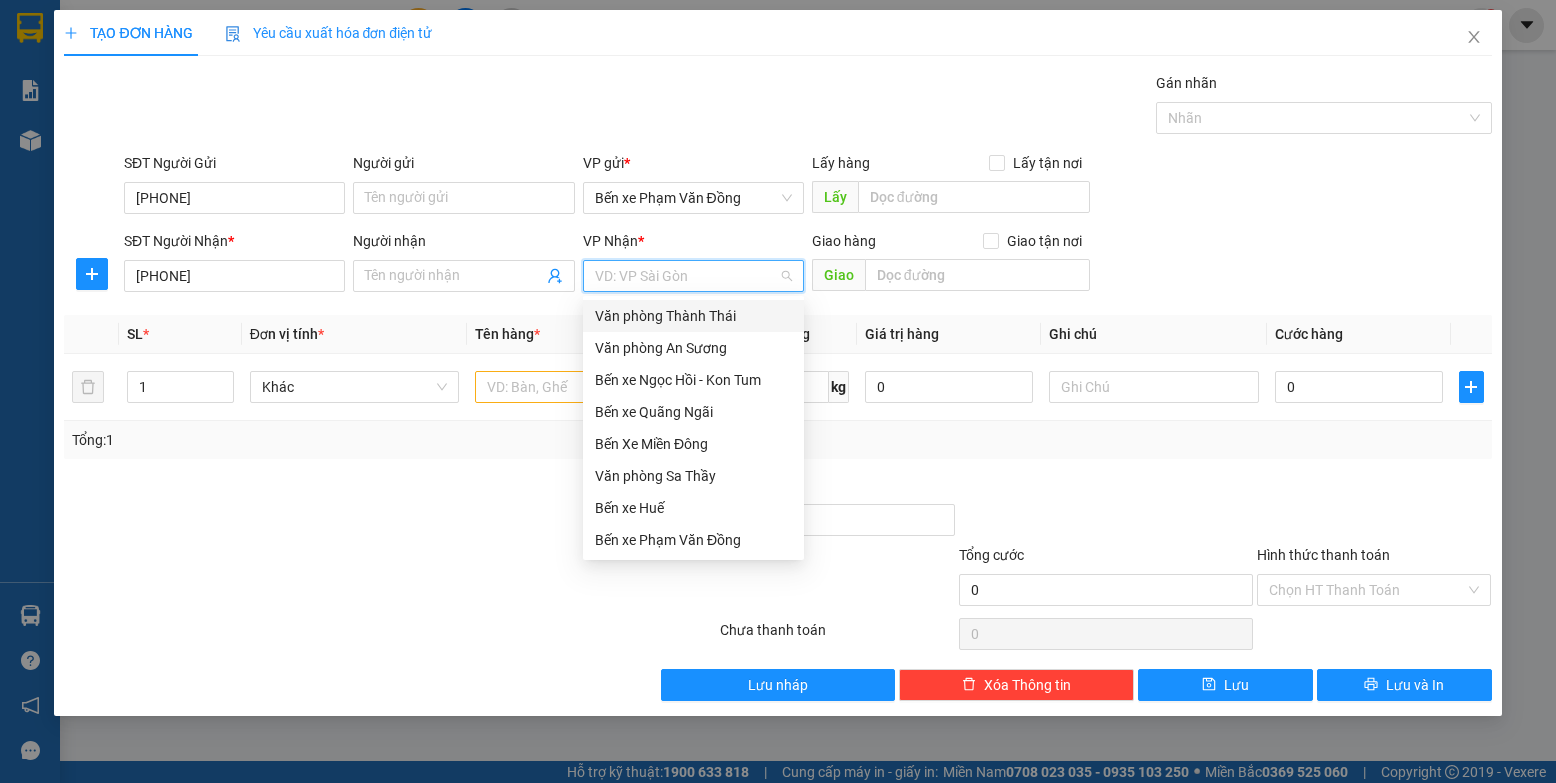 click on "Văn phòng Thành Thái" at bounding box center (693, 316) 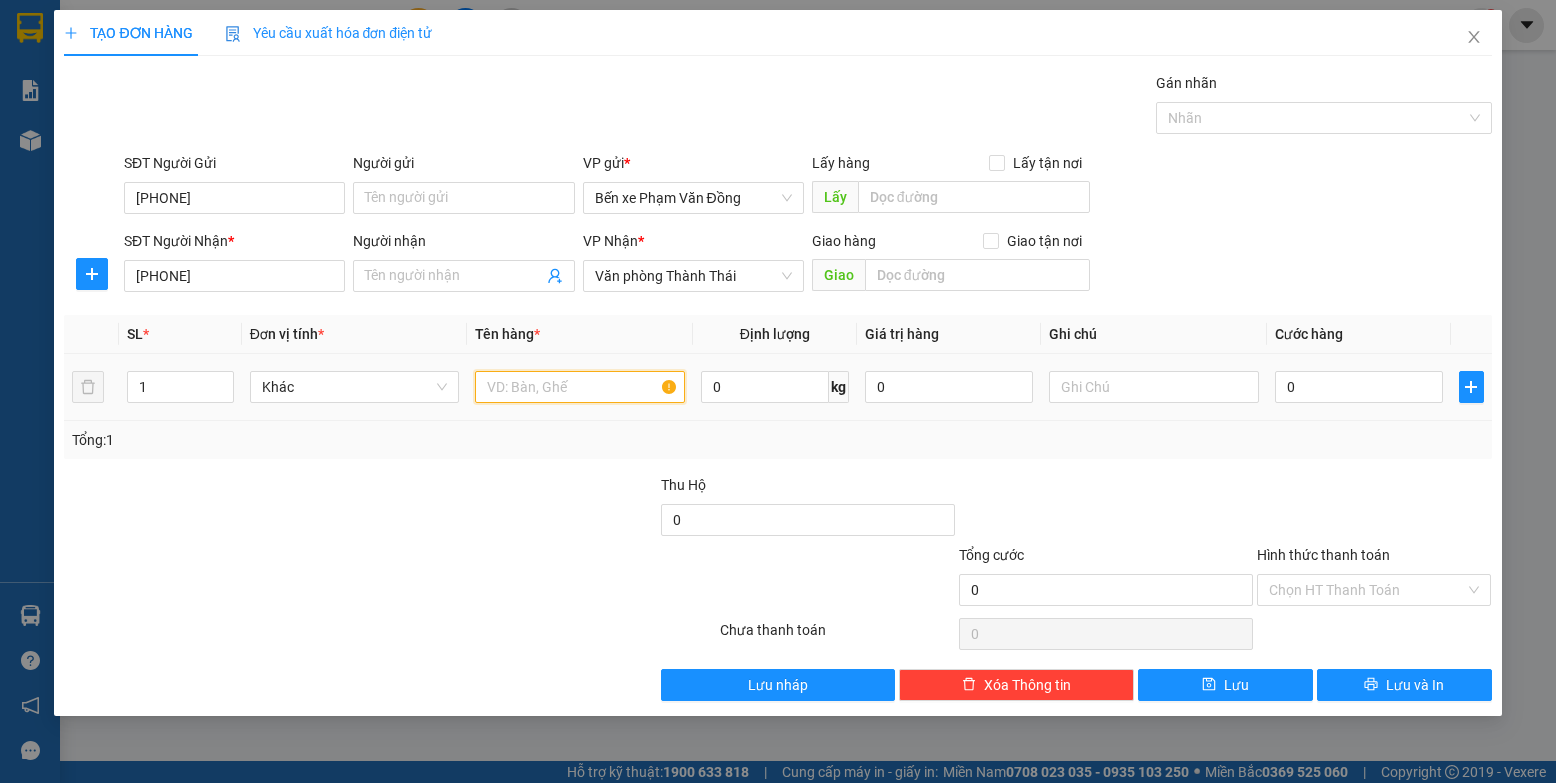 click at bounding box center (580, 387) 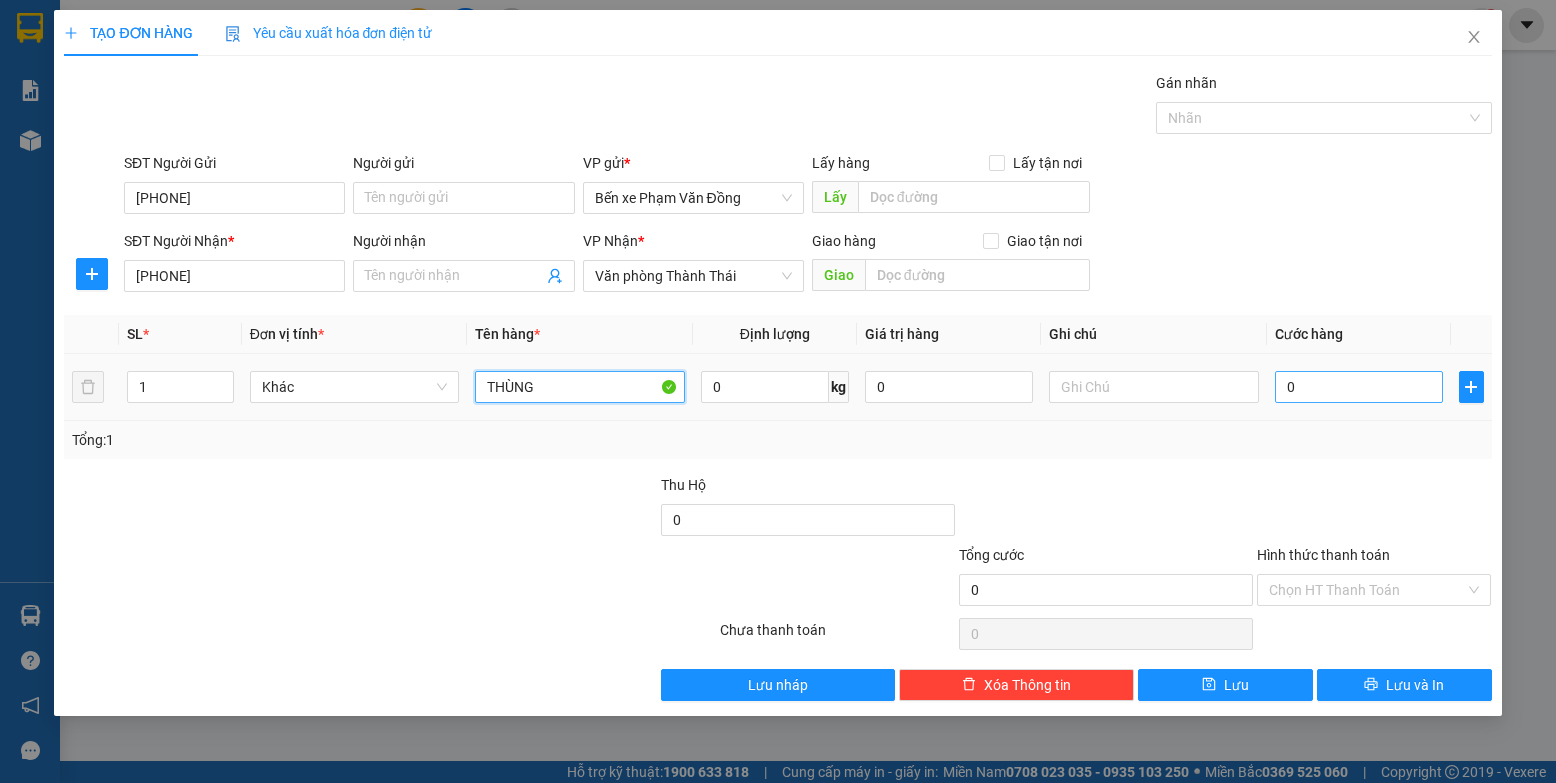 type on "THÙNG" 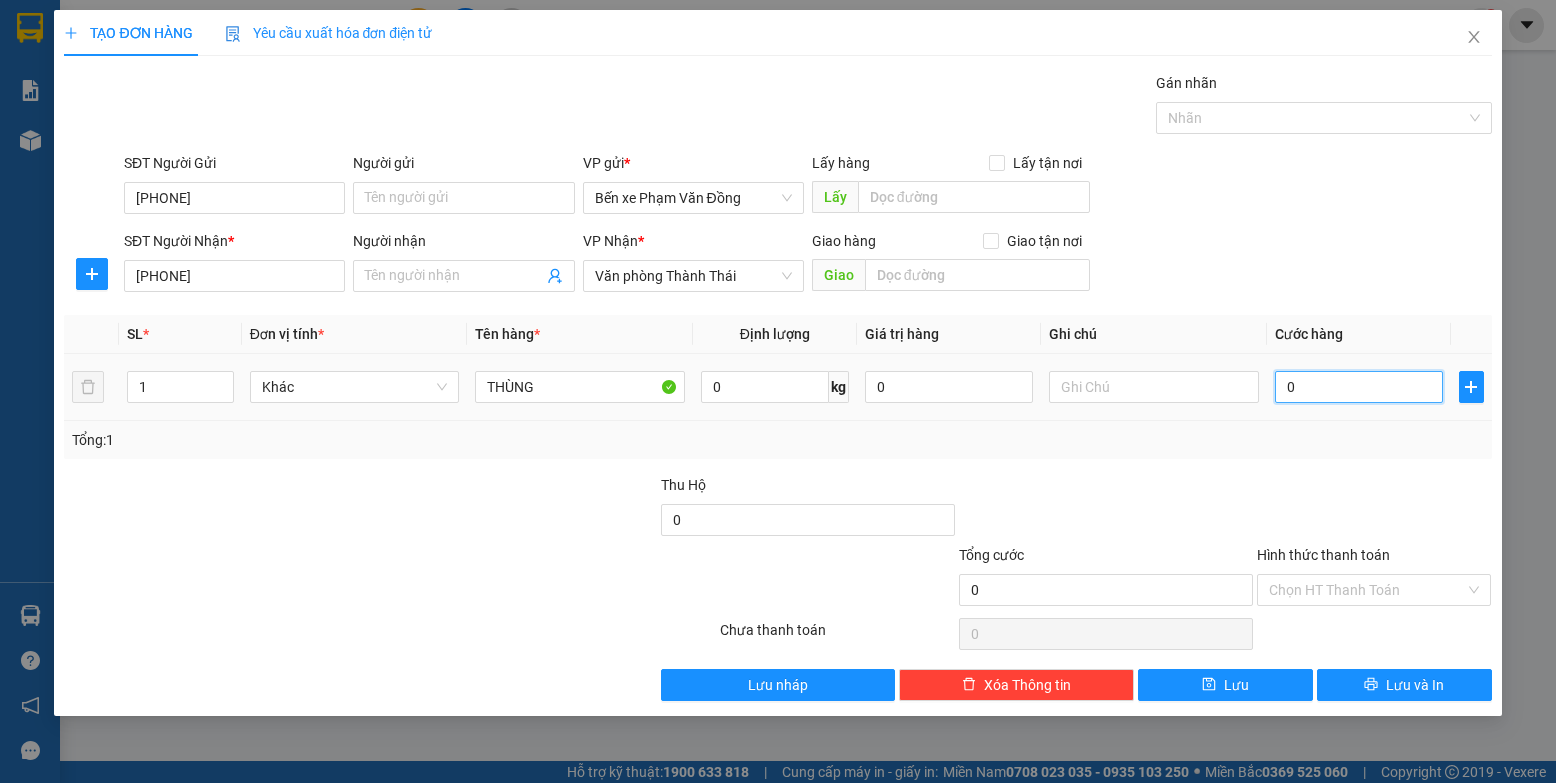 click on "0" at bounding box center (1359, 387) 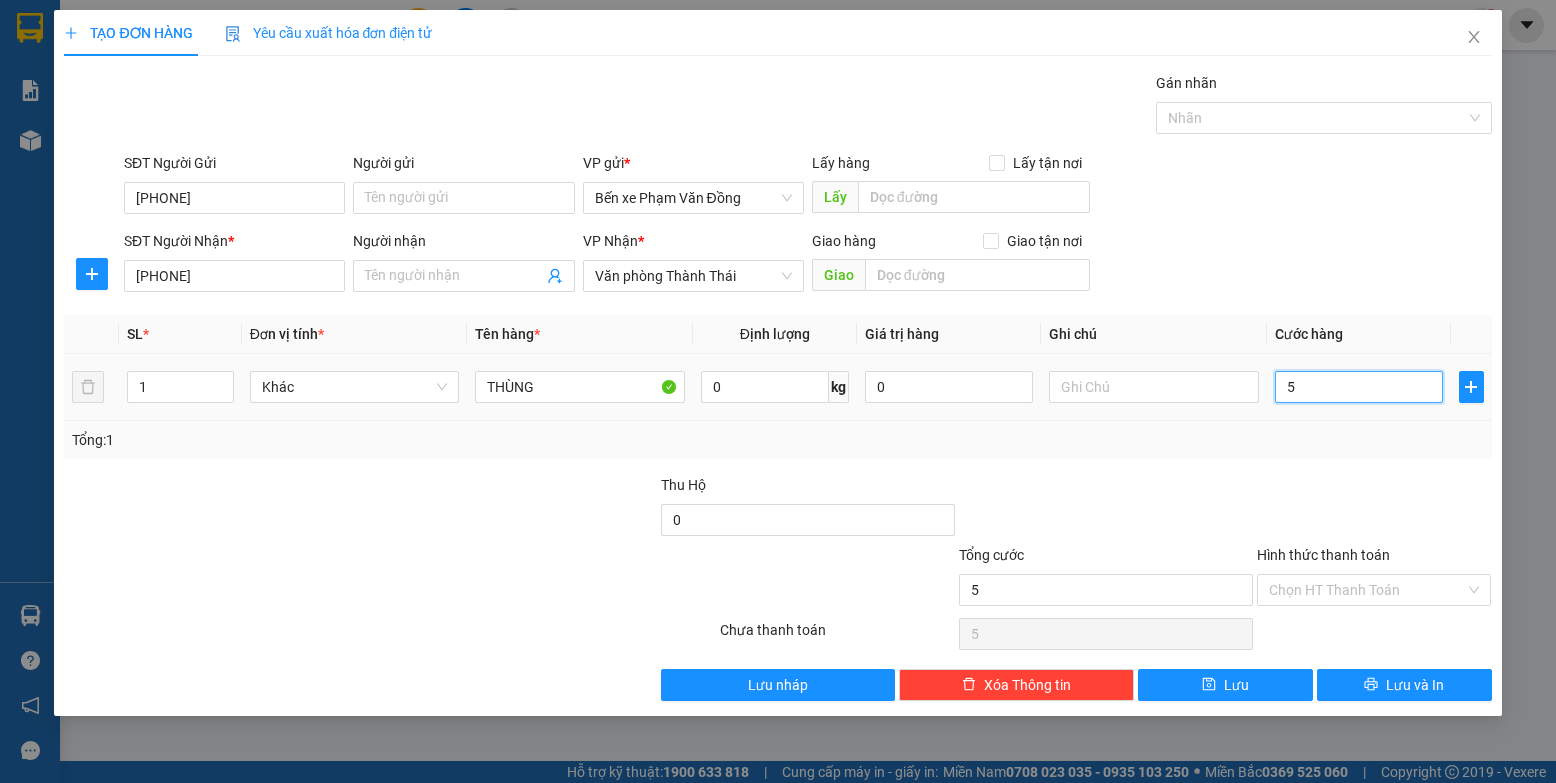 type on "50" 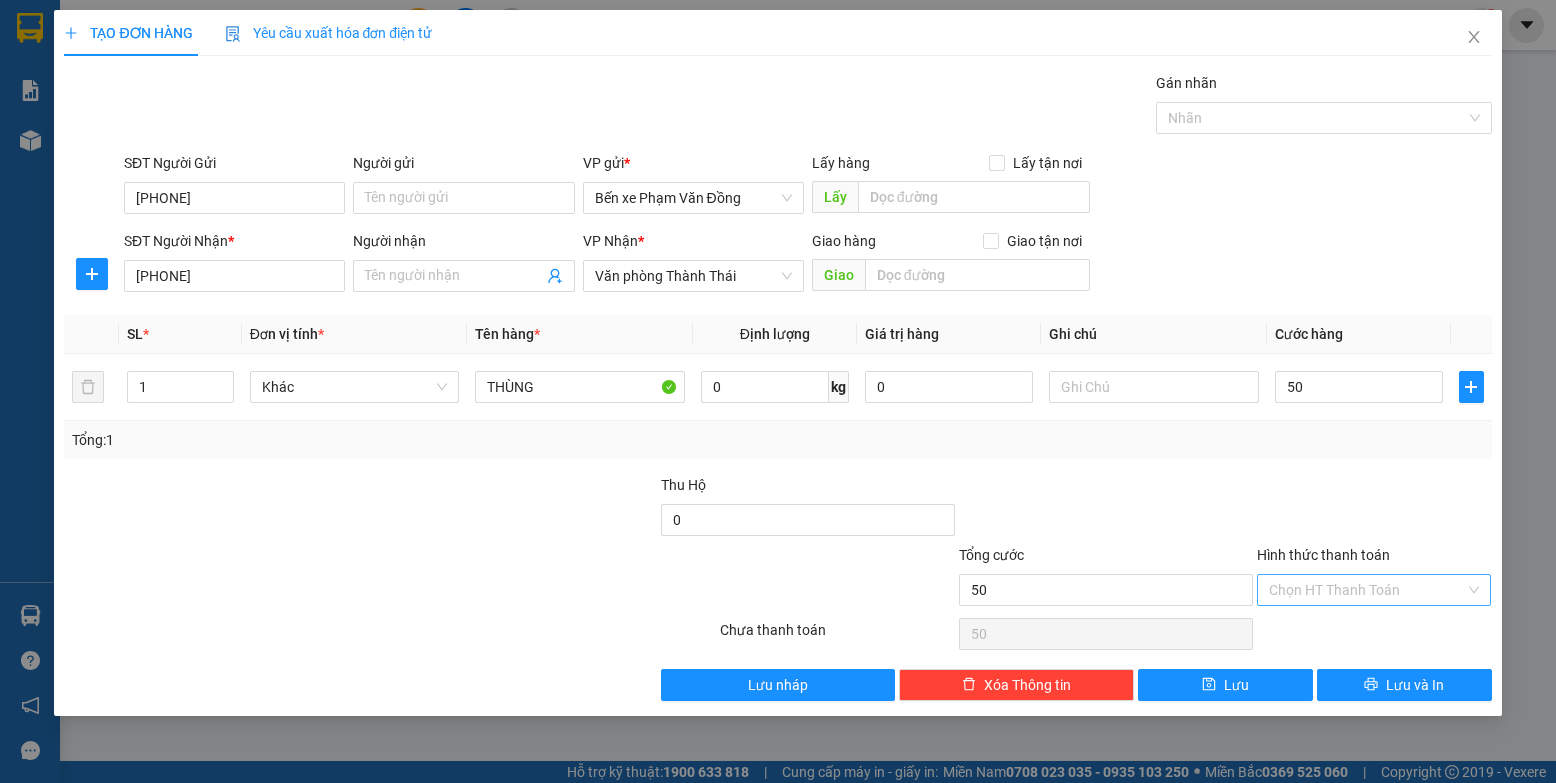 type on "50.000" 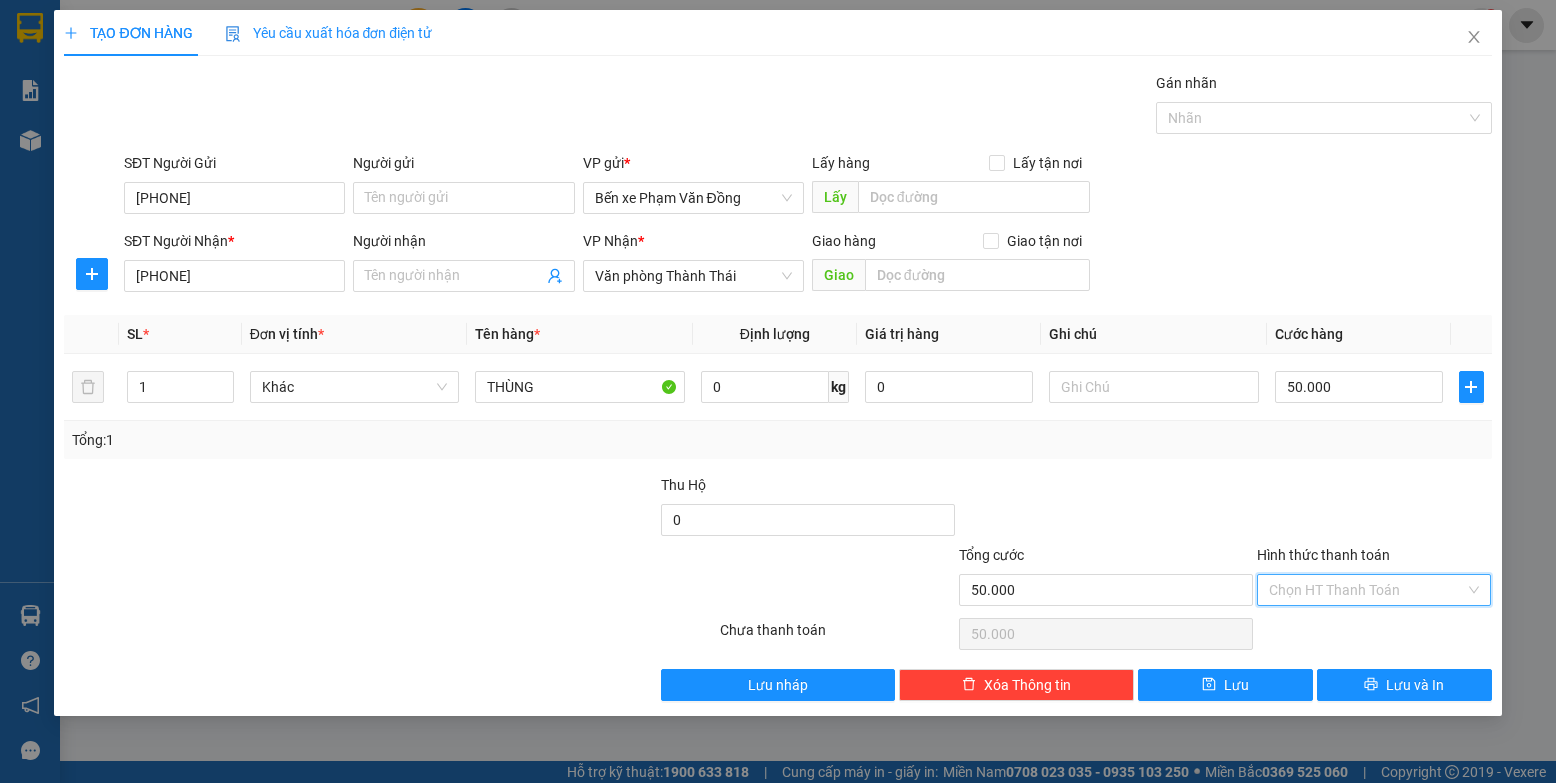 click on "Hình thức thanh toán" at bounding box center [1367, 590] 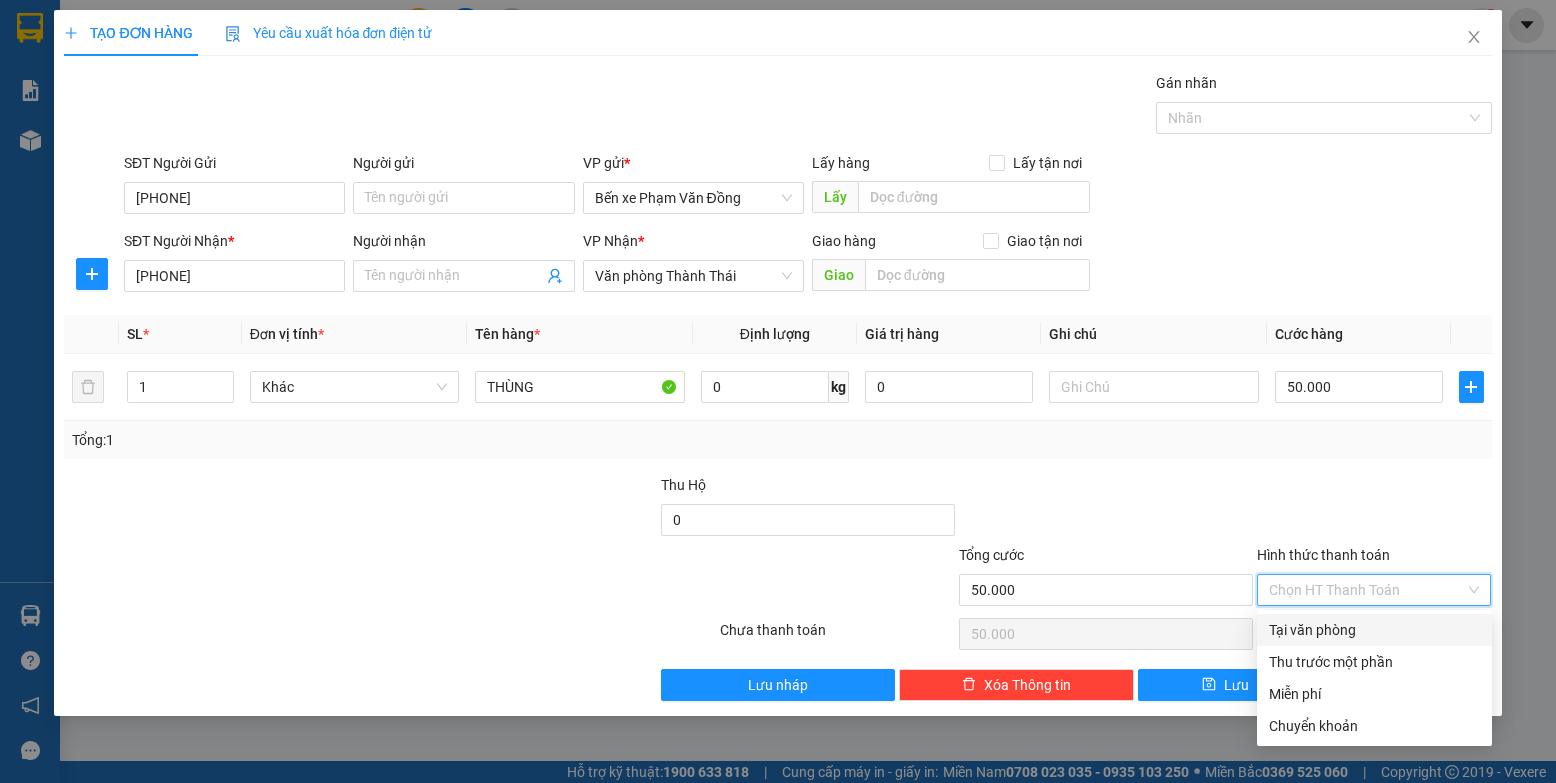 click on "Tại văn phòng" at bounding box center (1374, 630) 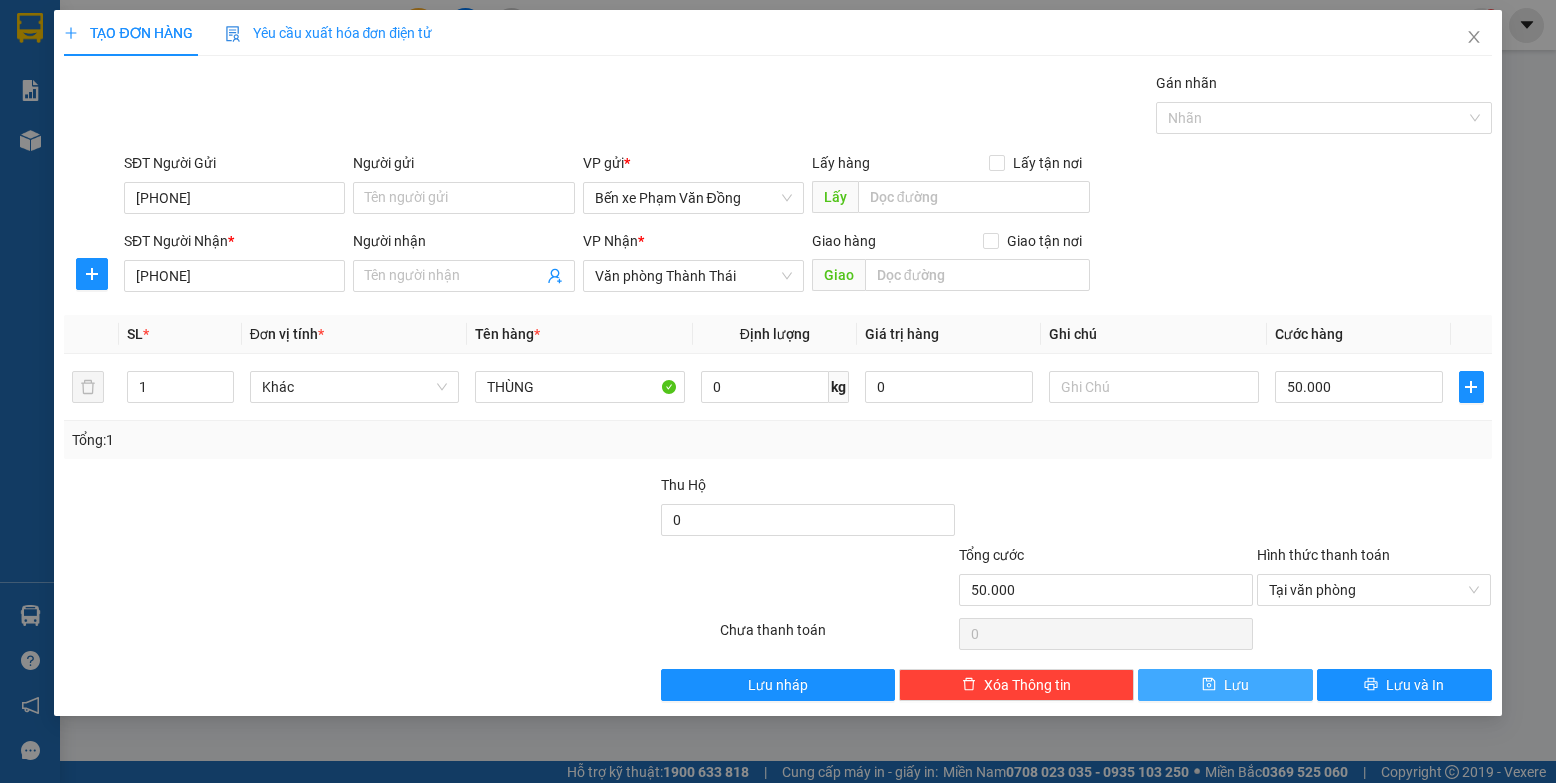 click on "Lưu" at bounding box center [1236, 685] 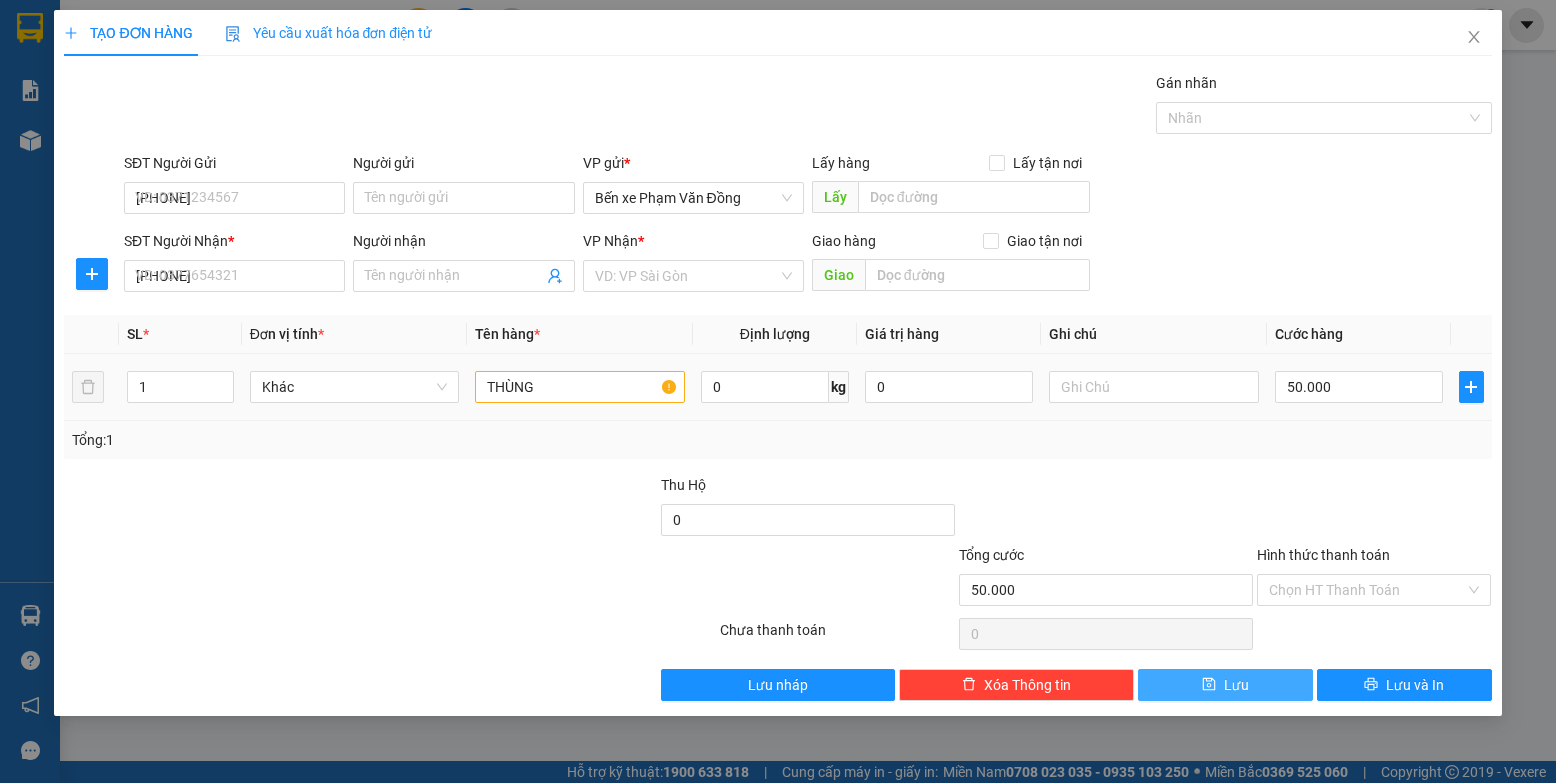 type 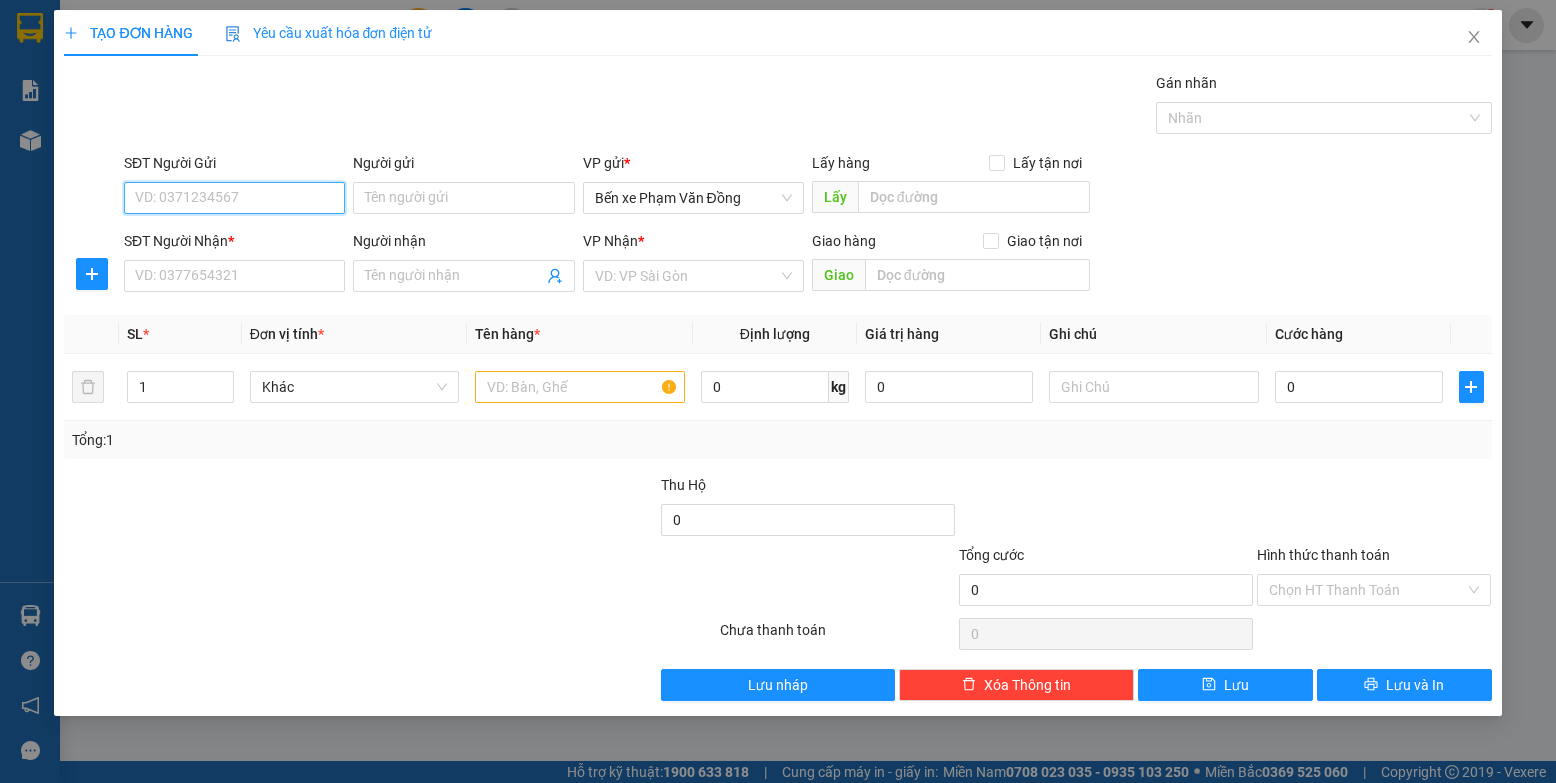 click on "SĐT Người Gửi" at bounding box center (234, 198) 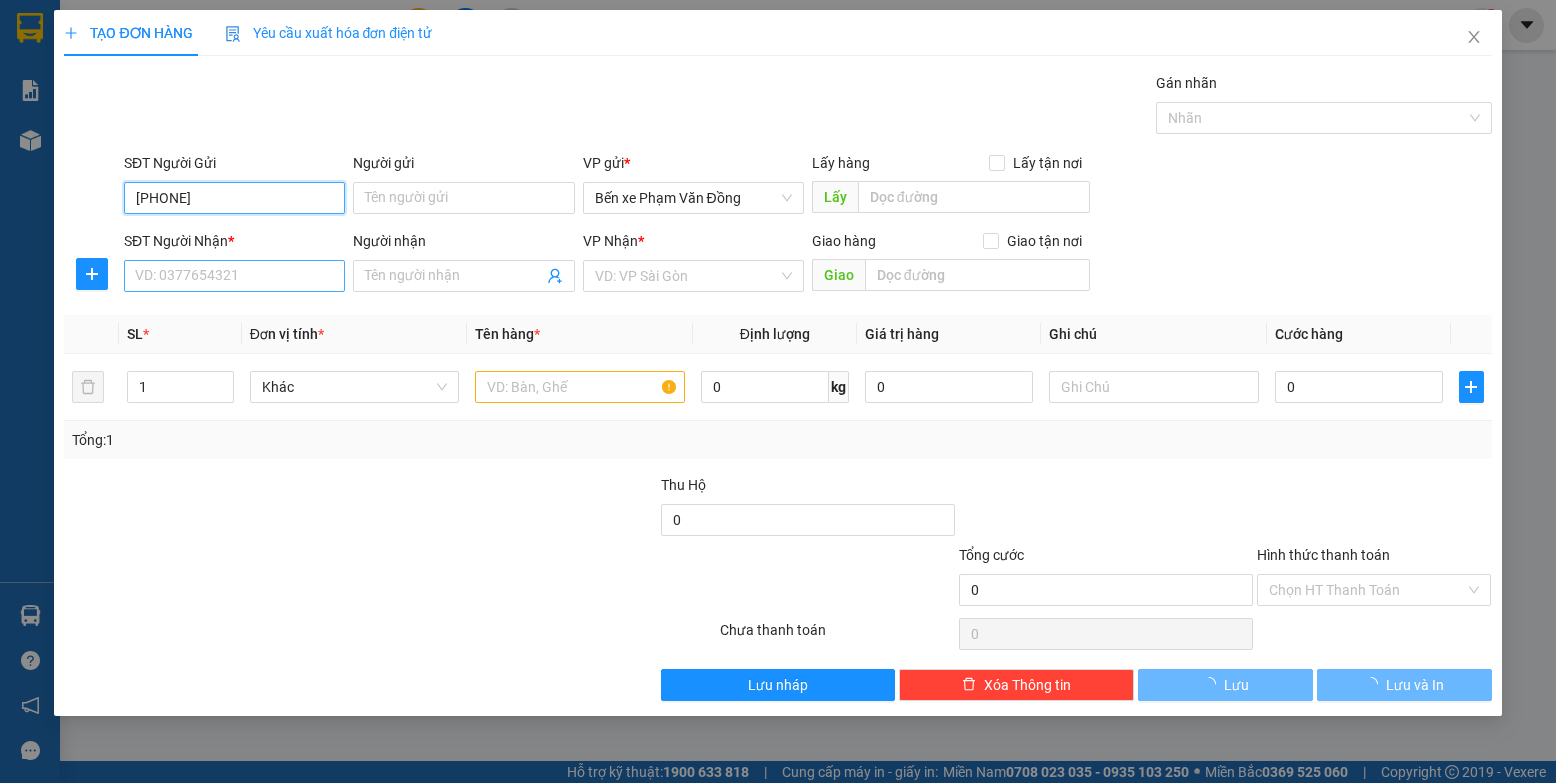 type on "[PHONE]" 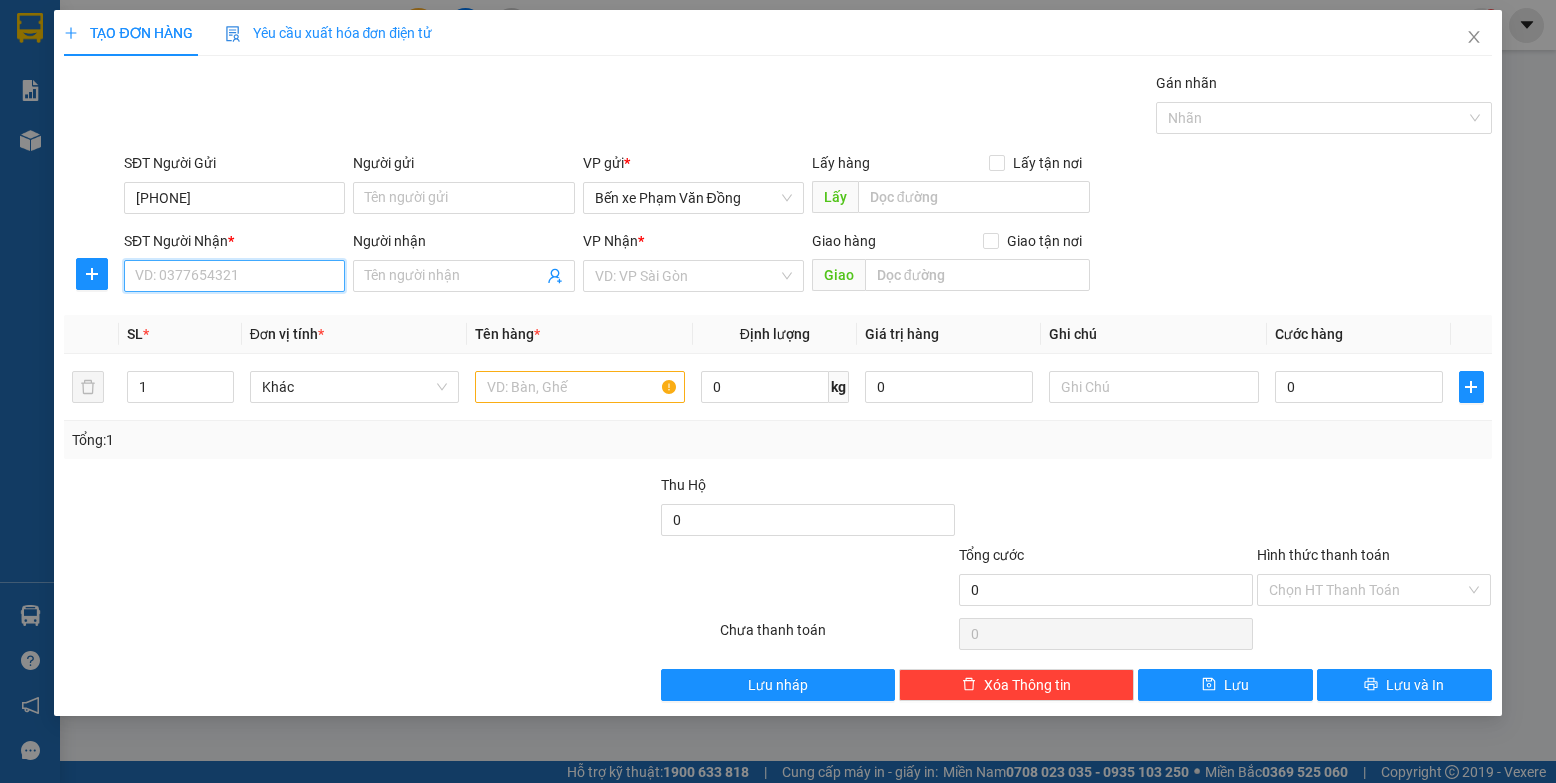 click on "SĐT Người Nhận  *" at bounding box center [234, 276] 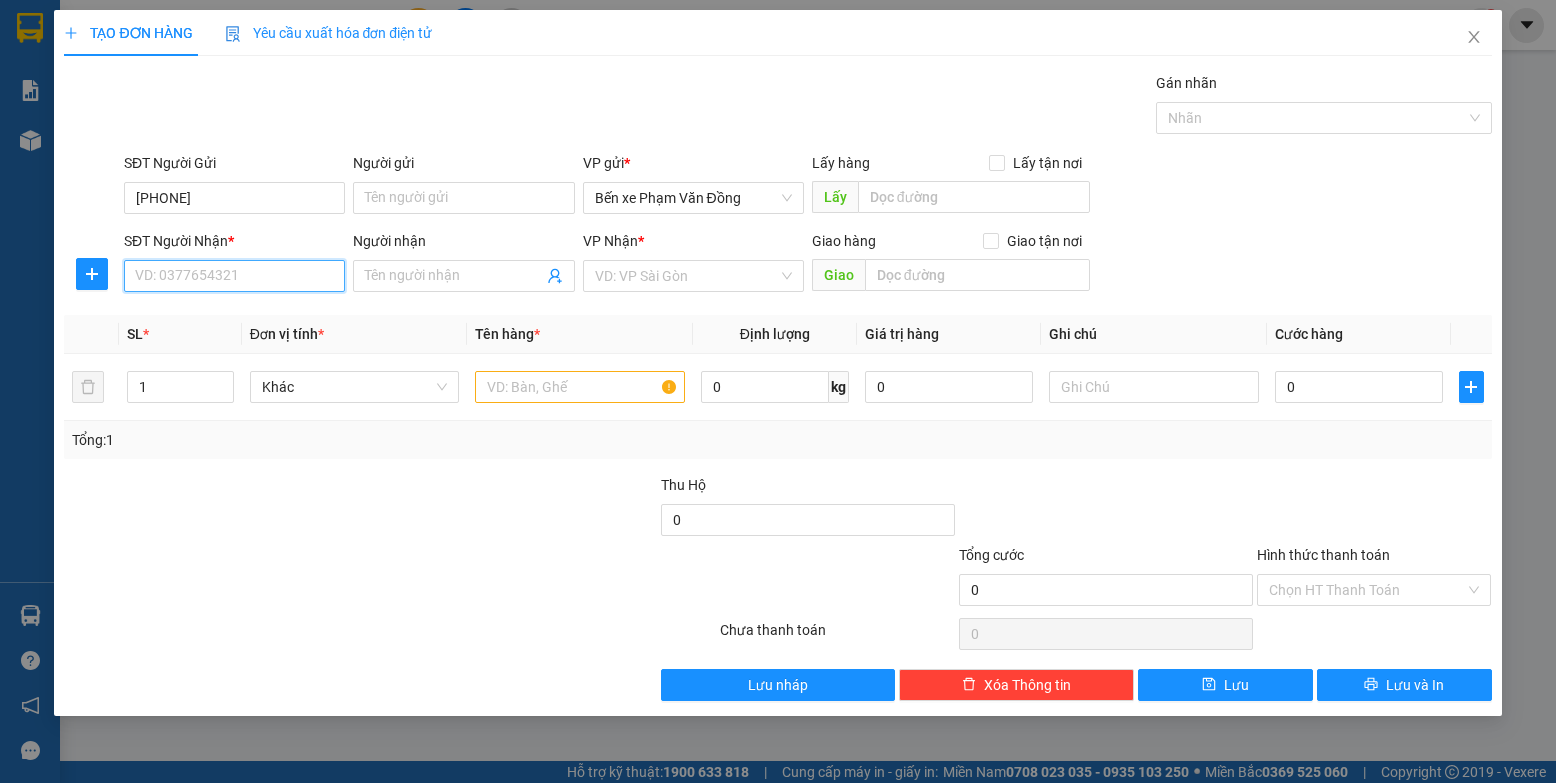 click on "SĐT Người Nhận  *" at bounding box center (234, 276) 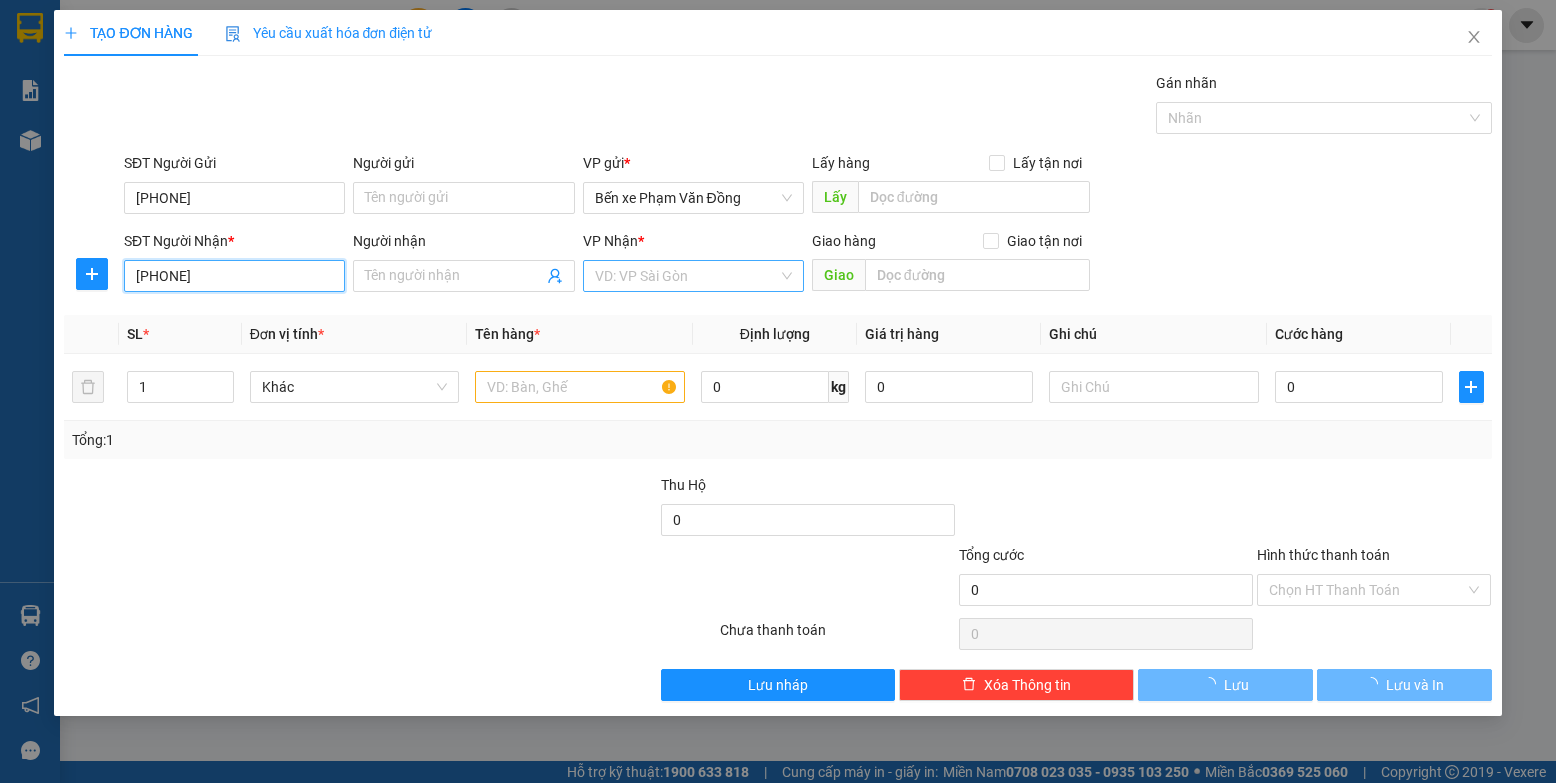 type on "[PHONE]" 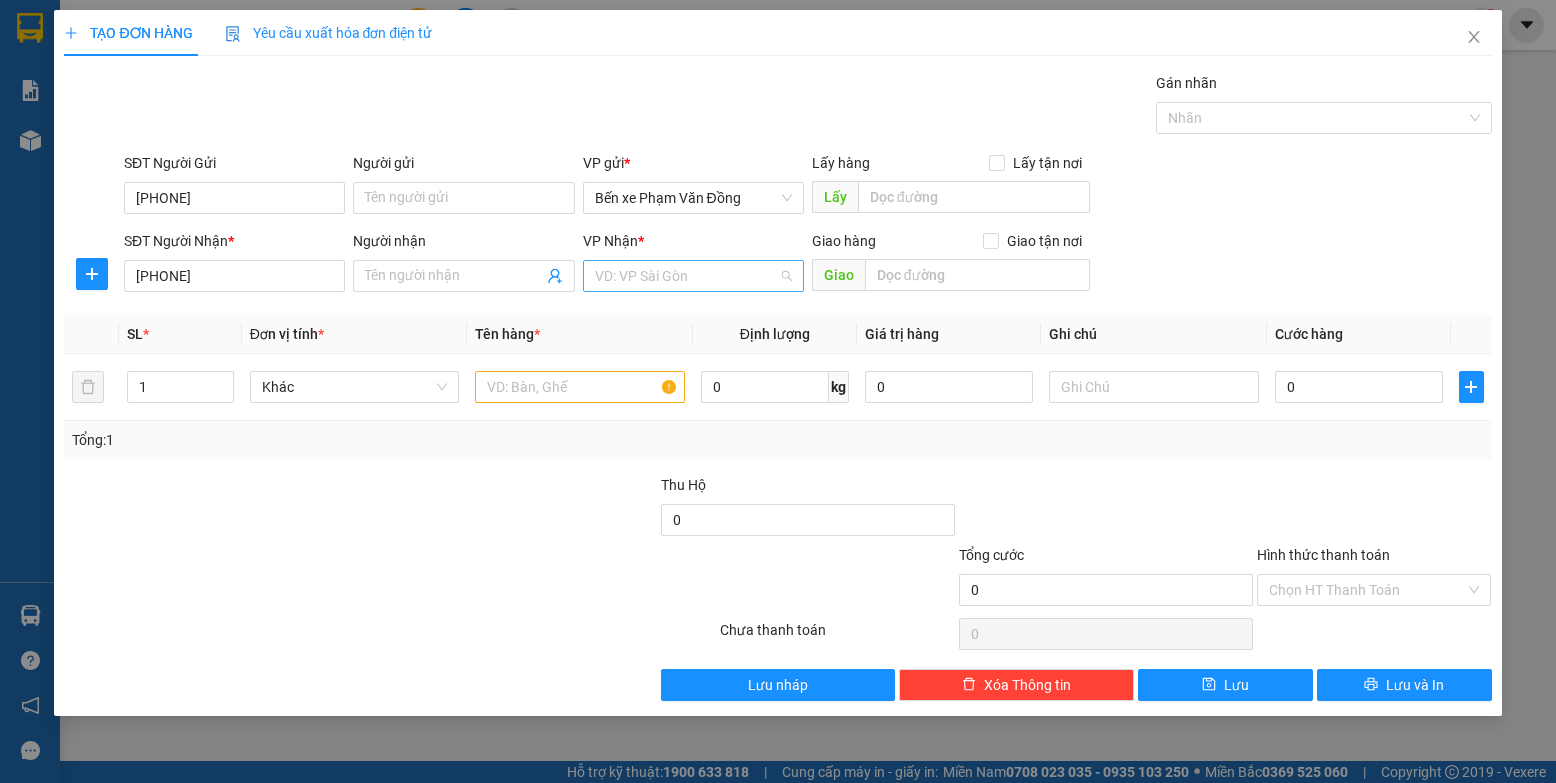 click at bounding box center [686, 276] 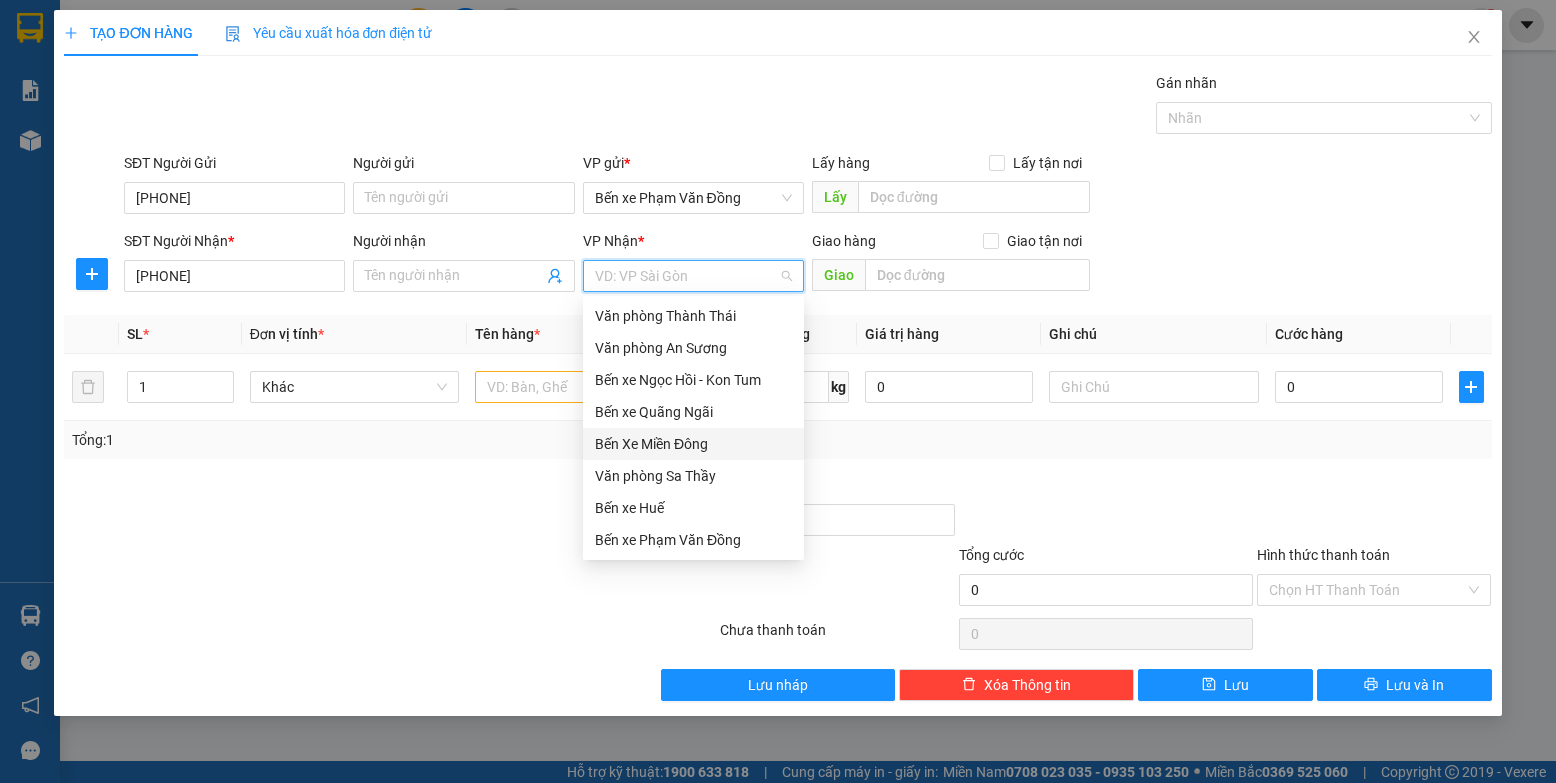 drag, startPoint x: 668, startPoint y: 444, endPoint x: 654, endPoint y: 431, distance: 19.104973 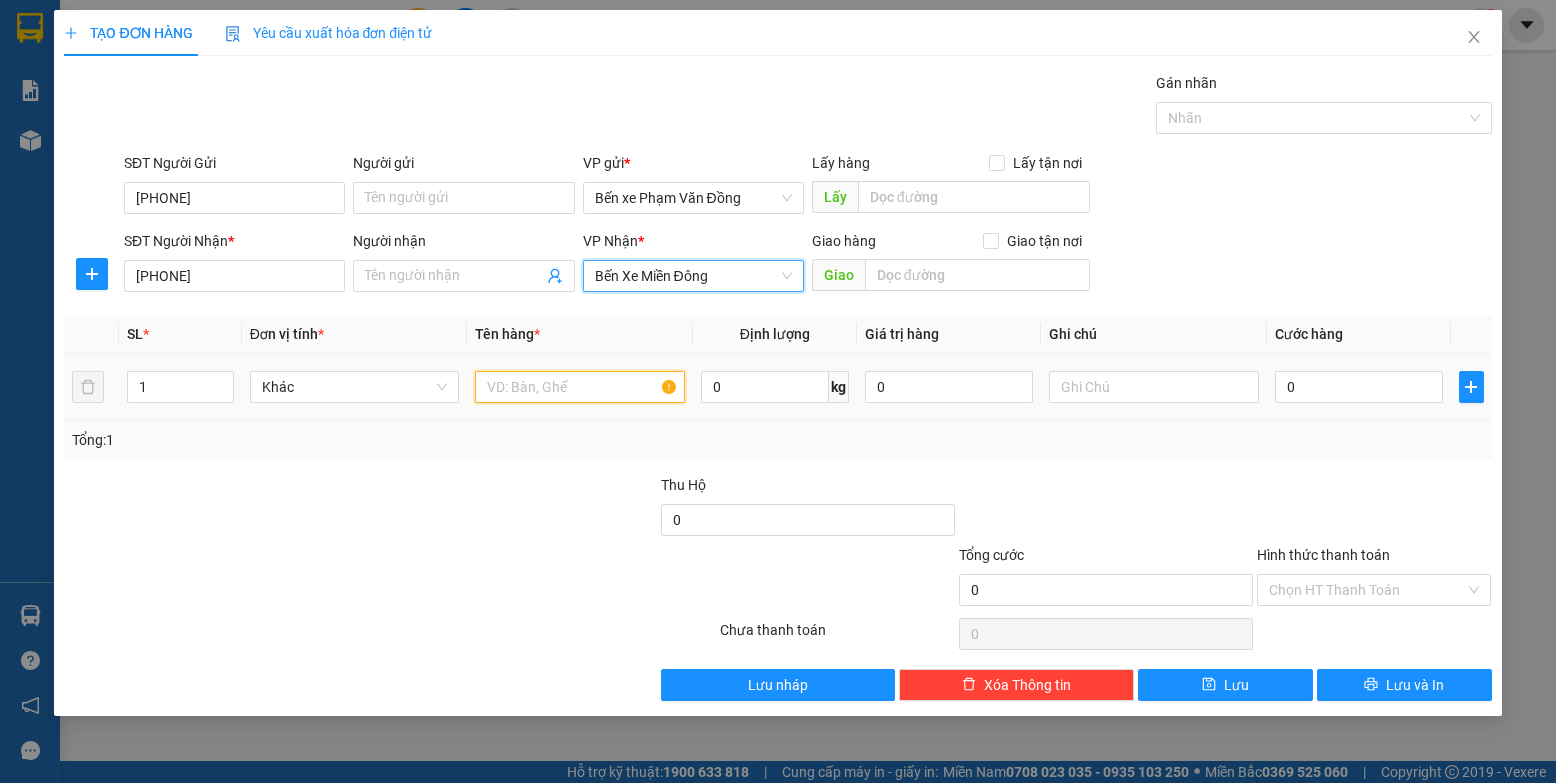 click at bounding box center [580, 387] 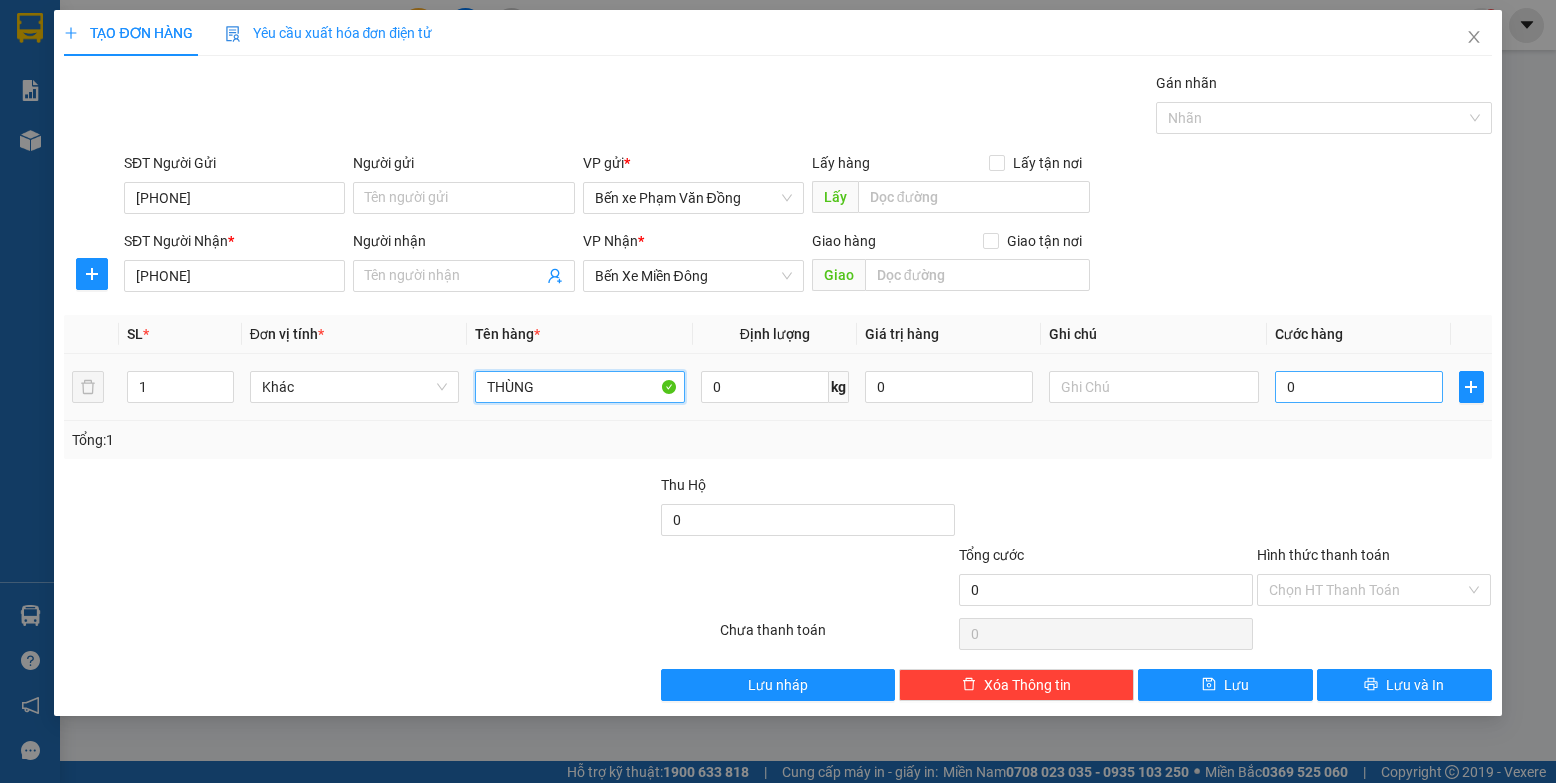 type on "THÙNG" 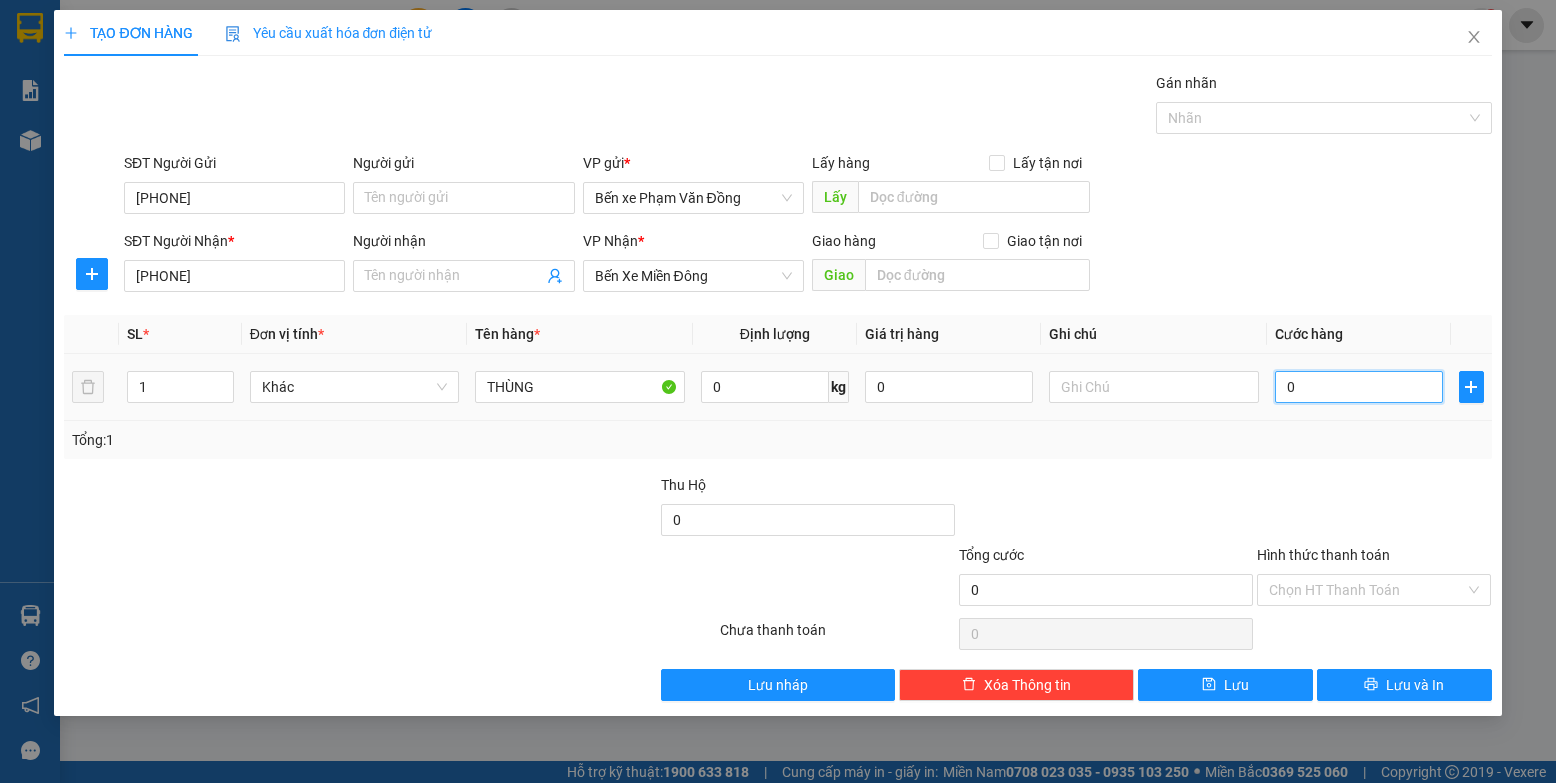 click on "0" at bounding box center (1359, 387) 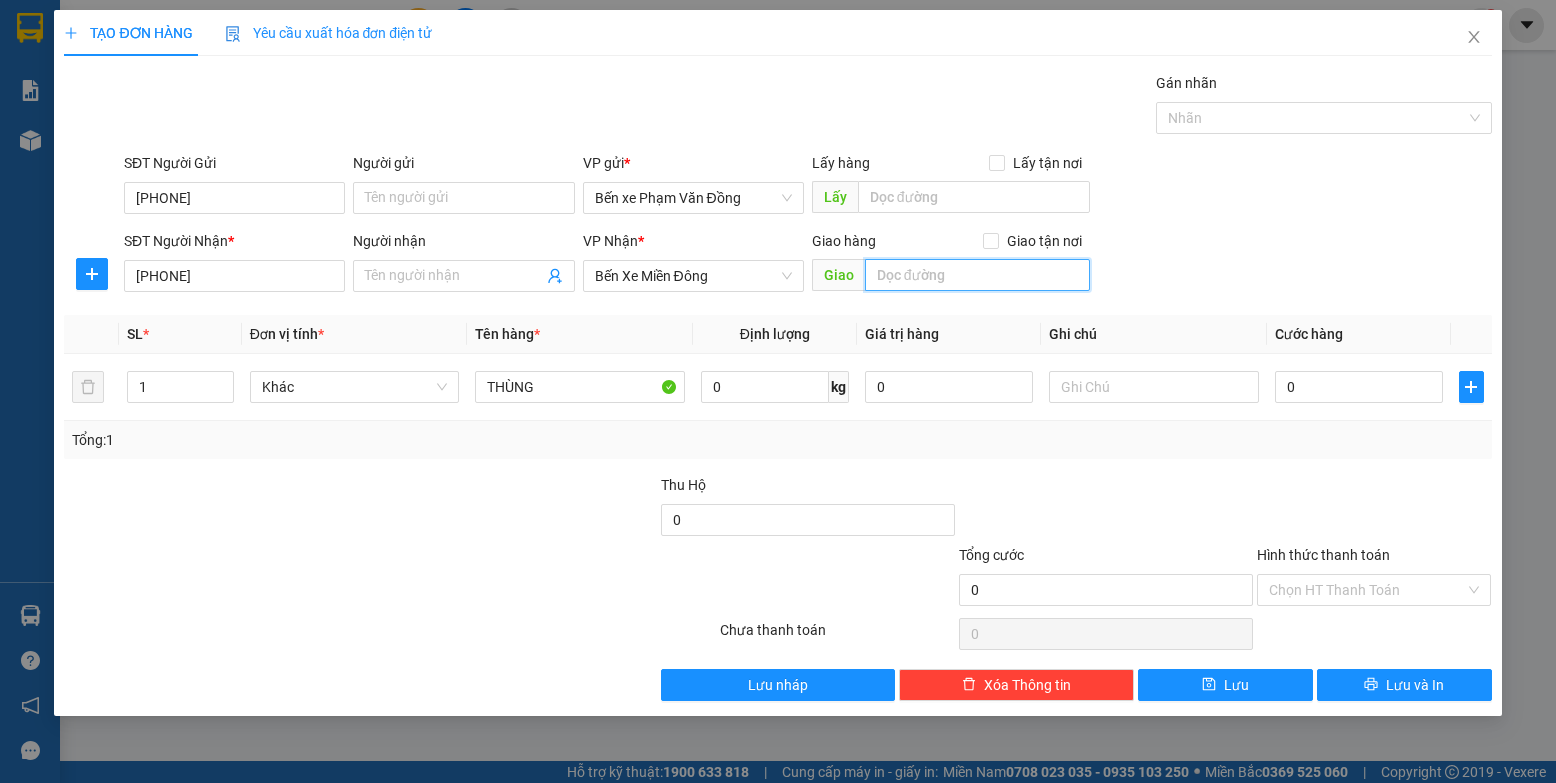 click at bounding box center [978, 275] 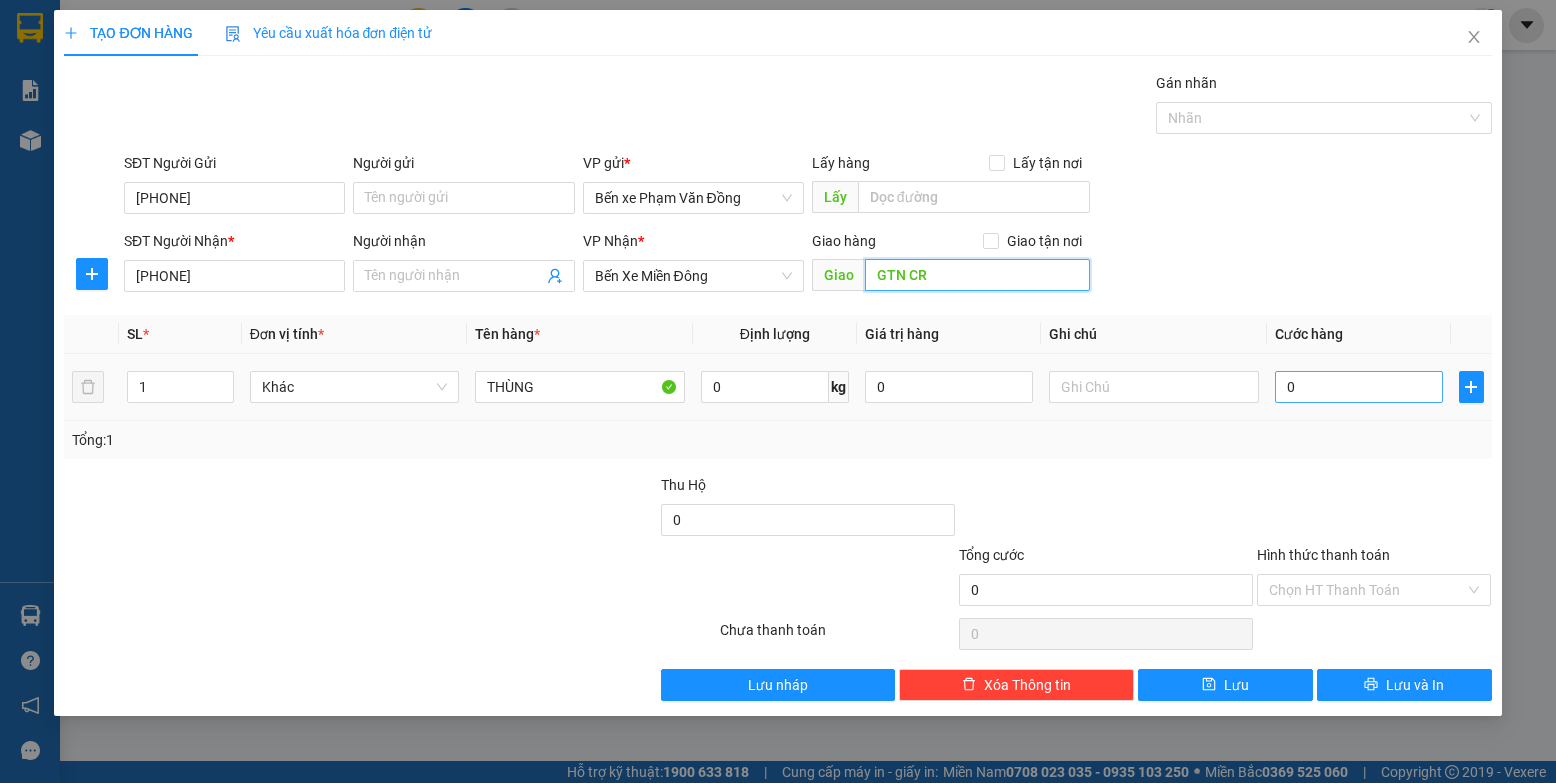 type on "GTN CR" 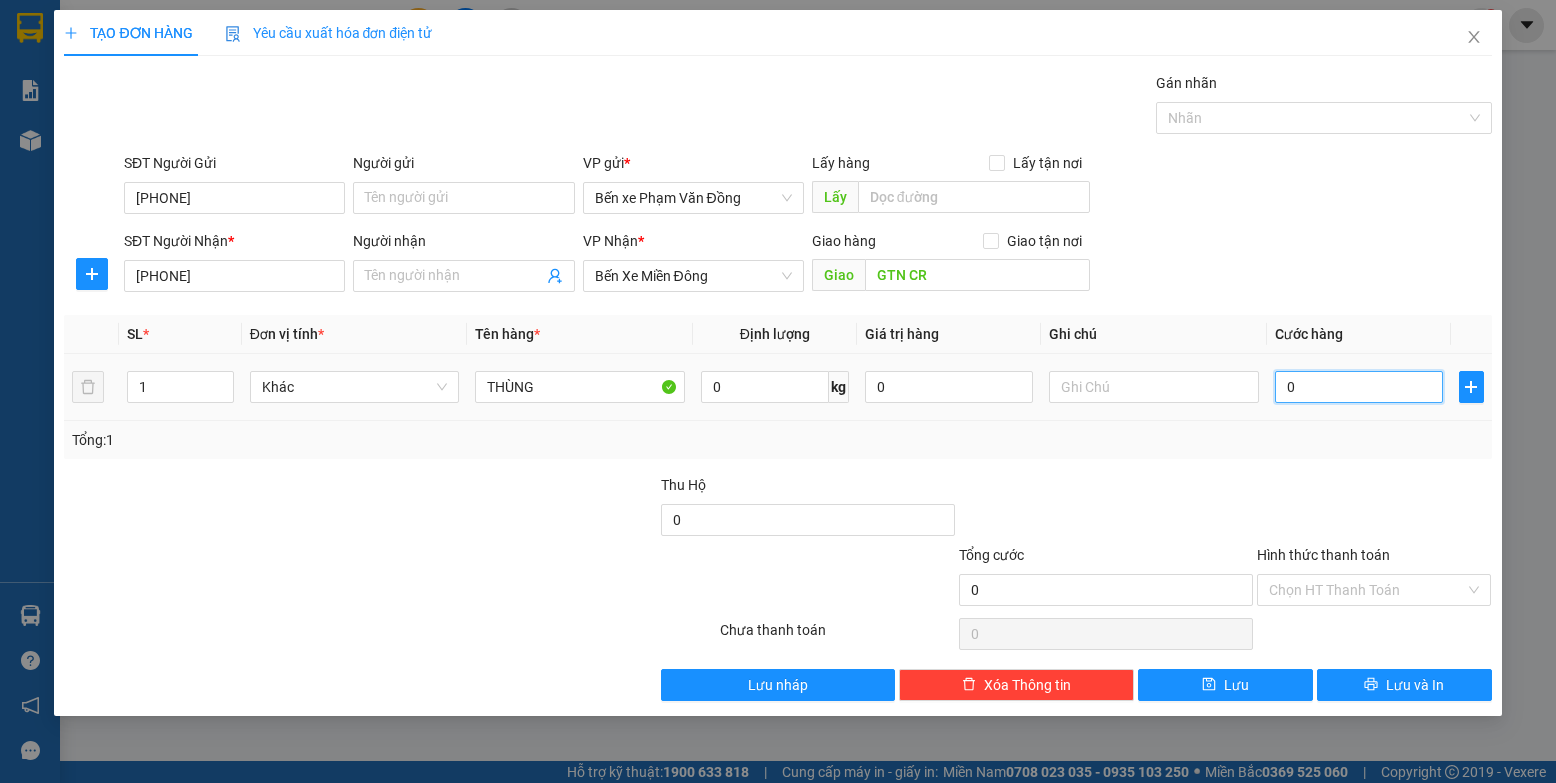 click on "0" at bounding box center [1359, 387] 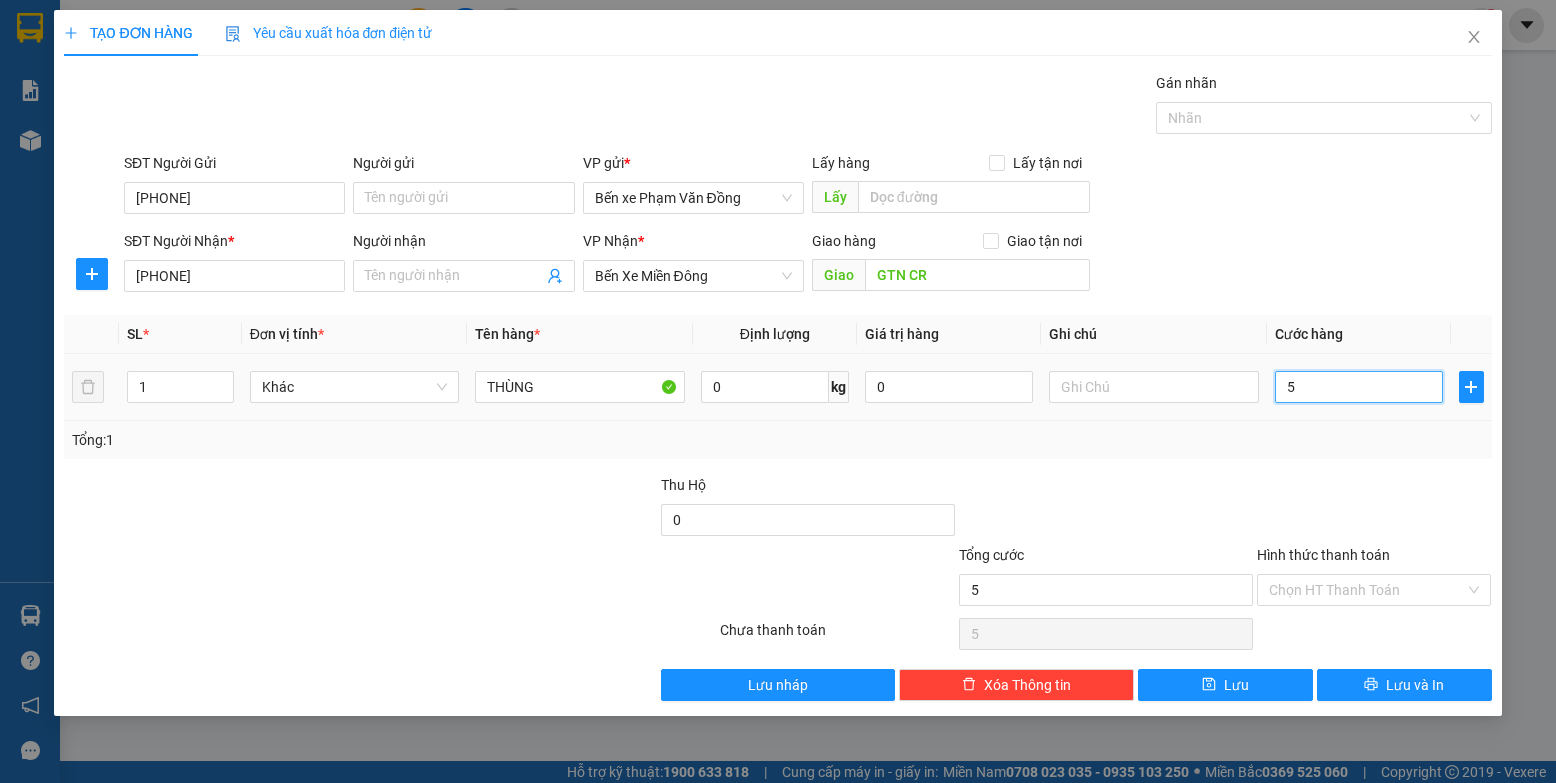 type on "50" 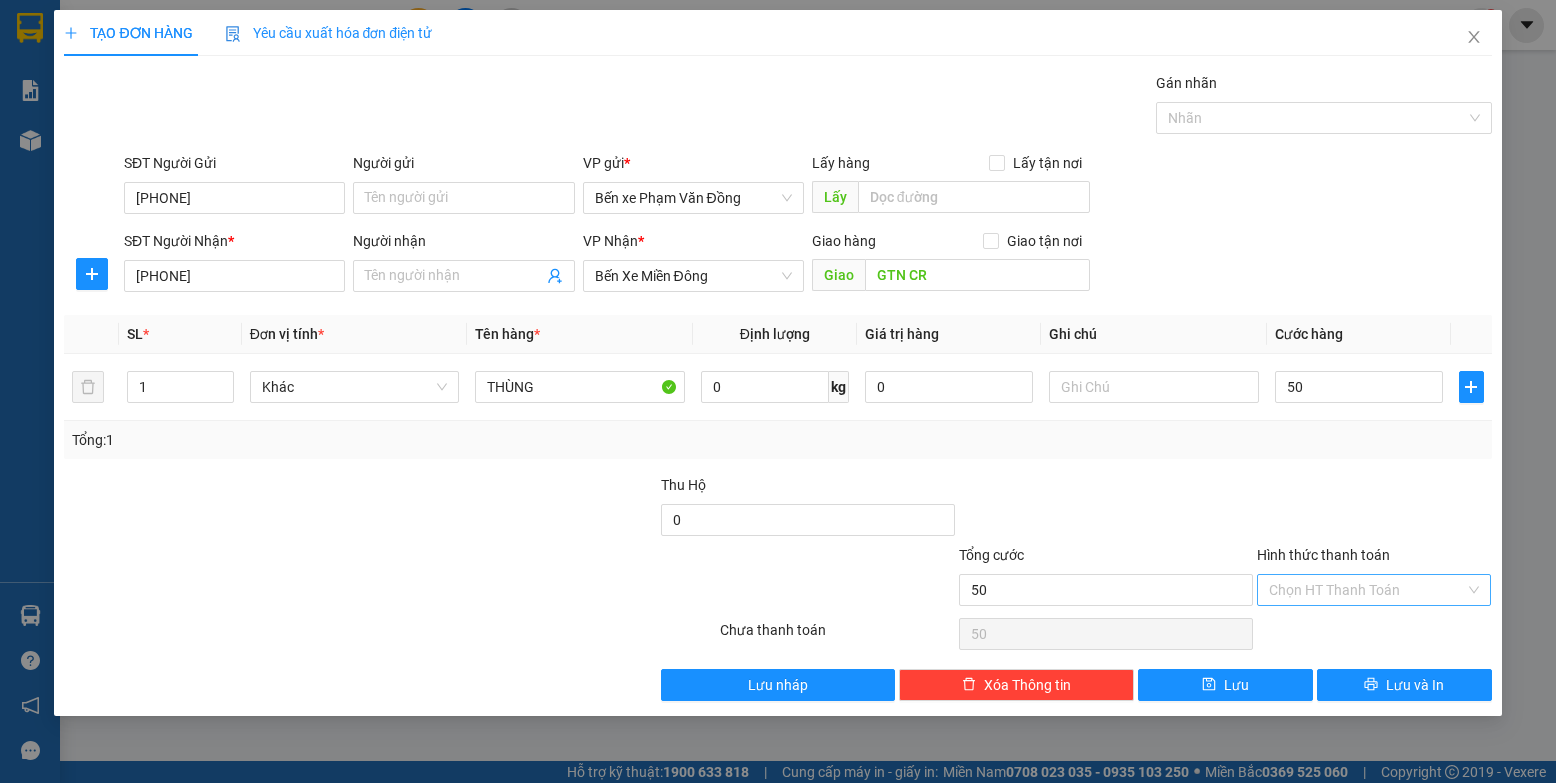 type on "50.000" 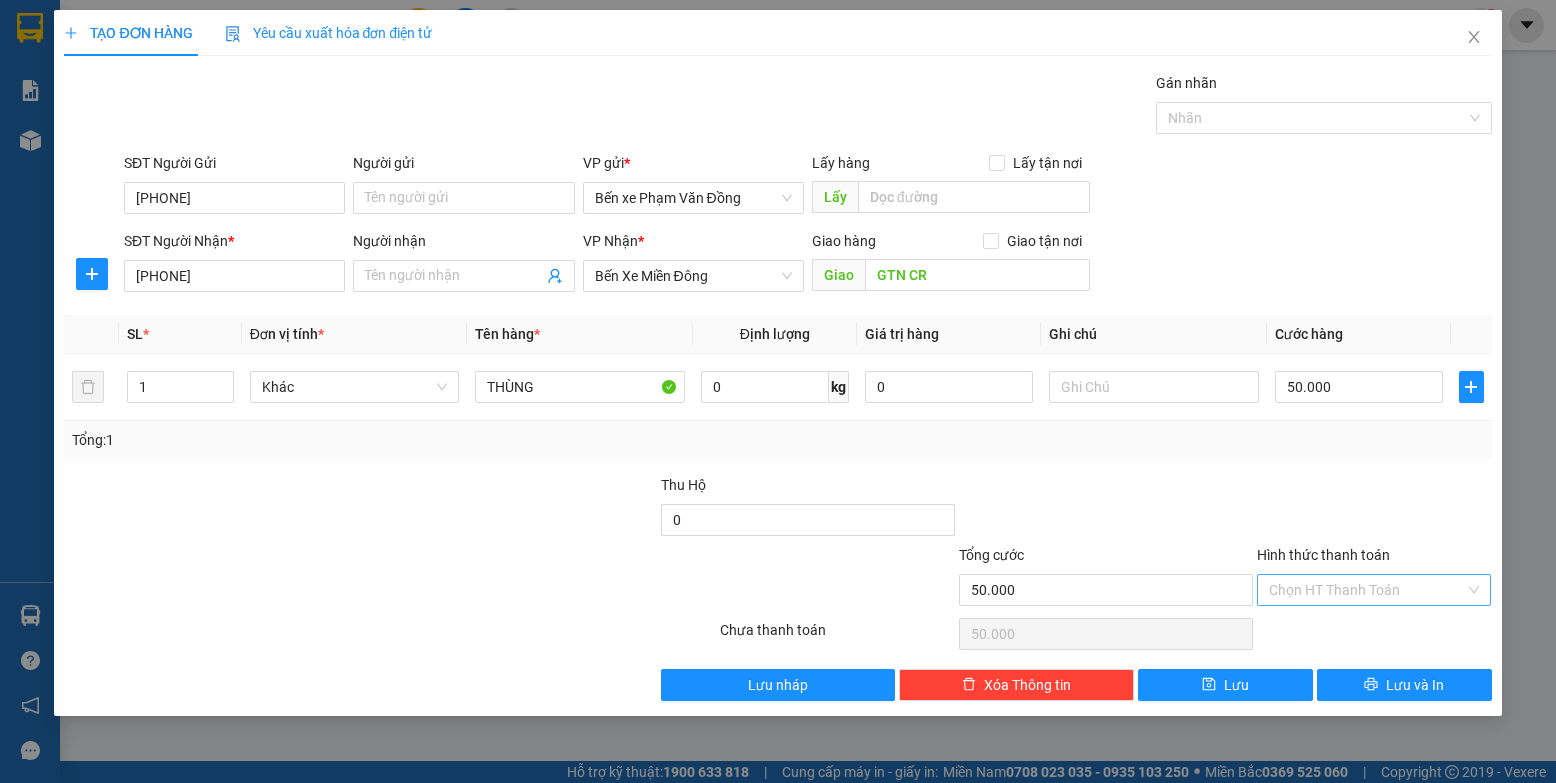 click on "Hình thức thanh toán" at bounding box center (1367, 590) 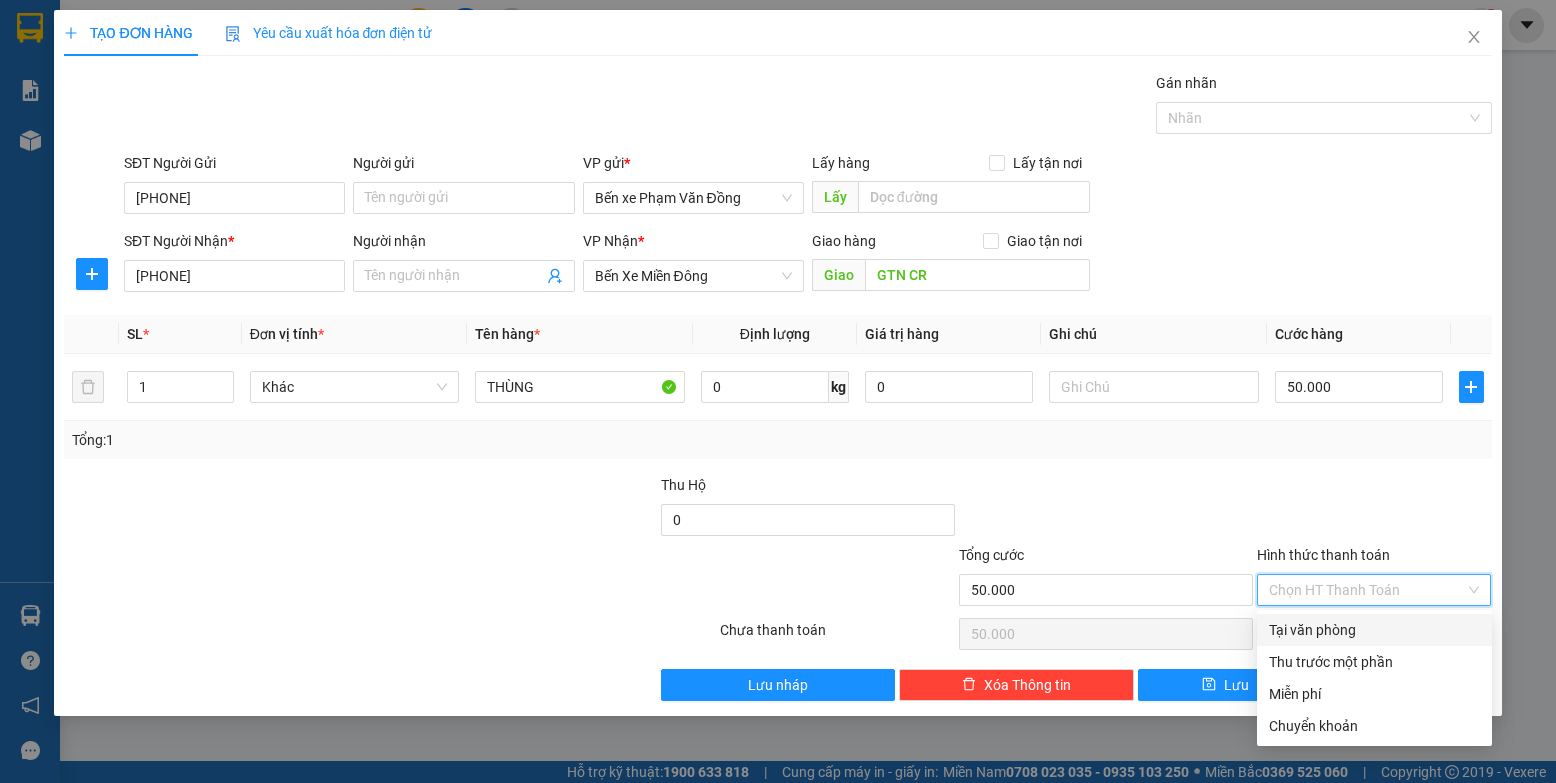 click on "Tại văn phòng" at bounding box center (1374, 630) 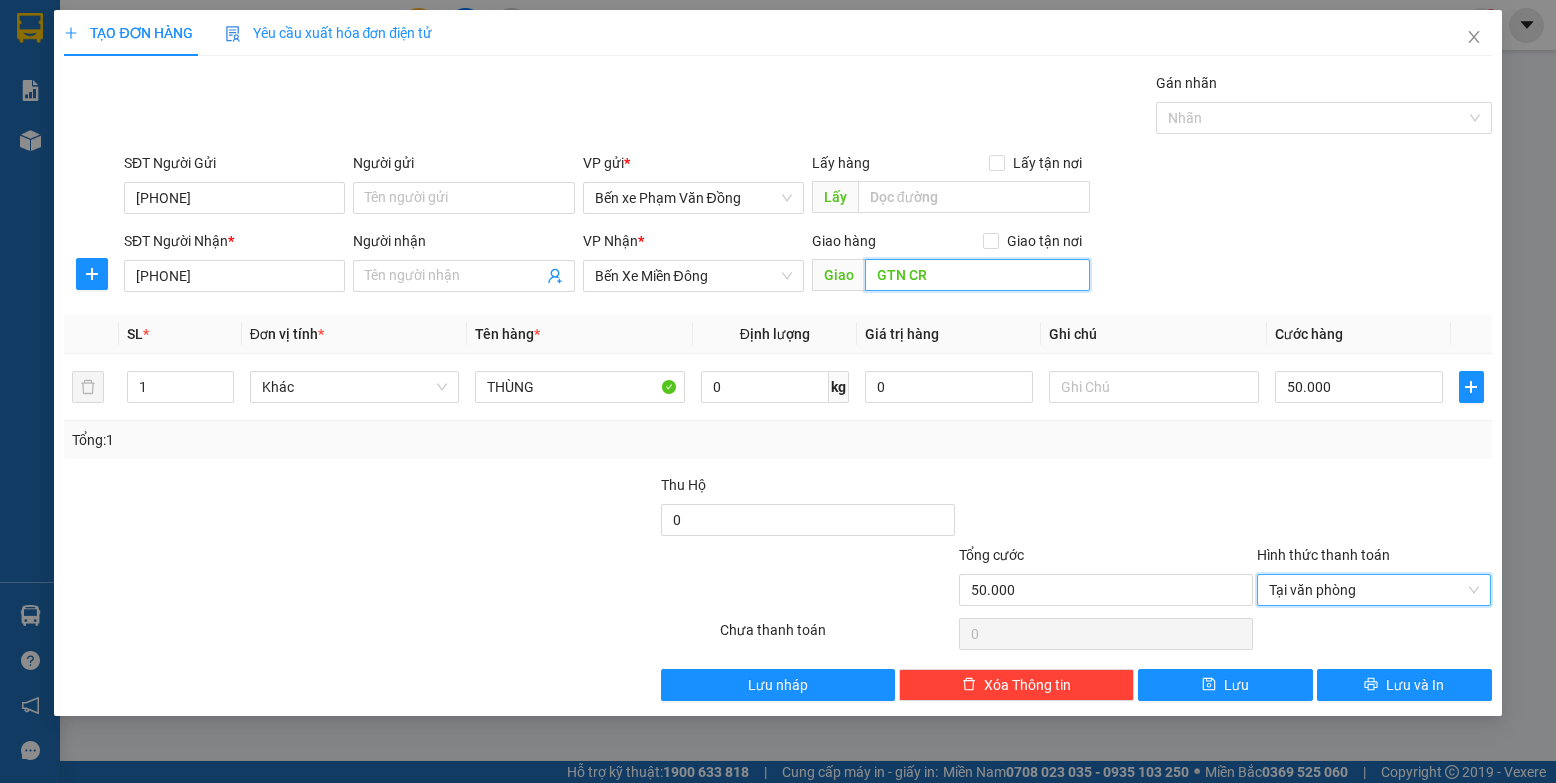 click on "GTN CR" at bounding box center [978, 275] 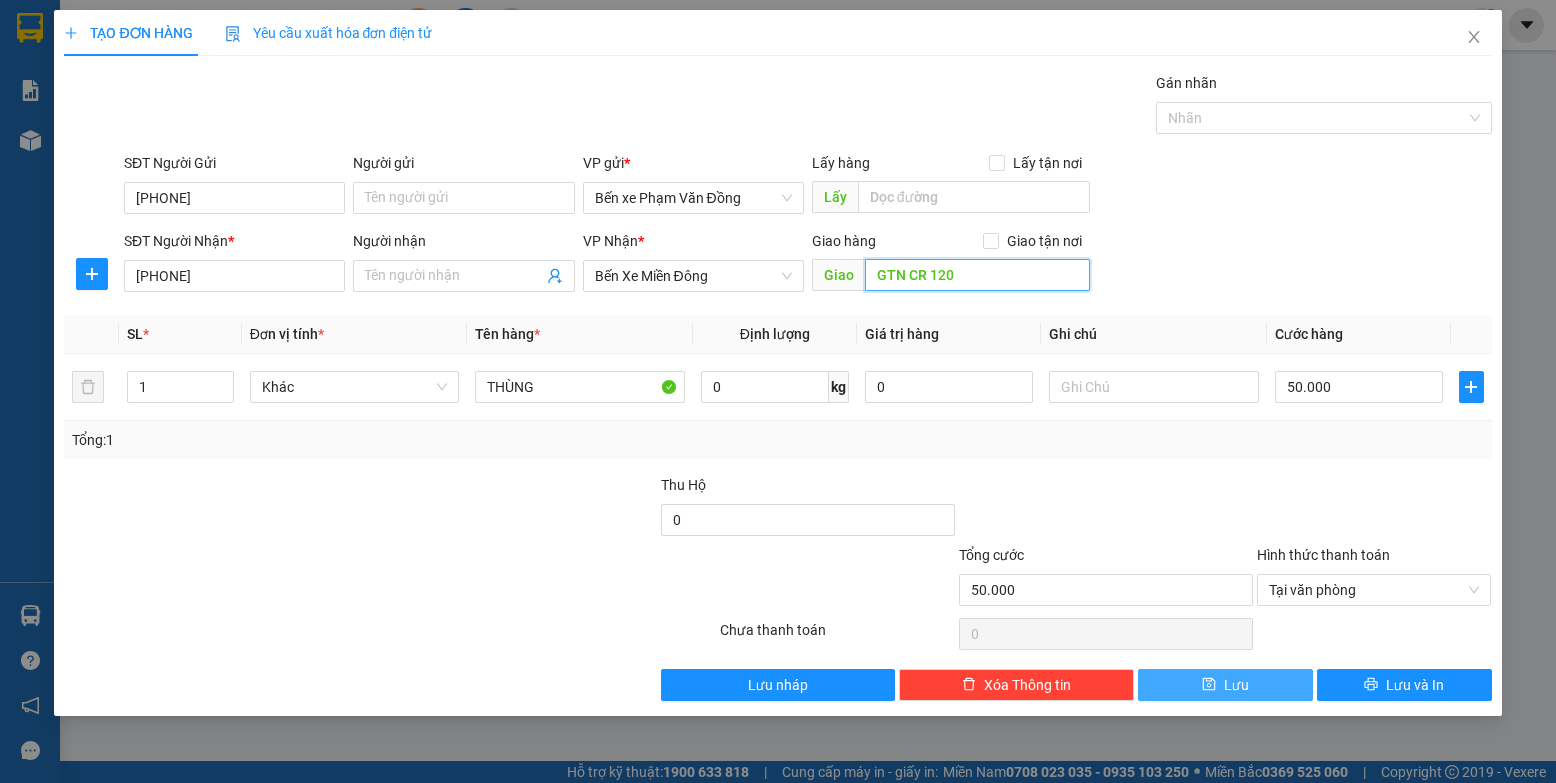 type on "GTN CR 120" 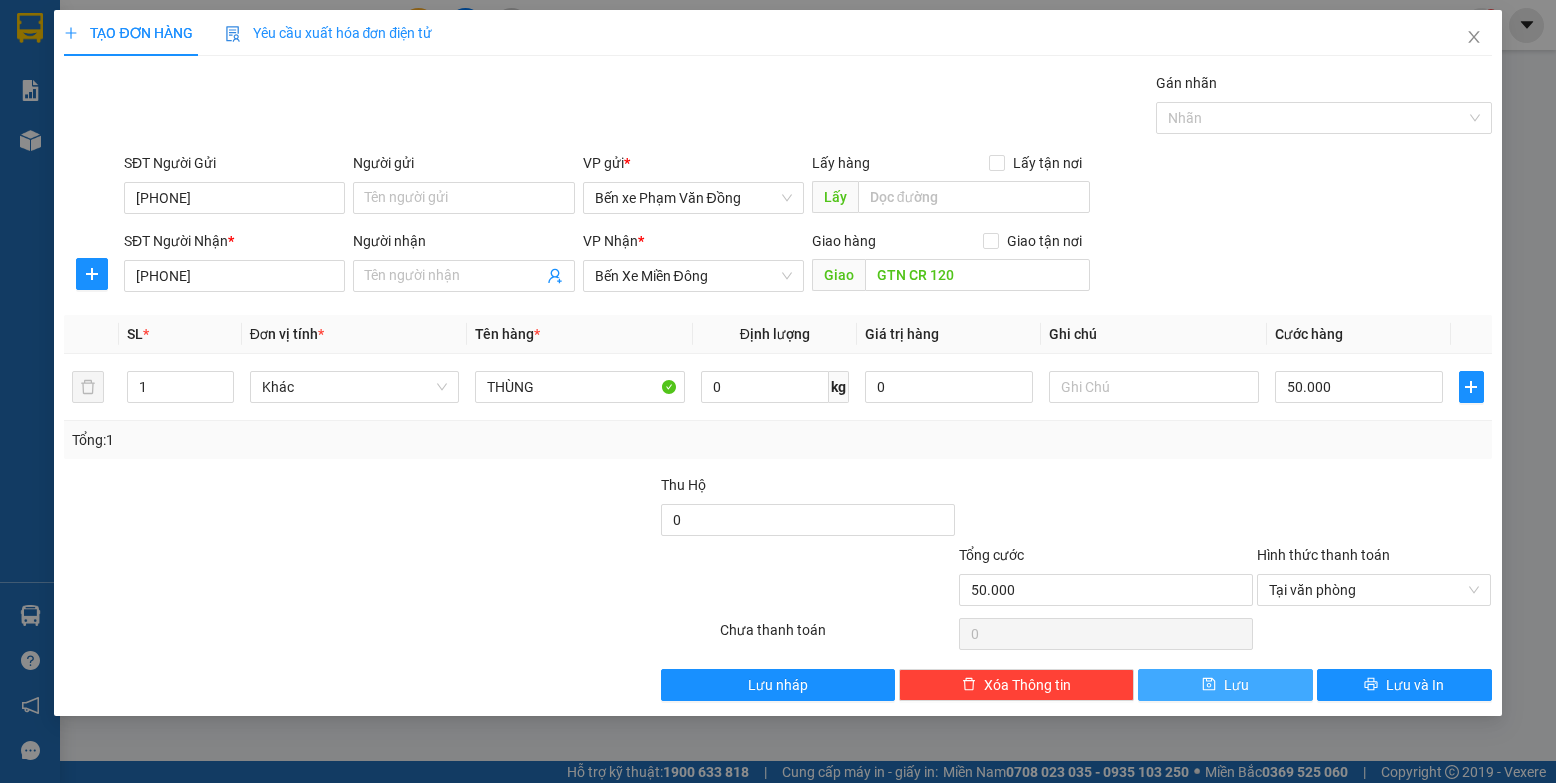 click on "Lưu" at bounding box center (1236, 685) 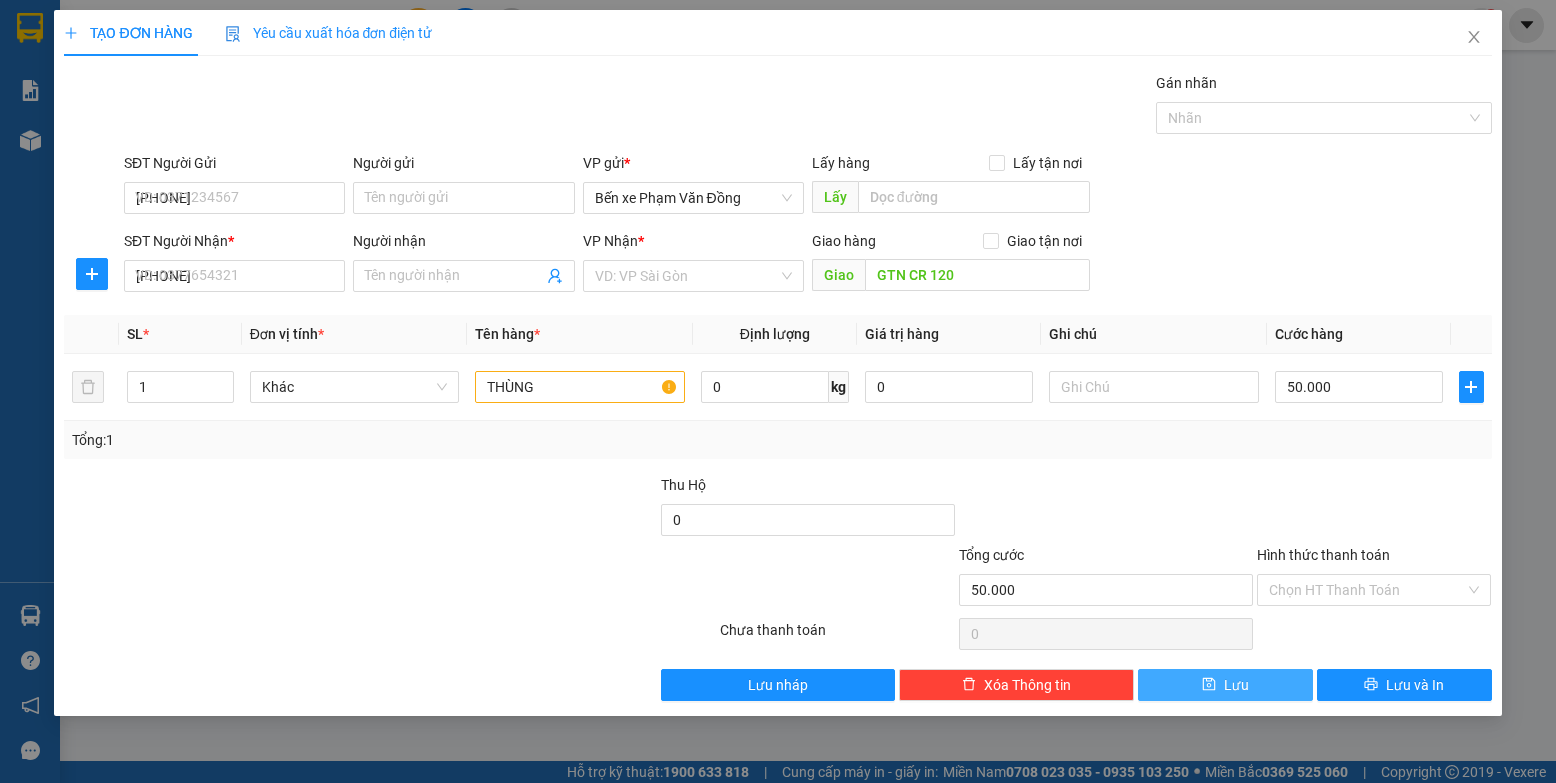 type 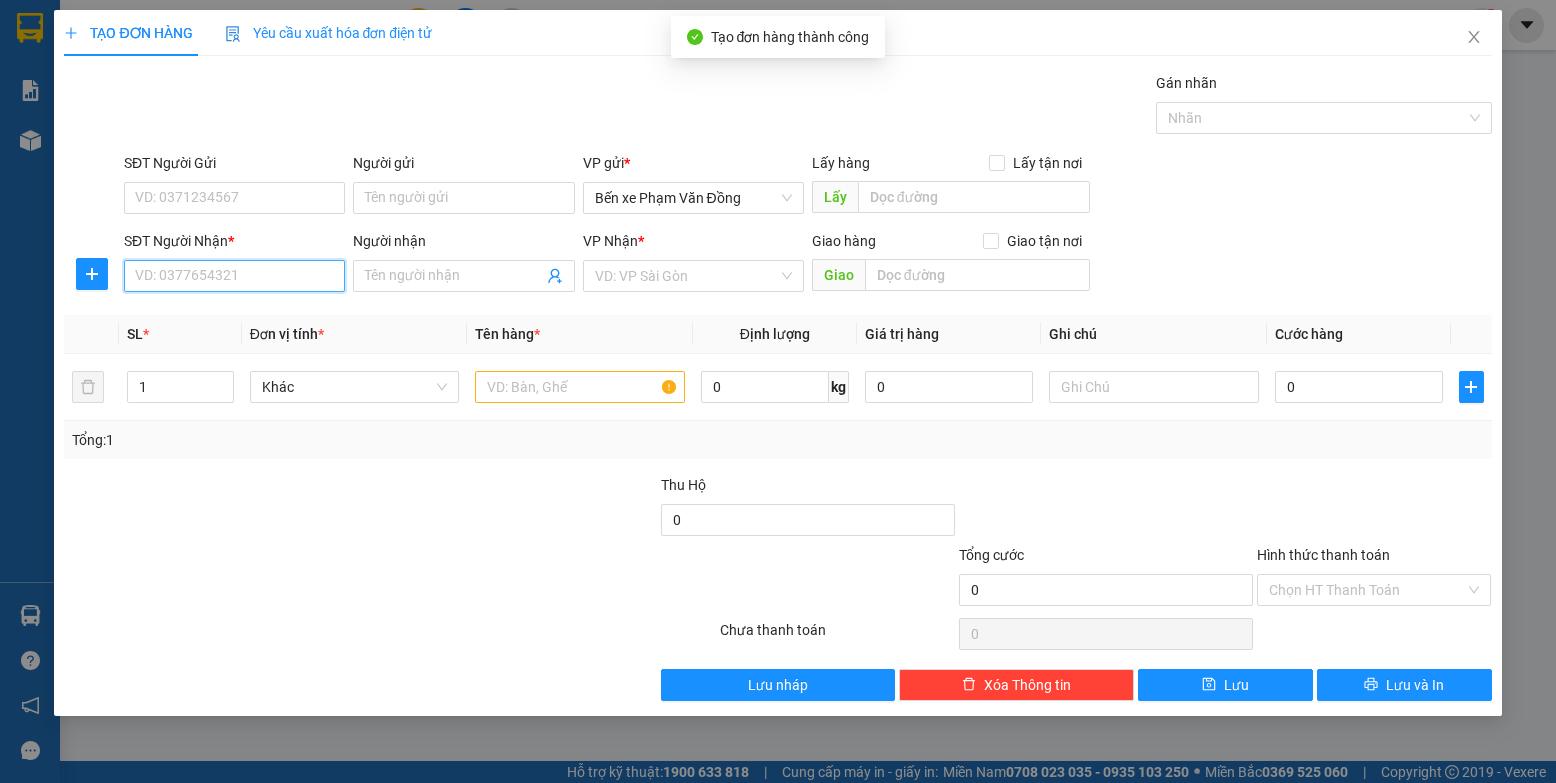 click on "SĐT Người Nhận  *" at bounding box center (234, 276) 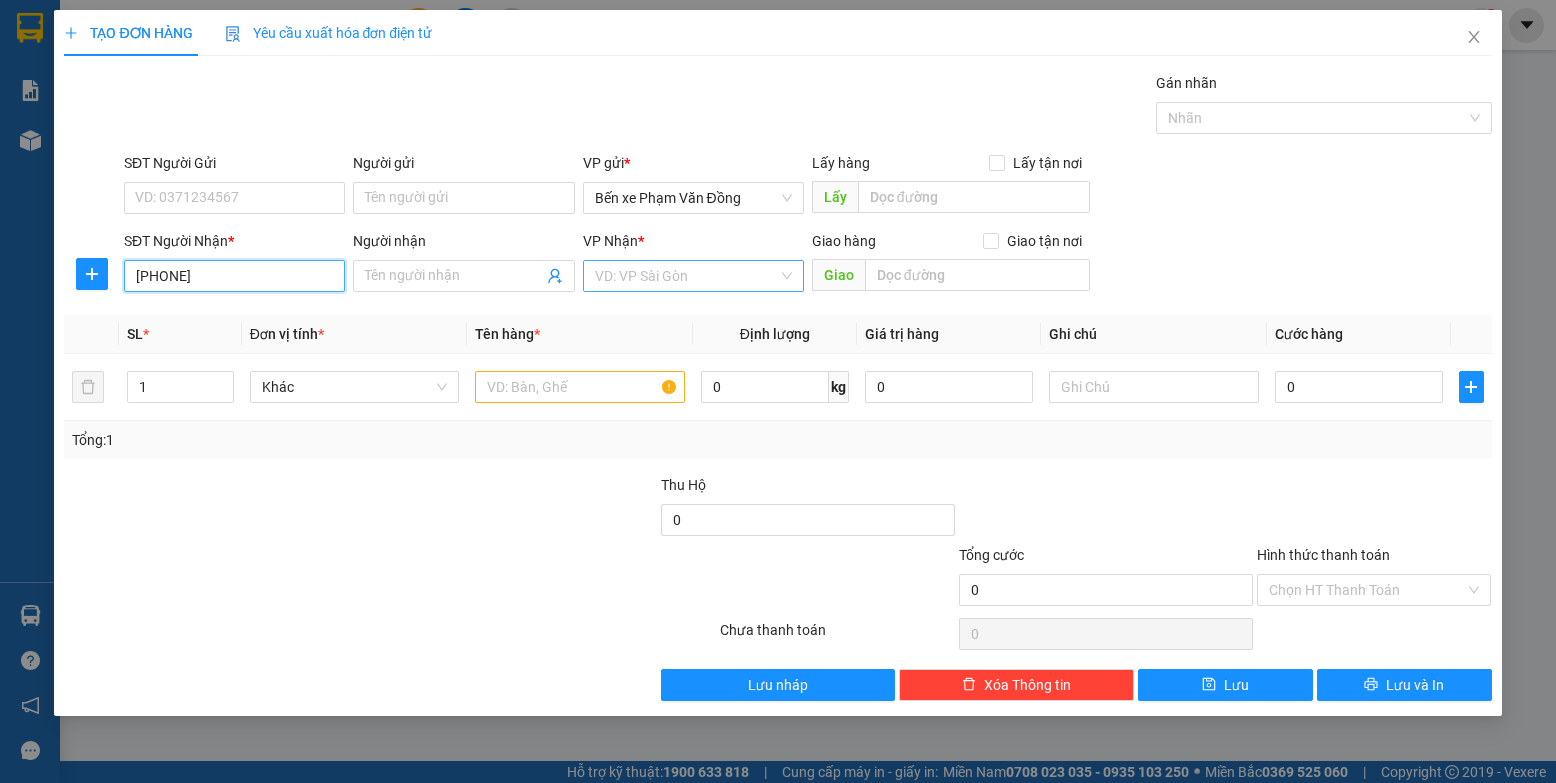 type on "[PHONE]" 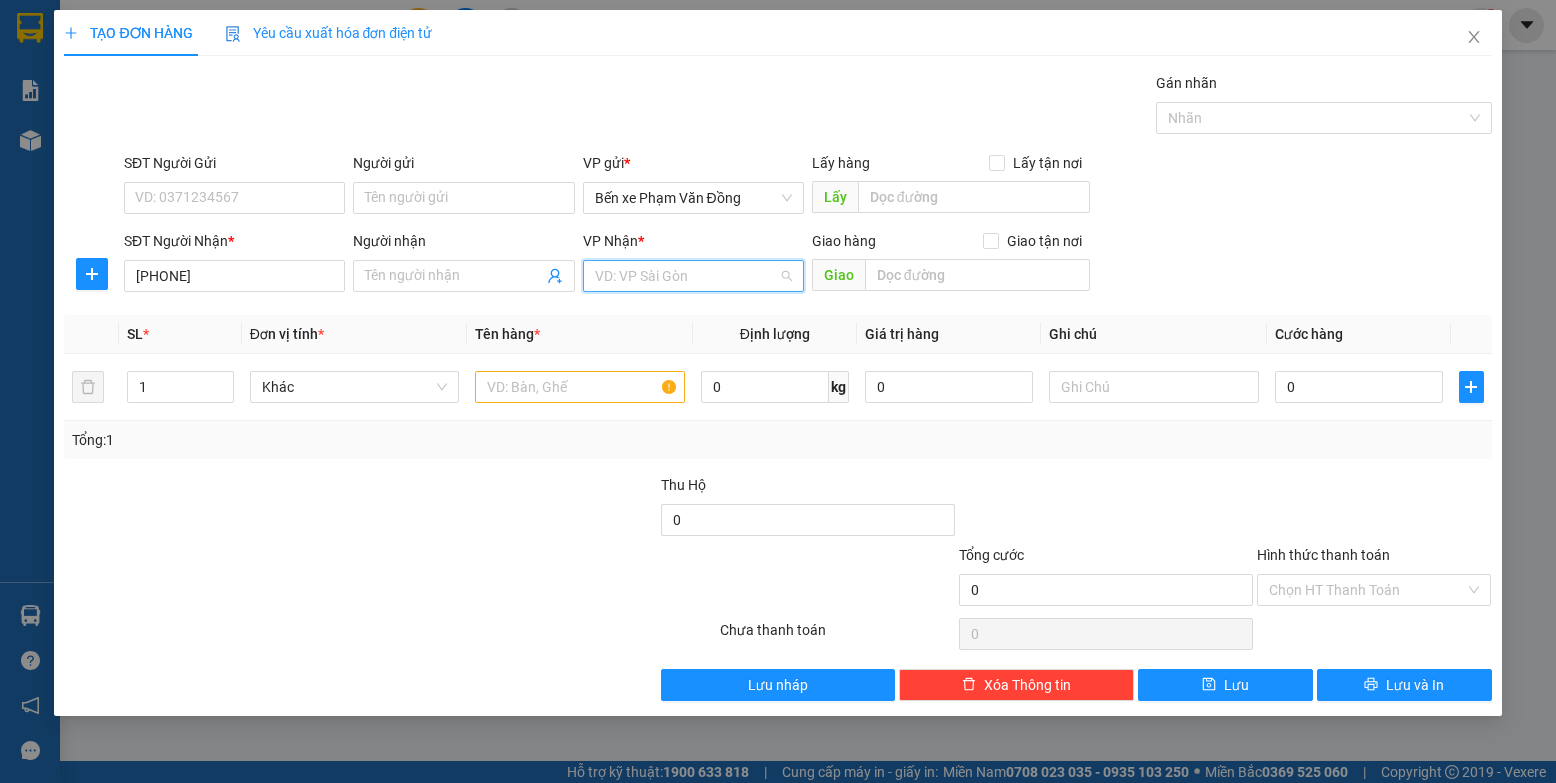click at bounding box center [686, 276] 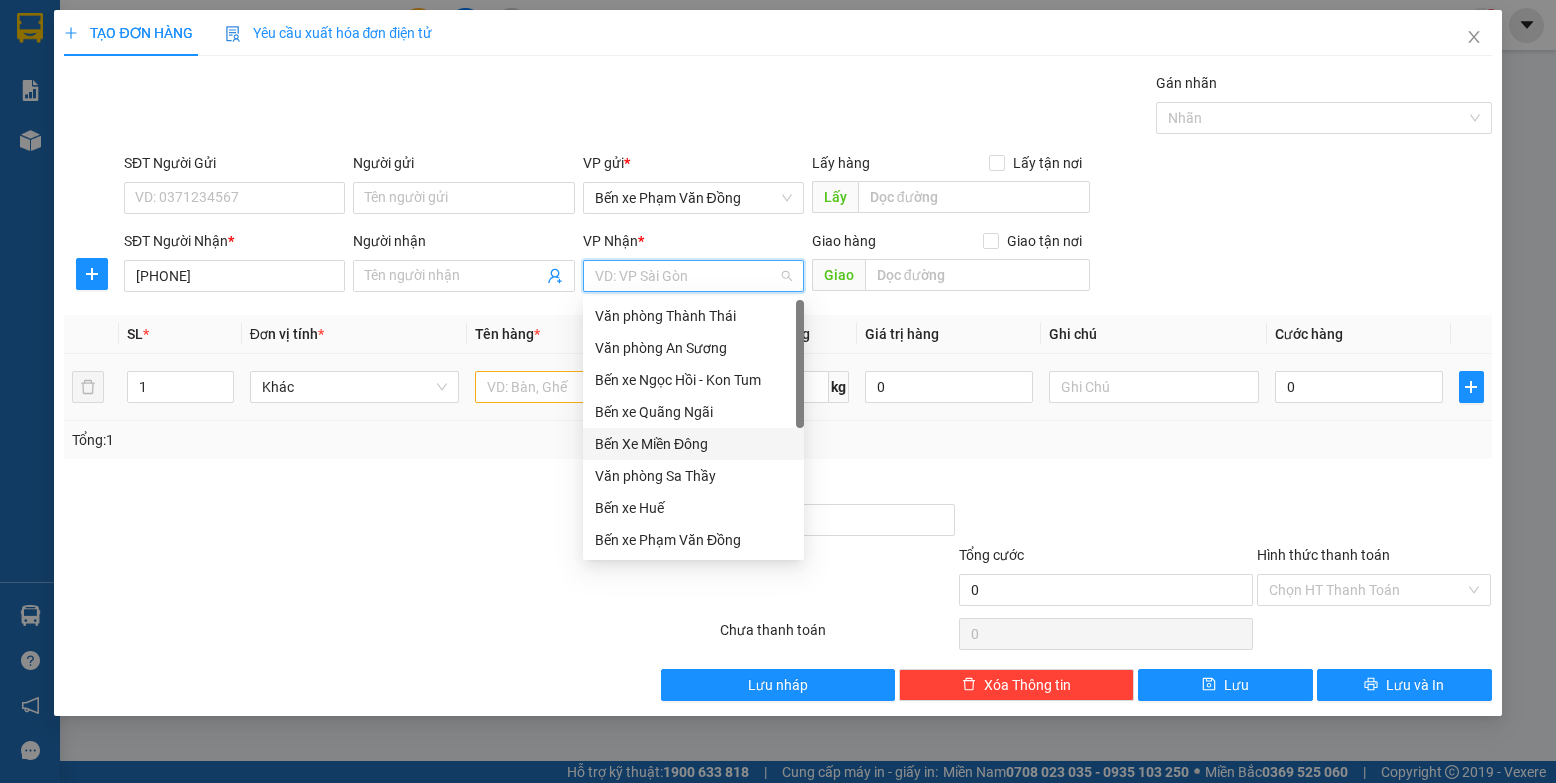drag, startPoint x: 707, startPoint y: 443, endPoint x: 551, endPoint y: 396, distance: 162.92636 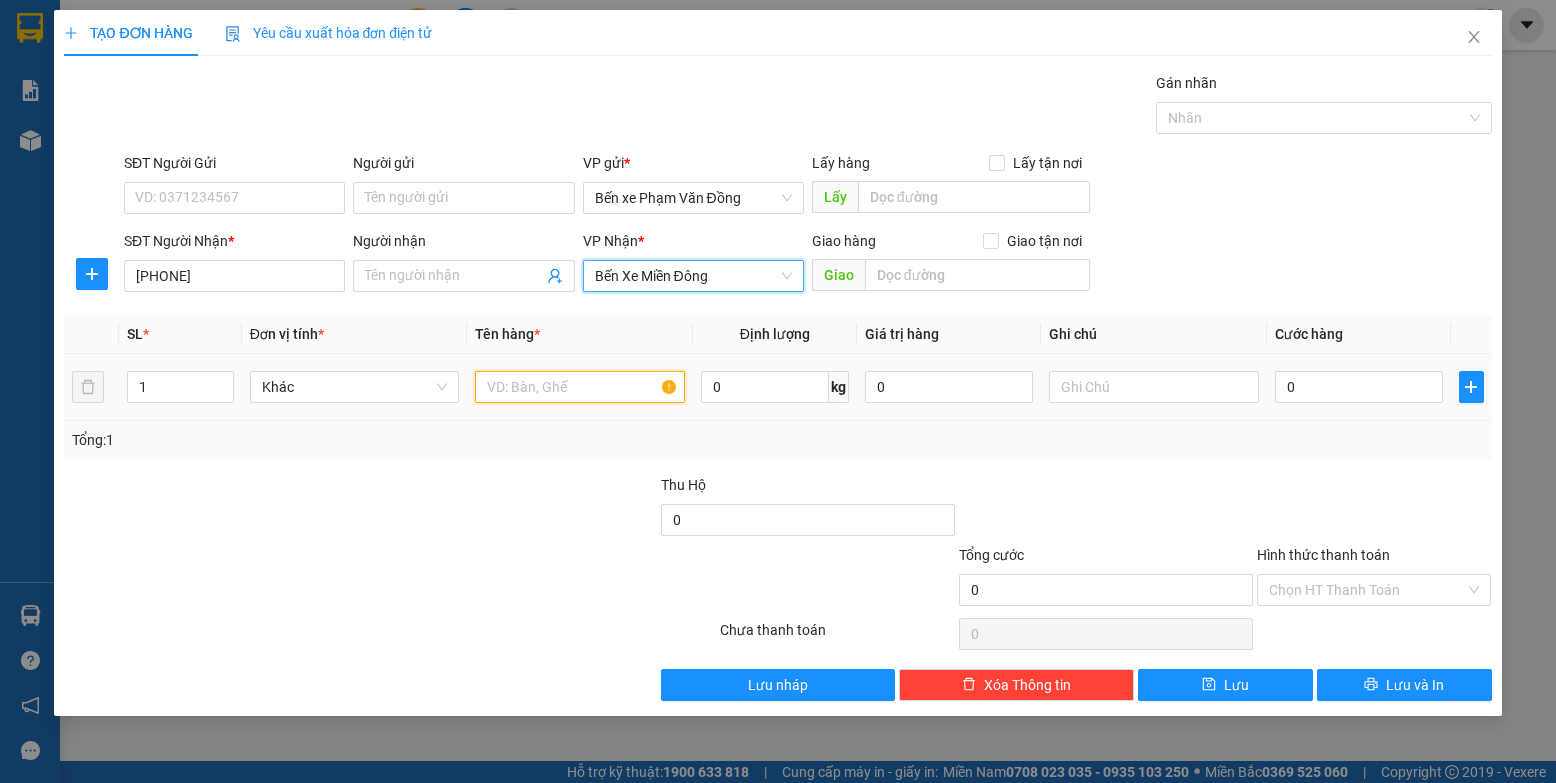 click at bounding box center (580, 387) 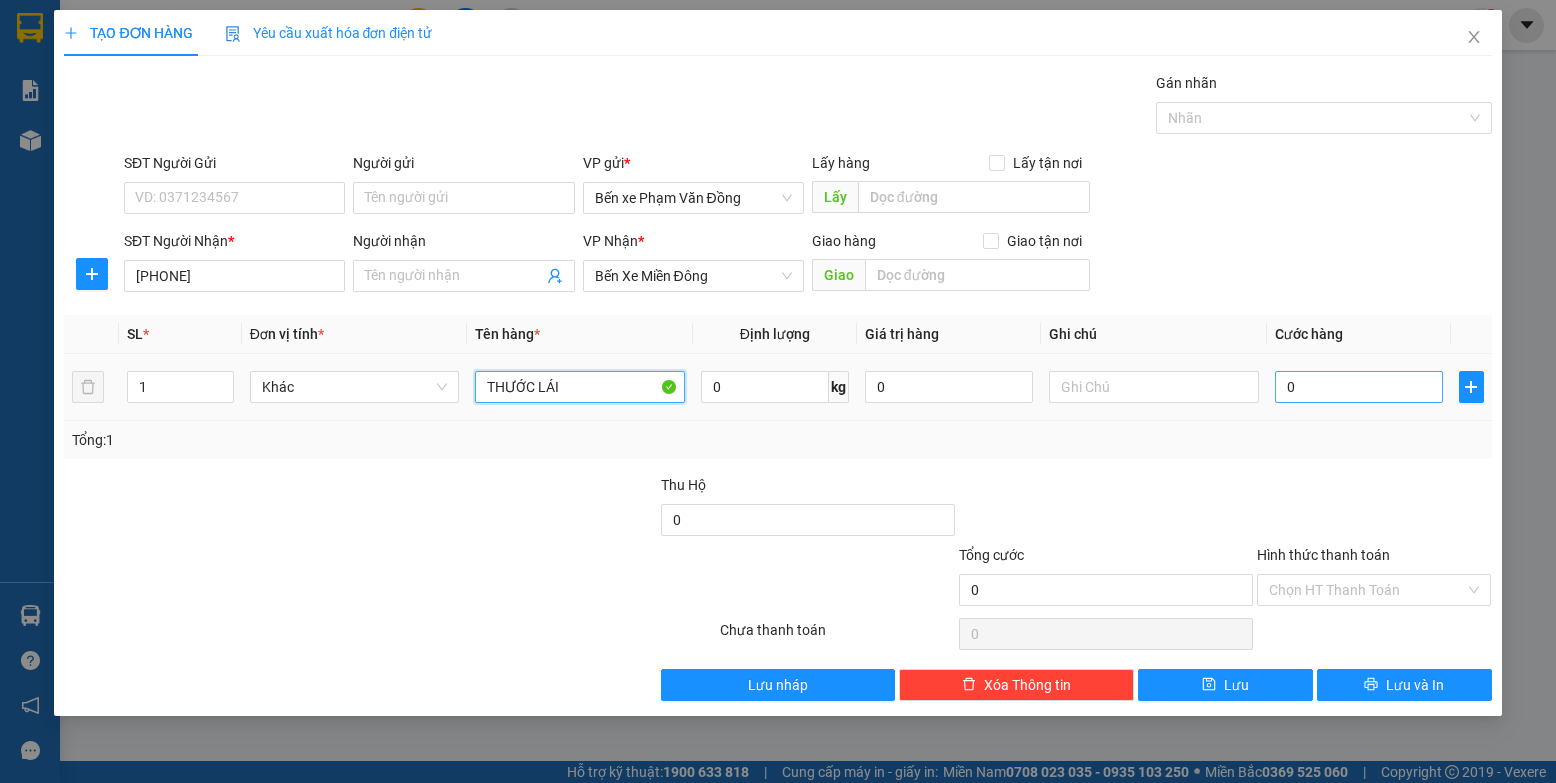 type 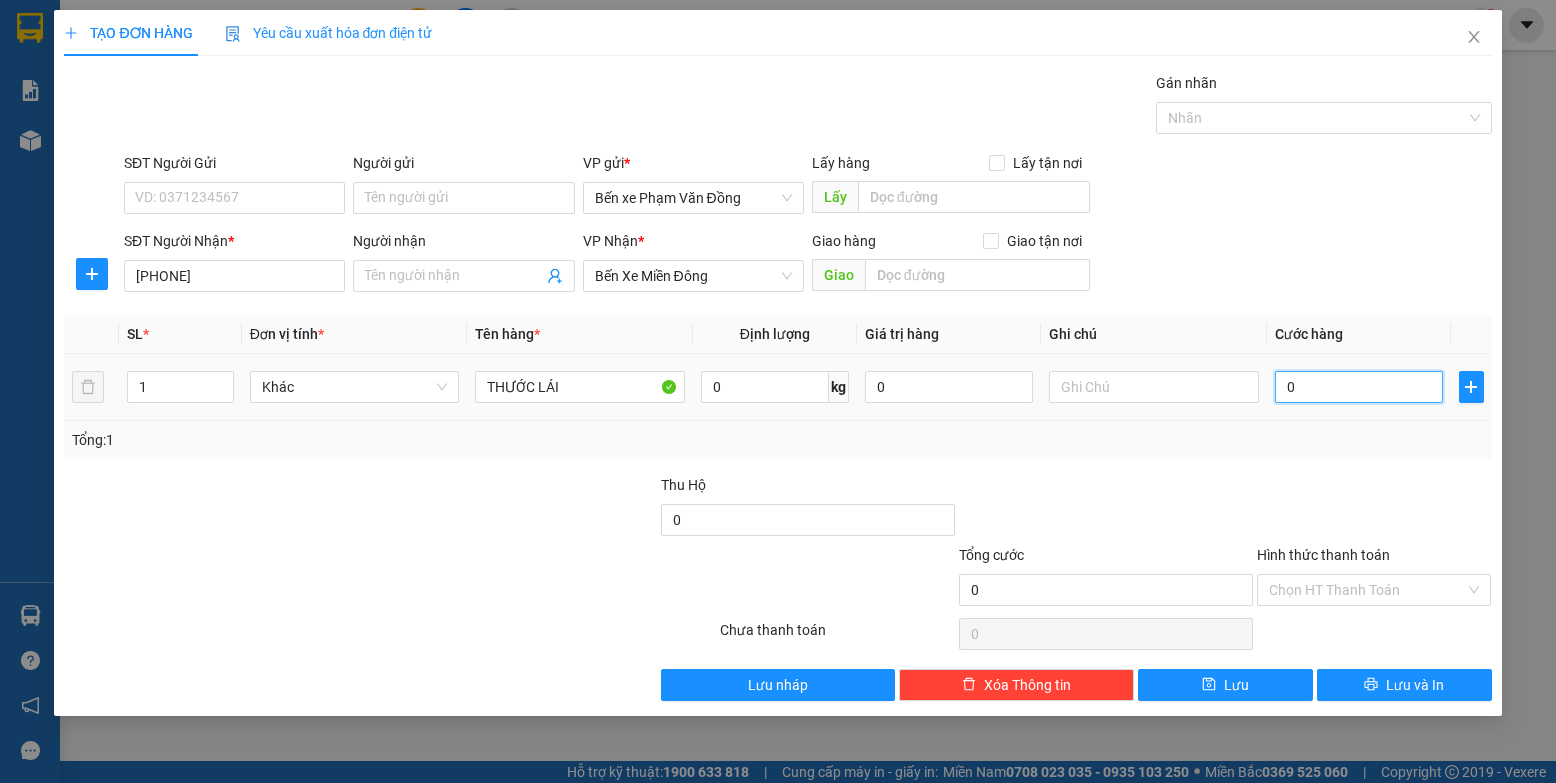 click on "0" at bounding box center (1359, 387) 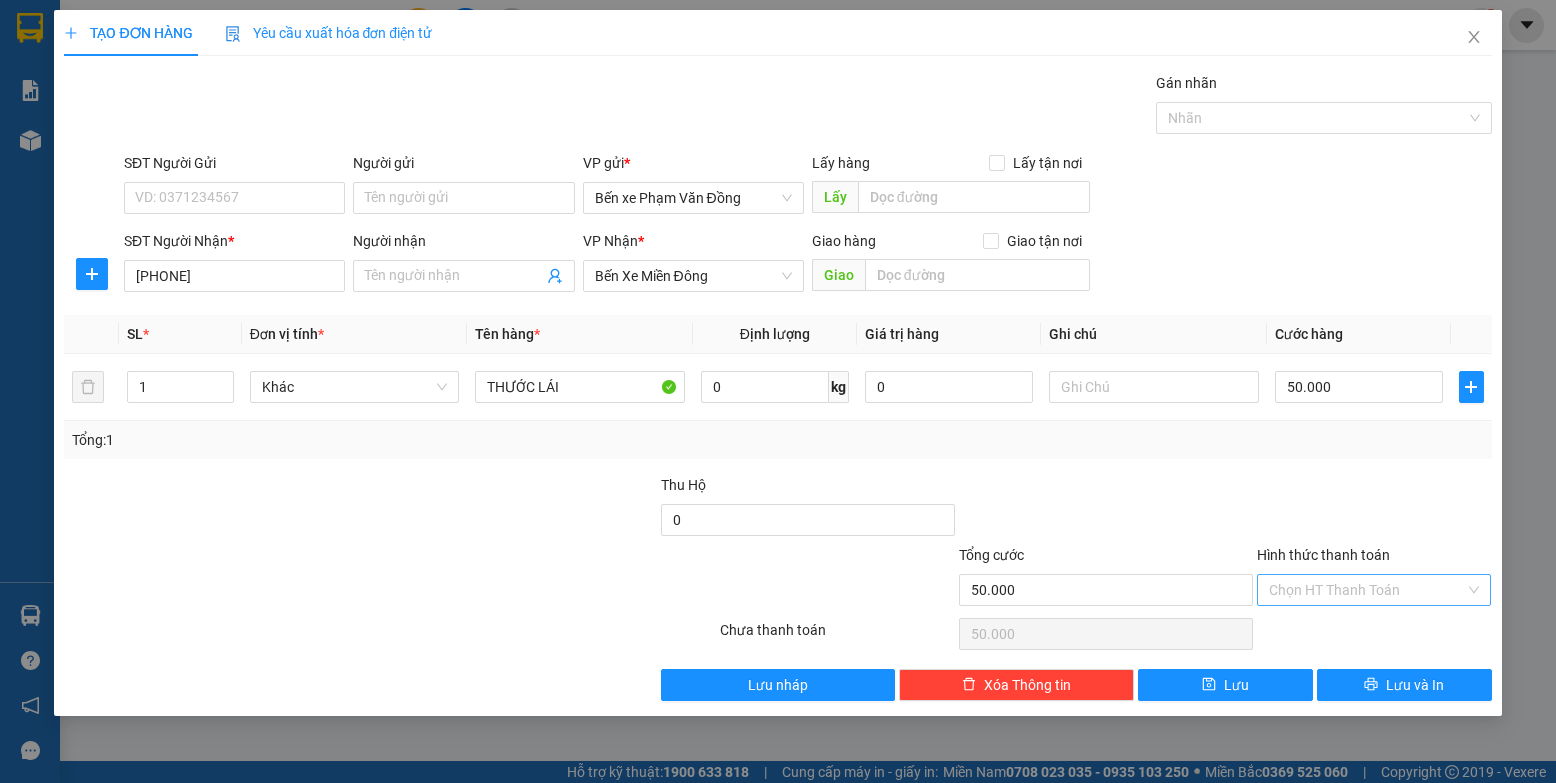 click on "Hình thức thanh toán" at bounding box center [1367, 590] 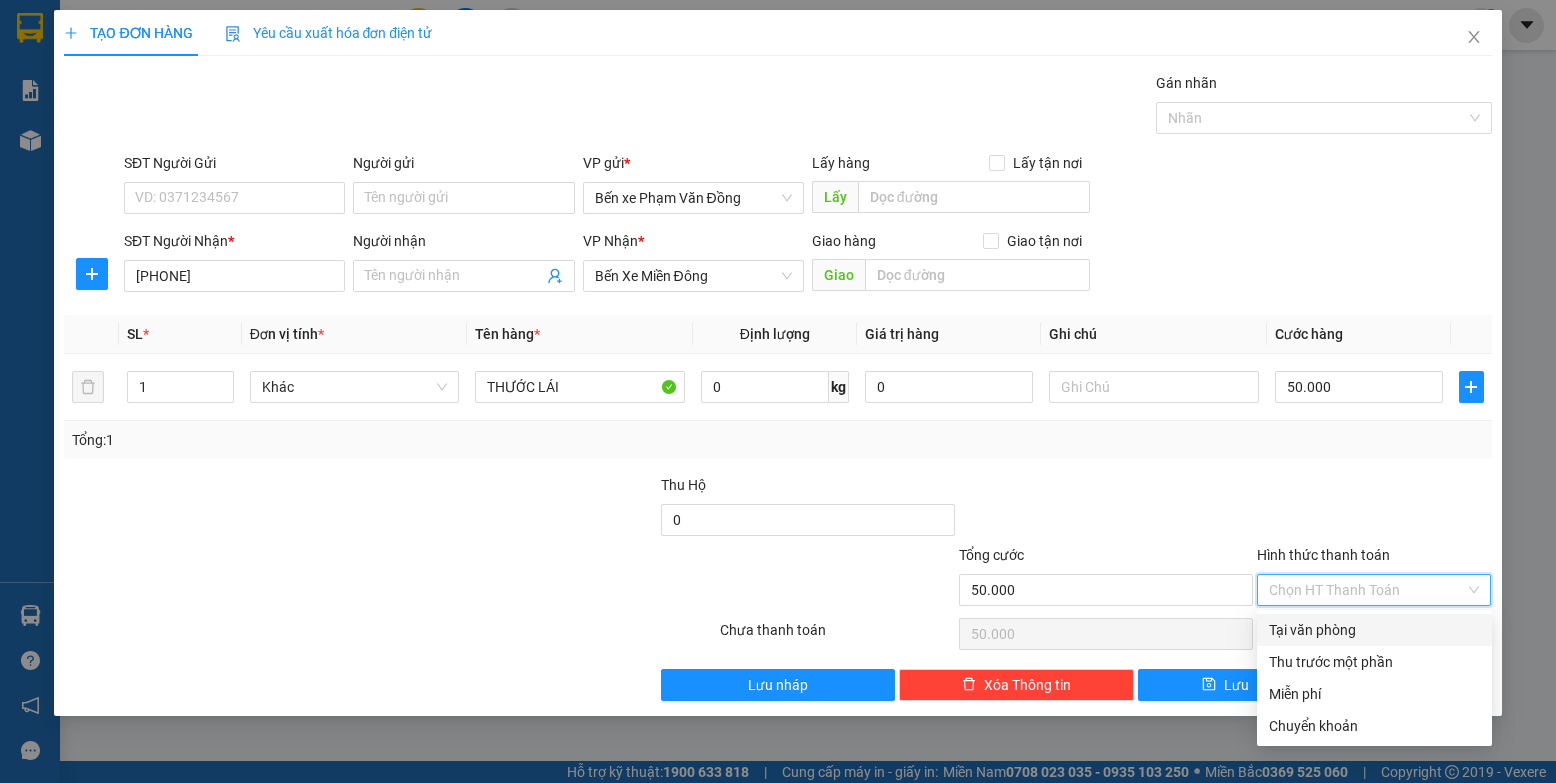 click on "Tại văn phòng" at bounding box center (1374, 630) 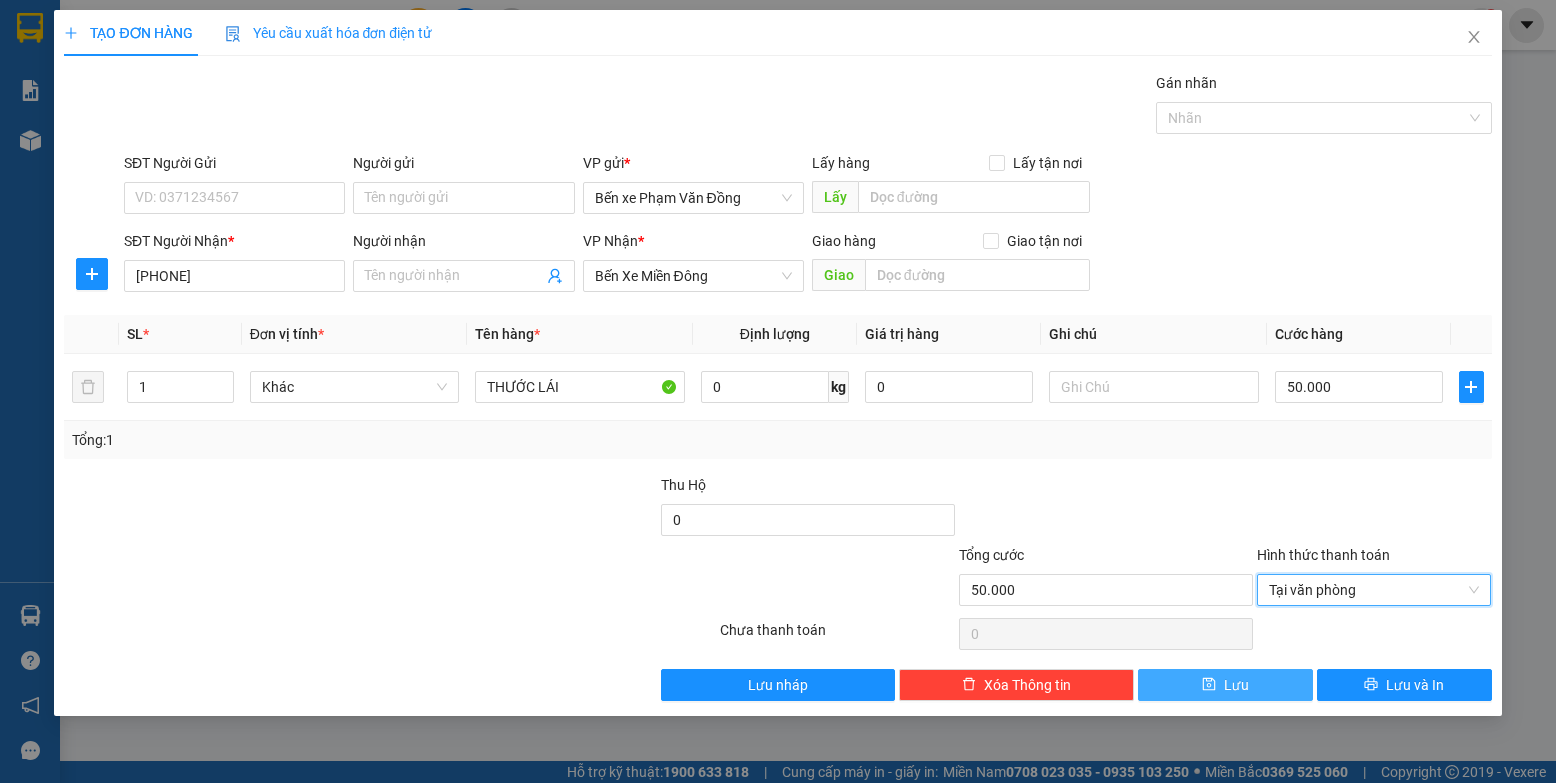 click on "Lưu" at bounding box center [1225, 685] 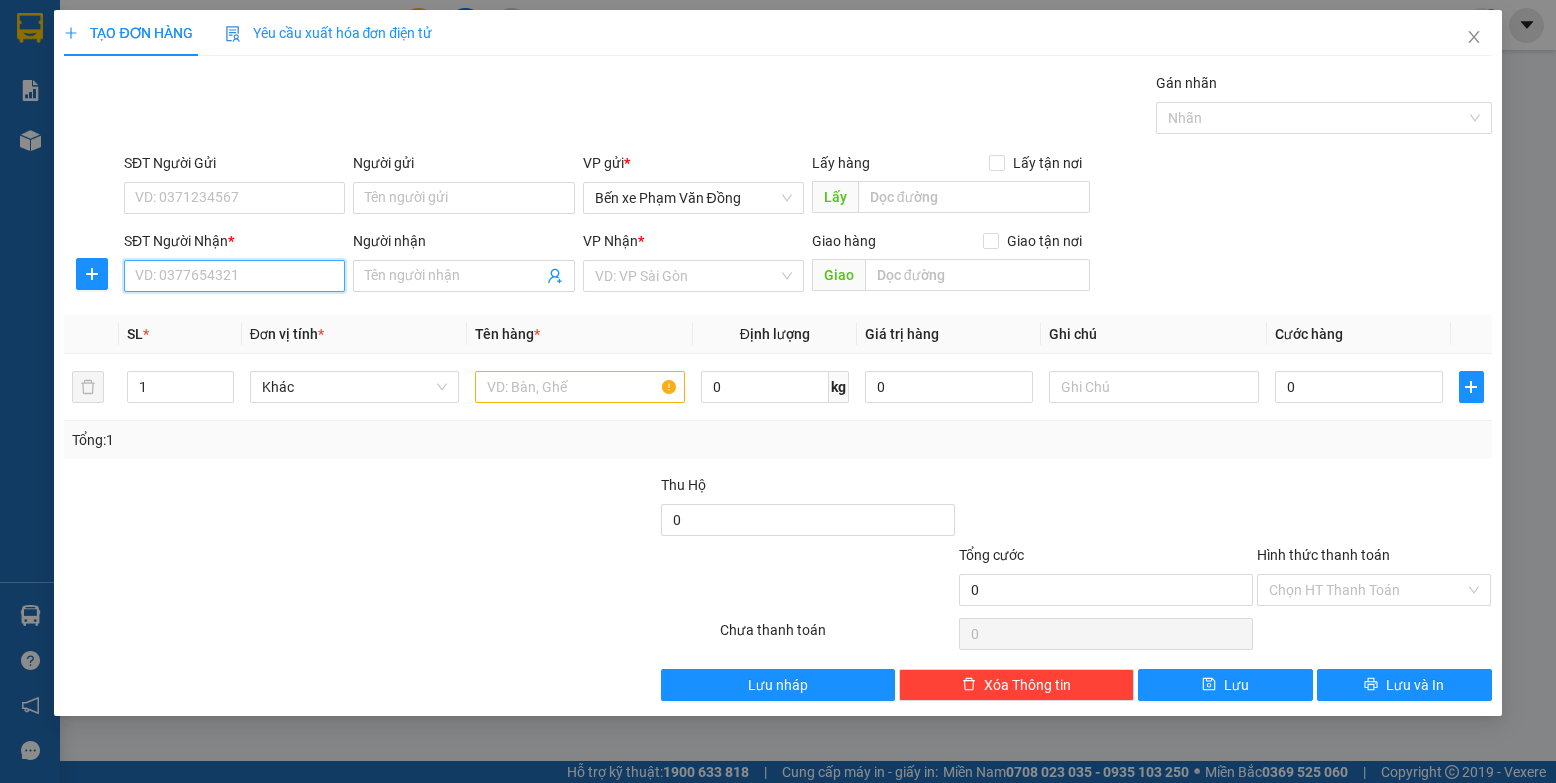 click on "SĐT Người Nhận  *" at bounding box center [234, 276] 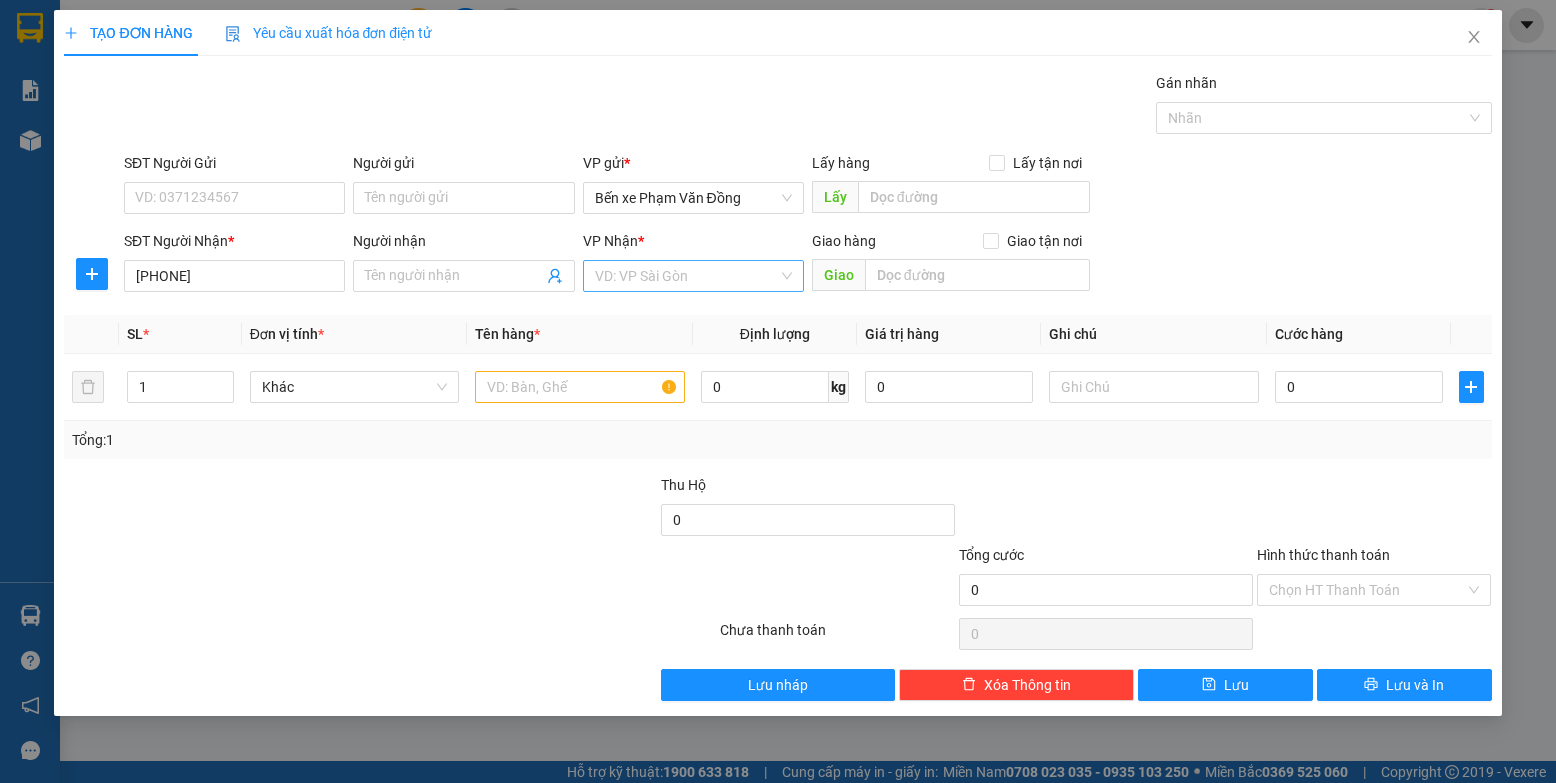 click at bounding box center (686, 276) 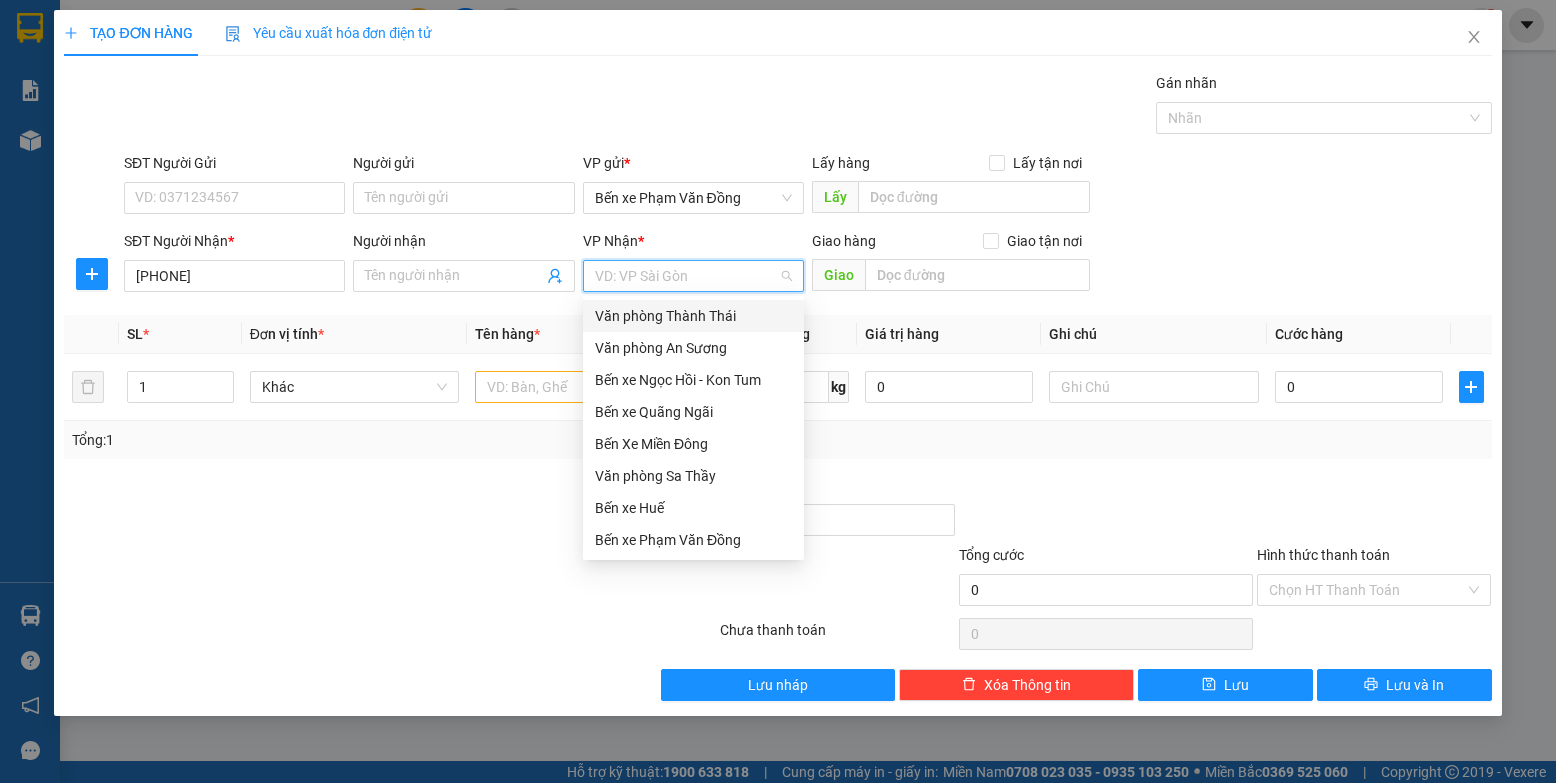 click on "Văn phòng Thành Thái" at bounding box center [693, 316] 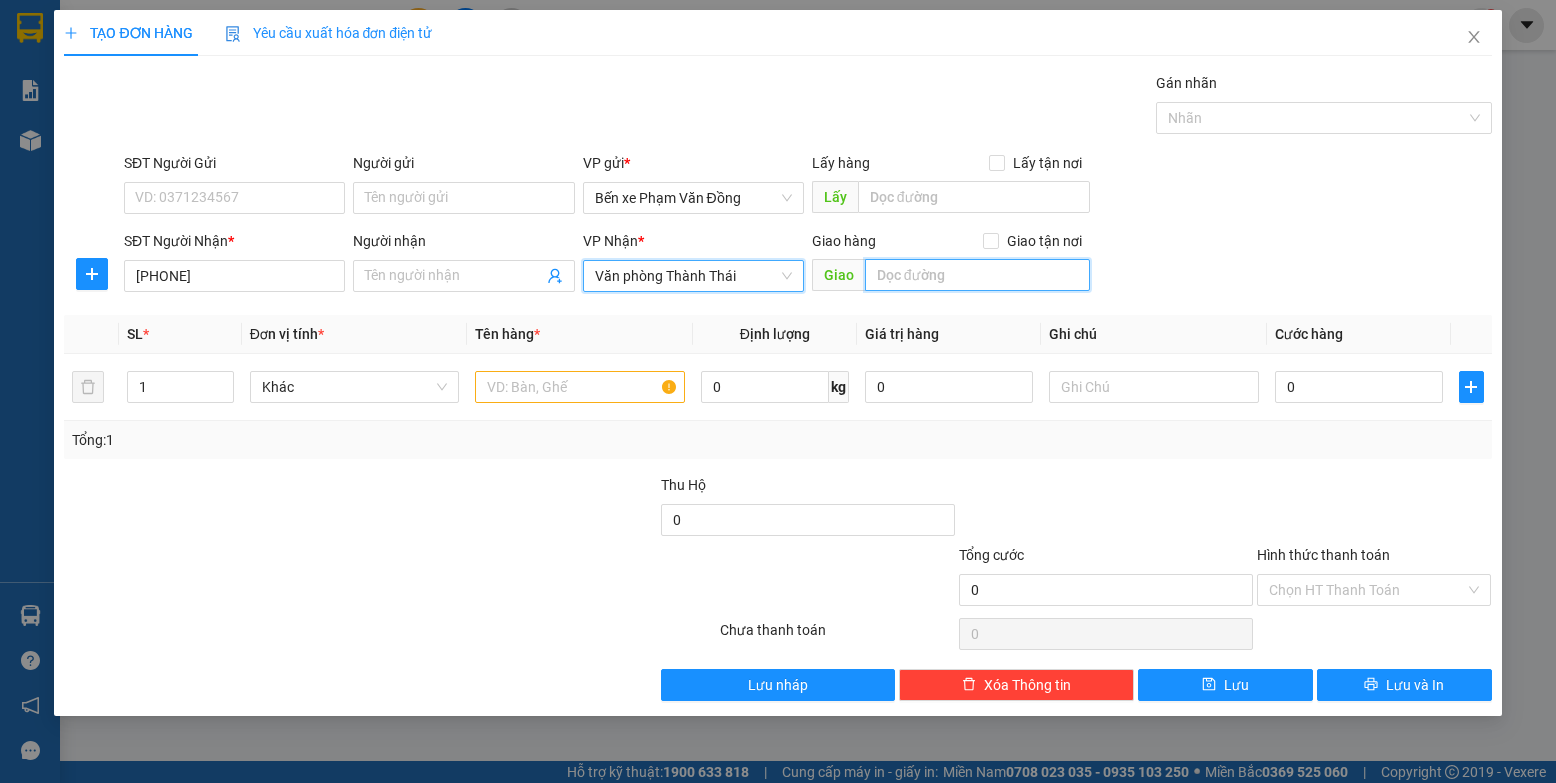 click at bounding box center [978, 275] 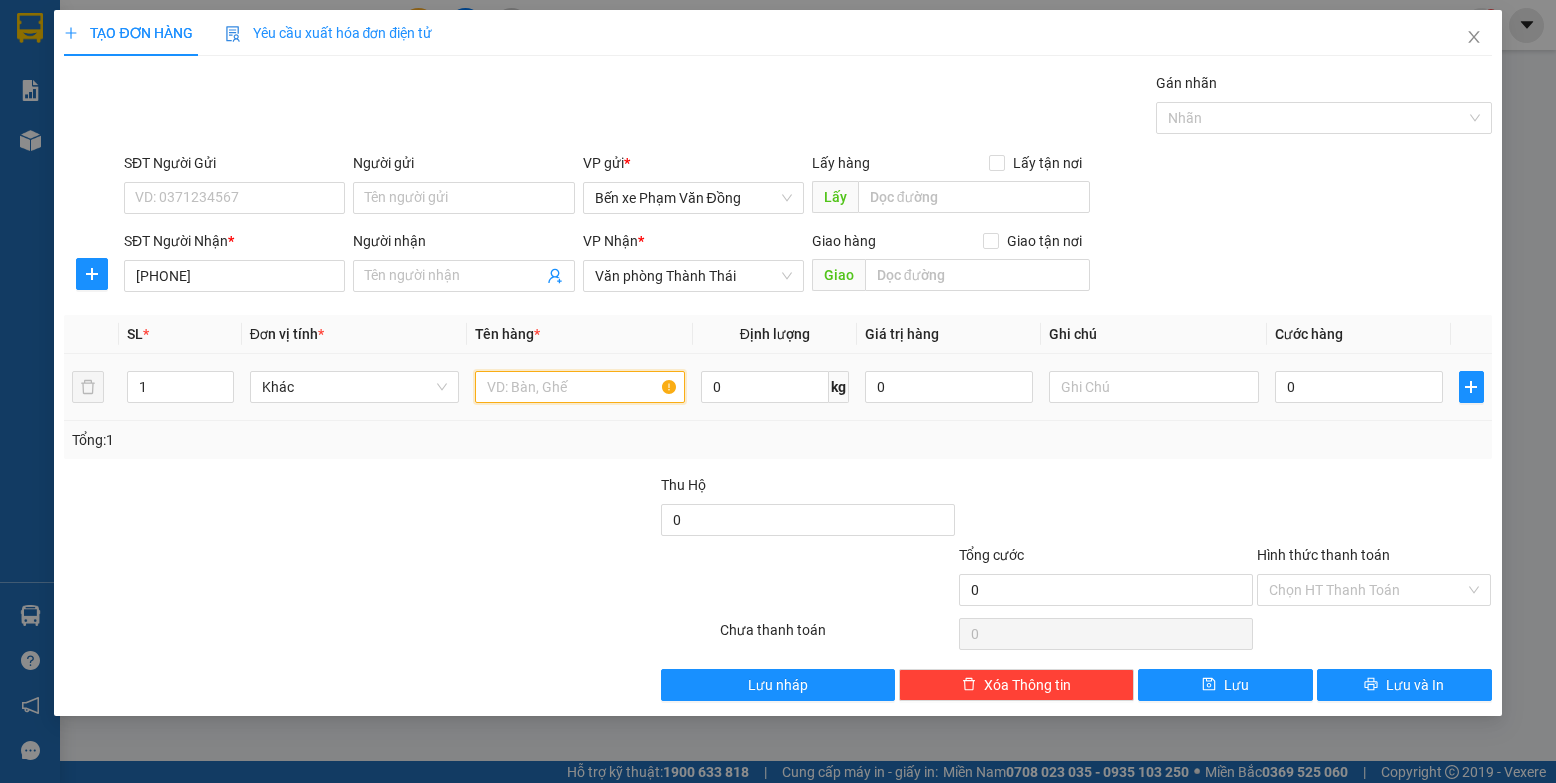 click at bounding box center (580, 387) 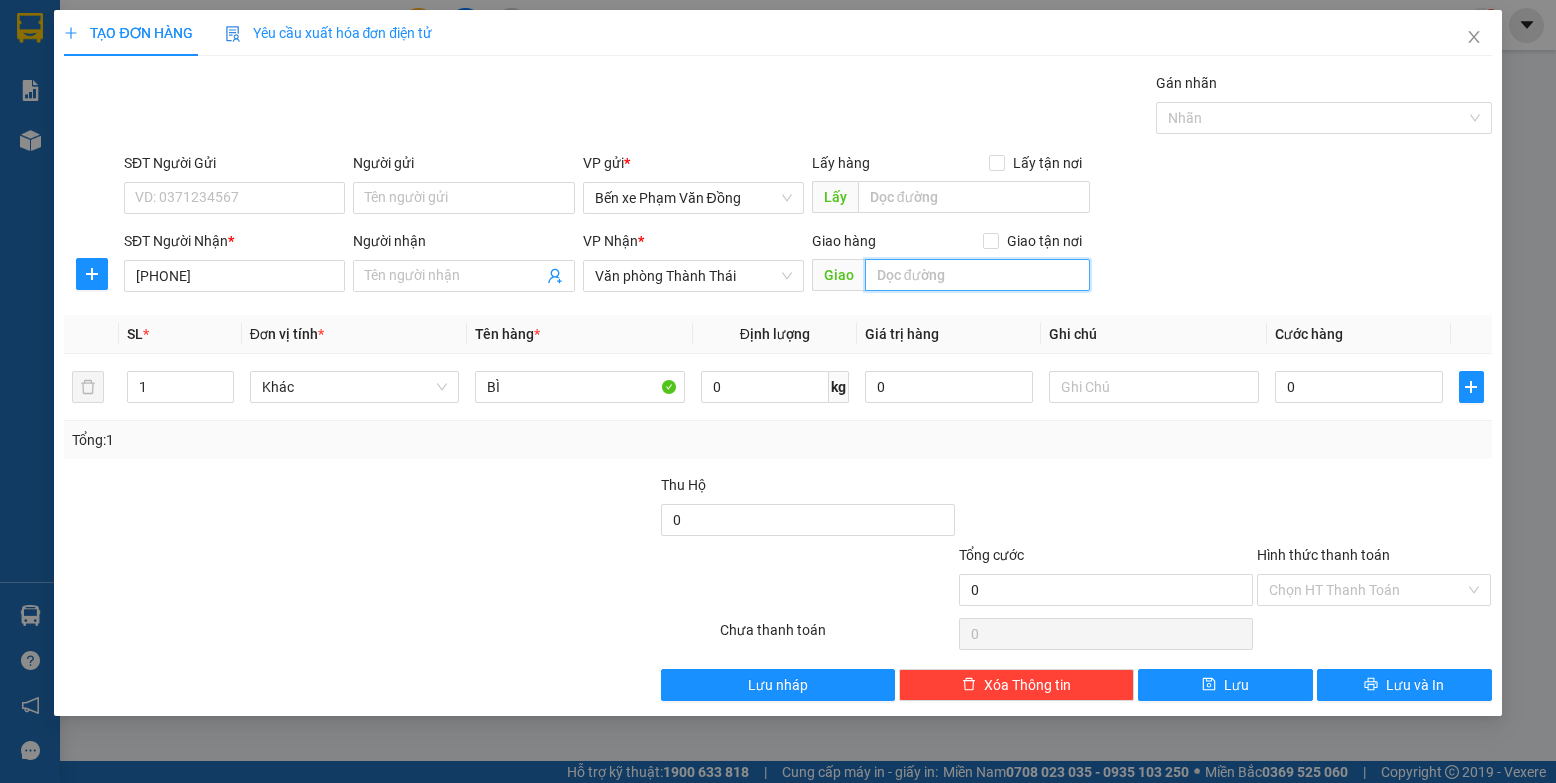 click at bounding box center [978, 275] 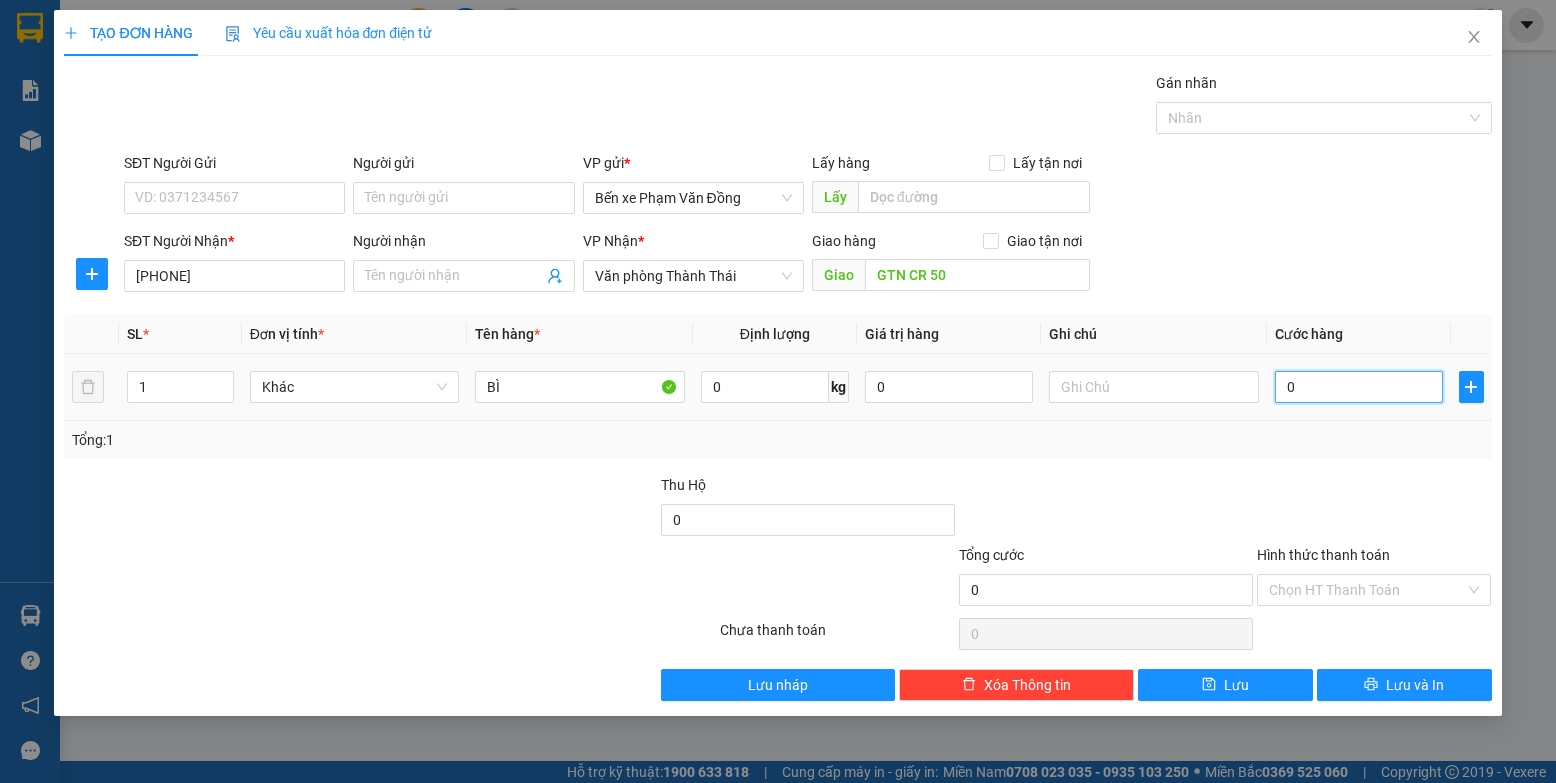 click on "0" at bounding box center (1359, 387) 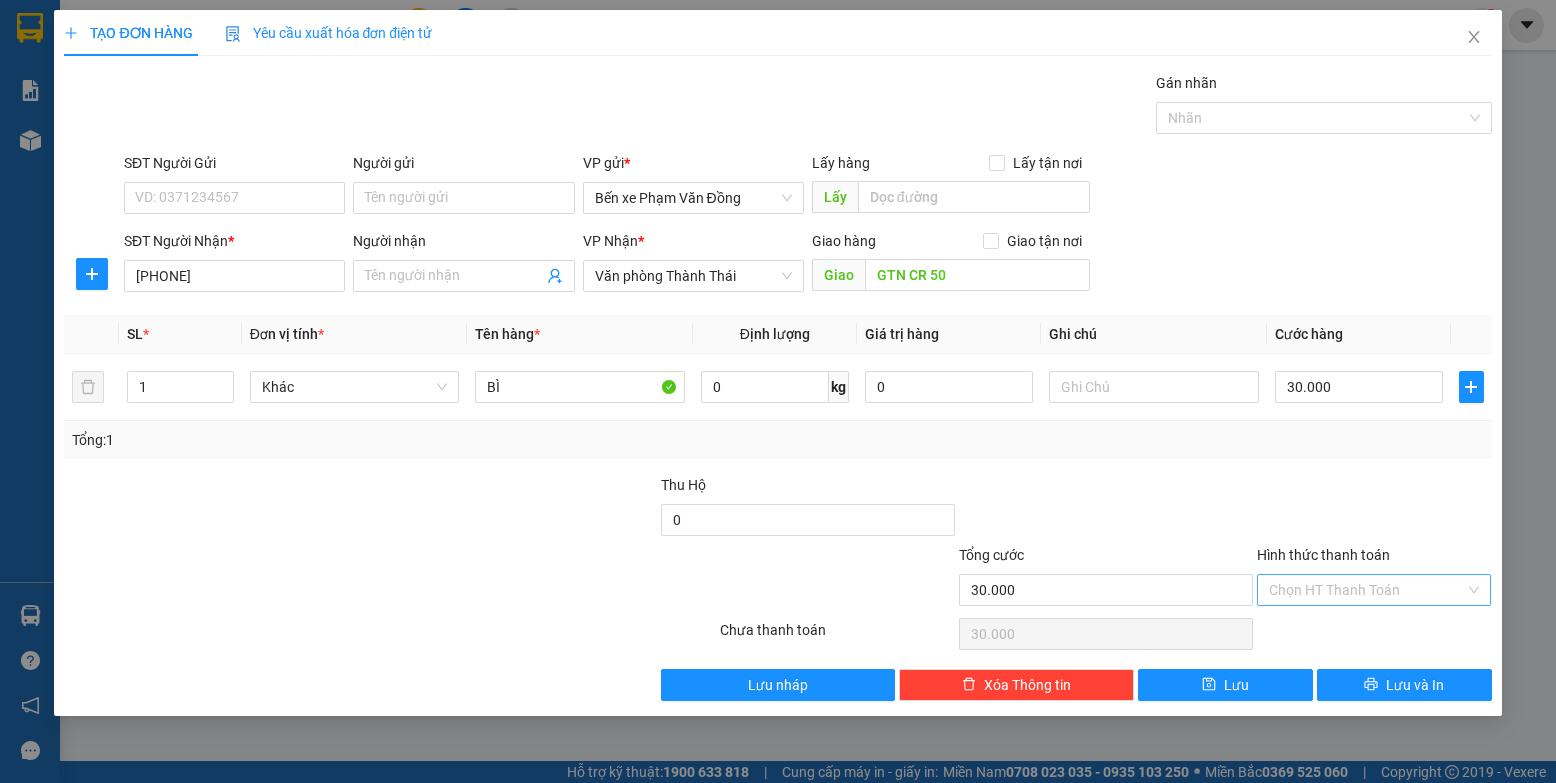 click on "Hình thức thanh toán" at bounding box center (1367, 590) 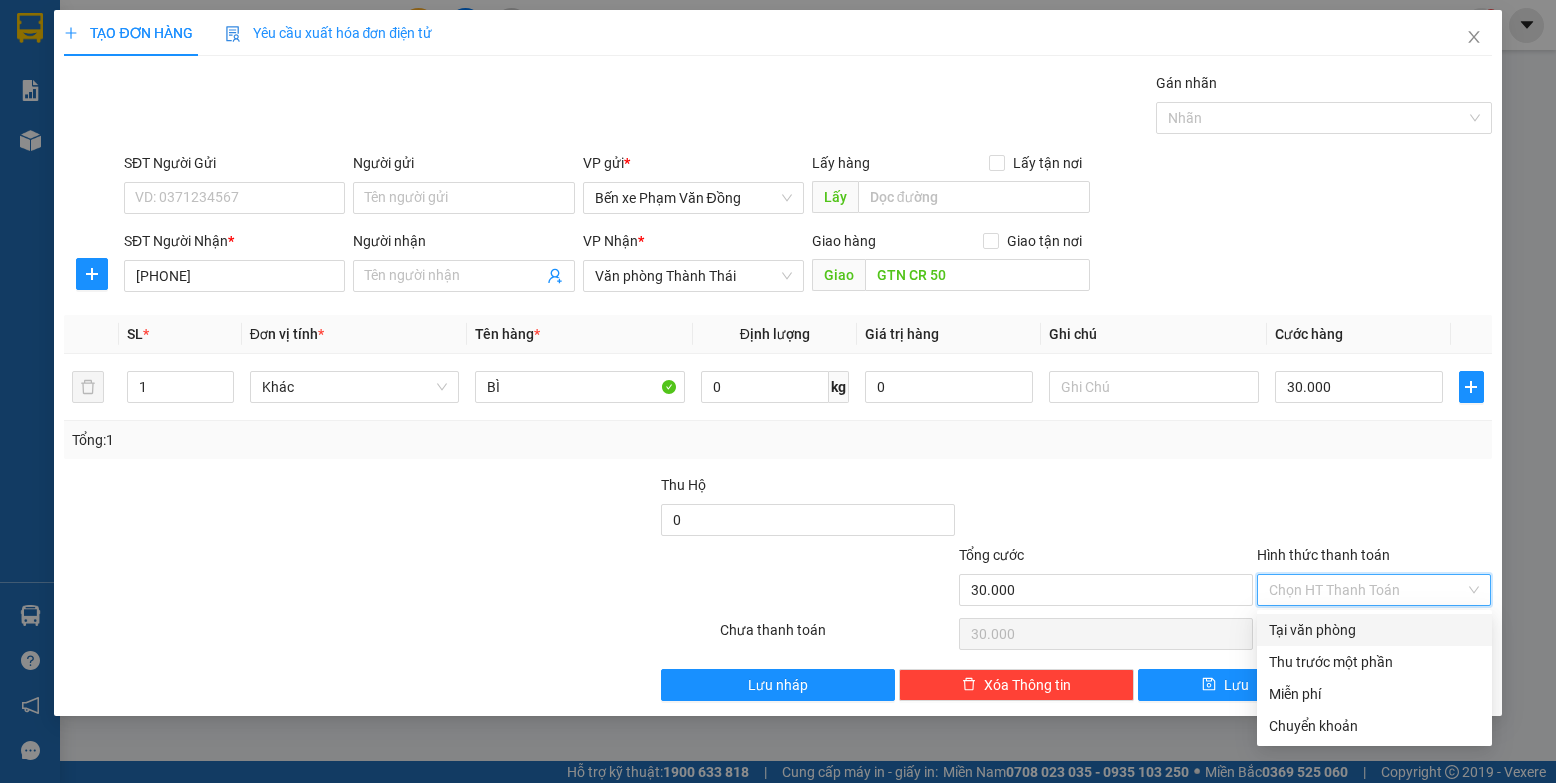 click on "Tại văn phòng" at bounding box center [1374, 630] 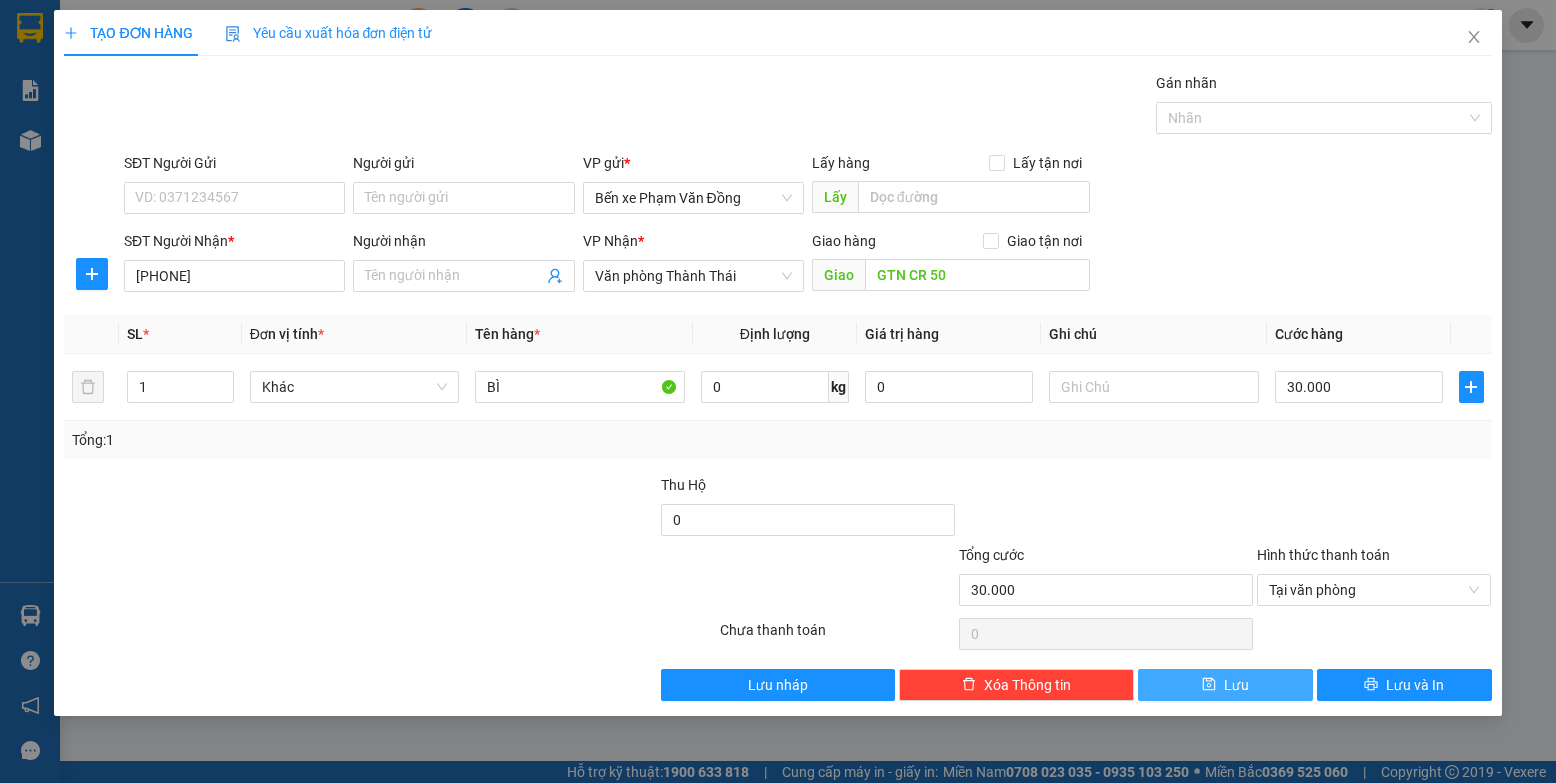click on "Lưu" at bounding box center (1236, 685) 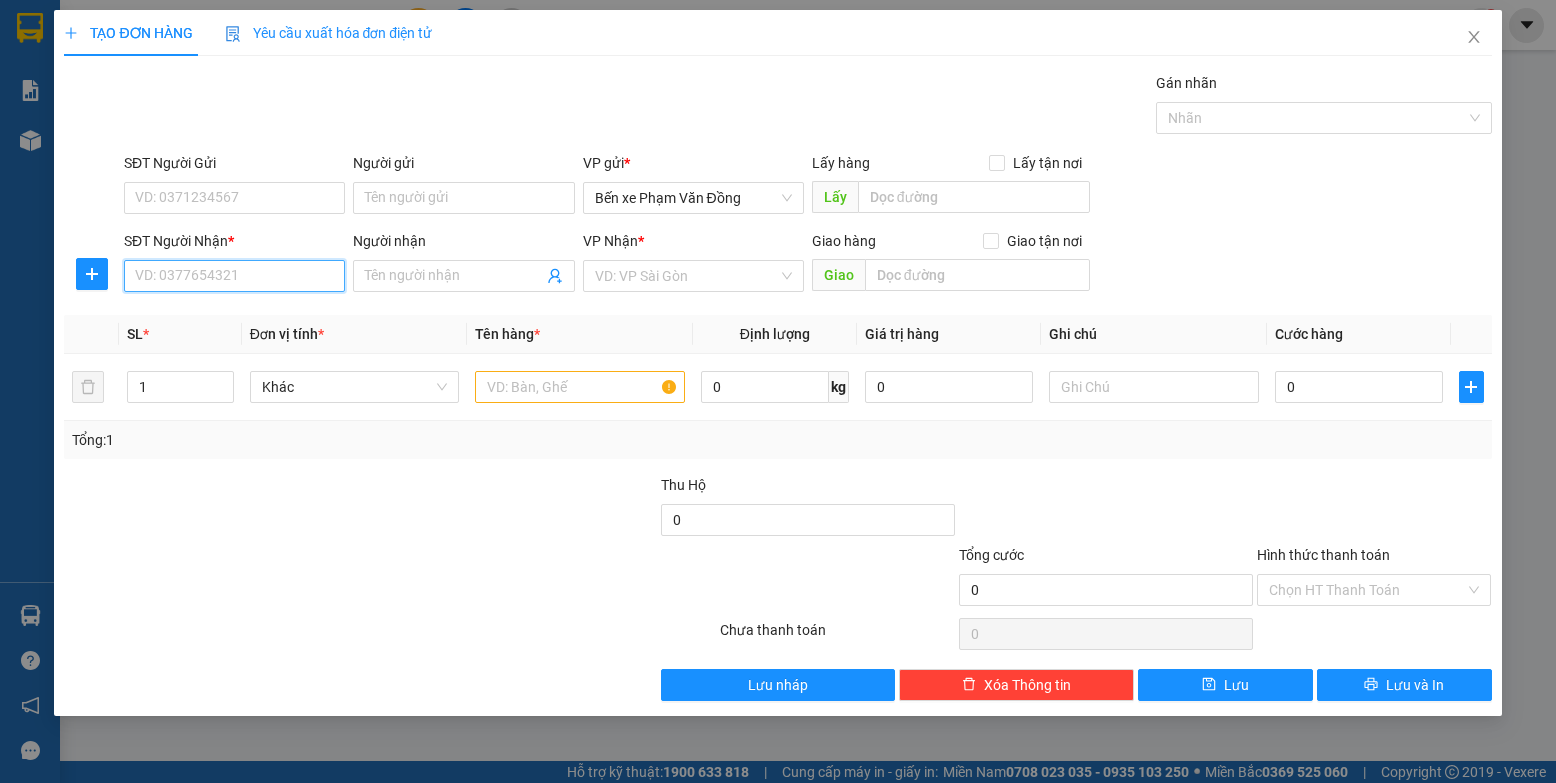 click on "SĐT Người Nhận  *" at bounding box center (234, 276) 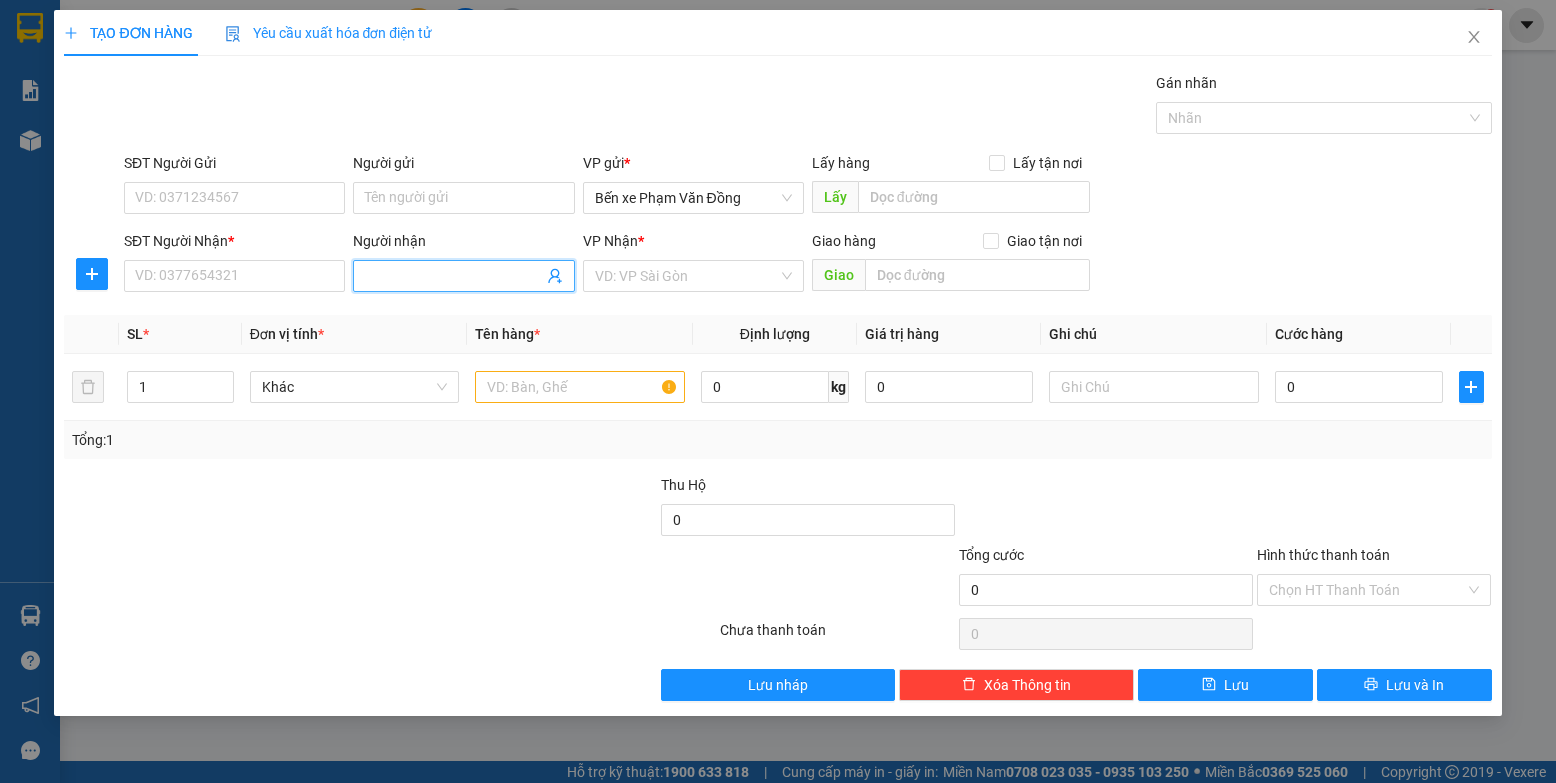 click on "Người nhận" at bounding box center [453, 276] 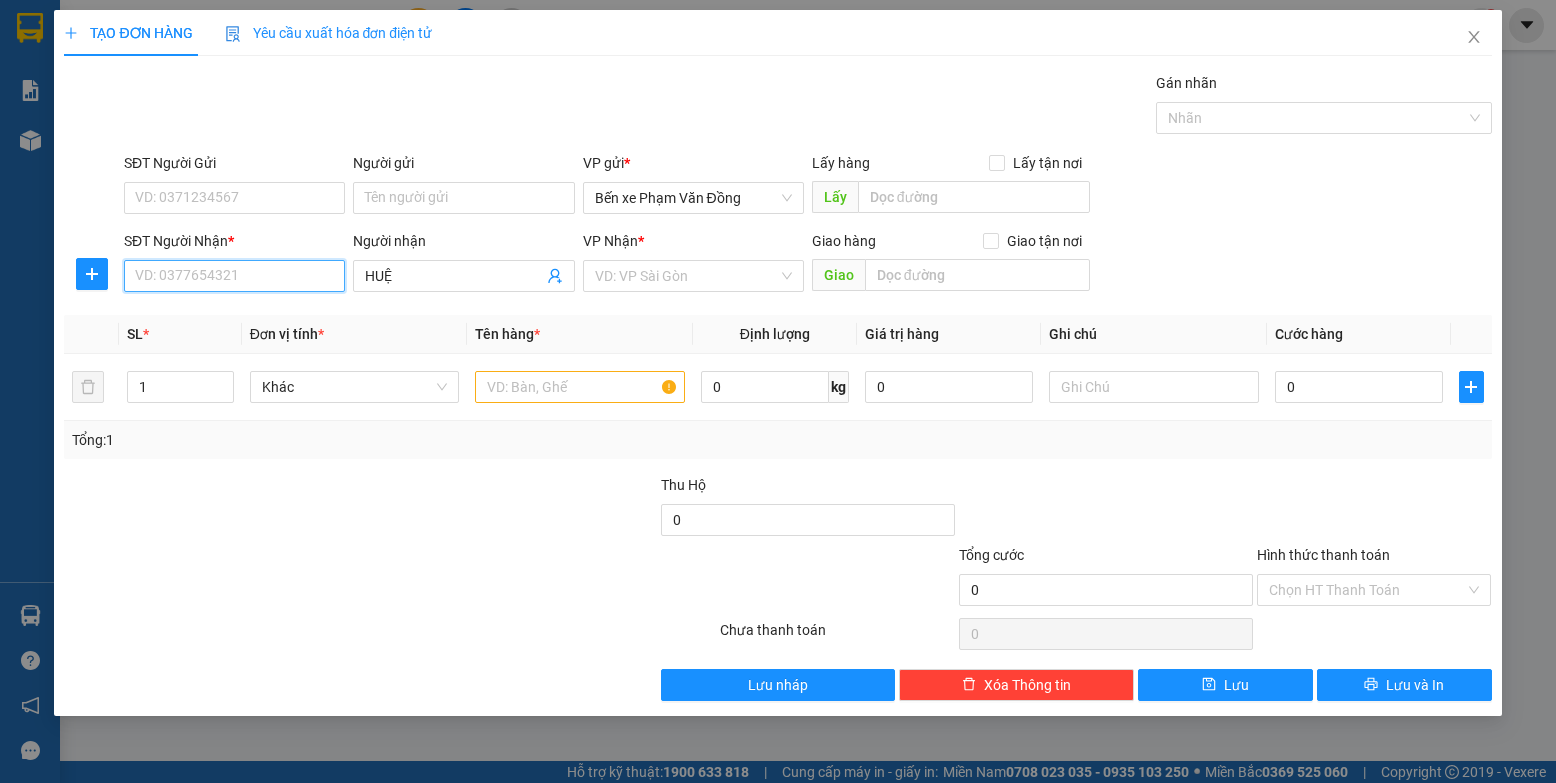 click on "SĐT Người Nhận  *" at bounding box center [234, 276] 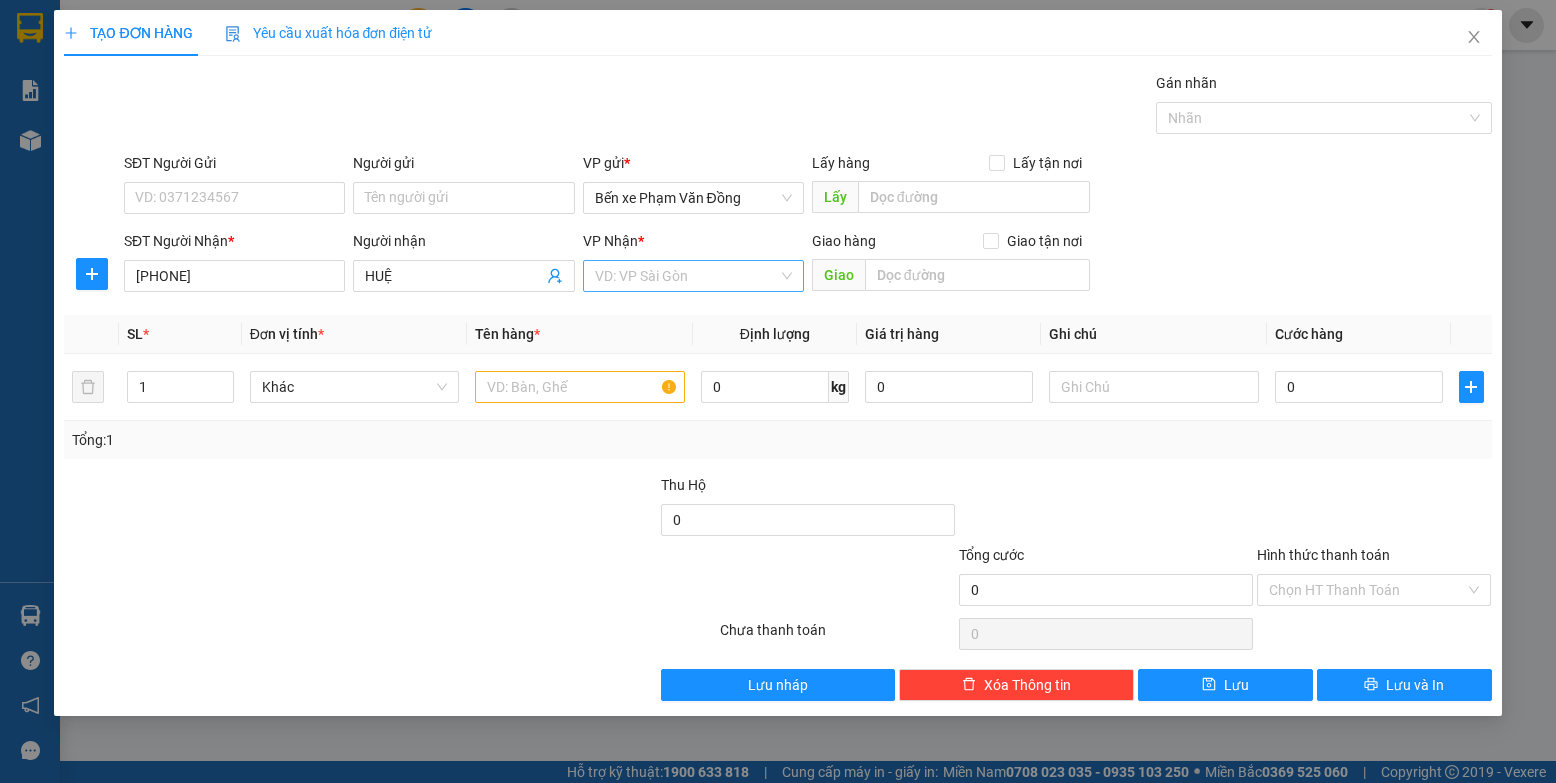 click at bounding box center [686, 276] 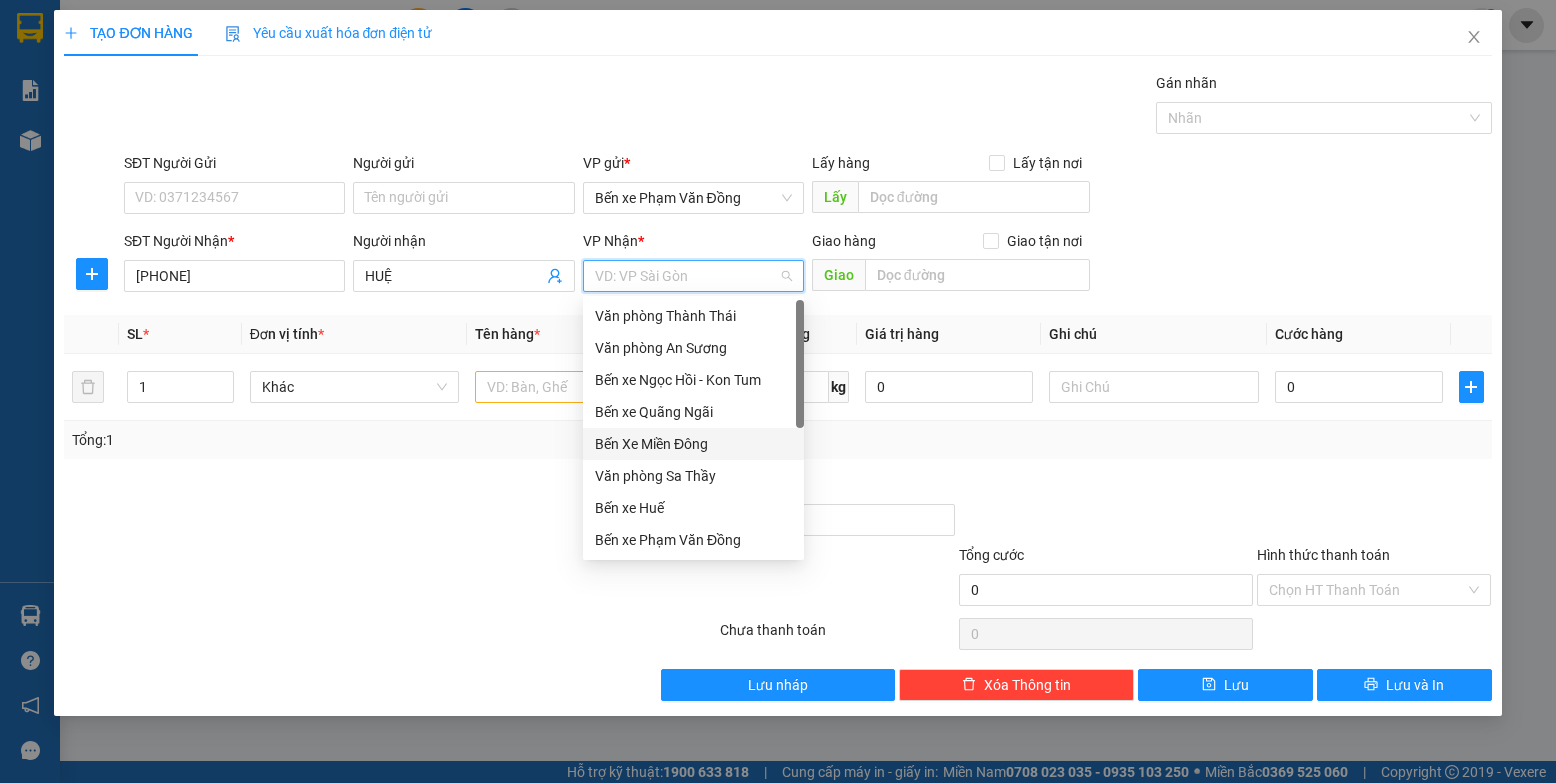 click on "Bến Xe Miền Đông" at bounding box center [693, 444] 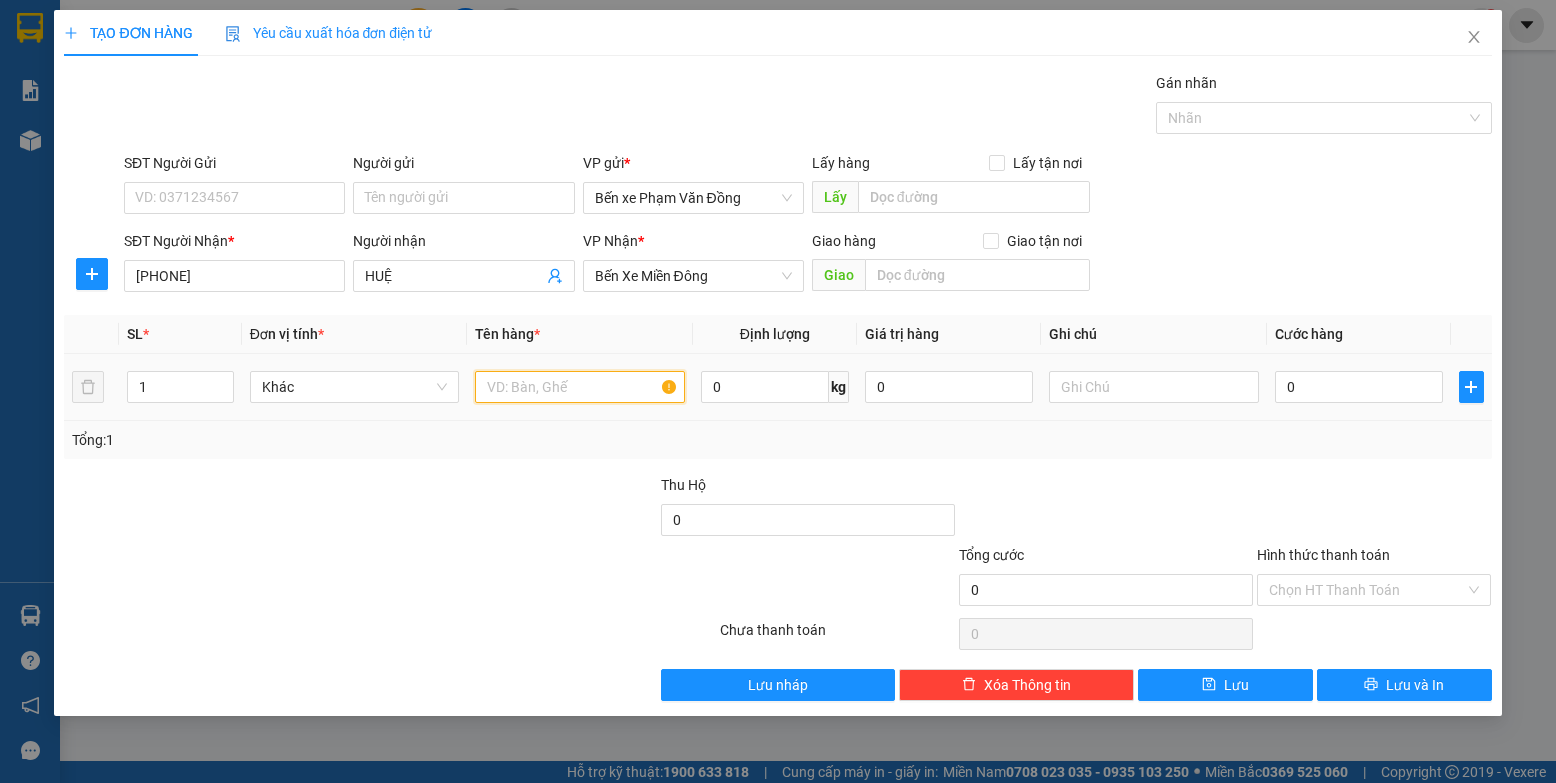 click at bounding box center [580, 387] 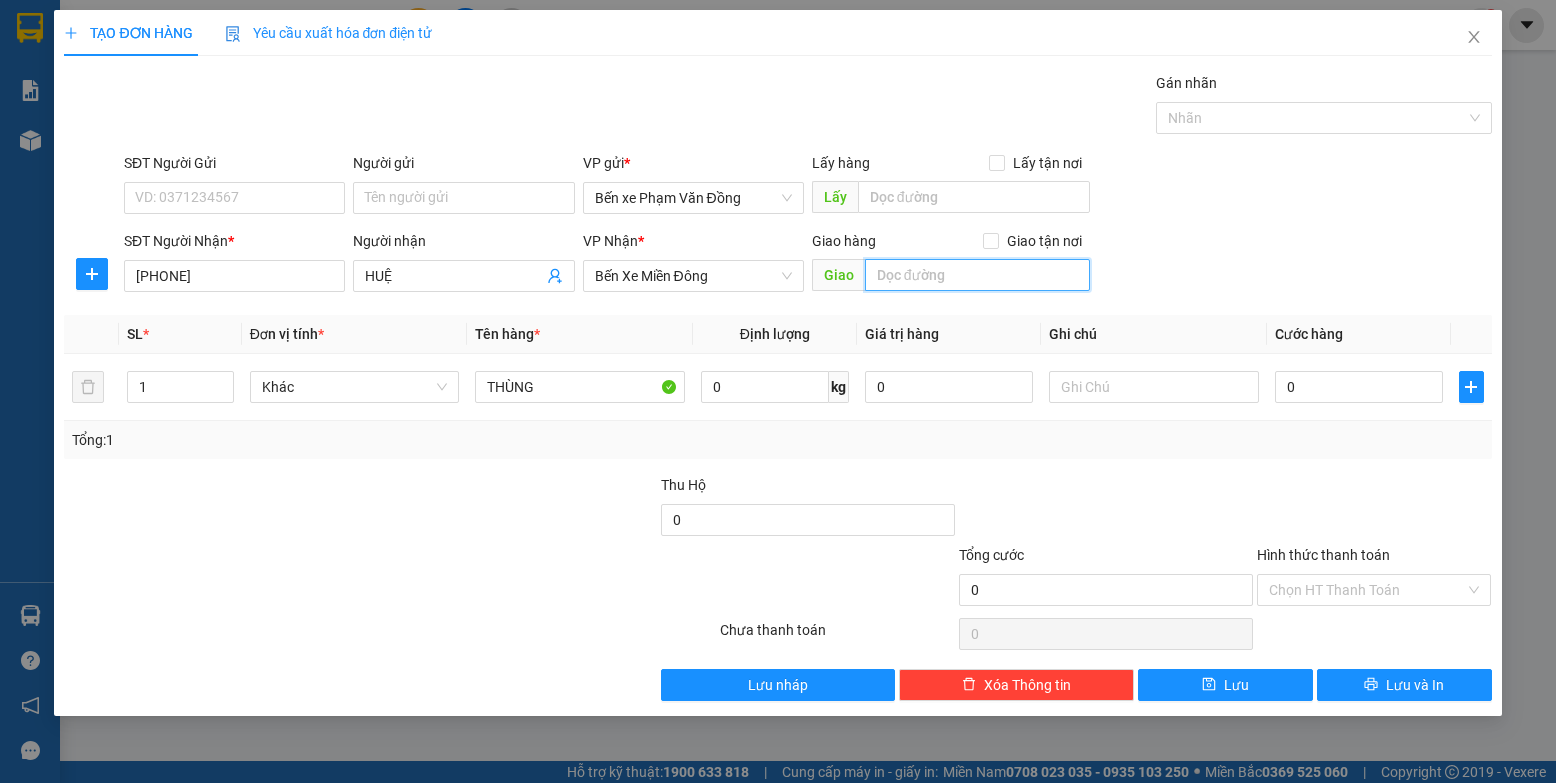 click at bounding box center (978, 275) 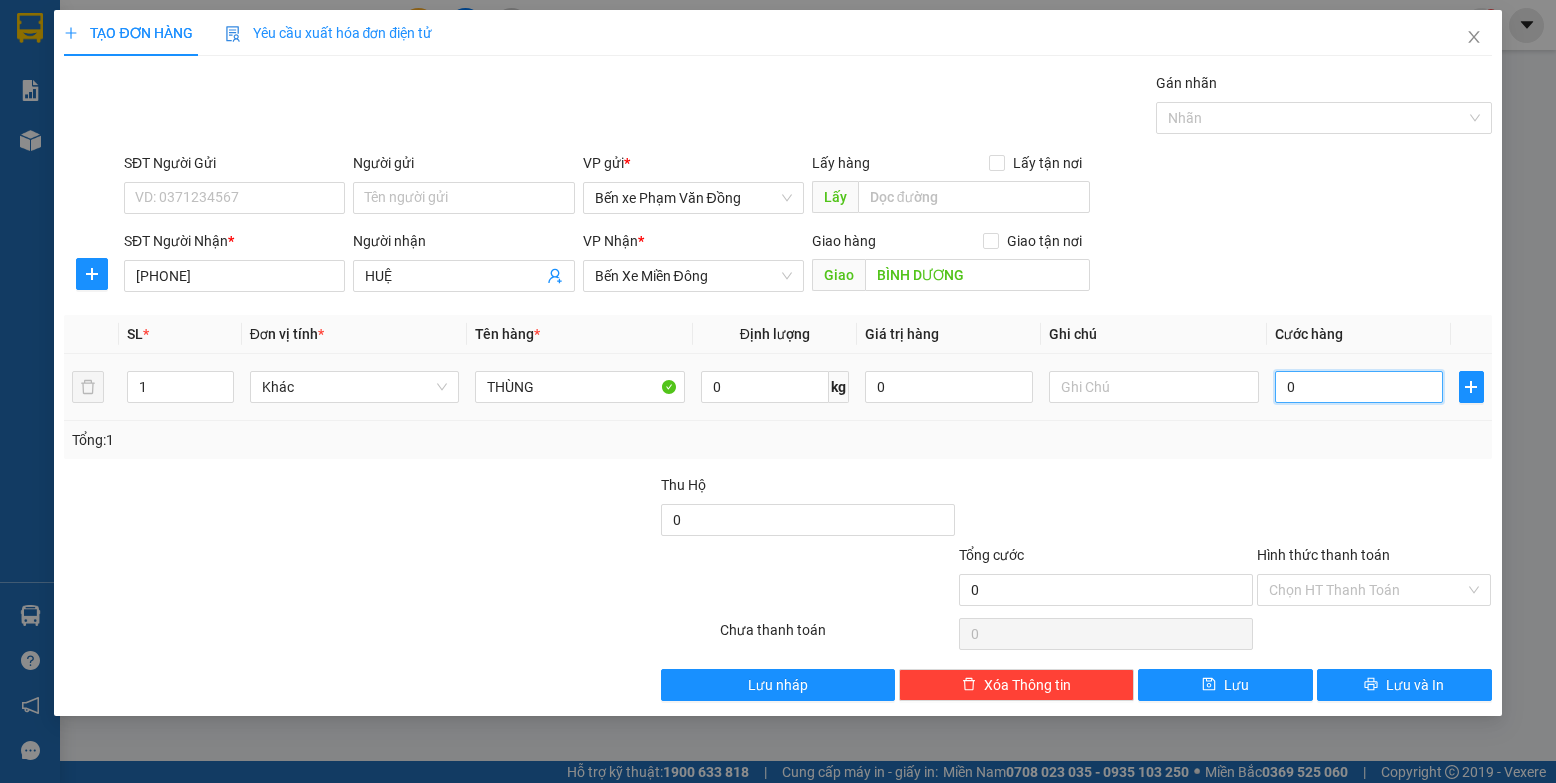 click on "0" at bounding box center [1359, 387] 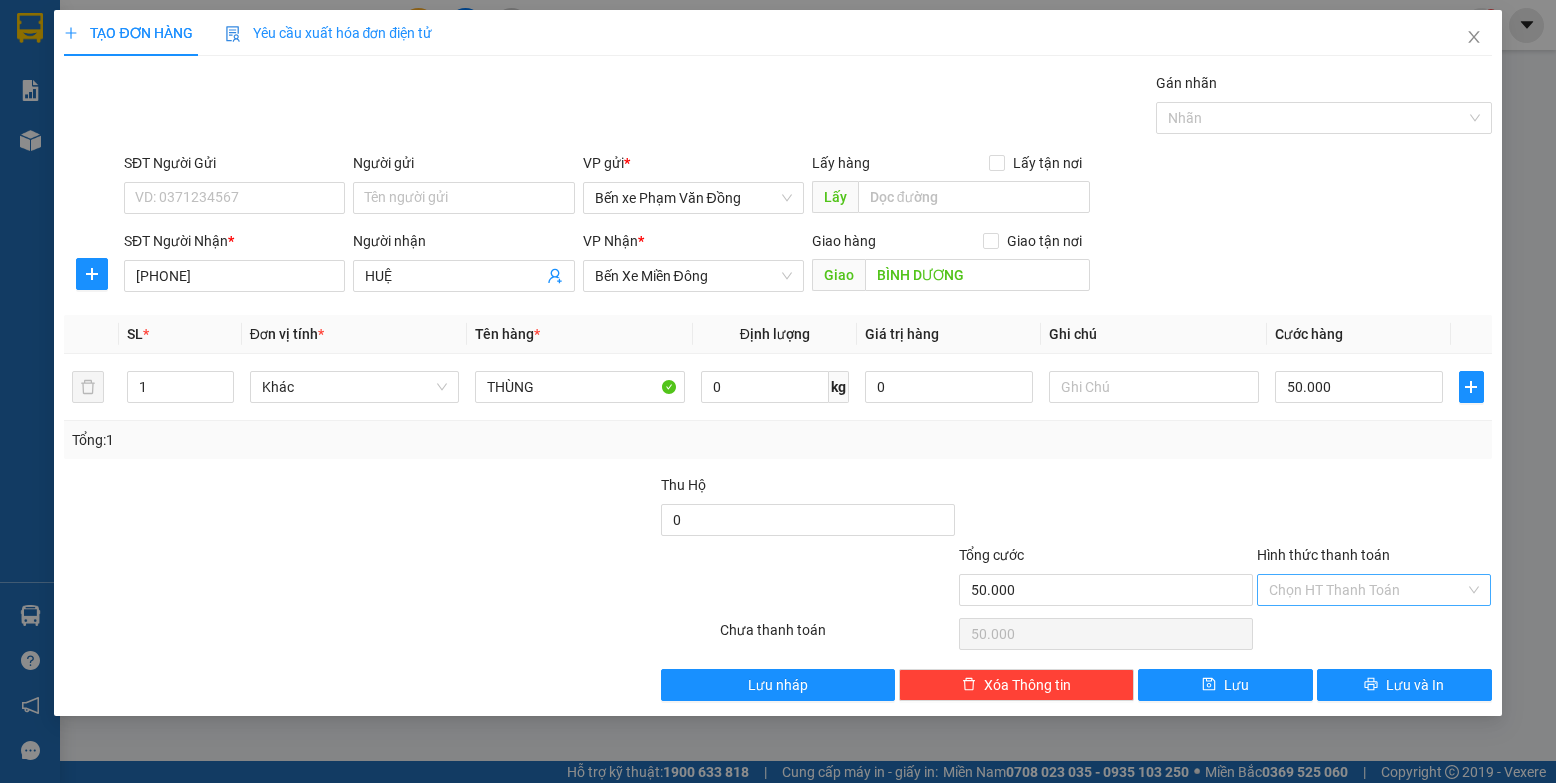click on "Hình thức thanh toán" at bounding box center [1367, 590] 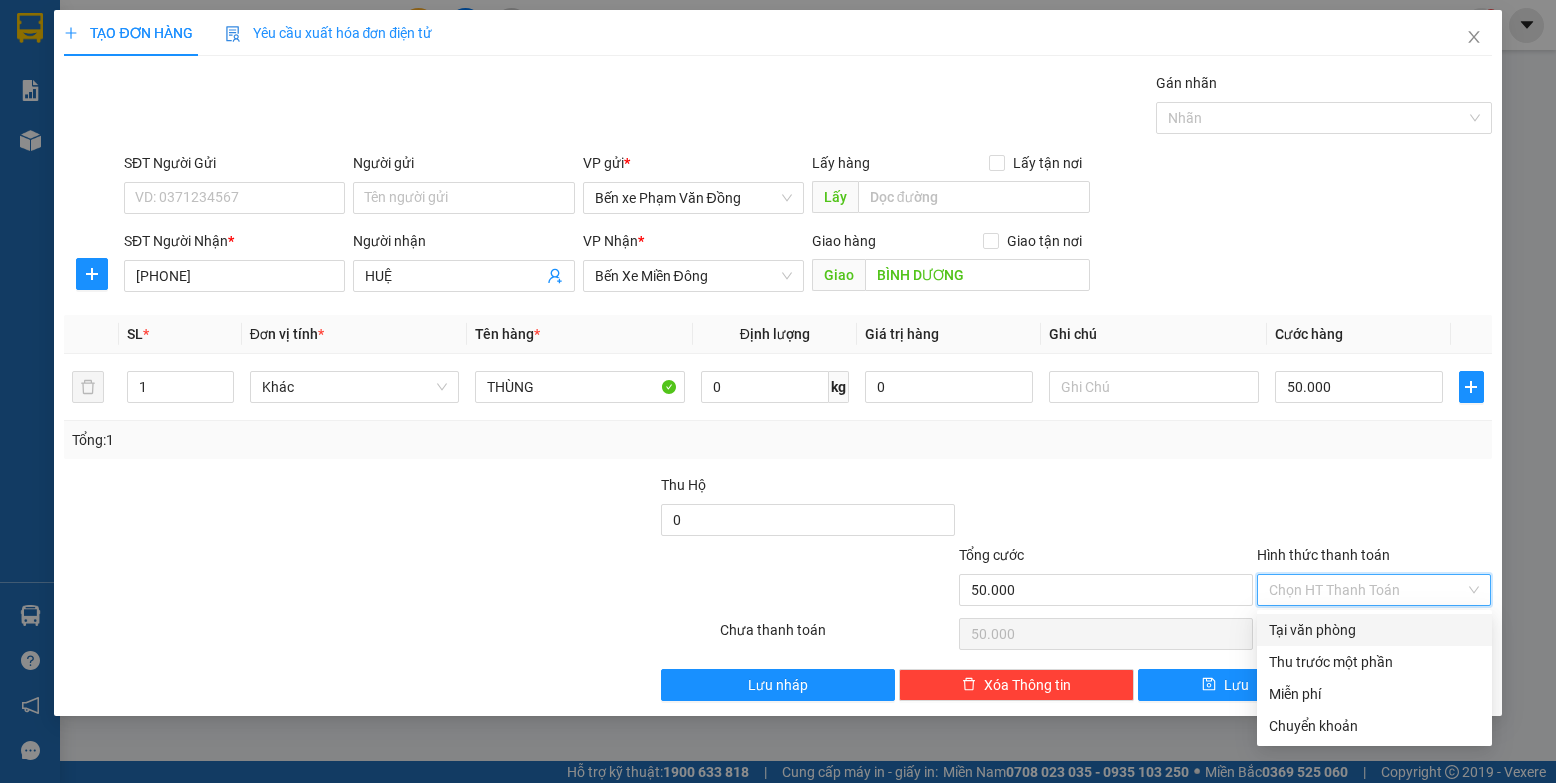 click at bounding box center [270, 579] 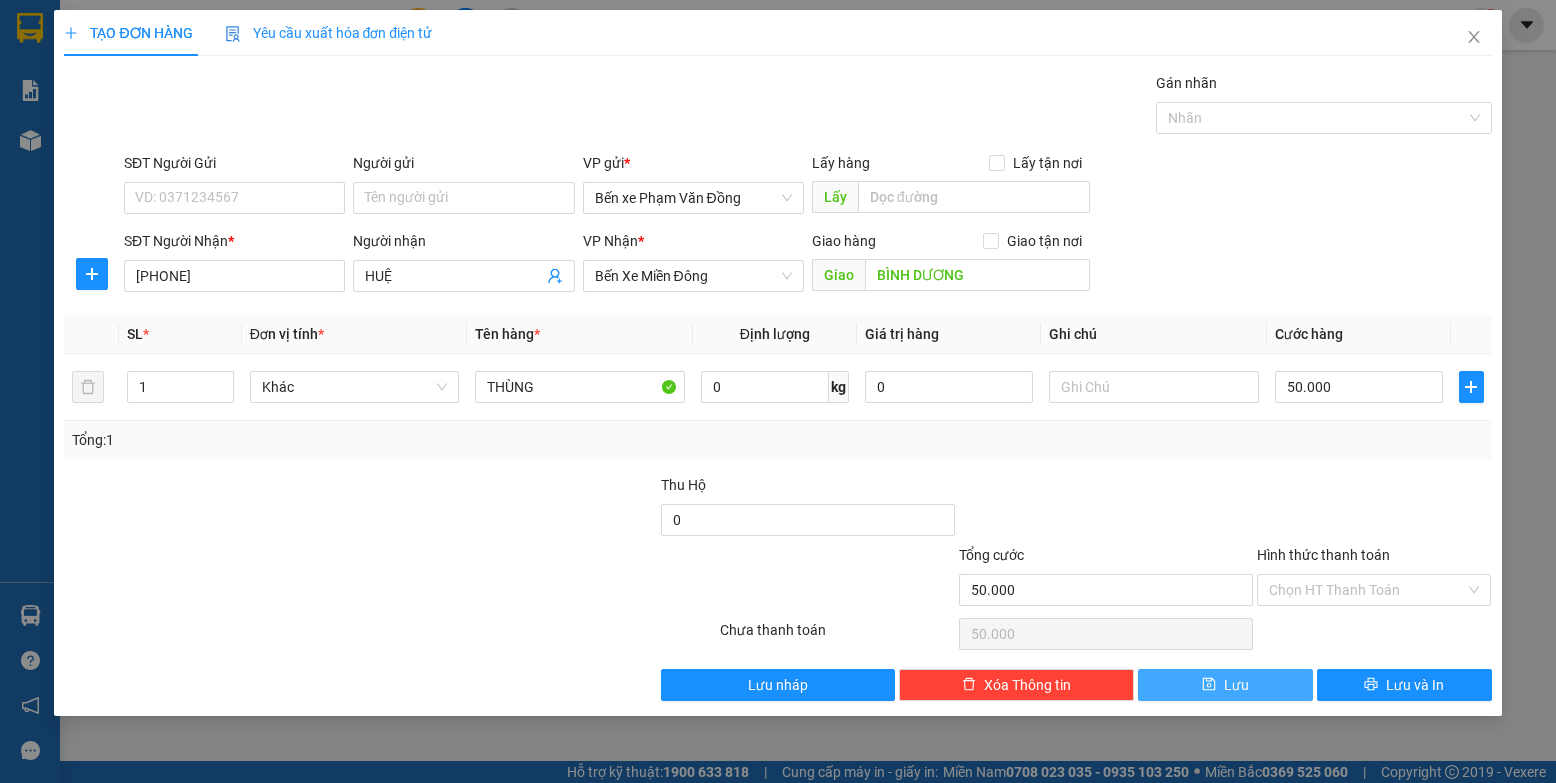 click on "Lưu" at bounding box center (1225, 685) 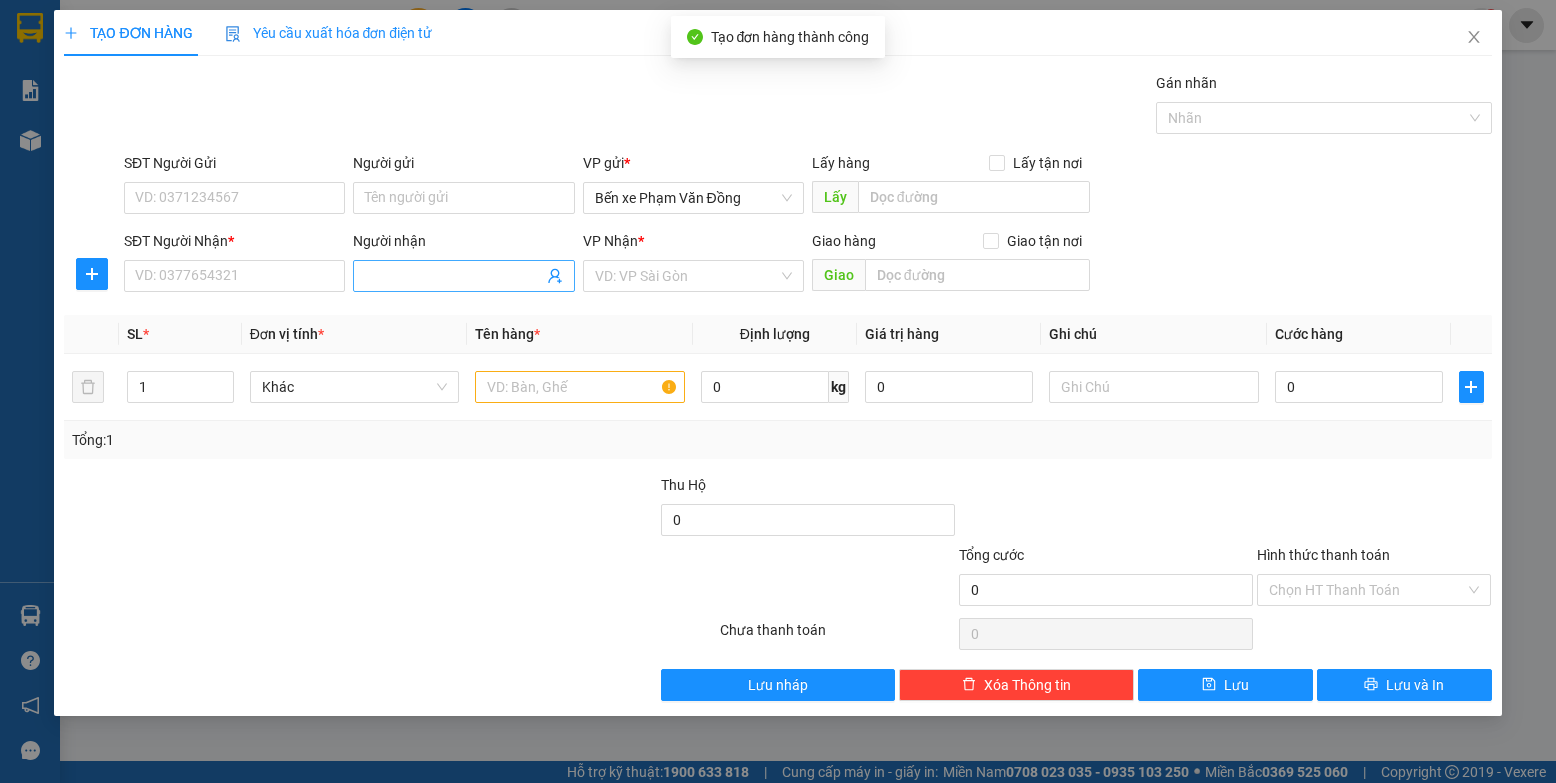 click on "Người nhận" at bounding box center (453, 276) 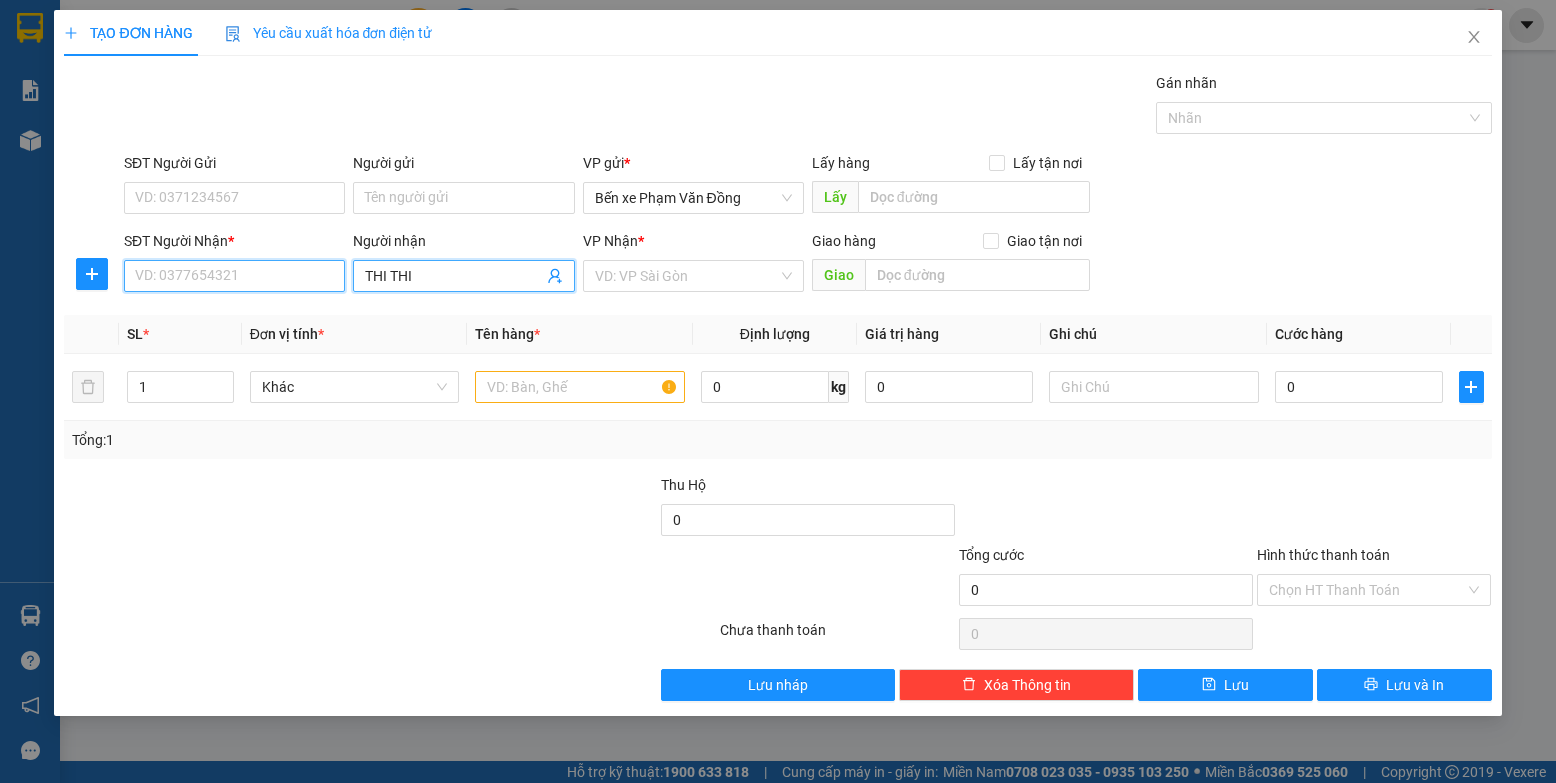 click on "SĐT Người Nhận  *" at bounding box center (234, 276) 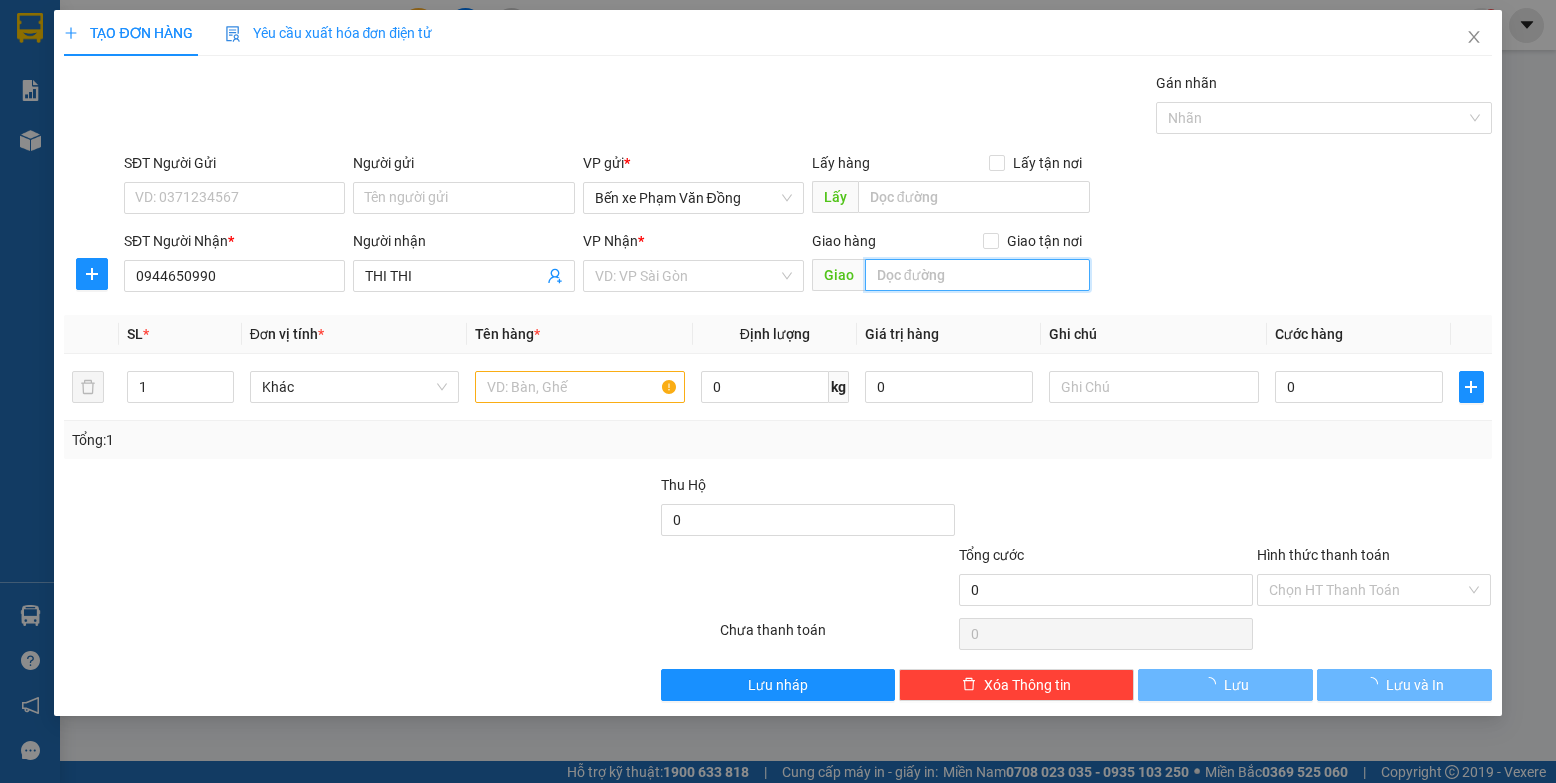 click at bounding box center [978, 275] 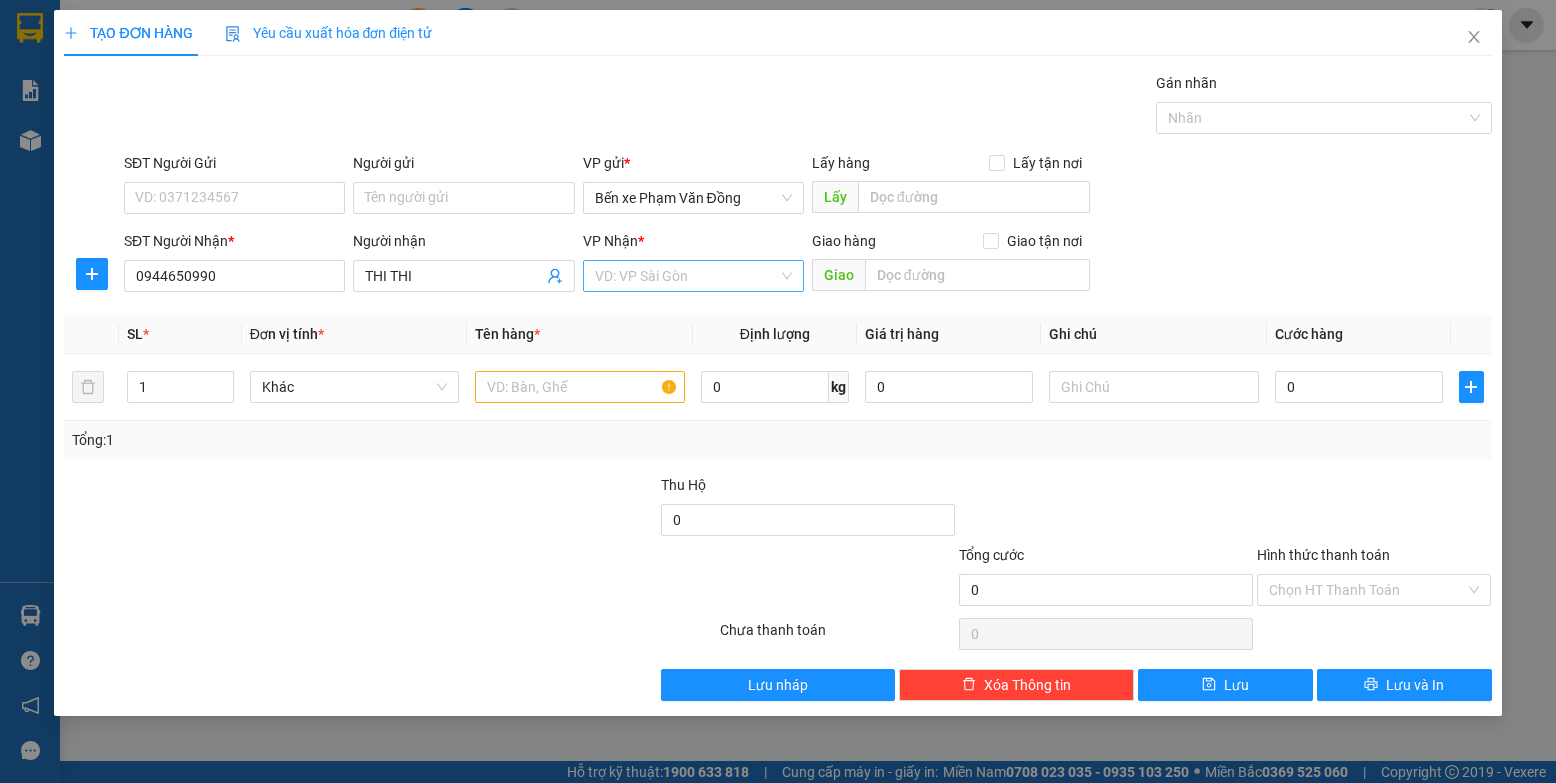 click at bounding box center [686, 276] 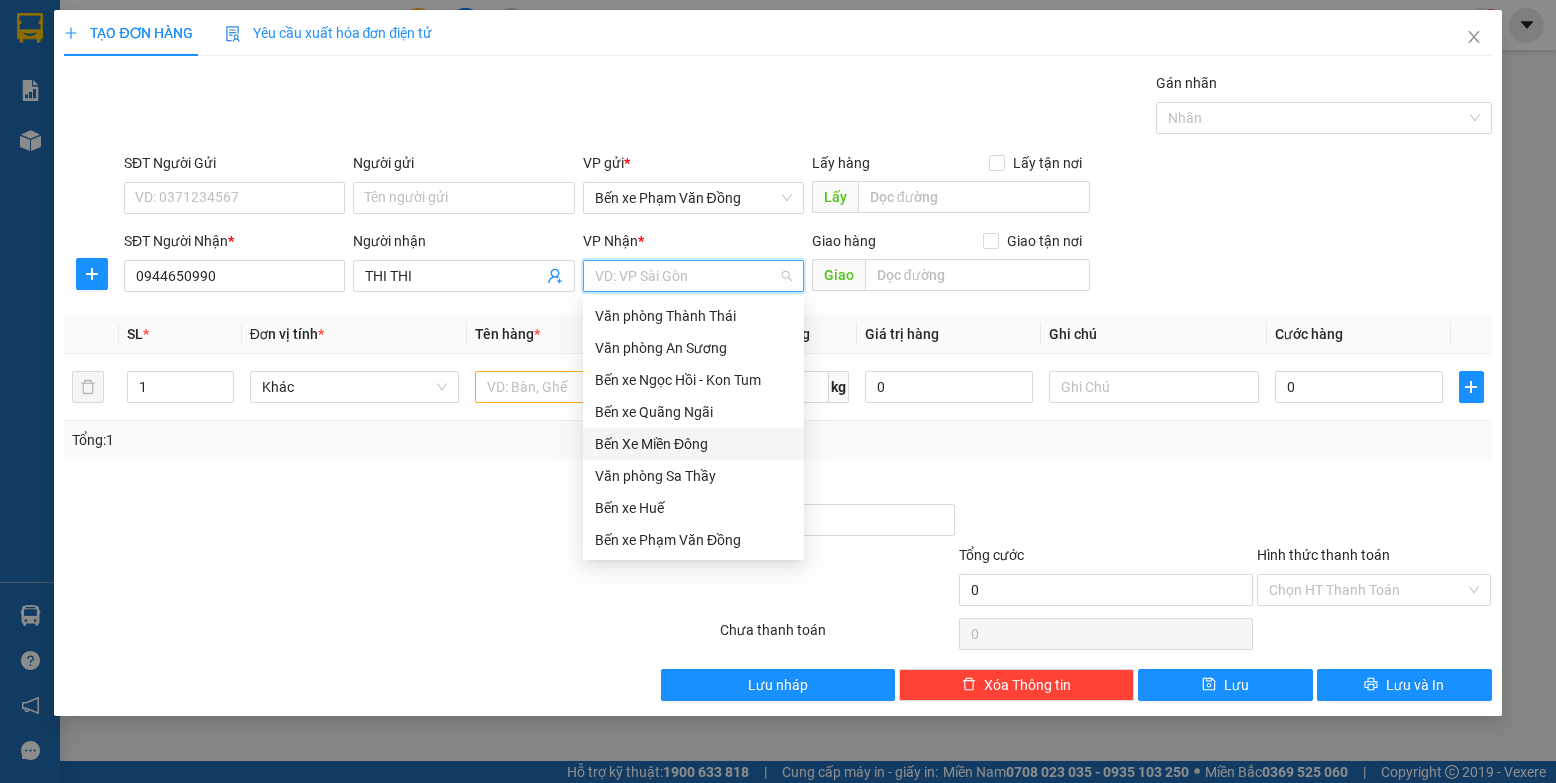 click on "Bến Xe Miền Đông" at bounding box center [693, 444] 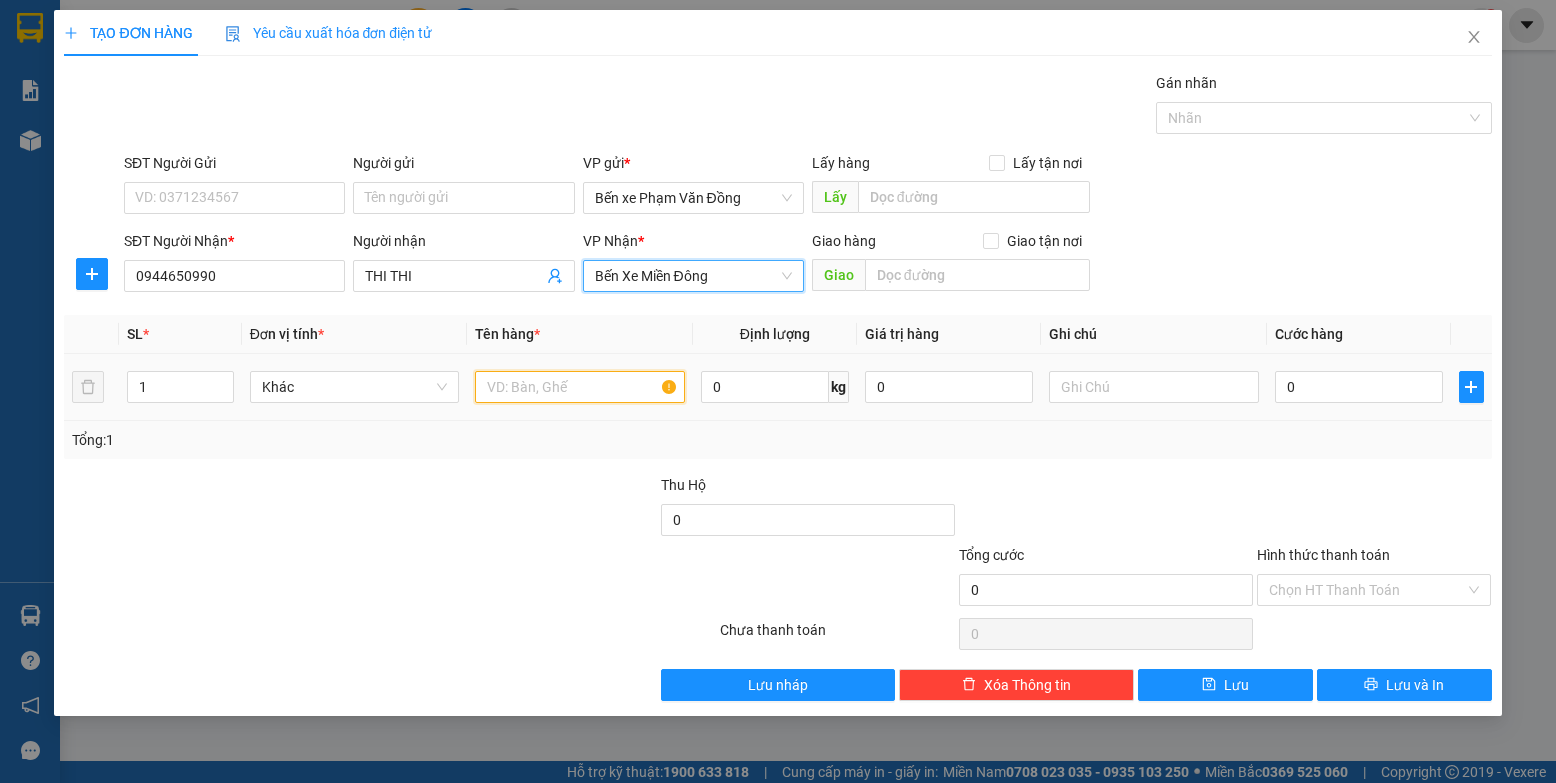 click at bounding box center (580, 387) 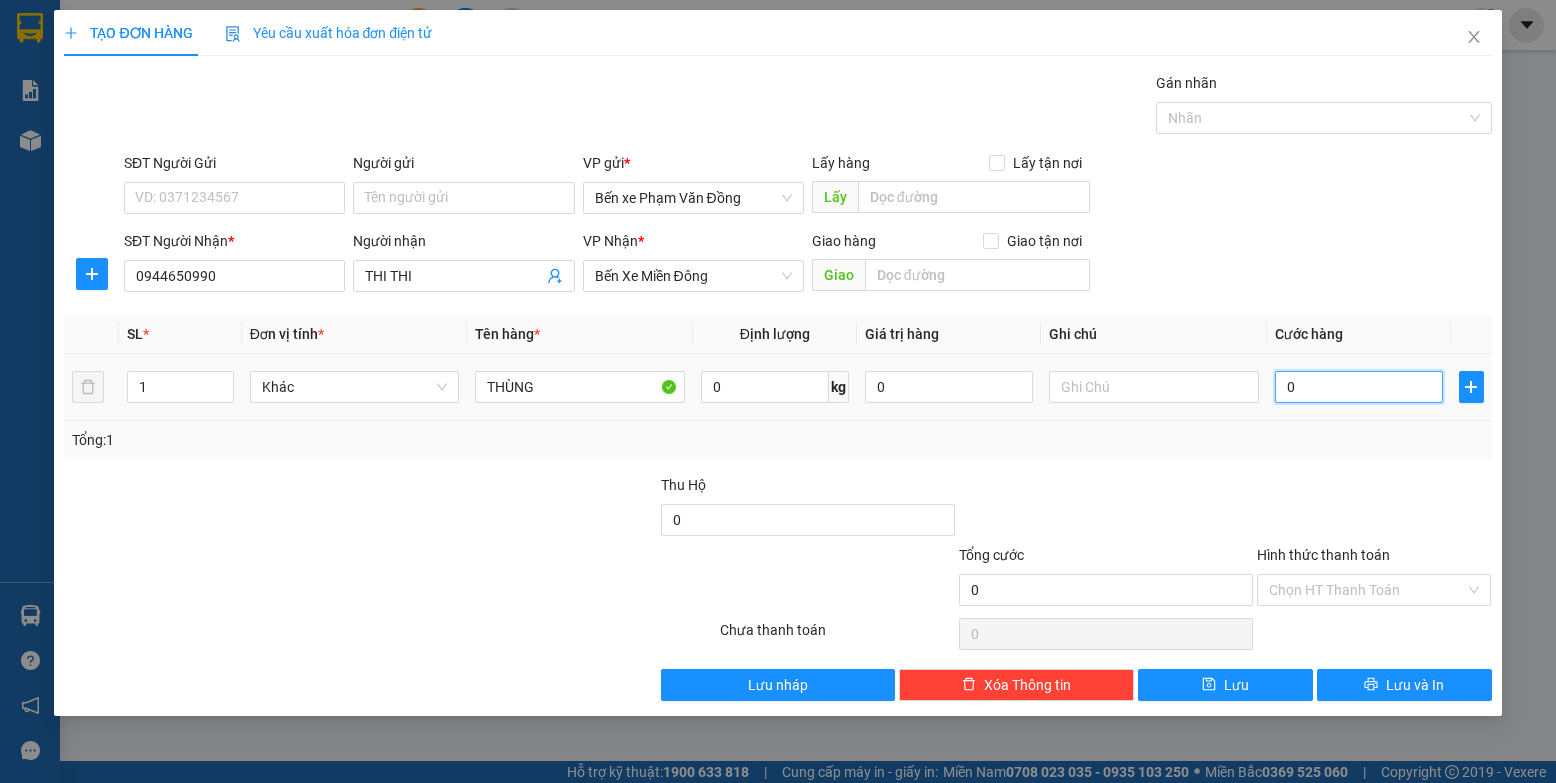 click on "0" at bounding box center (1359, 387) 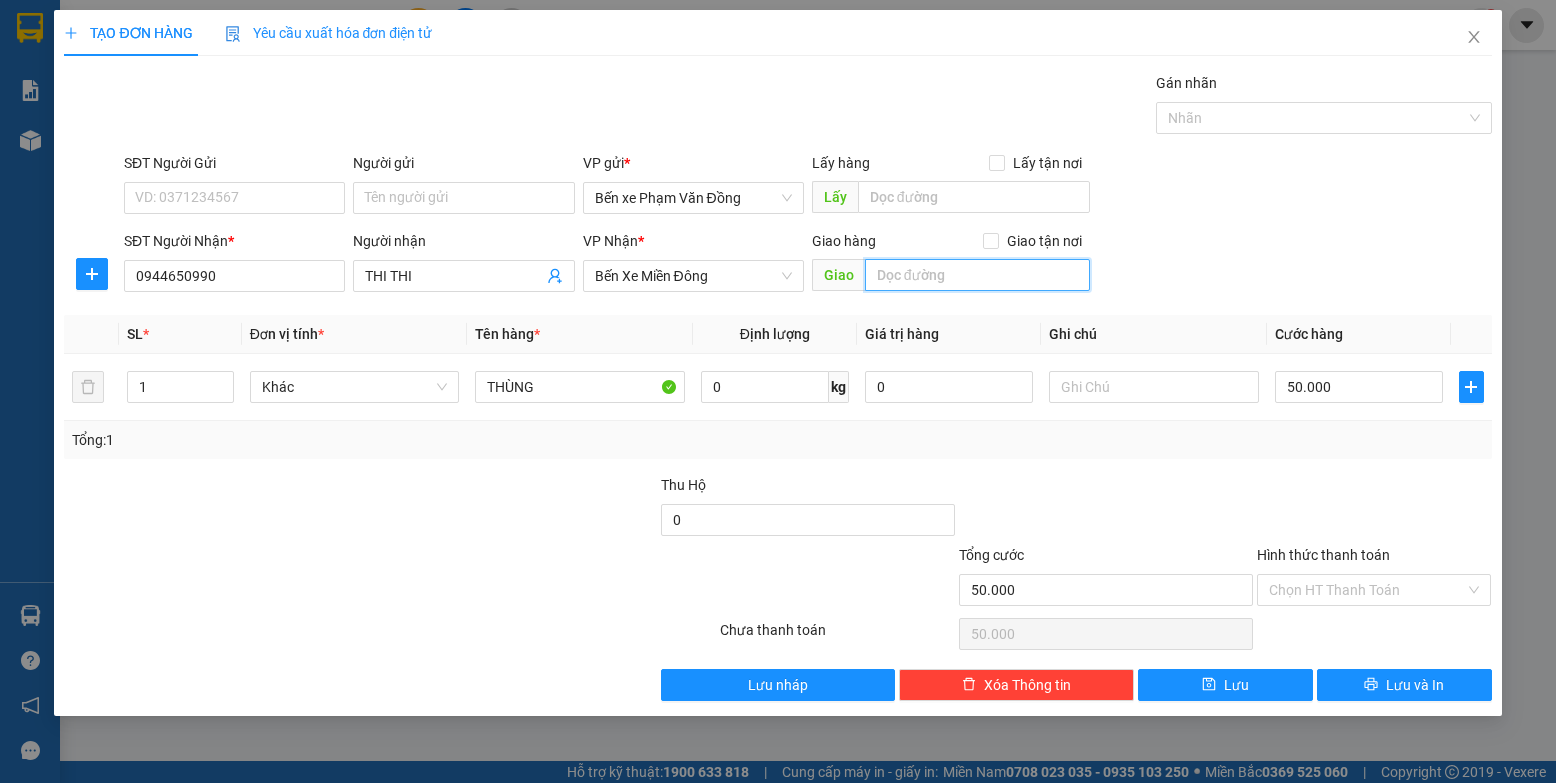 click at bounding box center [978, 275] 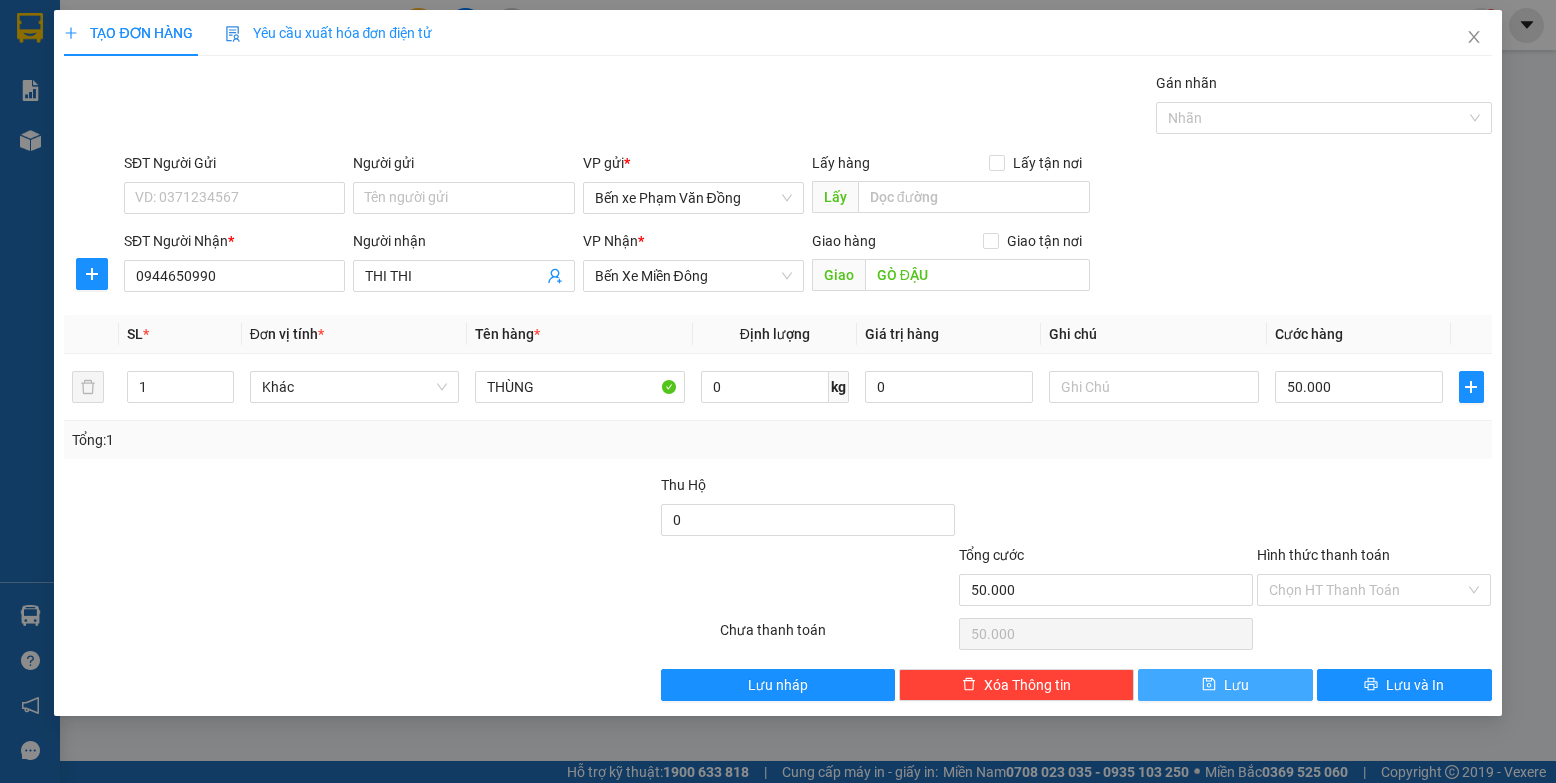 click on "Lưu" at bounding box center (1225, 685) 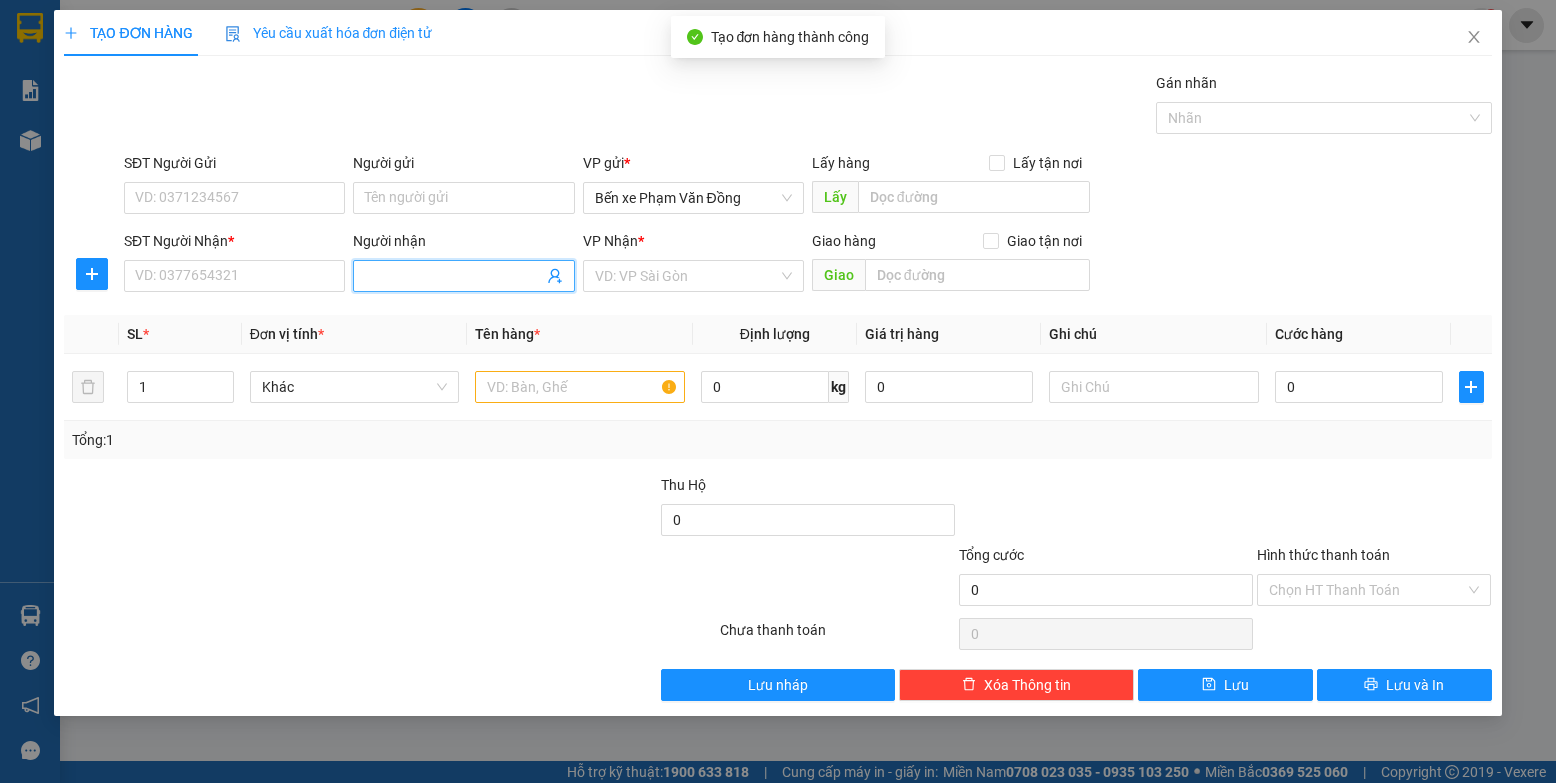 click on "Người nhận" at bounding box center (453, 276) 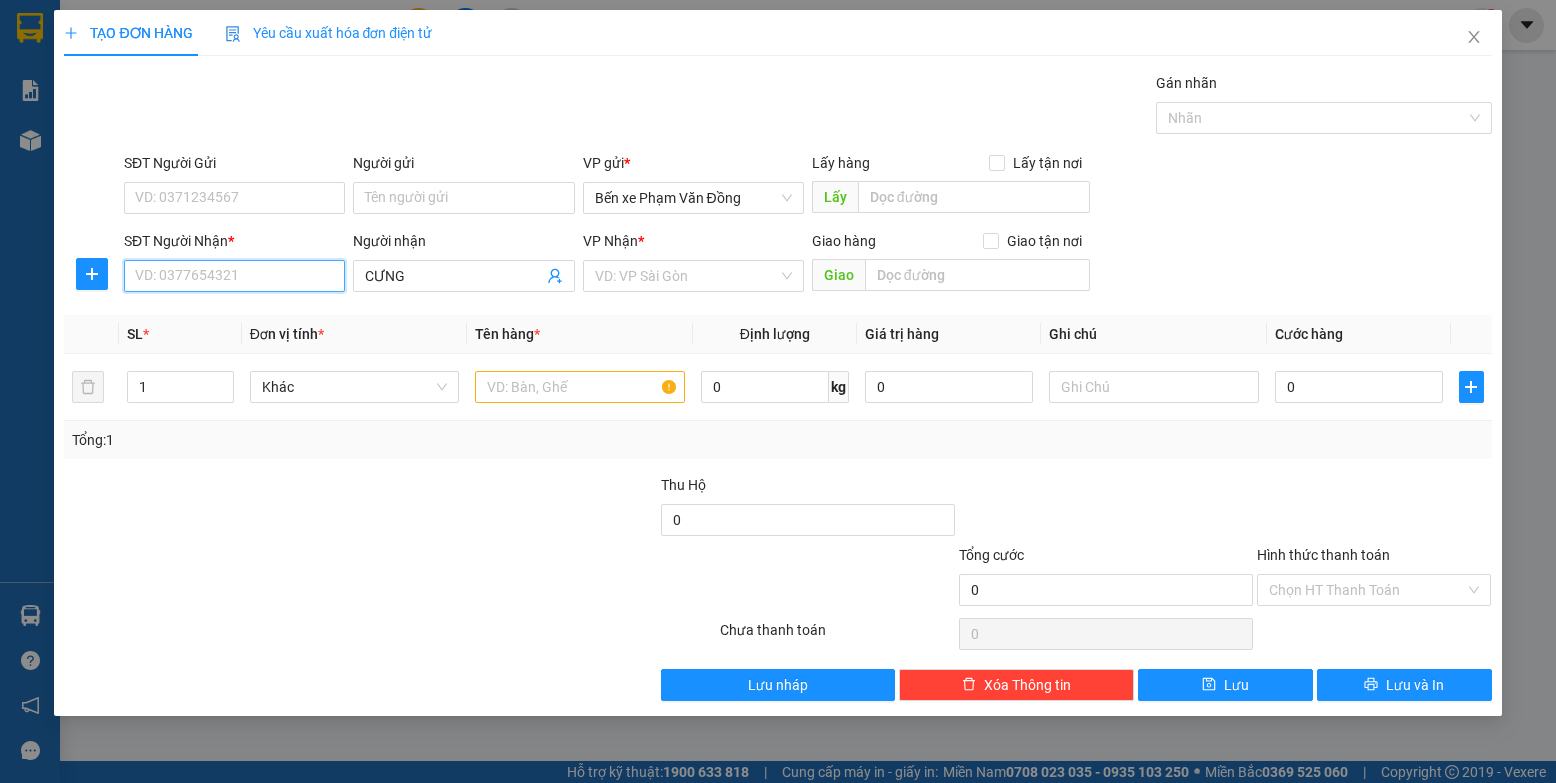 click on "SĐT Người Nhận  *" at bounding box center [234, 276] 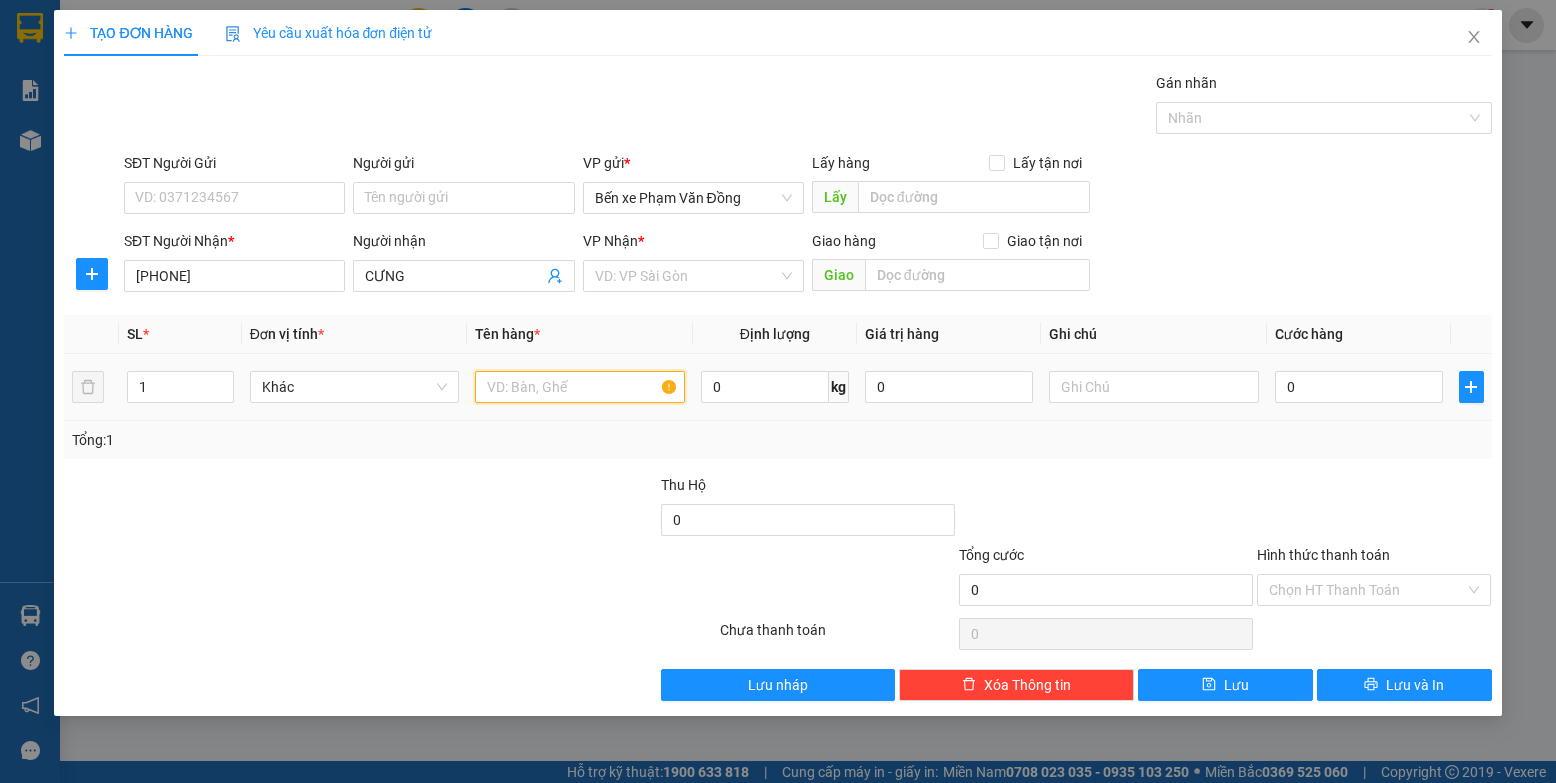 click at bounding box center [580, 387] 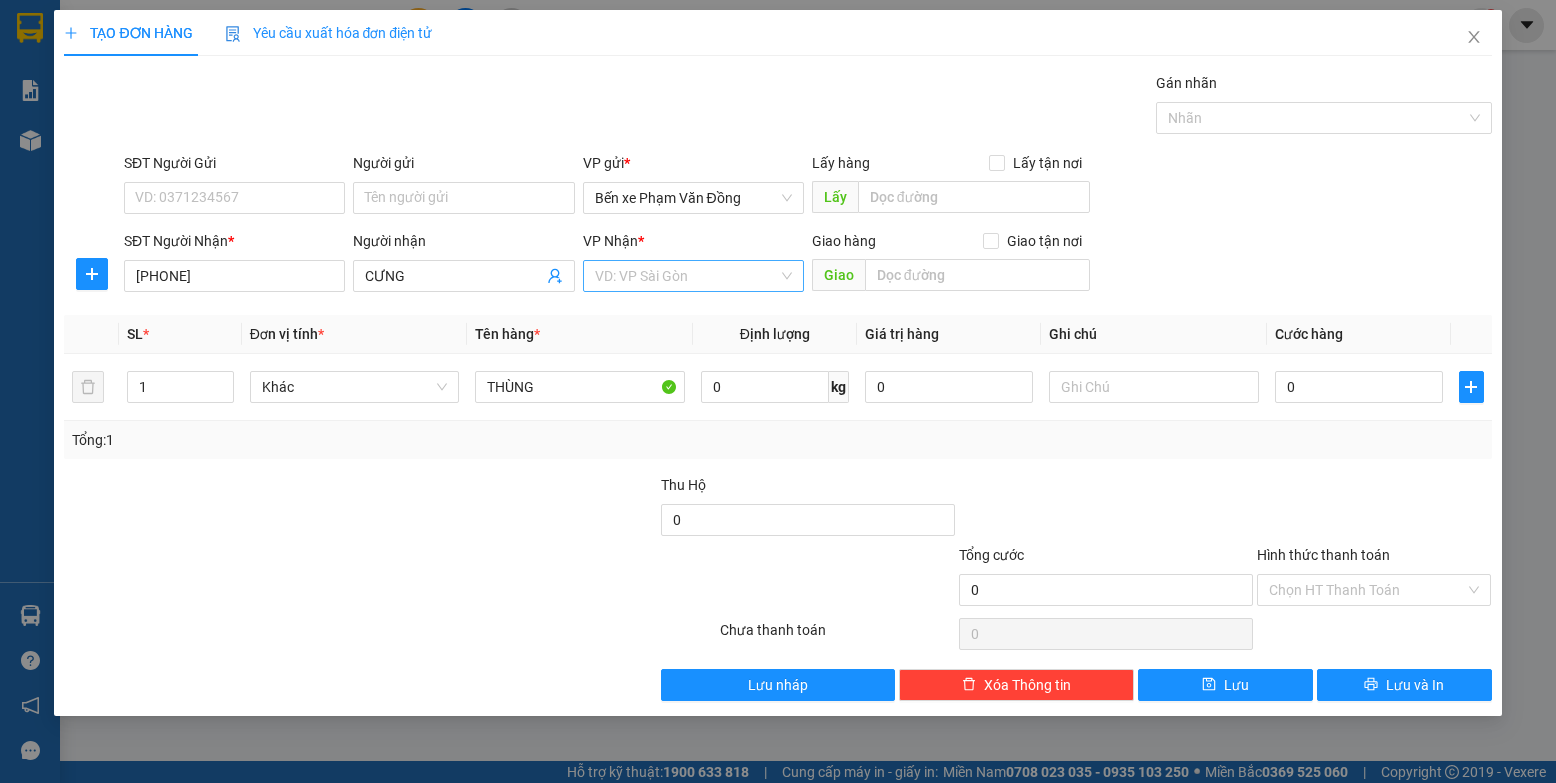 click at bounding box center [686, 276] 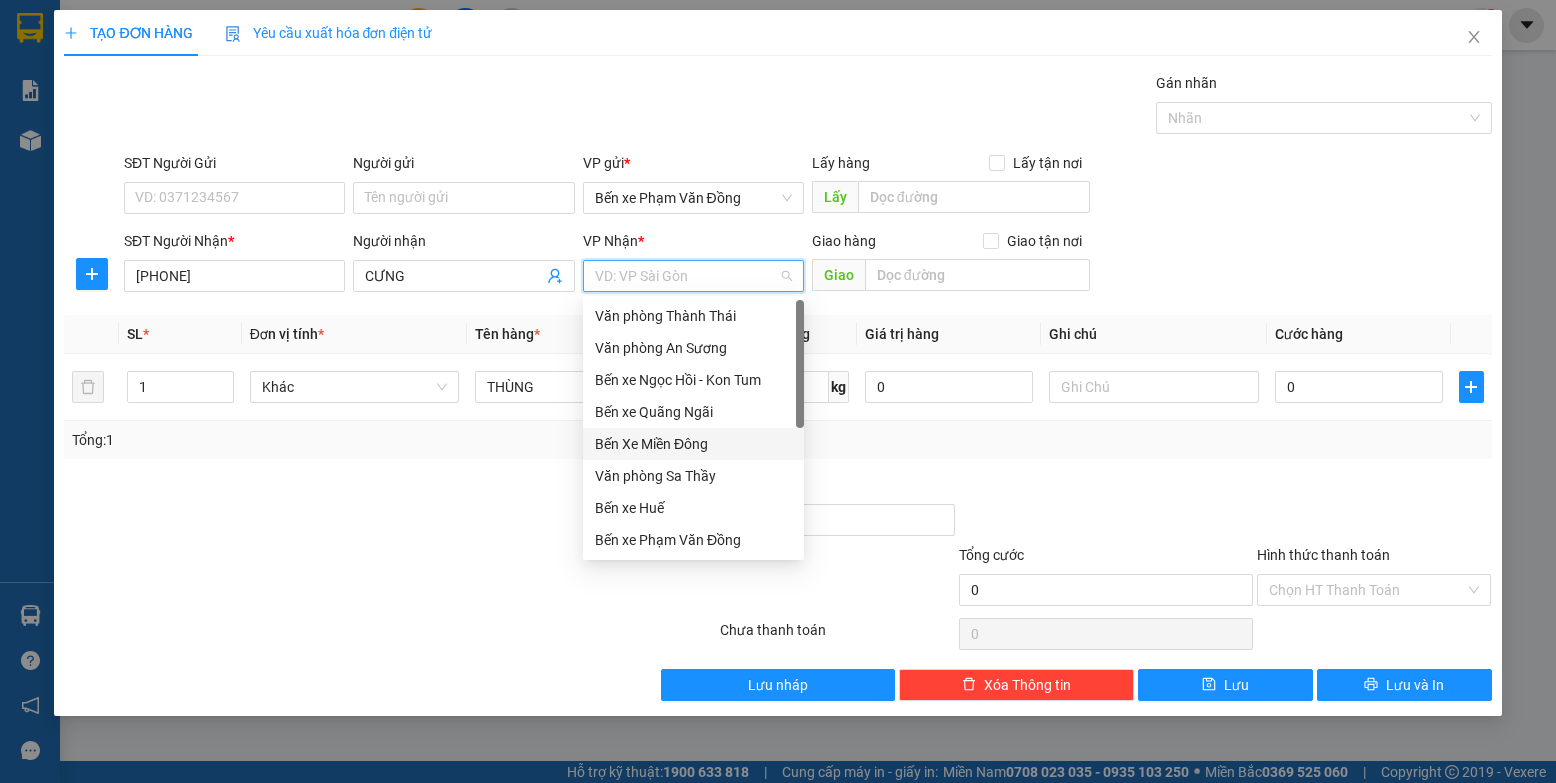 click on "Bến Xe Miền Đông" at bounding box center [693, 444] 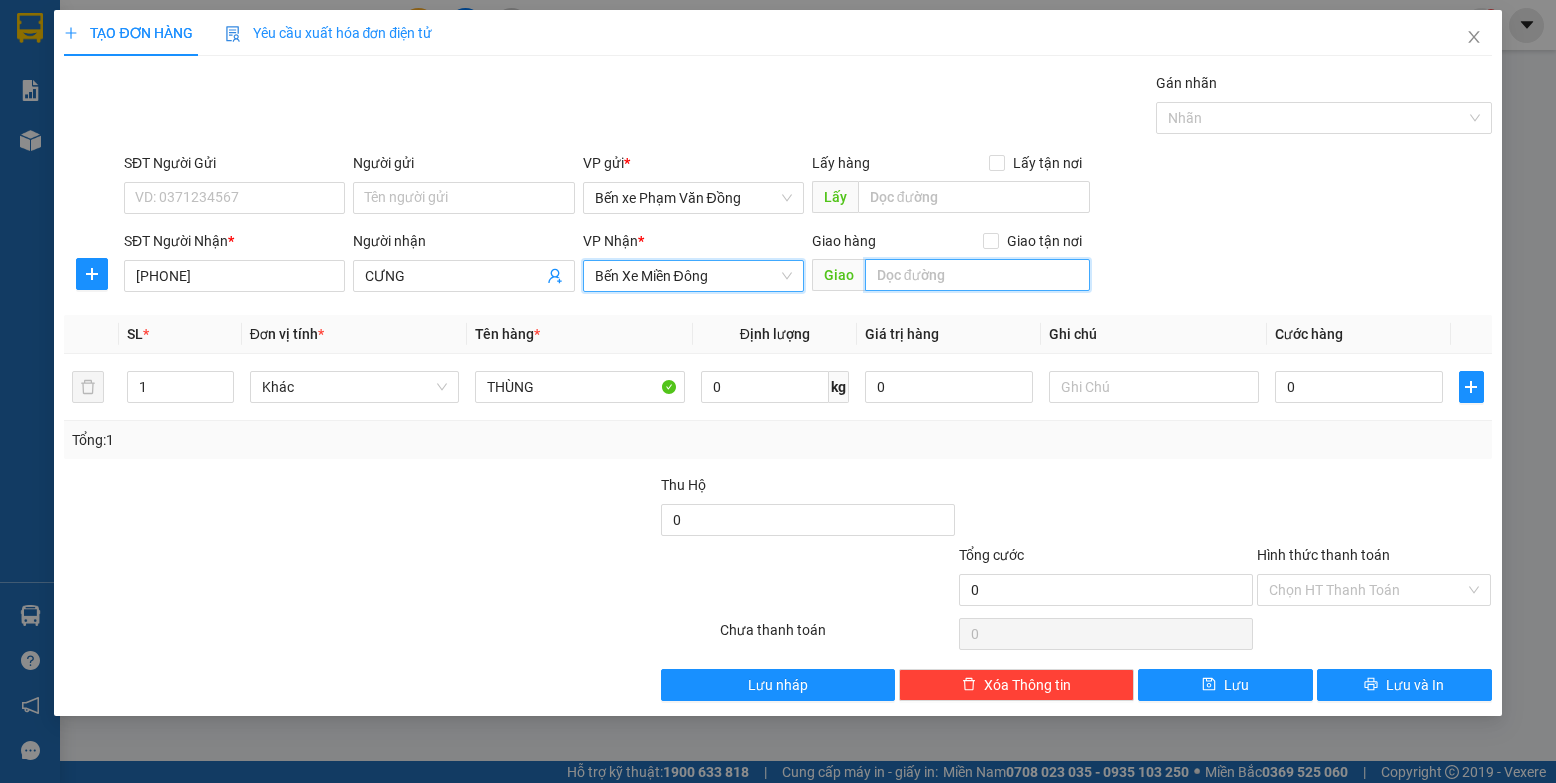 click at bounding box center [978, 275] 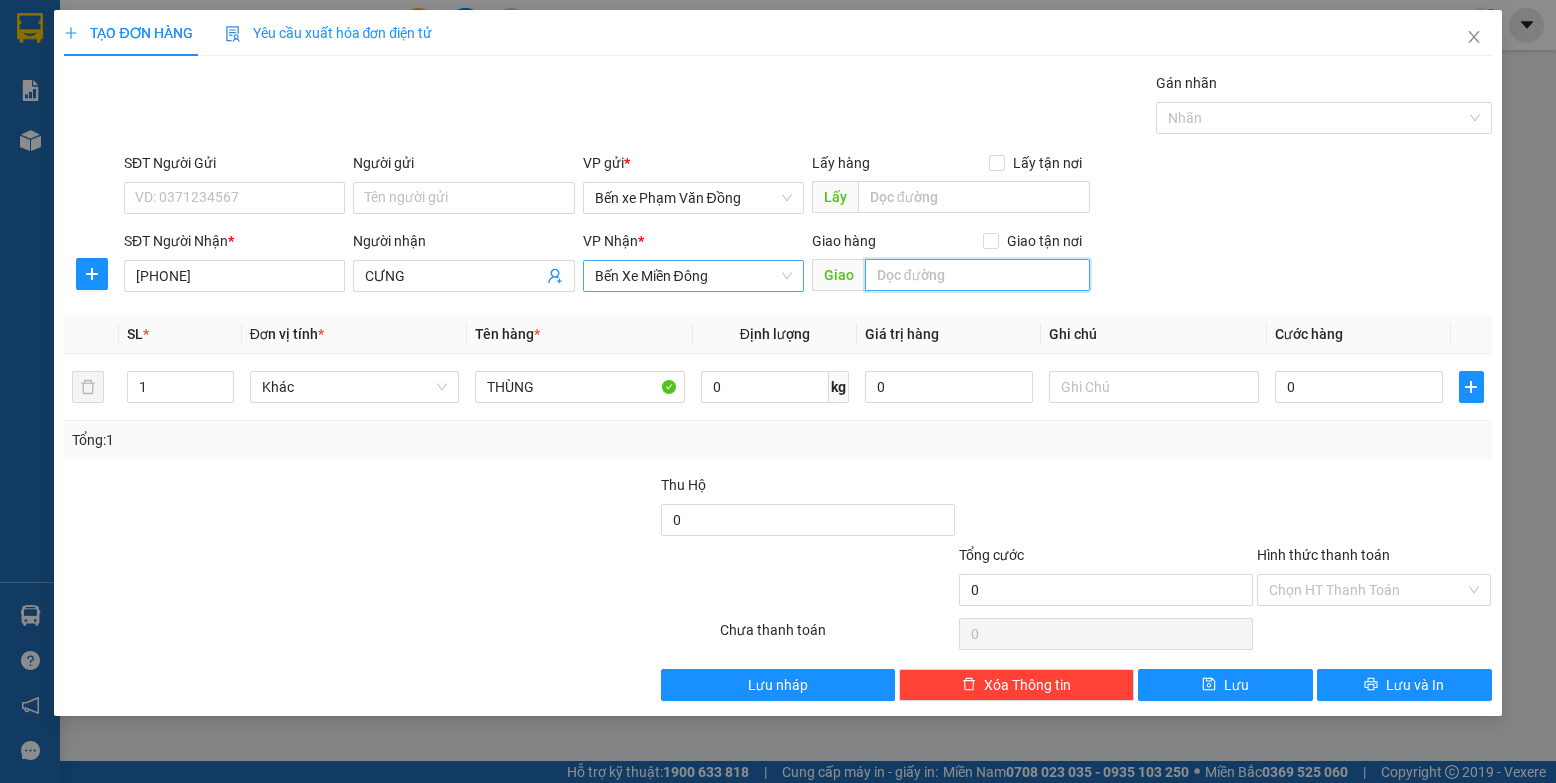 click on "Bến Xe Miền Đông" at bounding box center (693, 276) 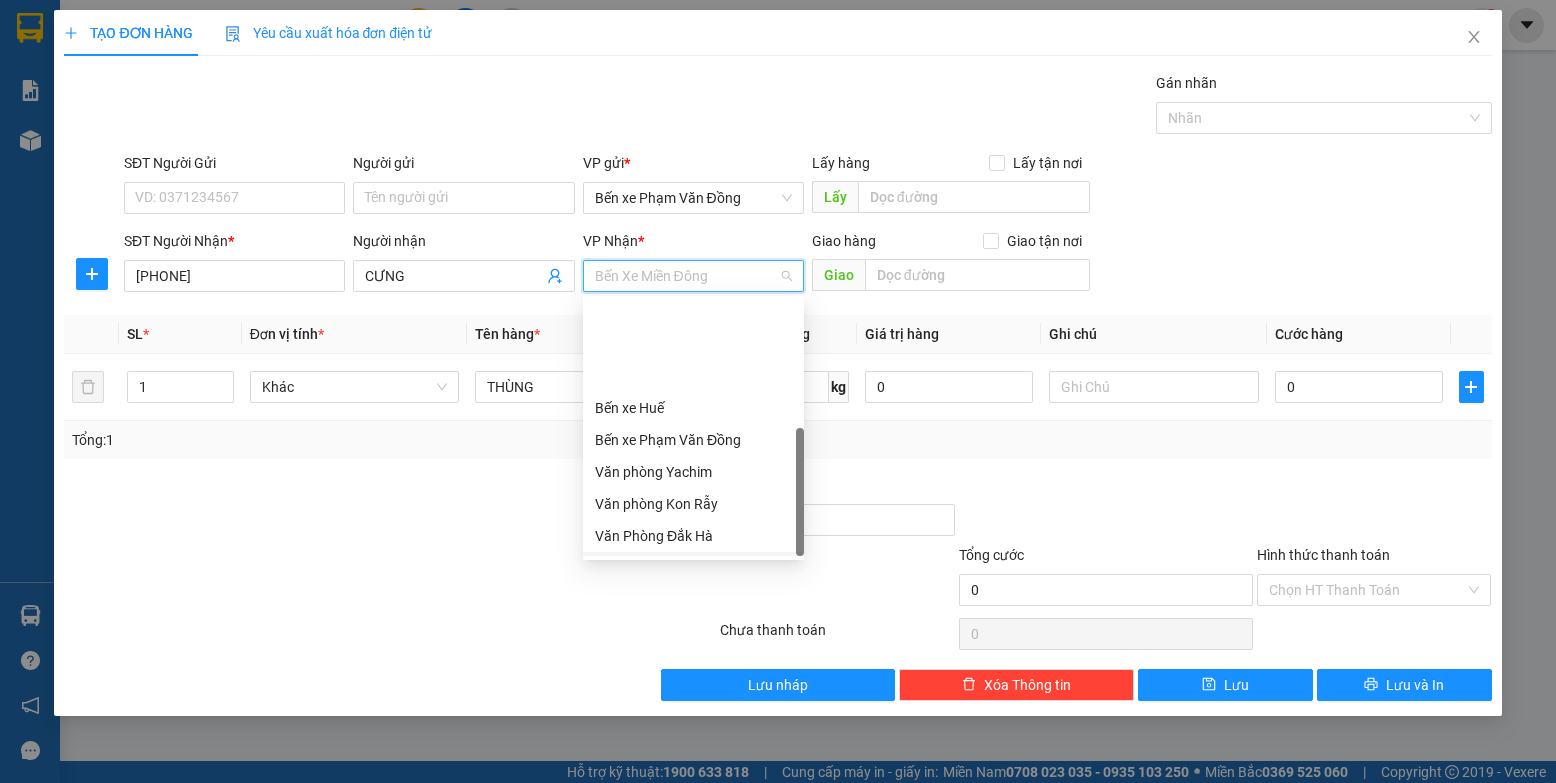 scroll, scrollTop: 224, scrollLeft: 0, axis: vertical 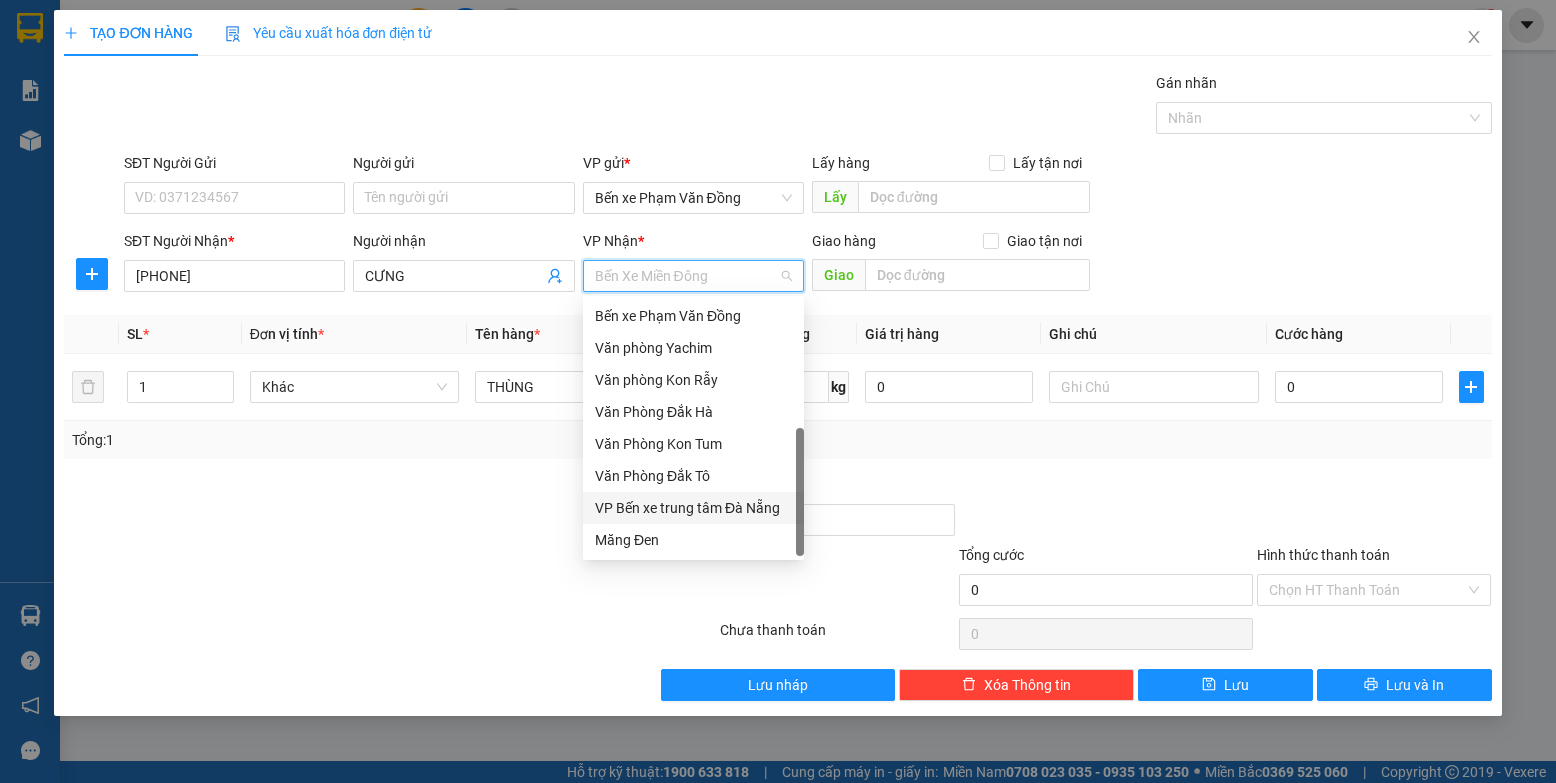 click on "VP Bến xe trung tâm Đà Nẵng" at bounding box center [693, 508] 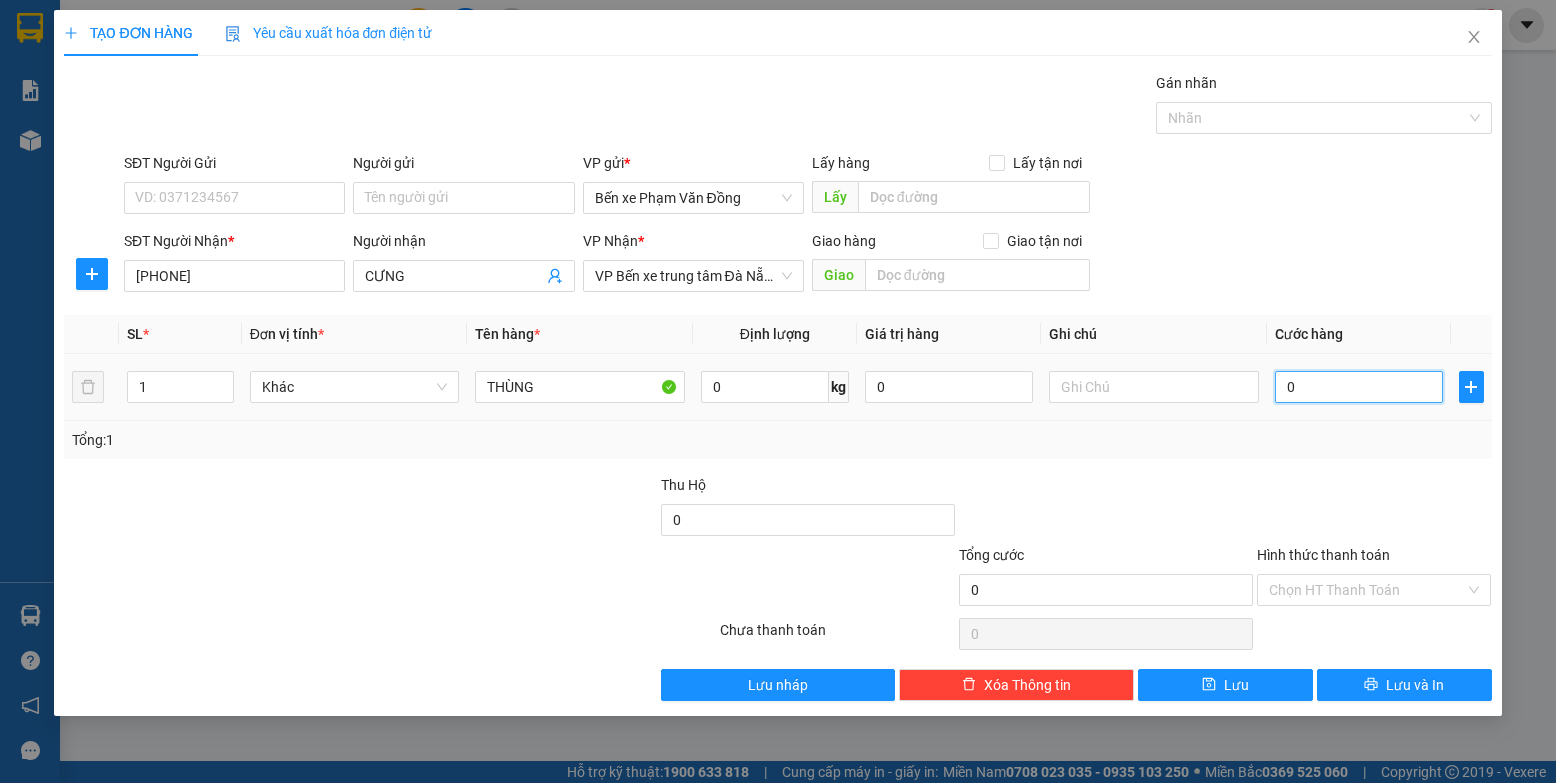 click on "0" at bounding box center [1359, 387] 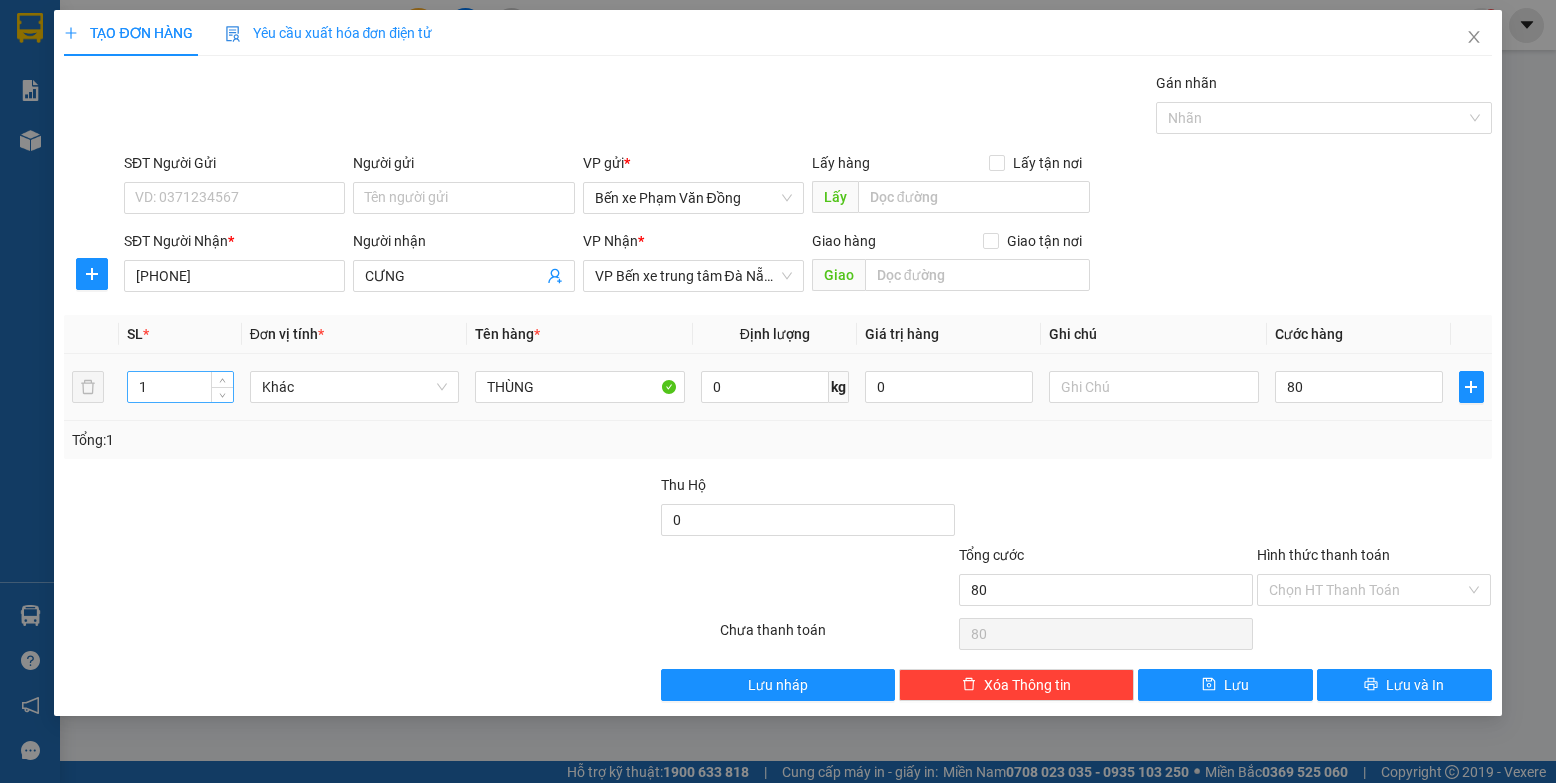 click on "1" at bounding box center [180, 387] 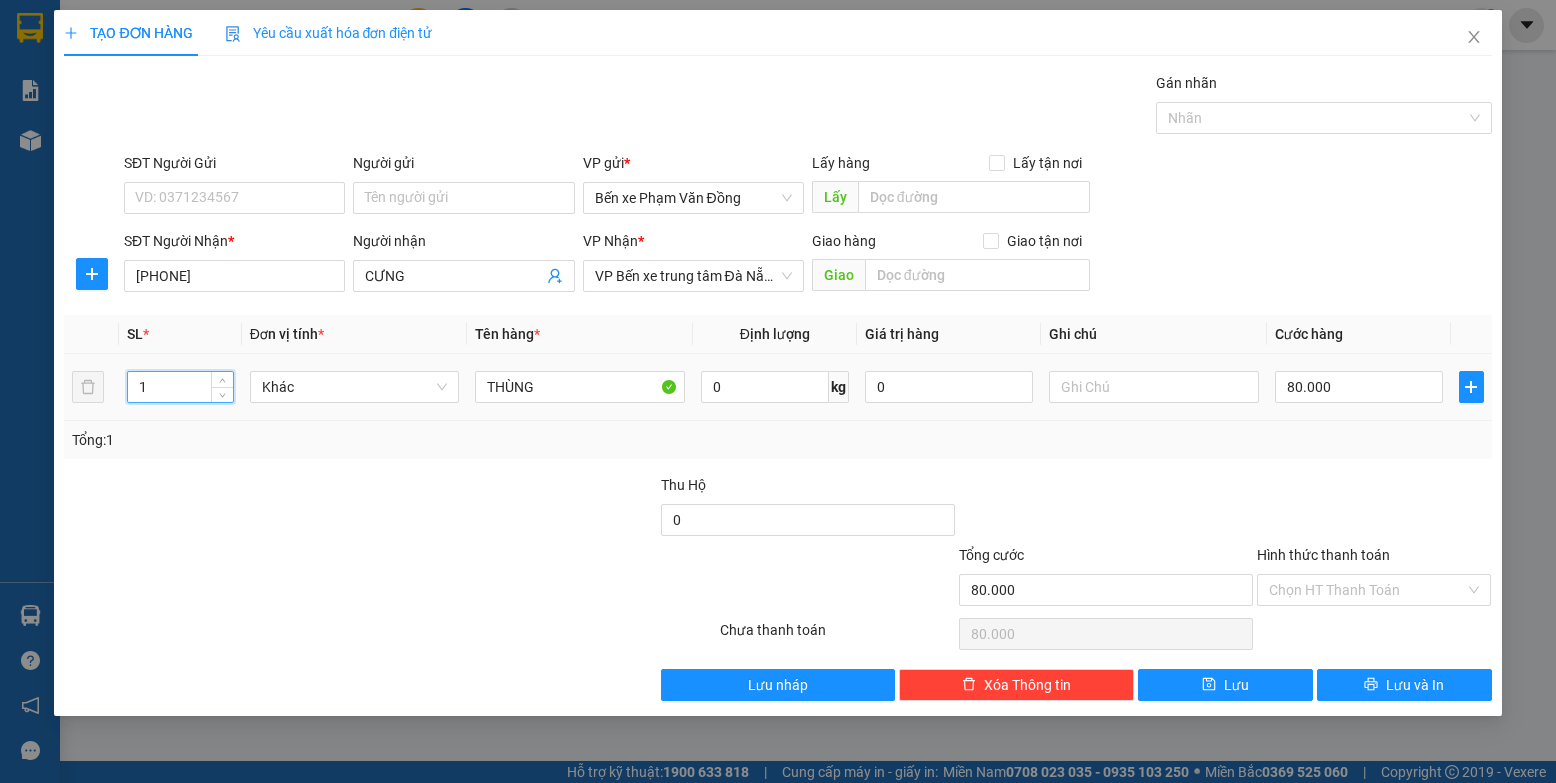 click on "1" at bounding box center [180, 387] 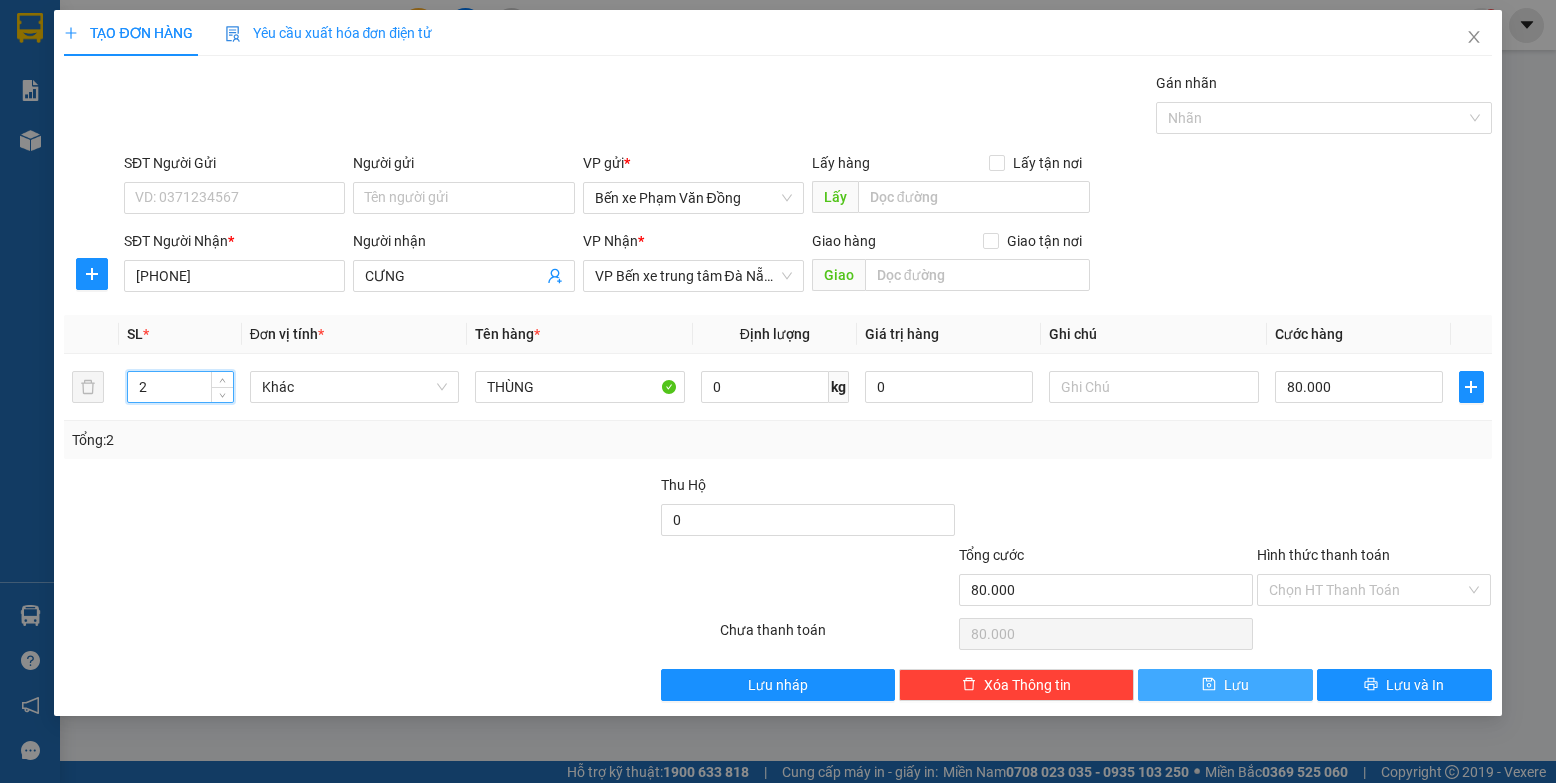 click on "Lưu" at bounding box center (1225, 685) 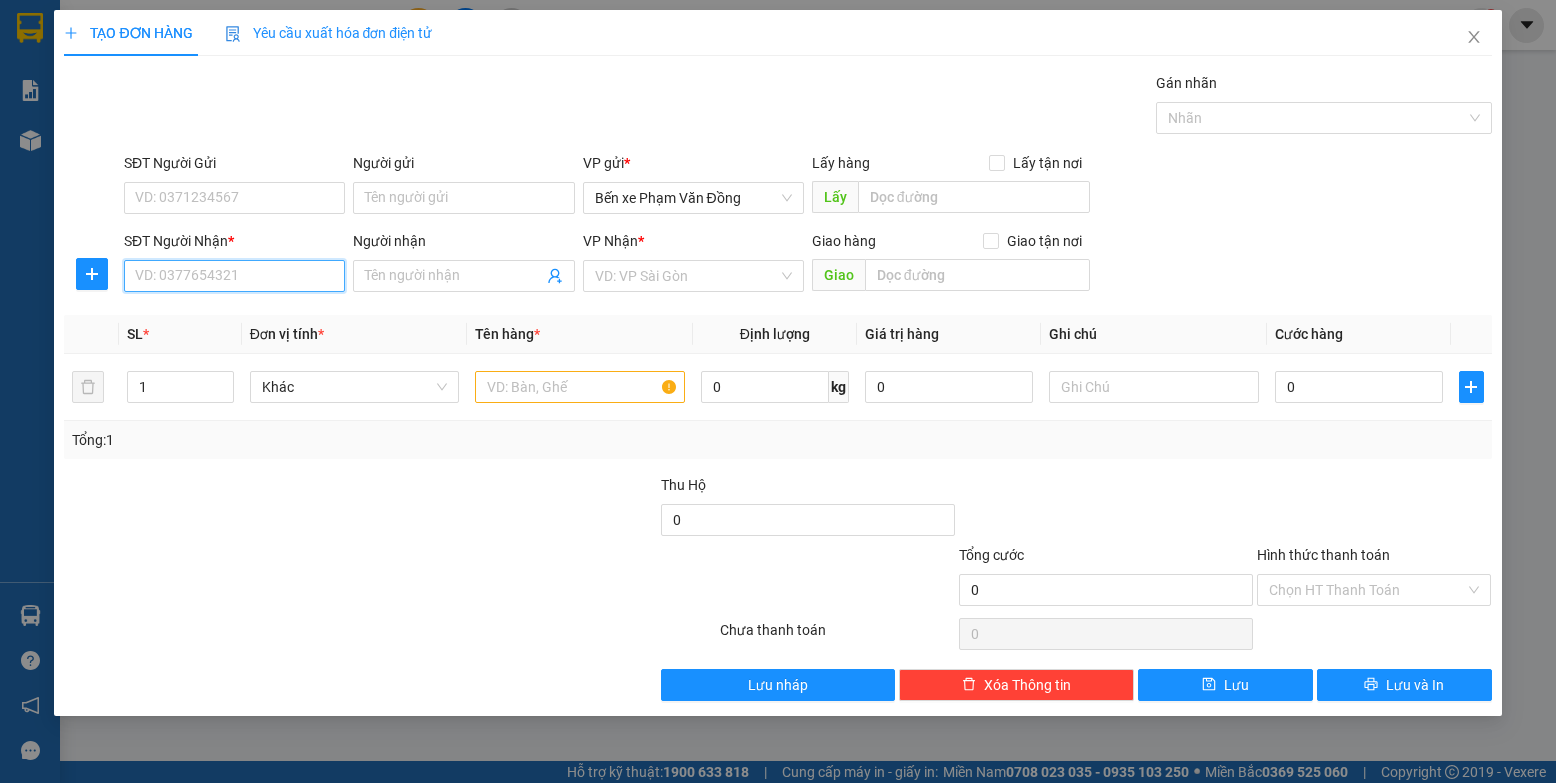 click on "SĐT Người Nhận  *" at bounding box center (234, 276) 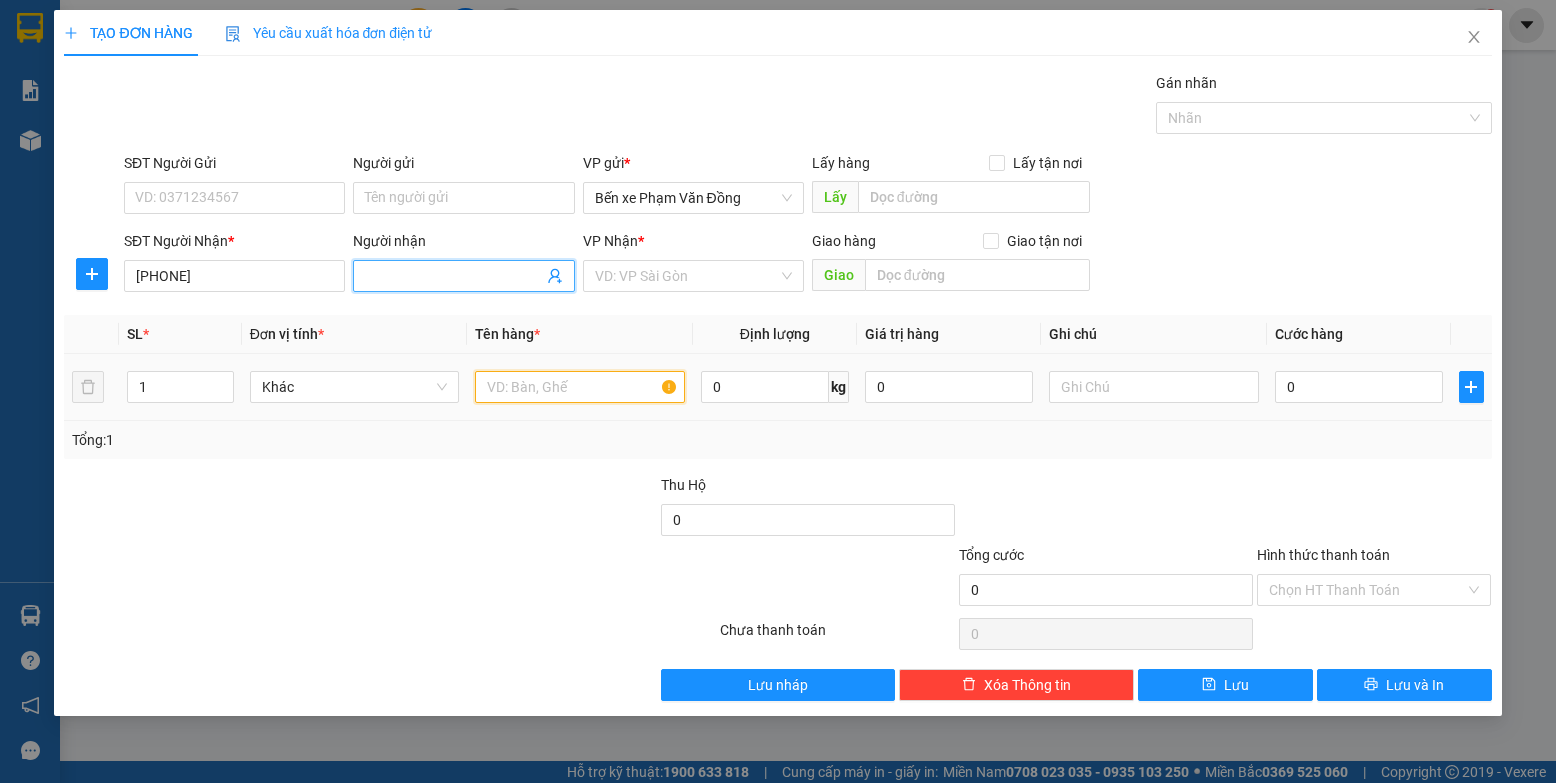 click at bounding box center (580, 387) 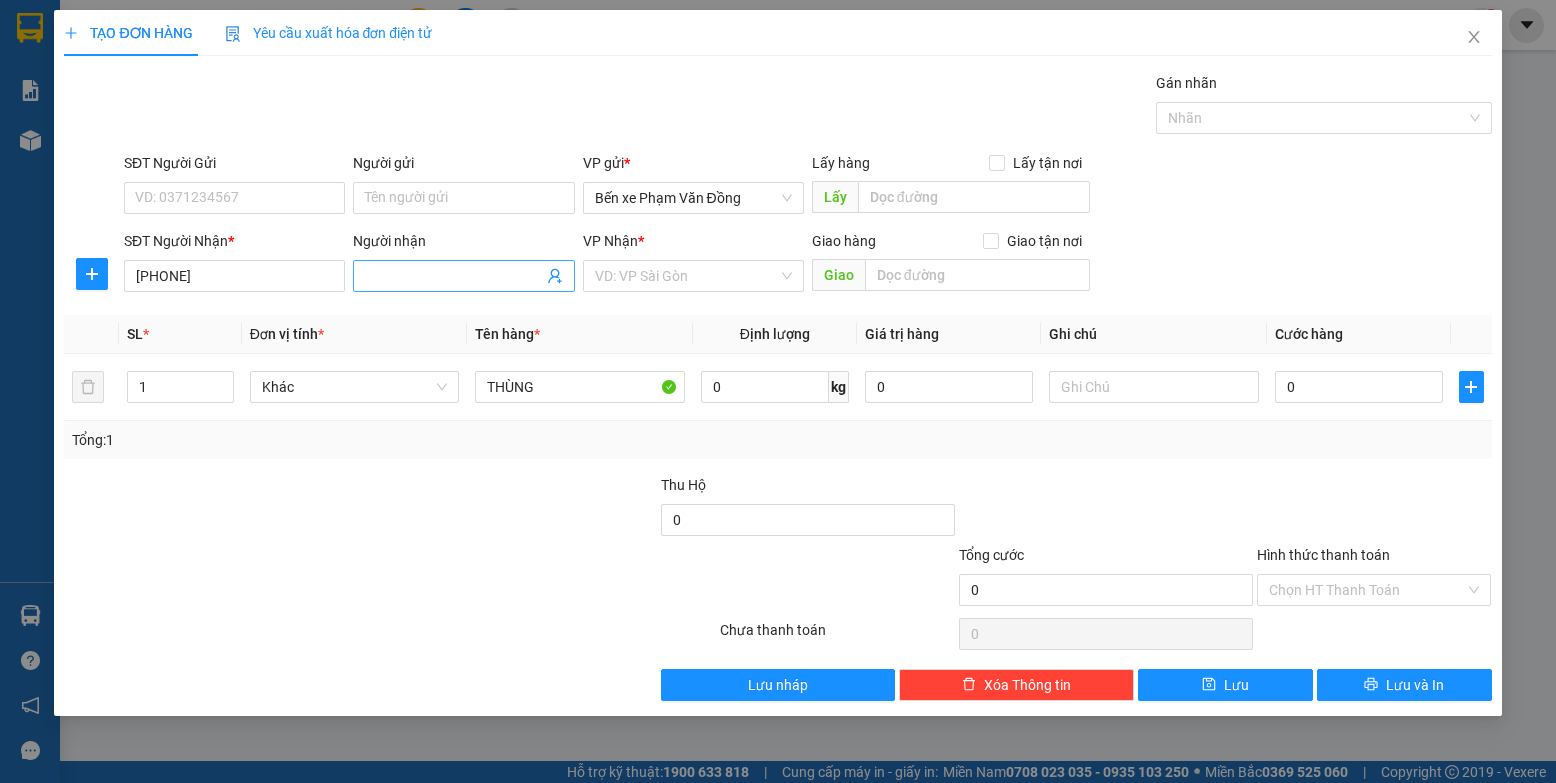 click on "Người nhận" at bounding box center [453, 276] 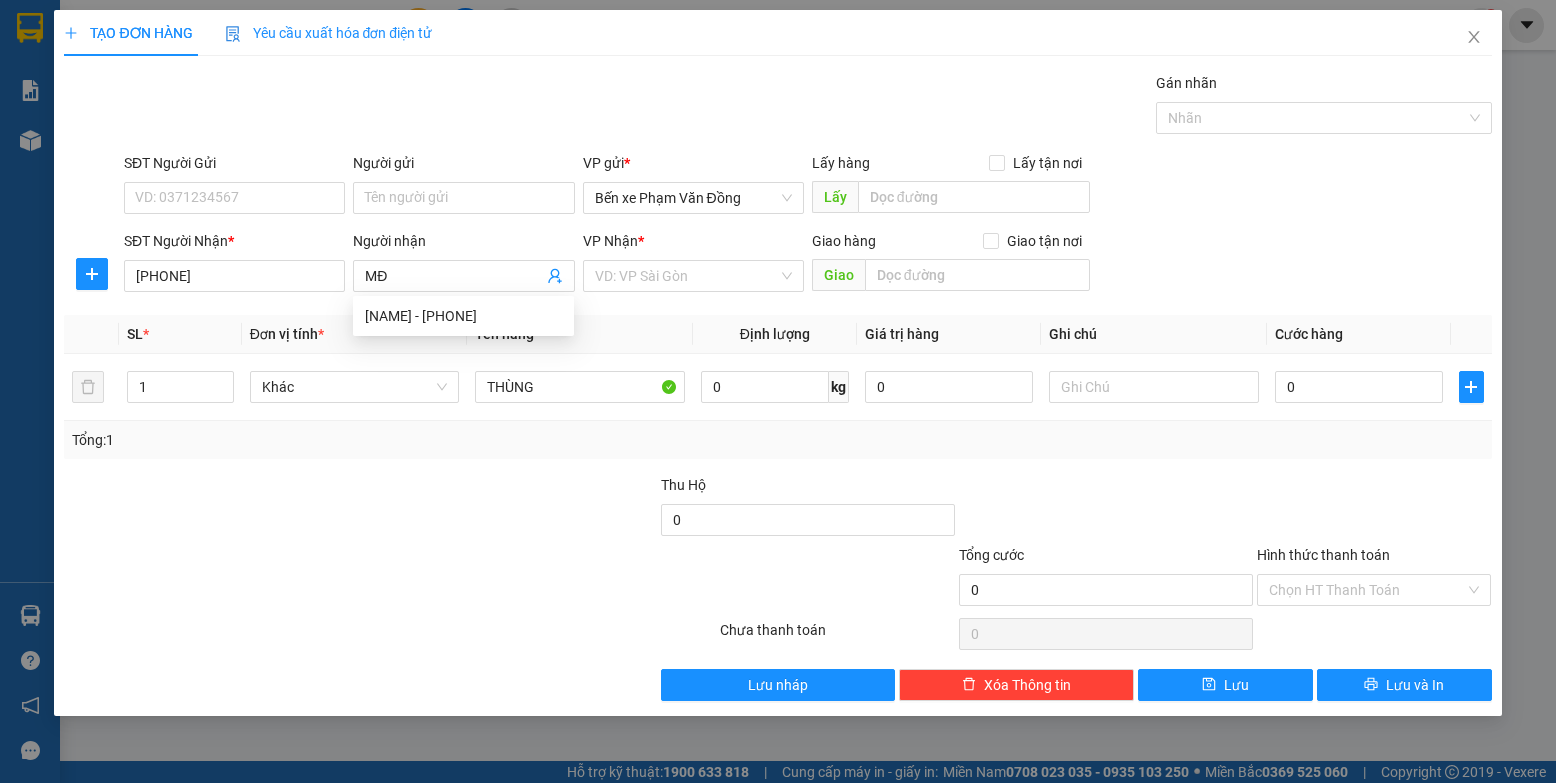 click on "Giao hàng Giao tận nơi Giao" at bounding box center (951, 265) 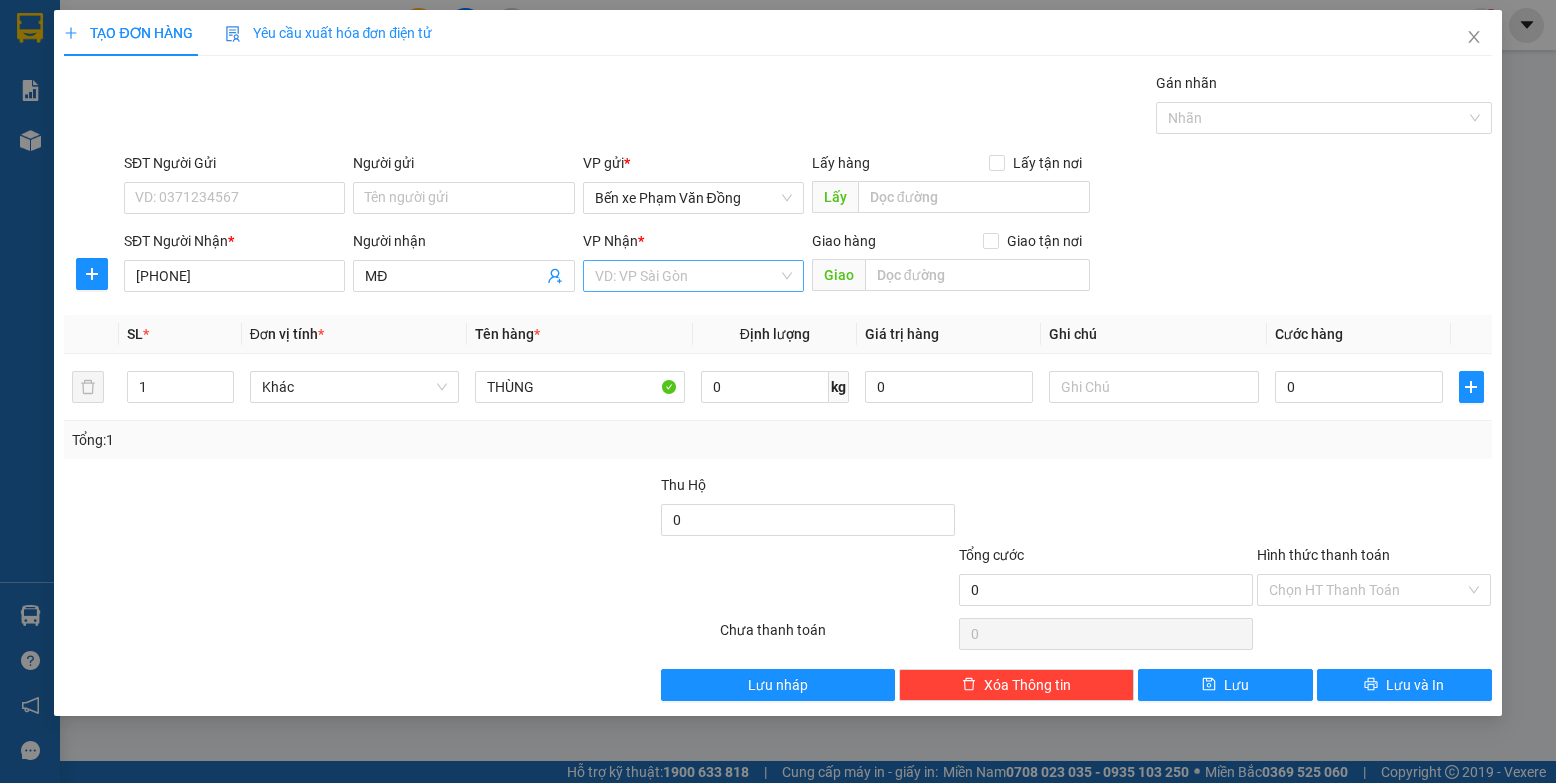 click at bounding box center (686, 276) 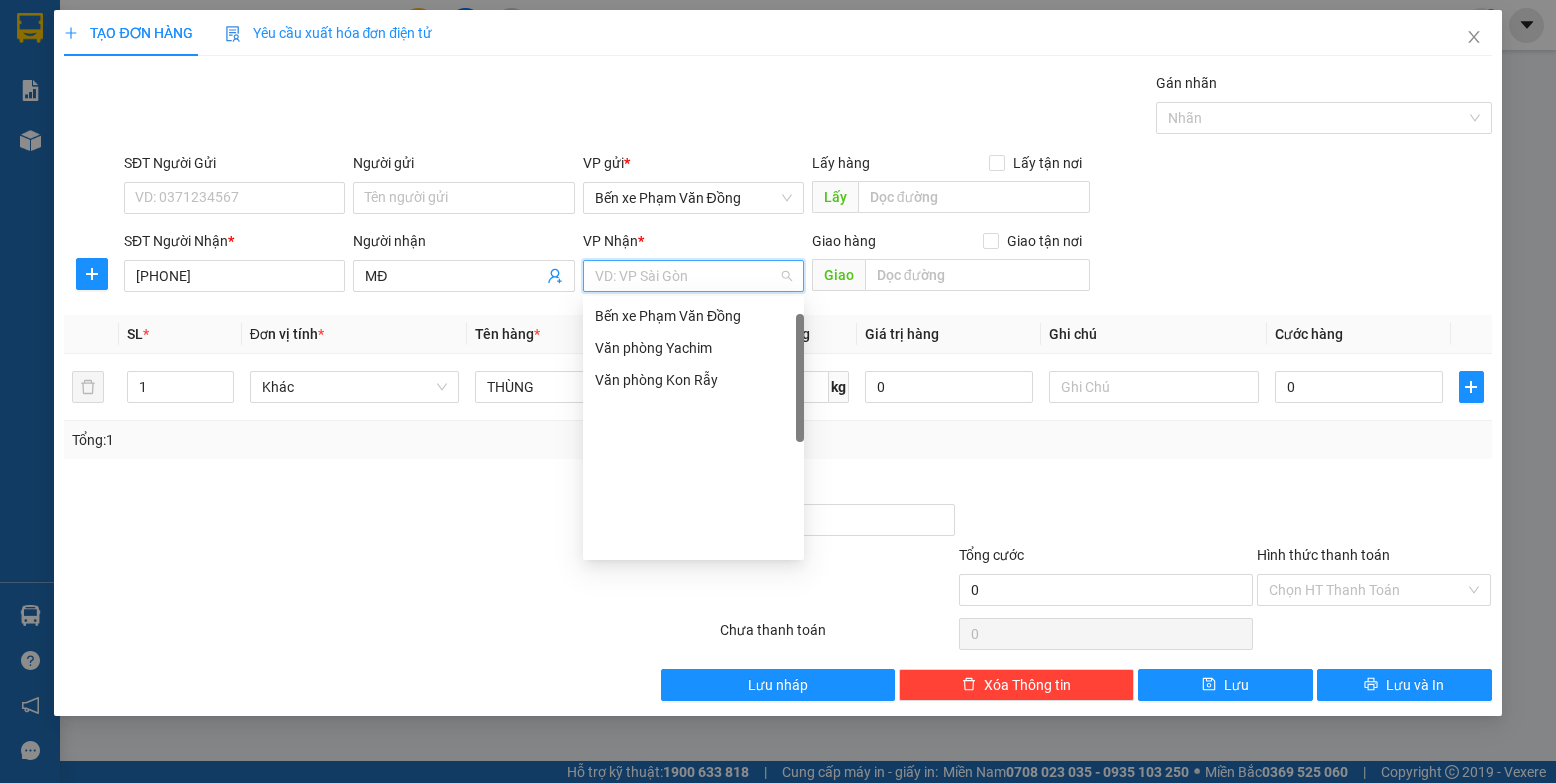scroll, scrollTop: 0, scrollLeft: 0, axis: both 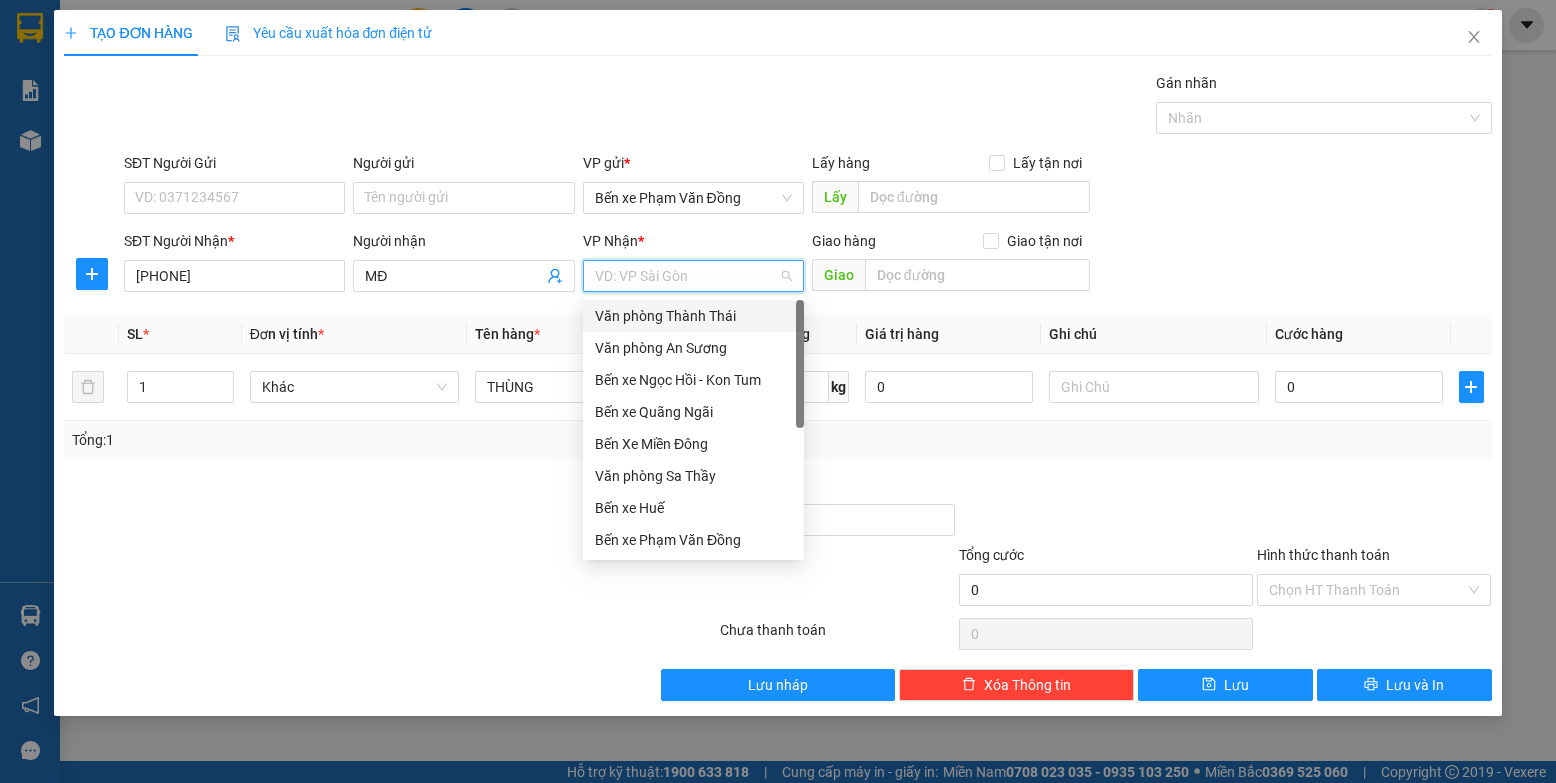 click on "Văn phòng Thành Thái" at bounding box center [693, 316] 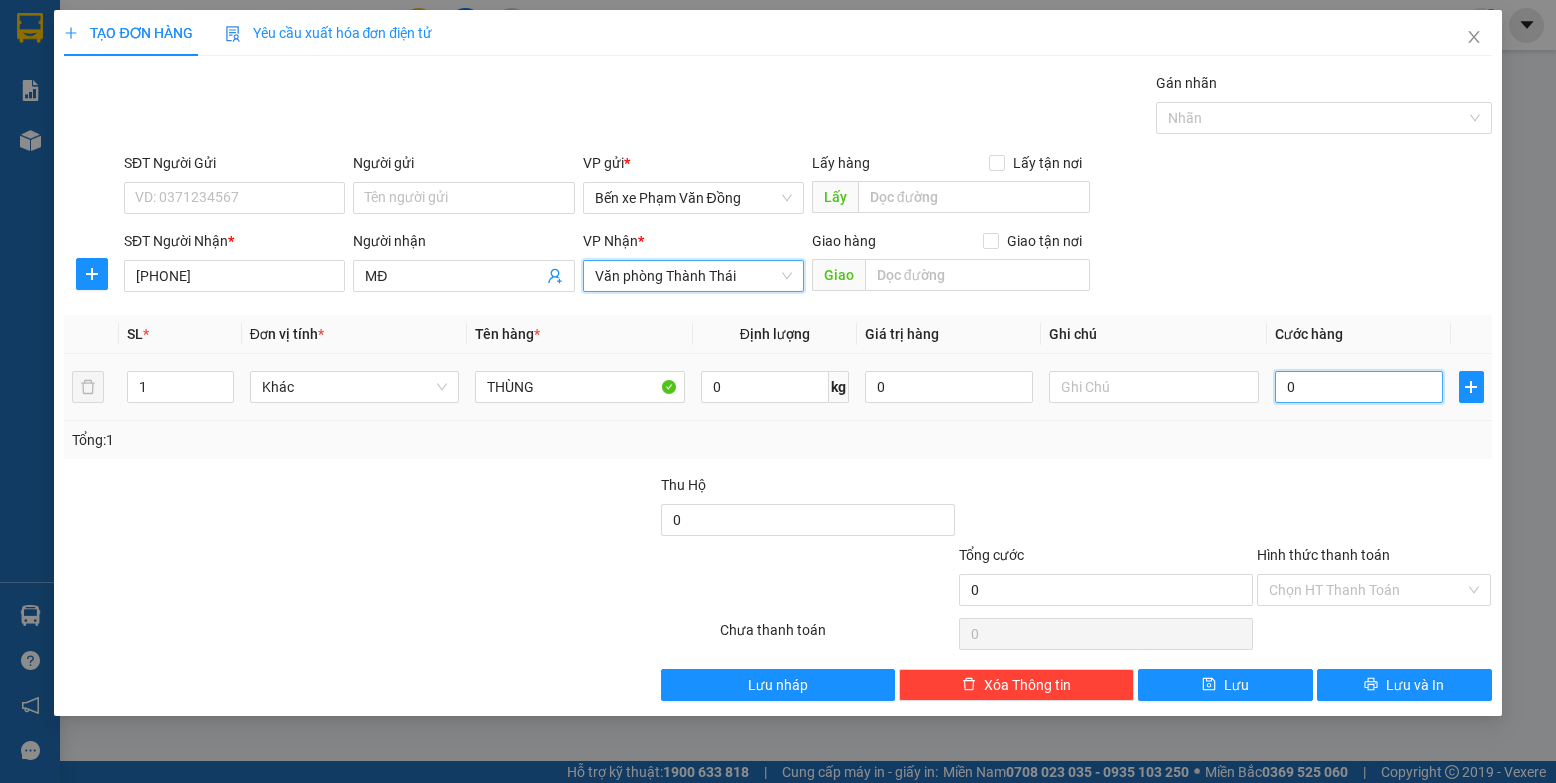 click on "0" at bounding box center [1359, 387] 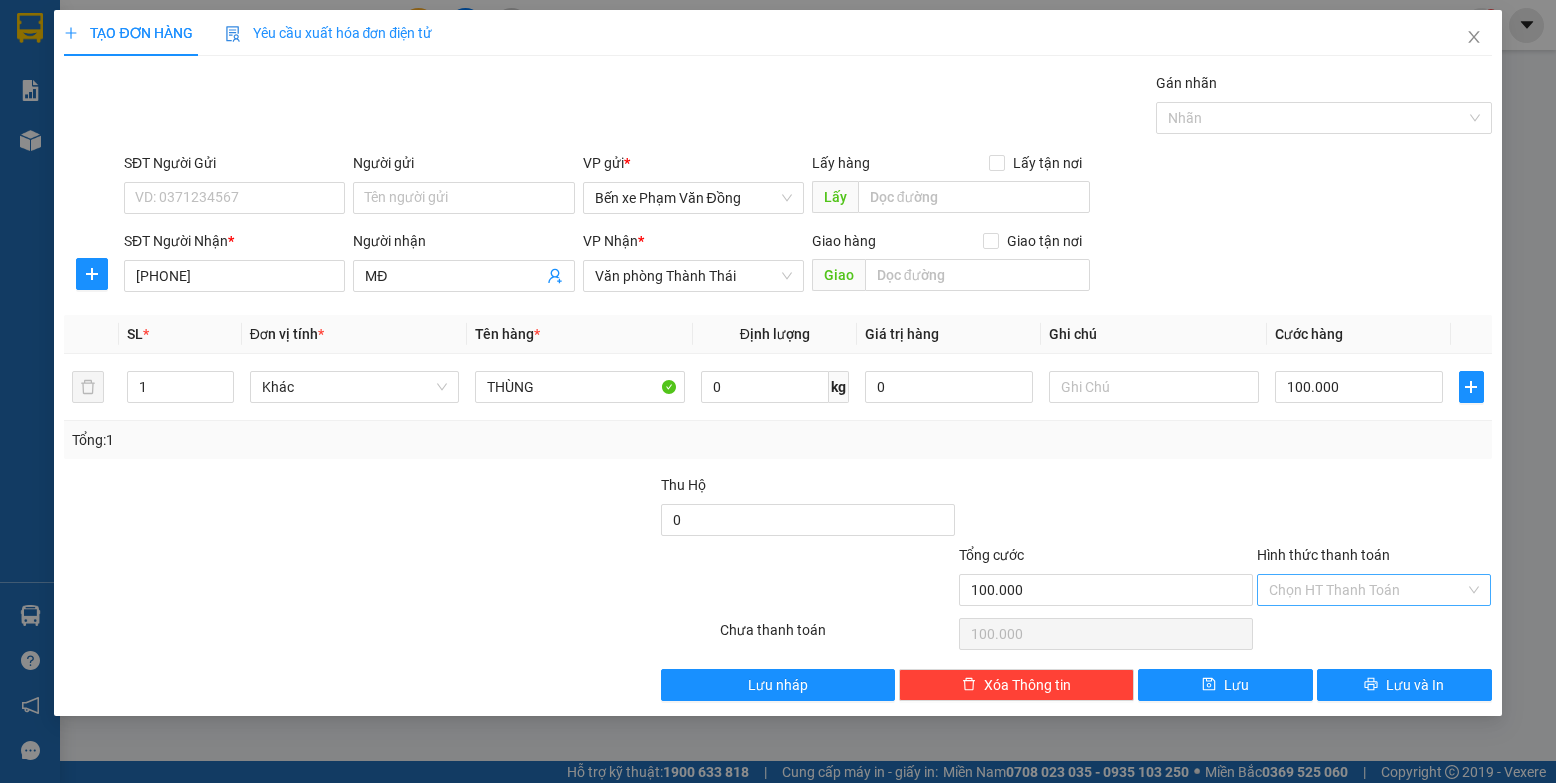 click on "Hình thức thanh toán" at bounding box center (1367, 590) 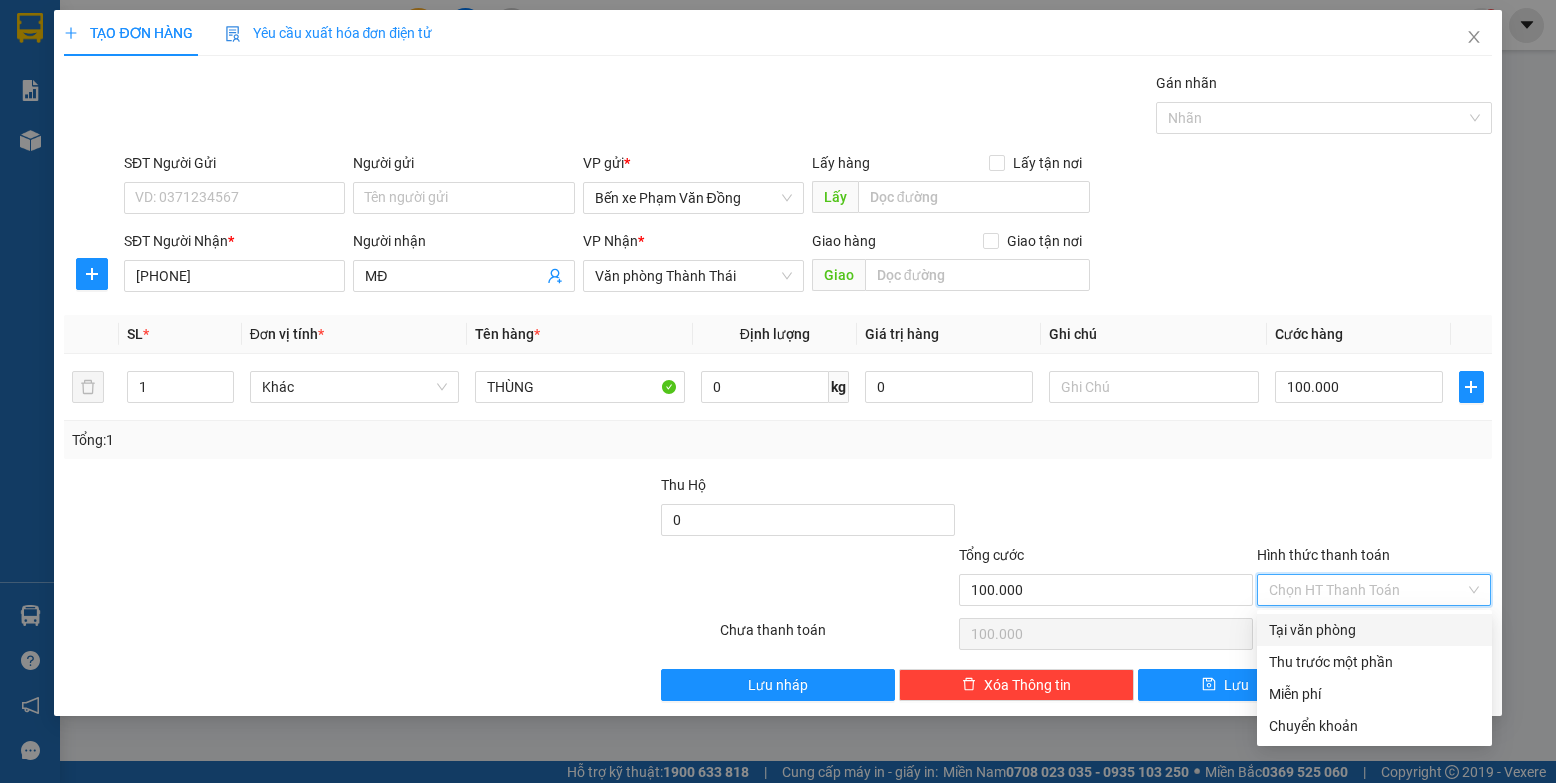 click on "Tại văn phòng" at bounding box center (1374, 630) 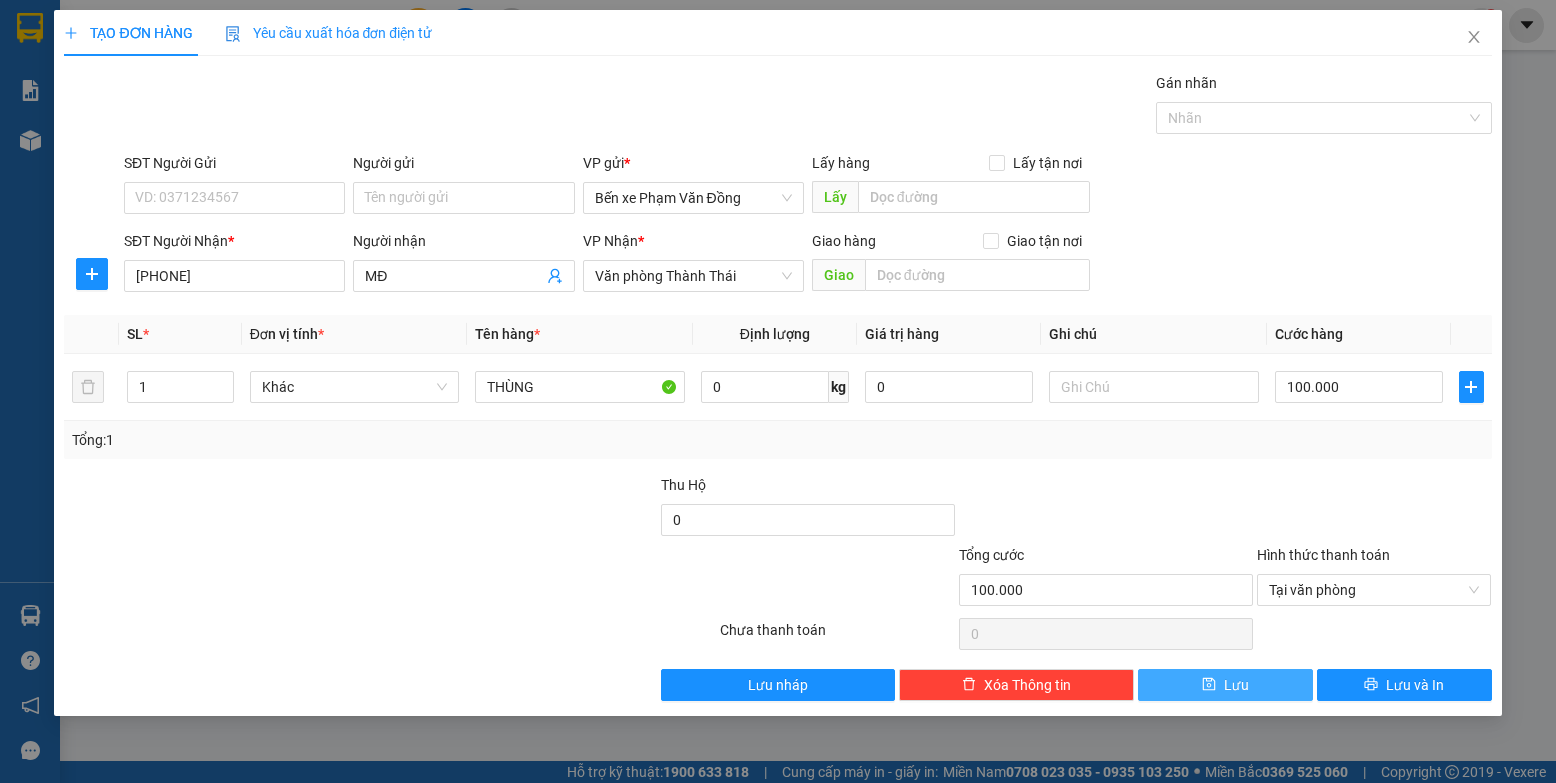 click 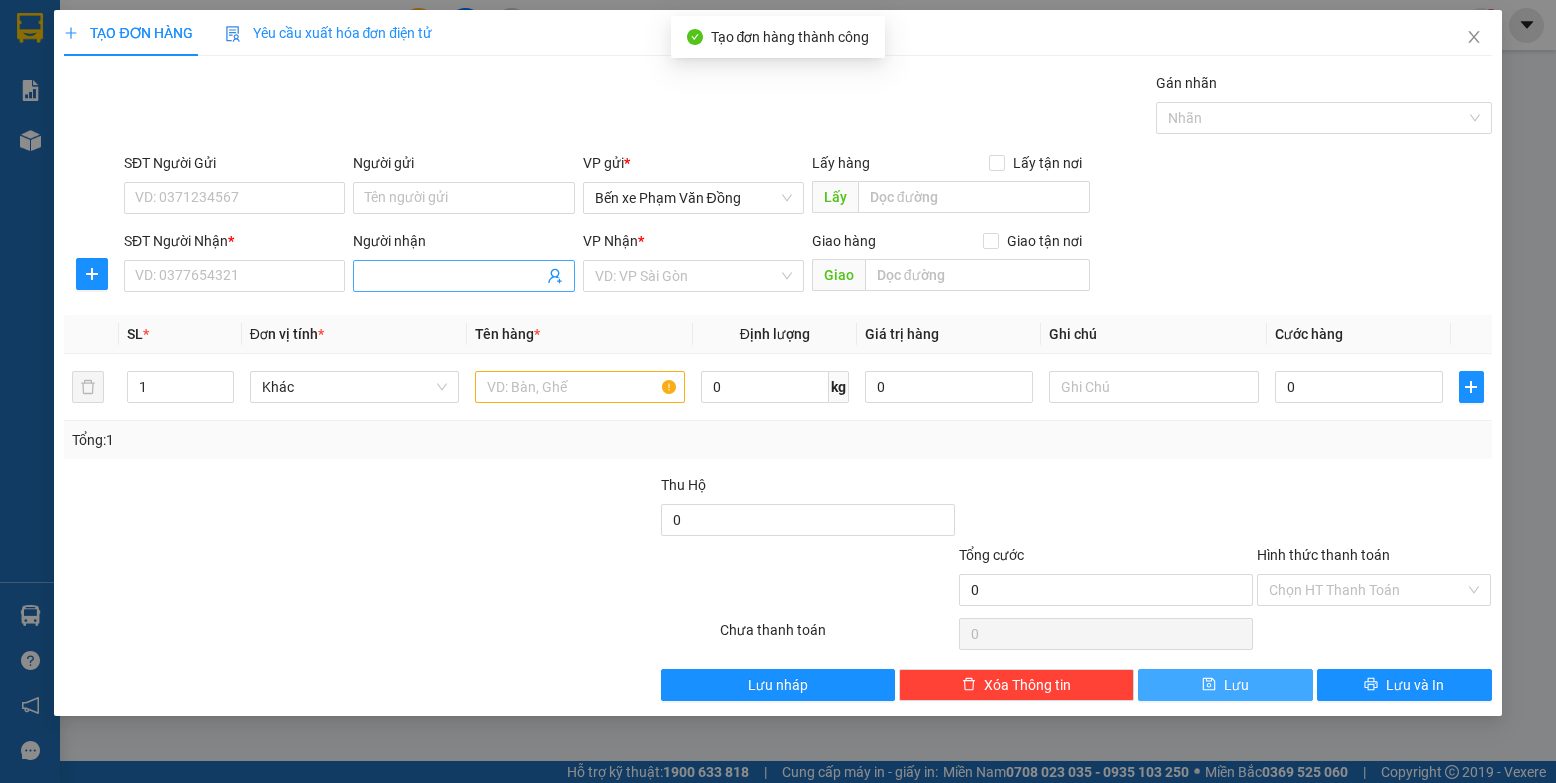 click on "Người nhận" at bounding box center [453, 276] 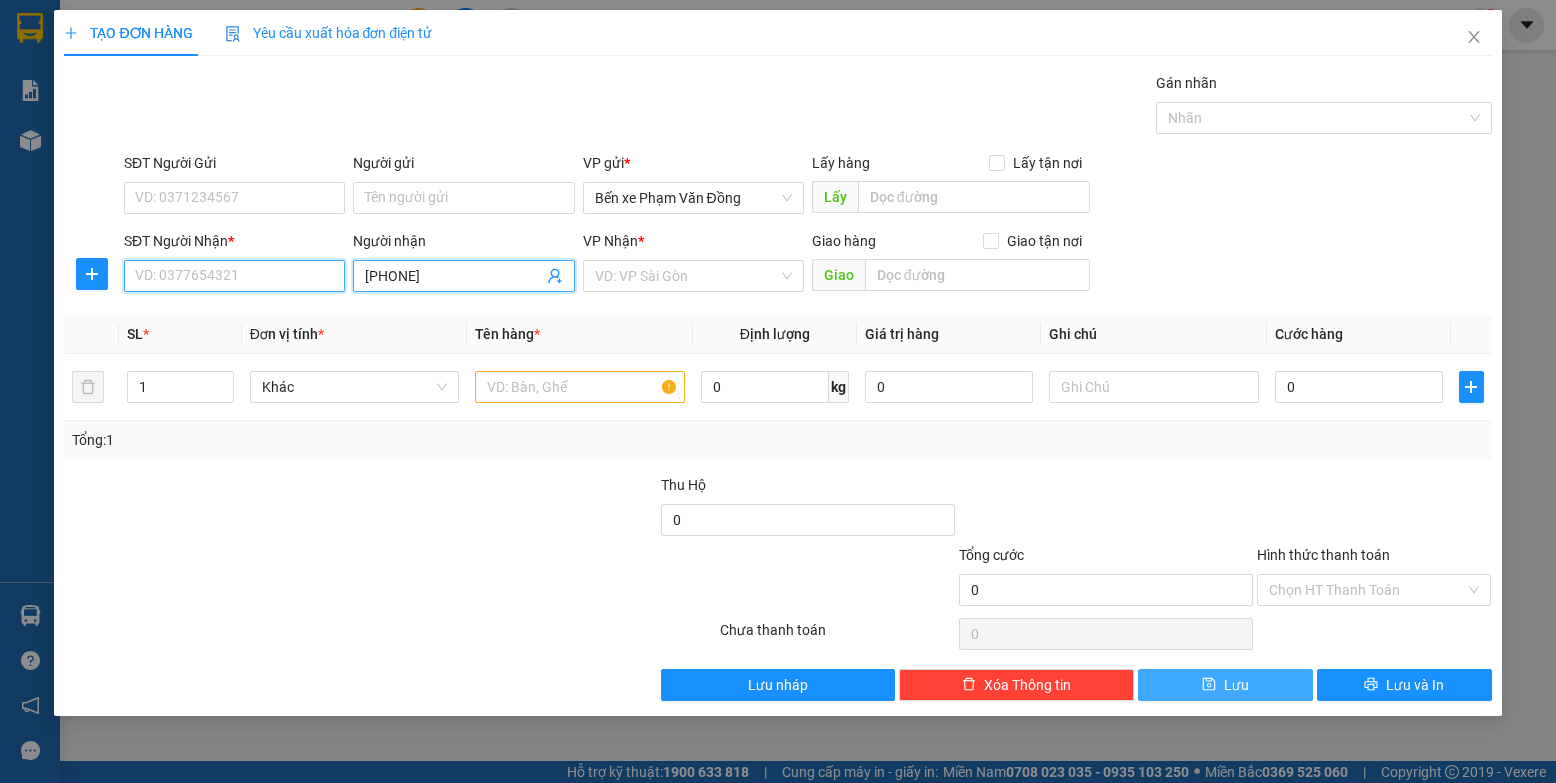 click on "SĐT Người Nhận  *" at bounding box center (234, 276) 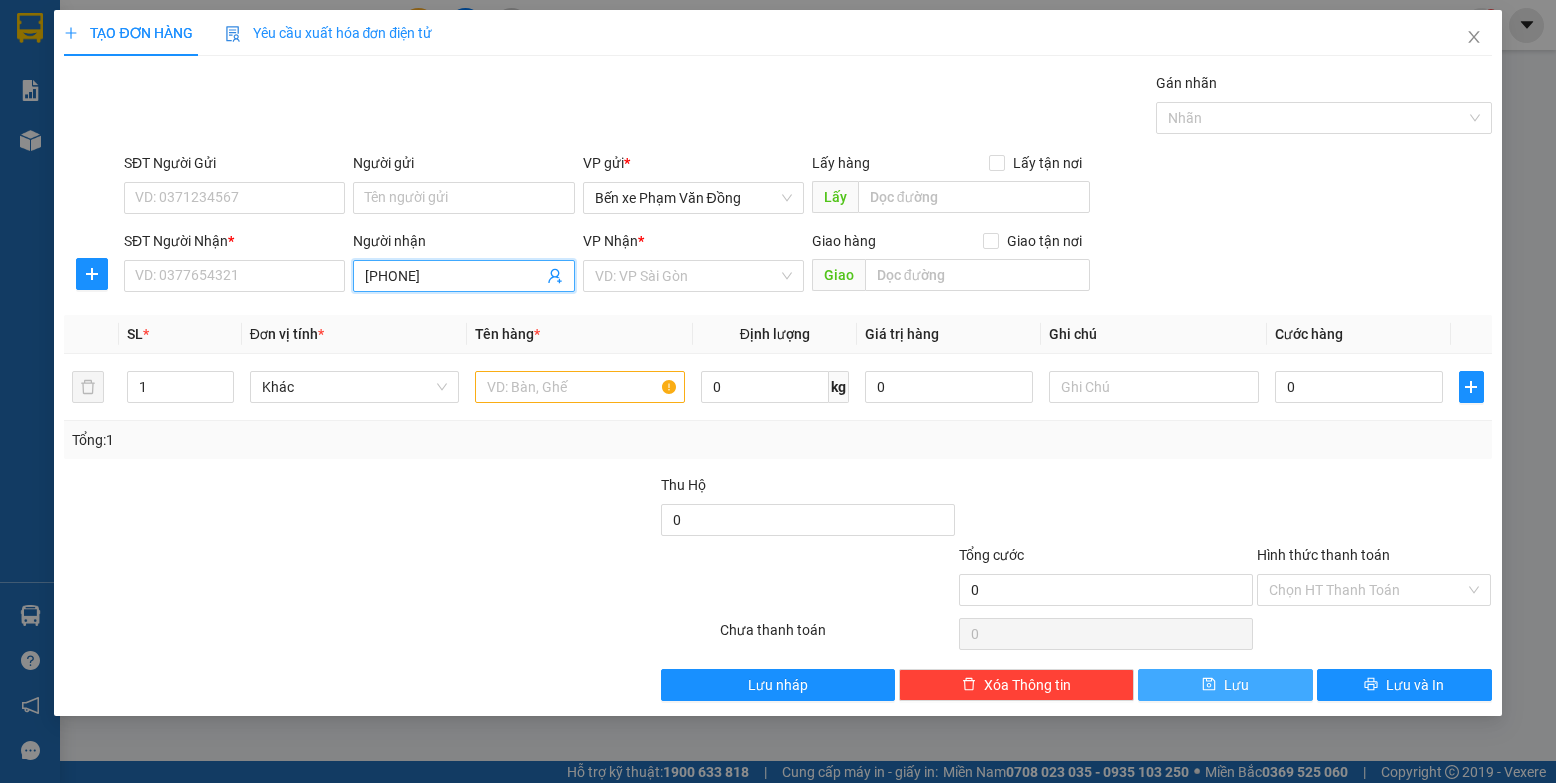 click on "[PHONE]" at bounding box center [453, 276] 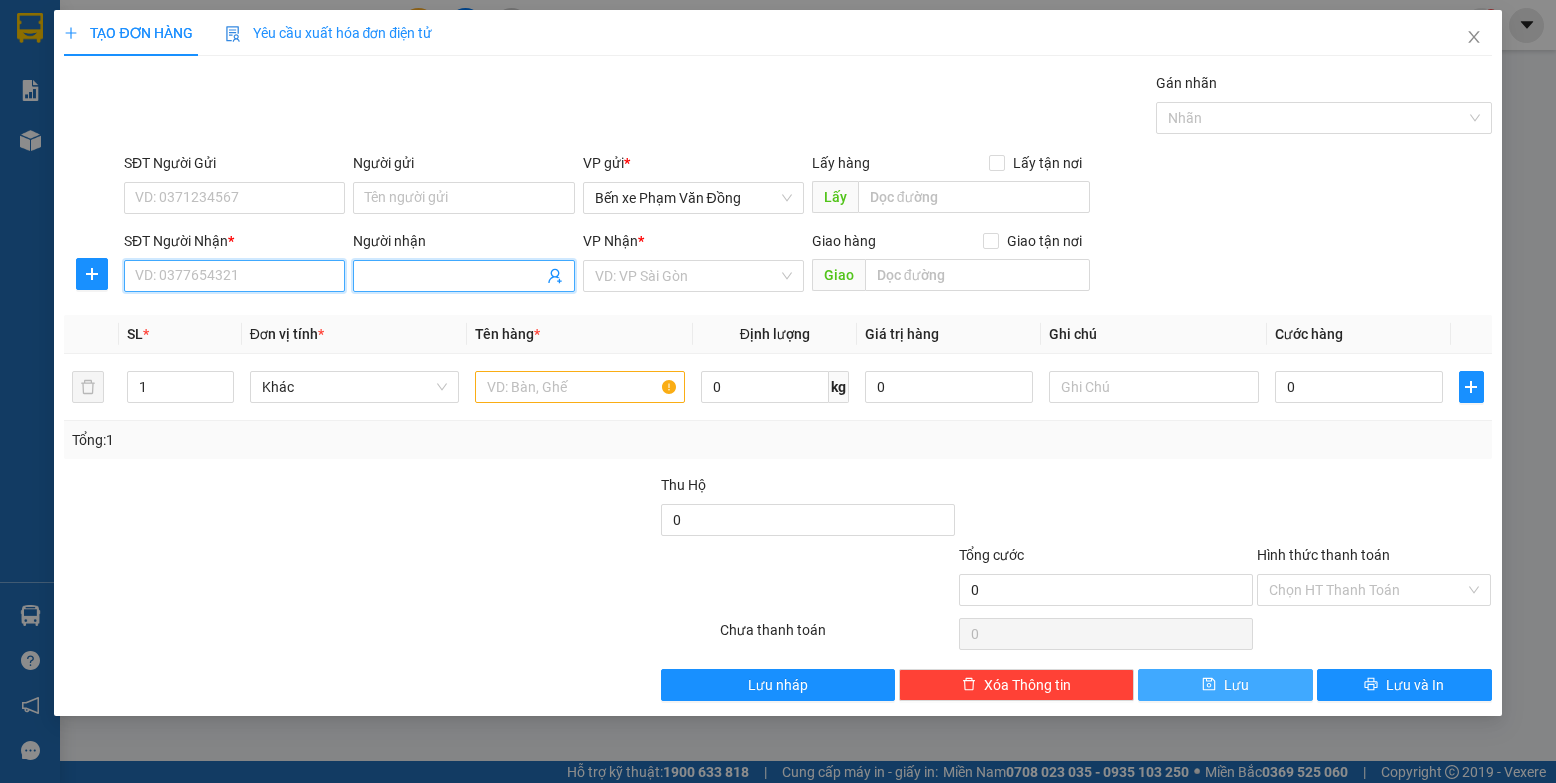 click on "SĐT Người Nhận  *" at bounding box center (234, 276) 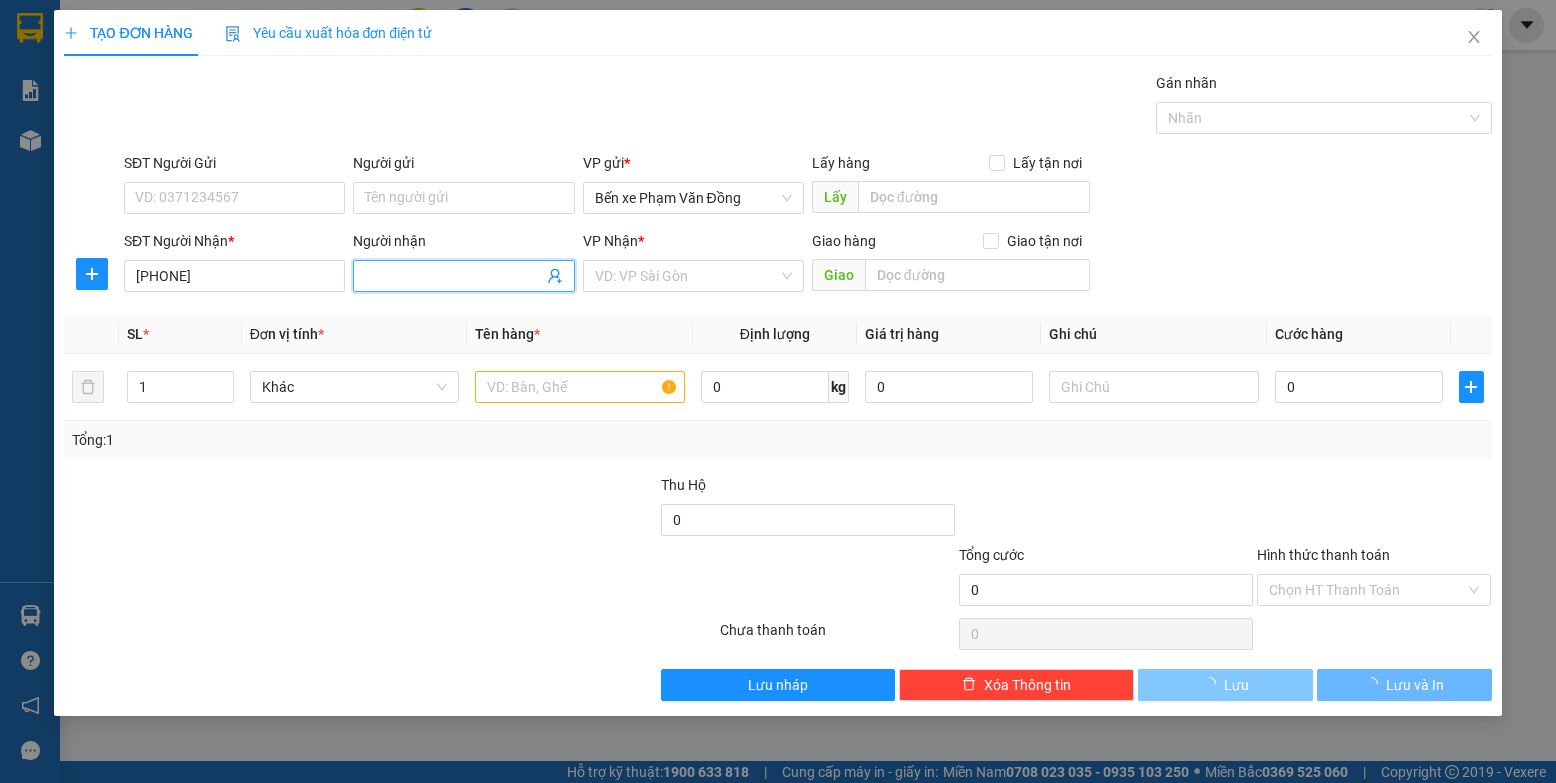 click at bounding box center [463, 276] 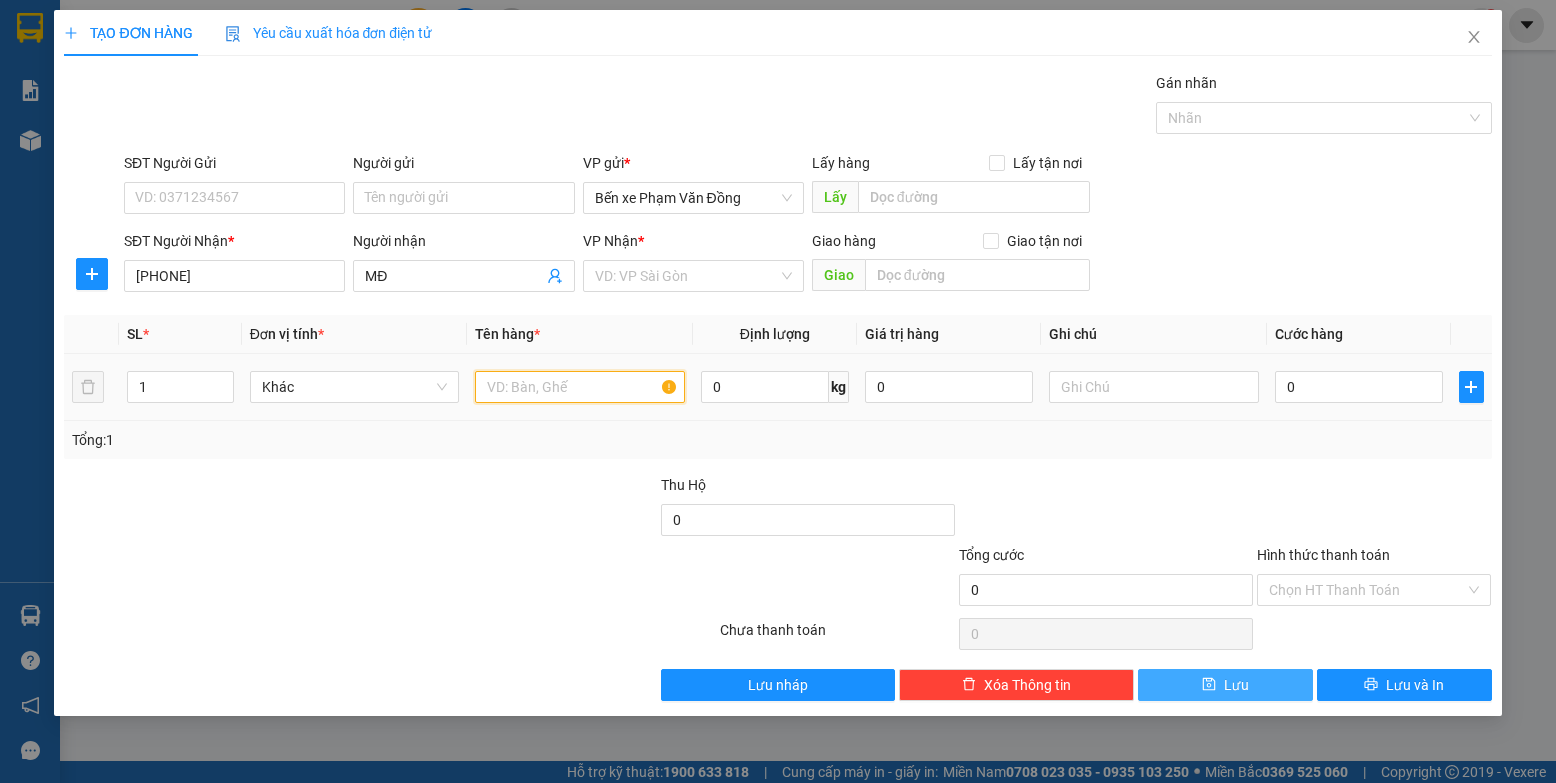 click at bounding box center (580, 387) 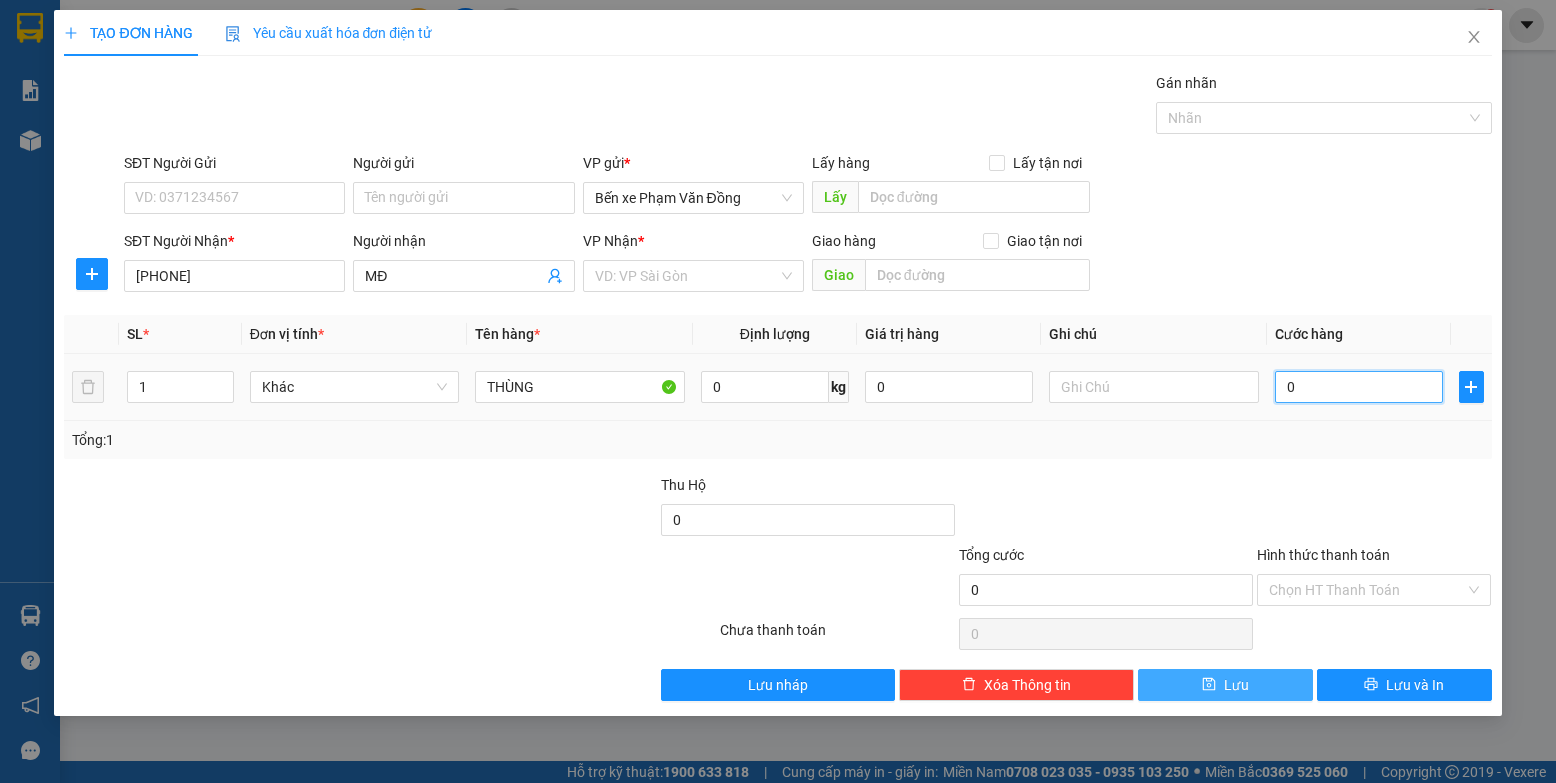 click on "0" at bounding box center [1359, 387] 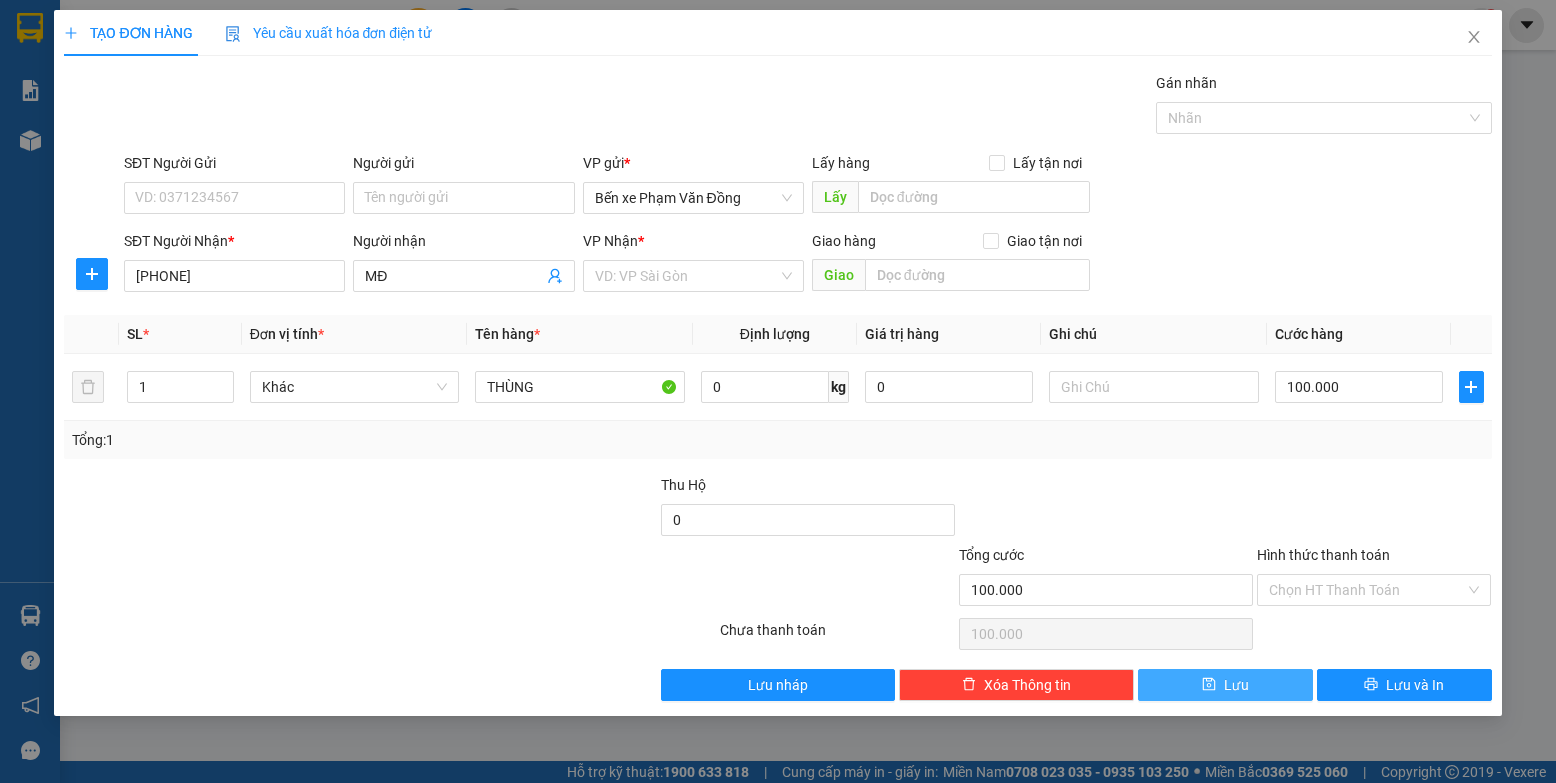 click on "VP Nhận  *" at bounding box center [693, 245] 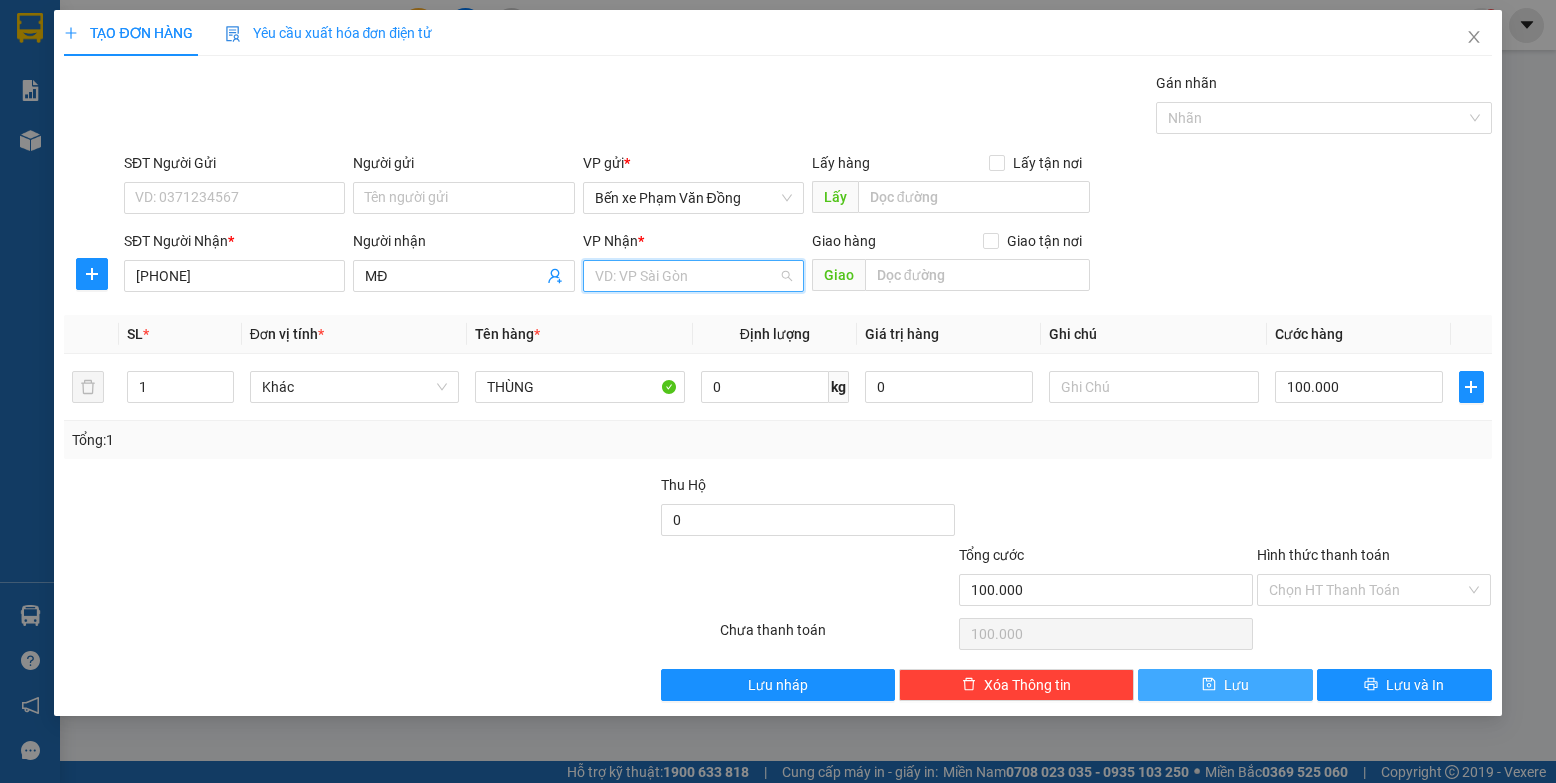 click at bounding box center [686, 276] 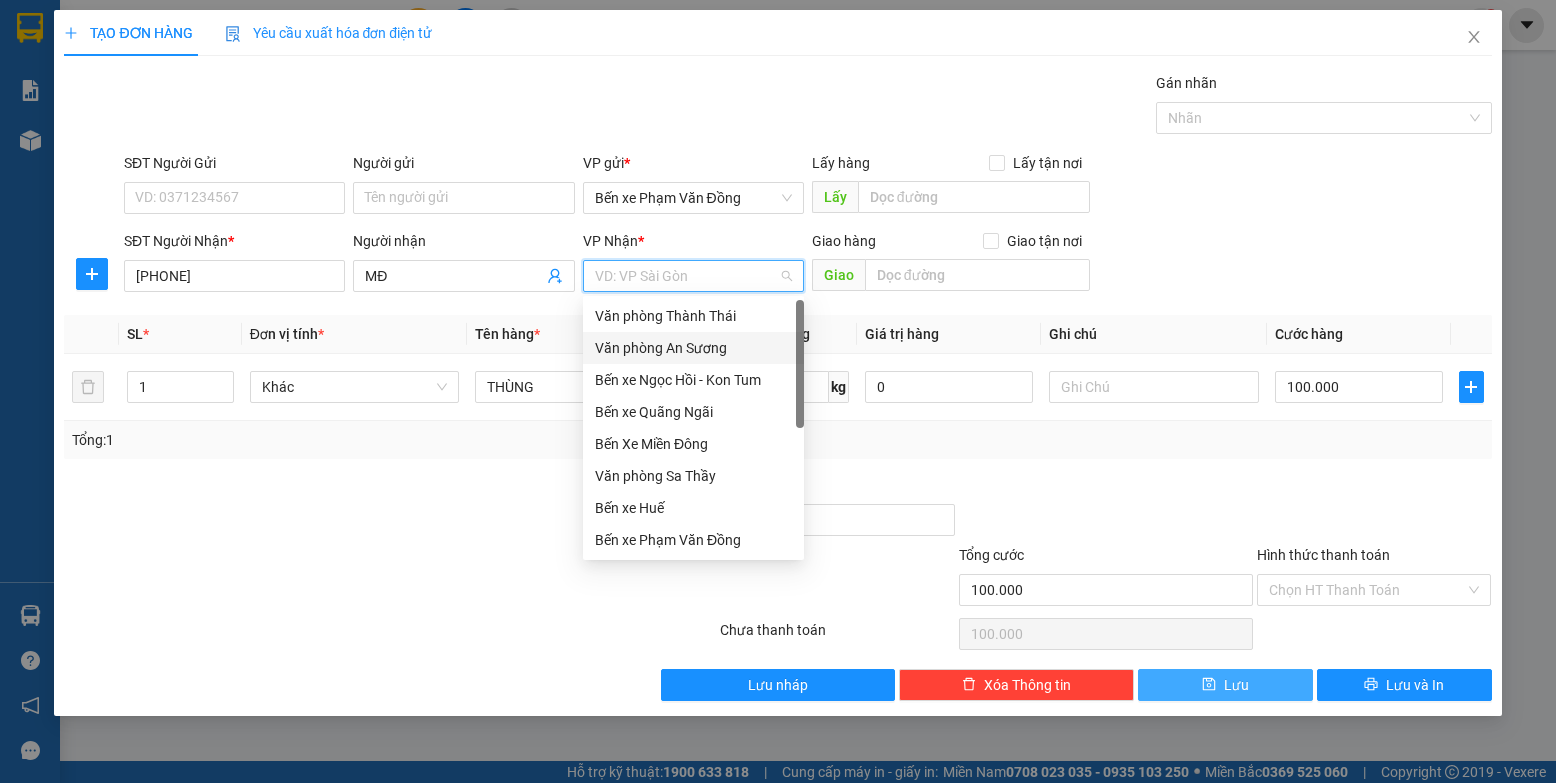 click on "Văn phòng An Sương" at bounding box center [693, 348] 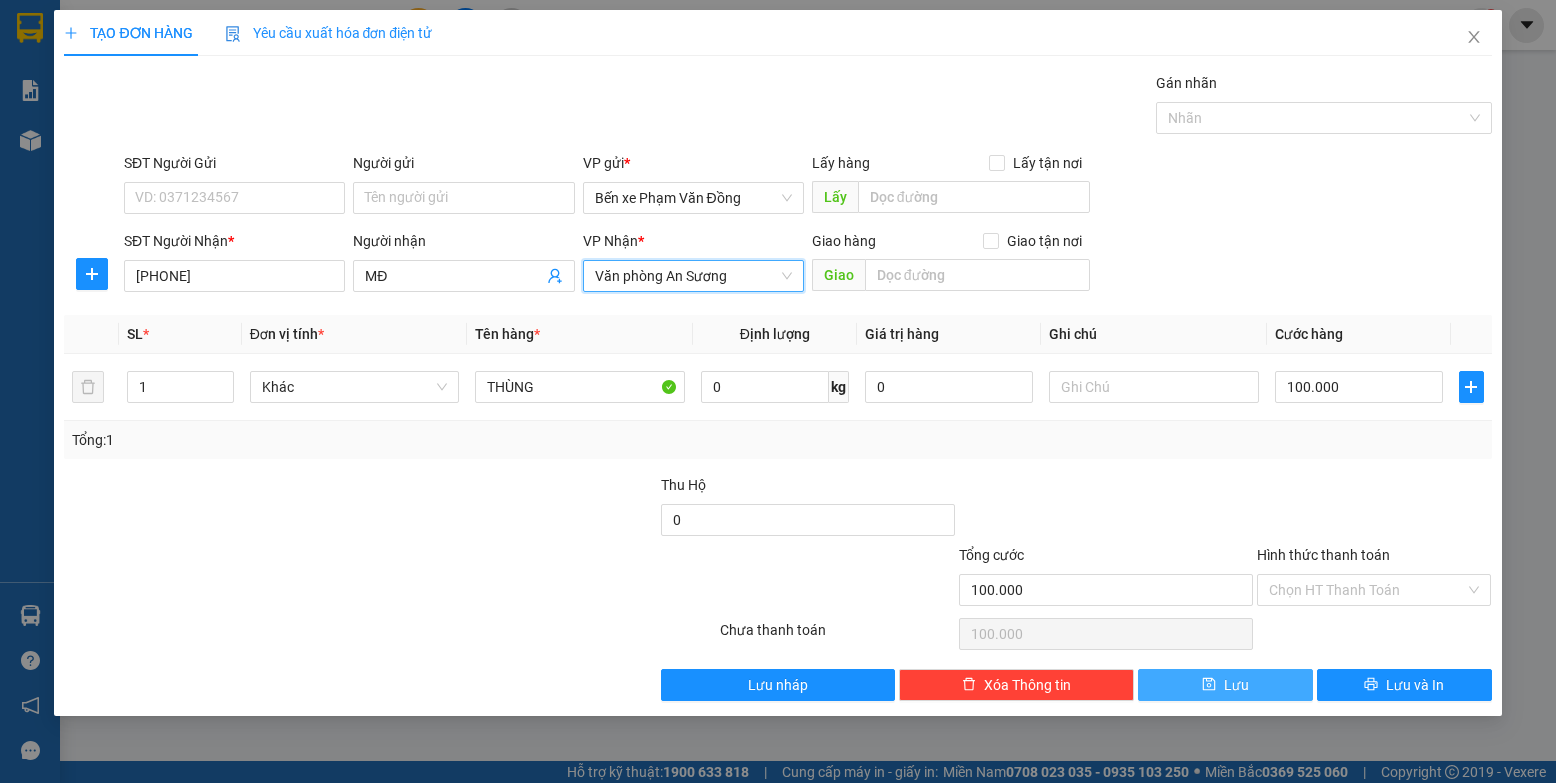 drag, startPoint x: 1214, startPoint y: 688, endPoint x: 1132, endPoint y: 657, distance: 87.66413 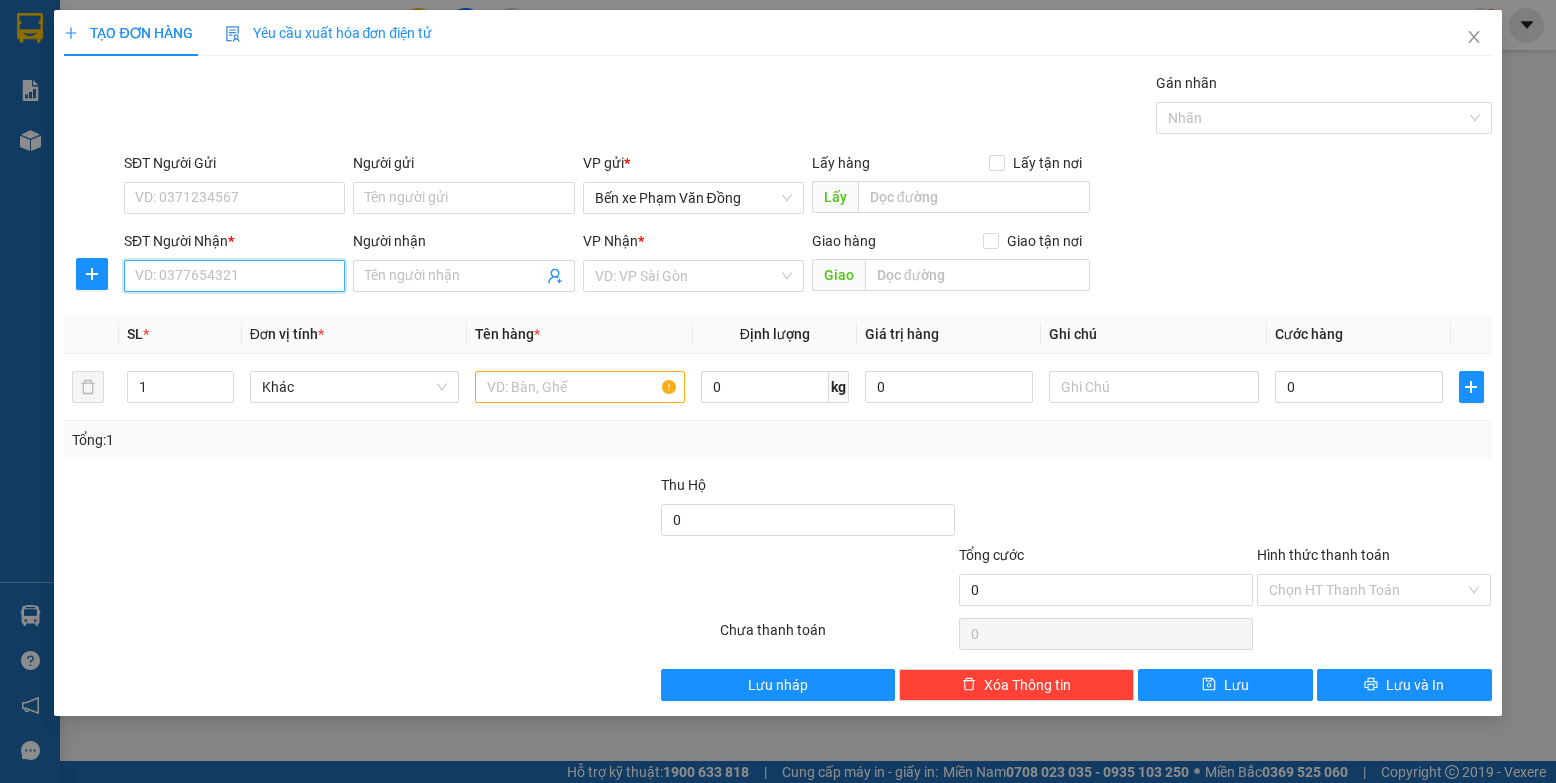 click on "SĐT Người Nhận  *" at bounding box center (234, 276) 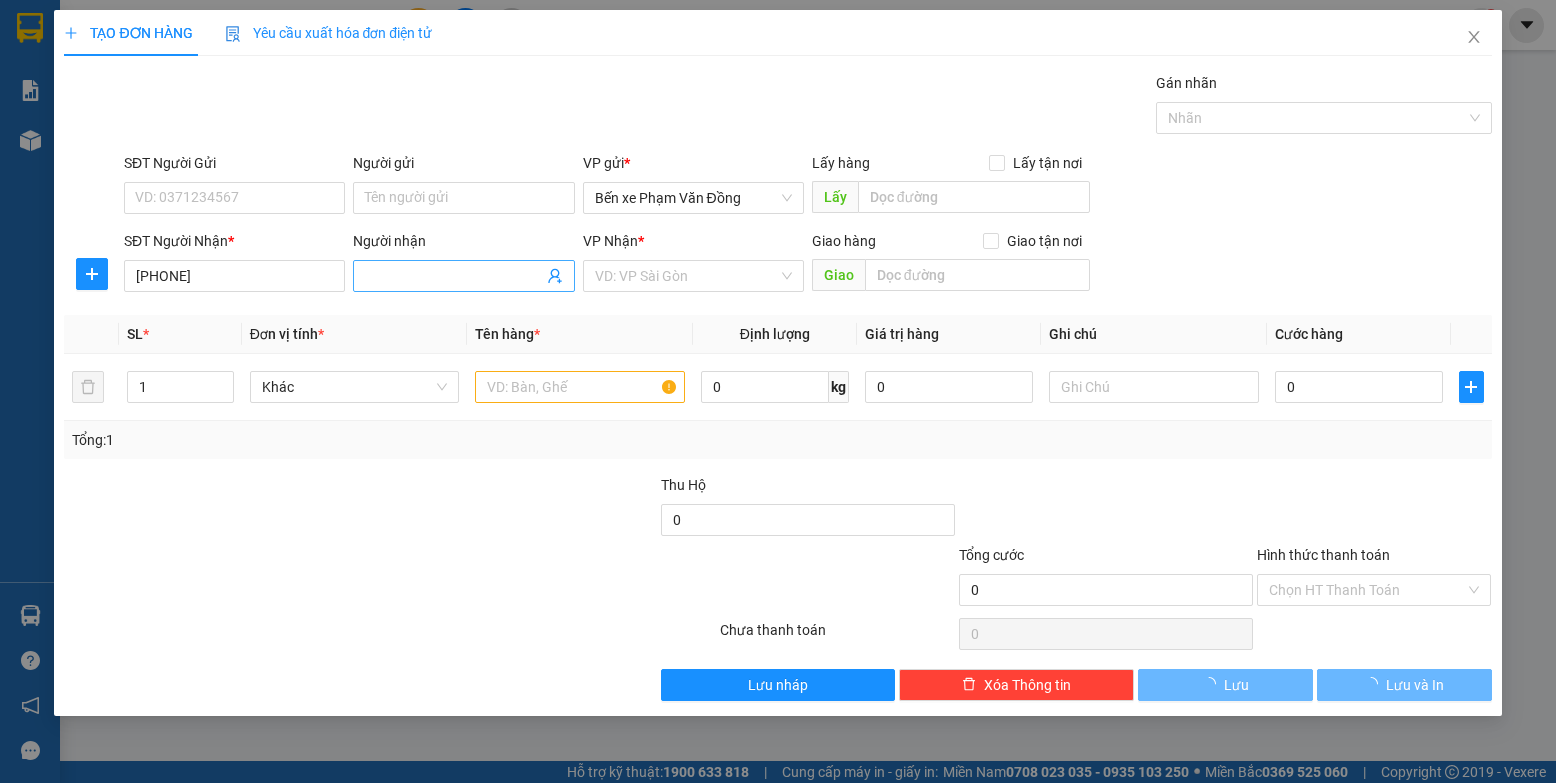 click on "Người nhận" at bounding box center [453, 276] 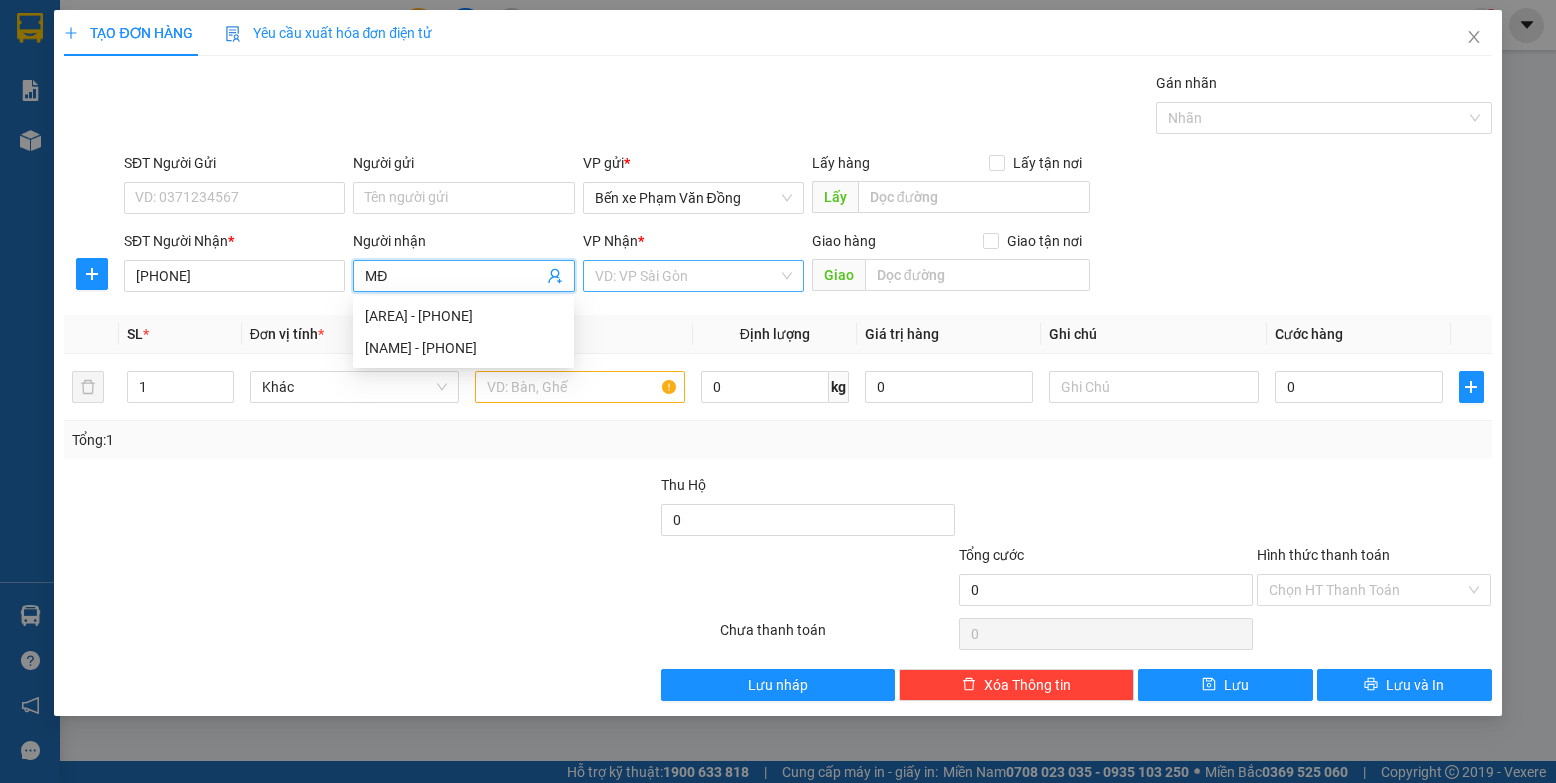 click at bounding box center (686, 276) 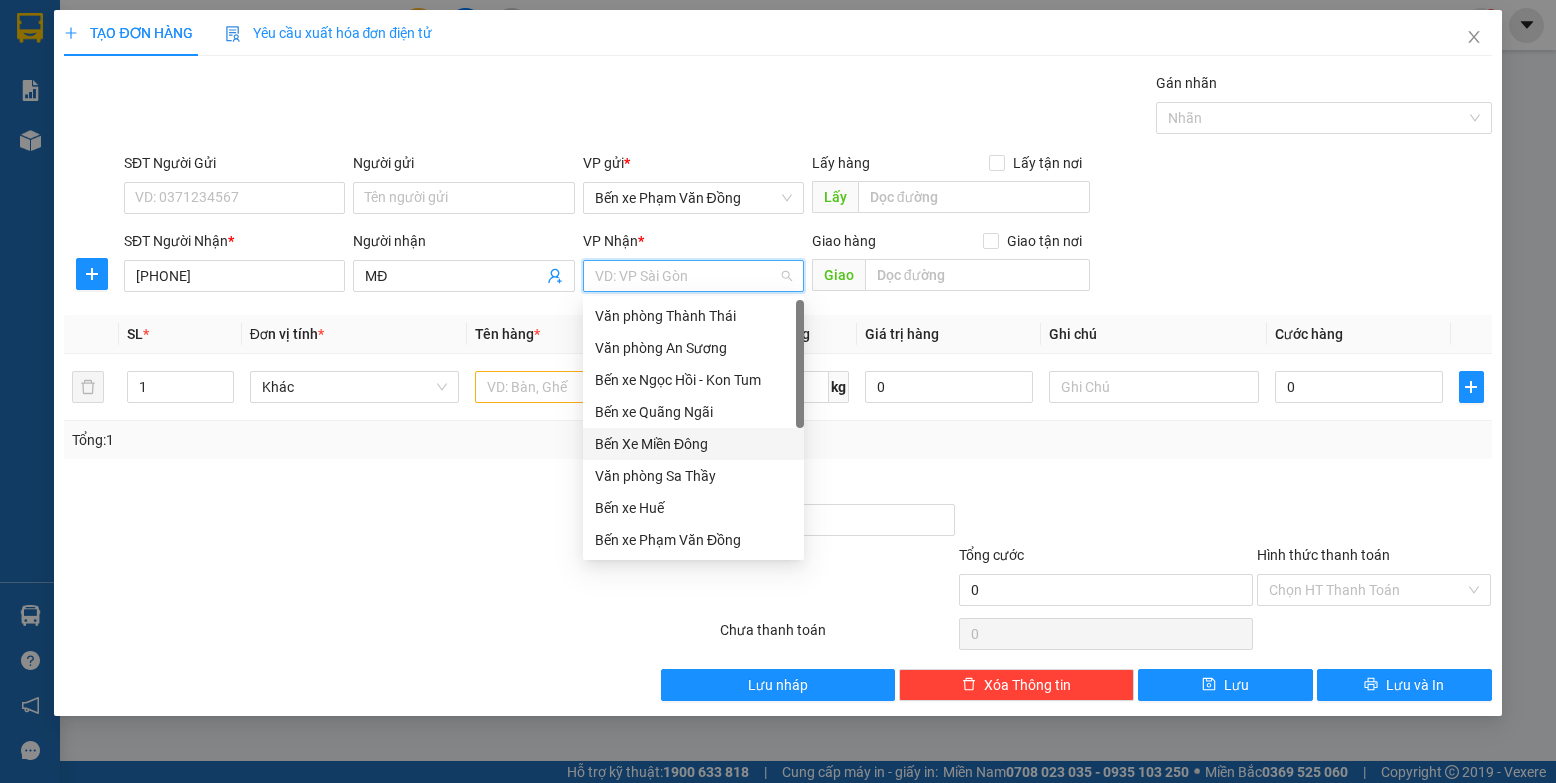 click on "Bến Xe Miền Đông" at bounding box center (693, 444) 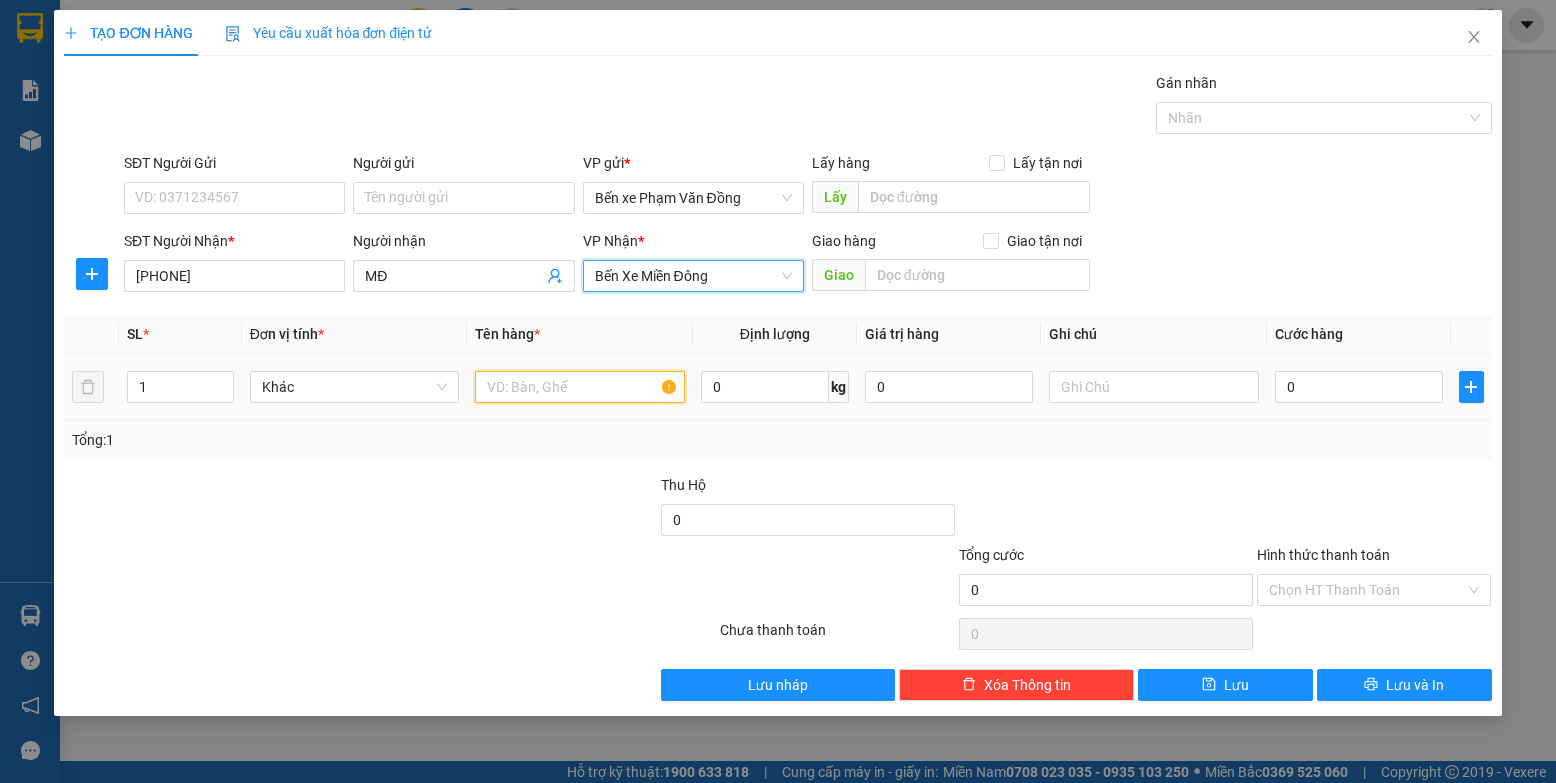 click at bounding box center (580, 387) 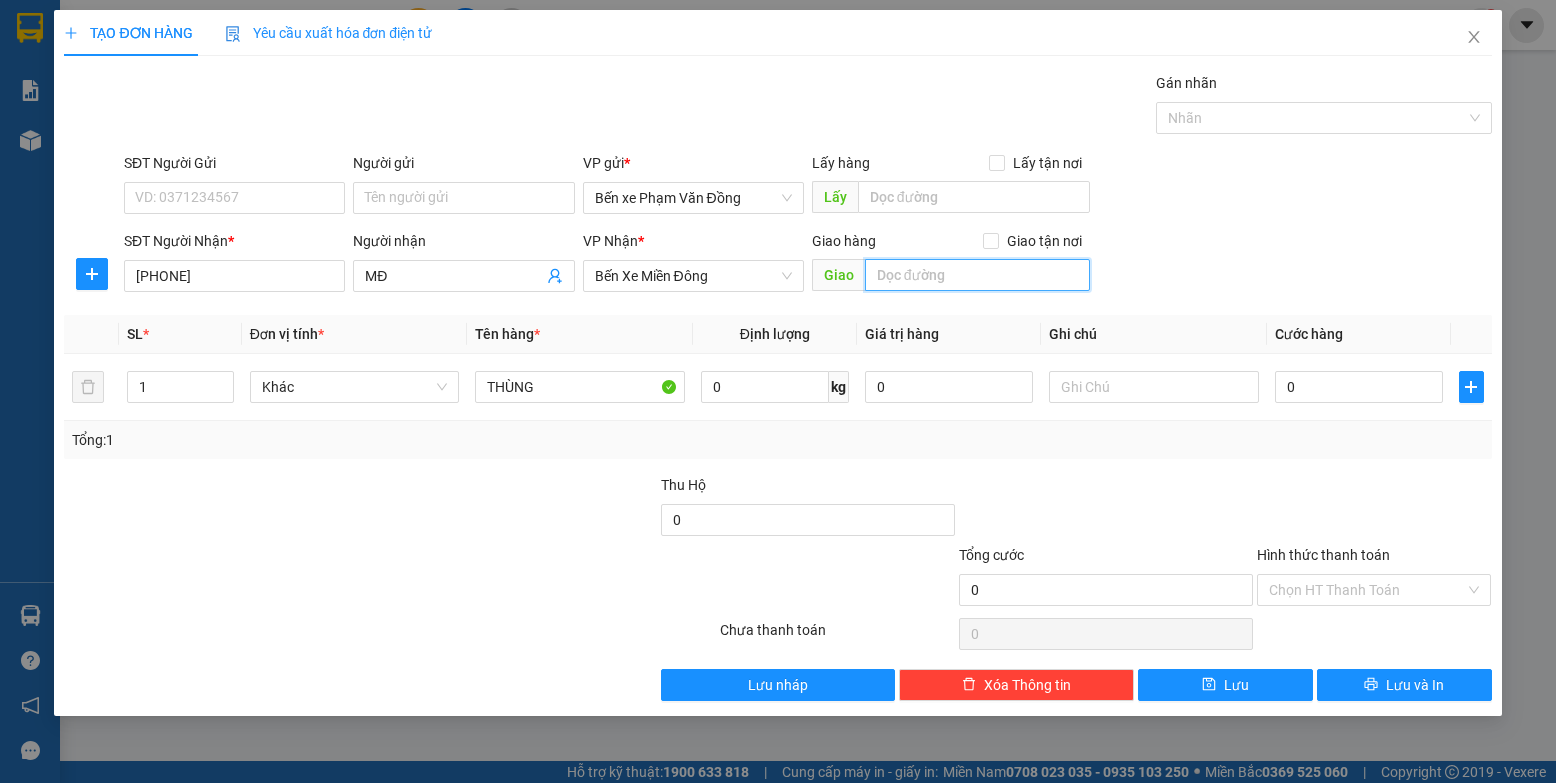 click at bounding box center (978, 275) 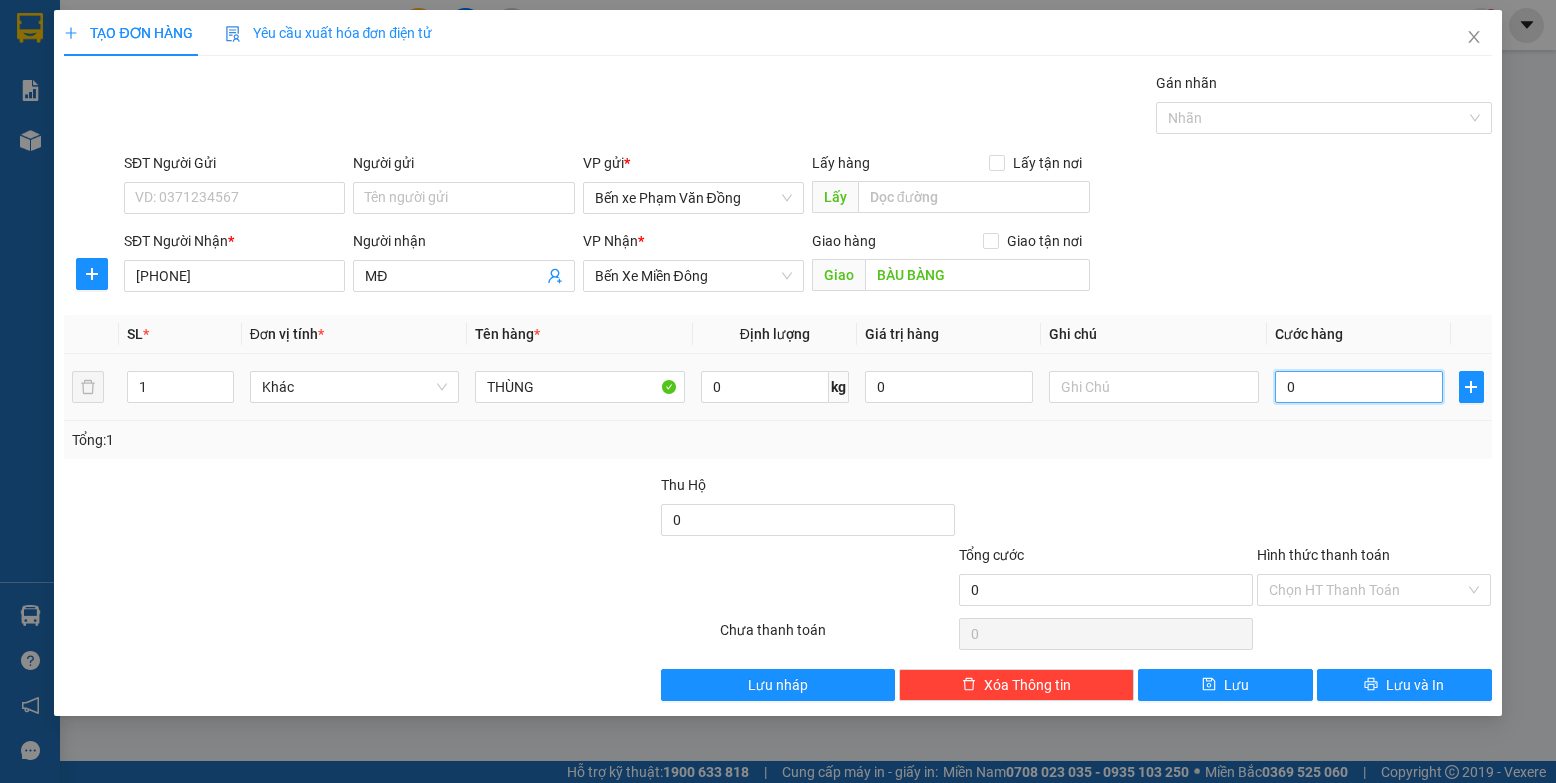 click on "0" at bounding box center (1359, 387) 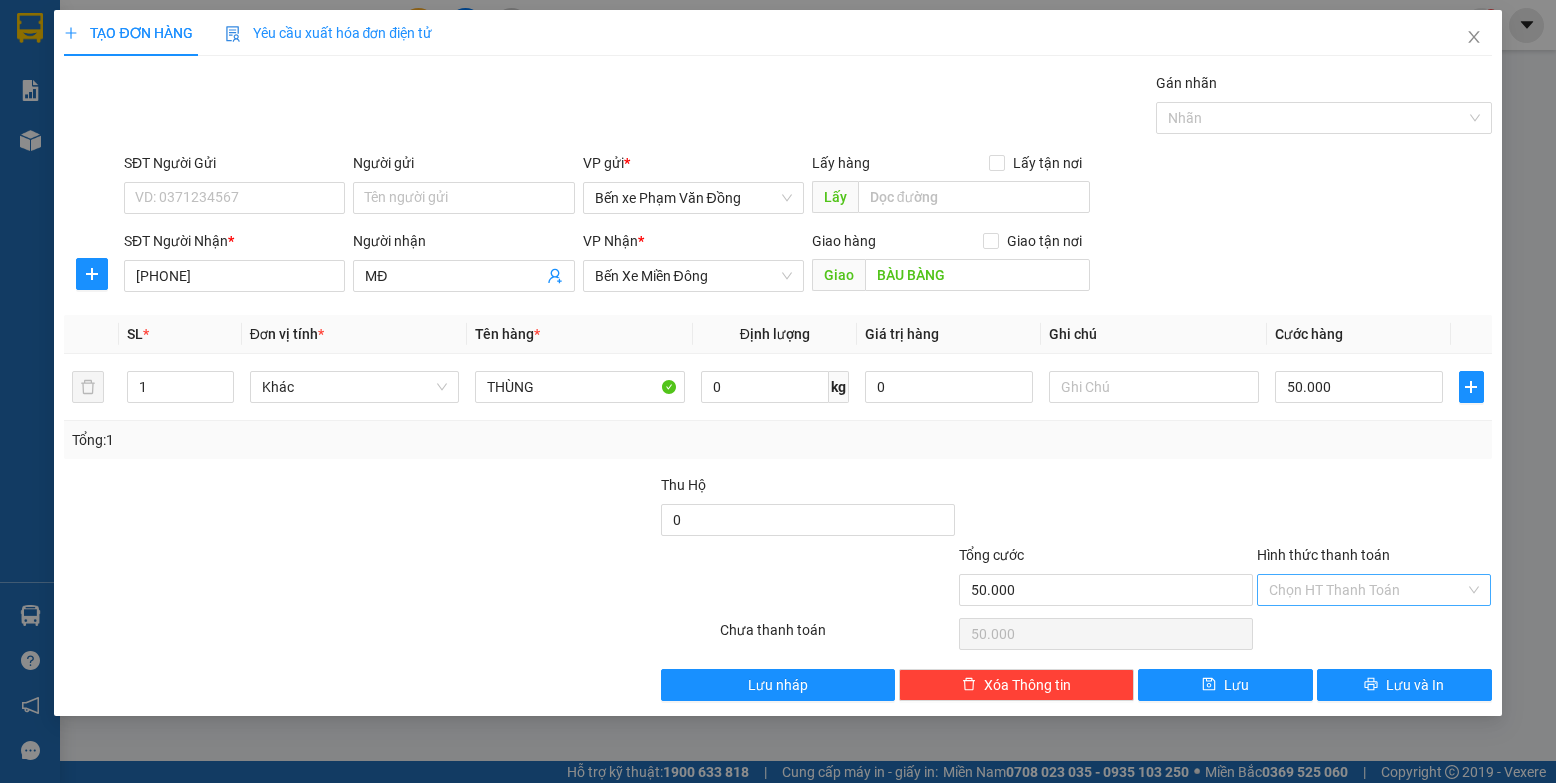 click on "Hình thức thanh toán" at bounding box center [1367, 590] 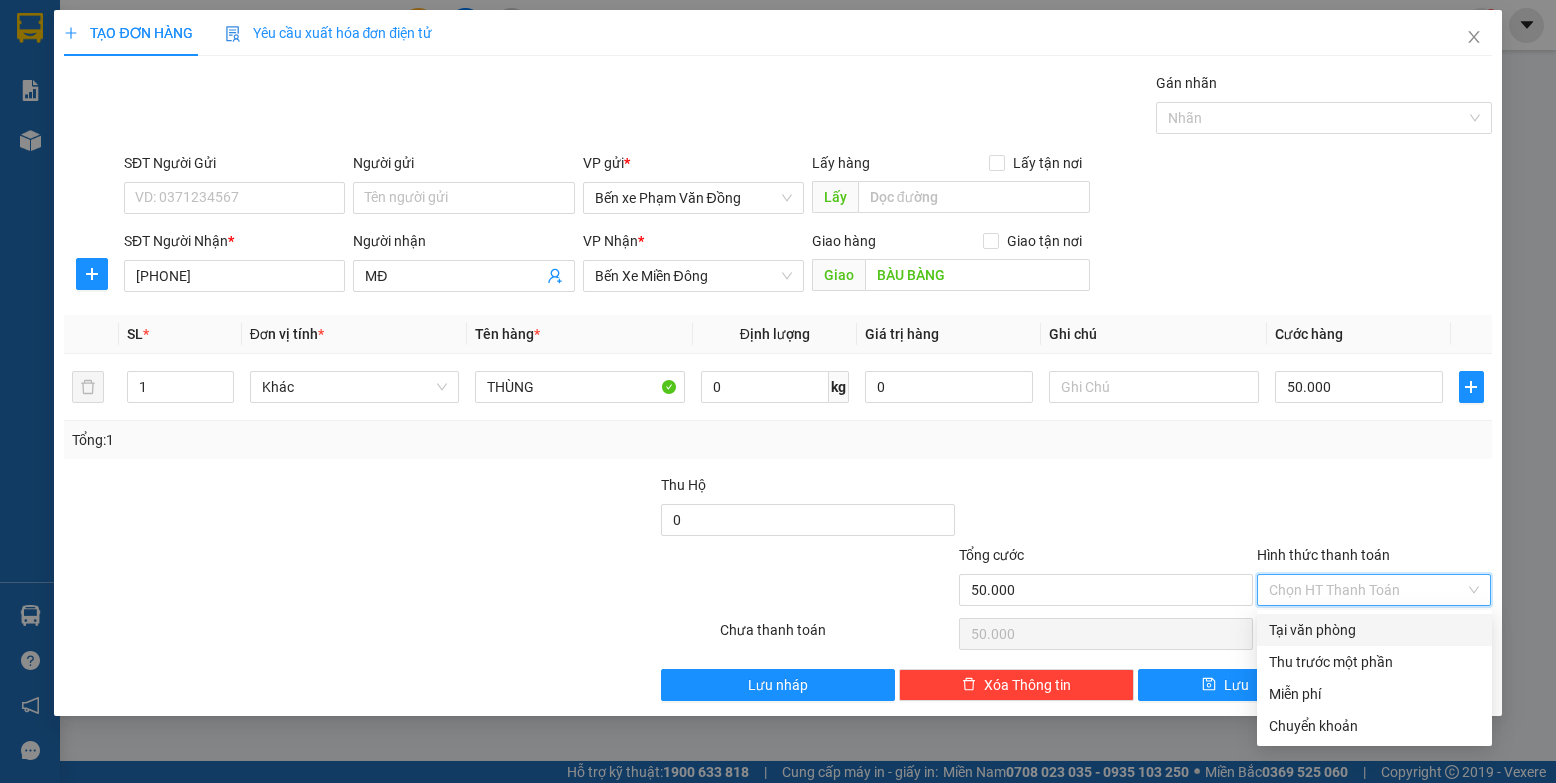 click on "Tại văn phòng" at bounding box center (1374, 630) 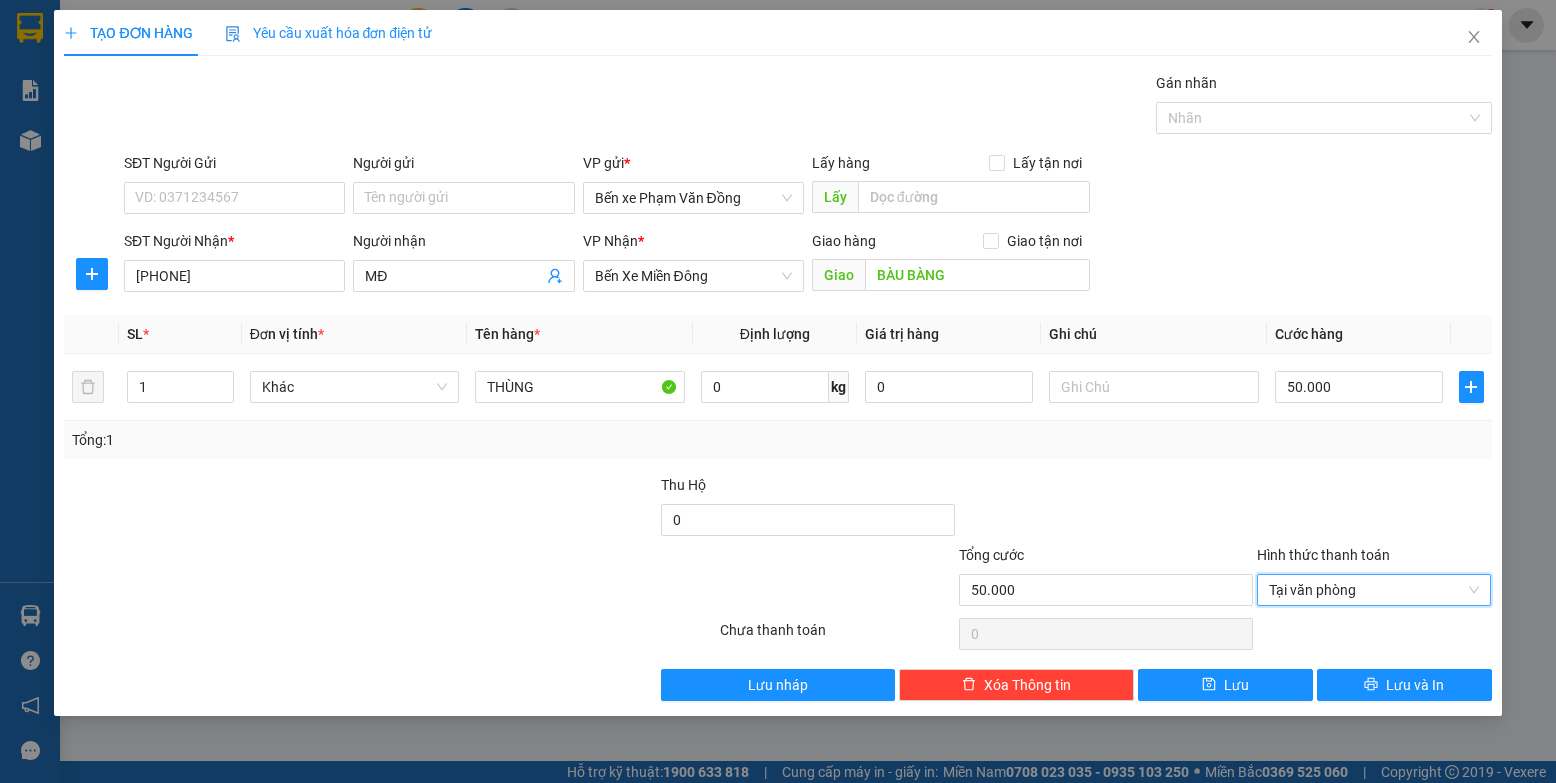 click at bounding box center [270, 579] 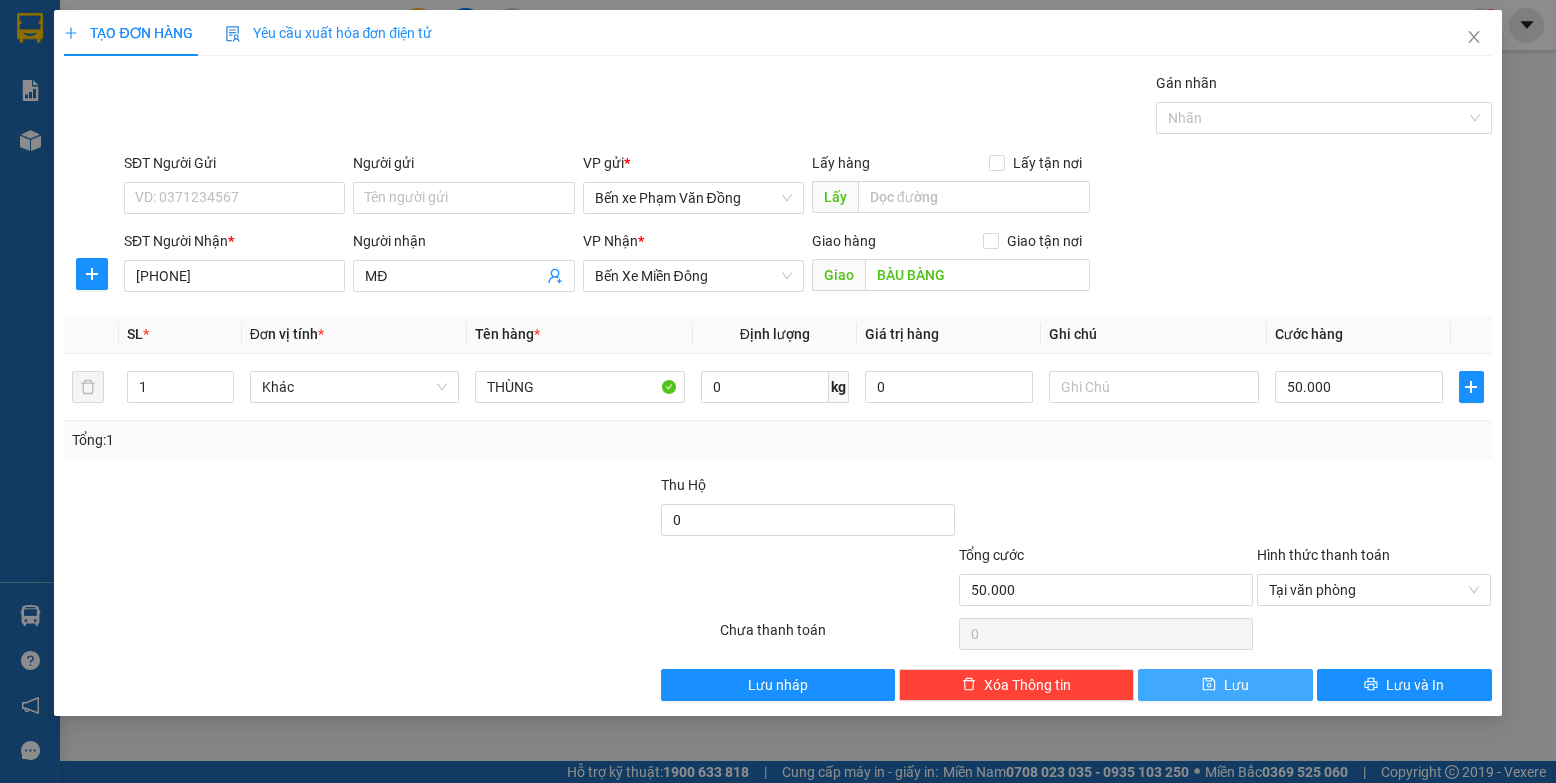 click on "Lưu" at bounding box center (1225, 685) 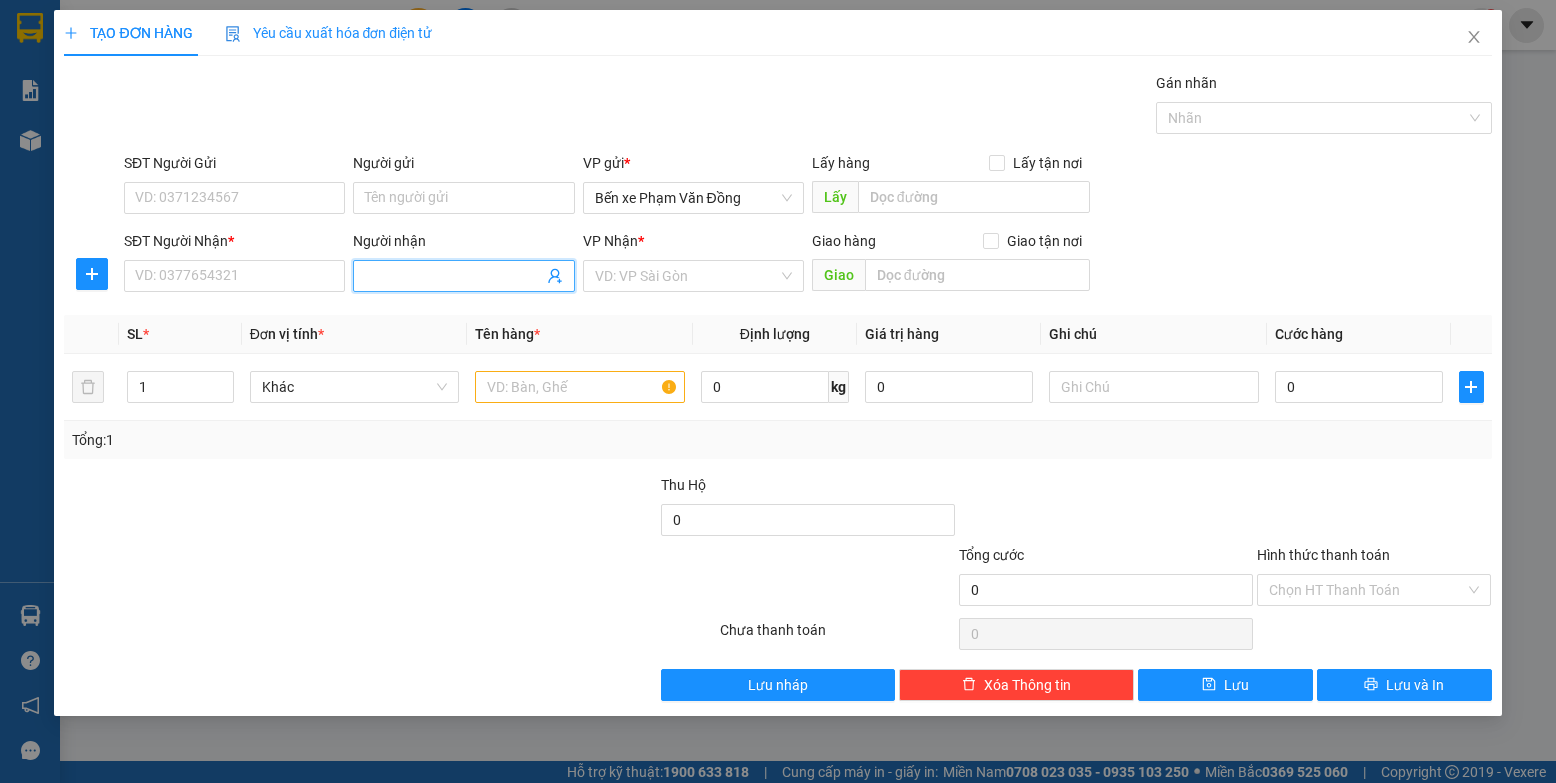 click on "Người nhận" at bounding box center (453, 276) 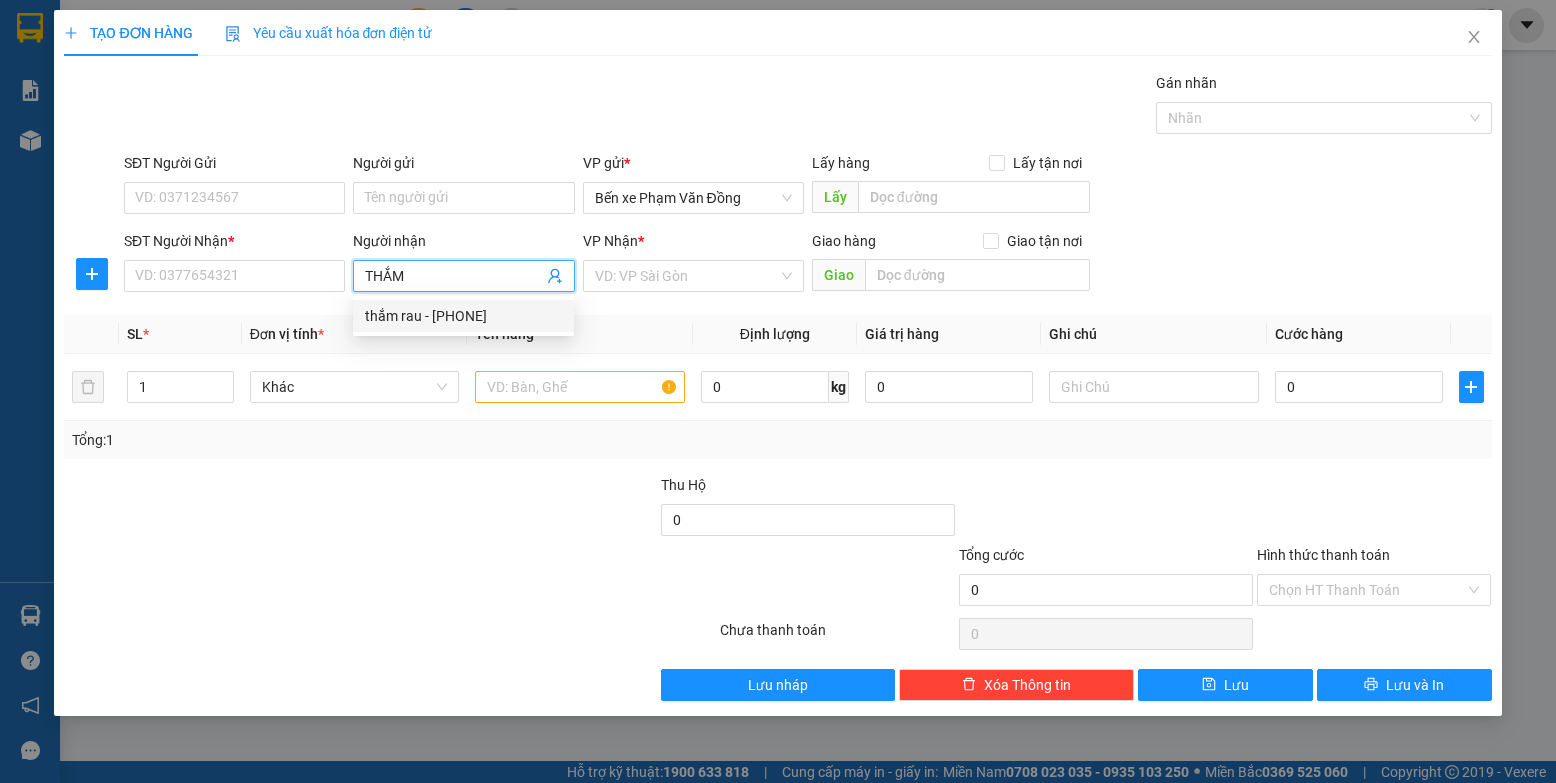 click on "thắm rau - [PHONE]" at bounding box center (463, 316) 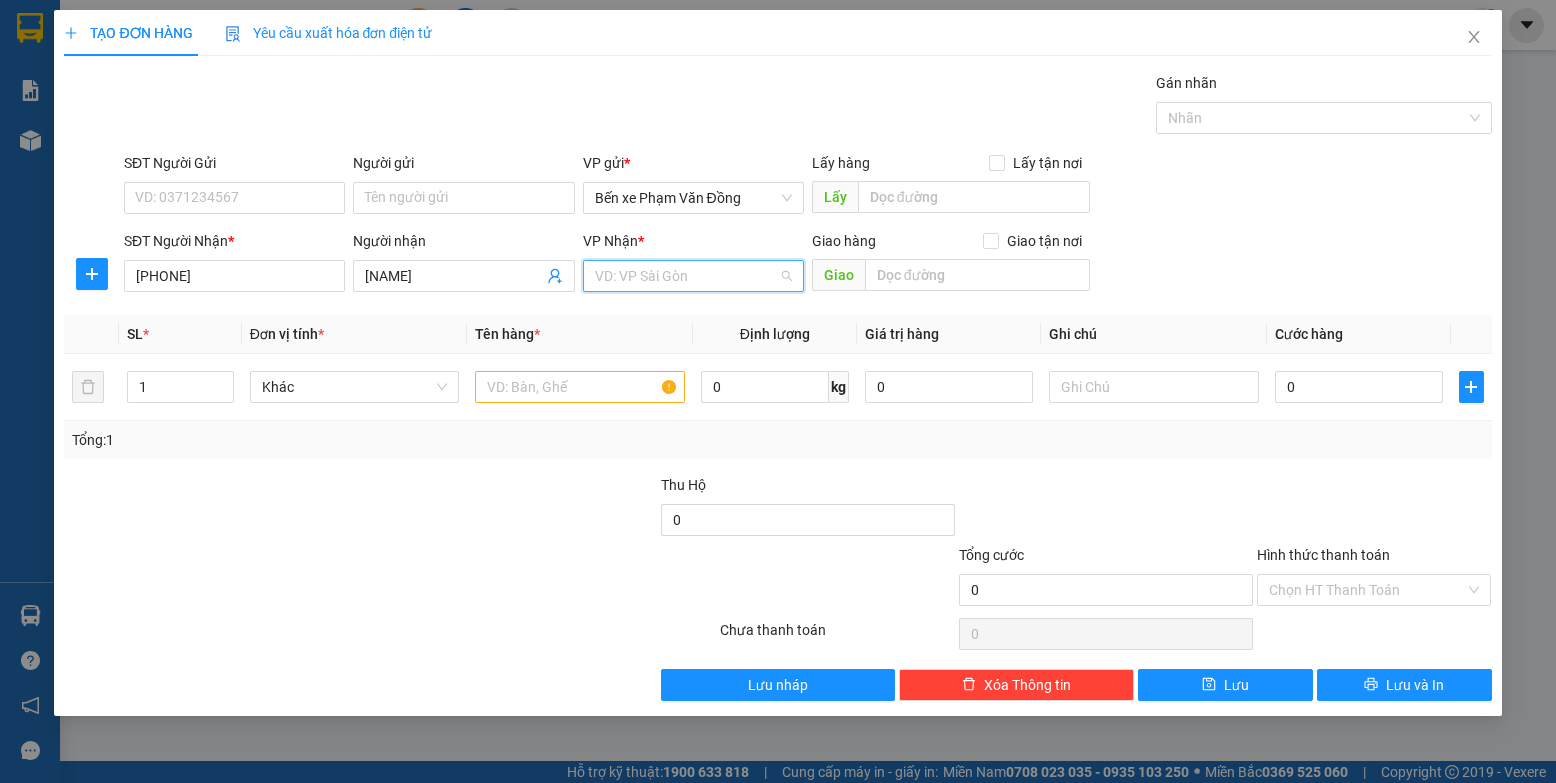 click at bounding box center [686, 276] 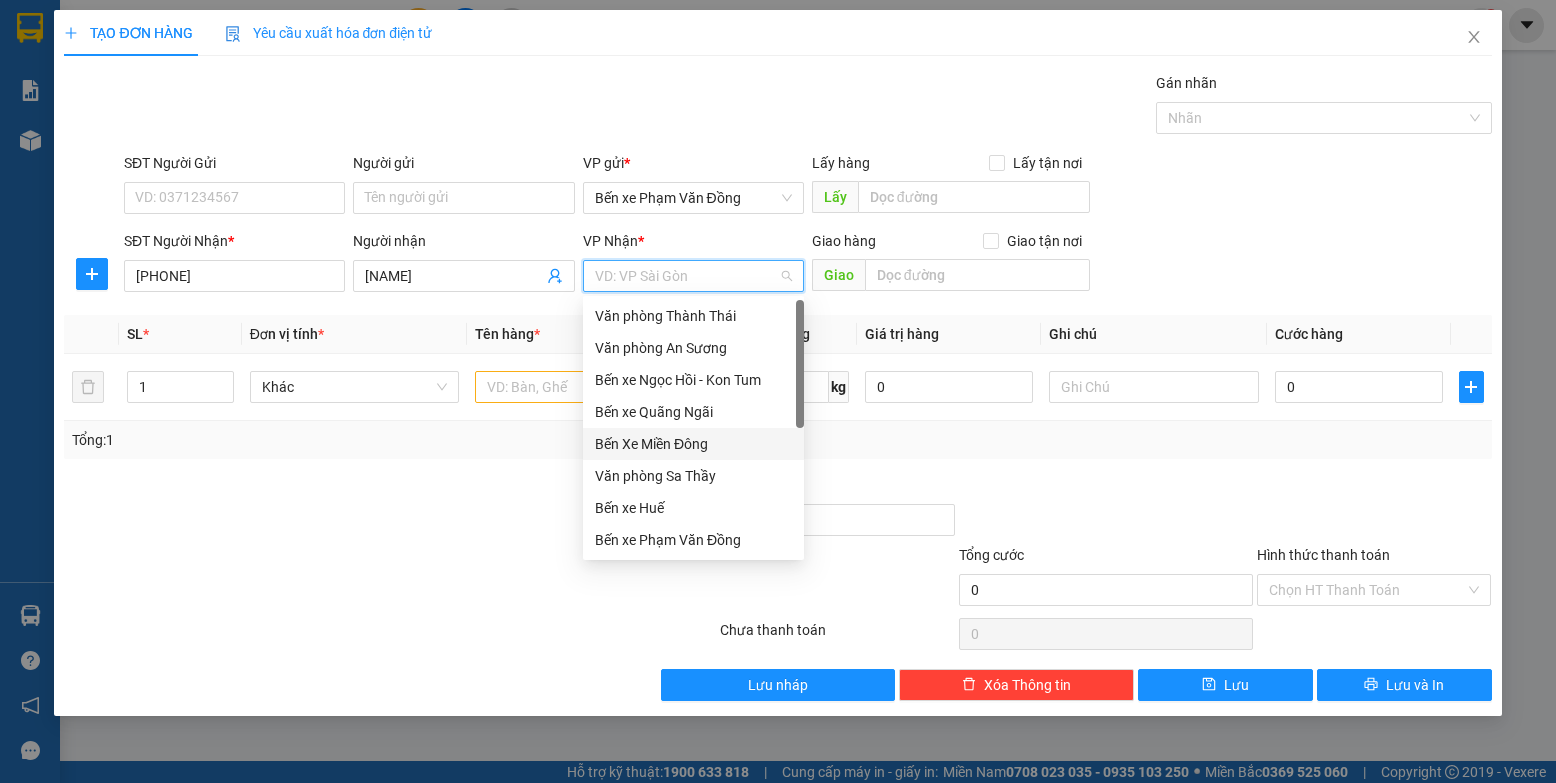 click on "Bến Xe Miền Đông" at bounding box center (693, 444) 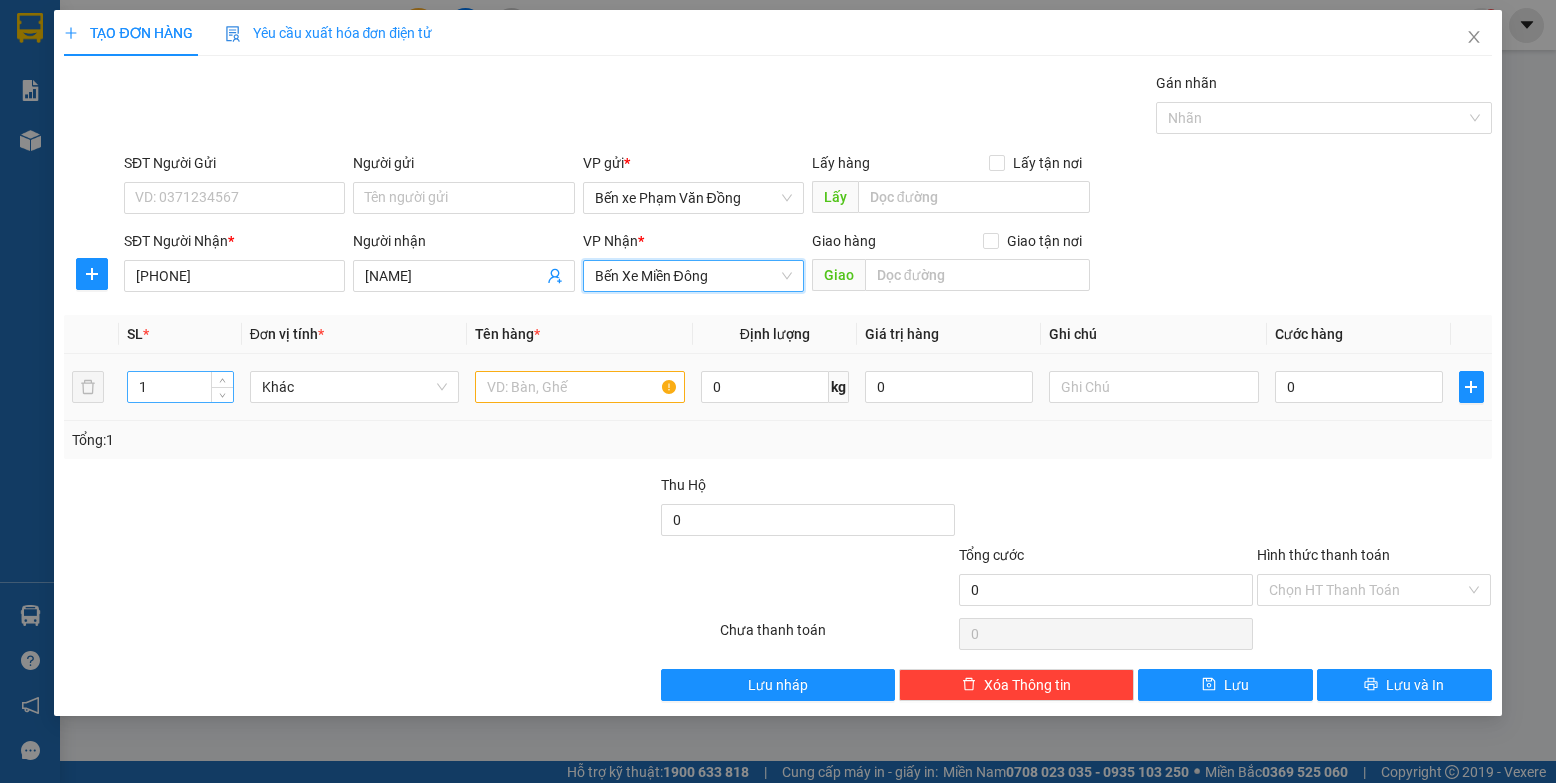 click on "1" at bounding box center [180, 387] 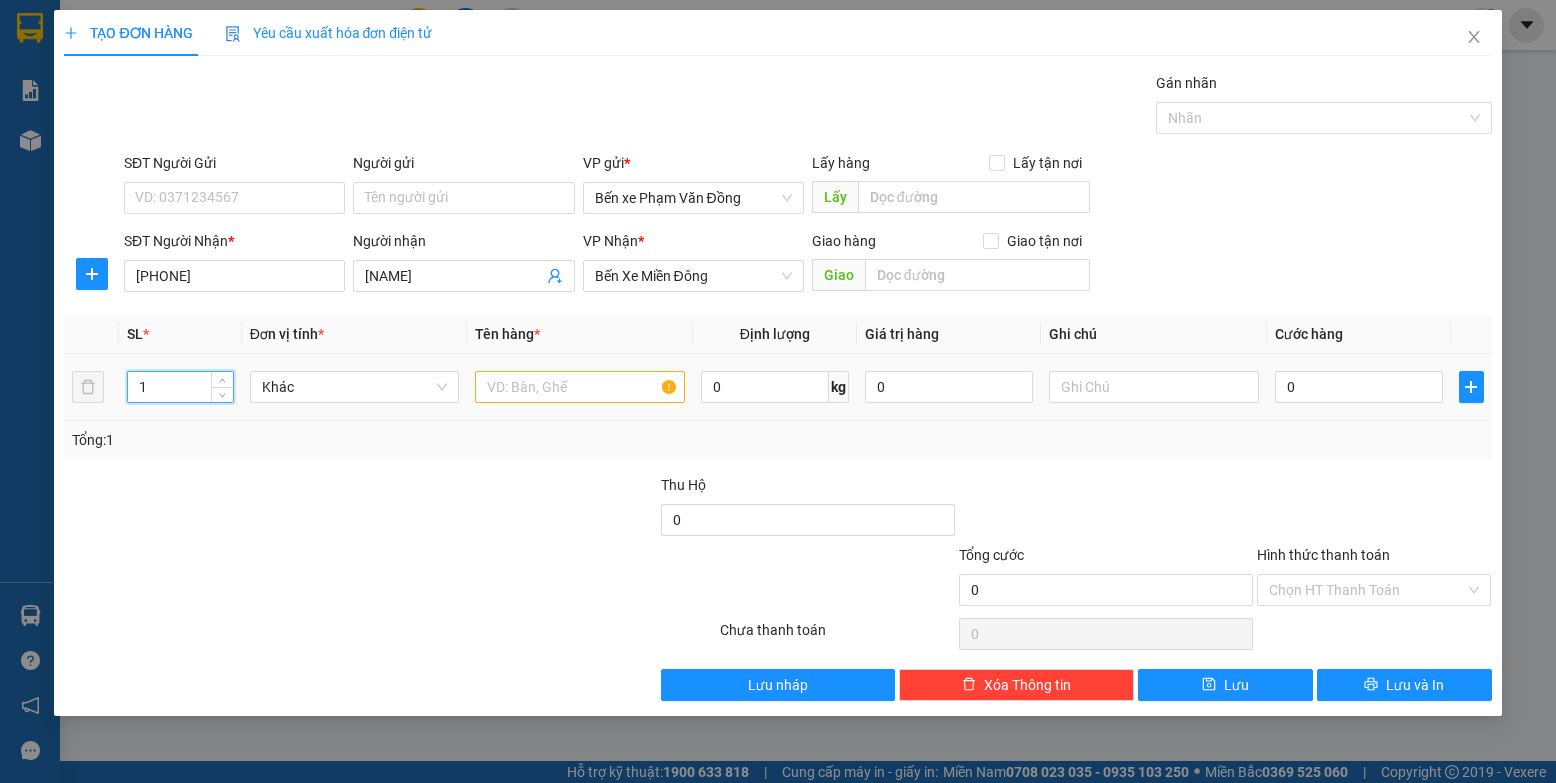 click on "1" at bounding box center [180, 387] 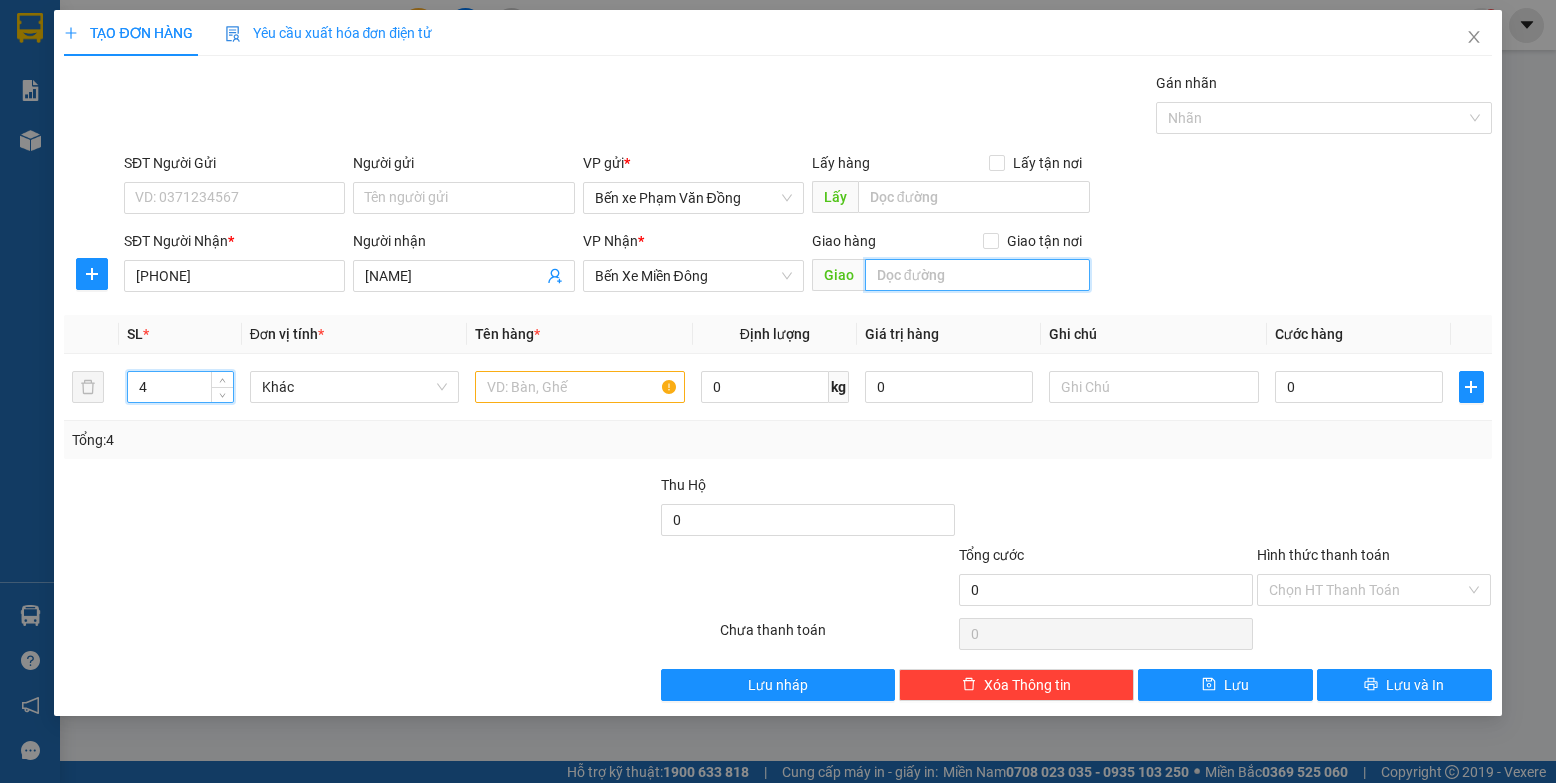click at bounding box center [978, 275] 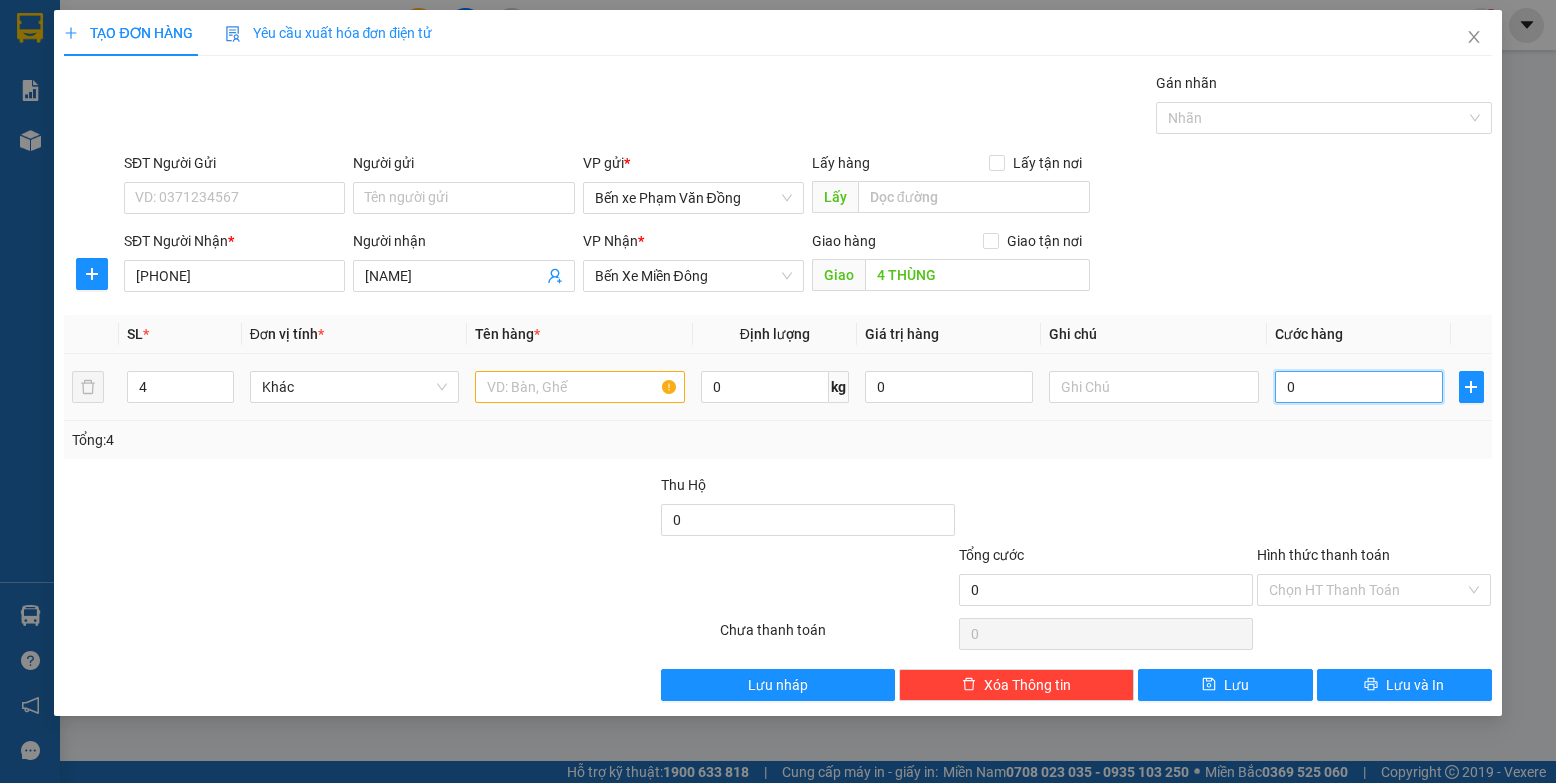 click on "0" at bounding box center (1359, 387) 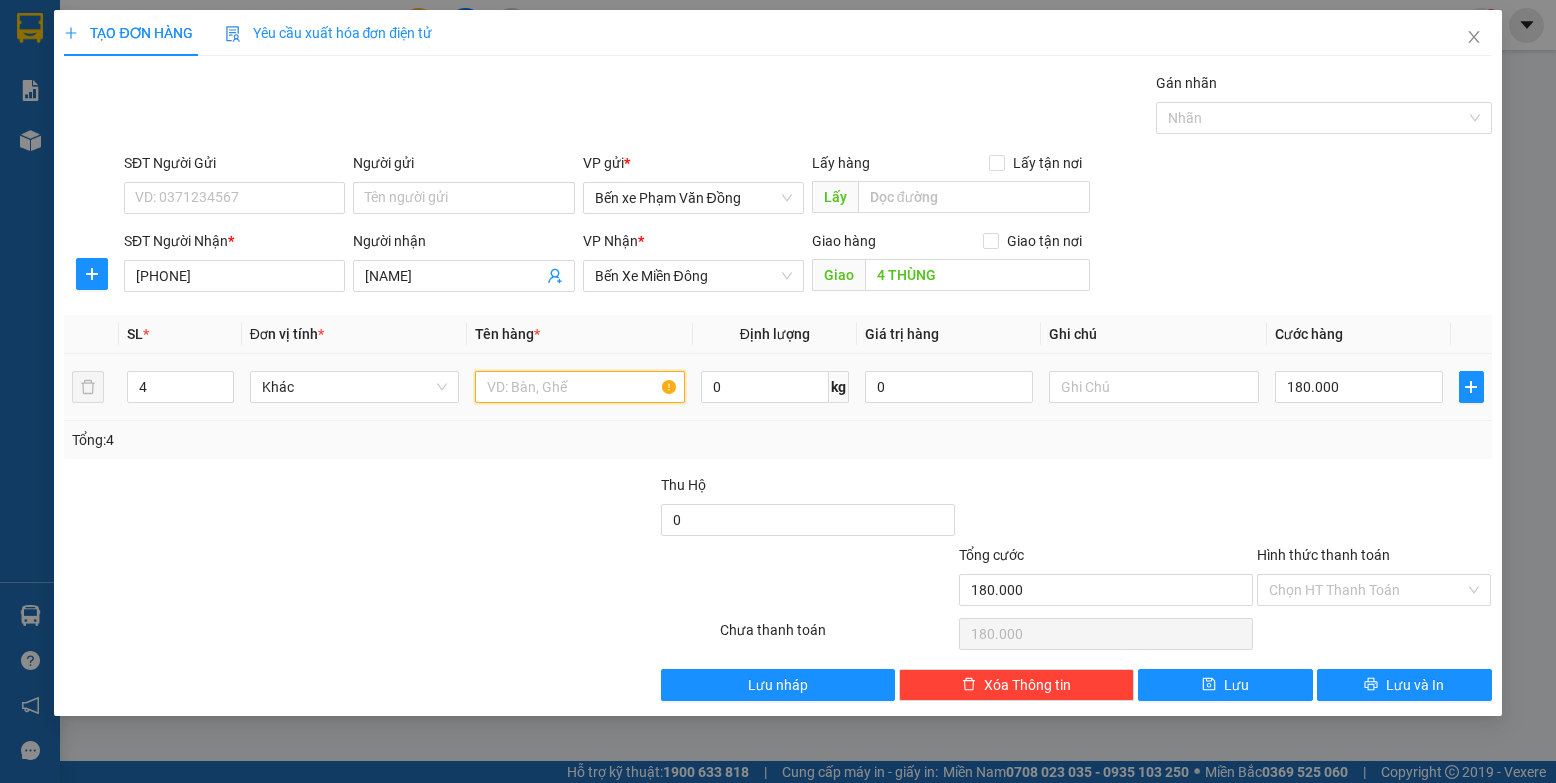 click at bounding box center (580, 387) 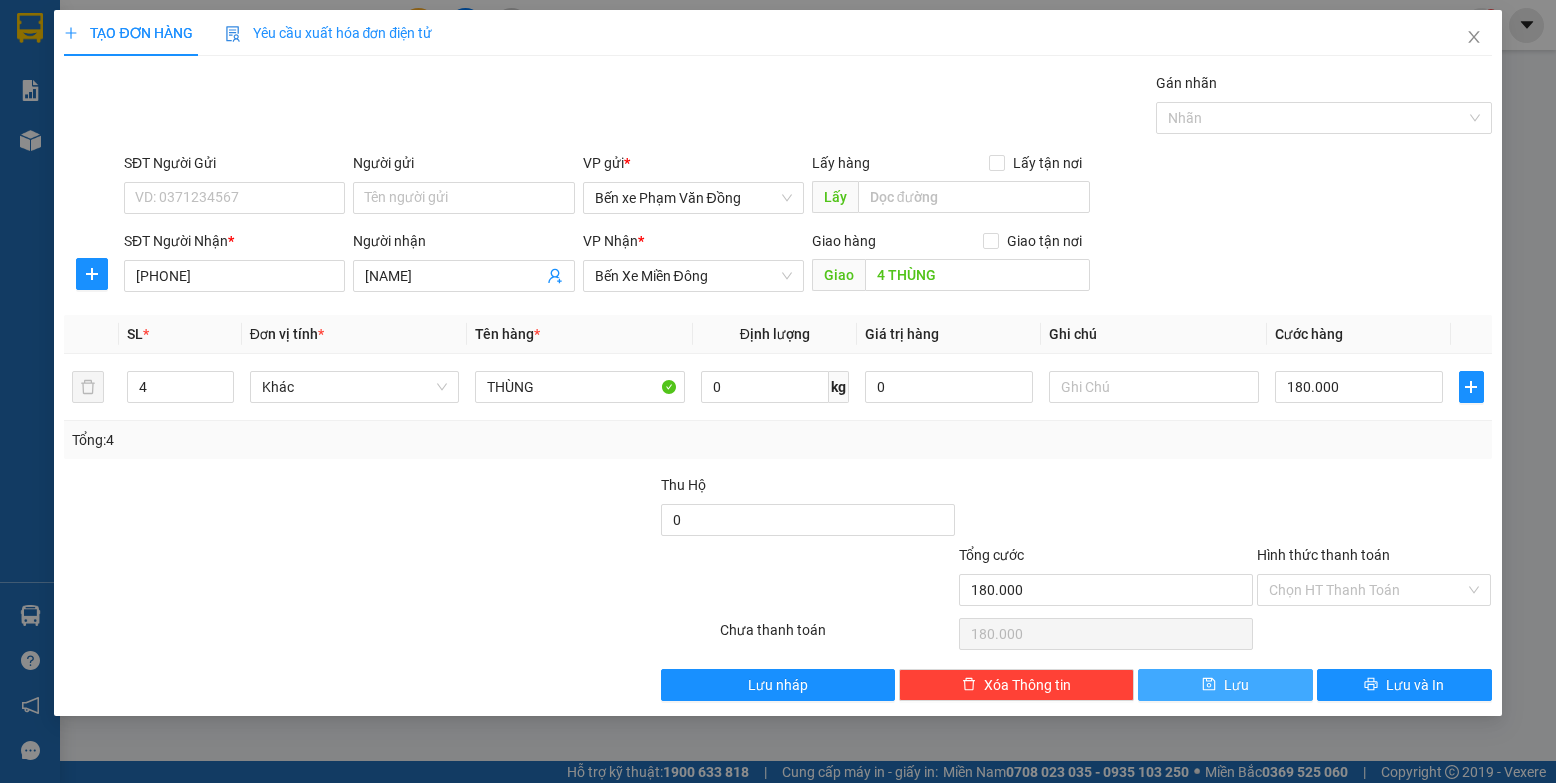 drag, startPoint x: 1246, startPoint y: 683, endPoint x: 1004, endPoint y: 623, distance: 249.32709 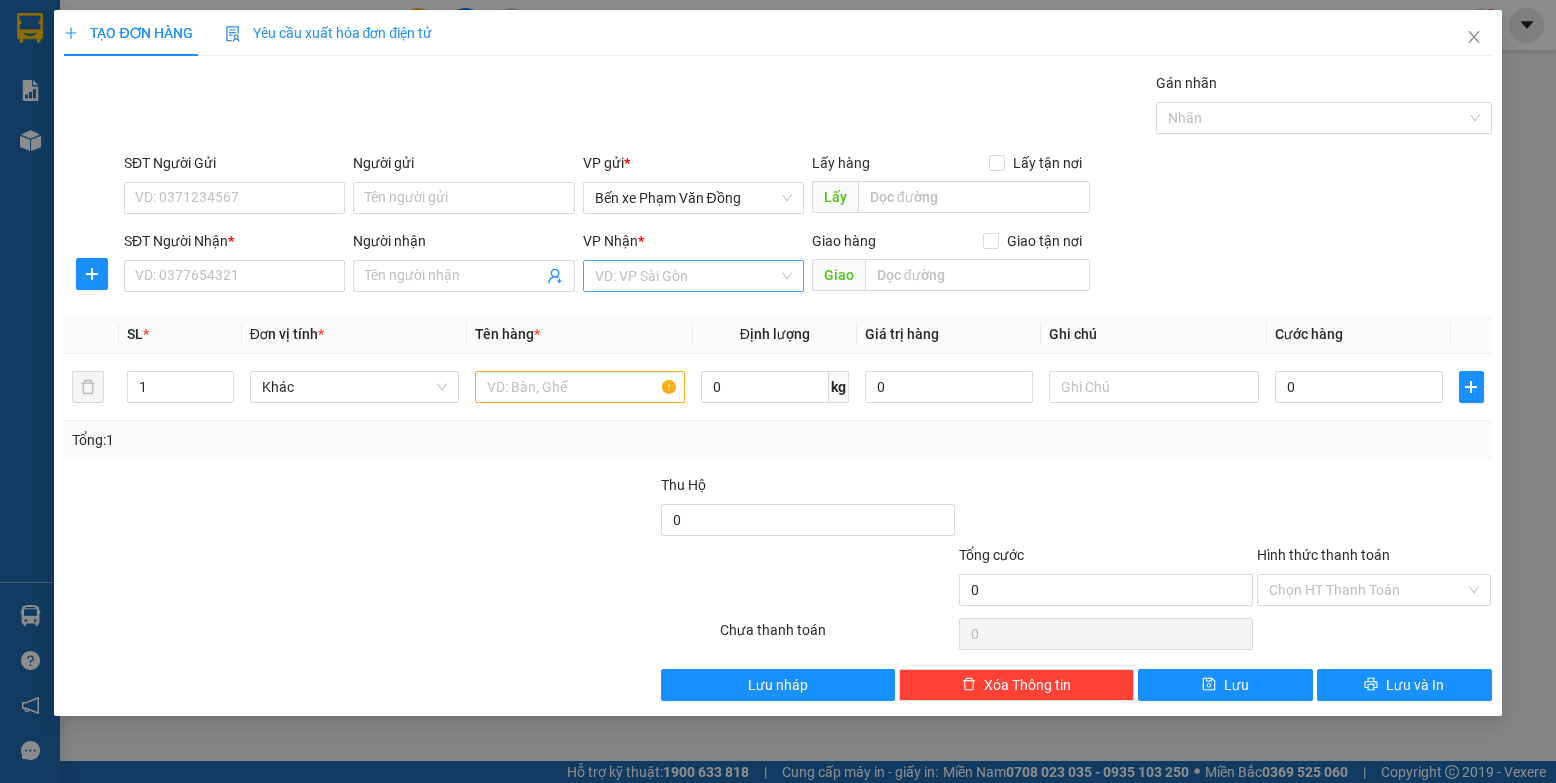 click at bounding box center (686, 276) 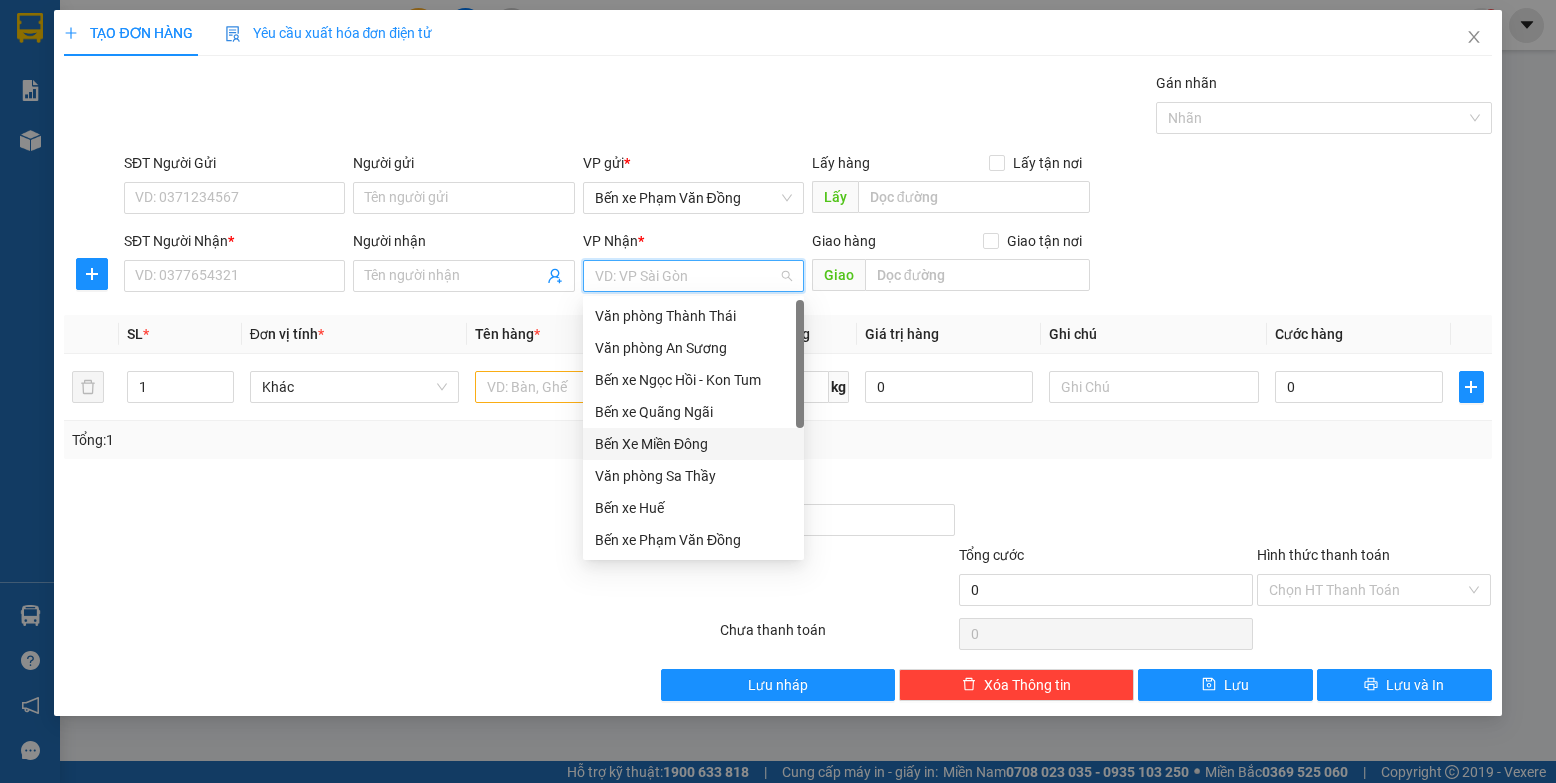 click on "Bến Xe Miền Đông" at bounding box center (693, 444) 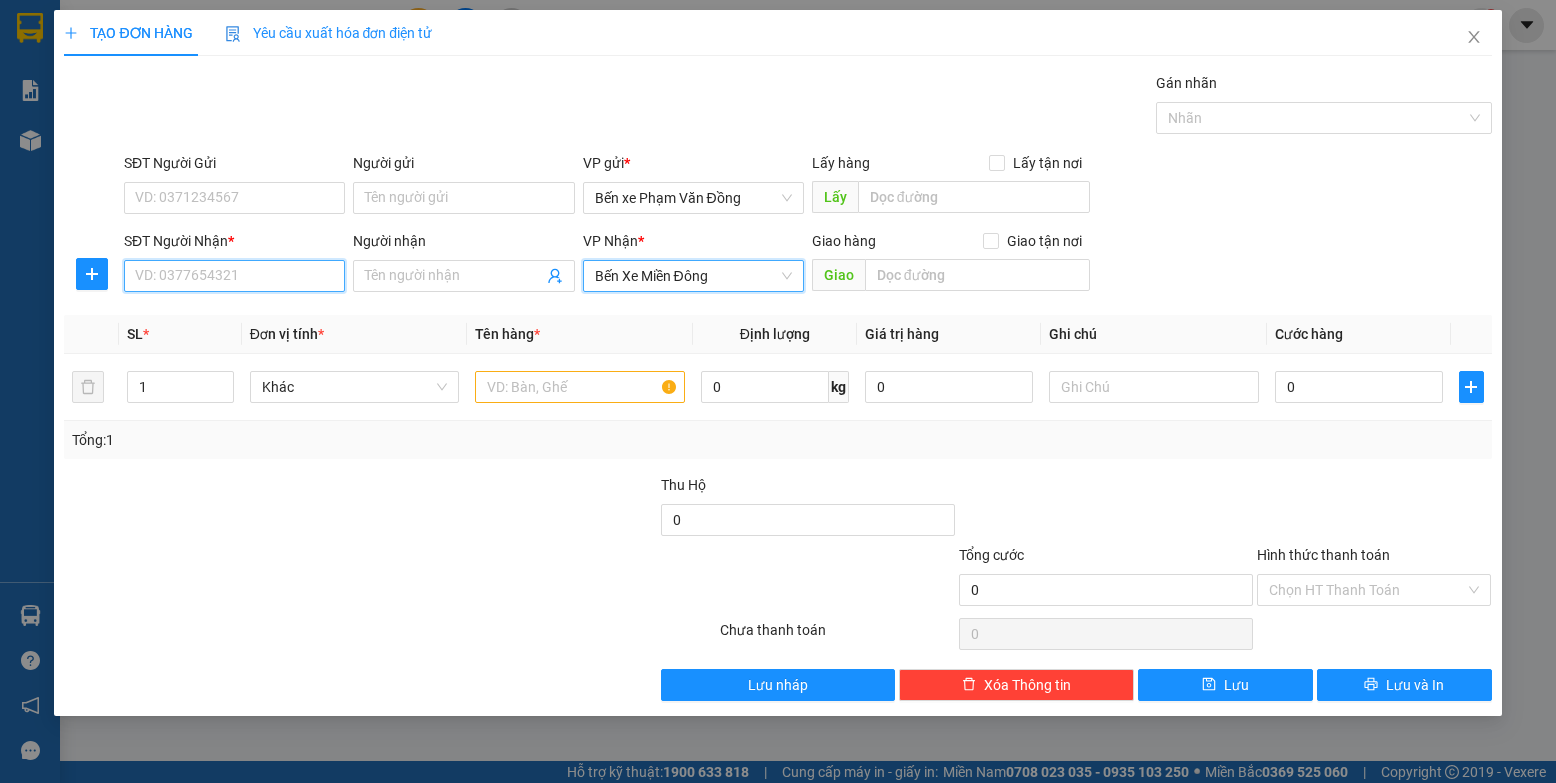 click on "SĐT Người Nhận  *" at bounding box center (234, 276) 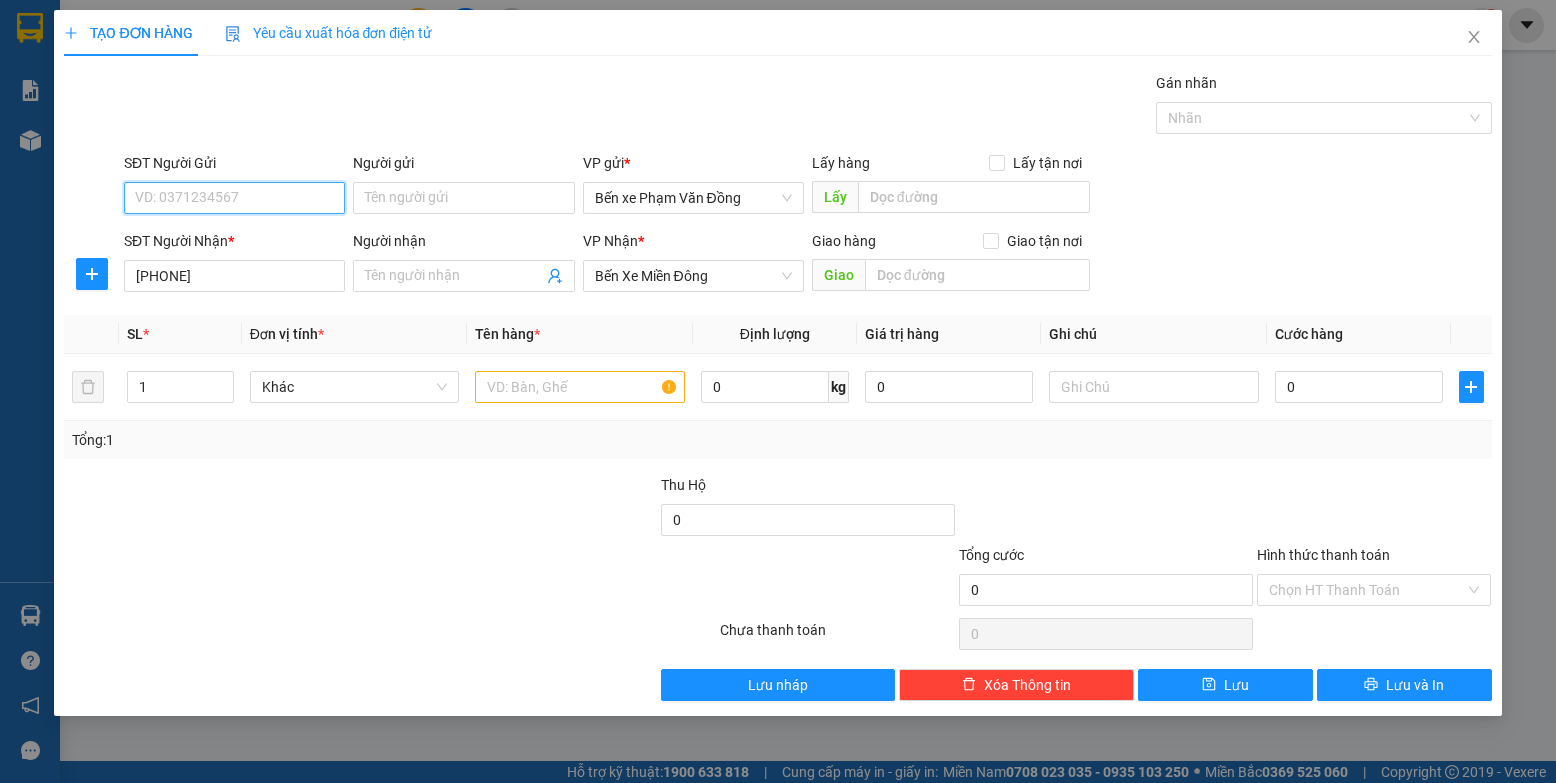 click on "SĐT Người Gửi" at bounding box center [234, 198] 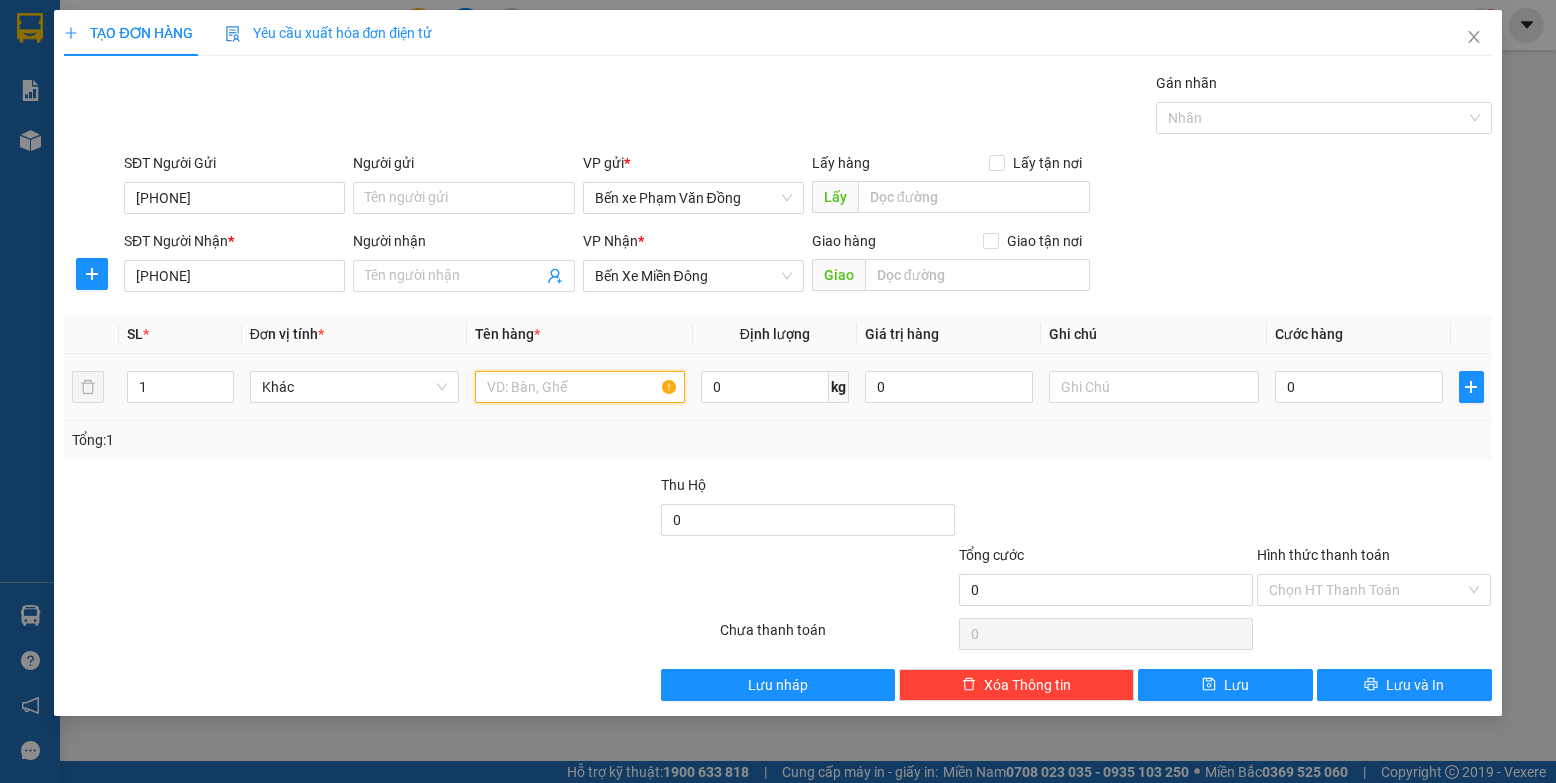 click at bounding box center [580, 387] 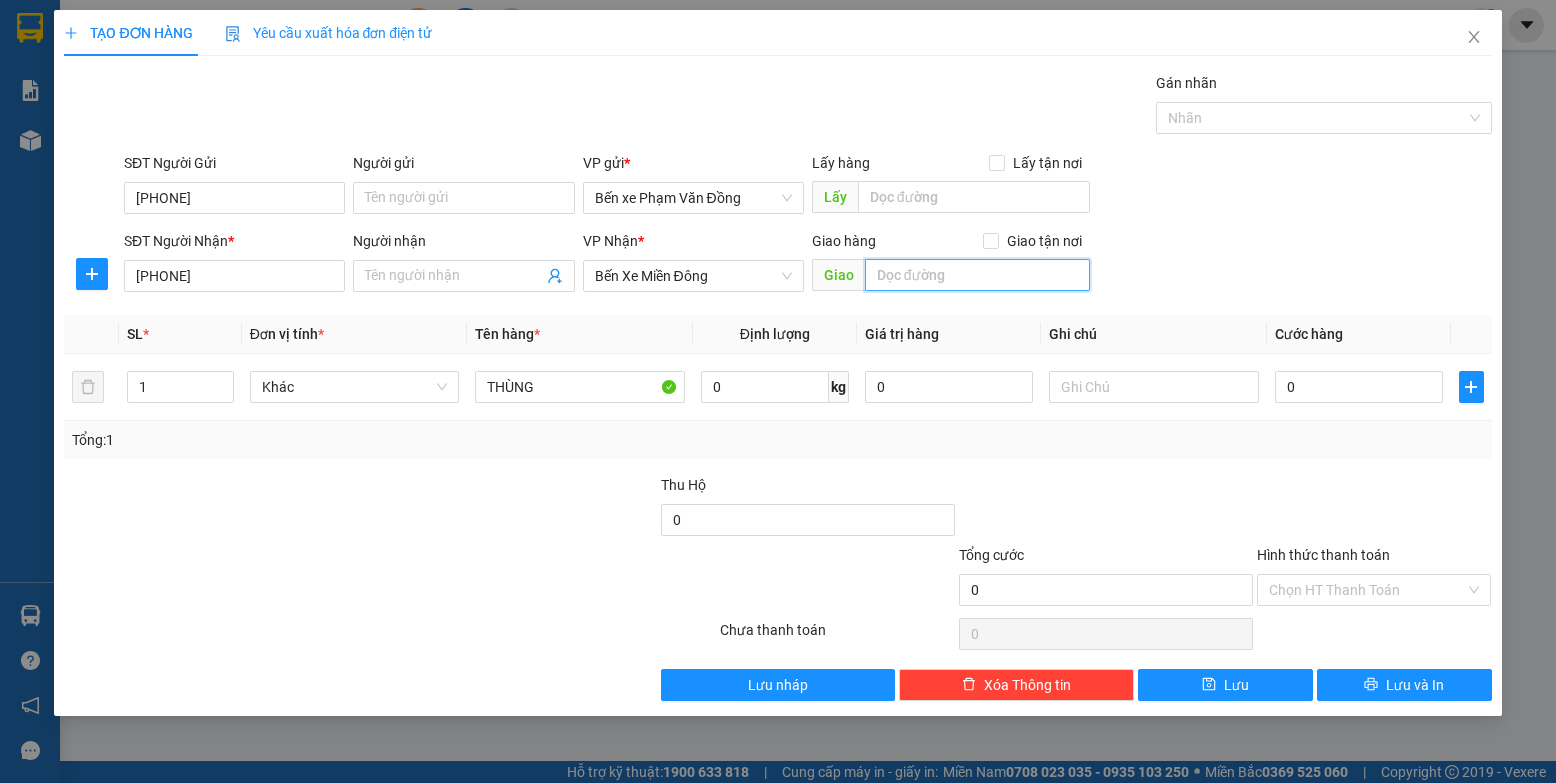 click at bounding box center [978, 275] 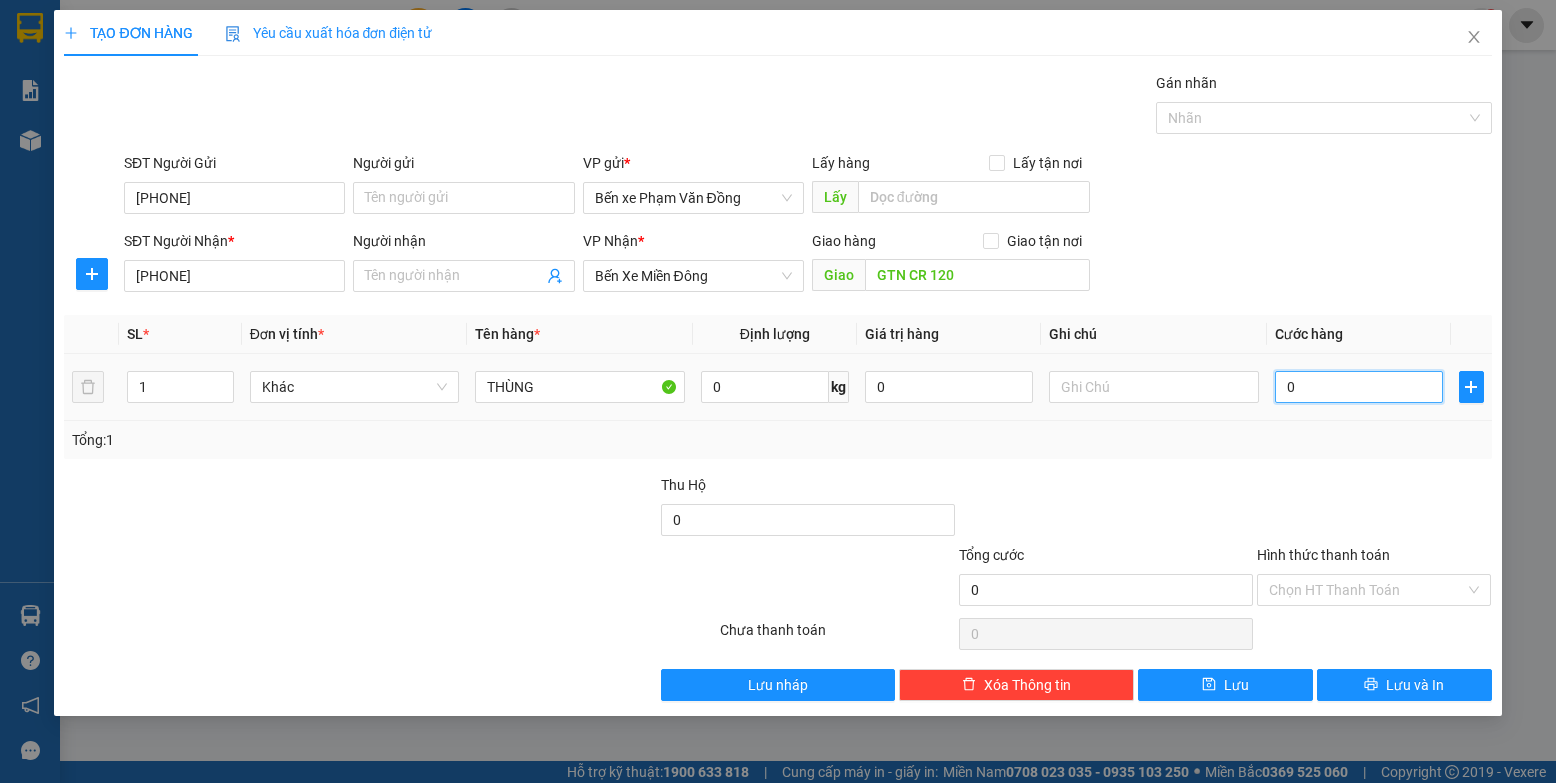 click on "0" at bounding box center (1359, 387) 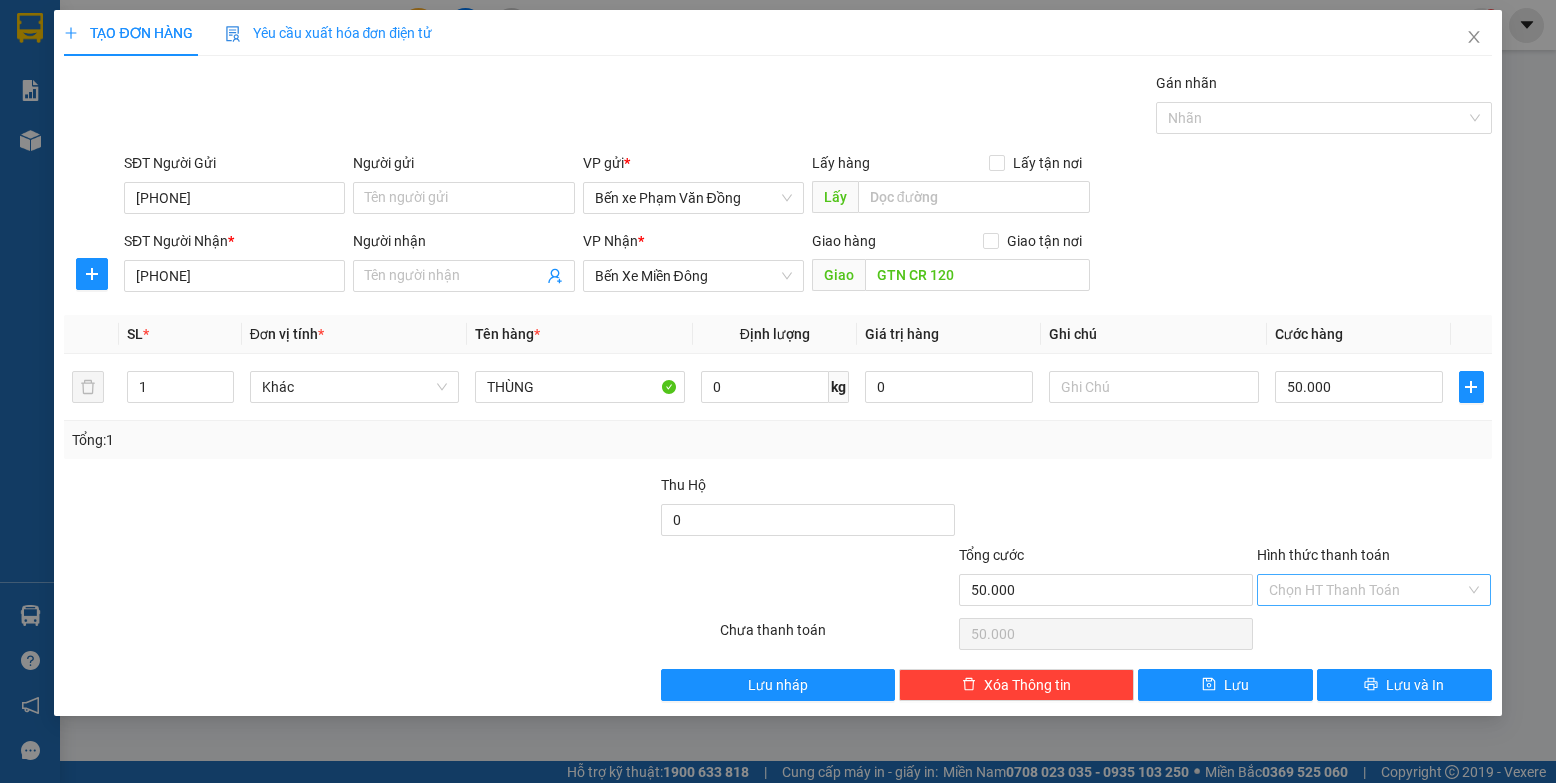 click on "Hình thức thanh toán" at bounding box center [1367, 590] 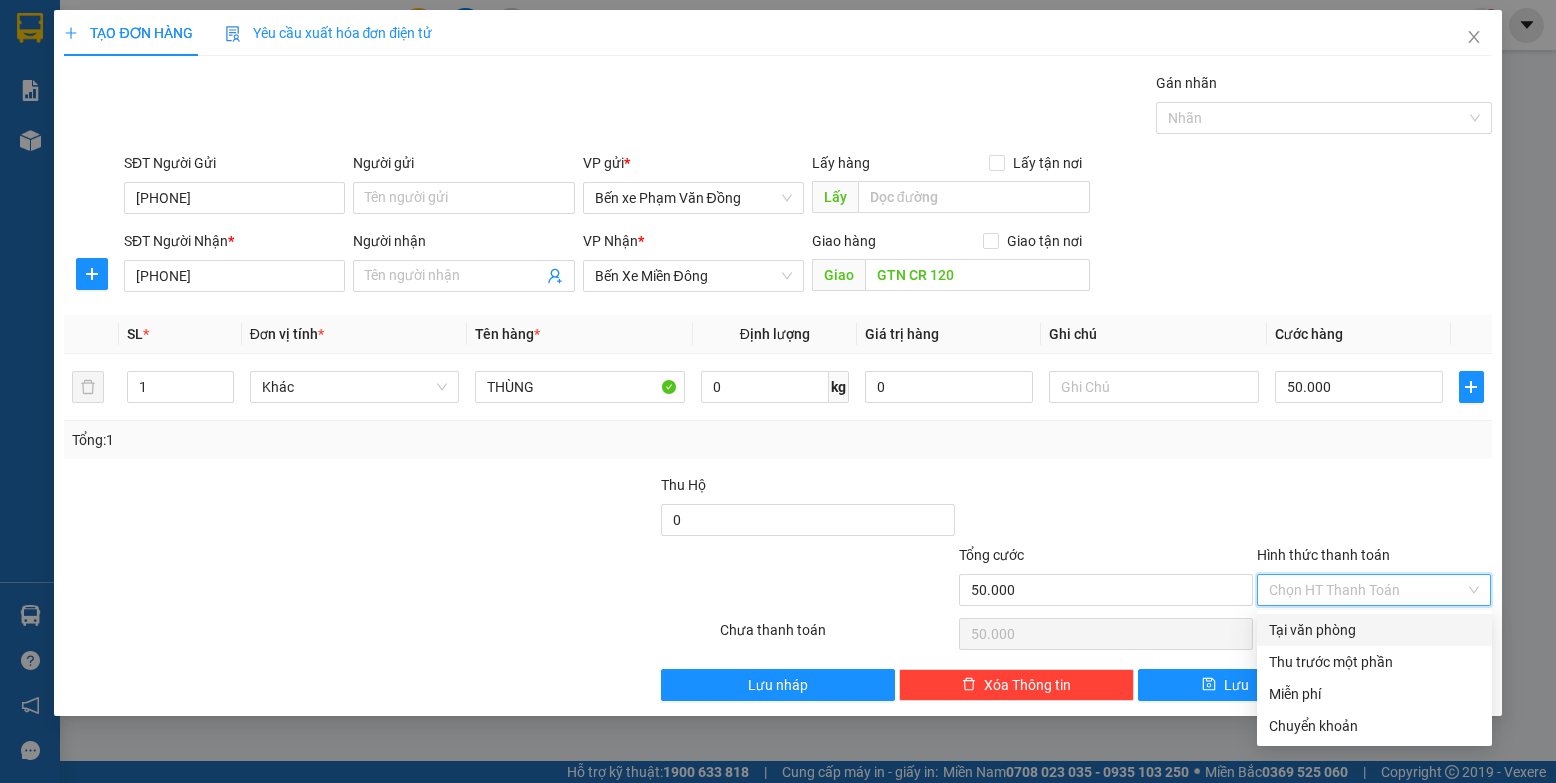 click on "Tại văn phòng" at bounding box center [1374, 630] 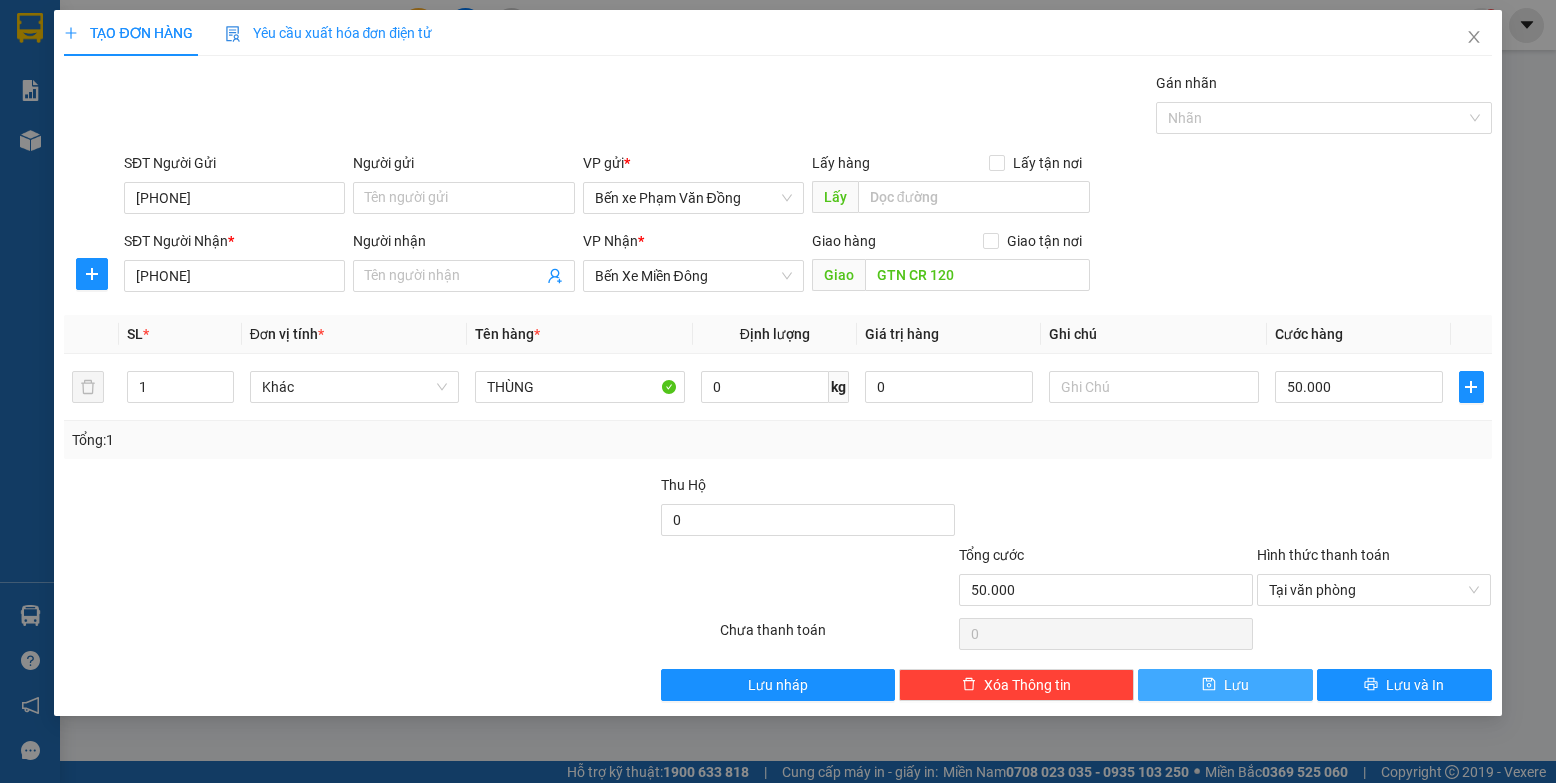 click on "Lưu" at bounding box center [1236, 685] 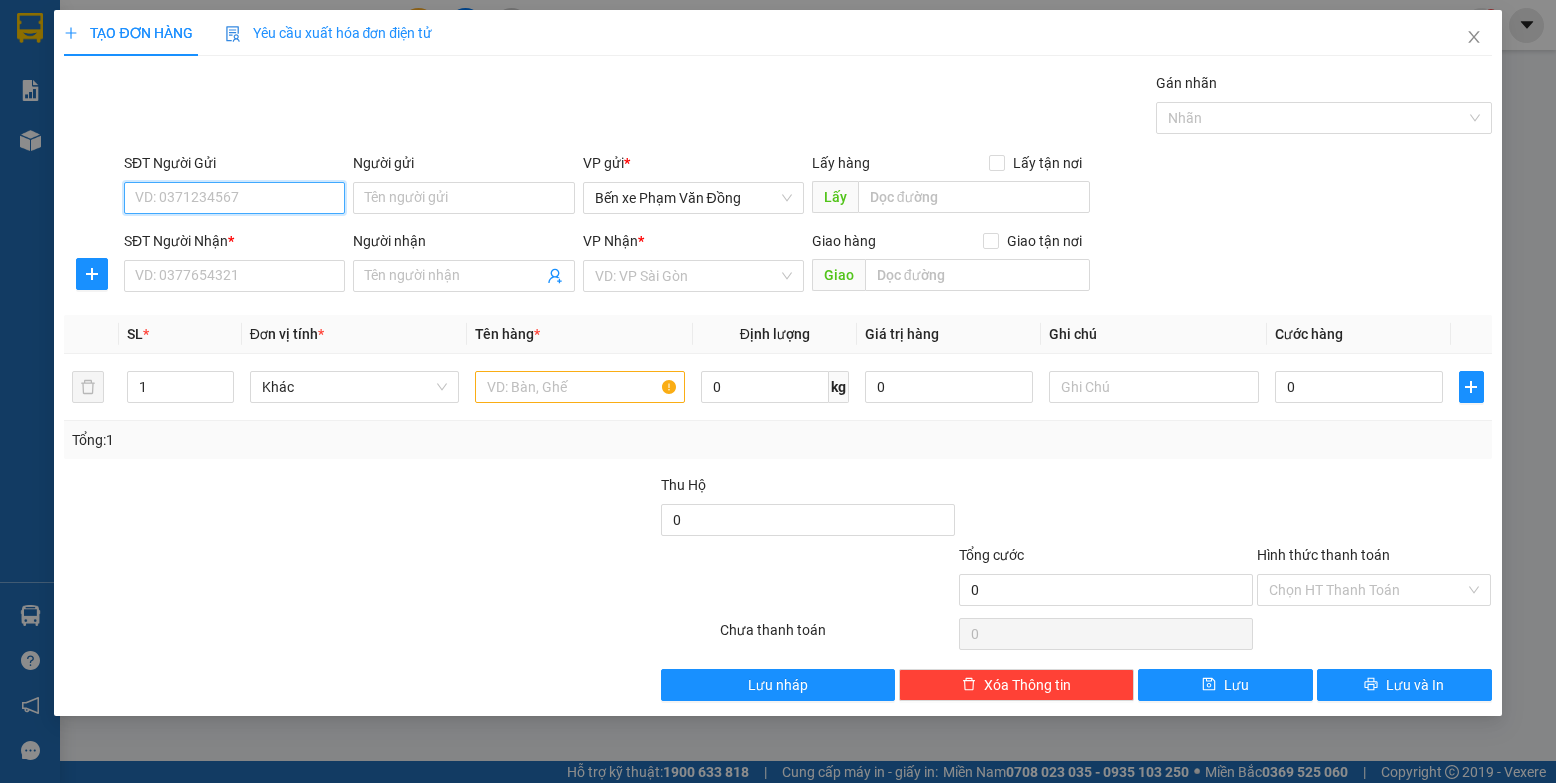 click on "SĐT Người Gửi" at bounding box center (234, 198) 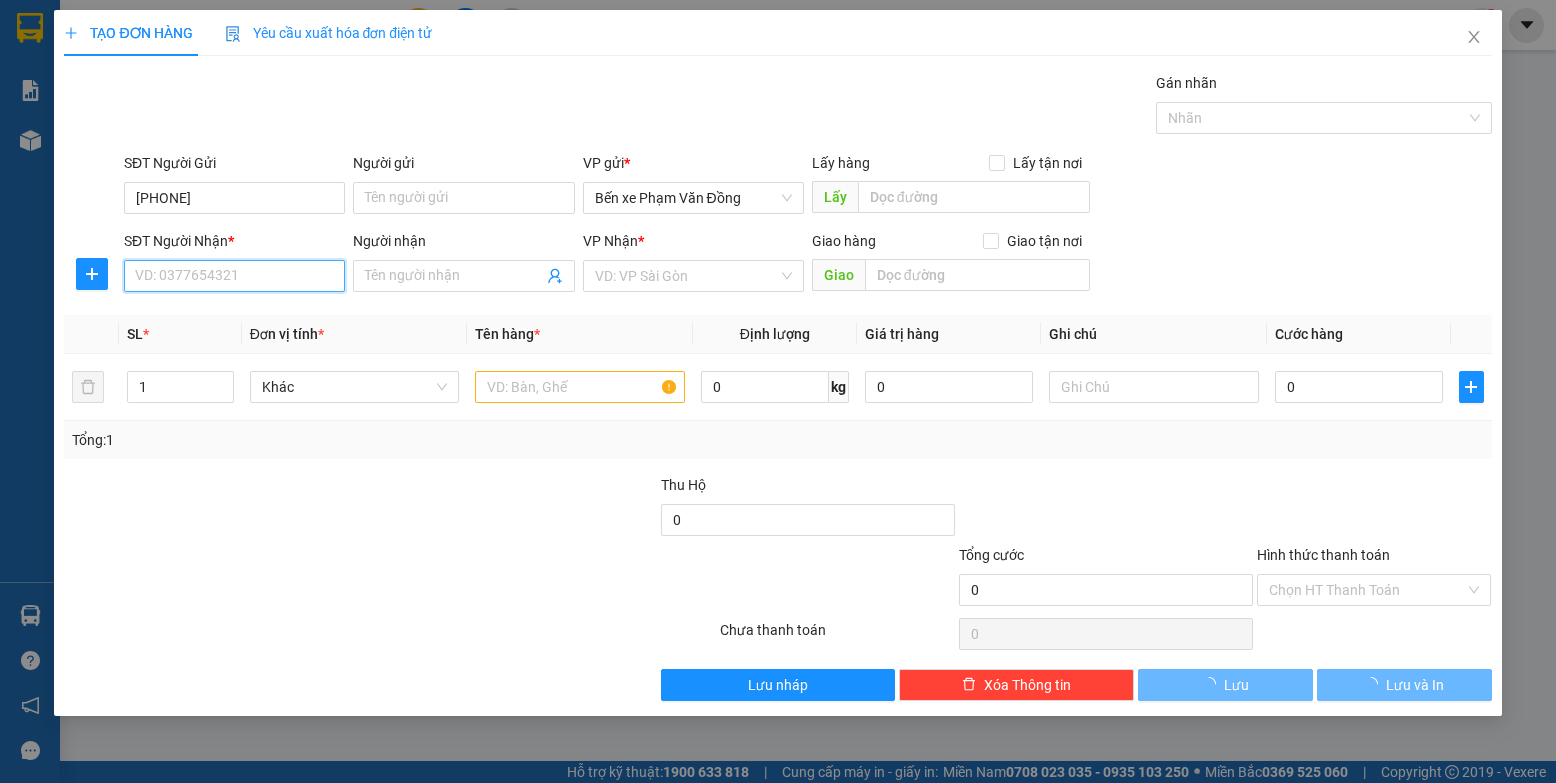 click on "SĐT Người Nhận  *" at bounding box center (234, 276) 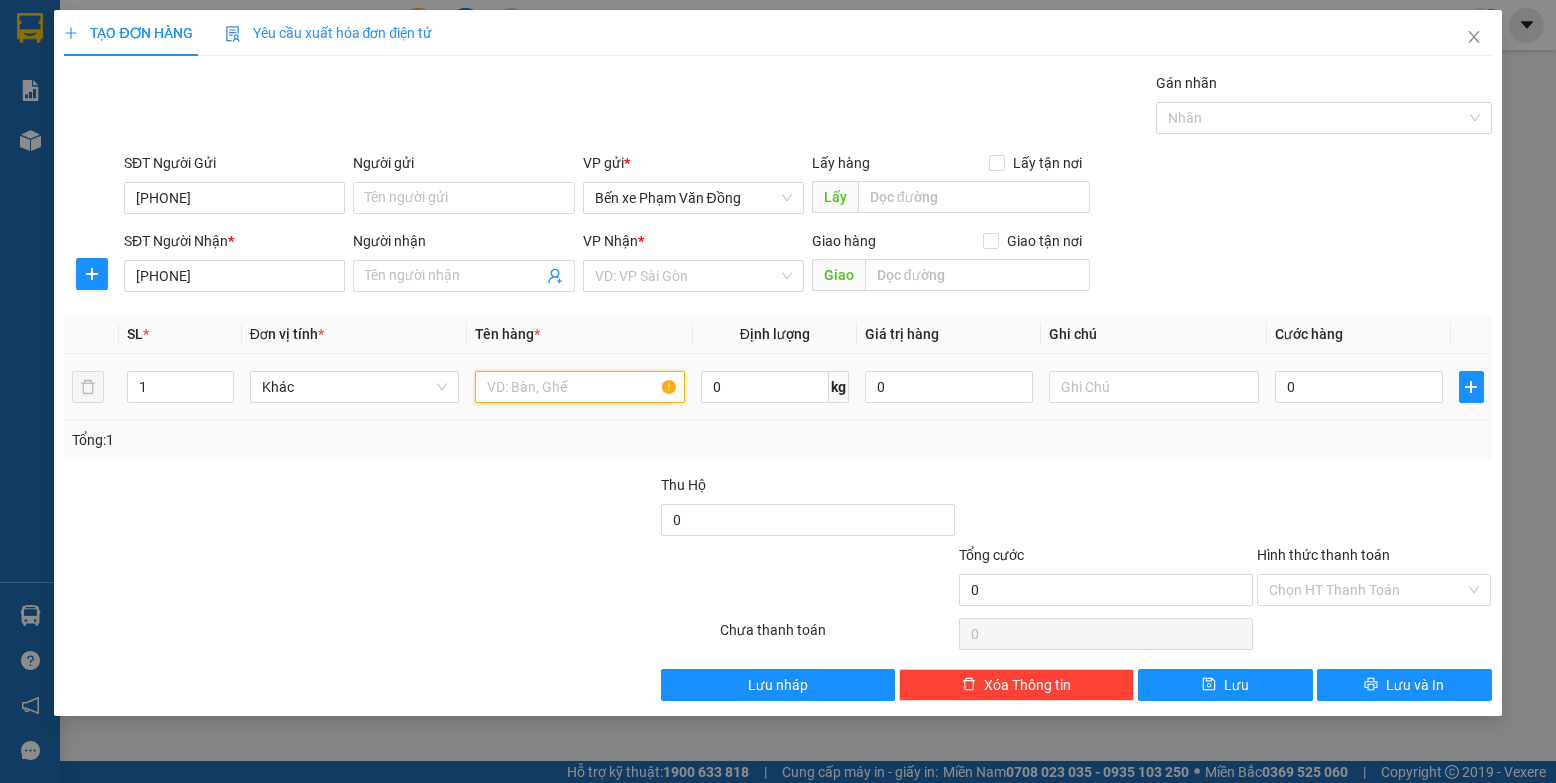 click at bounding box center [580, 387] 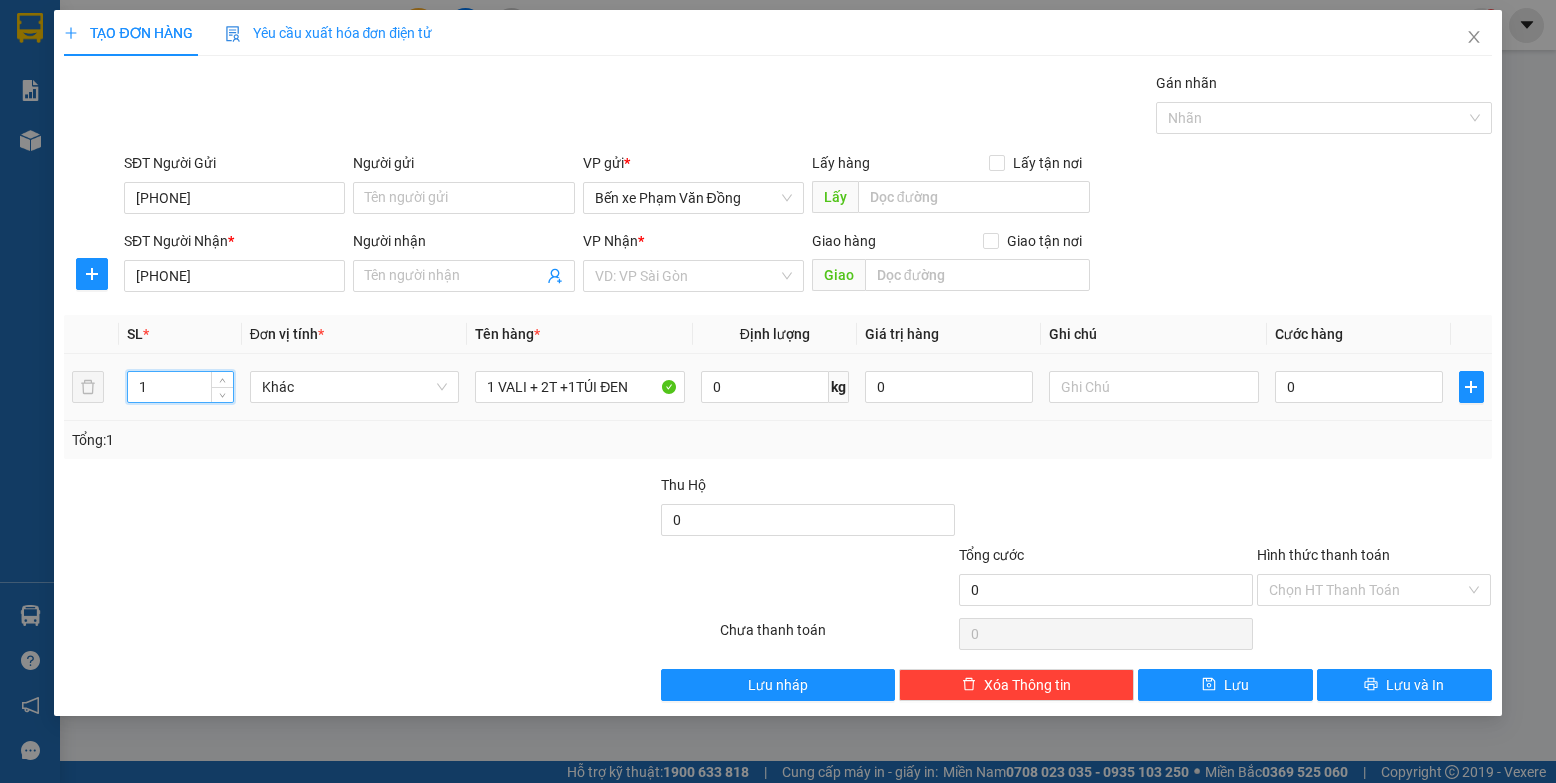 click on "1" at bounding box center [180, 387] 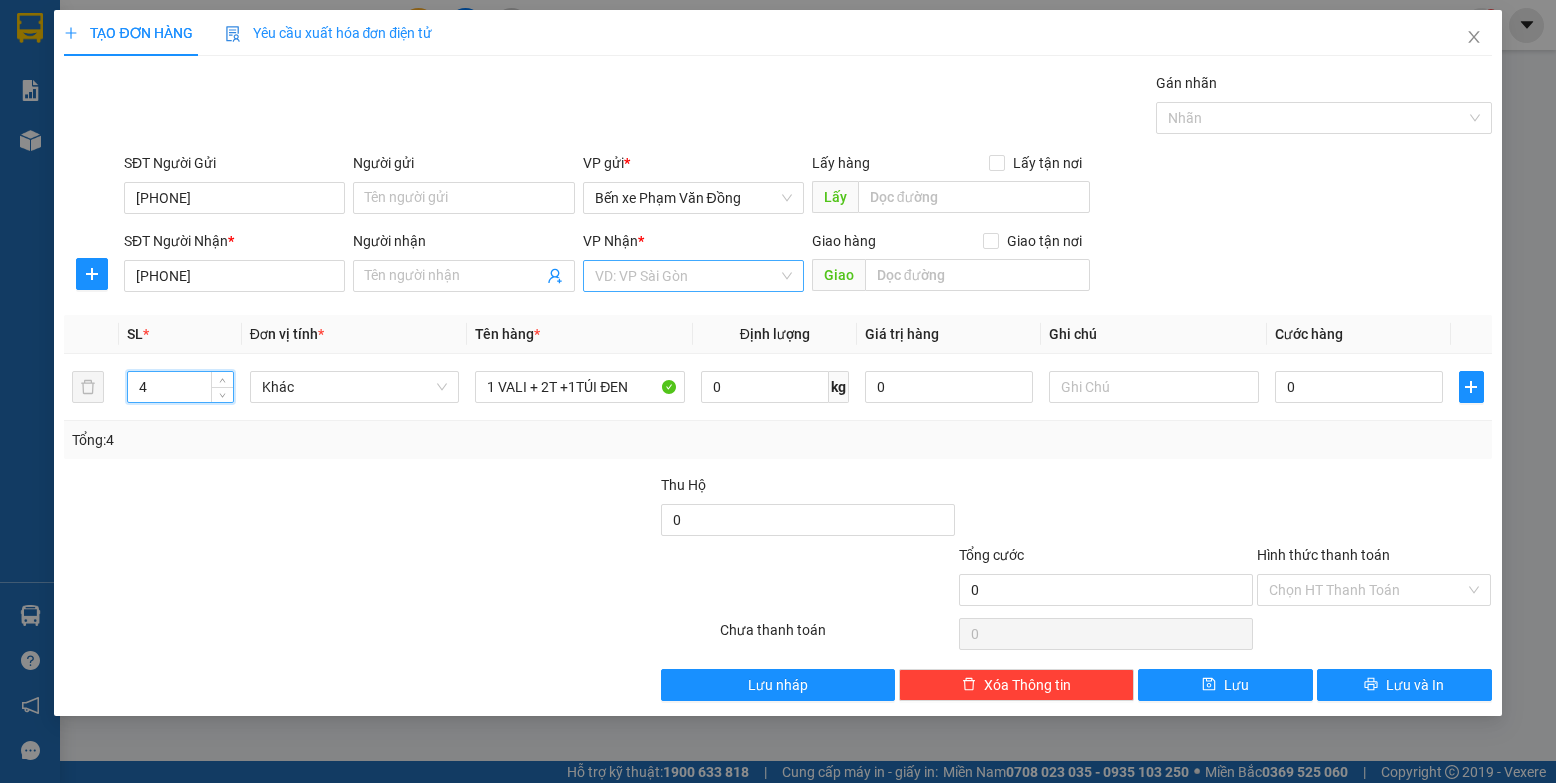 click at bounding box center (686, 276) 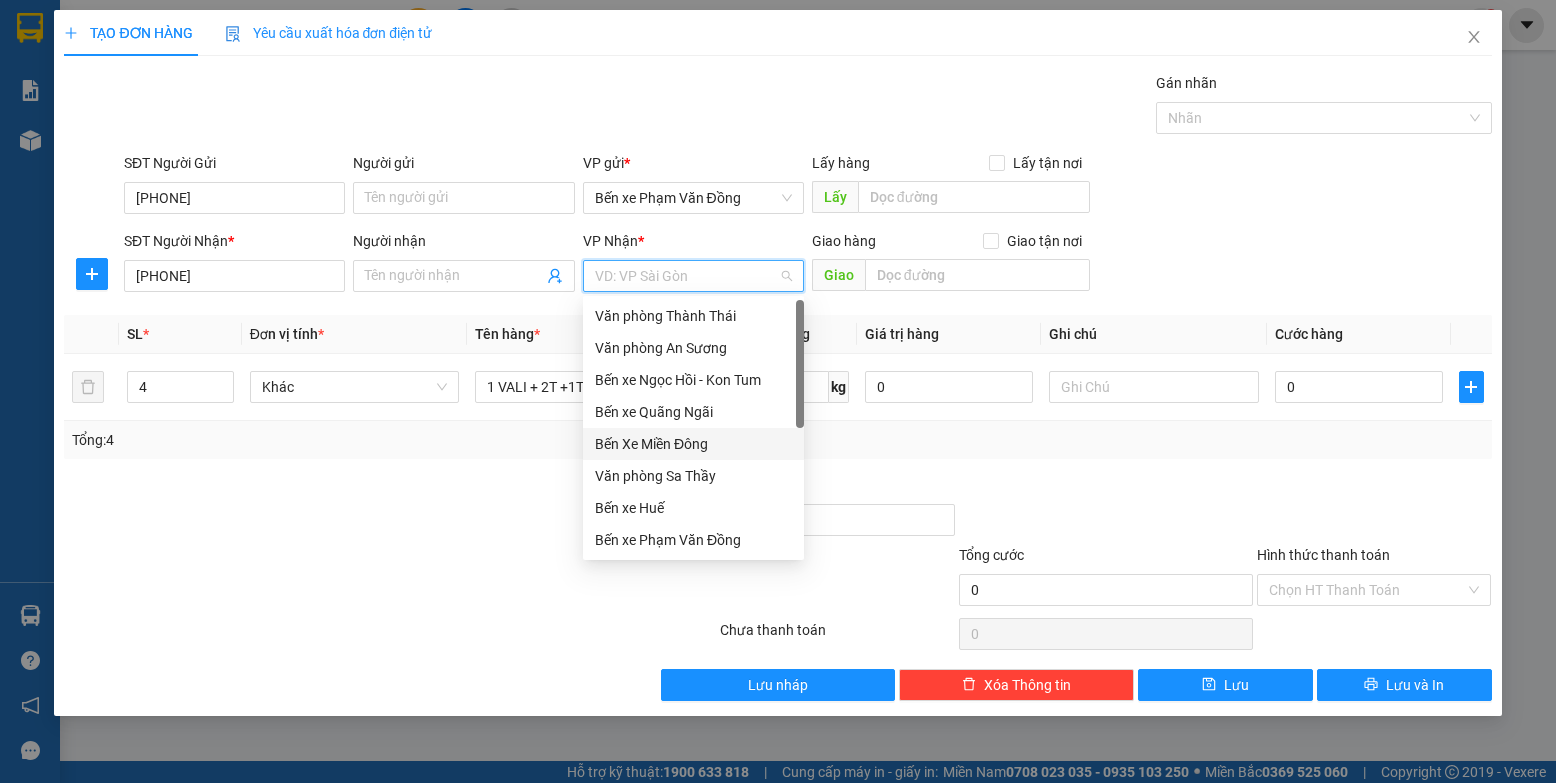 click on "Bến Xe Miền Đông" at bounding box center [693, 444] 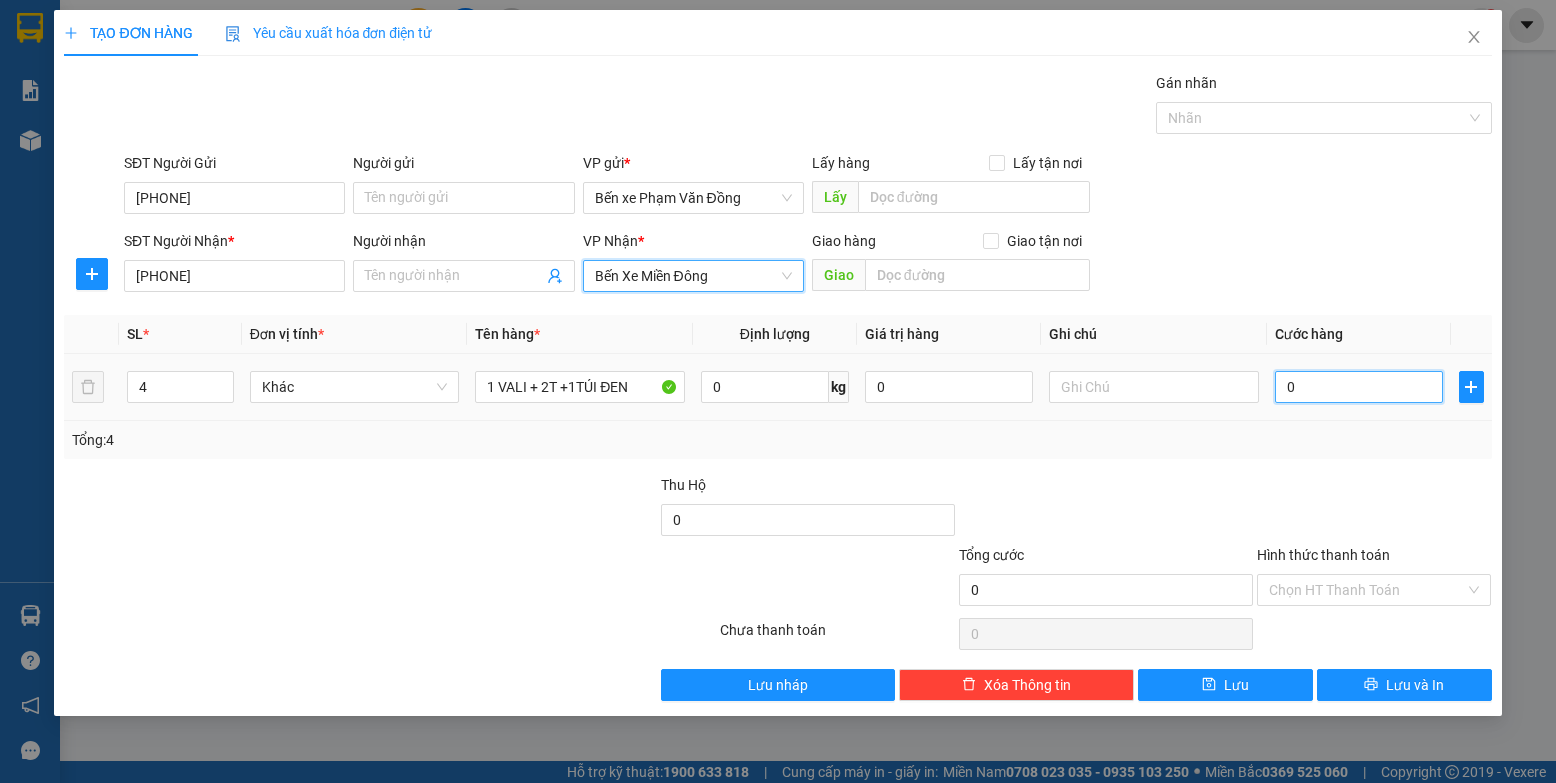 click on "0" at bounding box center [1359, 387] 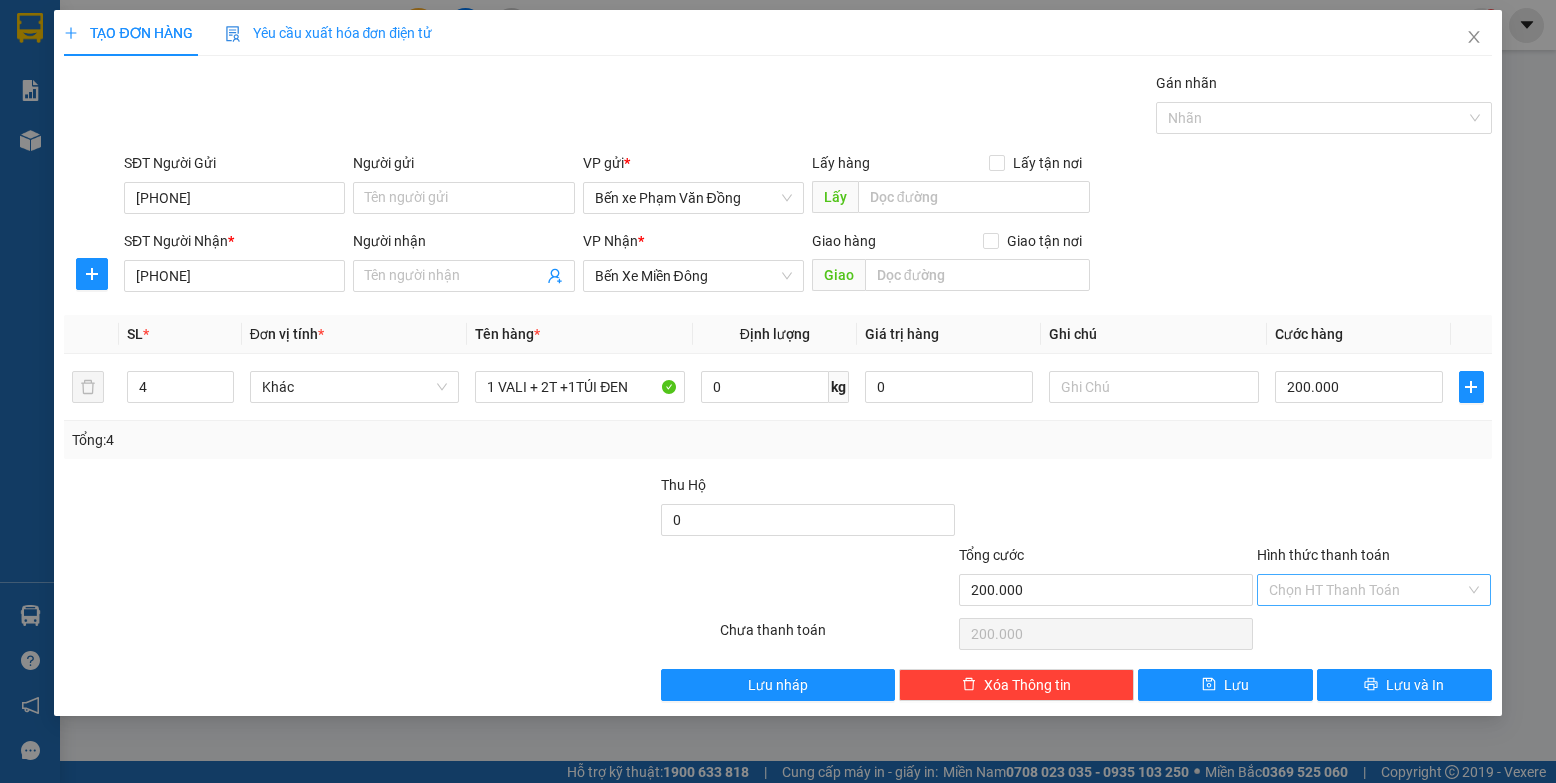 click on "Hình thức thanh toán" at bounding box center [1367, 590] 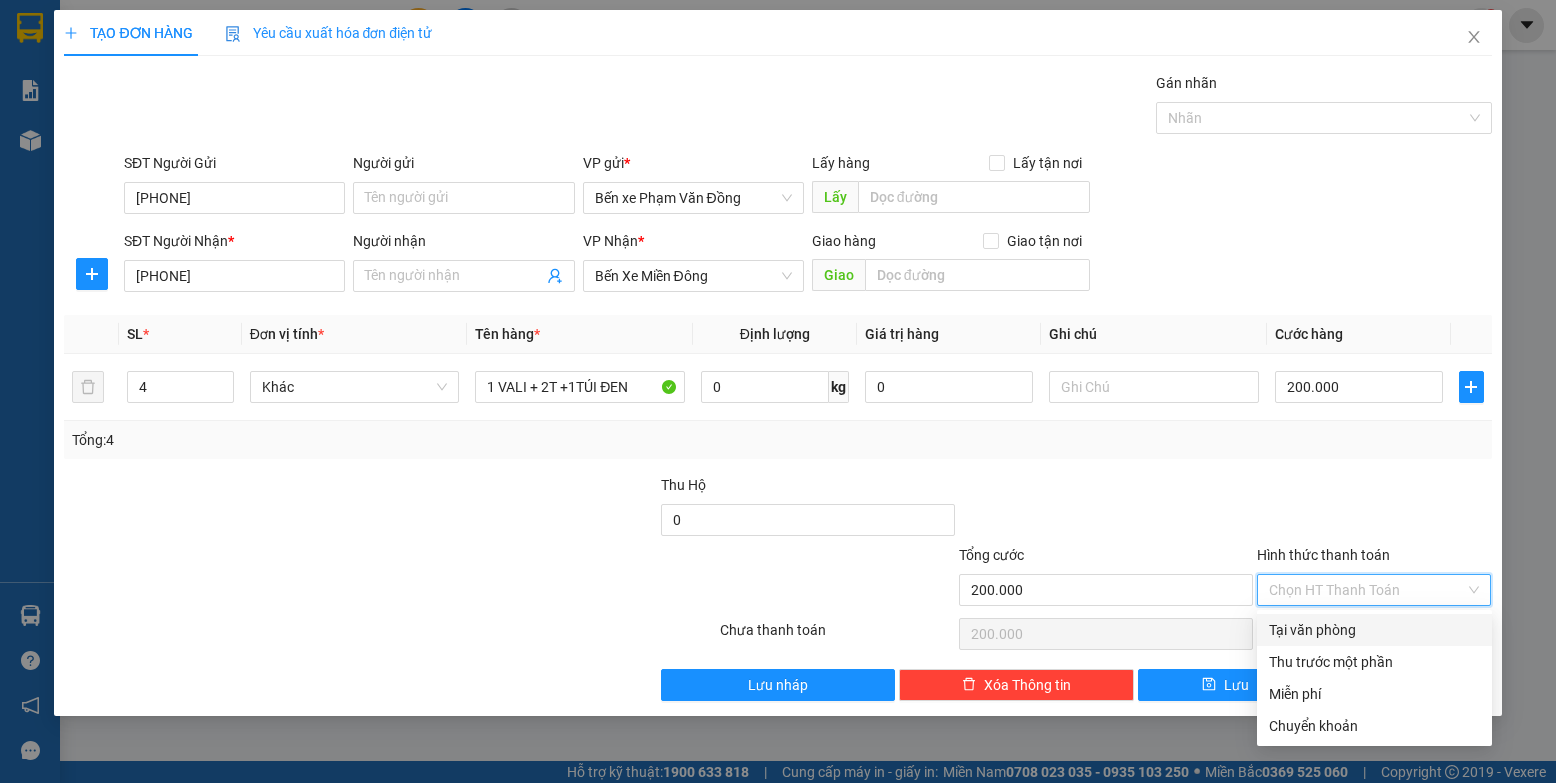 click on "Tại văn phòng" at bounding box center (1374, 630) 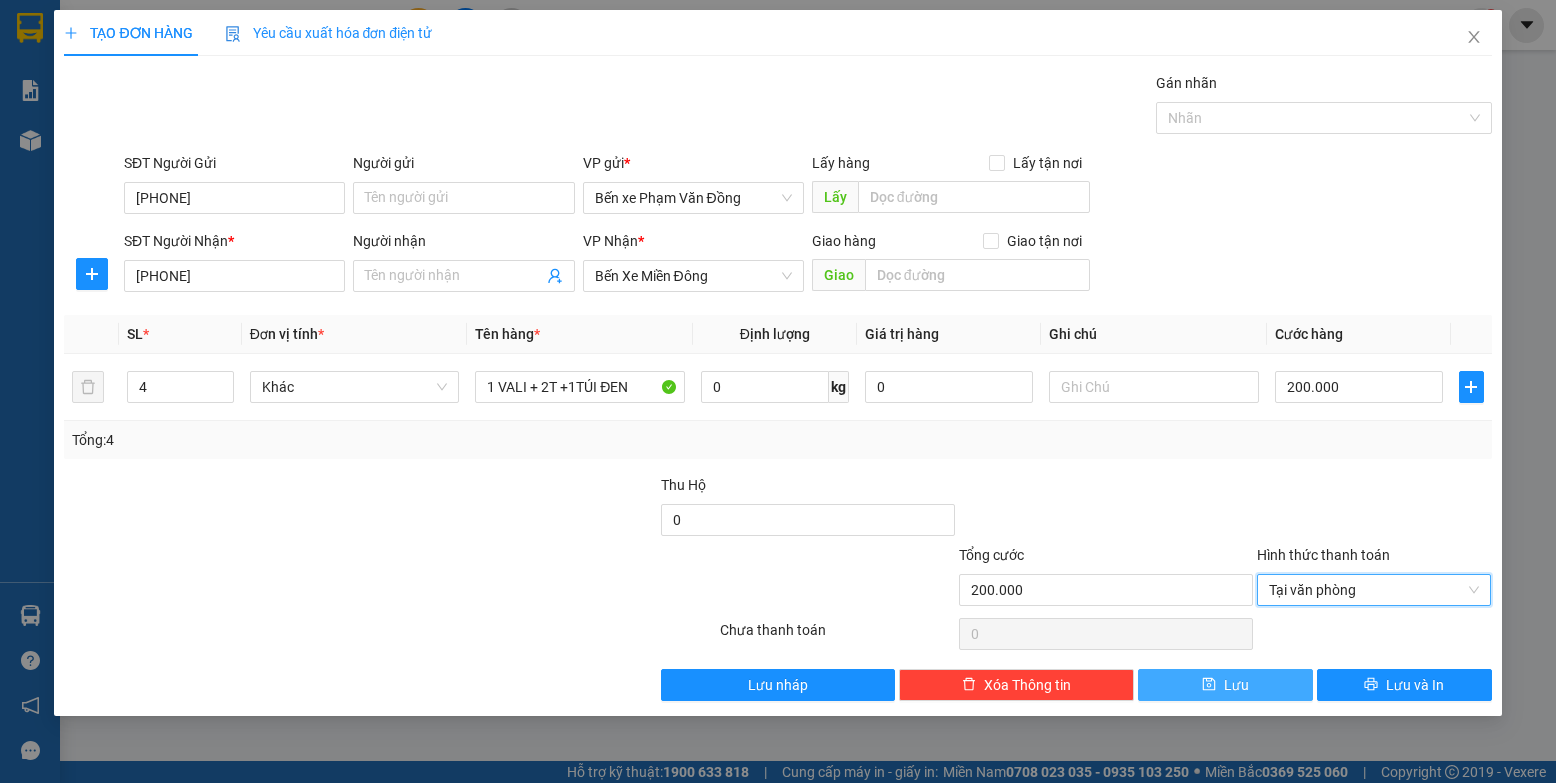 click on "Lưu" at bounding box center (1236, 685) 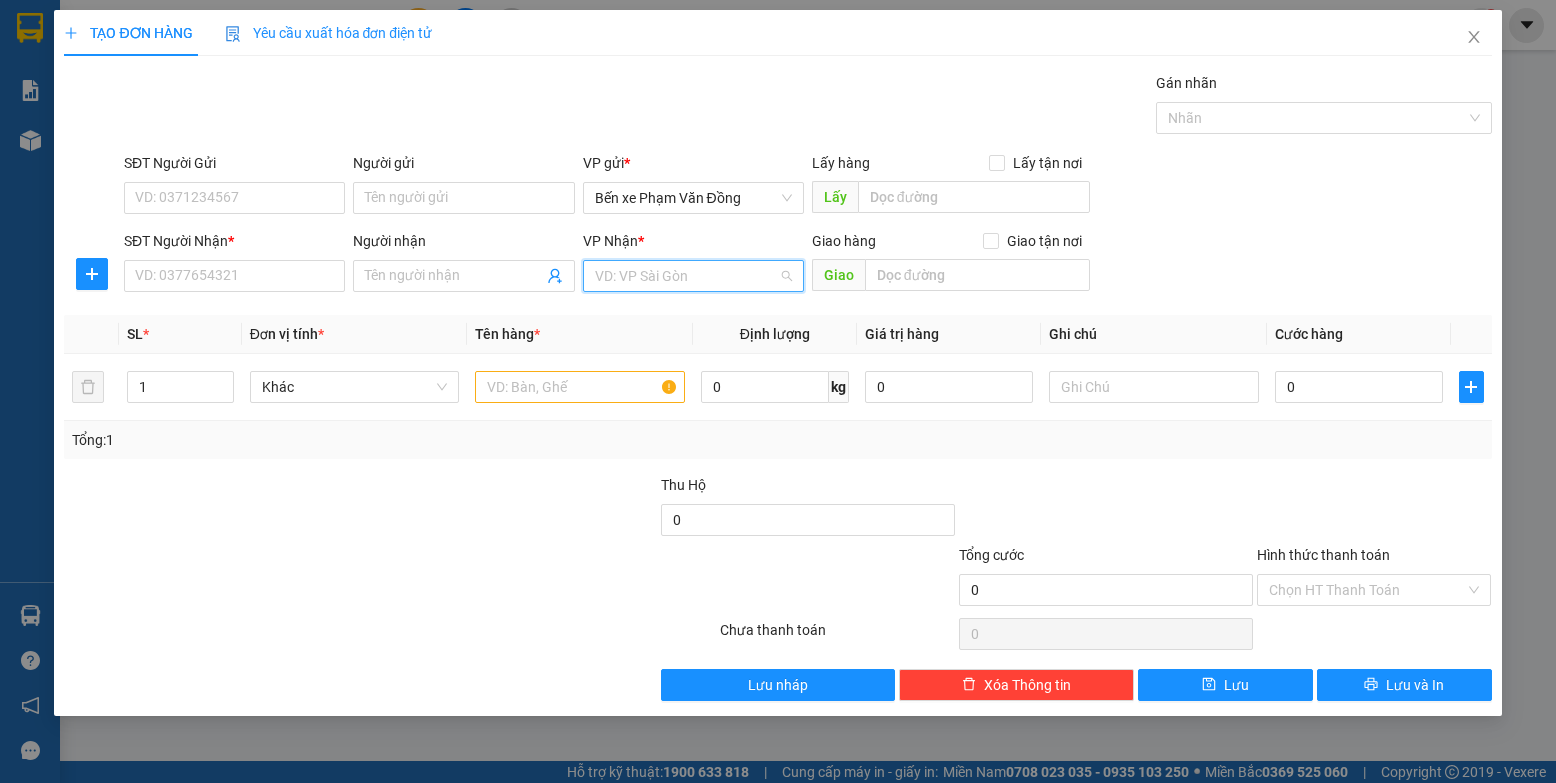 click at bounding box center [686, 276] 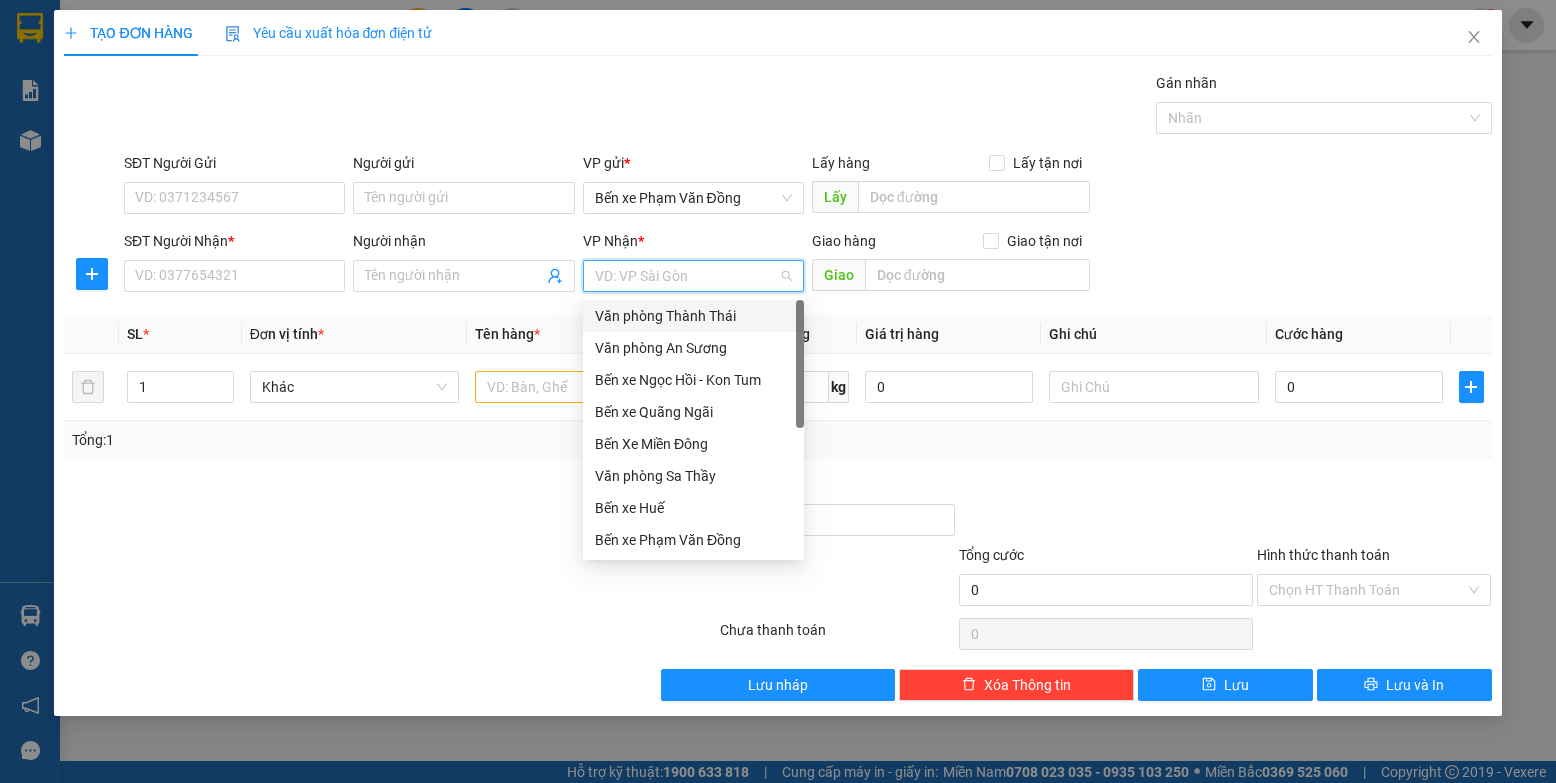click on "Văn phòng Thành Thái" at bounding box center [693, 316] 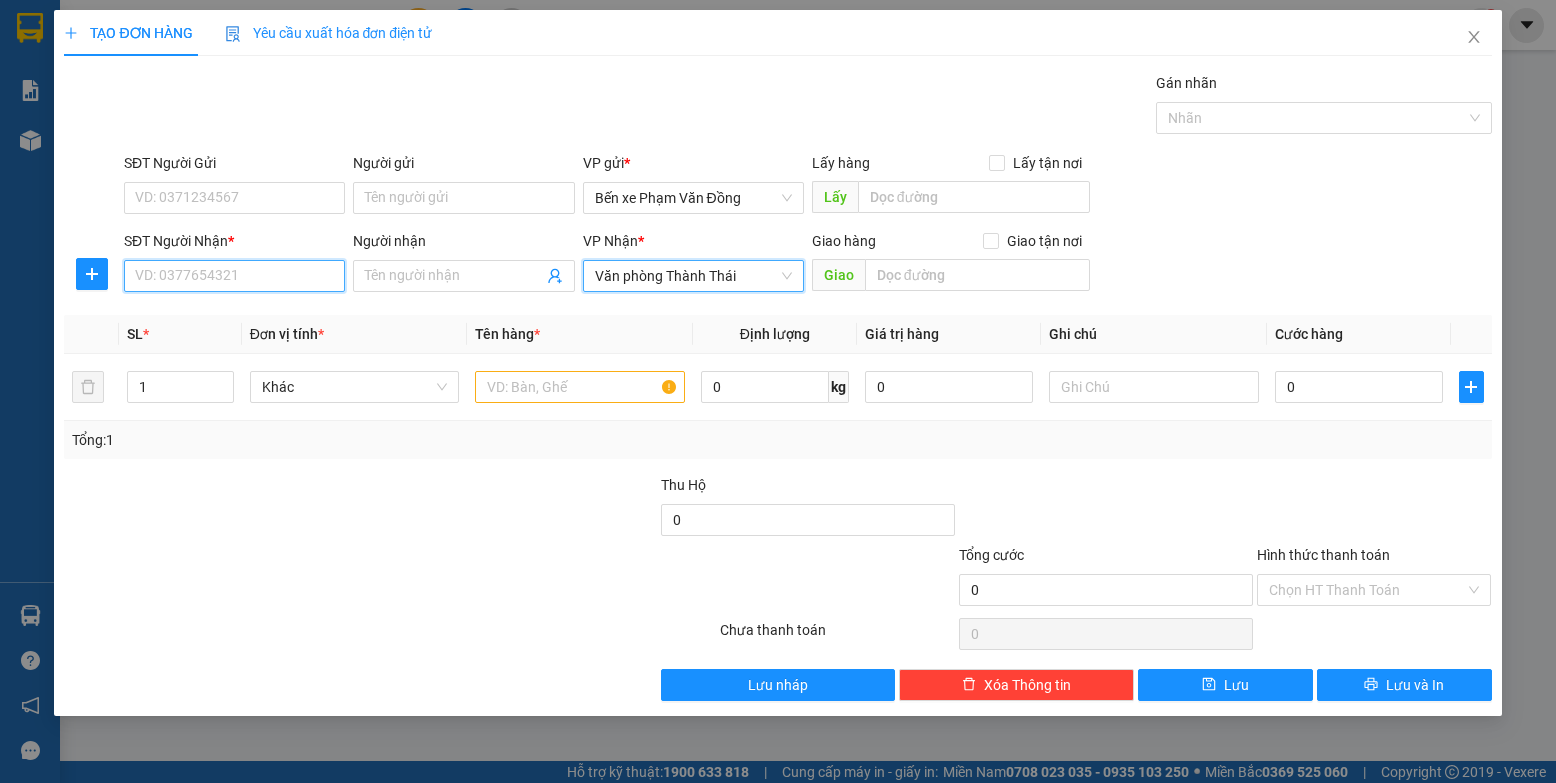 click on "SĐT Người Nhận  *" at bounding box center (234, 276) 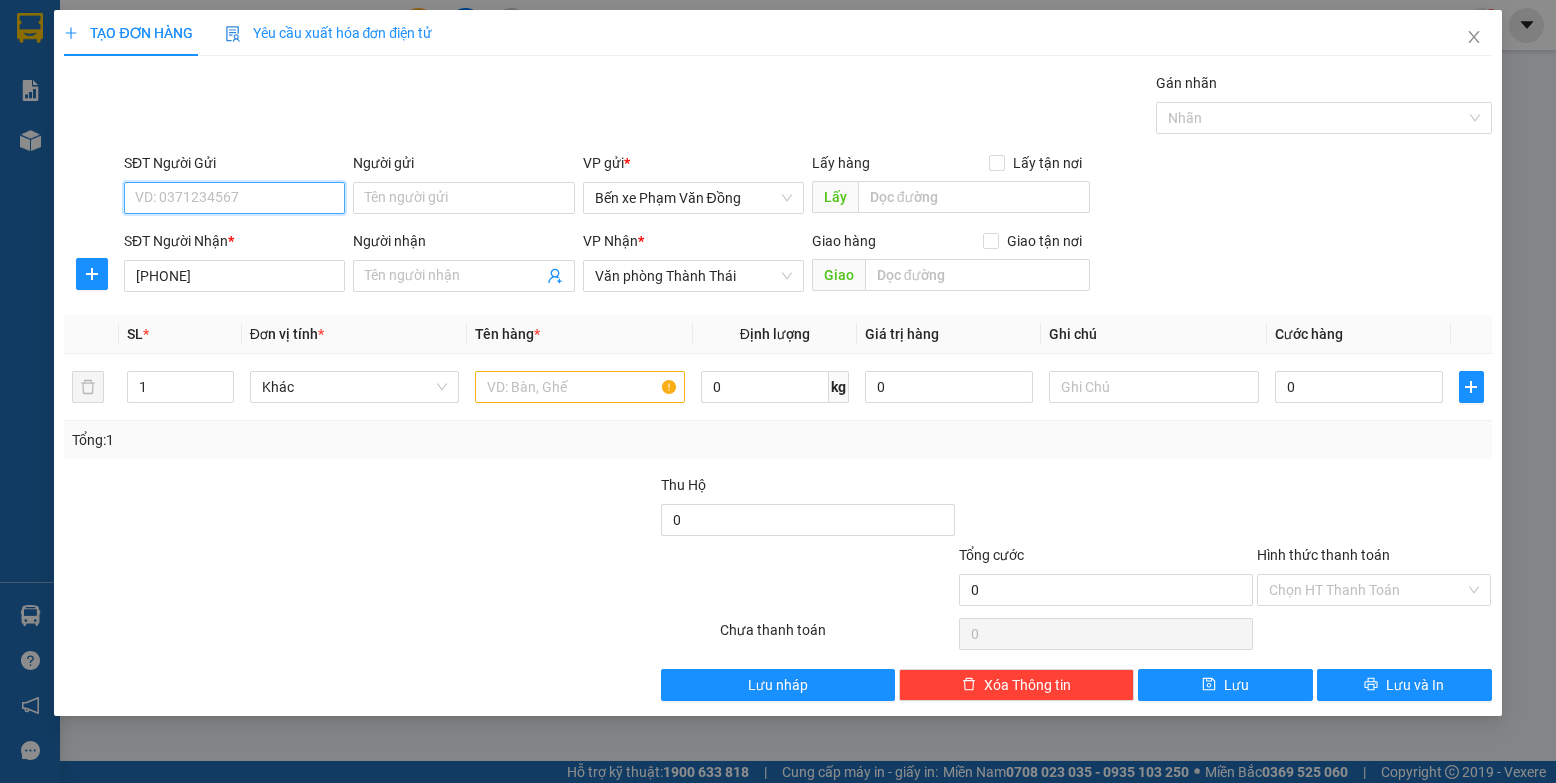 click on "SĐT Người Gửi" at bounding box center [234, 198] 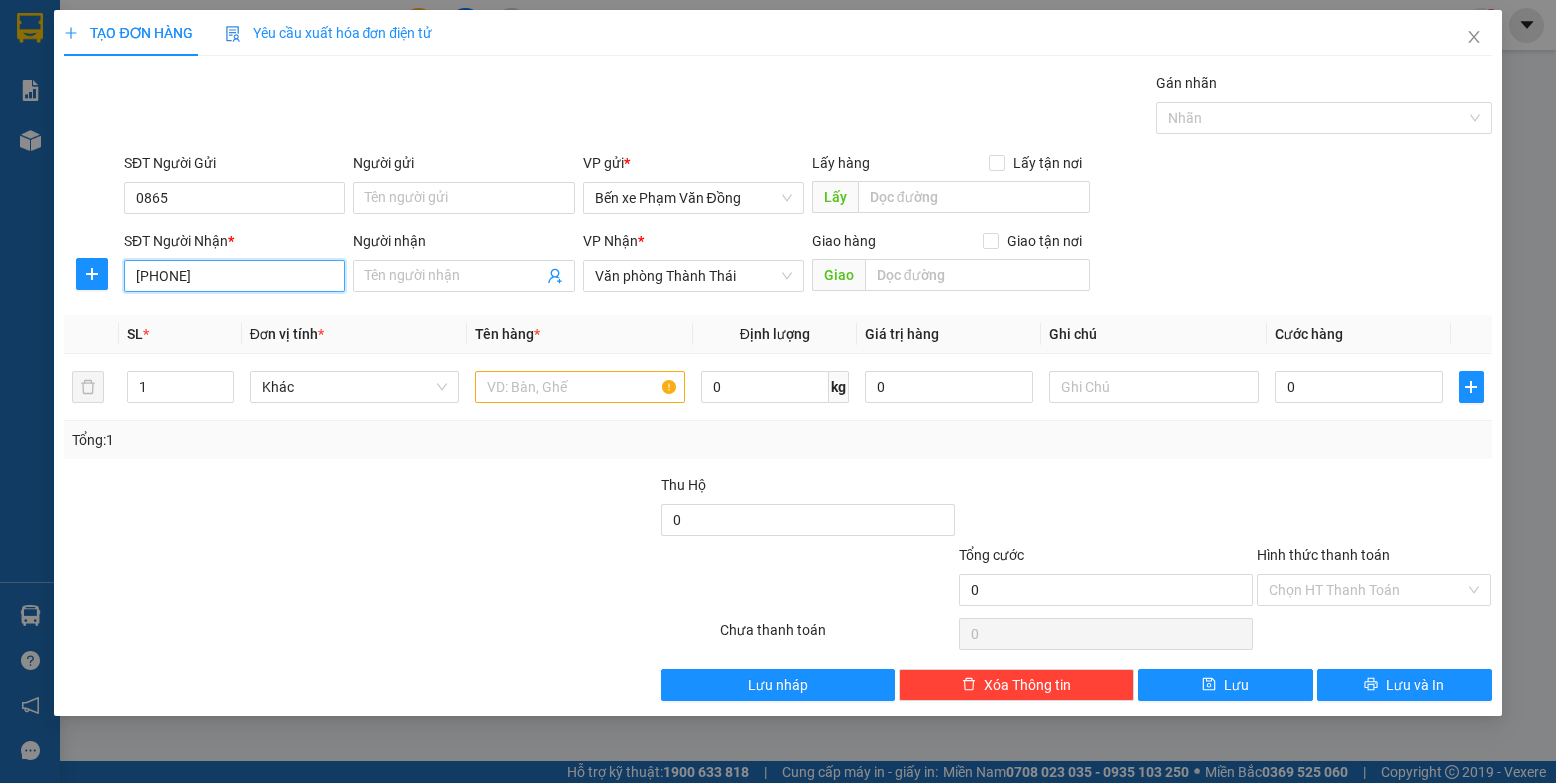 click on "[PHONE]" at bounding box center [234, 276] 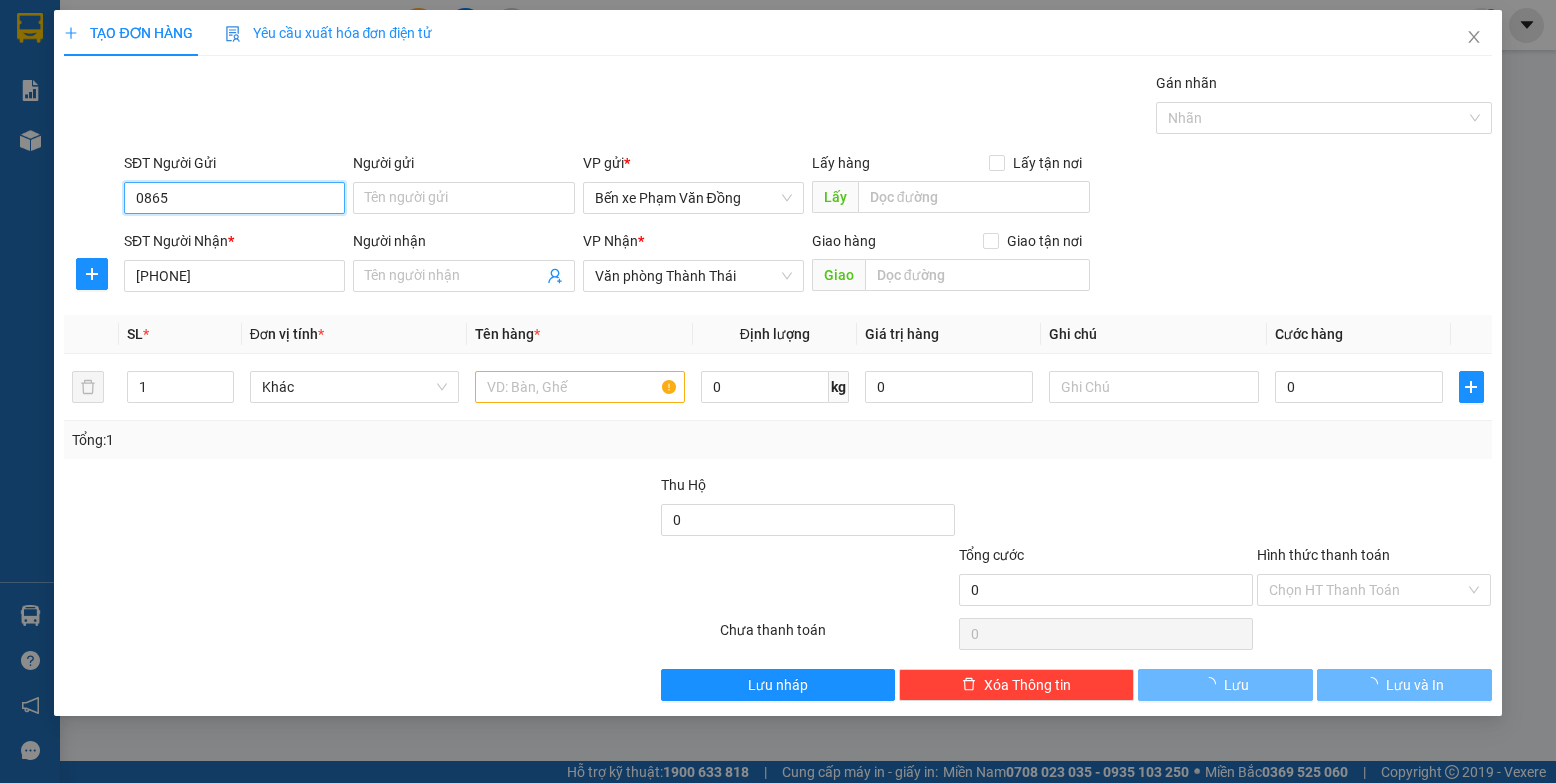 click on "0865" at bounding box center (234, 198) 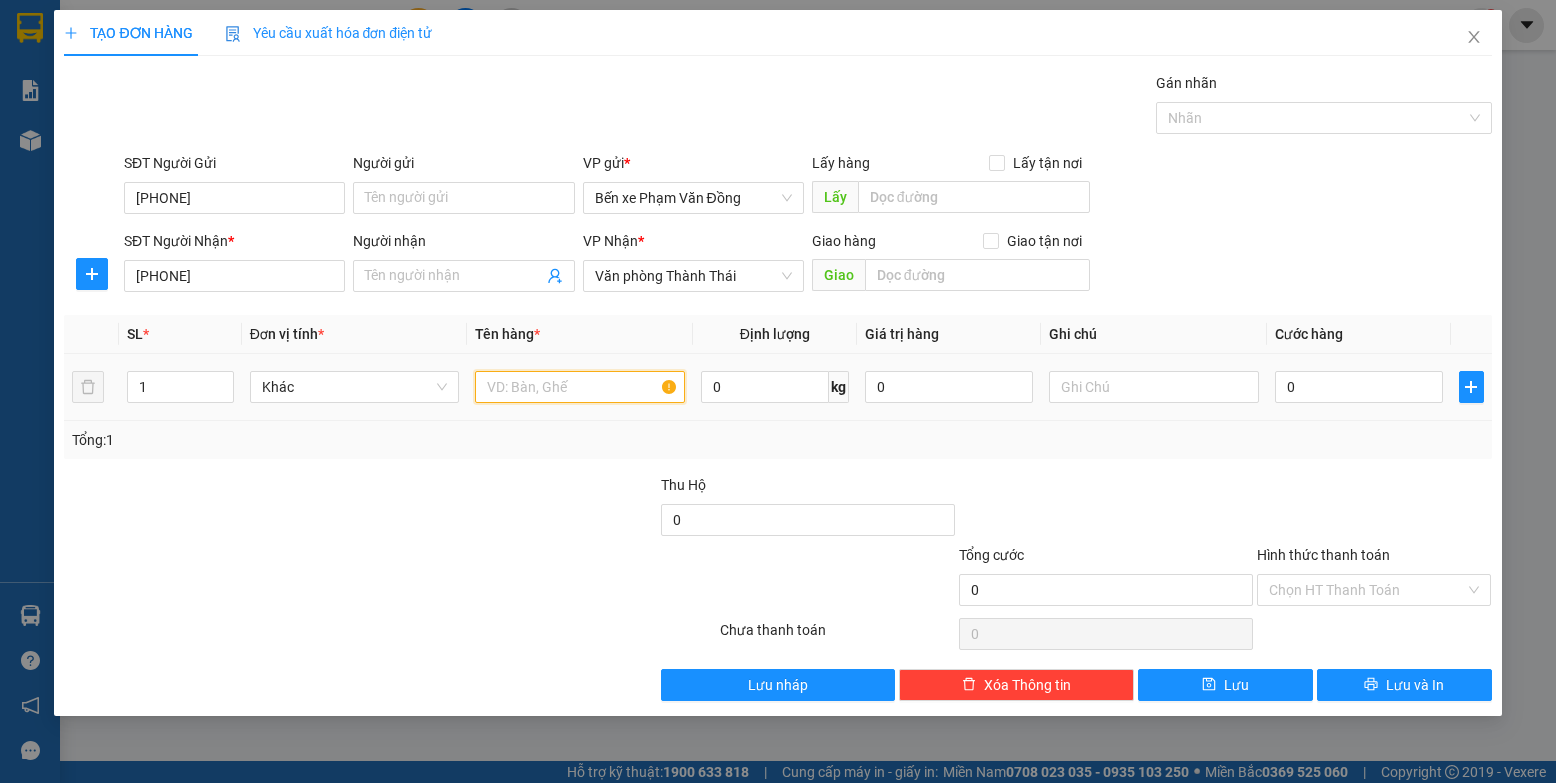click at bounding box center [580, 387] 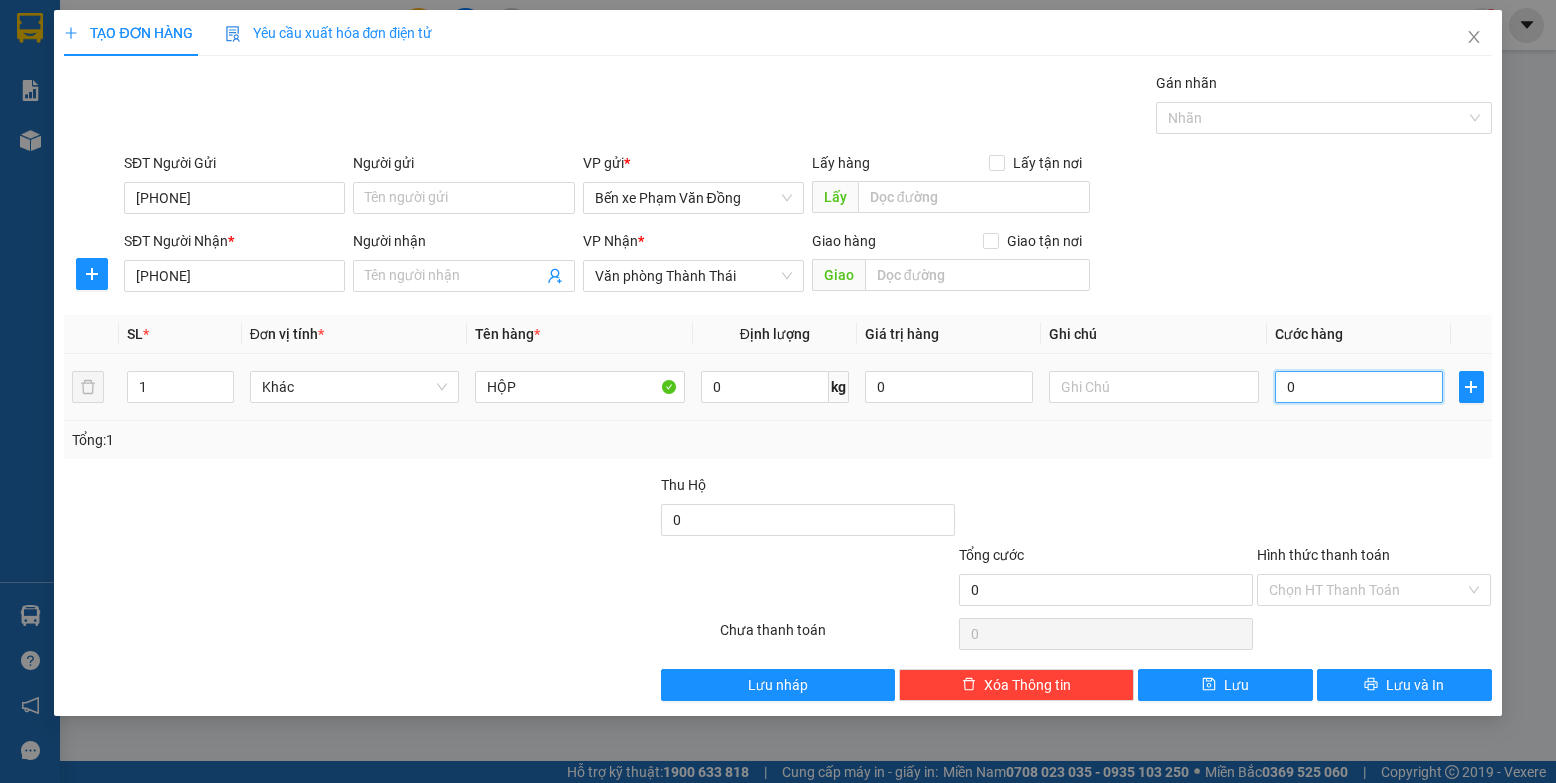 click on "0" at bounding box center [1359, 387] 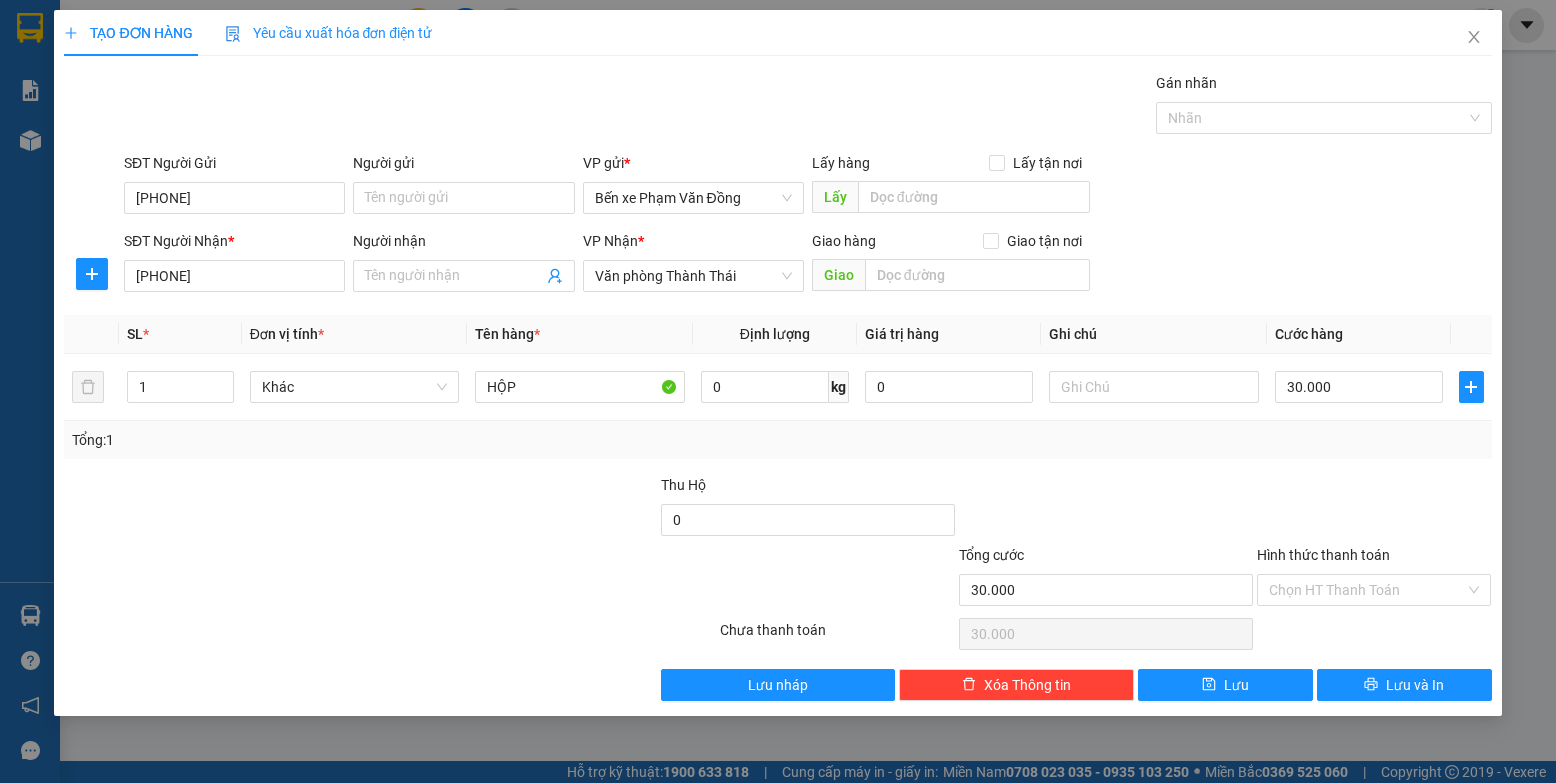 click on "Hình thức thanh toán" at bounding box center [1323, 555] 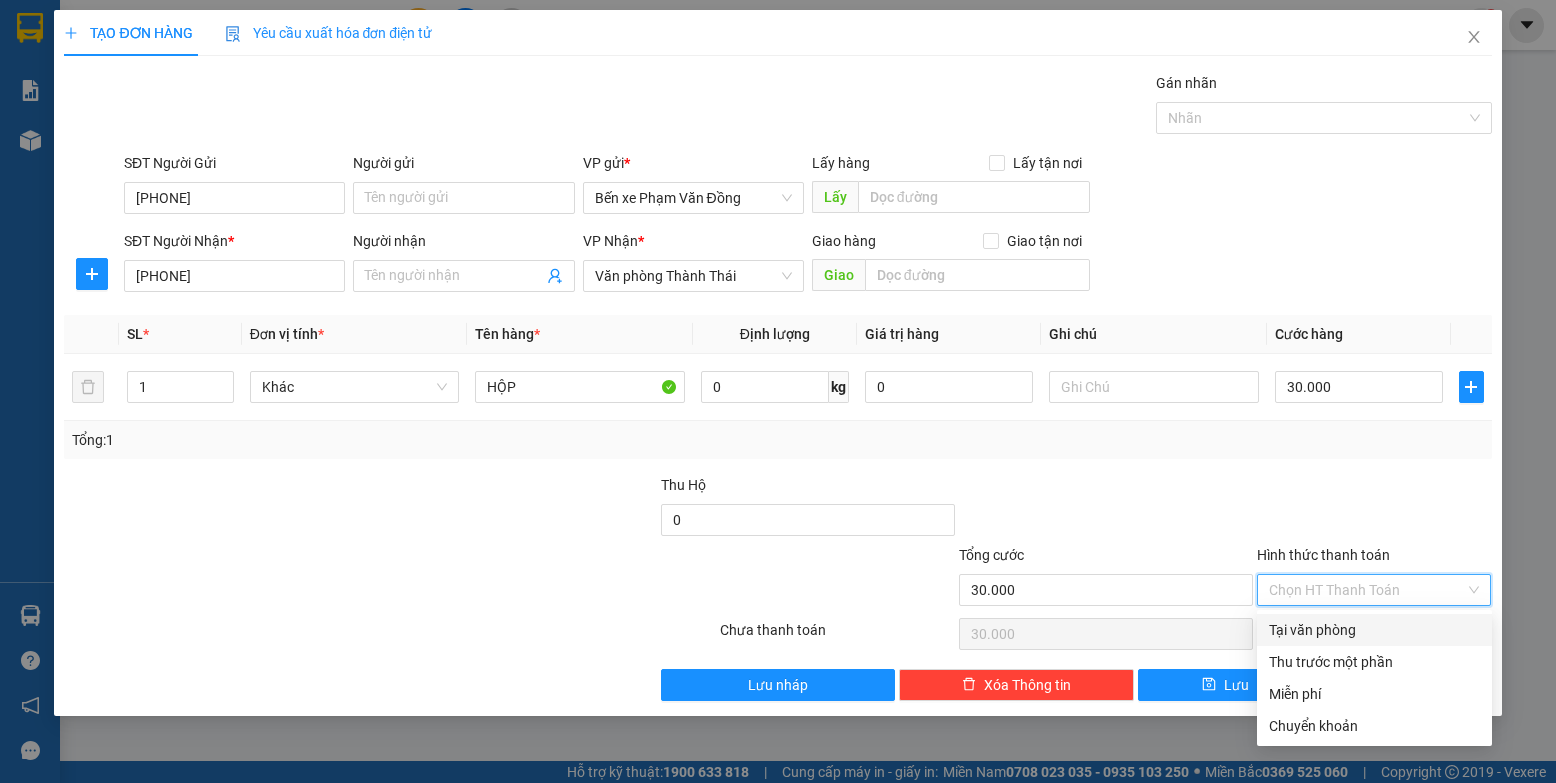 click on "Hình thức thanh toán" at bounding box center [1367, 590] 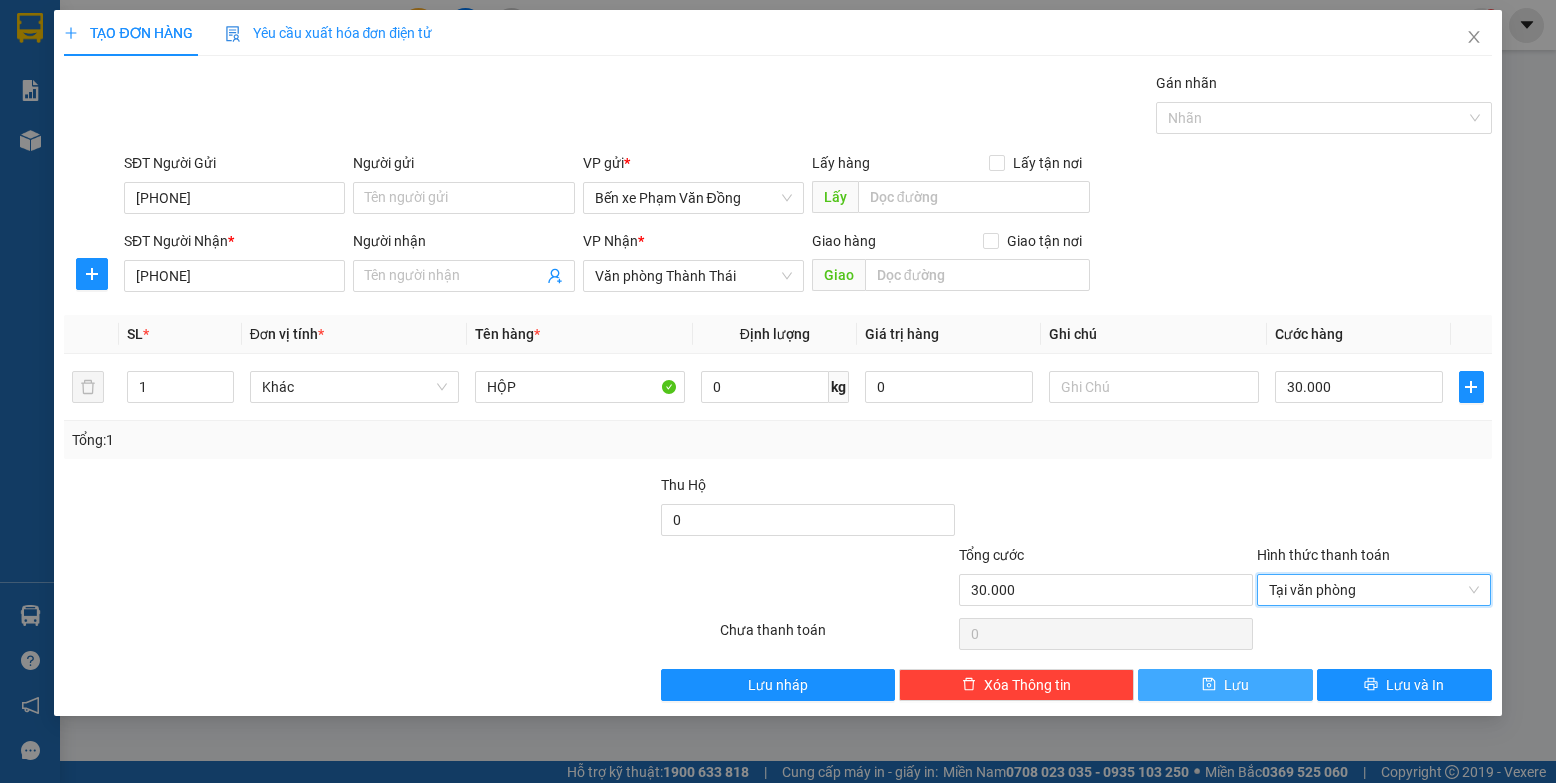 click on "Lưu" at bounding box center [1225, 685] 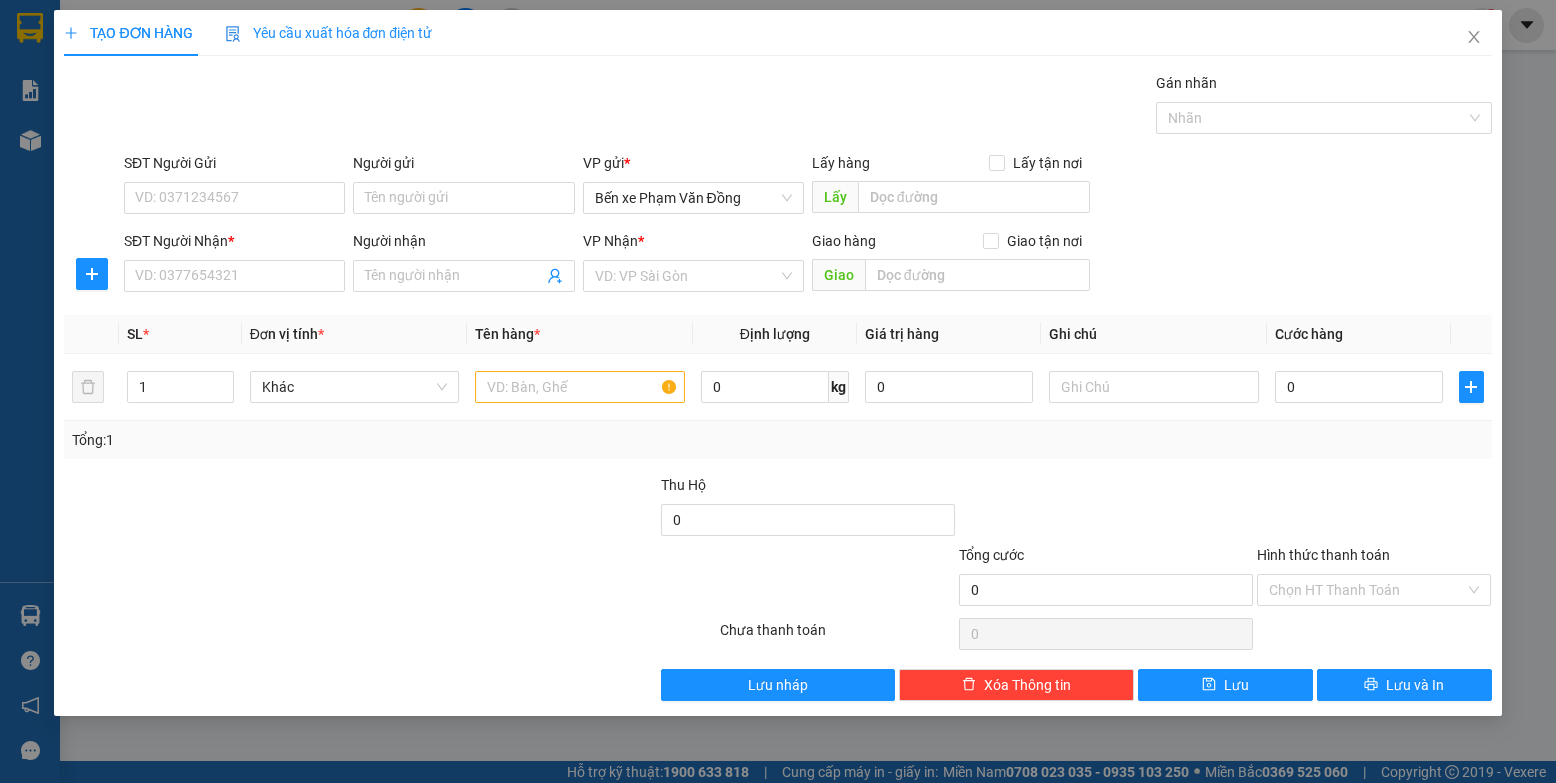 click on "TẠO ĐƠN HÀNG Yêu cầu xuất hóa đơn điện tử Transit Pickup Surcharge Ids Transit Deliver Surcharge Ids Transit Deliver Surcharge Transit Deliver Surcharge Gán nhãn   Nhãn SĐT Người Gửi VD: [PHONE] Người gửi Tên người gửi VP gửi  *  Bến xe Phạm Văn Đồng Lấy hàng Lấy tận nơi Lấy SĐT Người Nhận  * VD: [PHONE] Người nhận Tên người nhận VP Nhận  * VD: VP Sài Gòn Giao hàng Giao tận nơi Giao SL  * Đơn vị tính  * Tên hàng  * Định lượng Giá trị hàng Ghi chú Cước hàng                   1 Khác 0 kg 0 0 Tổng:  1 Thu Hộ 0 Tổng cước 0 Hình thức thanh toán Chọn HT Thanh Toán Số tiền thu trước 0 Chưa thanh toán 0 Chọn HT Thanh Toán Lưu nháp Xóa Thông tin Lưu Lưu và In Tại văn phòng Thu trước một phần Tại văn phòng Thu trước một phần Miễn phí Chuyển khoản Văn phòng nhận" at bounding box center (778, 391) 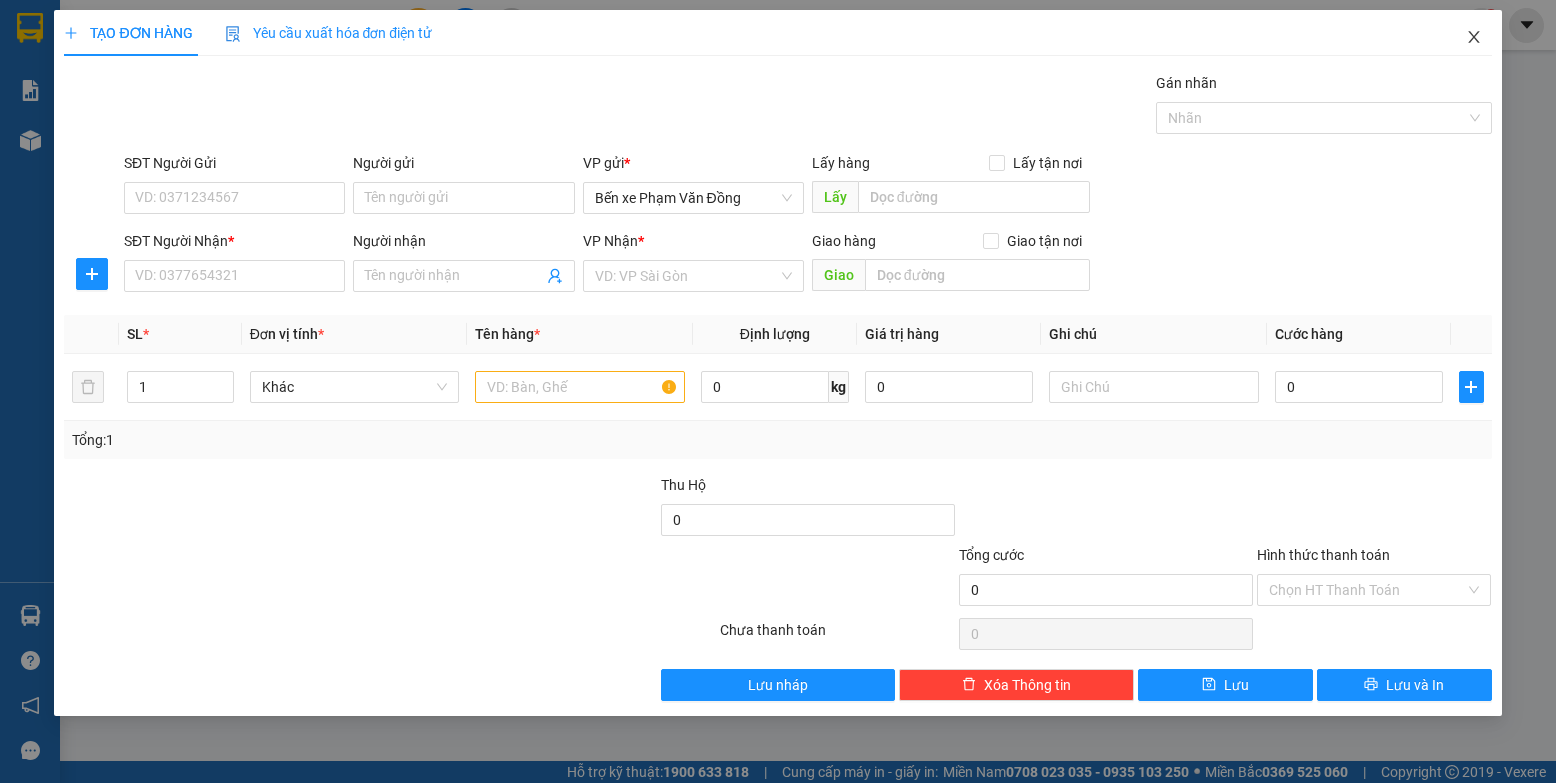 click at bounding box center [1474, 38] 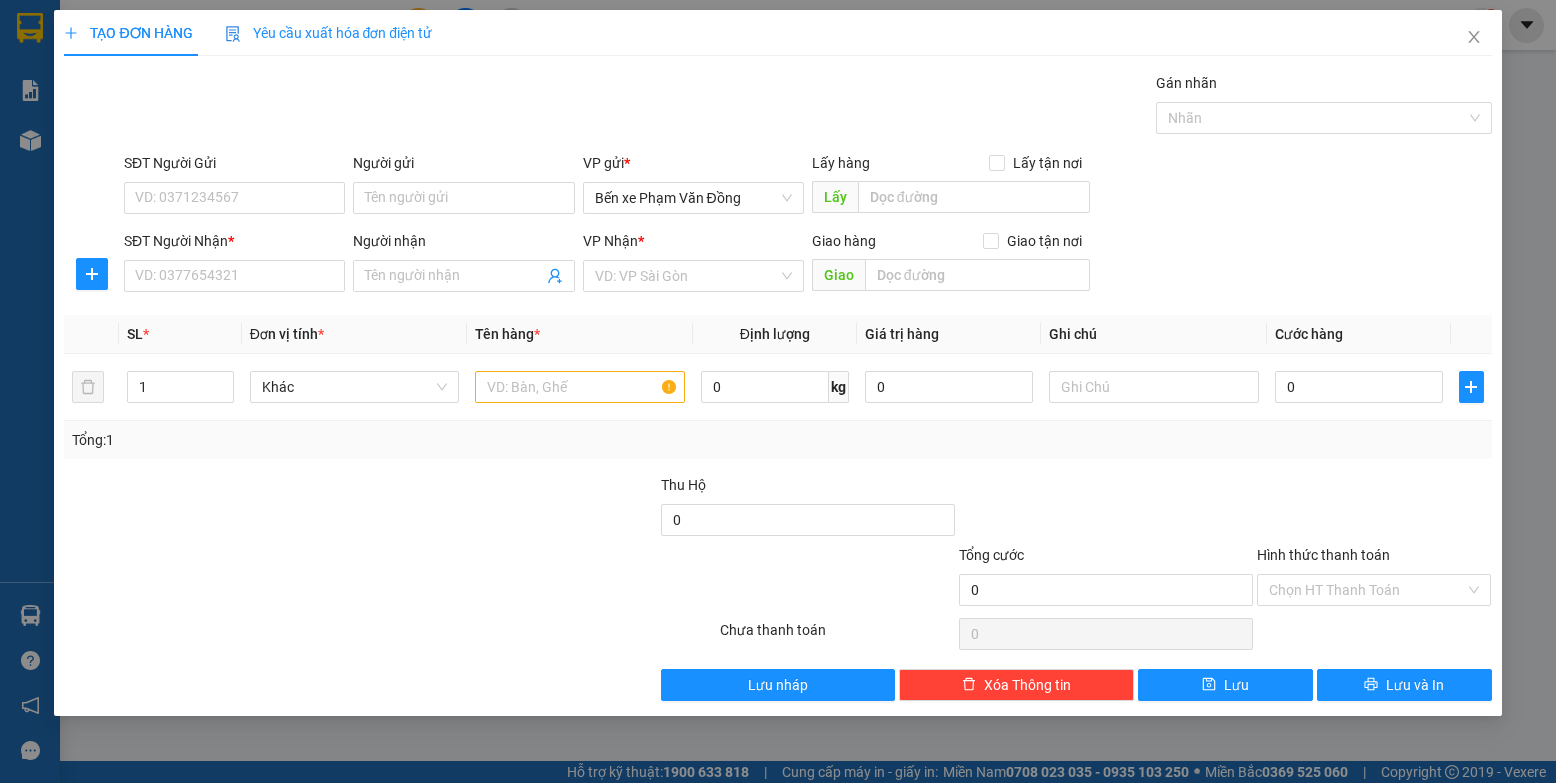 click on "1" at bounding box center (1481, 25) 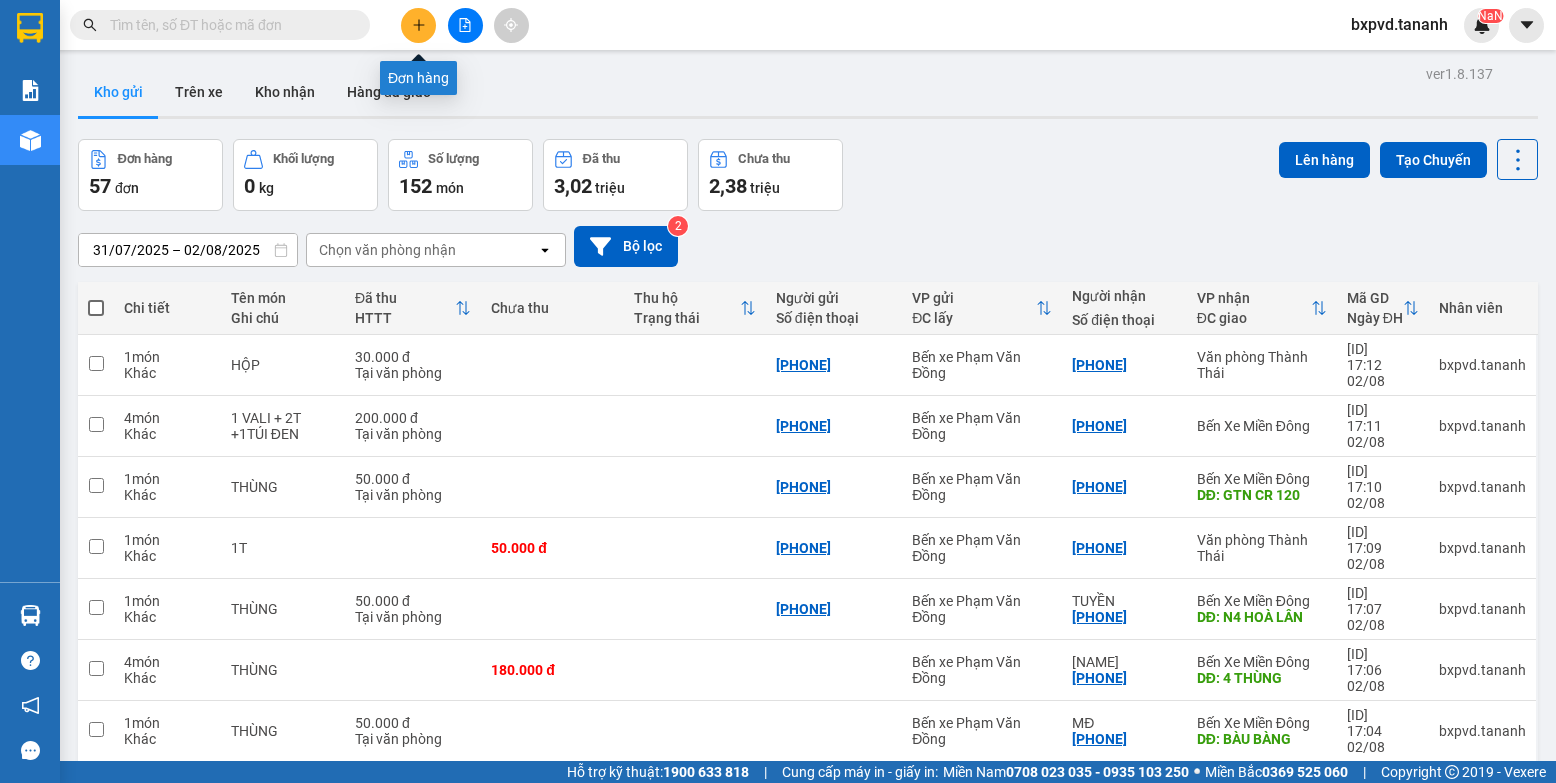 click at bounding box center (418, 25) 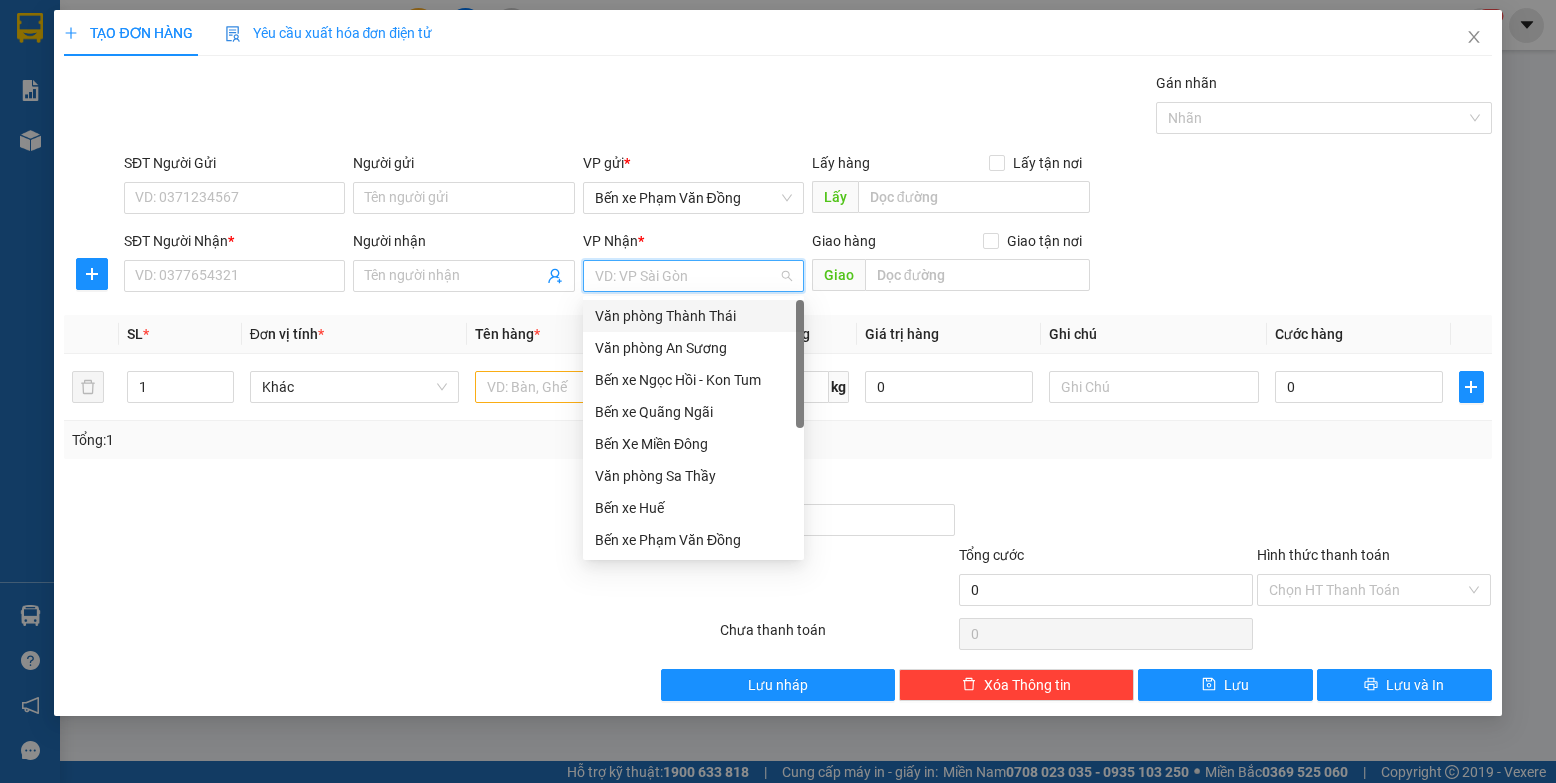 click at bounding box center (686, 276) 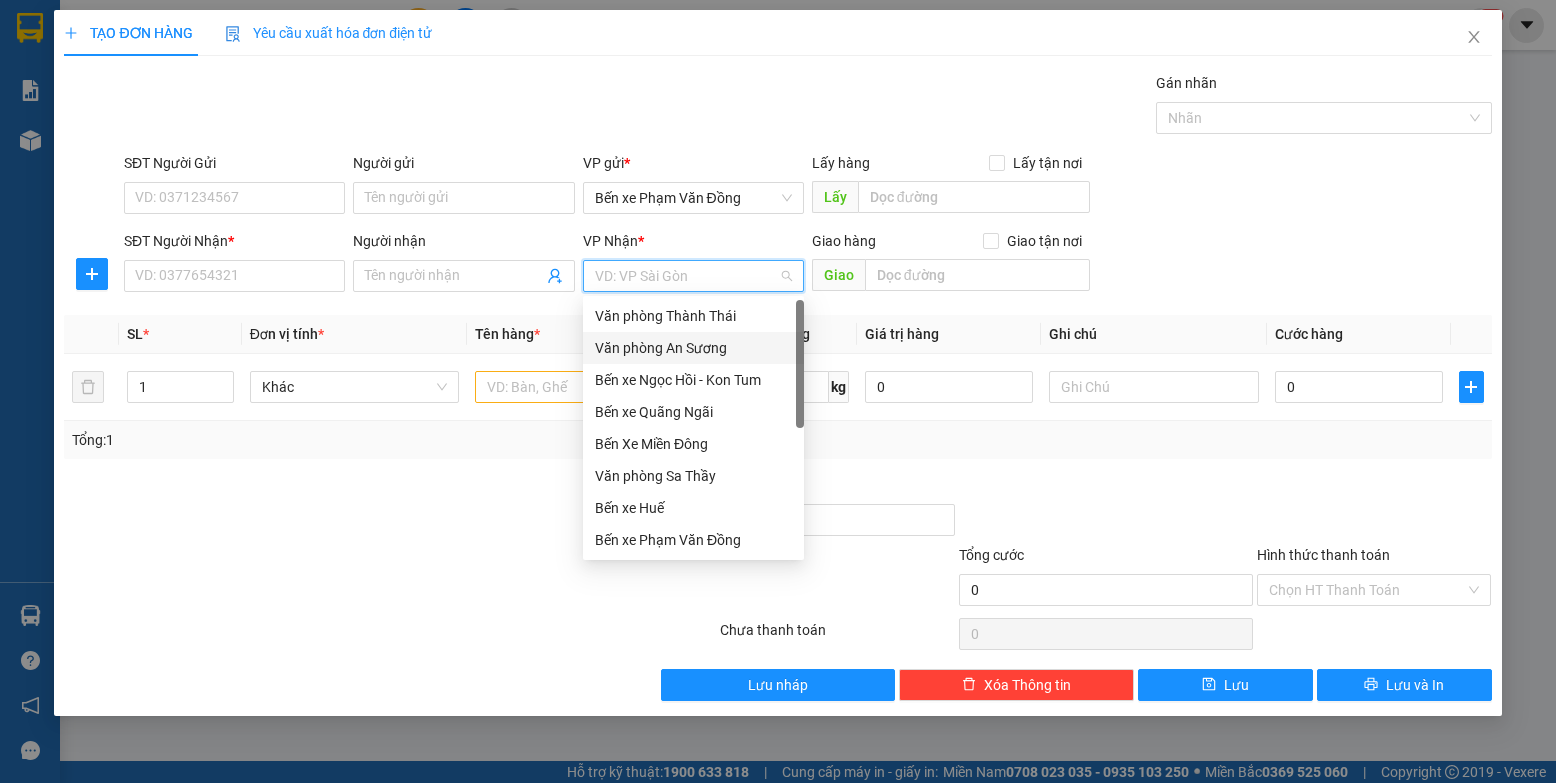 click on "Văn phòng An Sương" at bounding box center [693, 348] 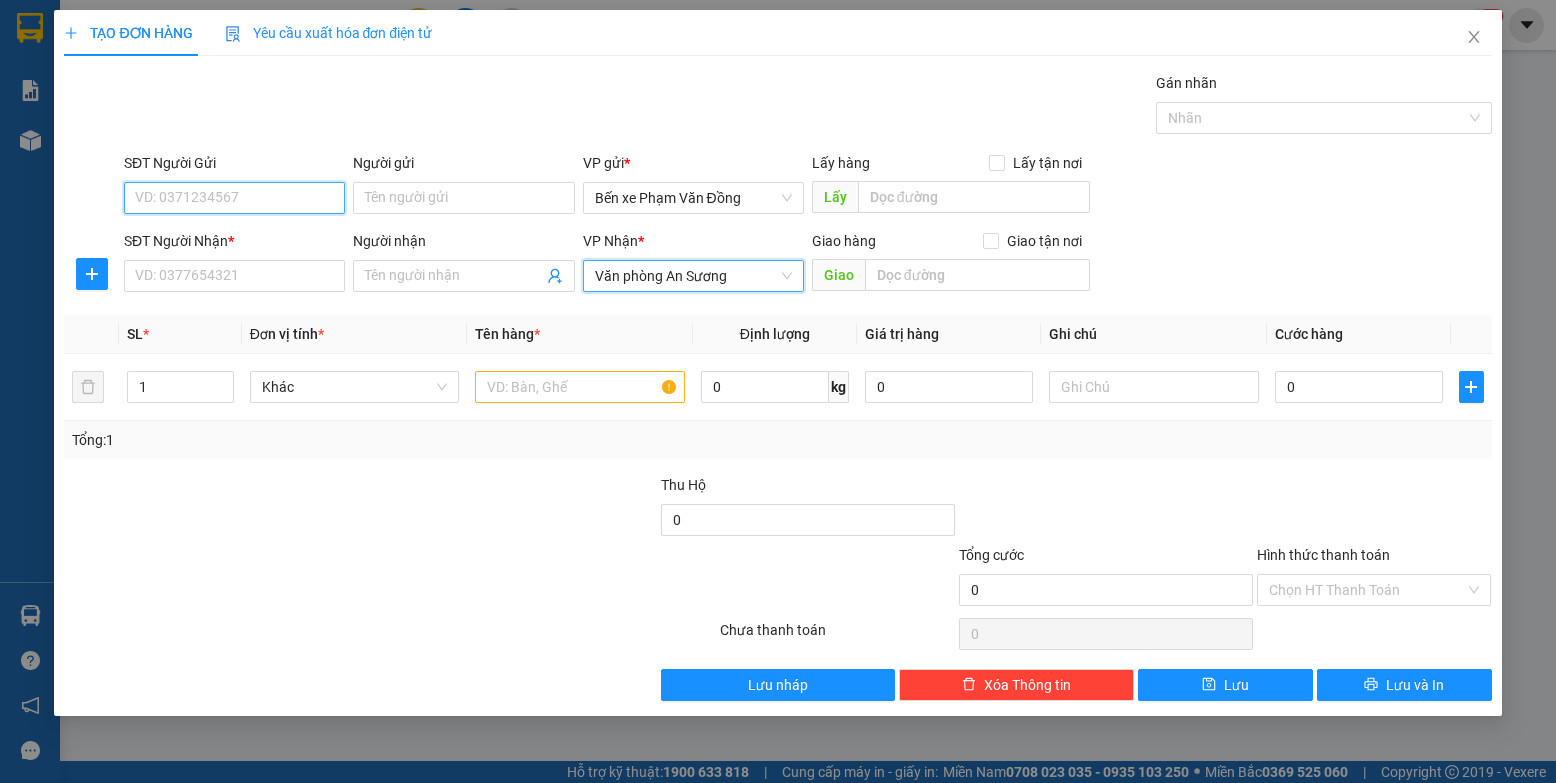 click on "SĐT Người Gửi" at bounding box center [234, 198] 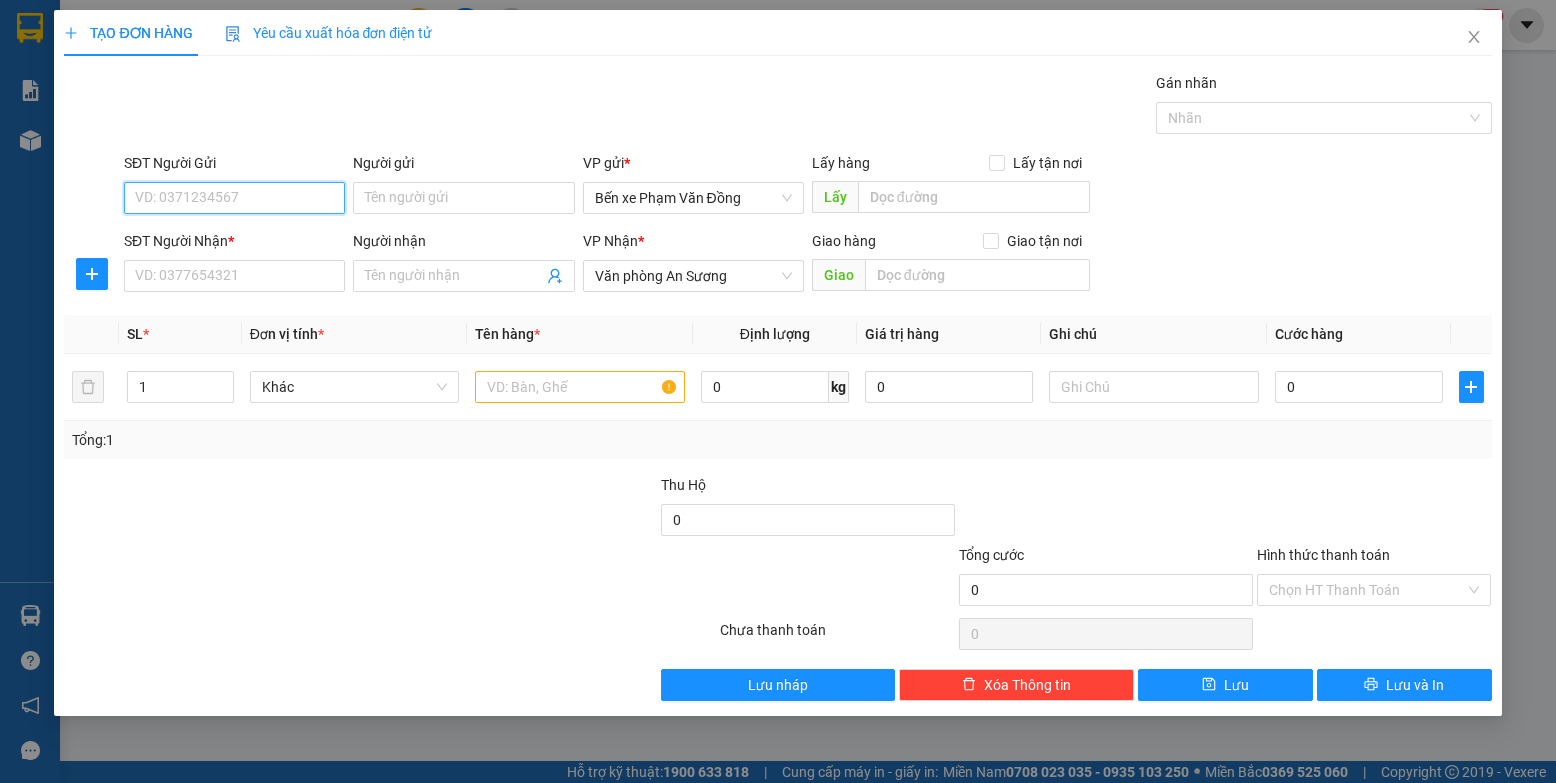 click on "SĐT Người Gửi" at bounding box center [234, 198] 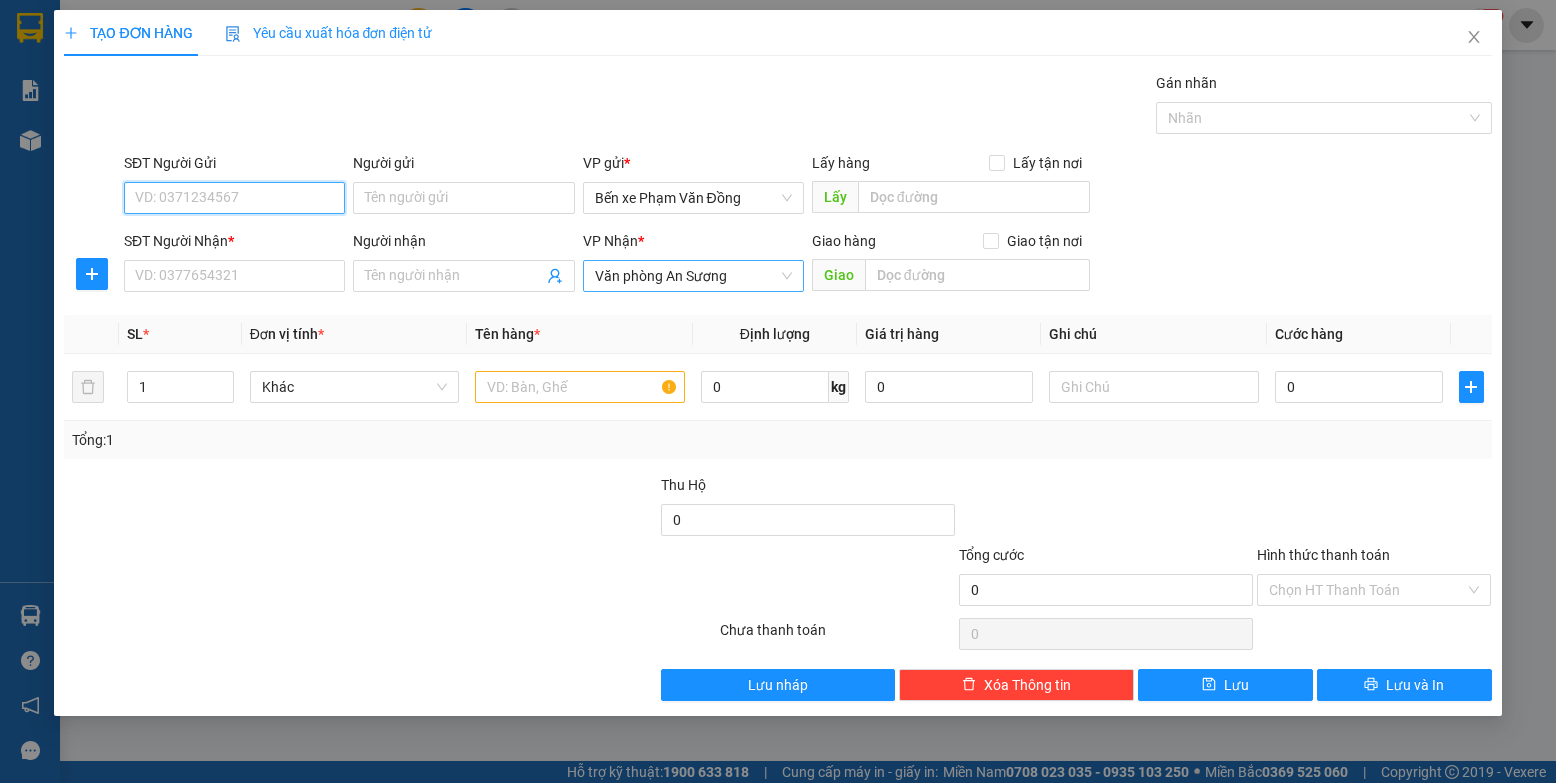 click on "Văn phòng An Sương" at bounding box center (693, 276) 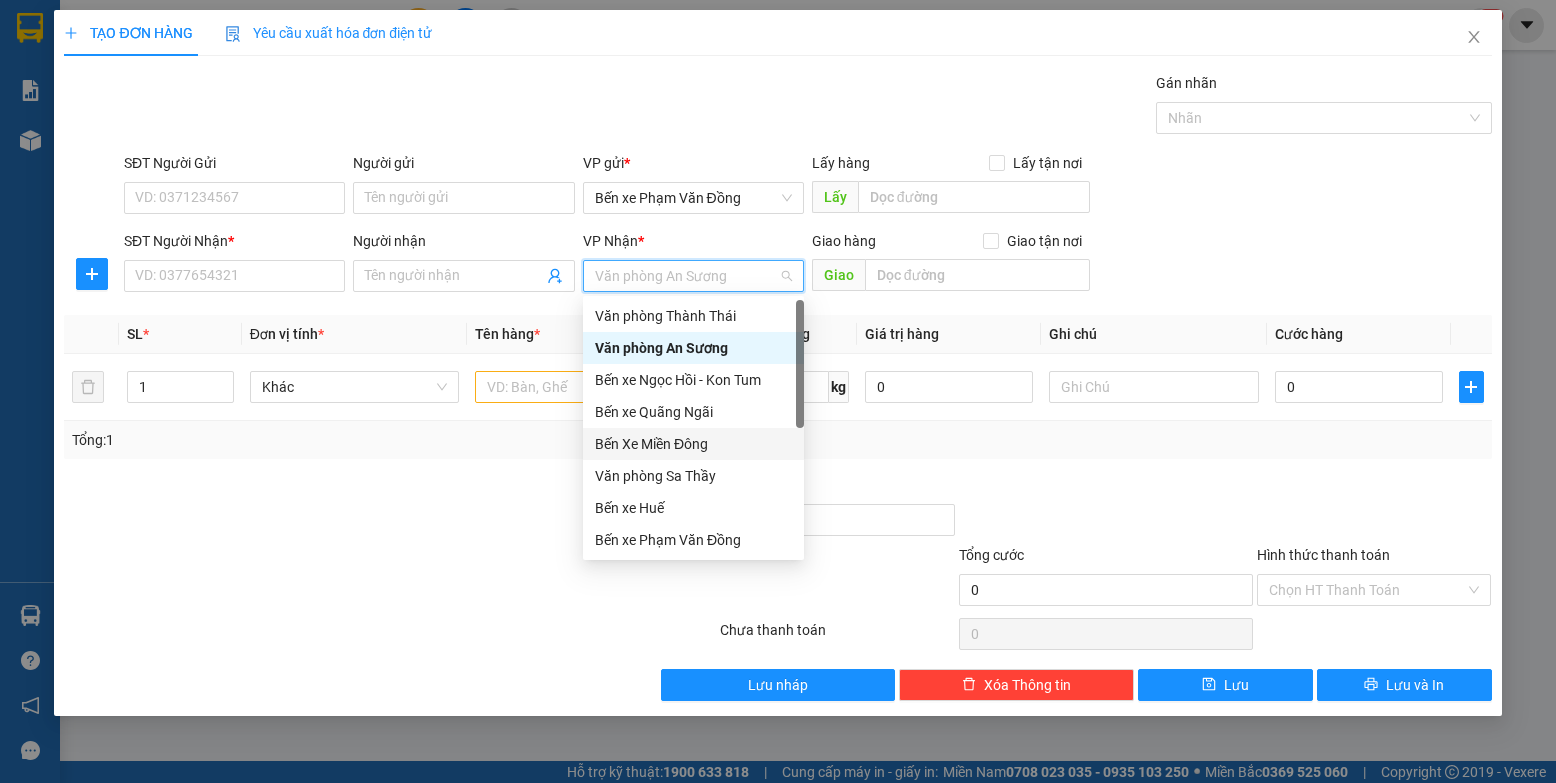 click on "Bến Xe Miền Đông" at bounding box center (693, 444) 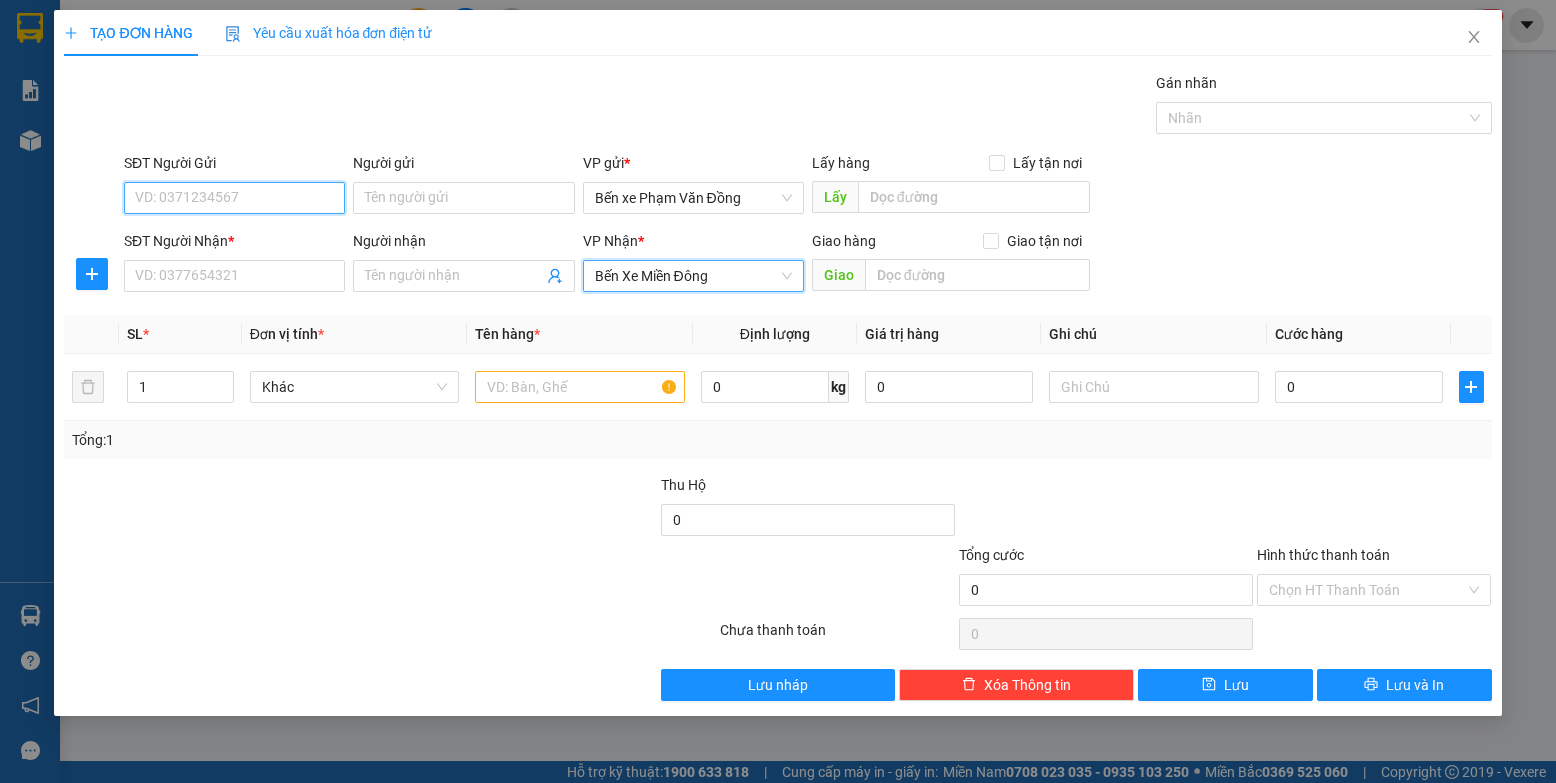 click on "SĐT Người Gửi" at bounding box center (234, 198) 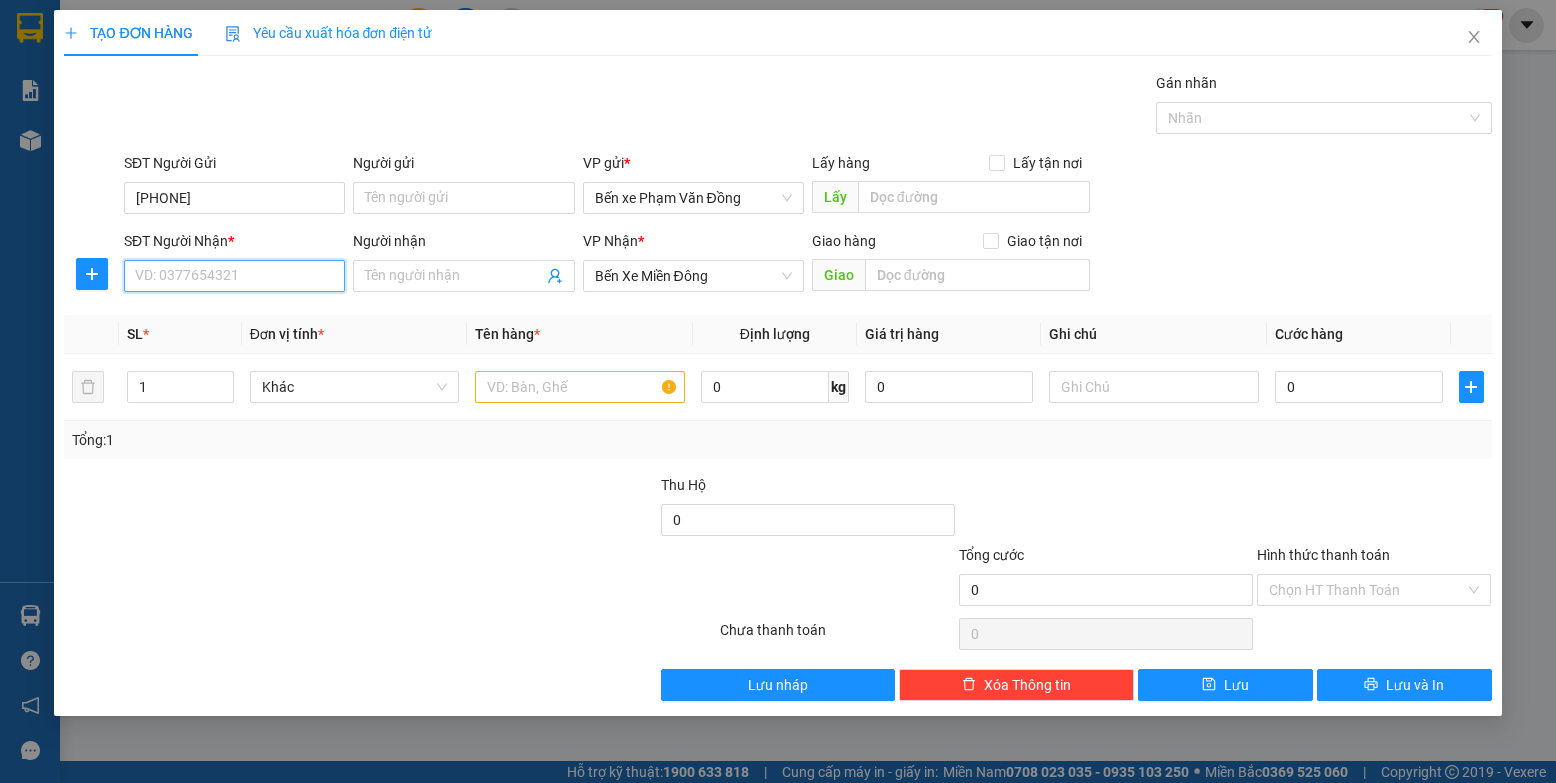 click on "SĐT Người Nhận  *" at bounding box center [234, 276] 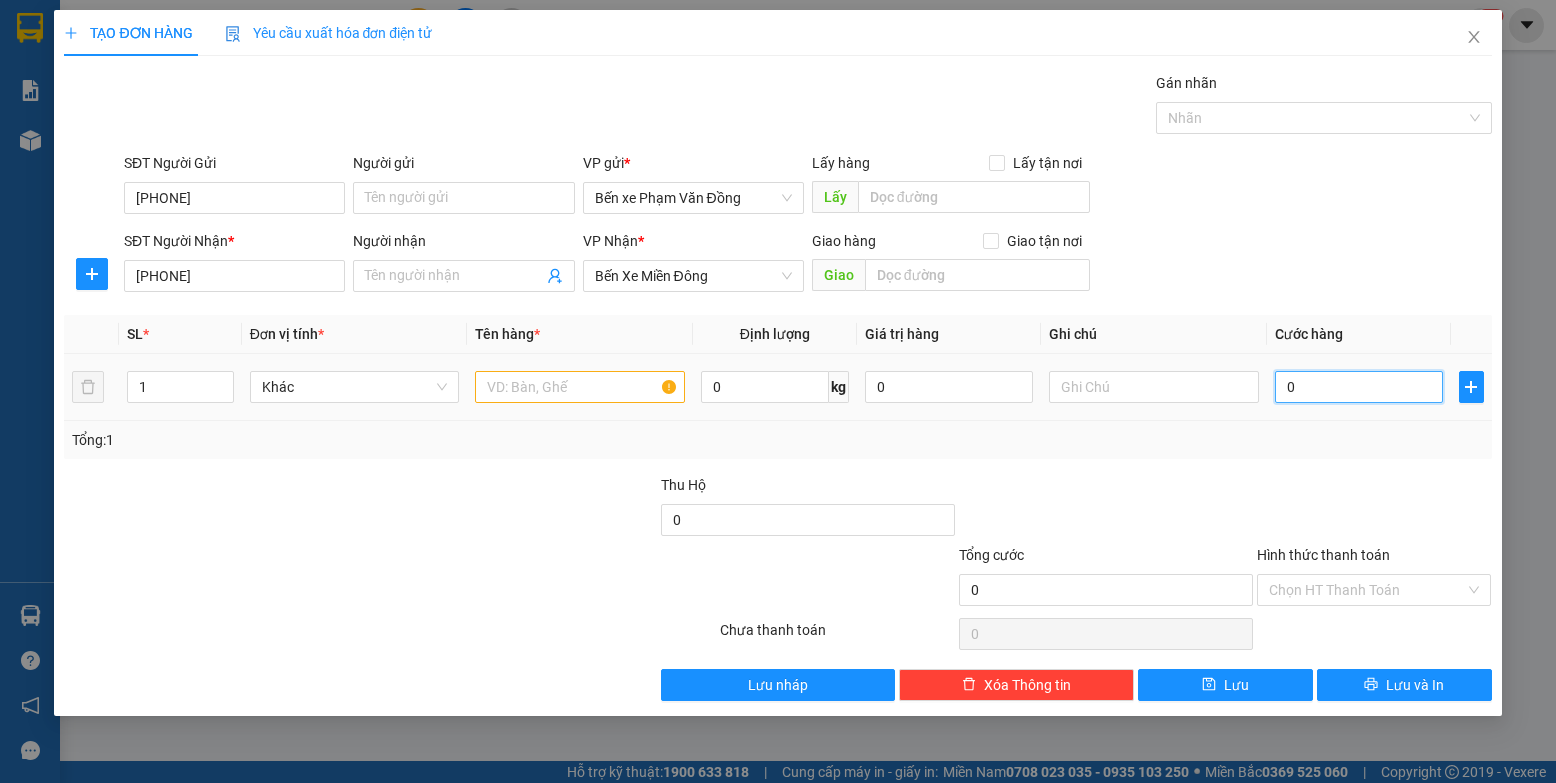 click on "0" at bounding box center [1359, 387] 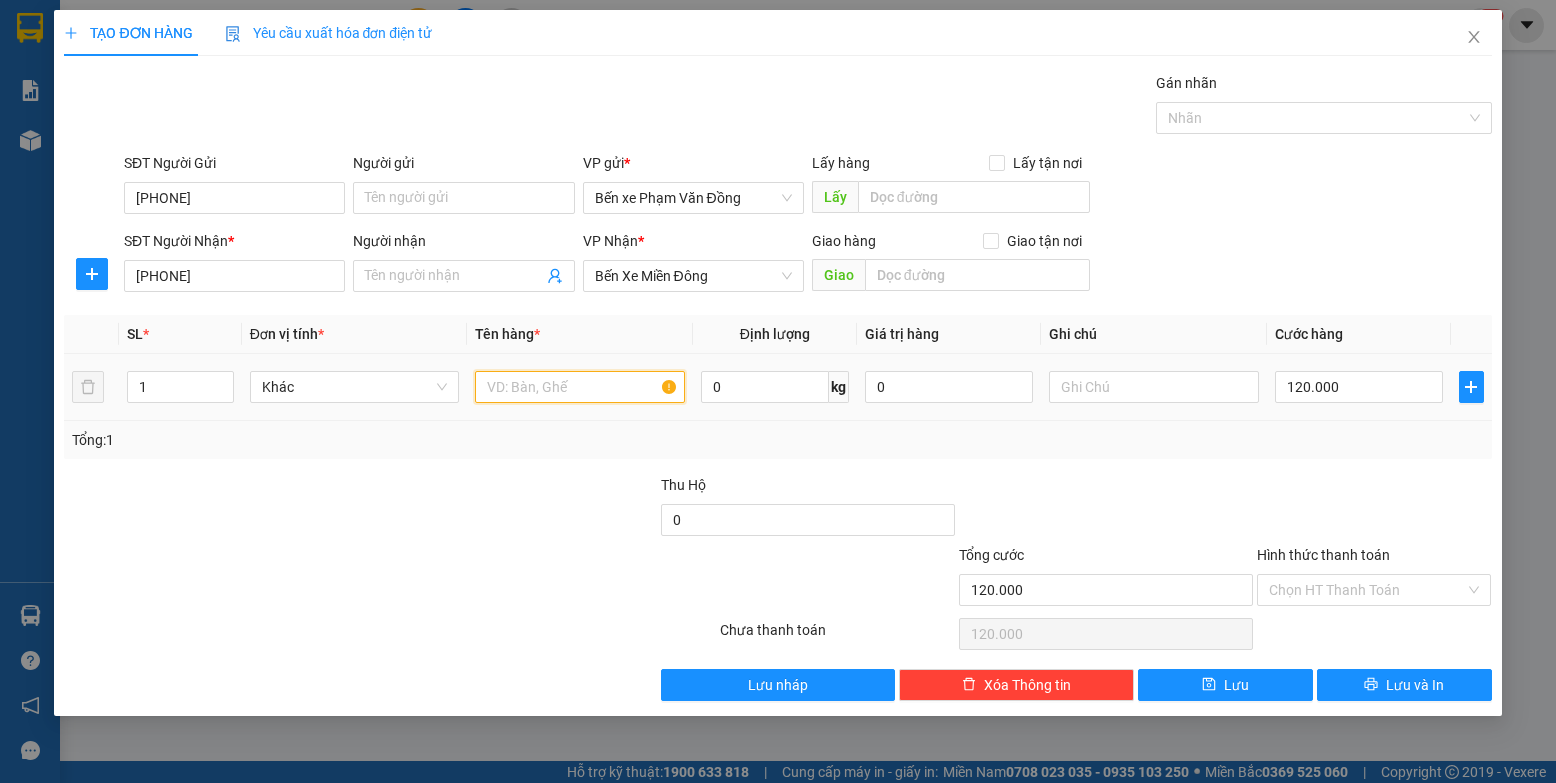 click at bounding box center (580, 387) 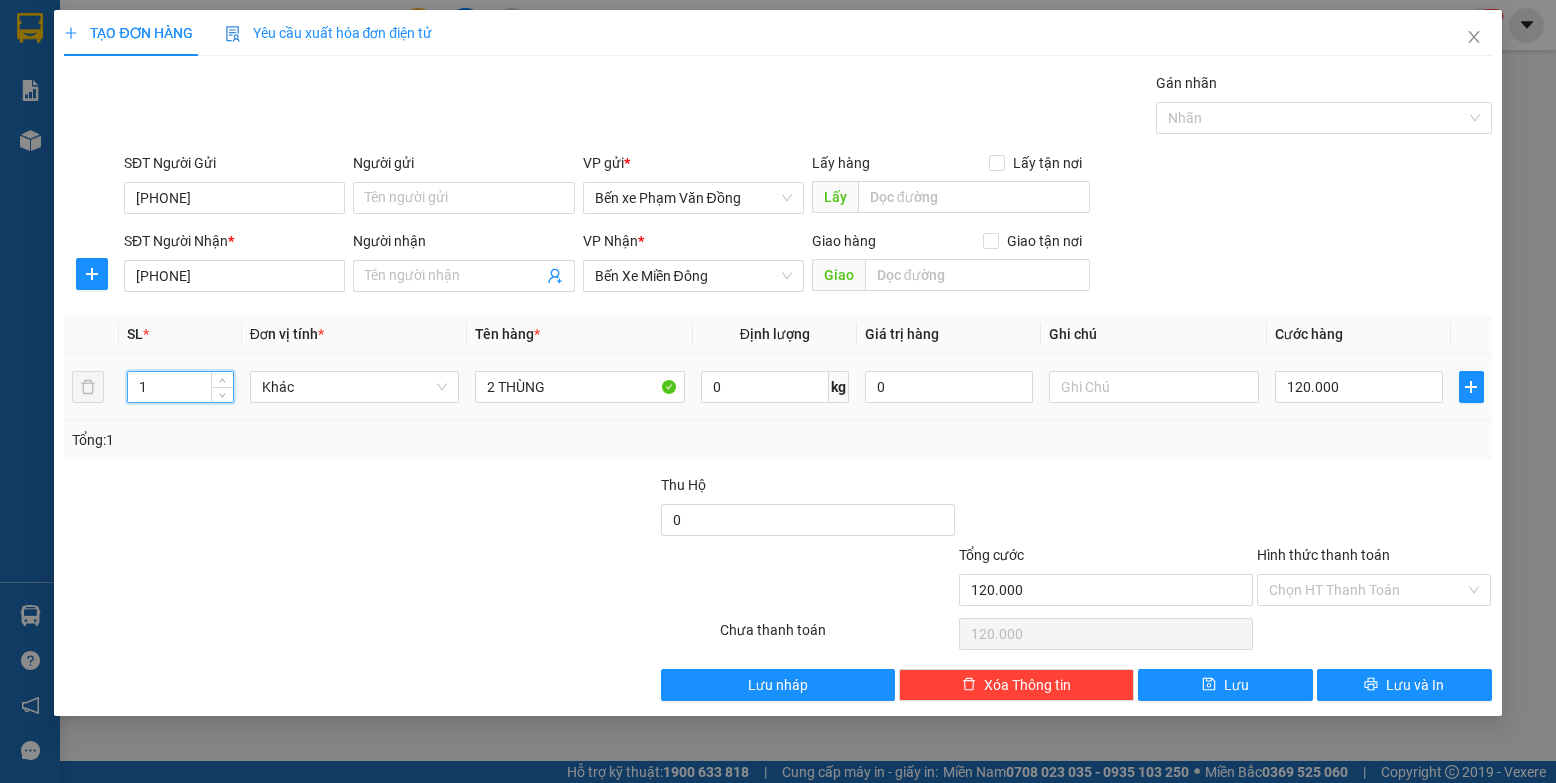 click on "1" at bounding box center (180, 387) 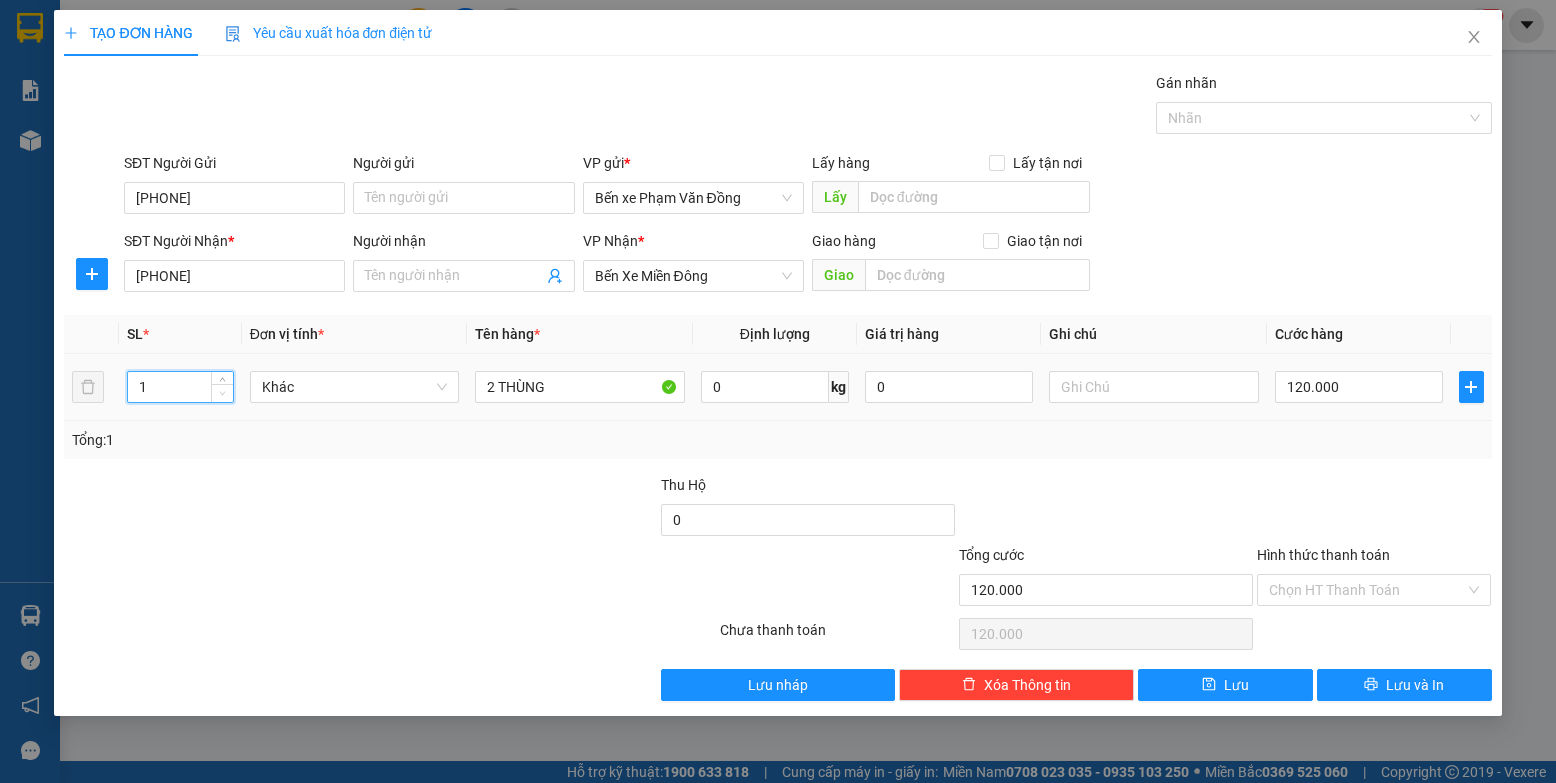 click 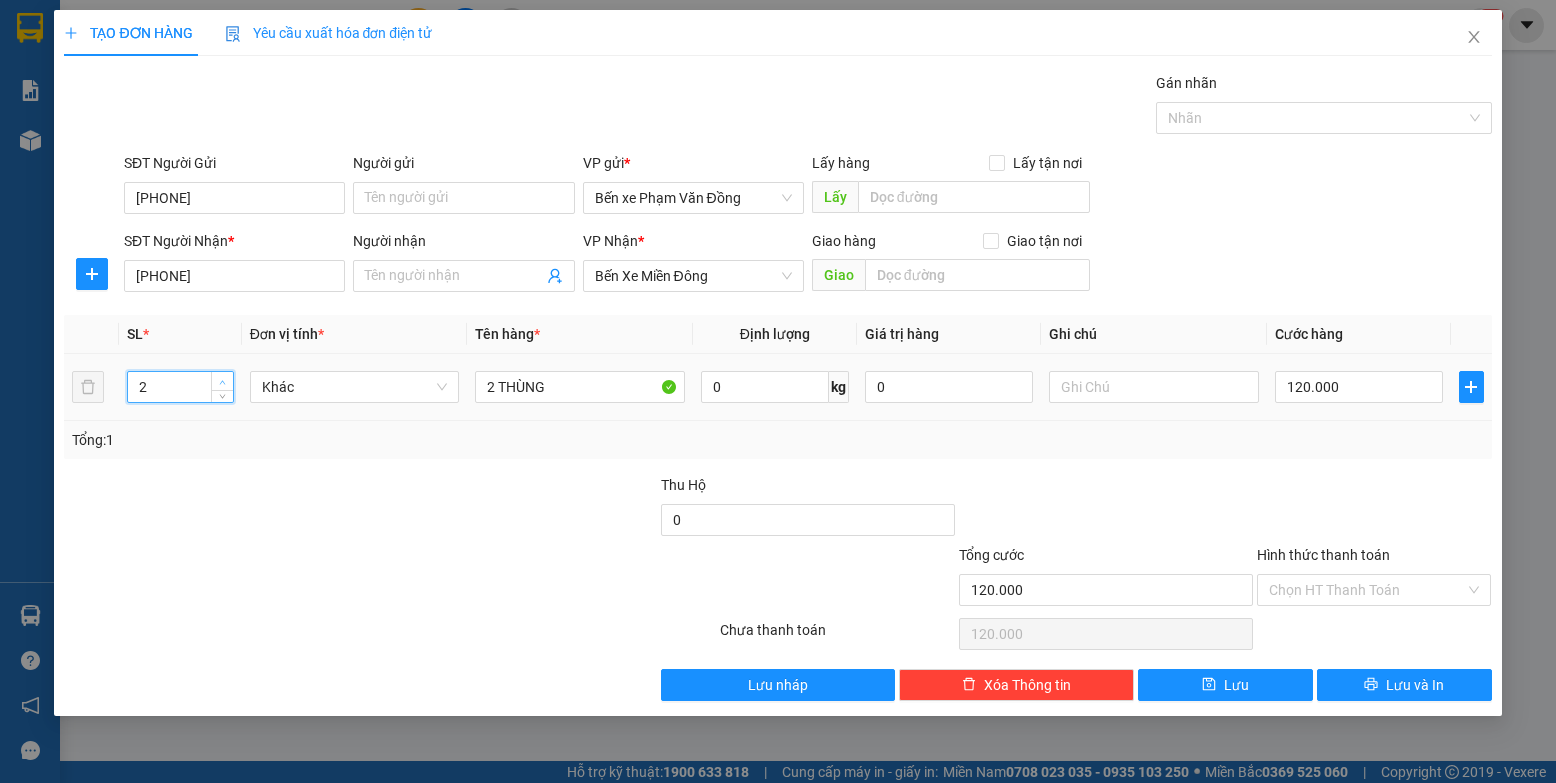 click 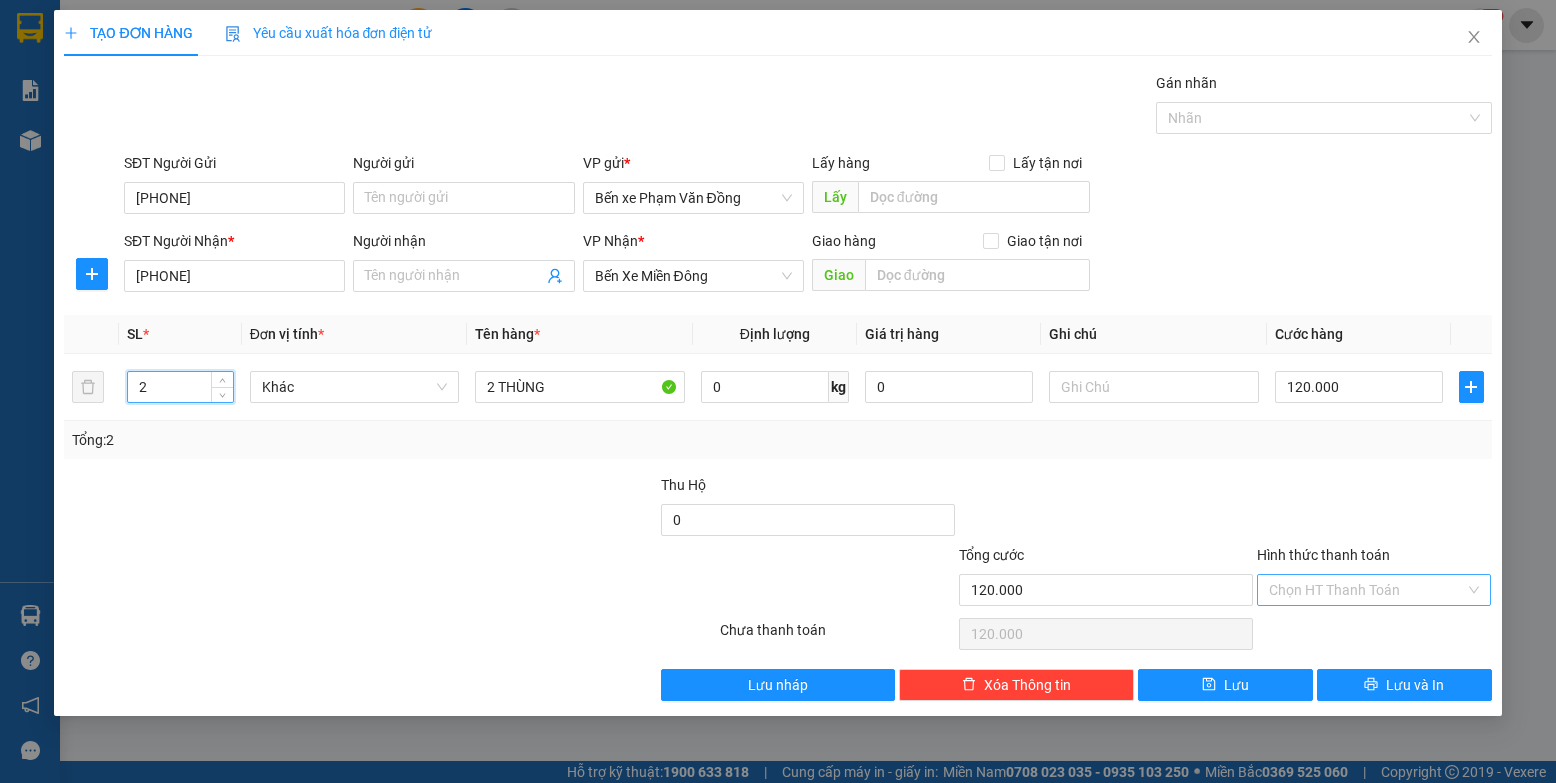 click on "Hình thức thanh toán" at bounding box center (1367, 590) 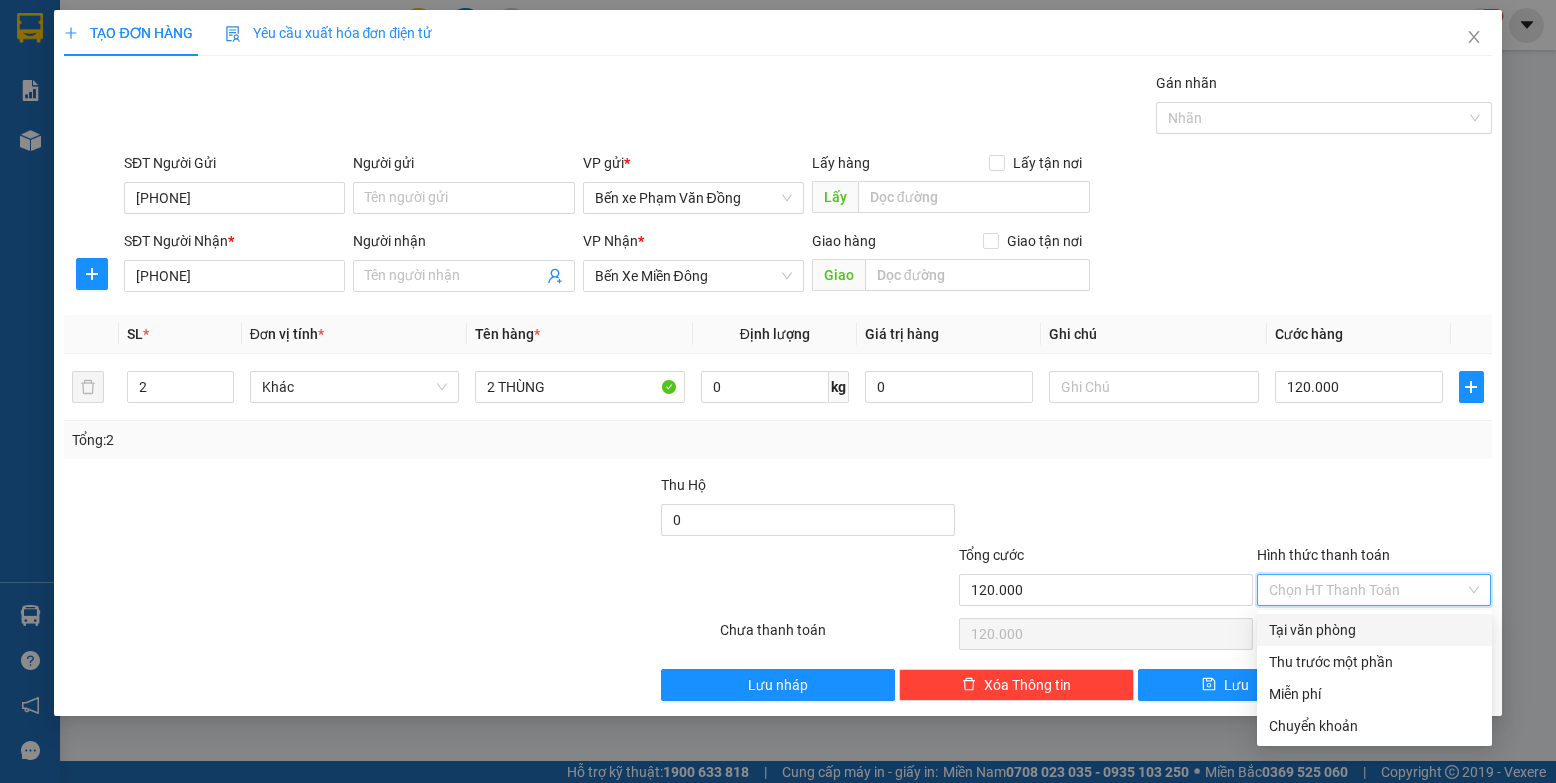 click on "Tại văn phòng" at bounding box center (1374, 630) 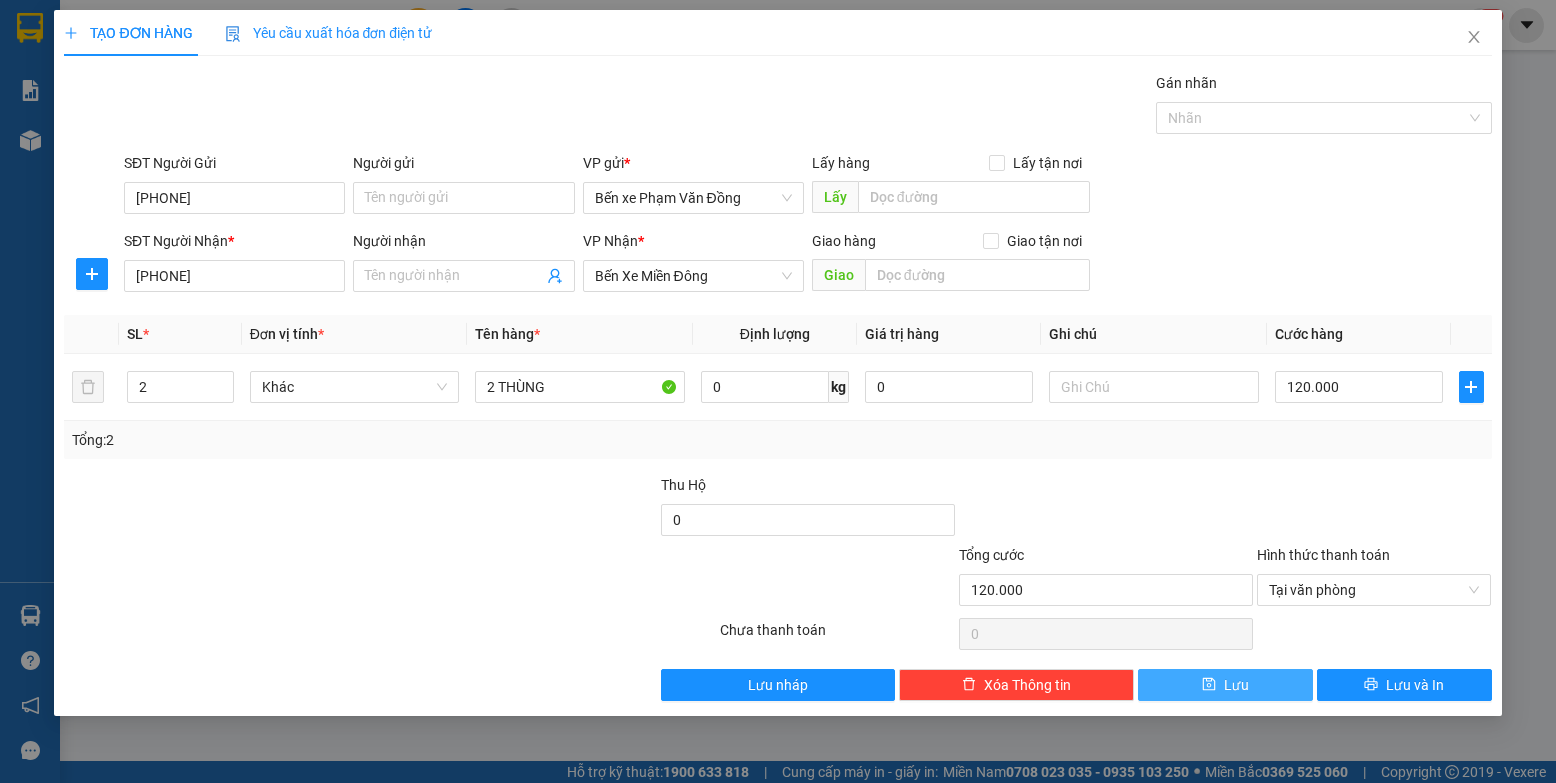 click on "Lưu" at bounding box center (1225, 685) 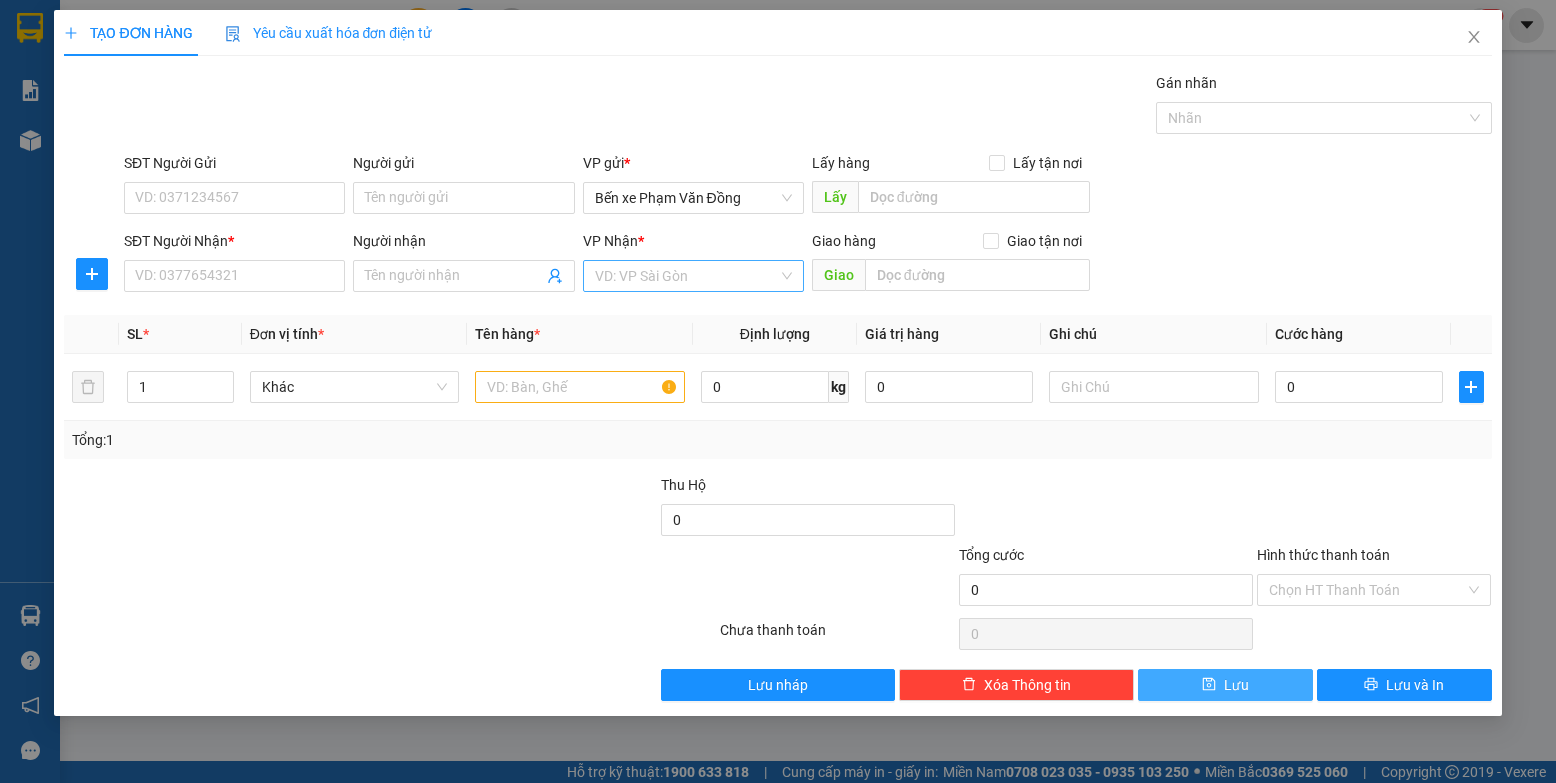 click on "VD: VP Sài Gòn" at bounding box center (693, 276) 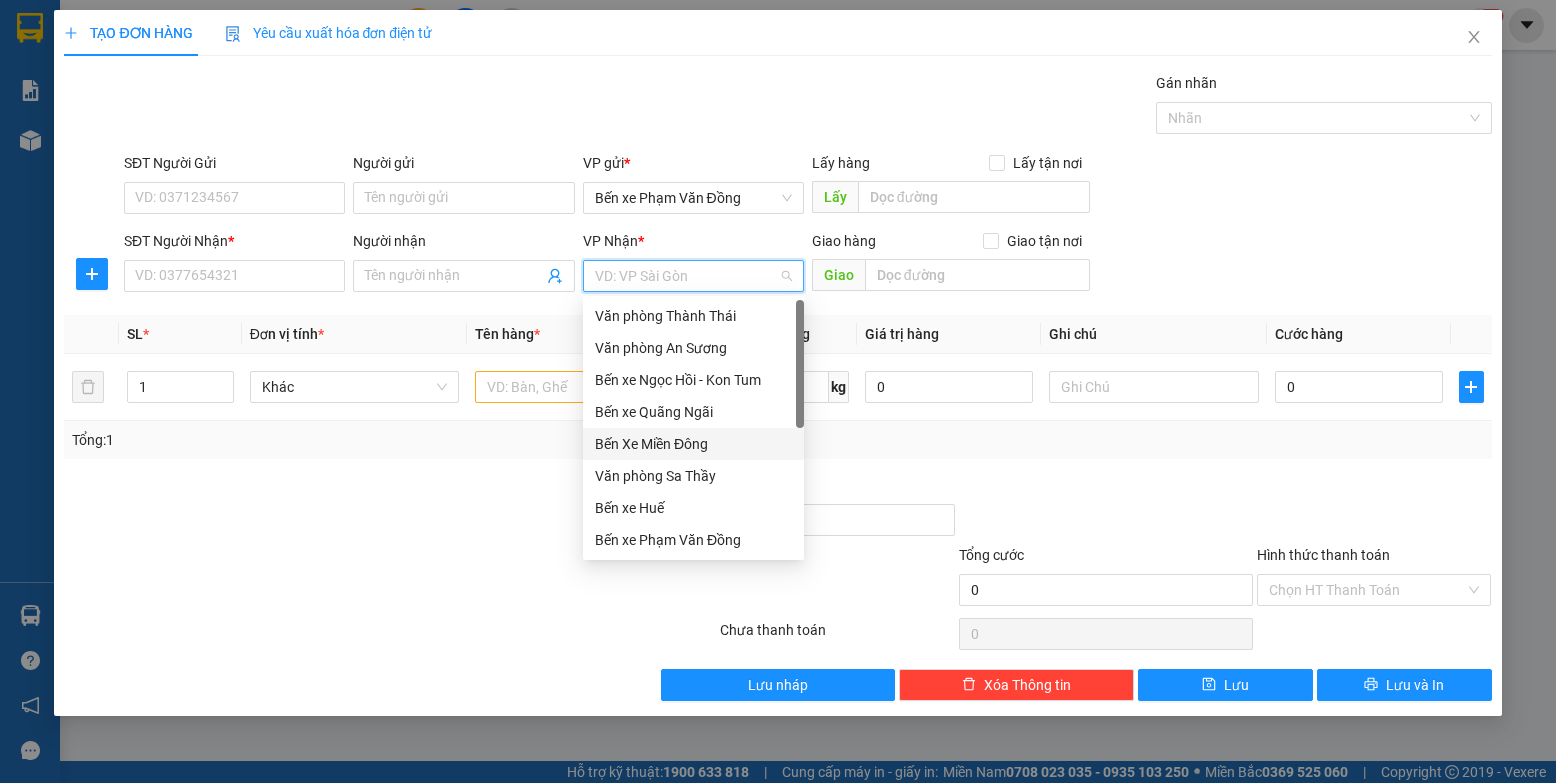 click on "Bến Xe Miền Đông" at bounding box center [693, 444] 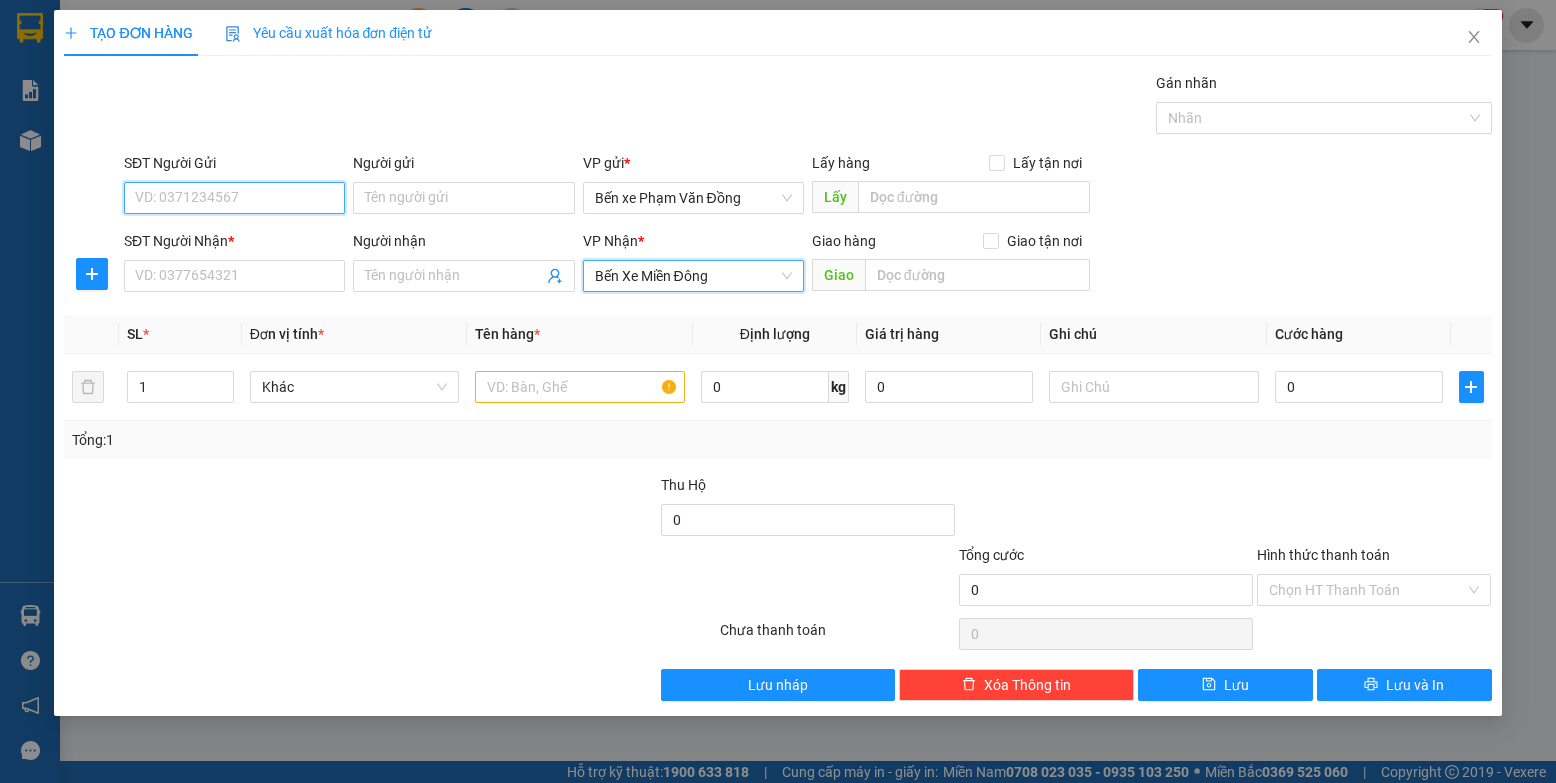 click on "SĐT Người Gửi" at bounding box center [234, 198] 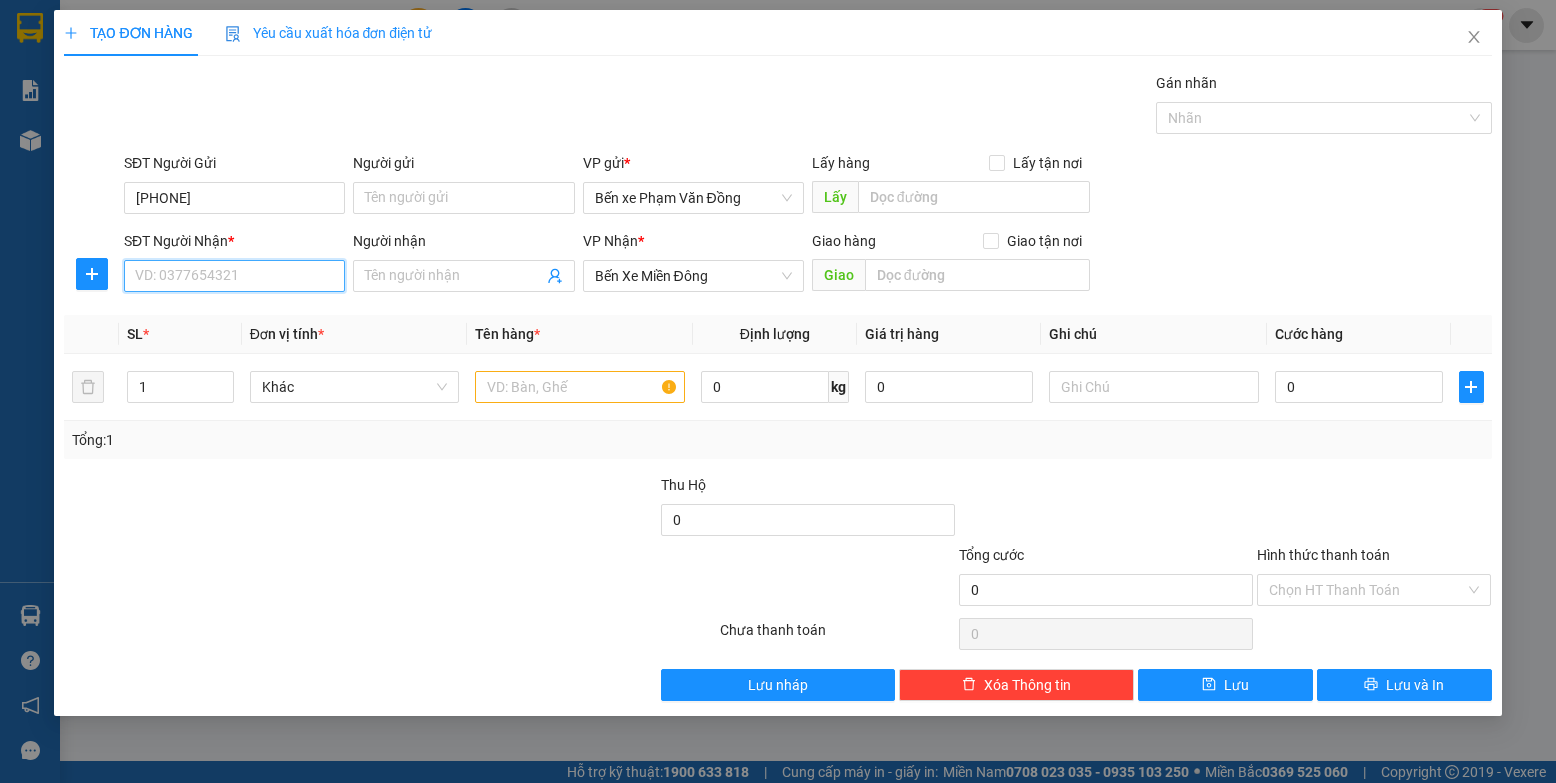 click on "SĐT Người Nhận  *" at bounding box center (234, 276) 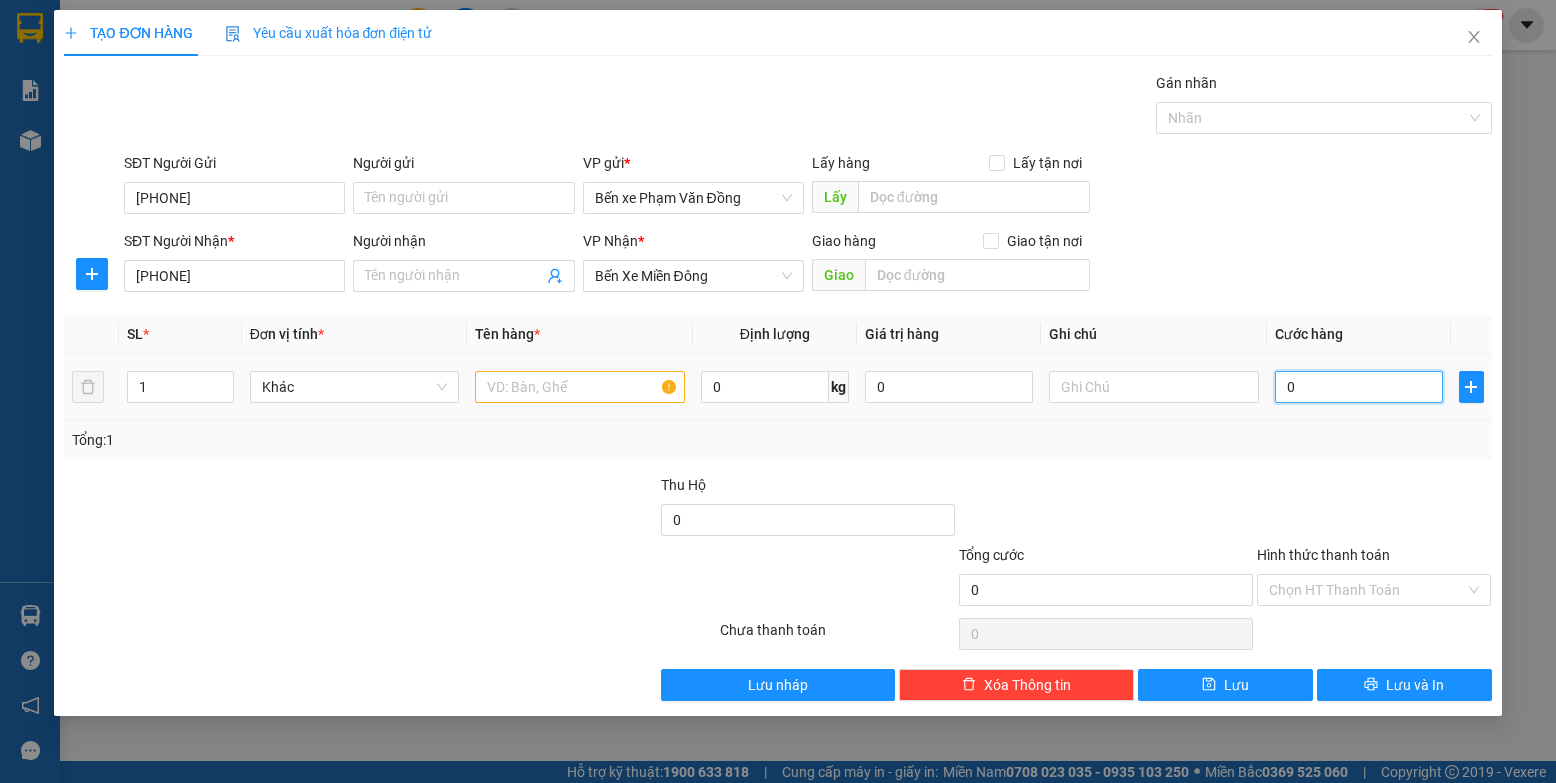 click on "0" at bounding box center (1359, 387) 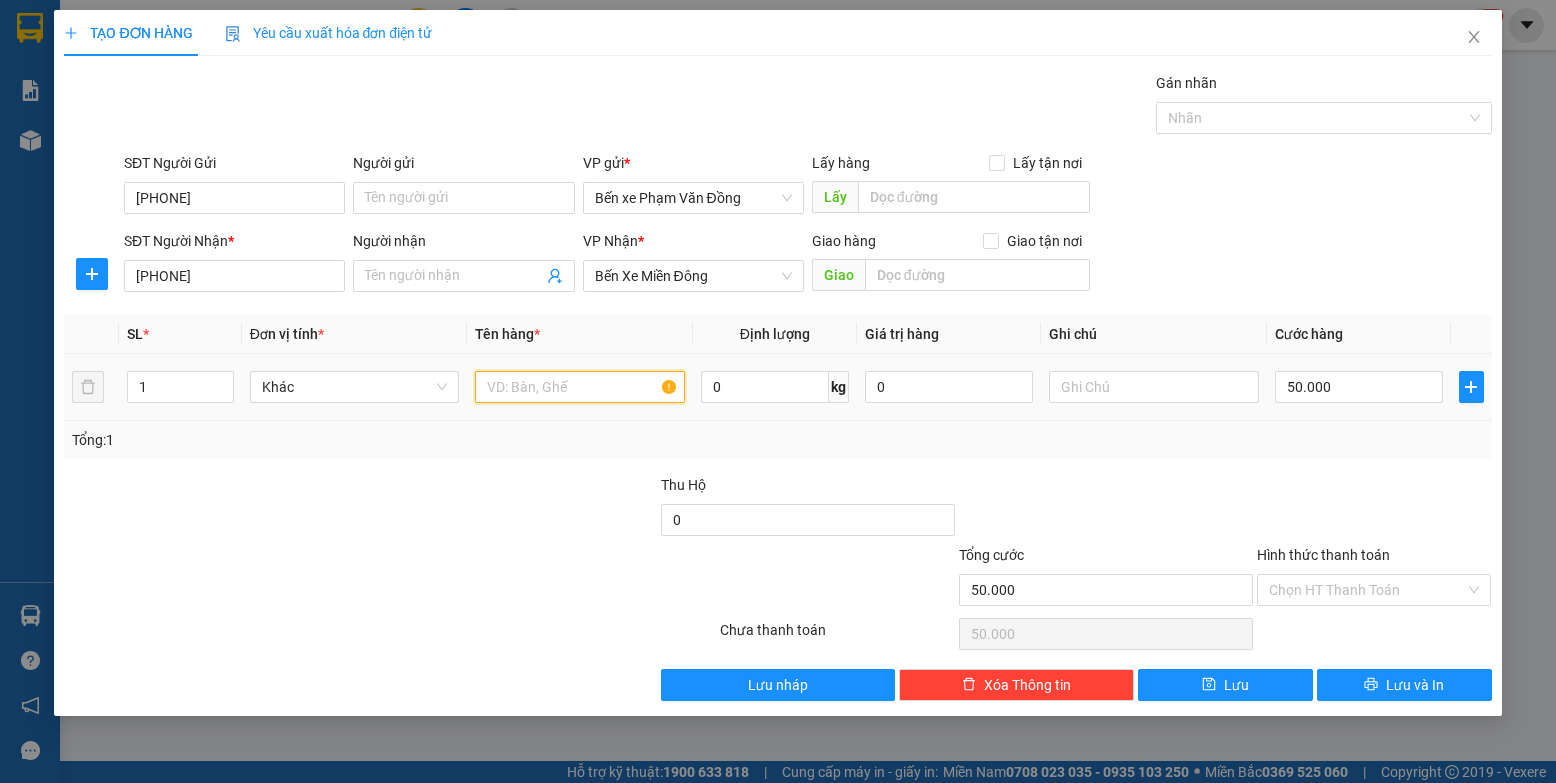 click at bounding box center [580, 387] 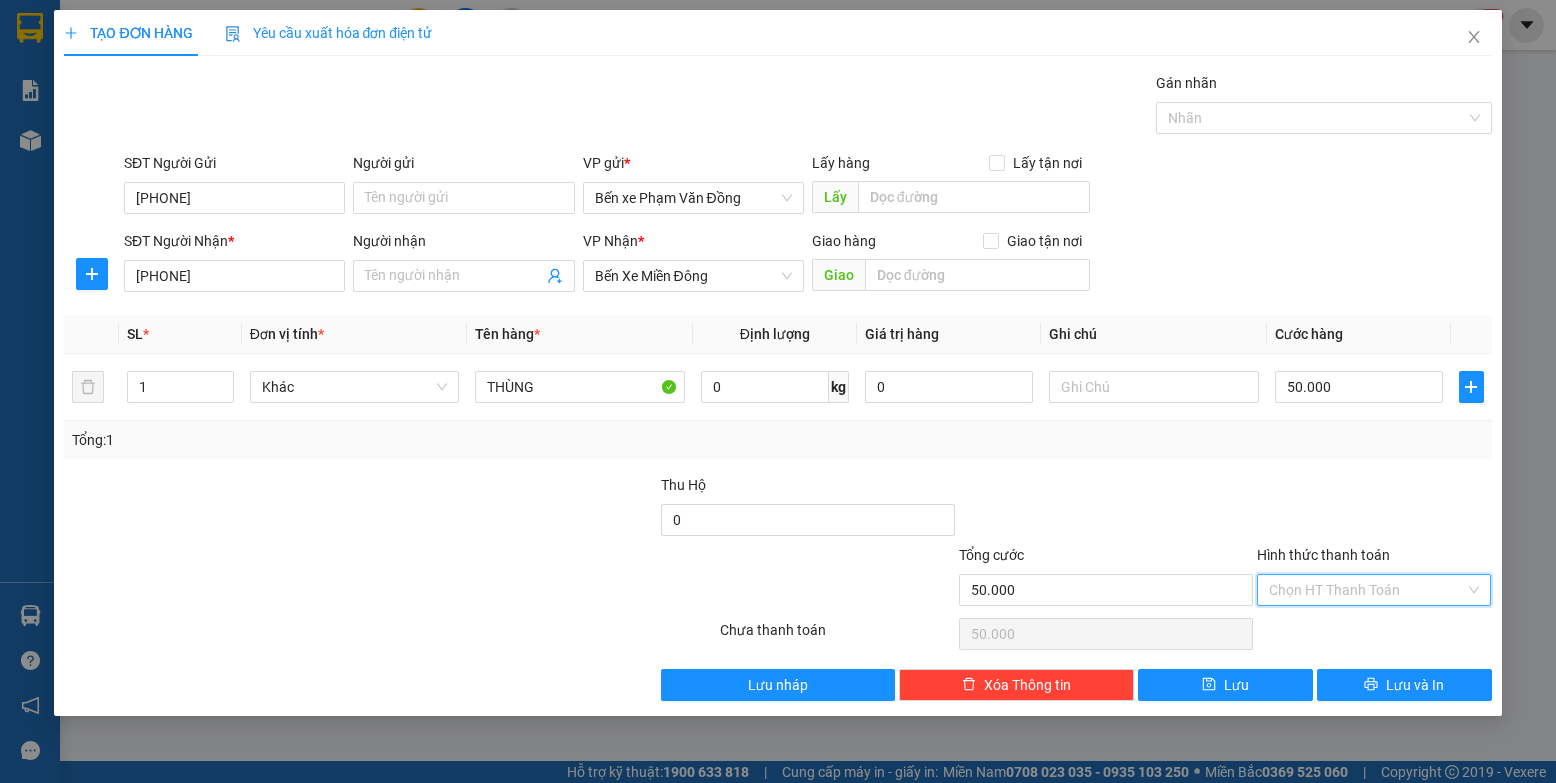 click on "Hình thức thanh toán" at bounding box center (1367, 590) 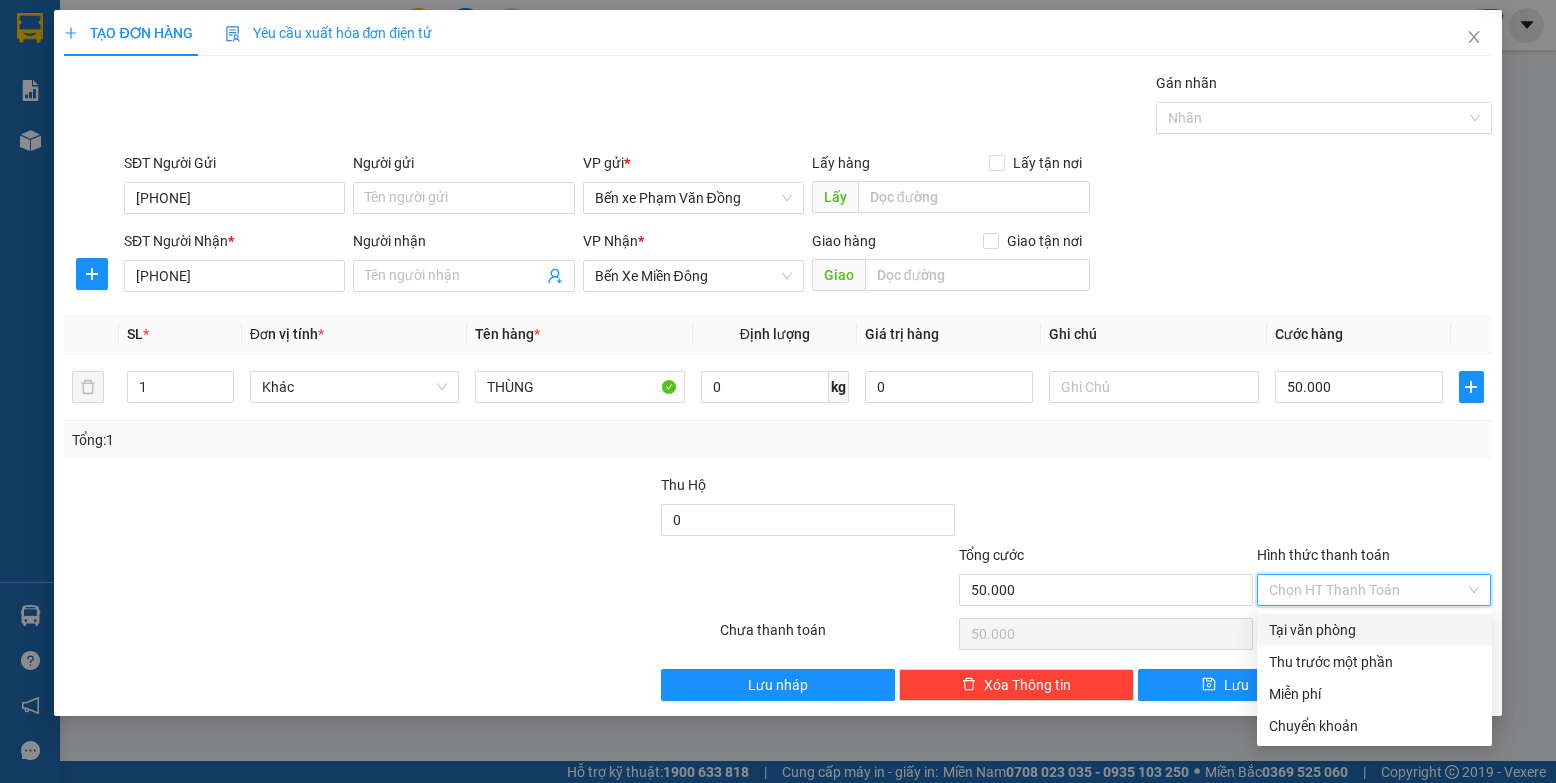 click on "Tại văn phòng" at bounding box center (1374, 630) 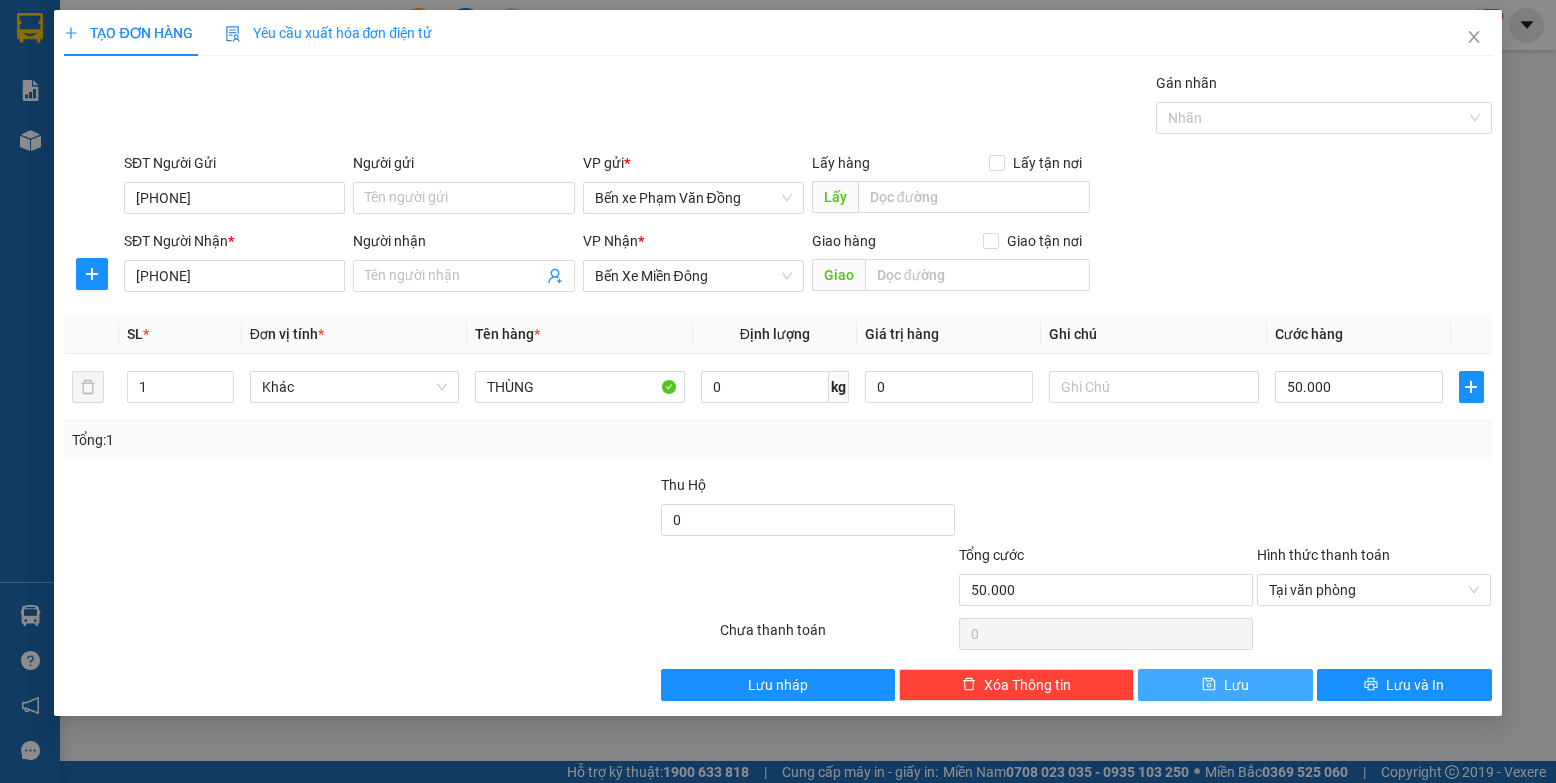 click on "Lưu" at bounding box center [1225, 685] 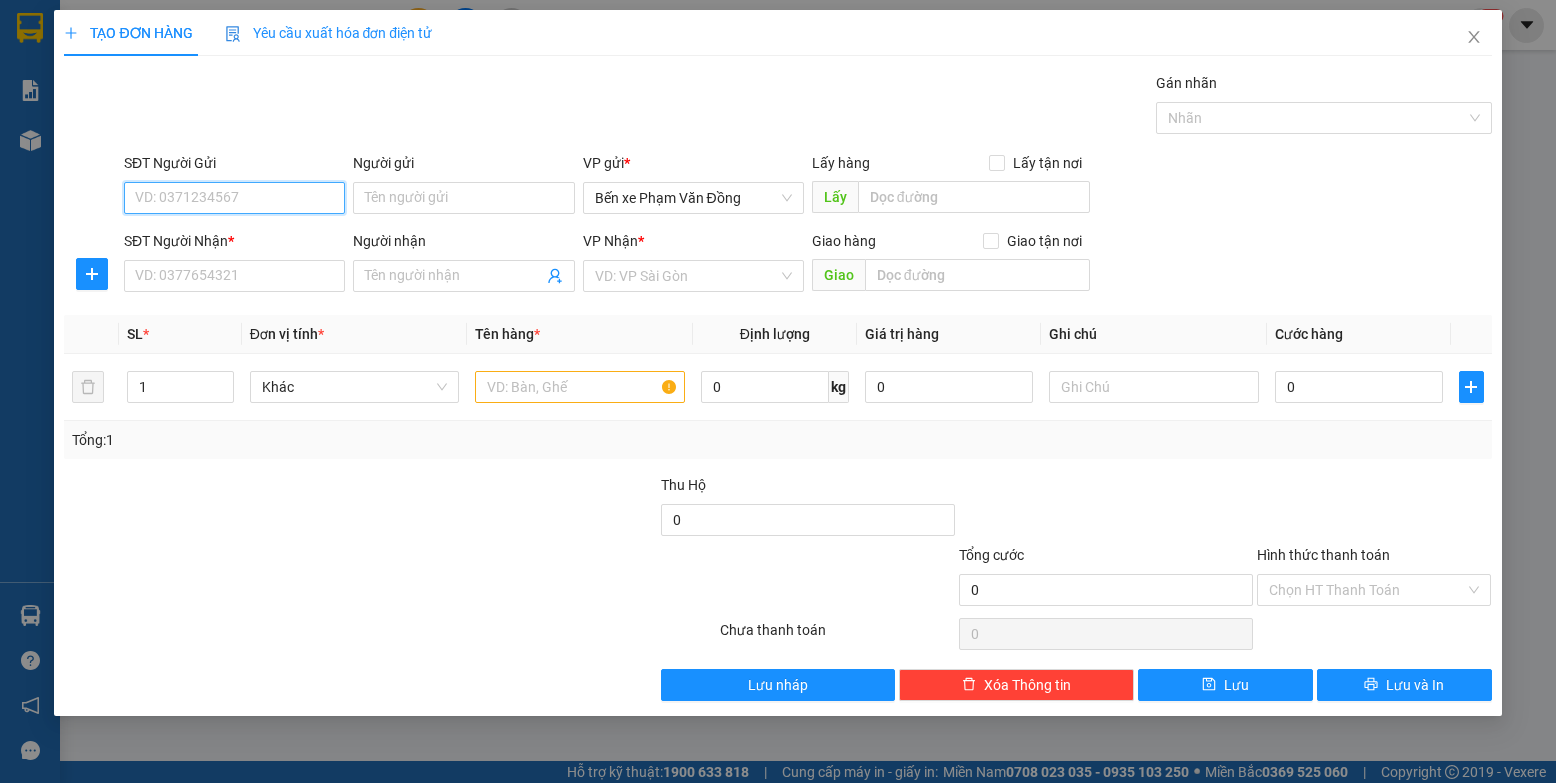 click on "SĐT Người Gửi" at bounding box center [234, 198] 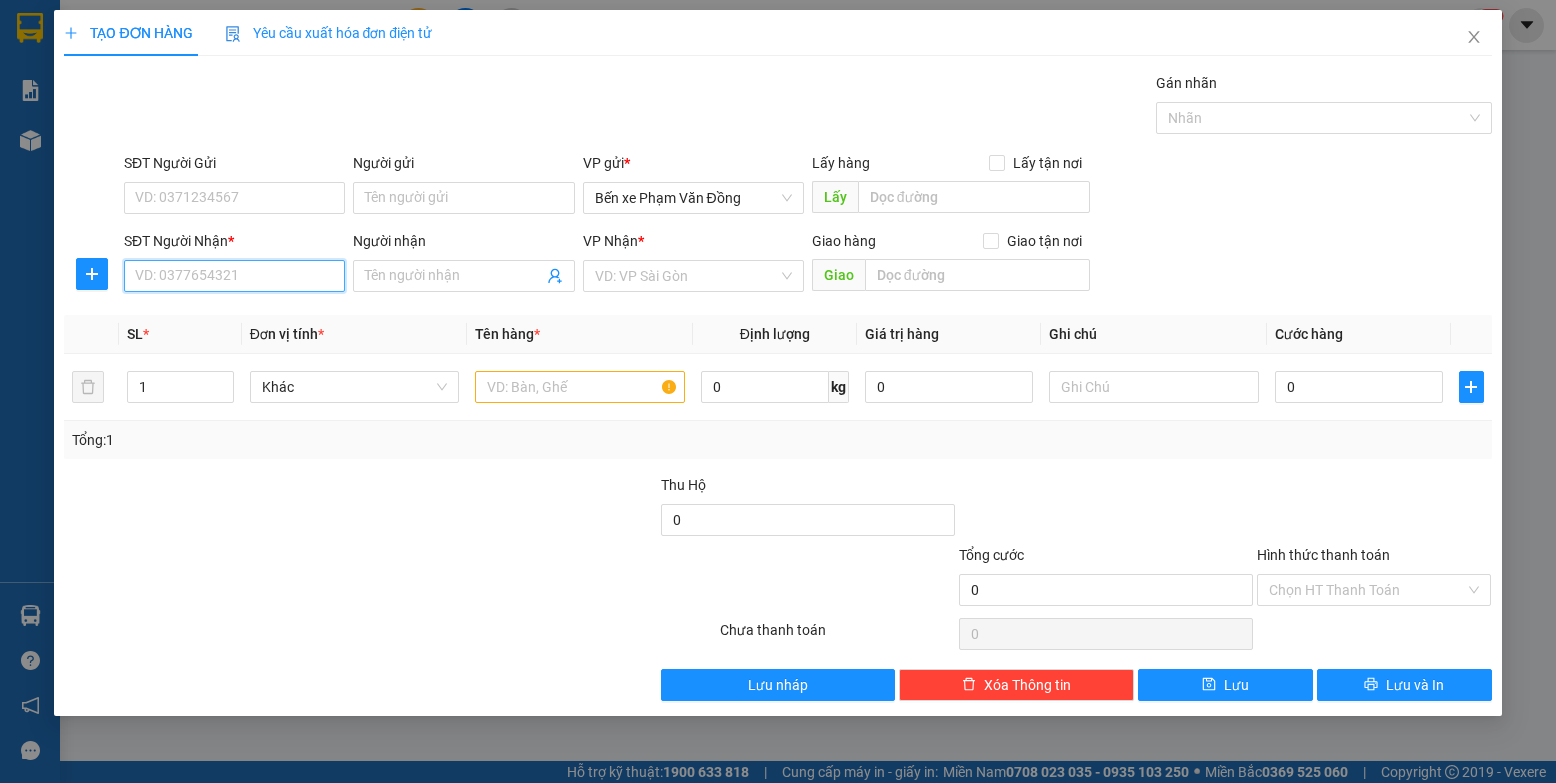 click on "SĐT Người Nhận  *" at bounding box center (234, 276) 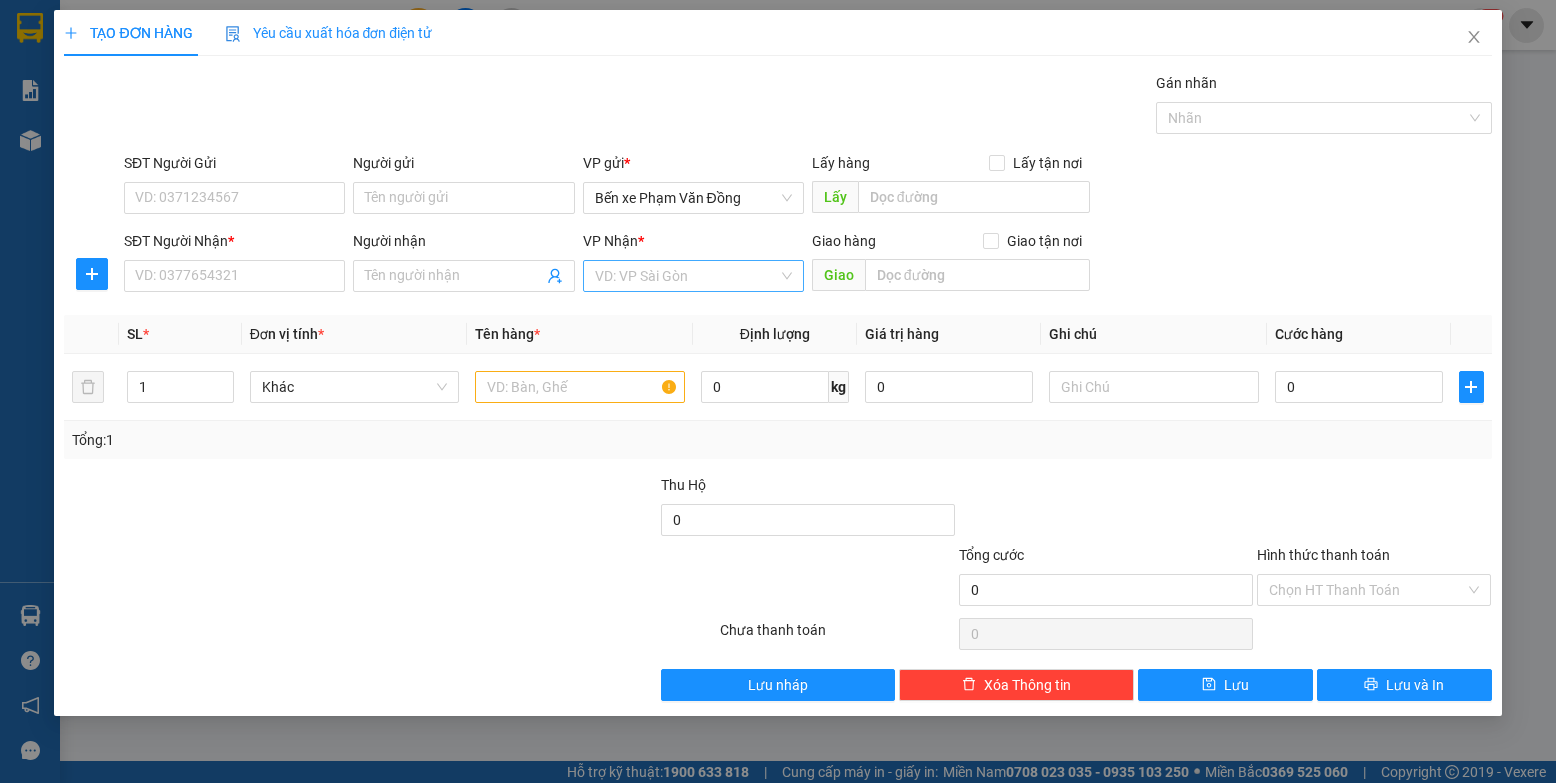 click at bounding box center [686, 276] 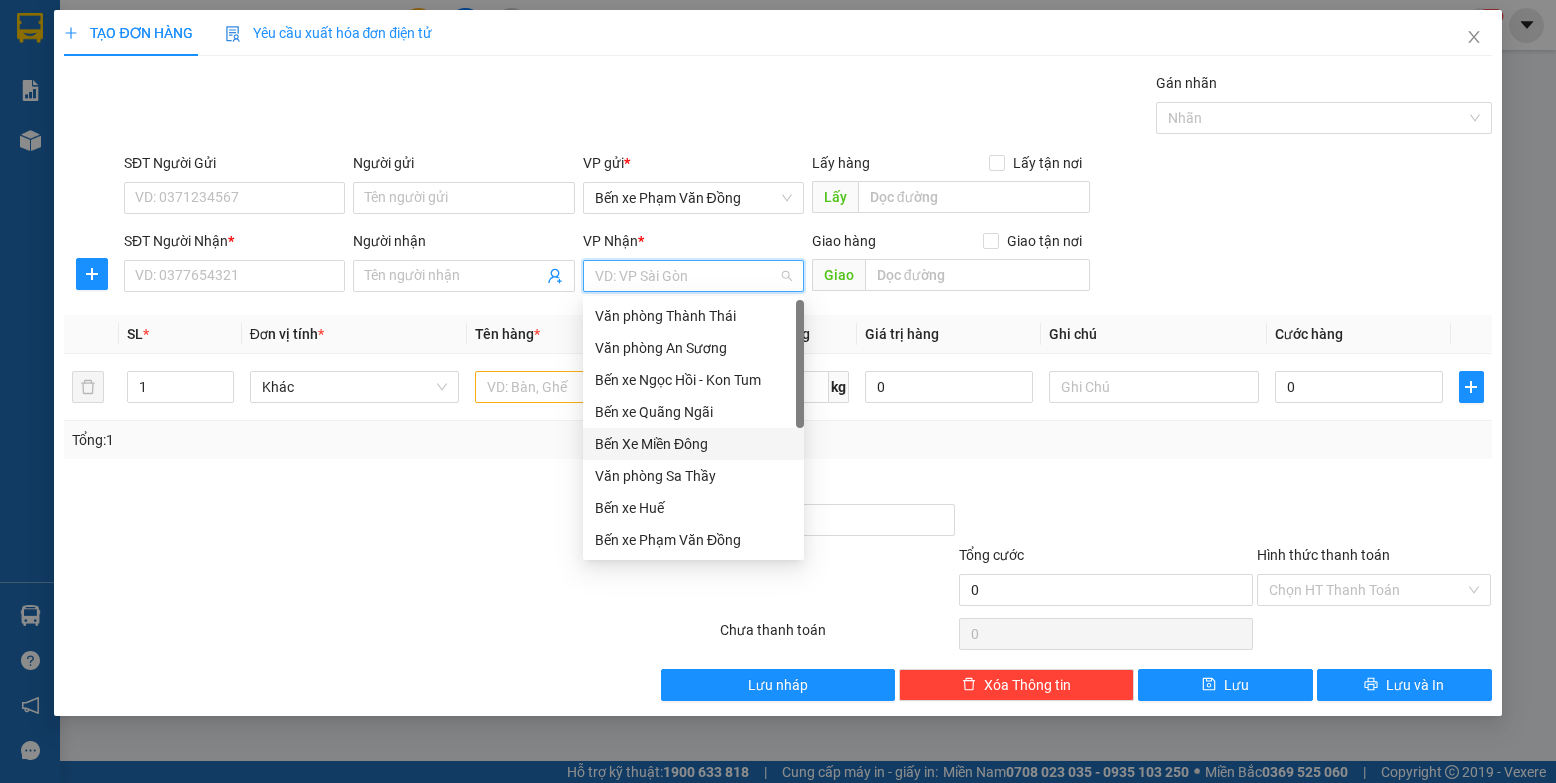 click on "Bến Xe Miền Đông" at bounding box center [693, 444] 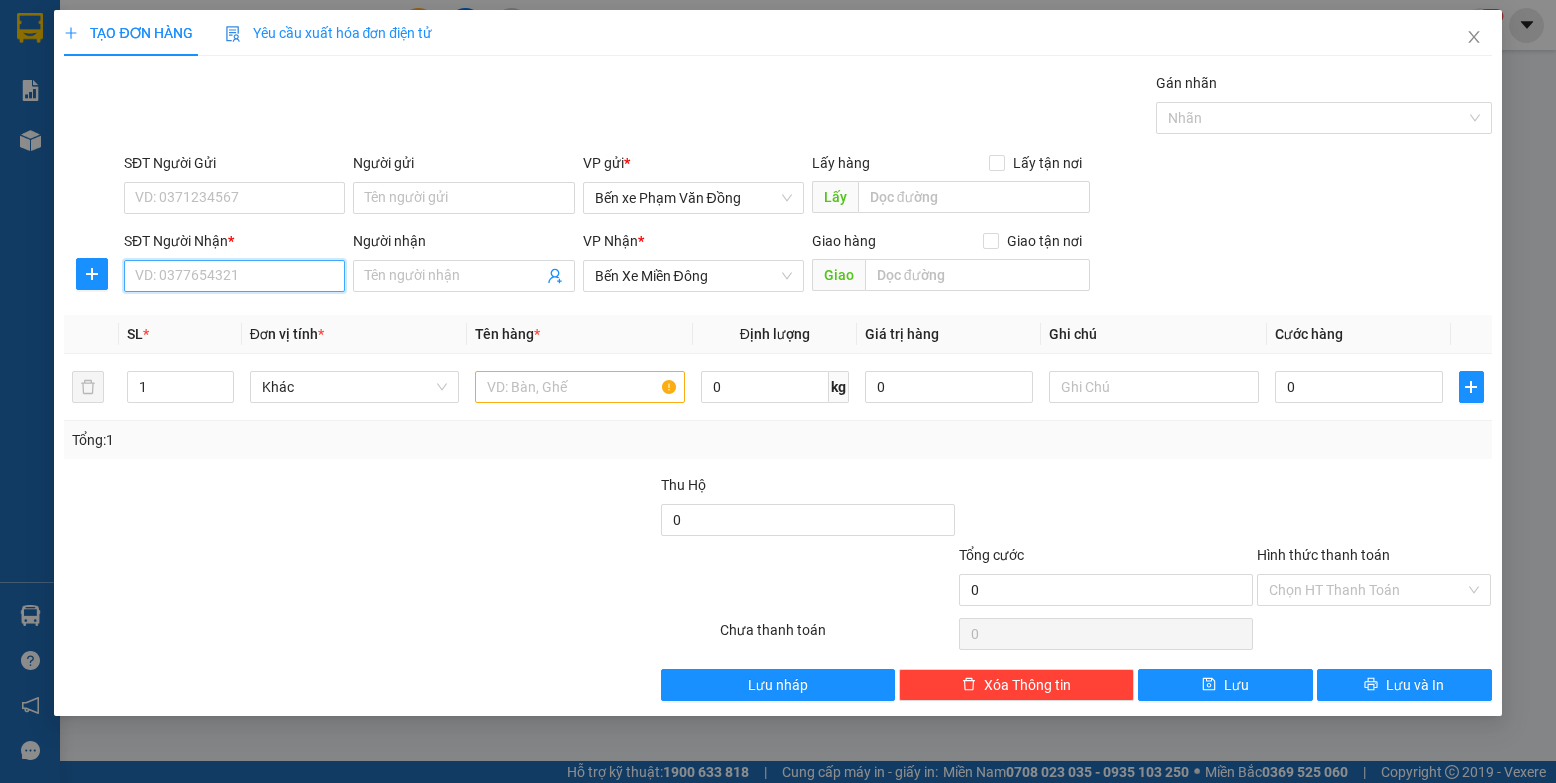 click on "SĐT Người Nhận  *" at bounding box center [234, 276] 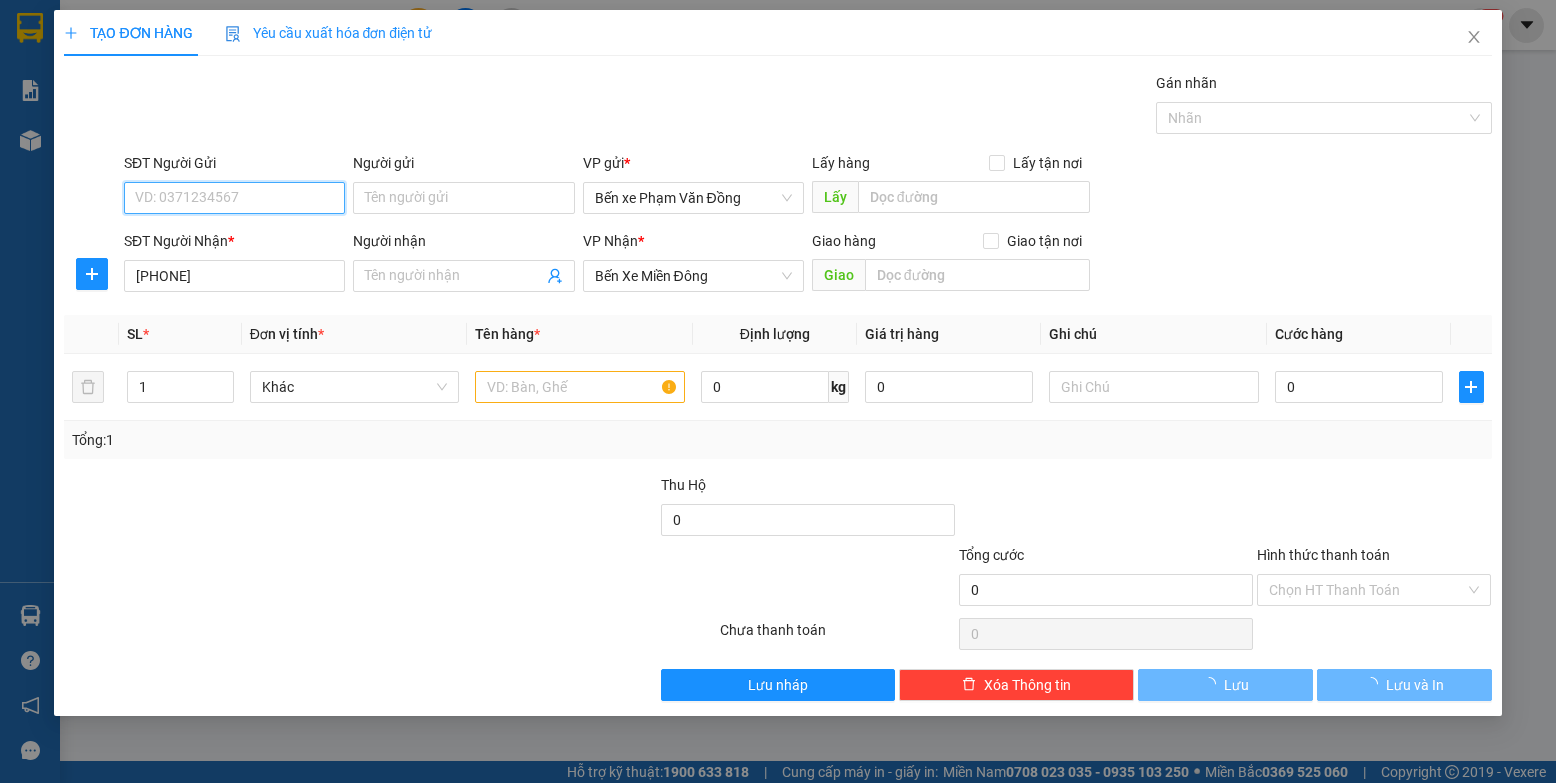 click on "SĐT Người Gửi" at bounding box center (234, 198) 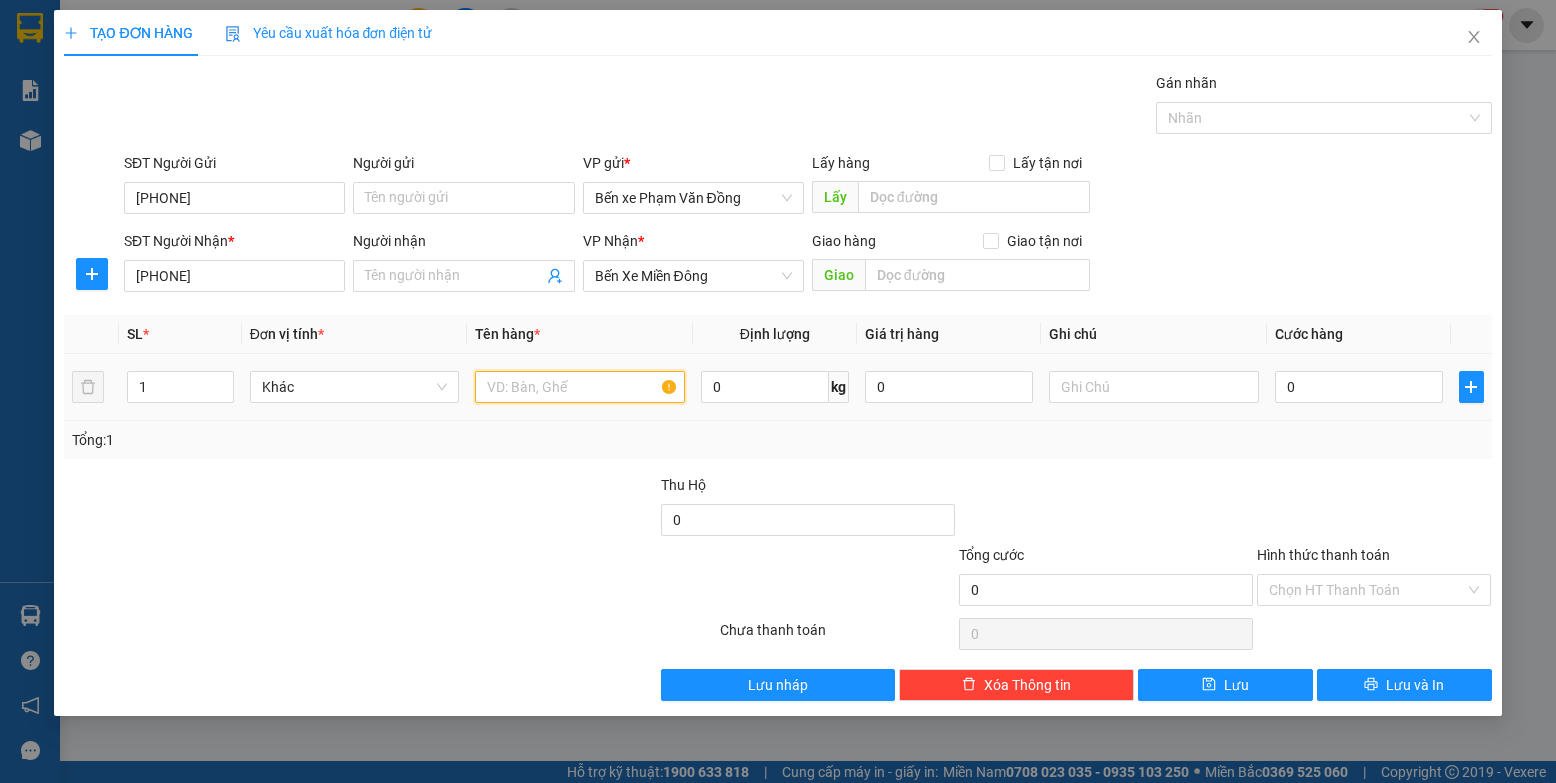 click at bounding box center [580, 387] 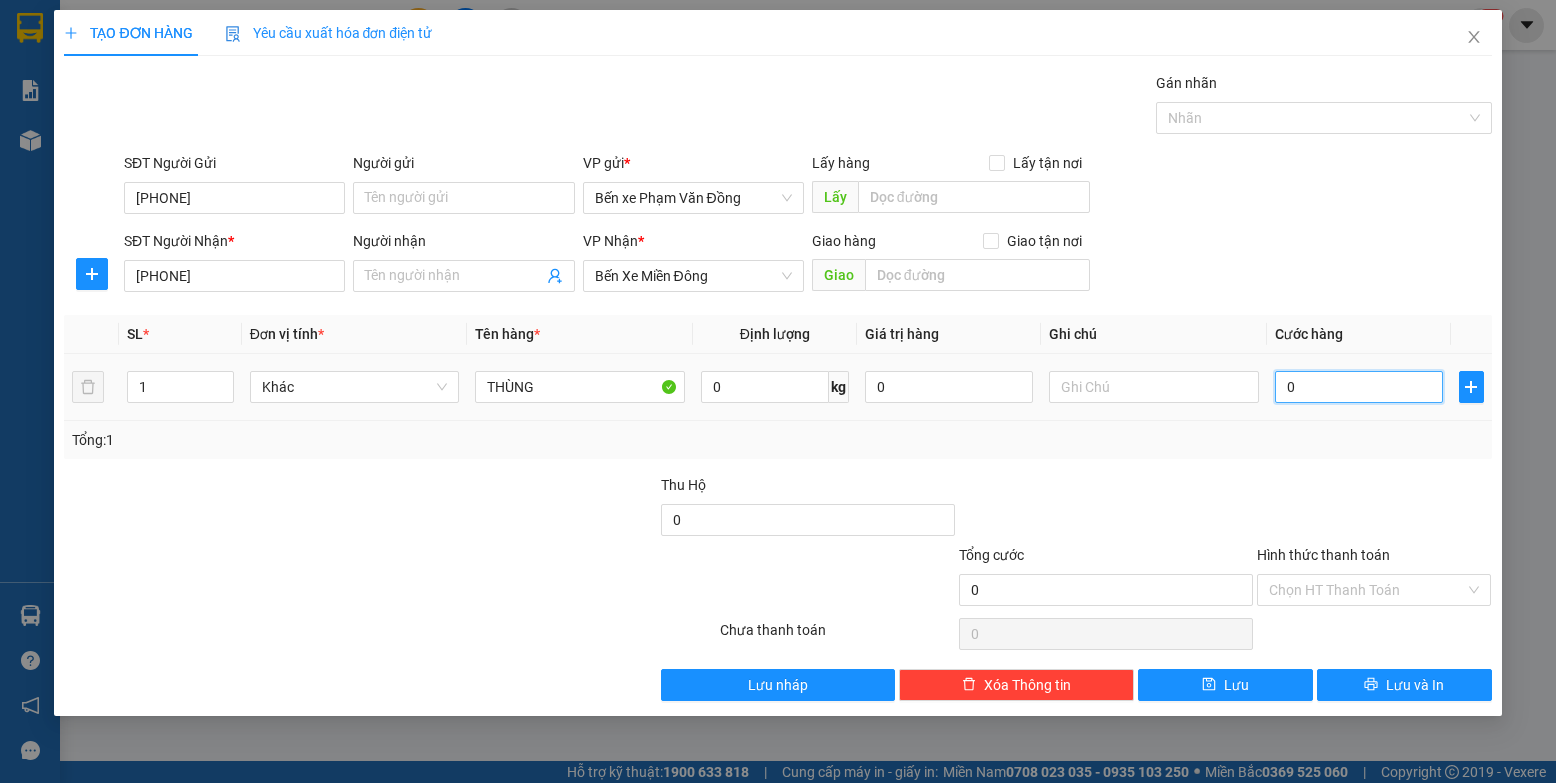 click on "0" at bounding box center [1359, 387] 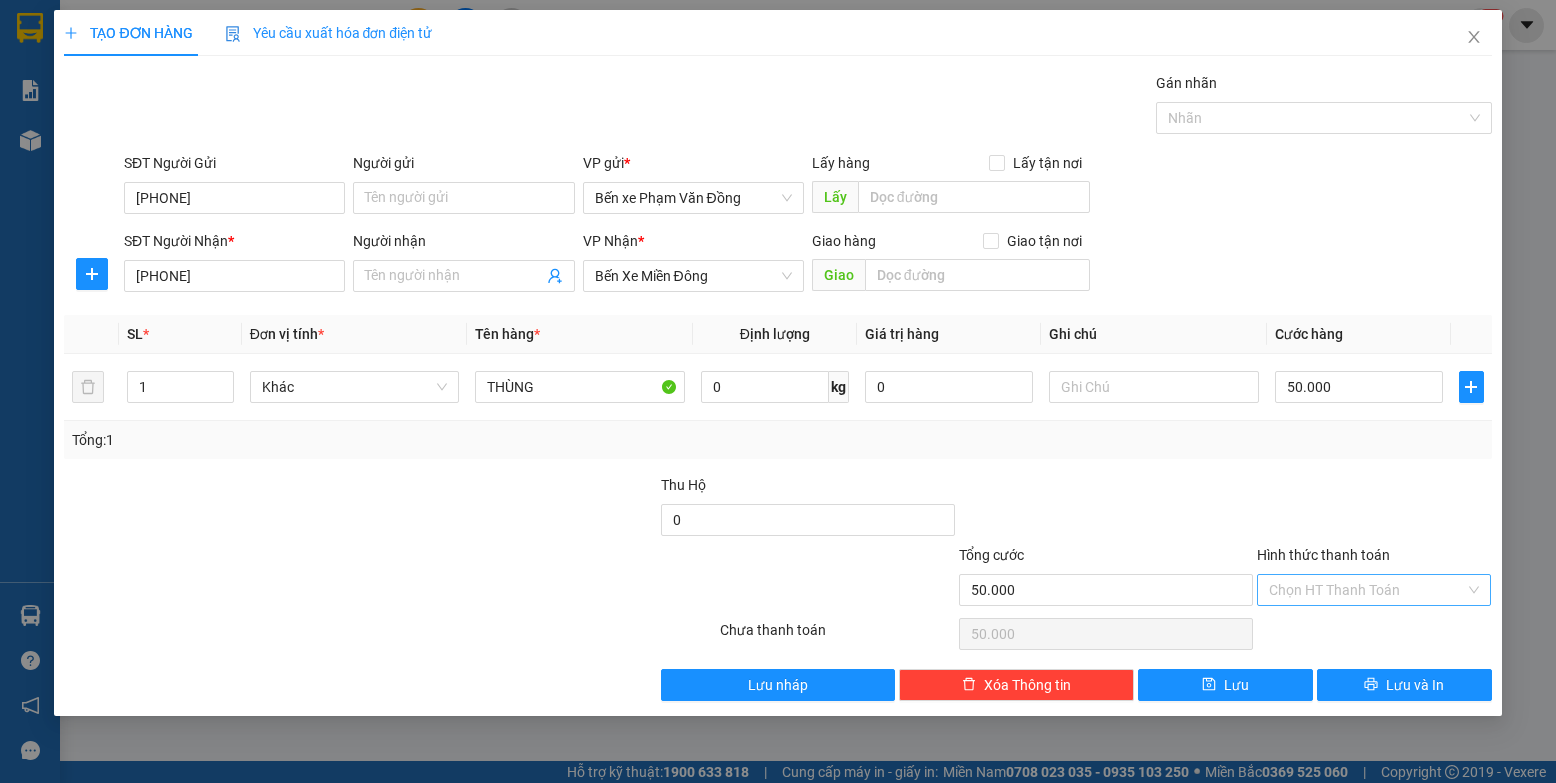 click on "Hình thức thanh toán" at bounding box center (1367, 590) 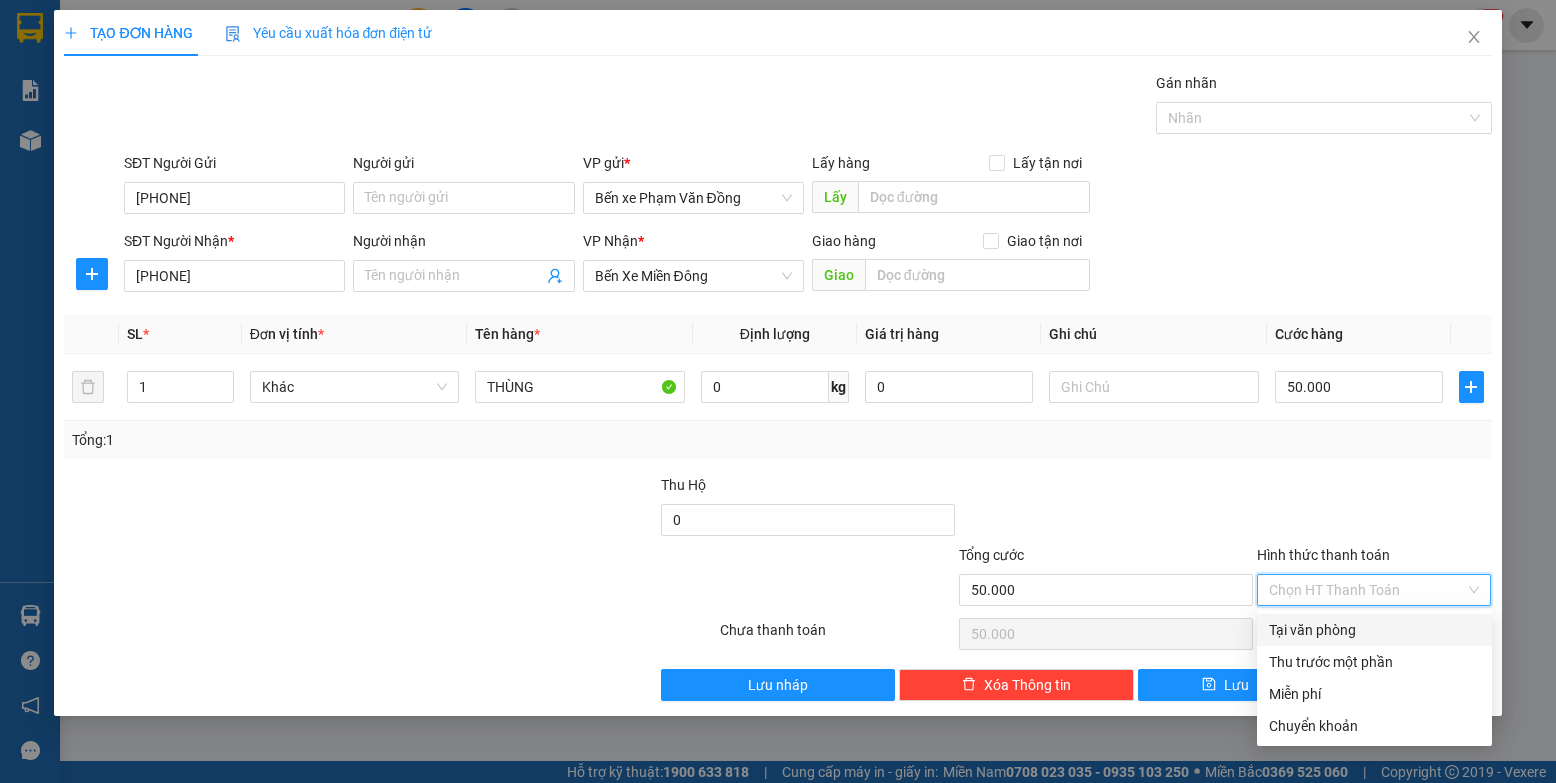 click on "Tại văn phòng" at bounding box center [1374, 630] 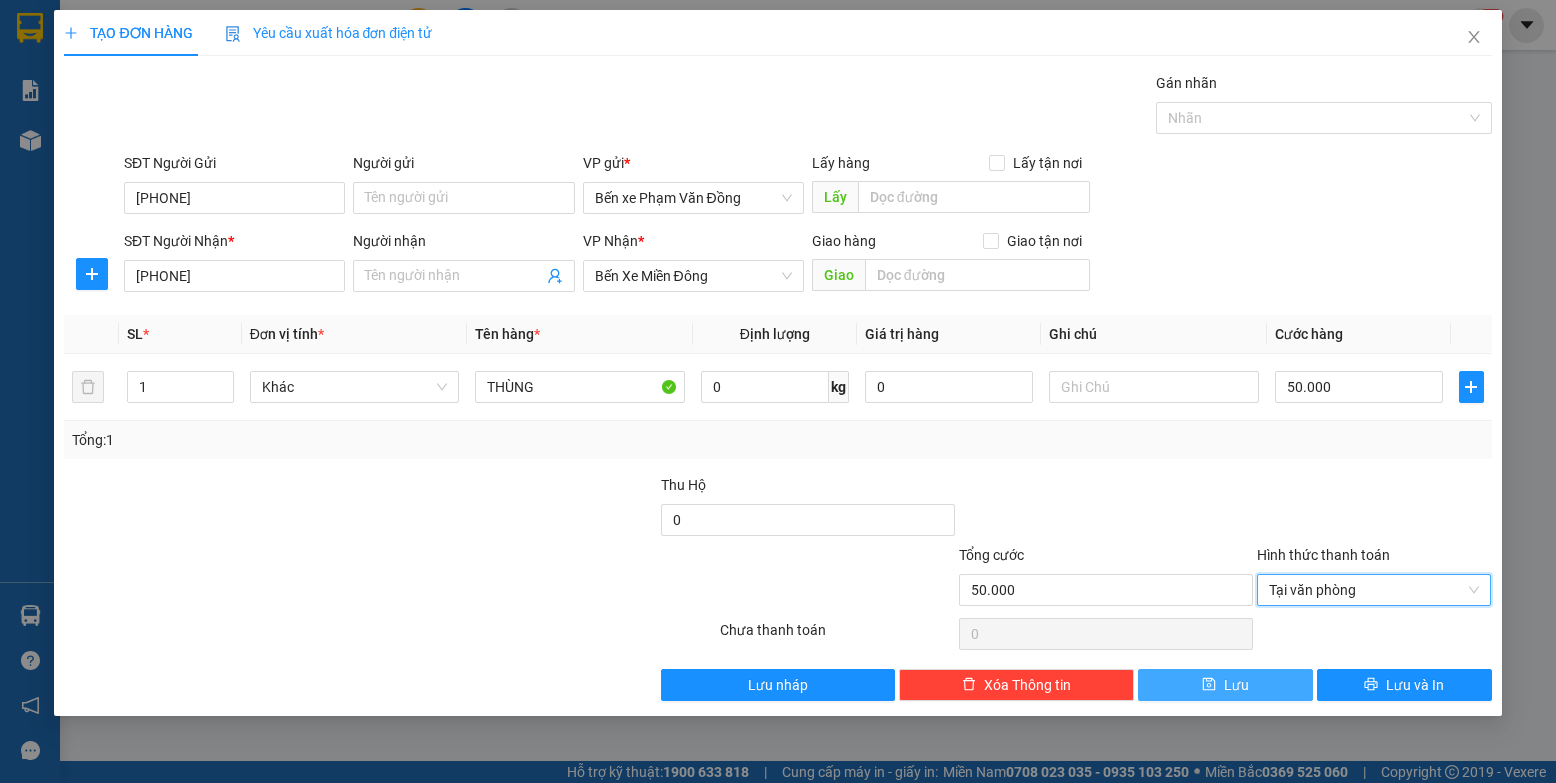 click on "Lưu" at bounding box center (1225, 685) 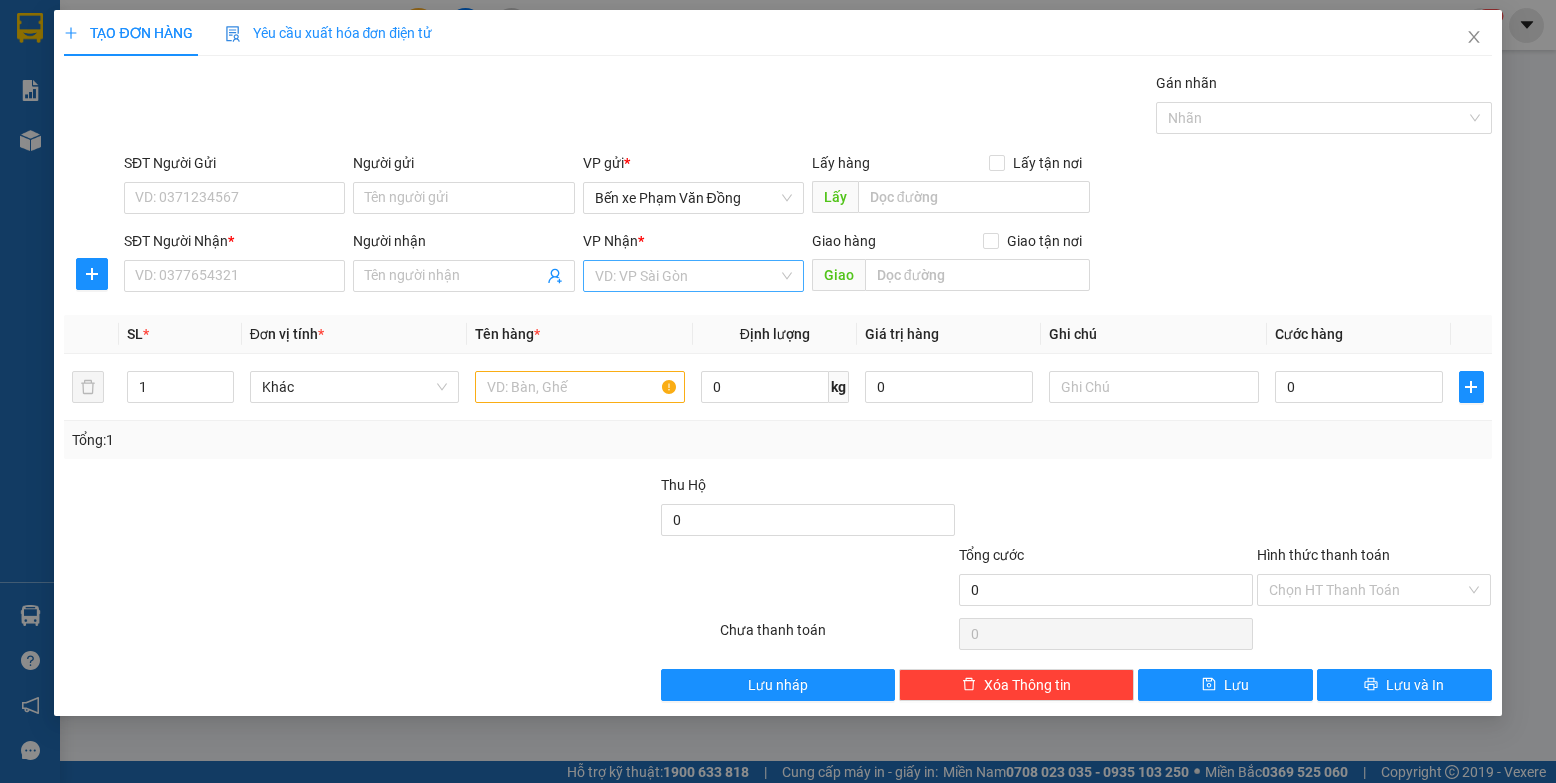 click at bounding box center [686, 276] 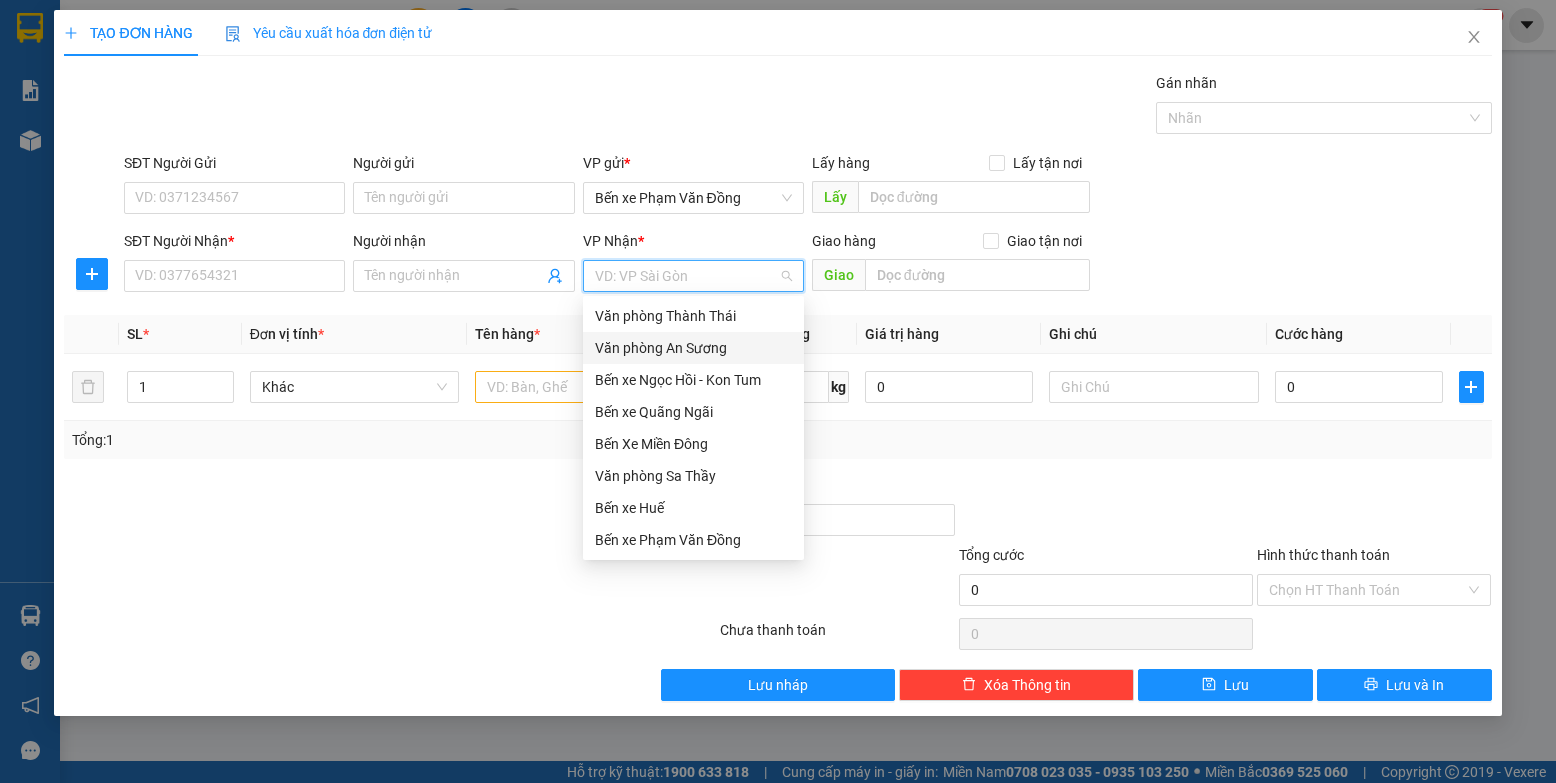 click on "Văn phòng An Sương" at bounding box center (693, 348) 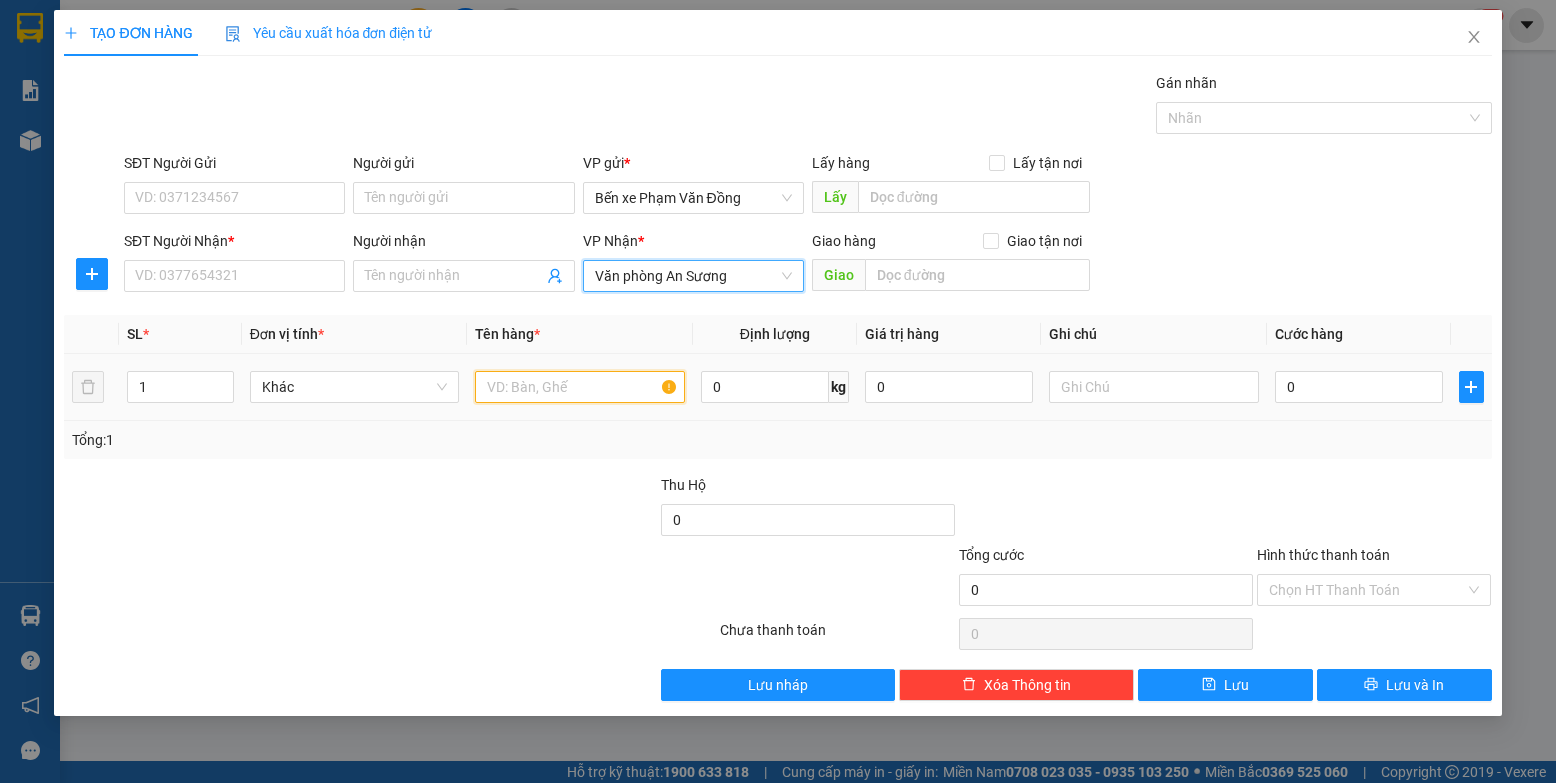 click at bounding box center (580, 387) 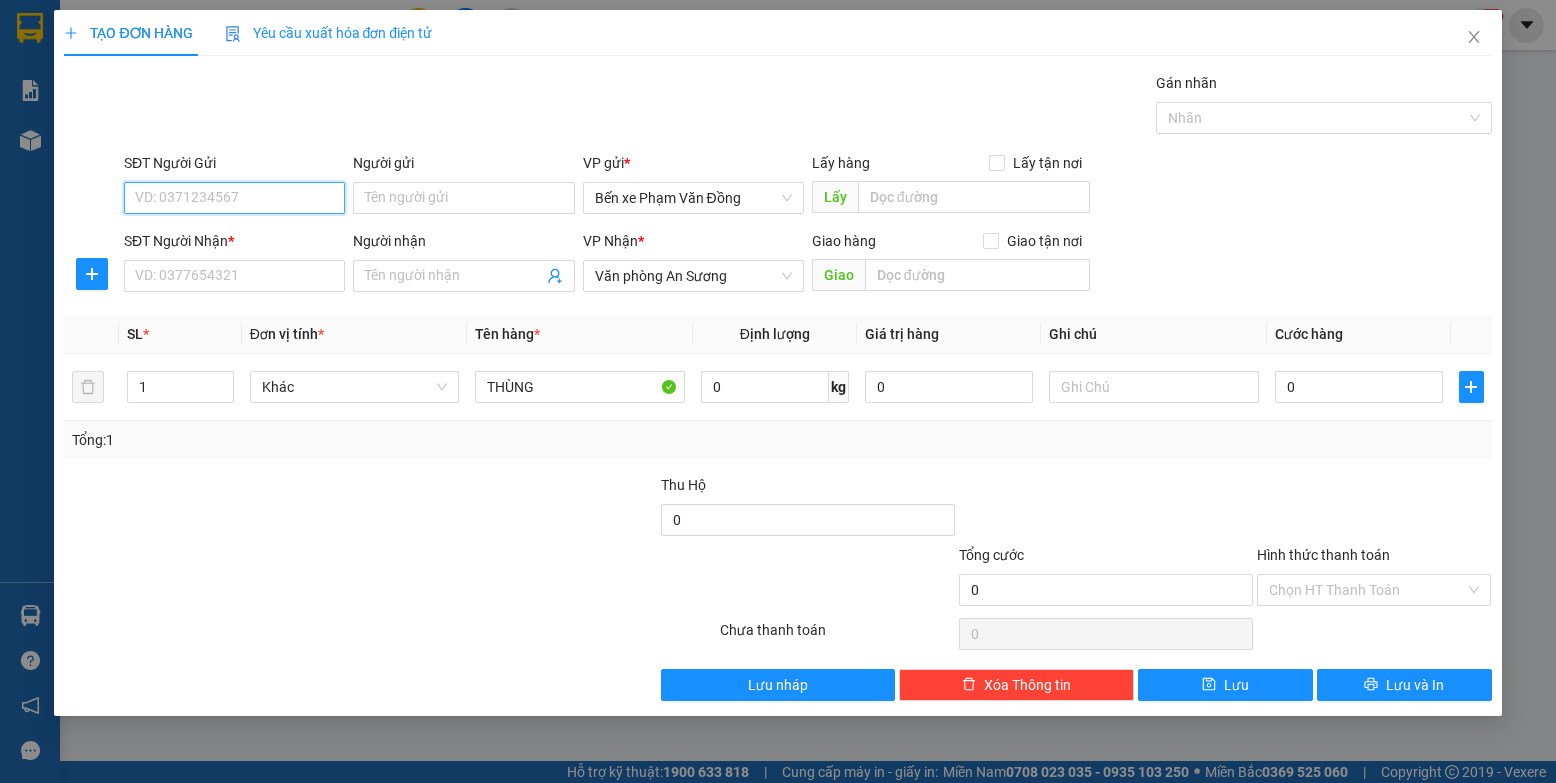 click on "SĐT Người Gửi" at bounding box center (234, 198) 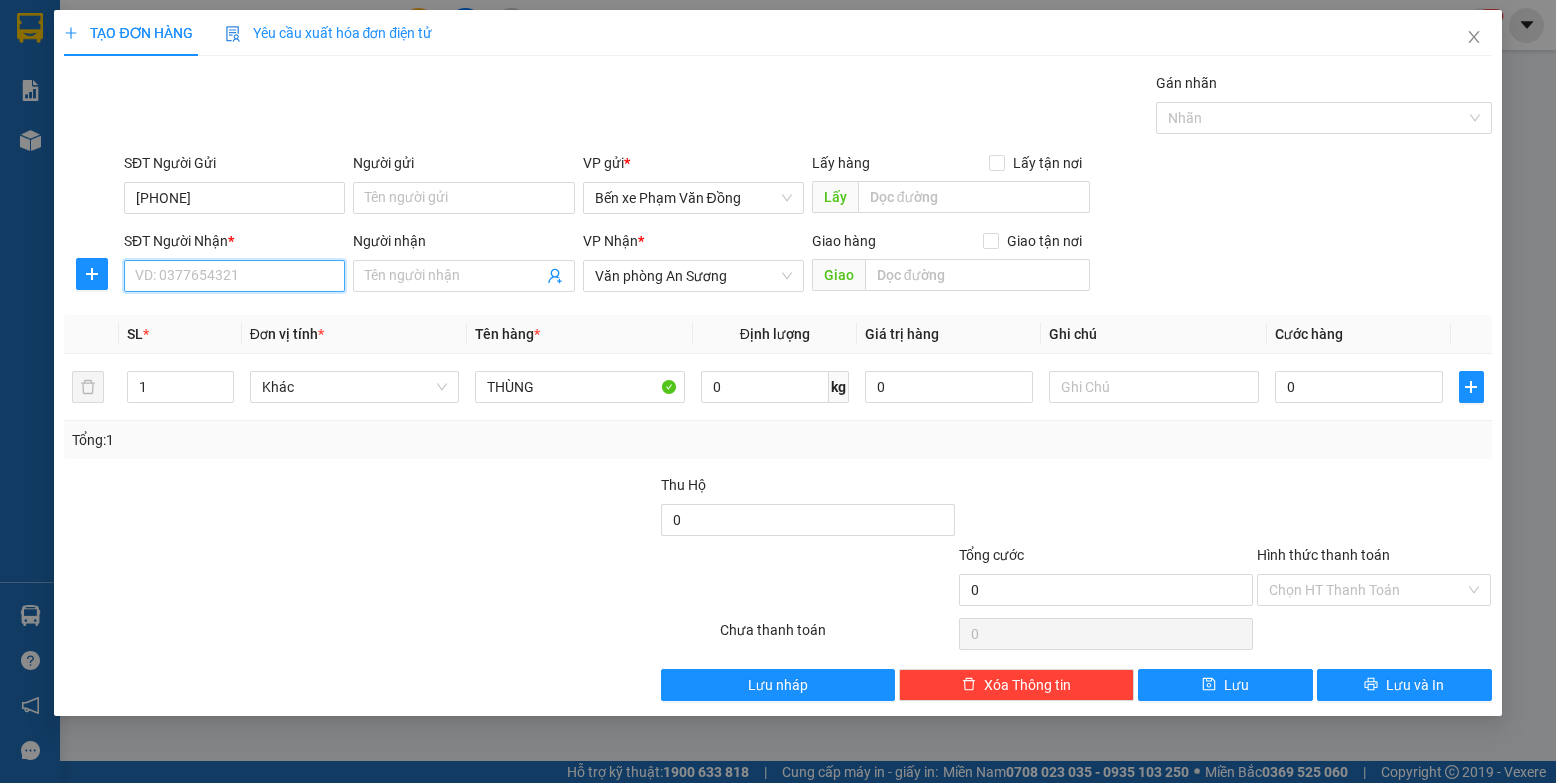 click on "SĐT Người Nhận  *" at bounding box center [234, 276] 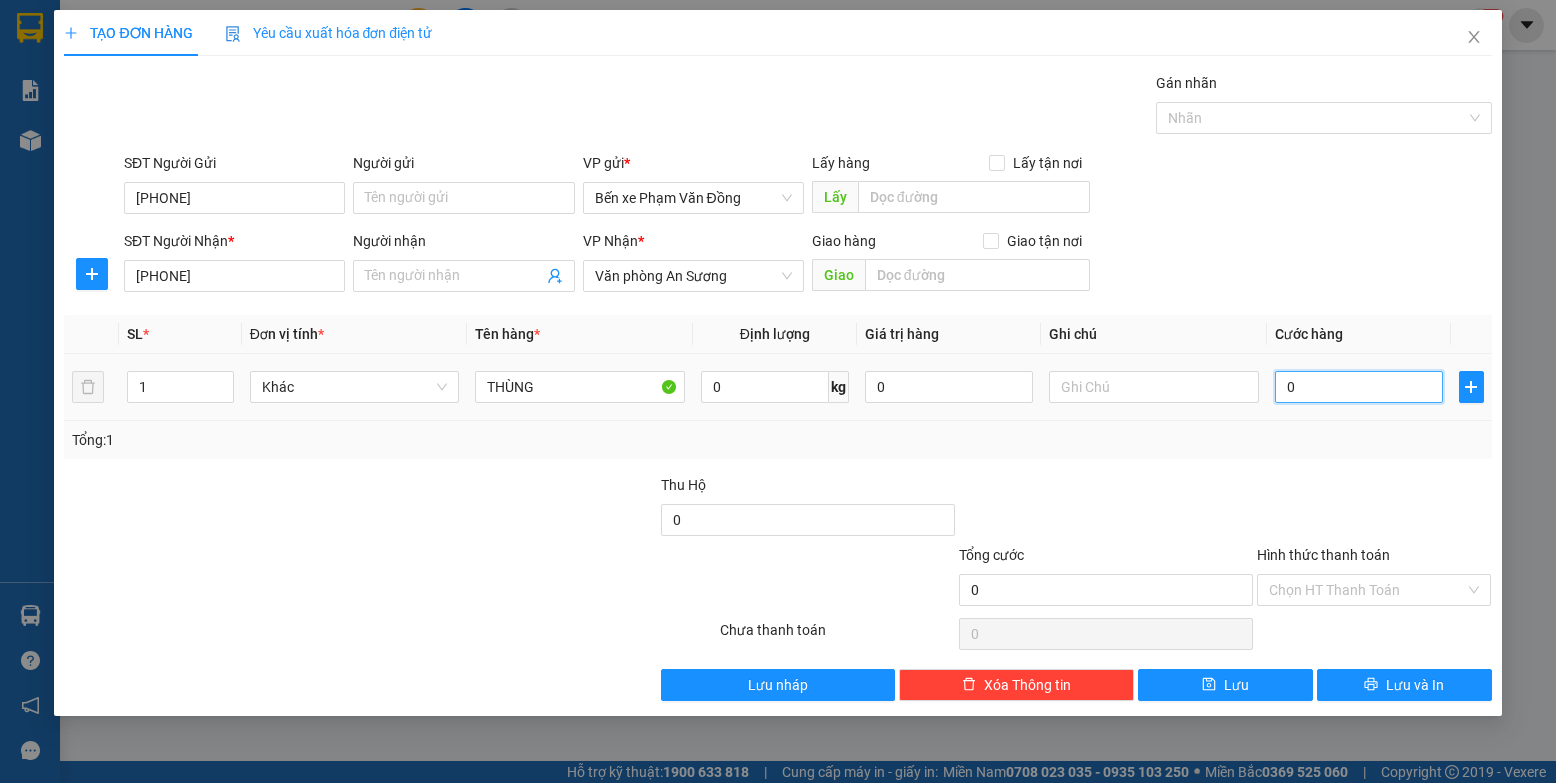click on "0" at bounding box center (1359, 387) 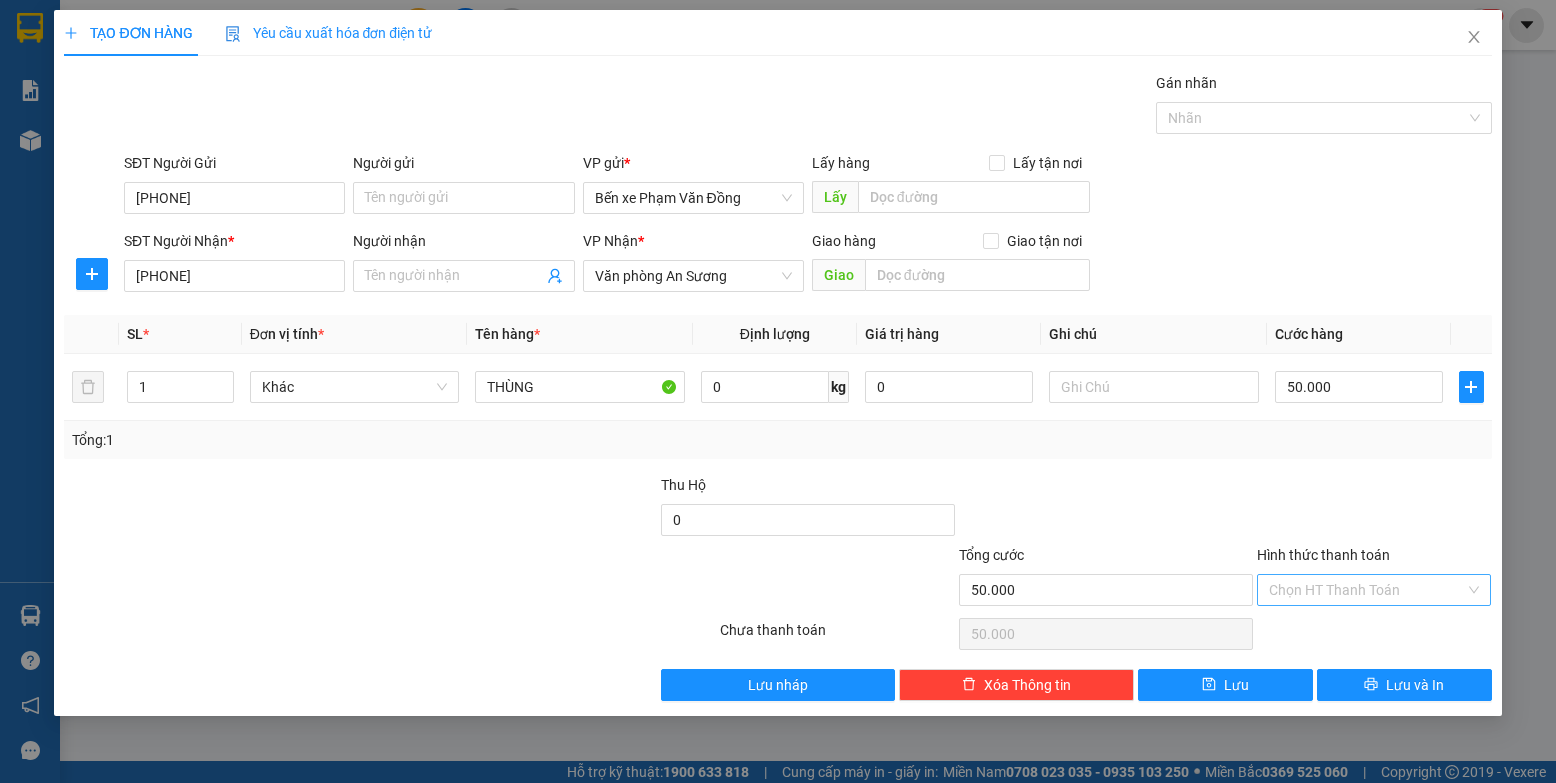 click on "Hình thức thanh toán" at bounding box center (1367, 590) 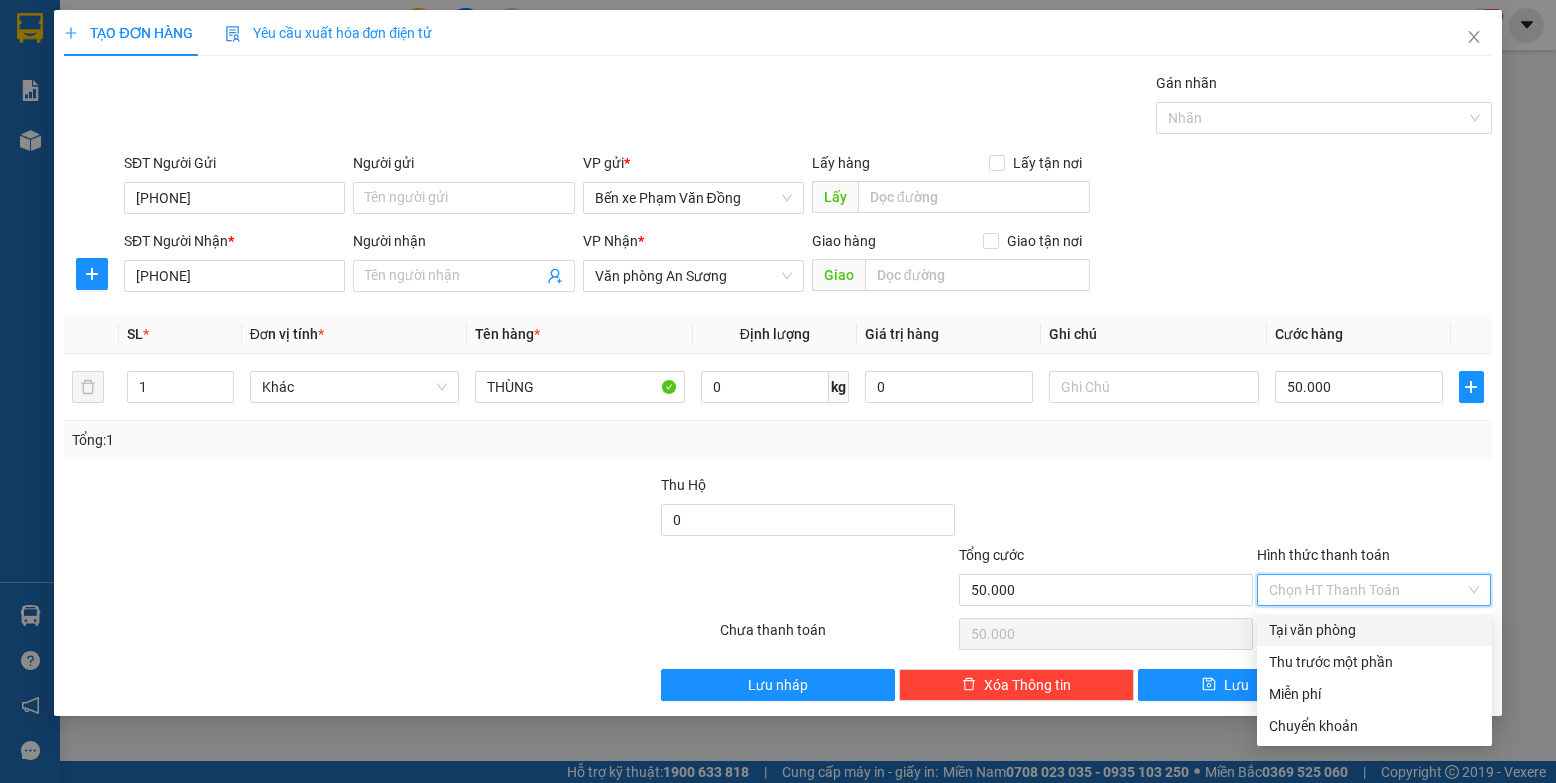 click on "Tại văn phòng" at bounding box center [1374, 630] 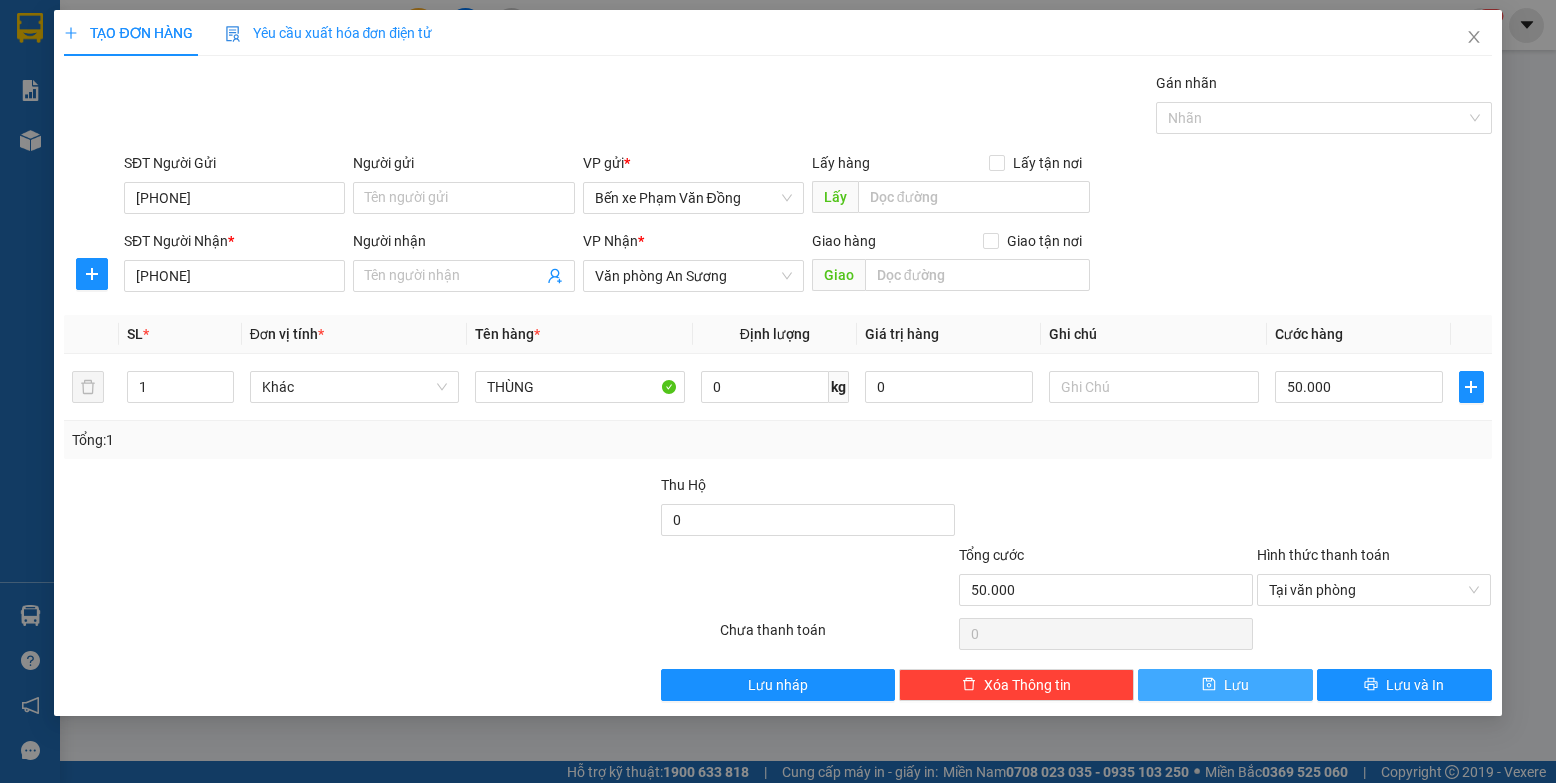 click on "Lưu" at bounding box center [1225, 685] 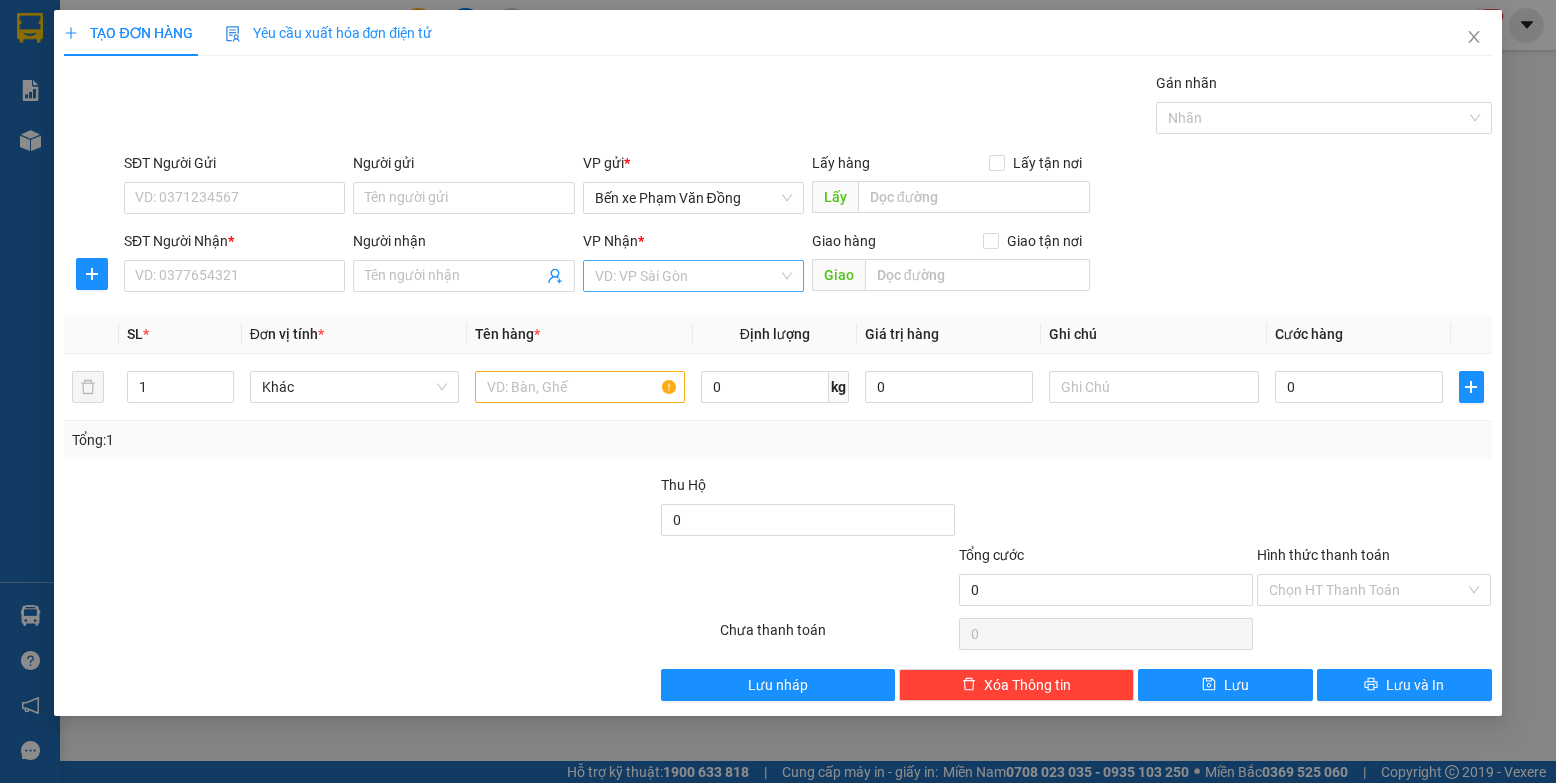 click at bounding box center [686, 276] 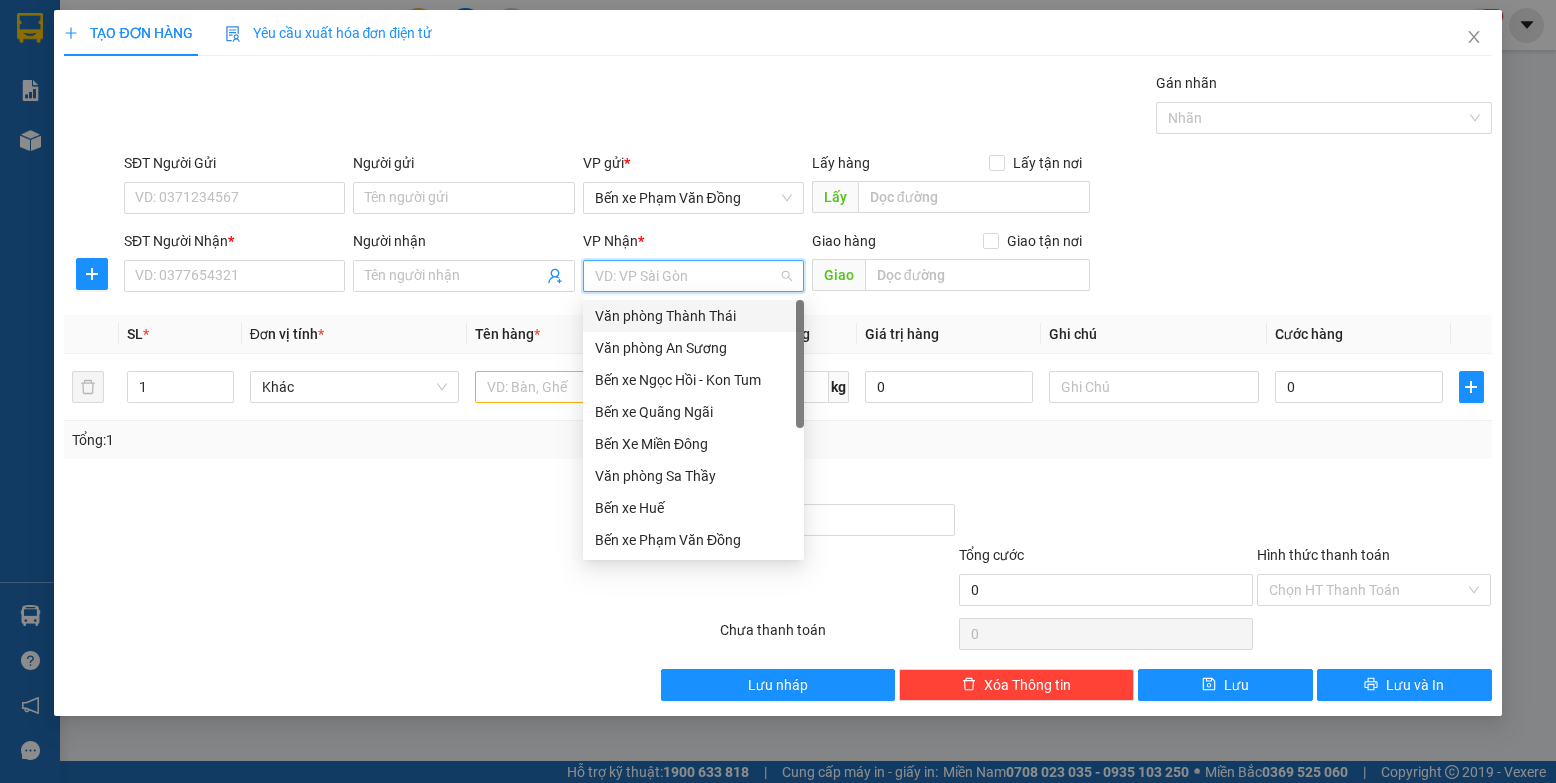 click on "Văn phòng Thành Thái" at bounding box center [693, 316] 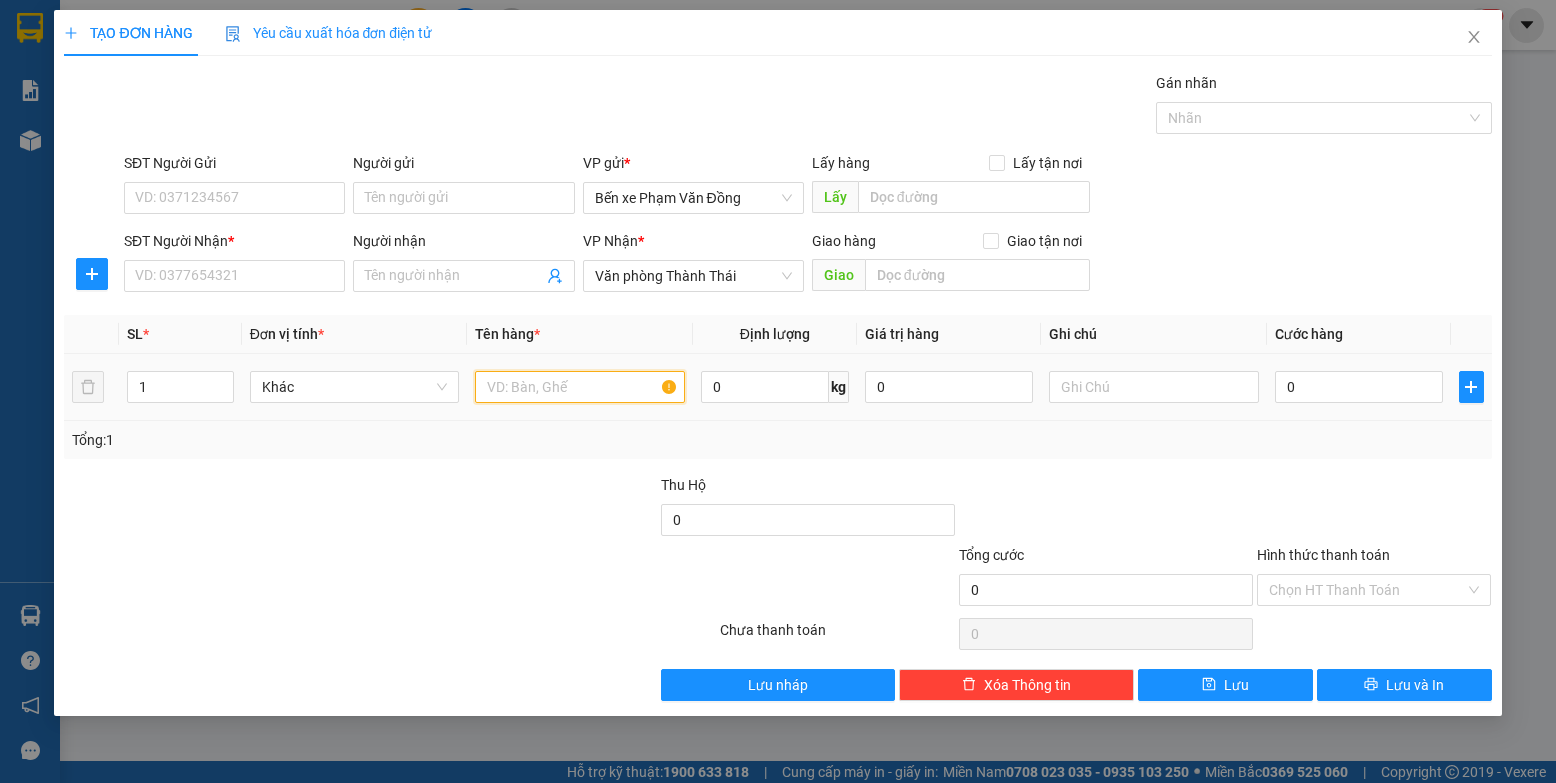 click at bounding box center [580, 387] 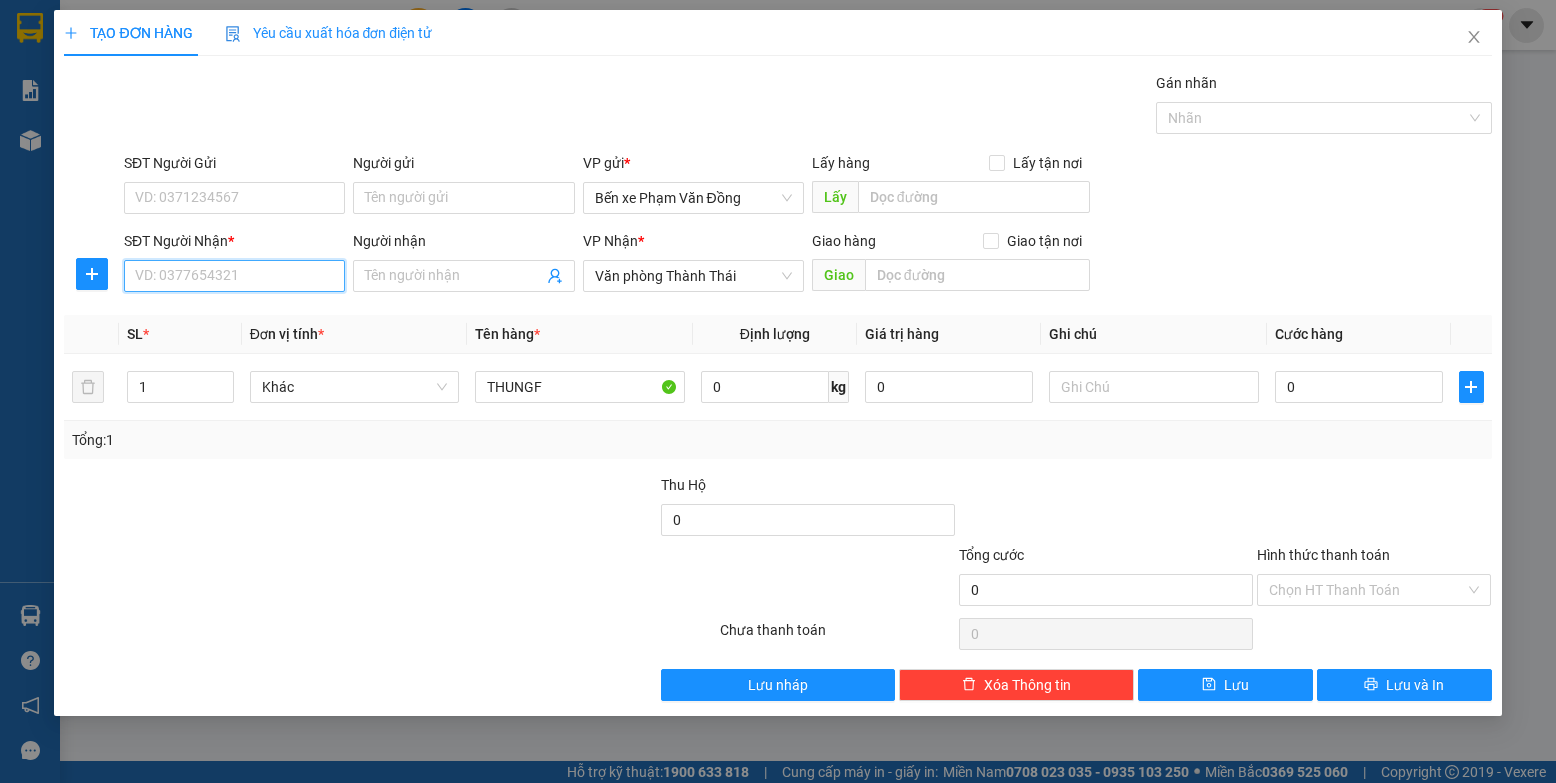 click on "SĐT Người Nhận  *" at bounding box center (234, 276) 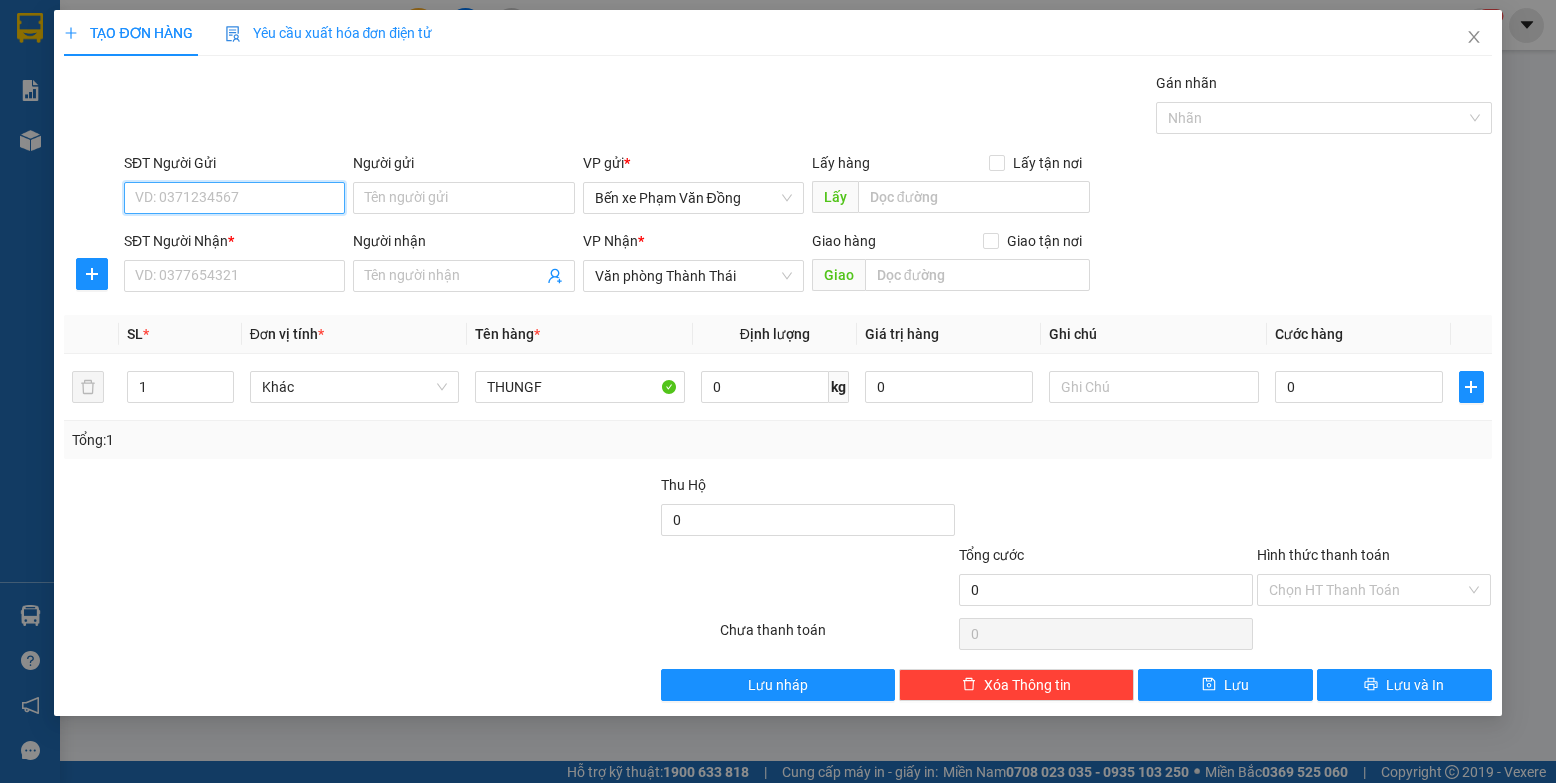 click on "SĐT Người Gửi" at bounding box center [234, 198] 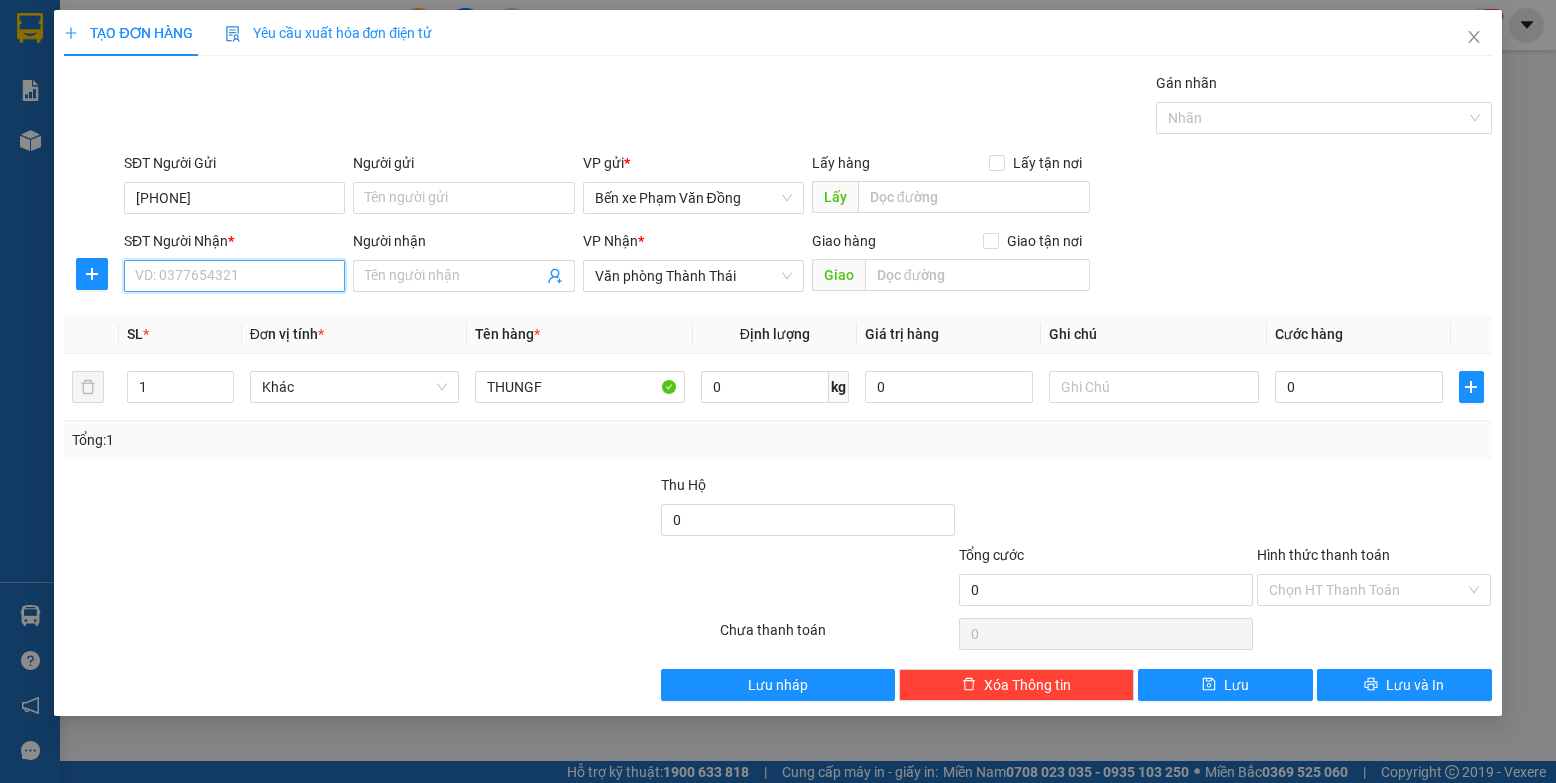 click on "SĐT Người Nhận  *" at bounding box center [234, 276] 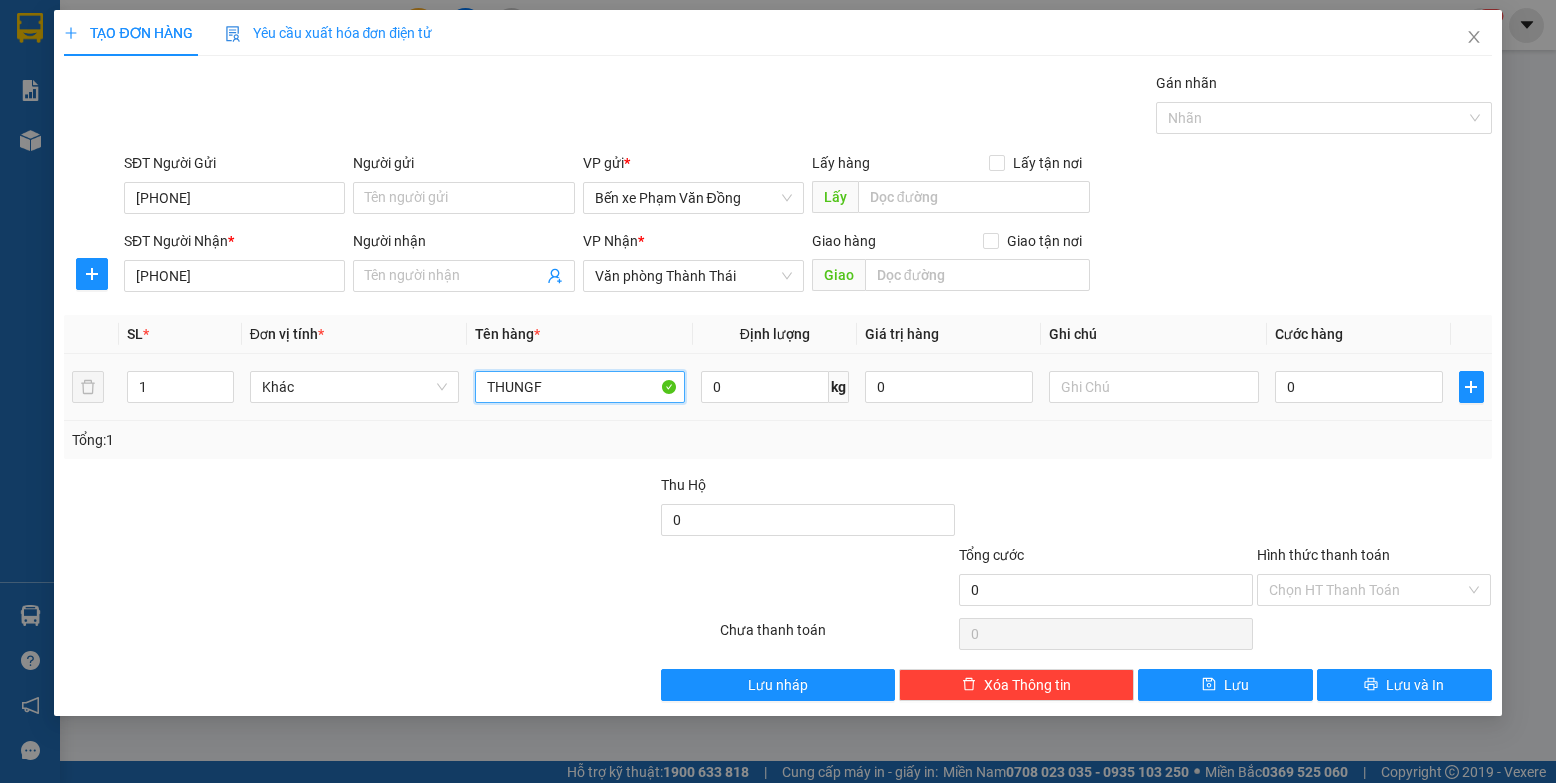 click on "THUNGF" at bounding box center [580, 387] 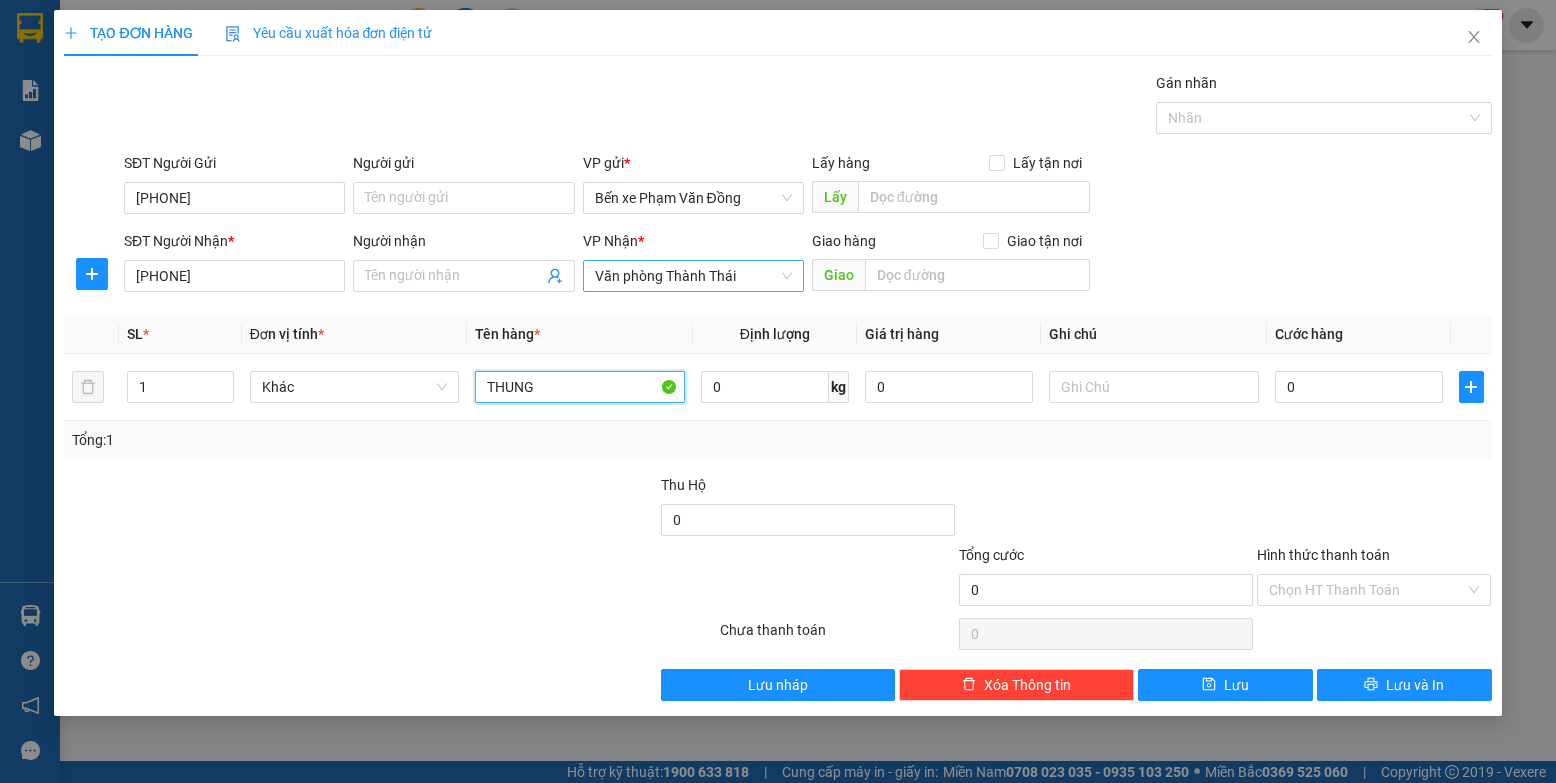 click on "Văn phòng Thành Thái" at bounding box center (693, 276) 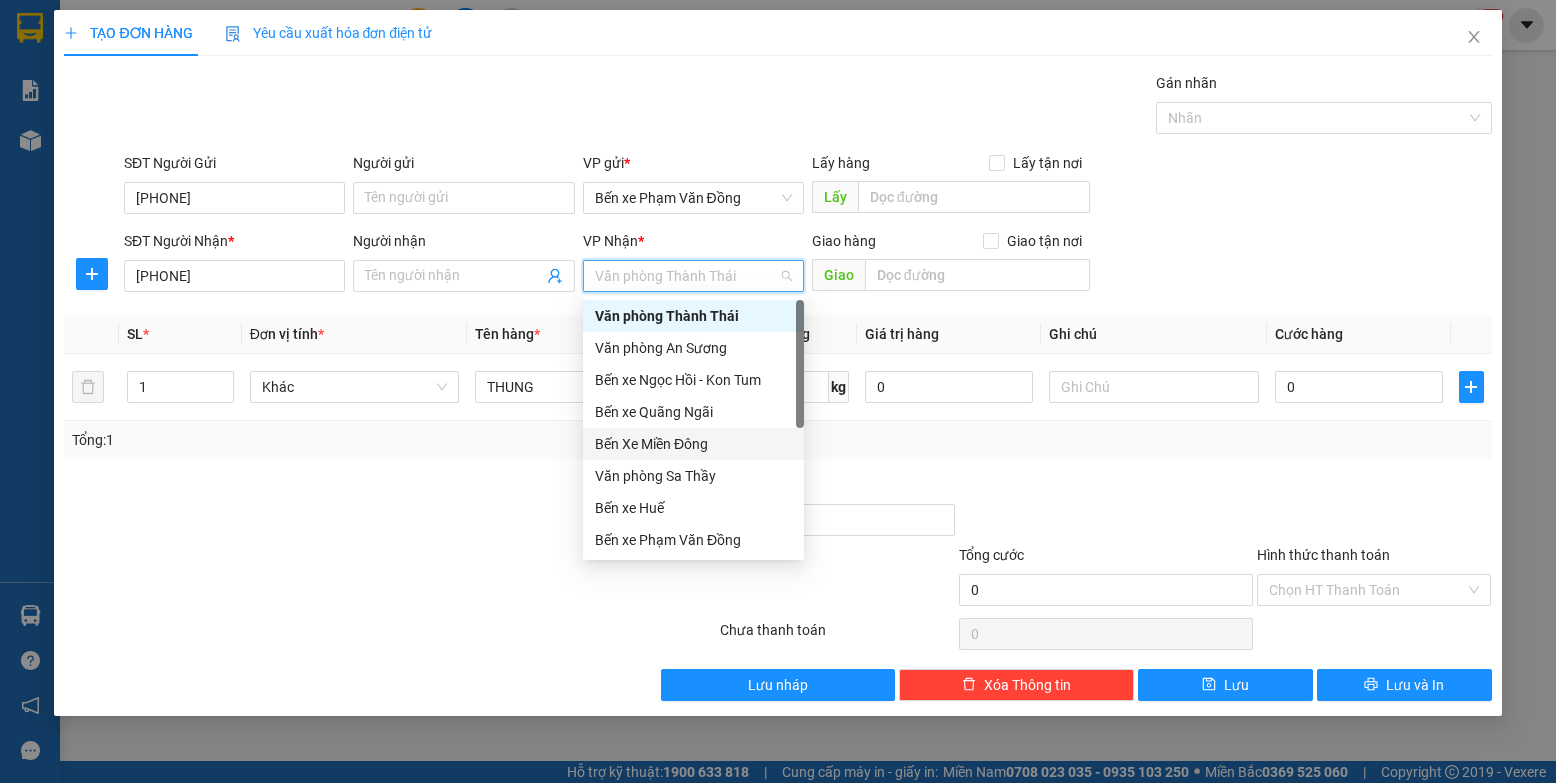 click on "Bến Xe Miền Đông" at bounding box center (693, 444) 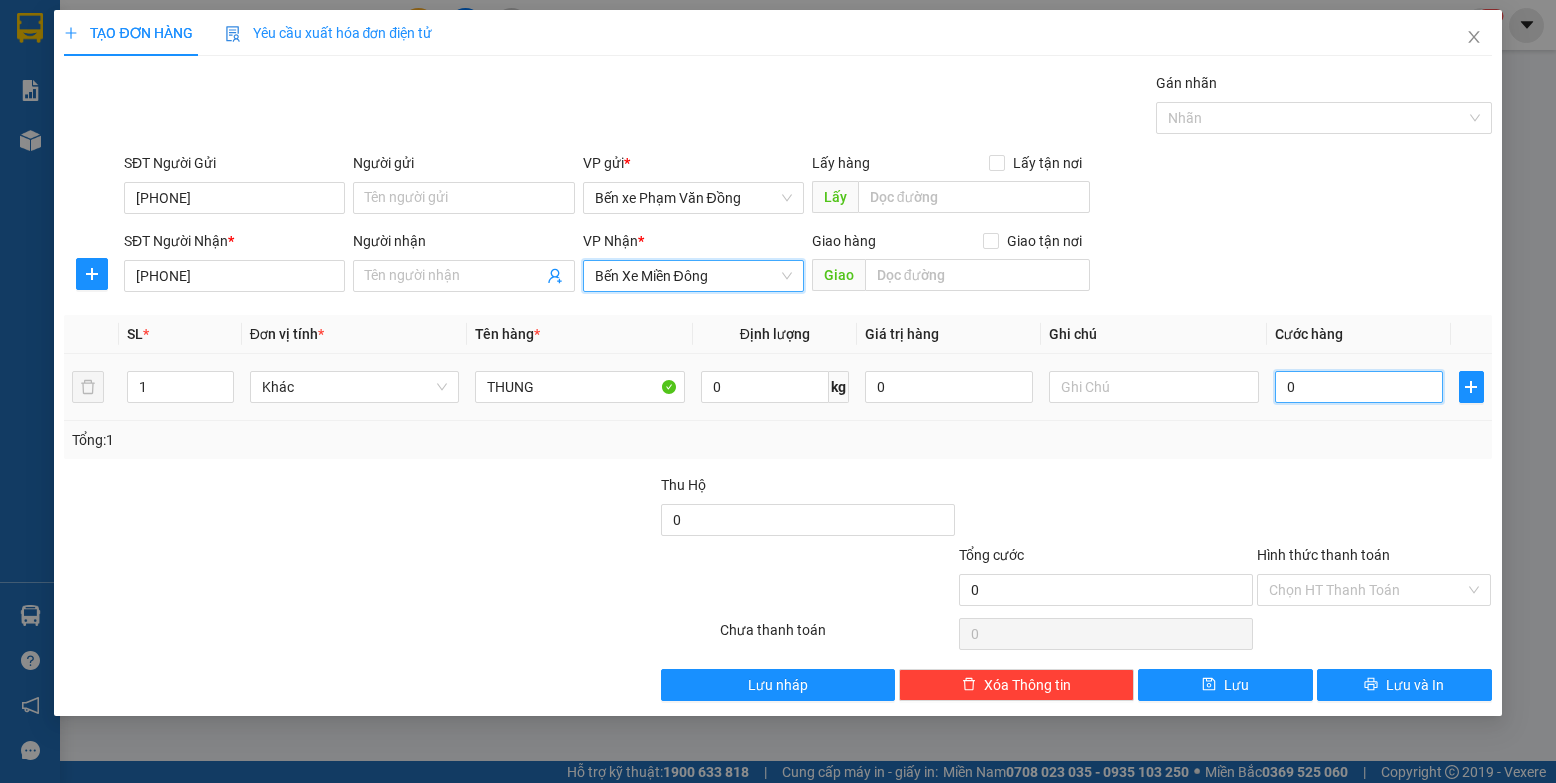 click on "0" at bounding box center [1359, 387] 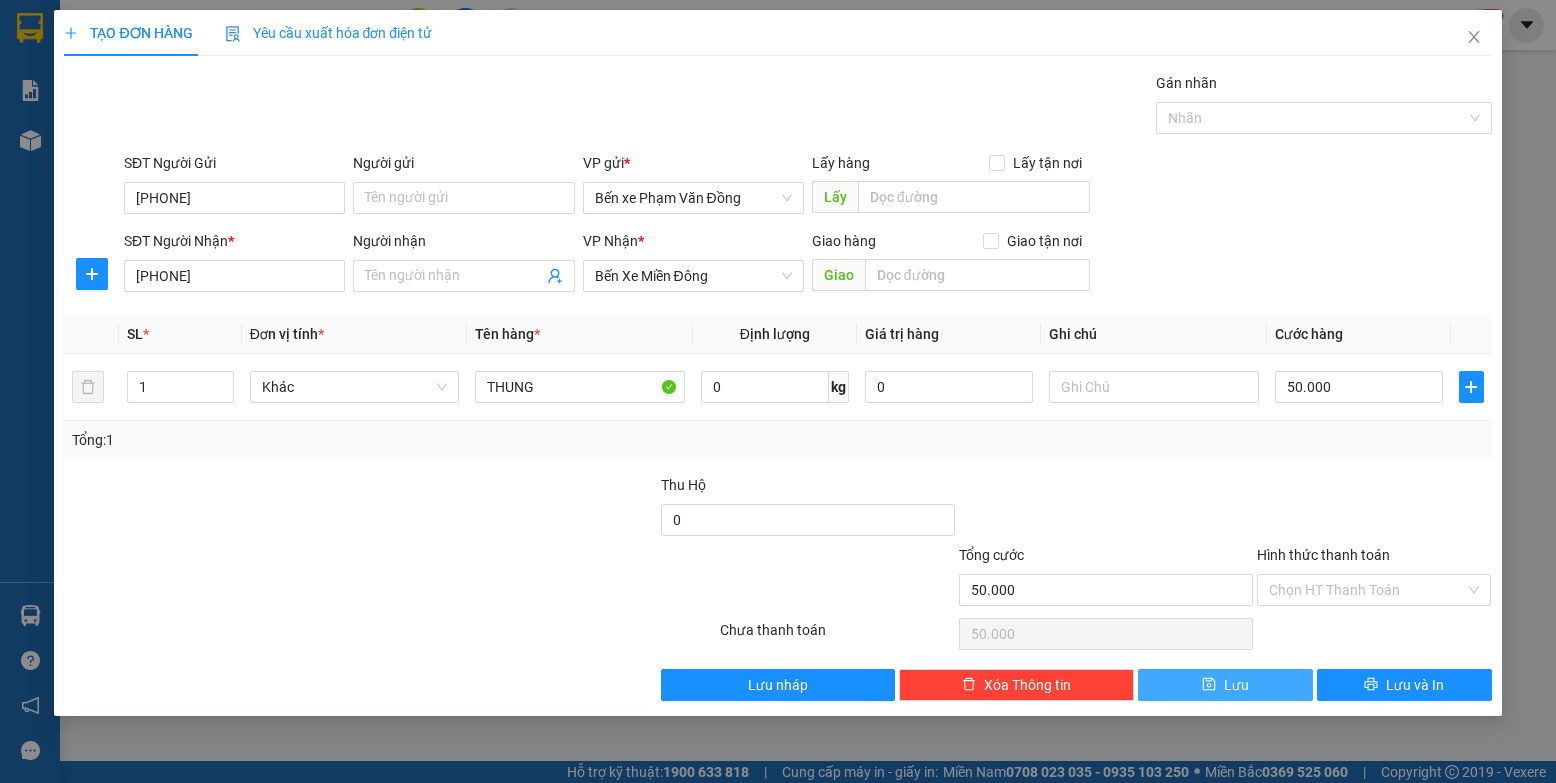 click on "Lưu" at bounding box center [1225, 685] 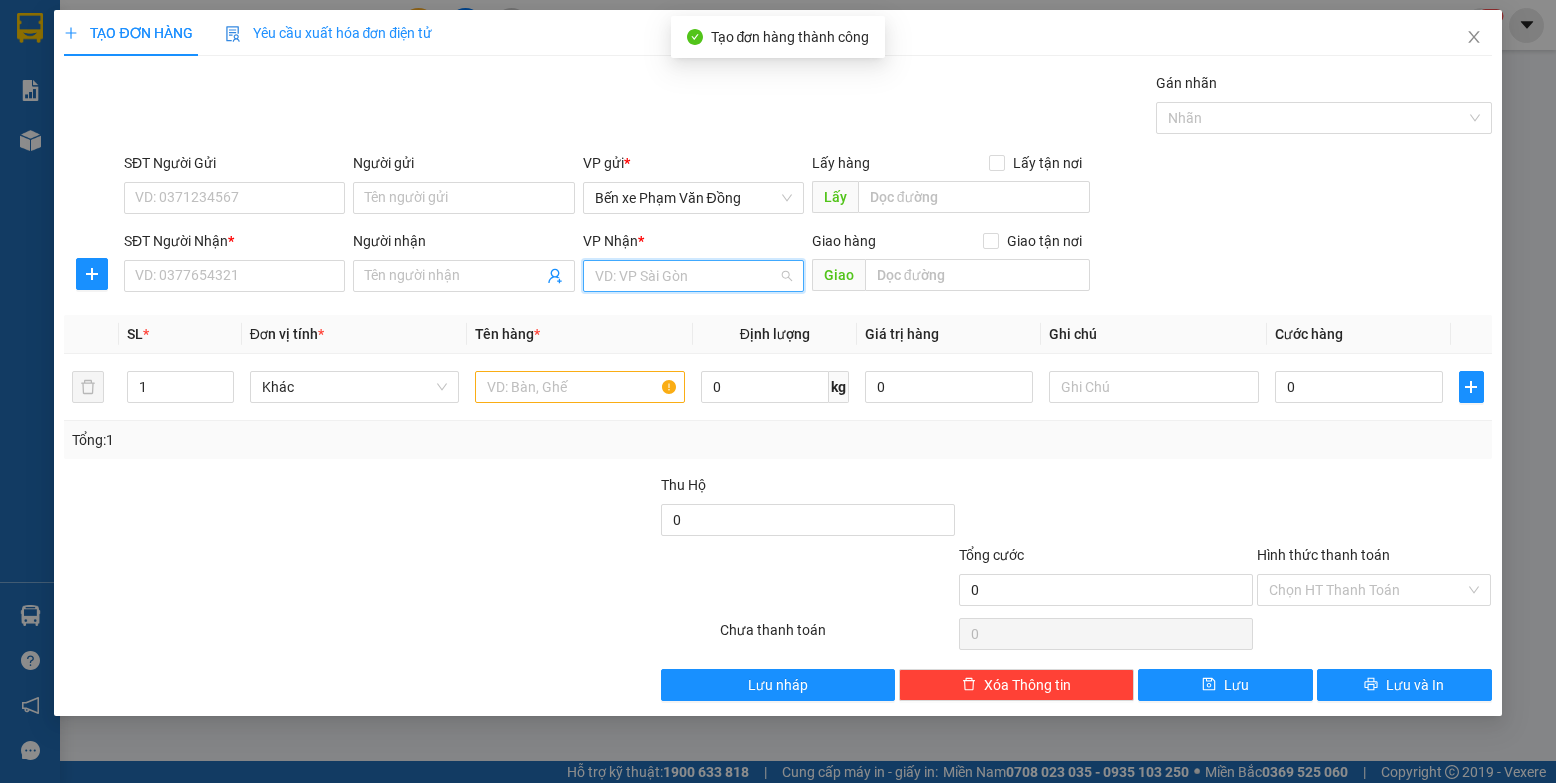 click at bounding box center (686, 276) 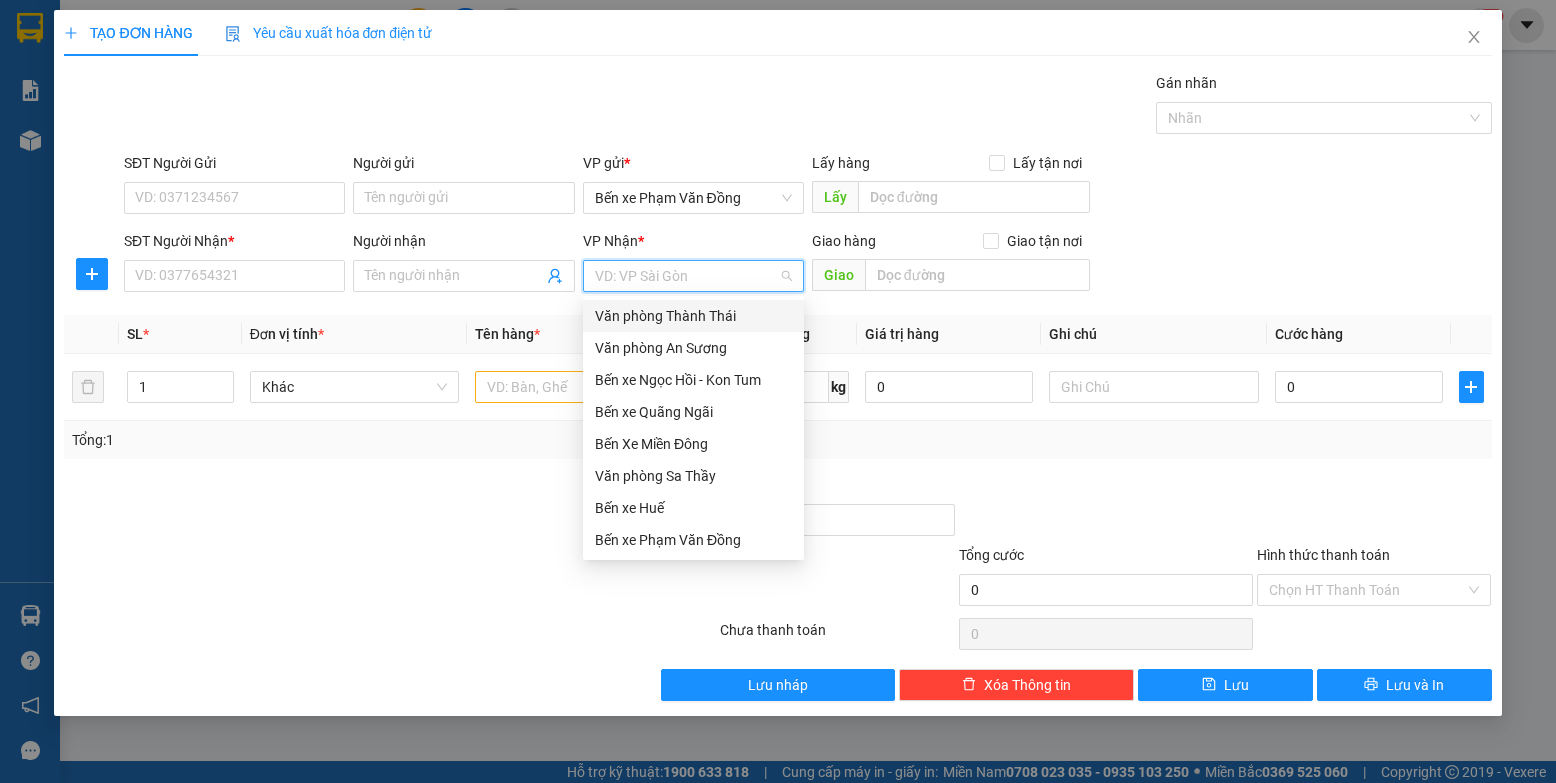 click on "Văn phòng Thành Thái" at bounding box center (693, 316) 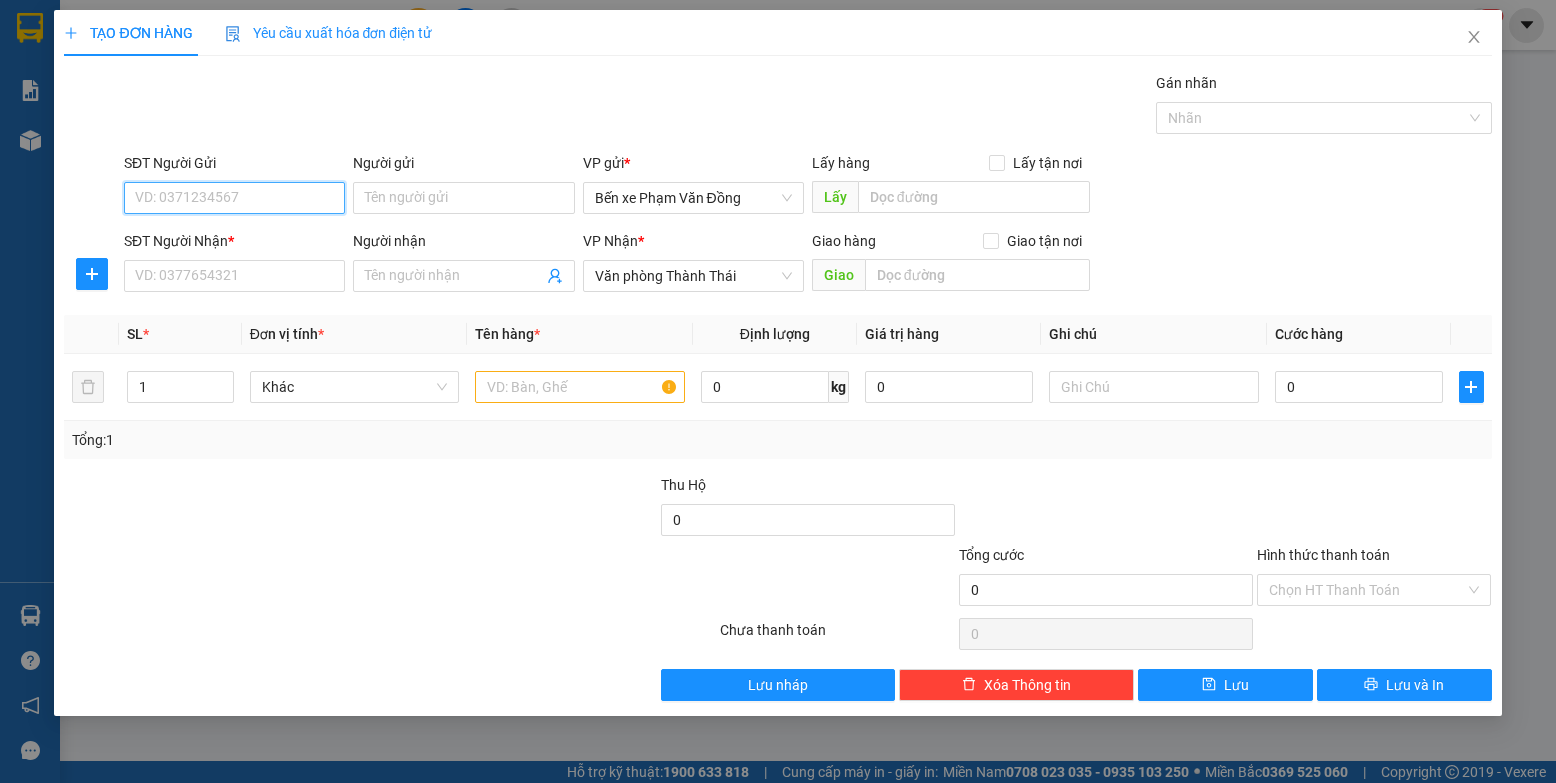 click on "SĐT Người Gửi" at bounding box center (234, 198) 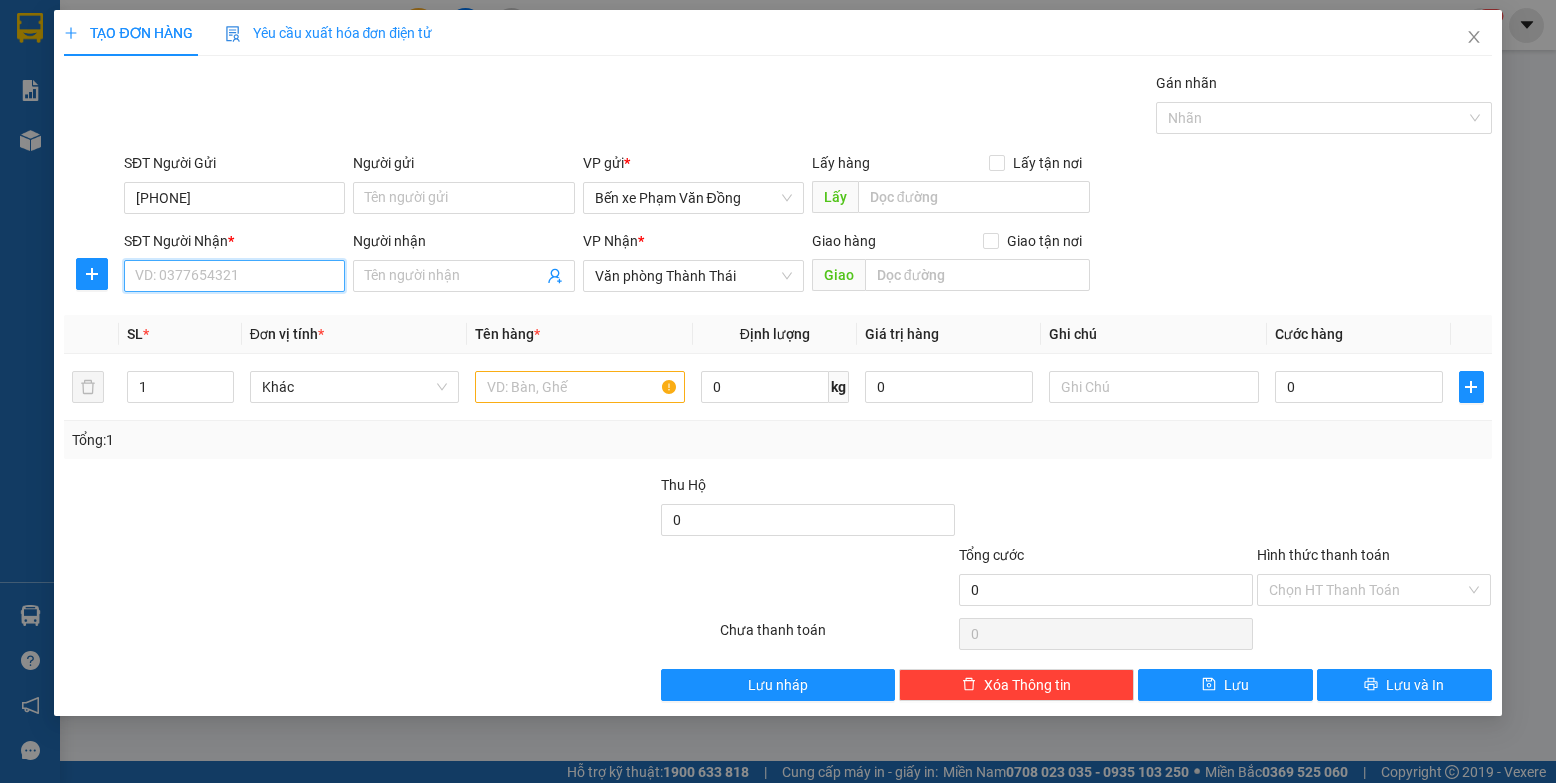 click on "SĐT Người Nhận  *" at bounding box center (234, 276) 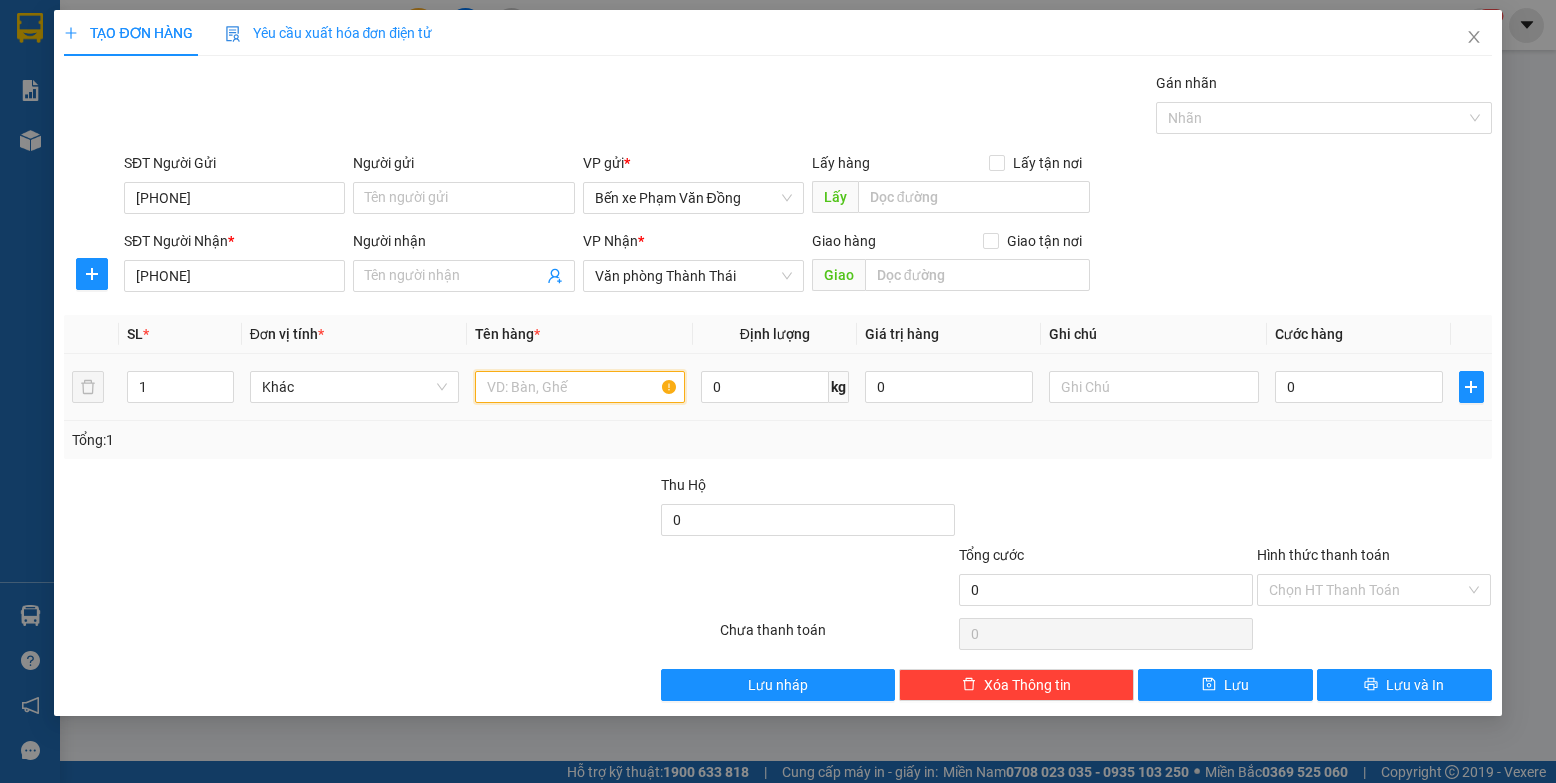 click at bounding box center [580, 387] 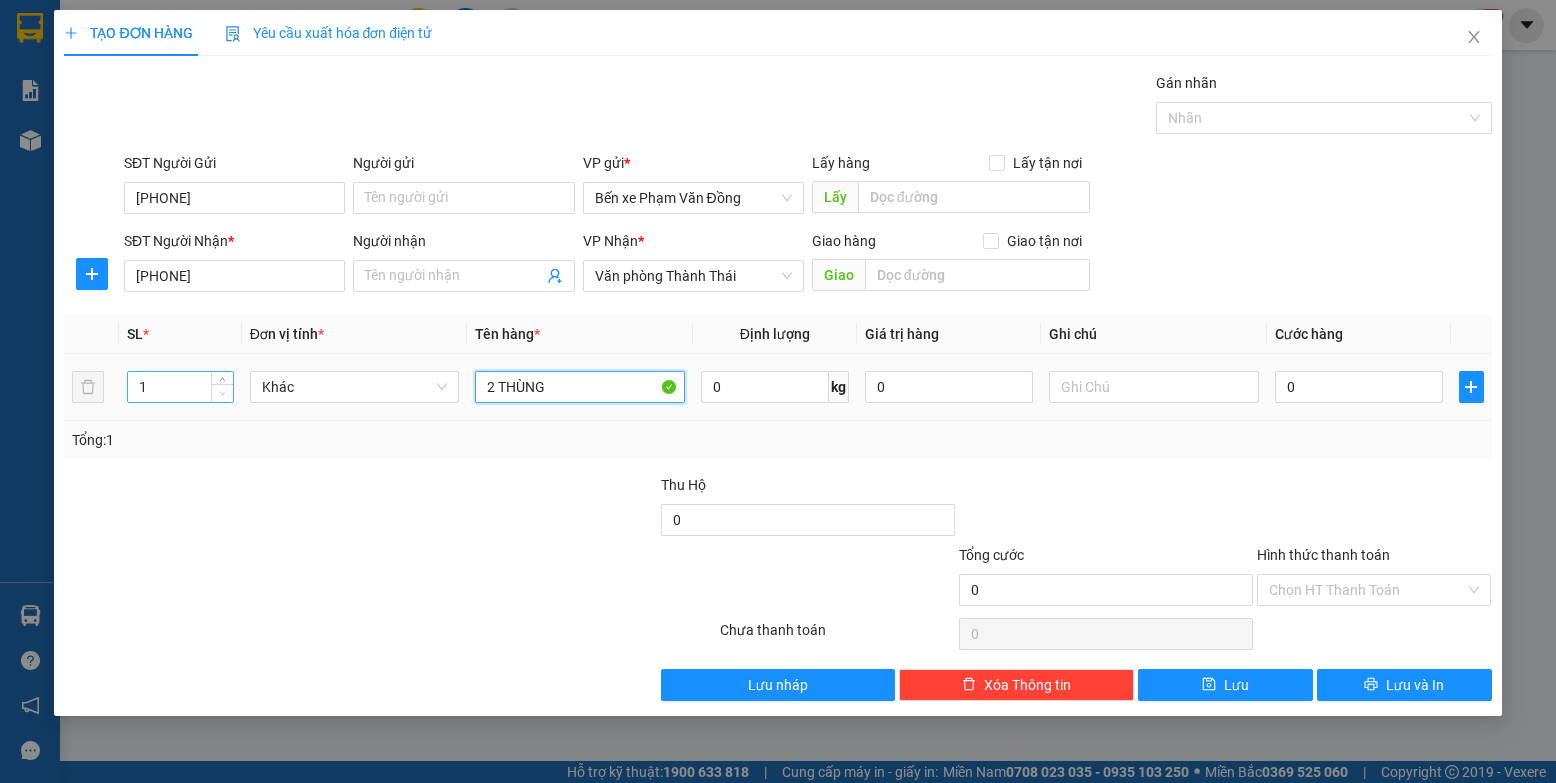 click at bounding box center (222, 393) 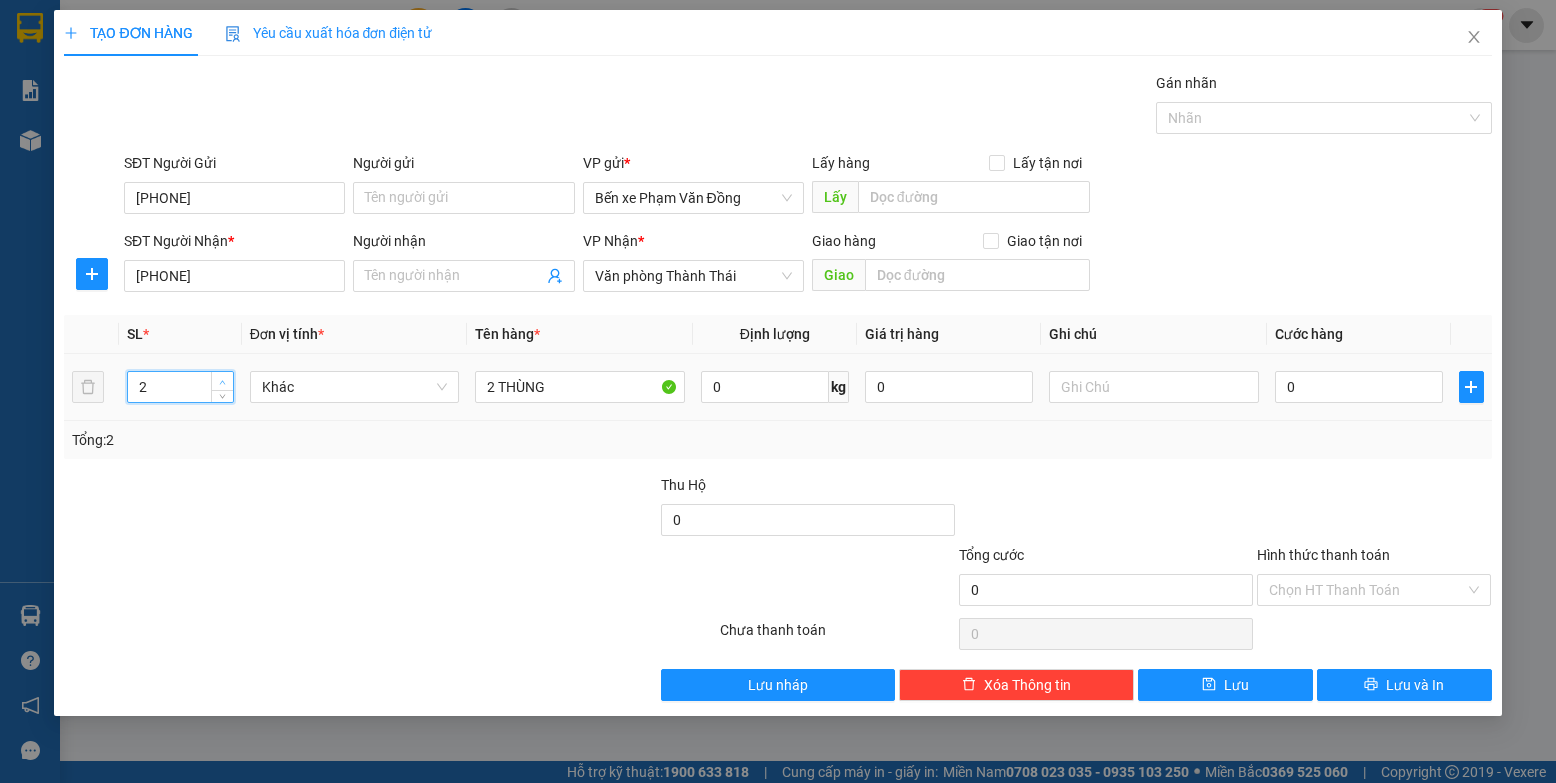 click 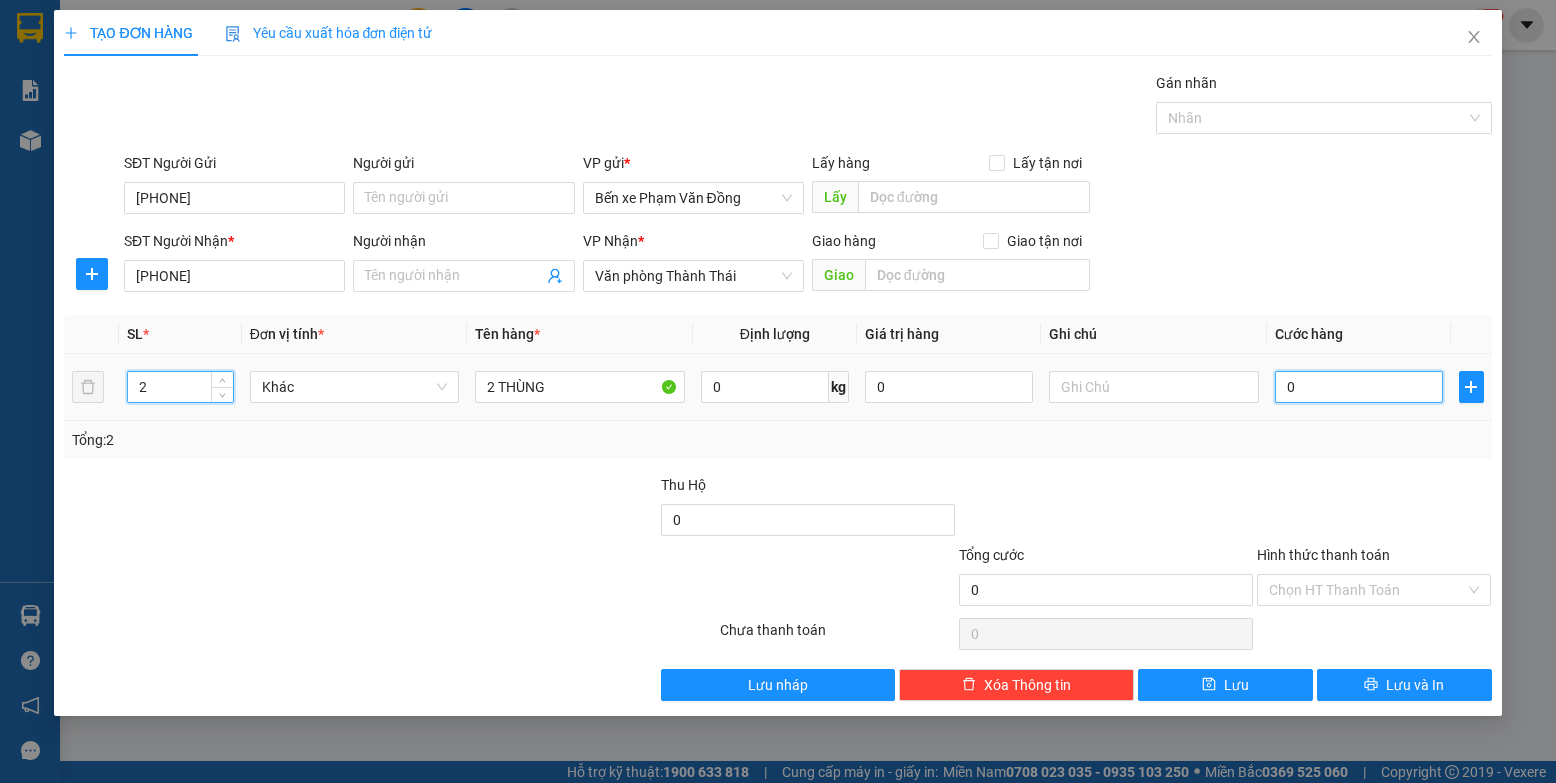 click on "0" at bounding box center [1359, 387] 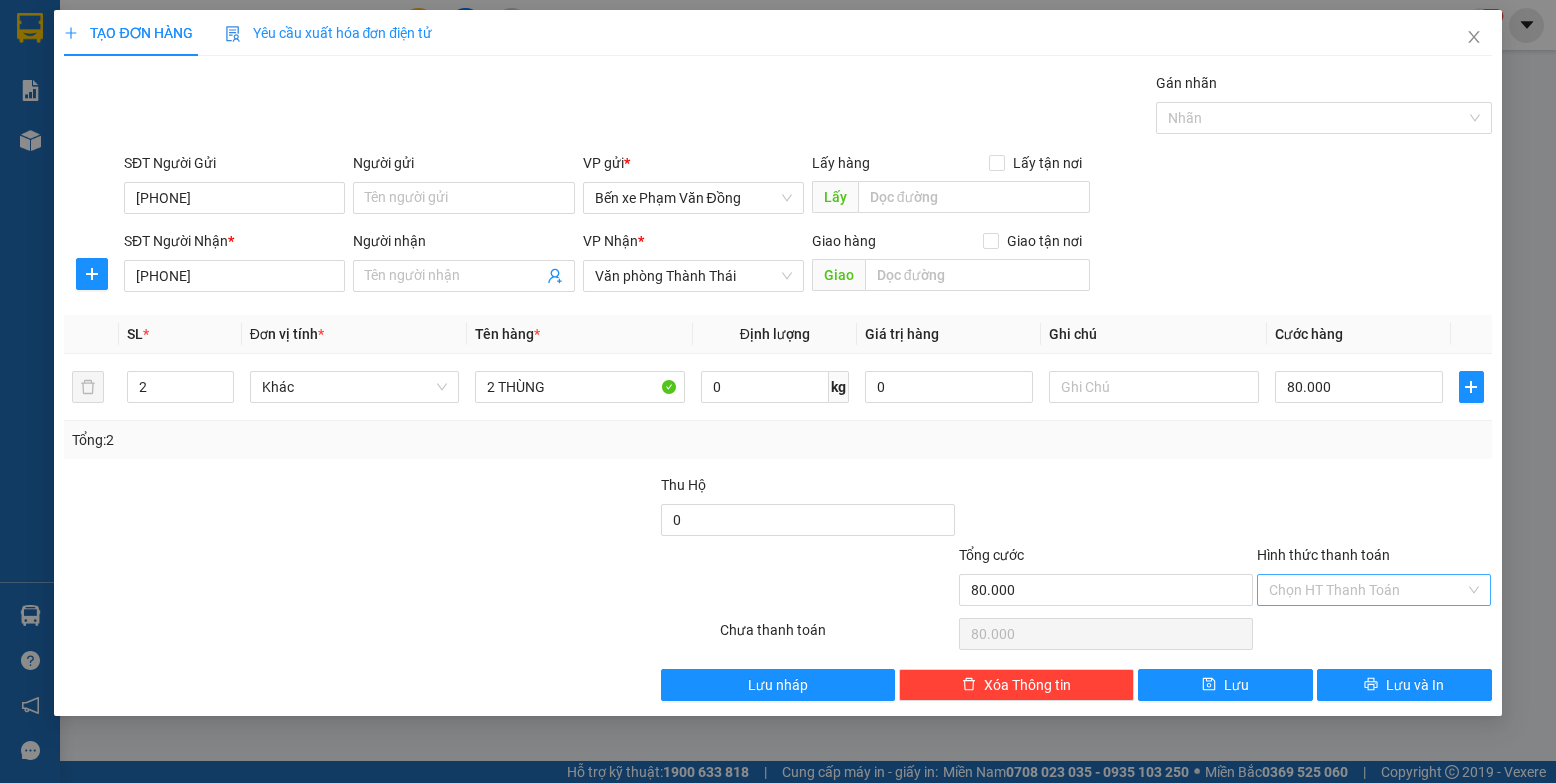 click on "Hình thức thanh toán" at bounding box center (1367, 590) 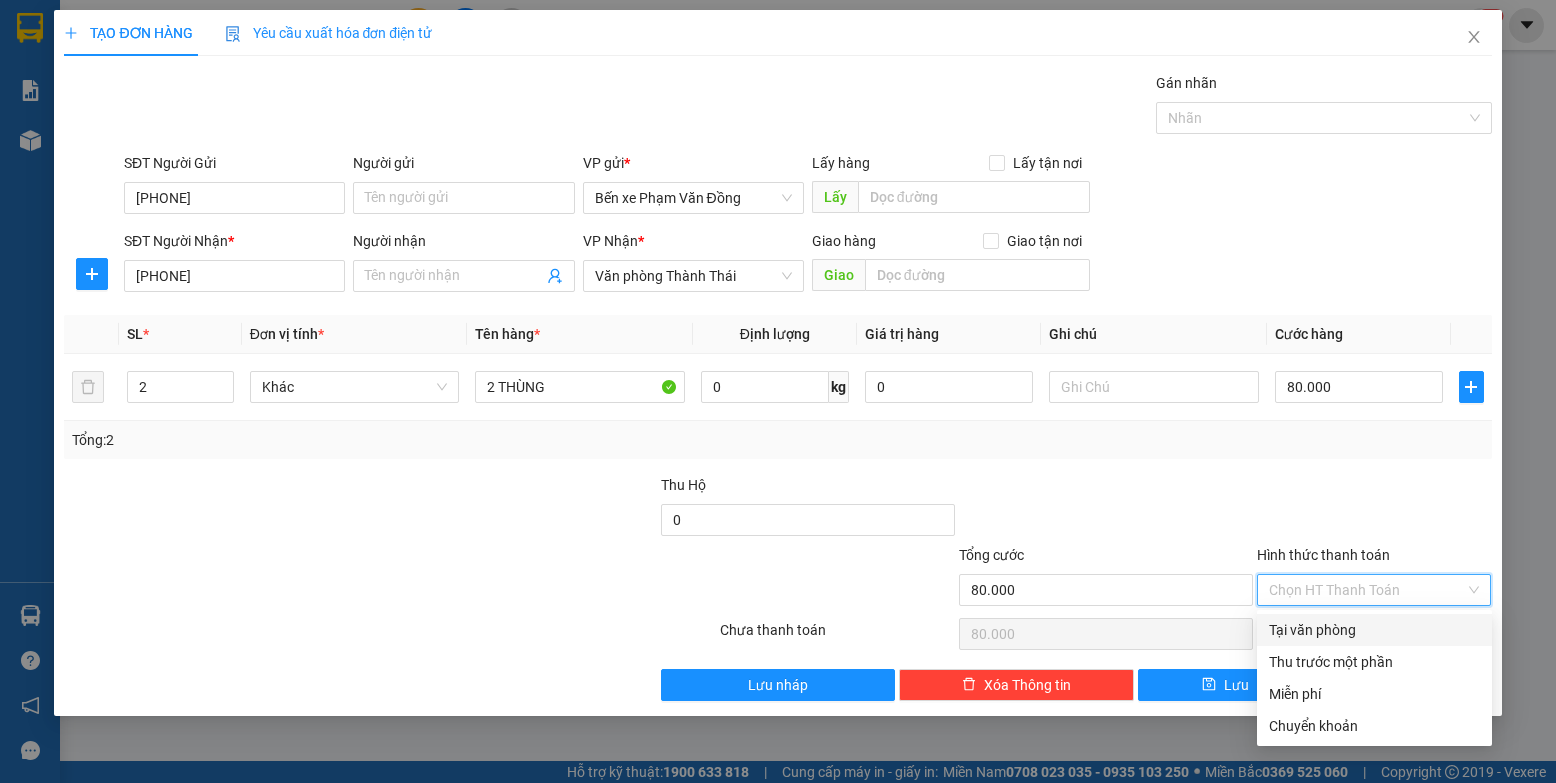 click on "Tại văn phòng" at bounding box center (1374, 630) 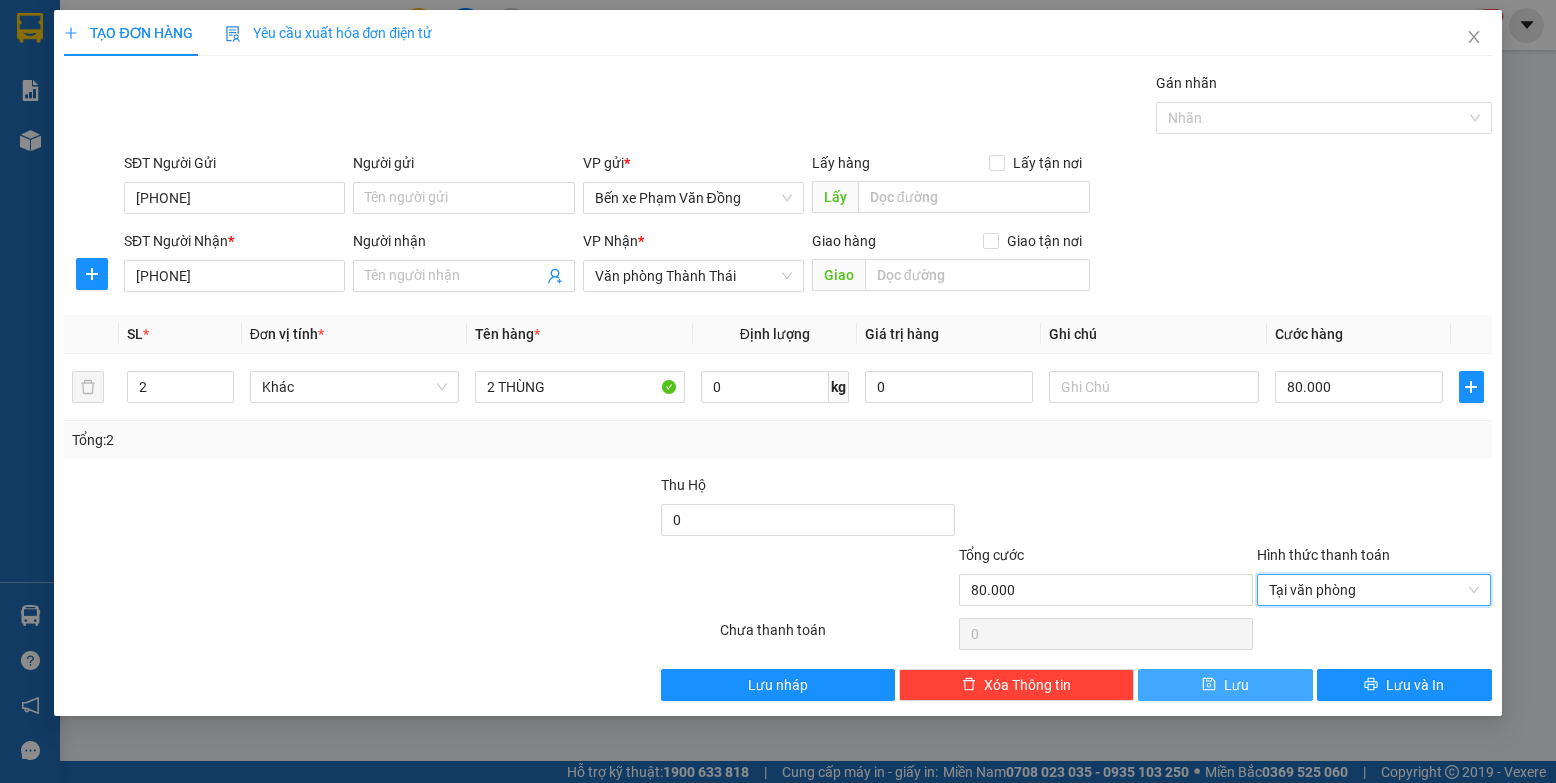 click on "Lưu" at bounding box center [1225, 685] 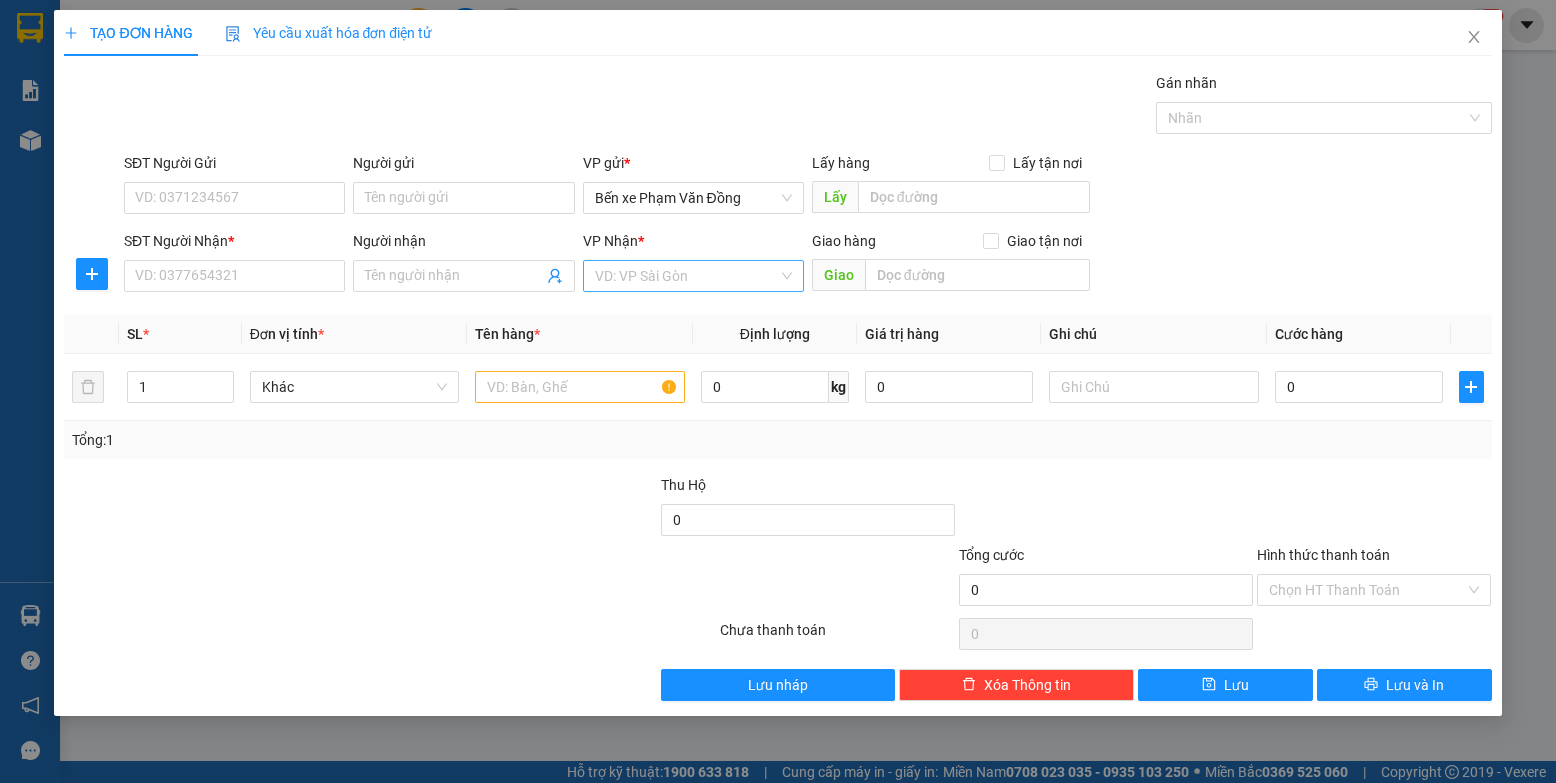 click at bounding box center (686, 276) 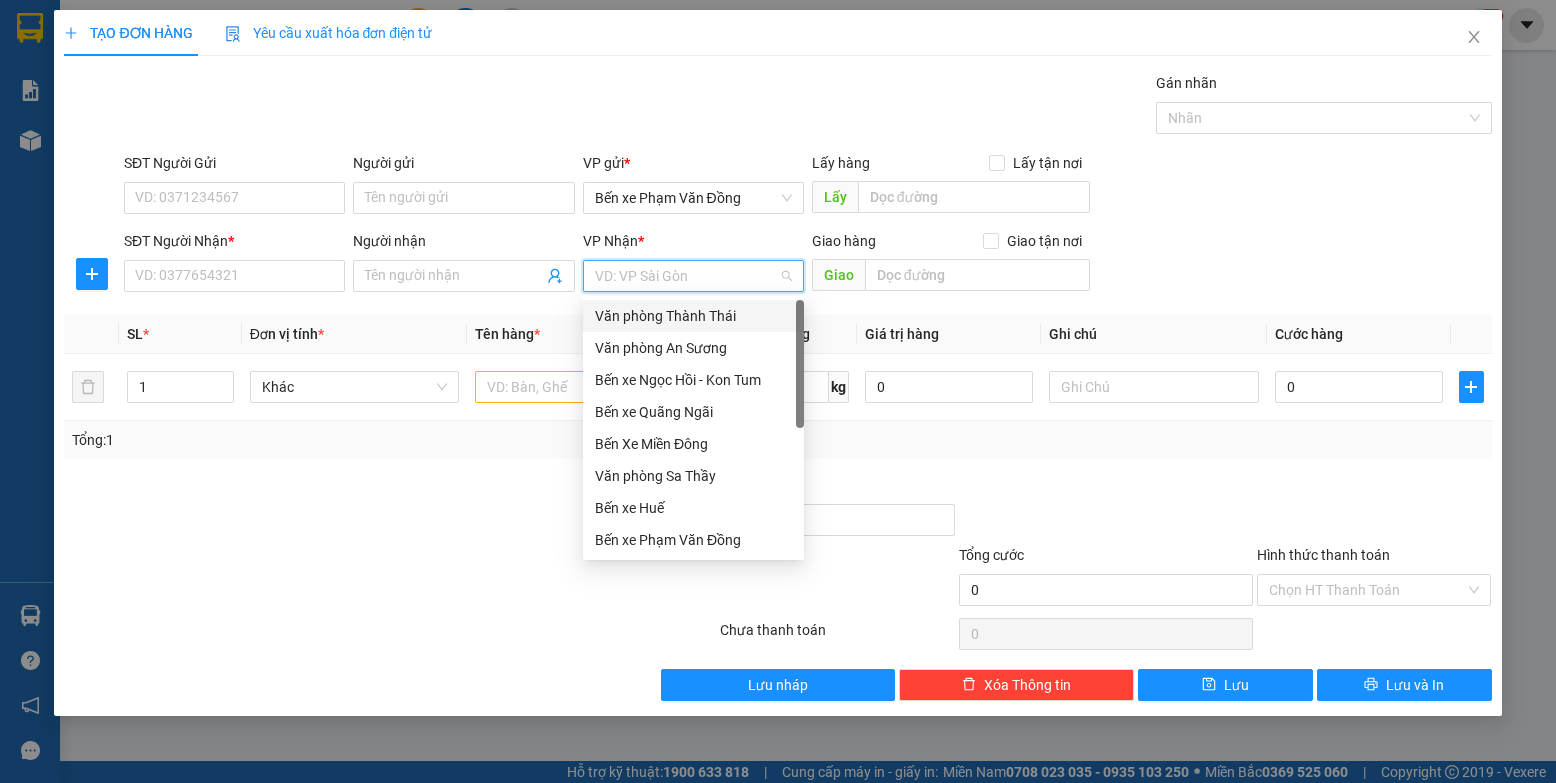 click on "Văn phòng Thành Thái" at bounding box center (693, 316) 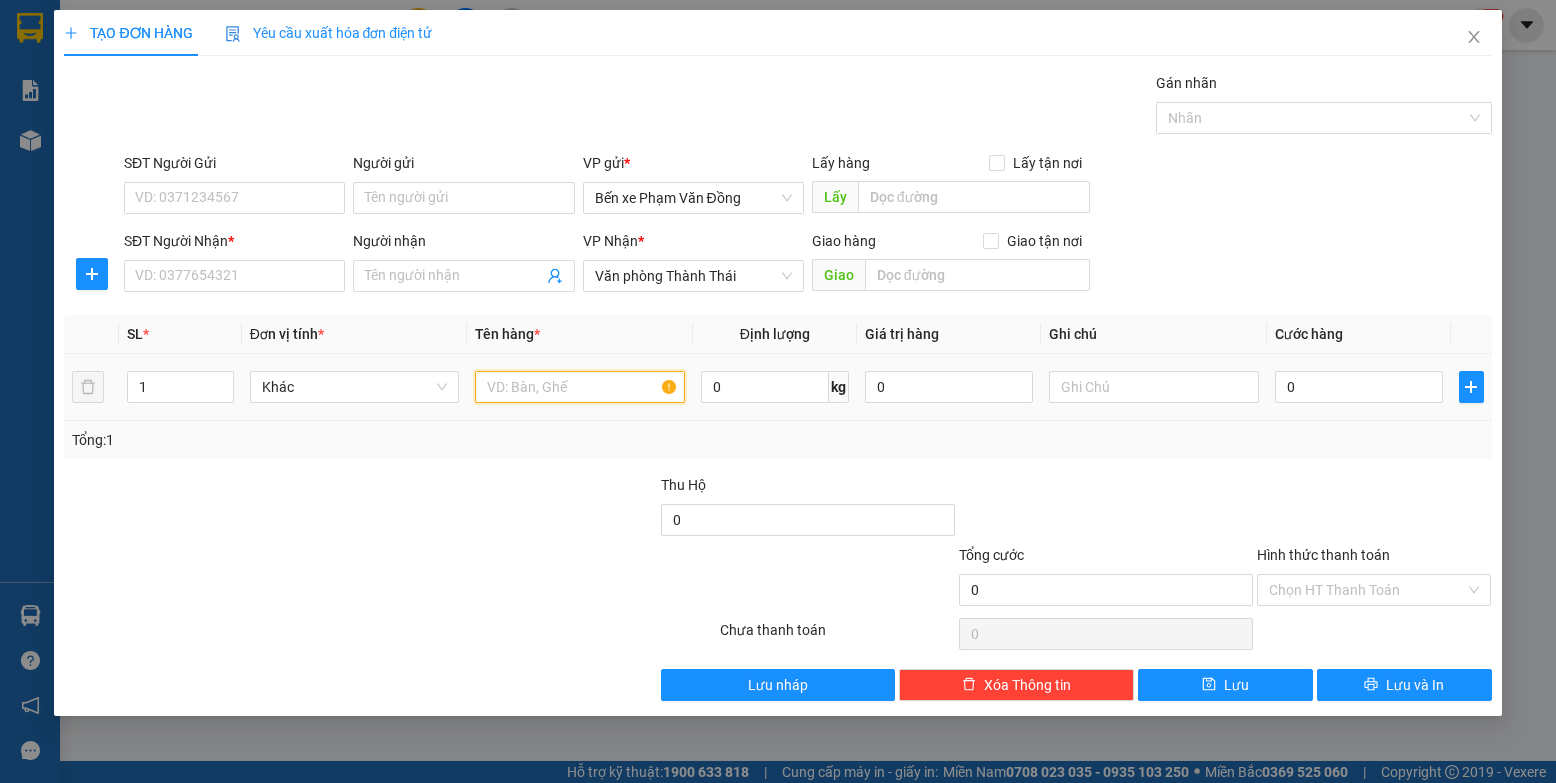 click at bounding box center (580, 387) 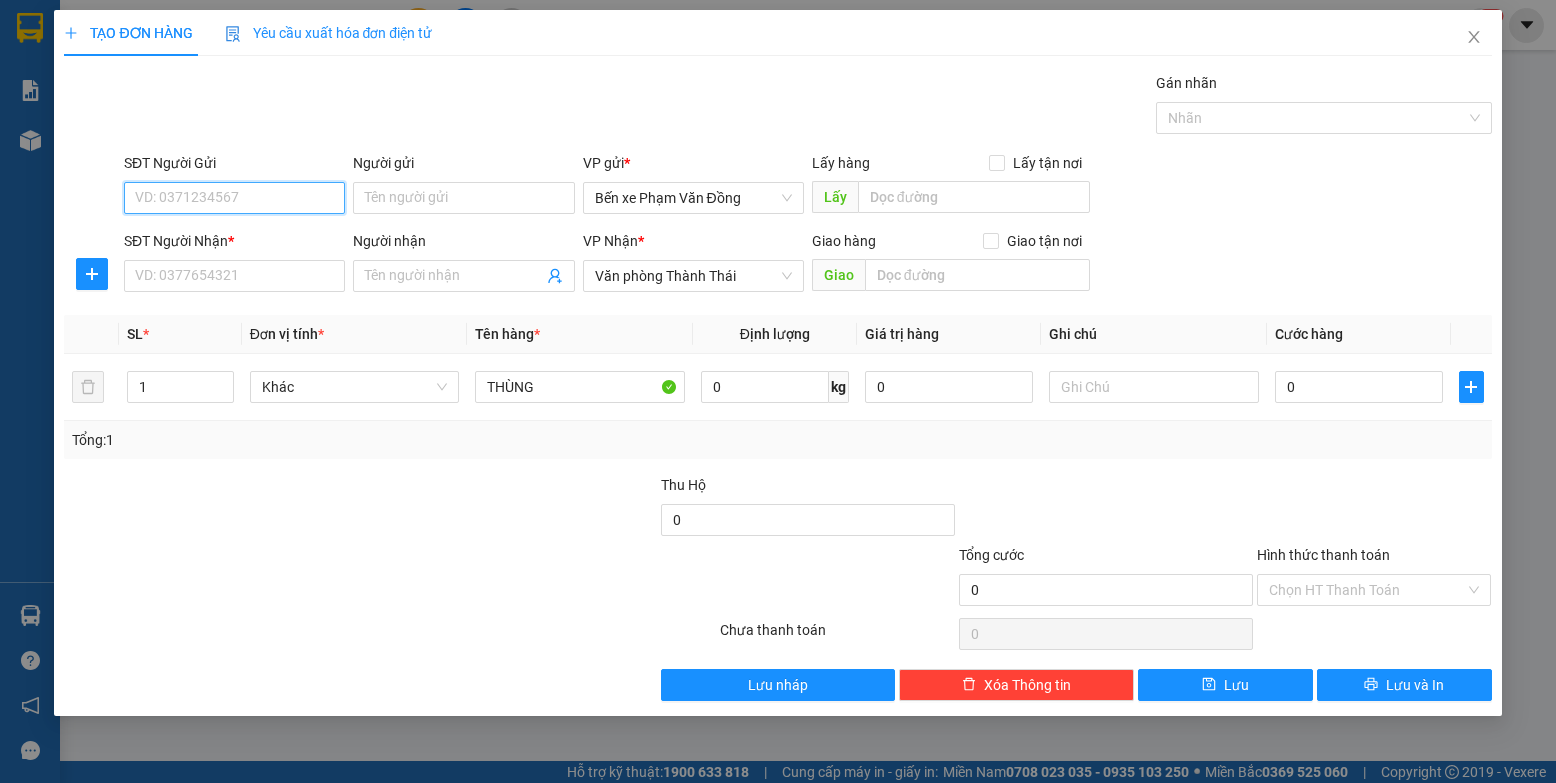 click on "SĐT Người Gửi" at bounding box center (234, 198) 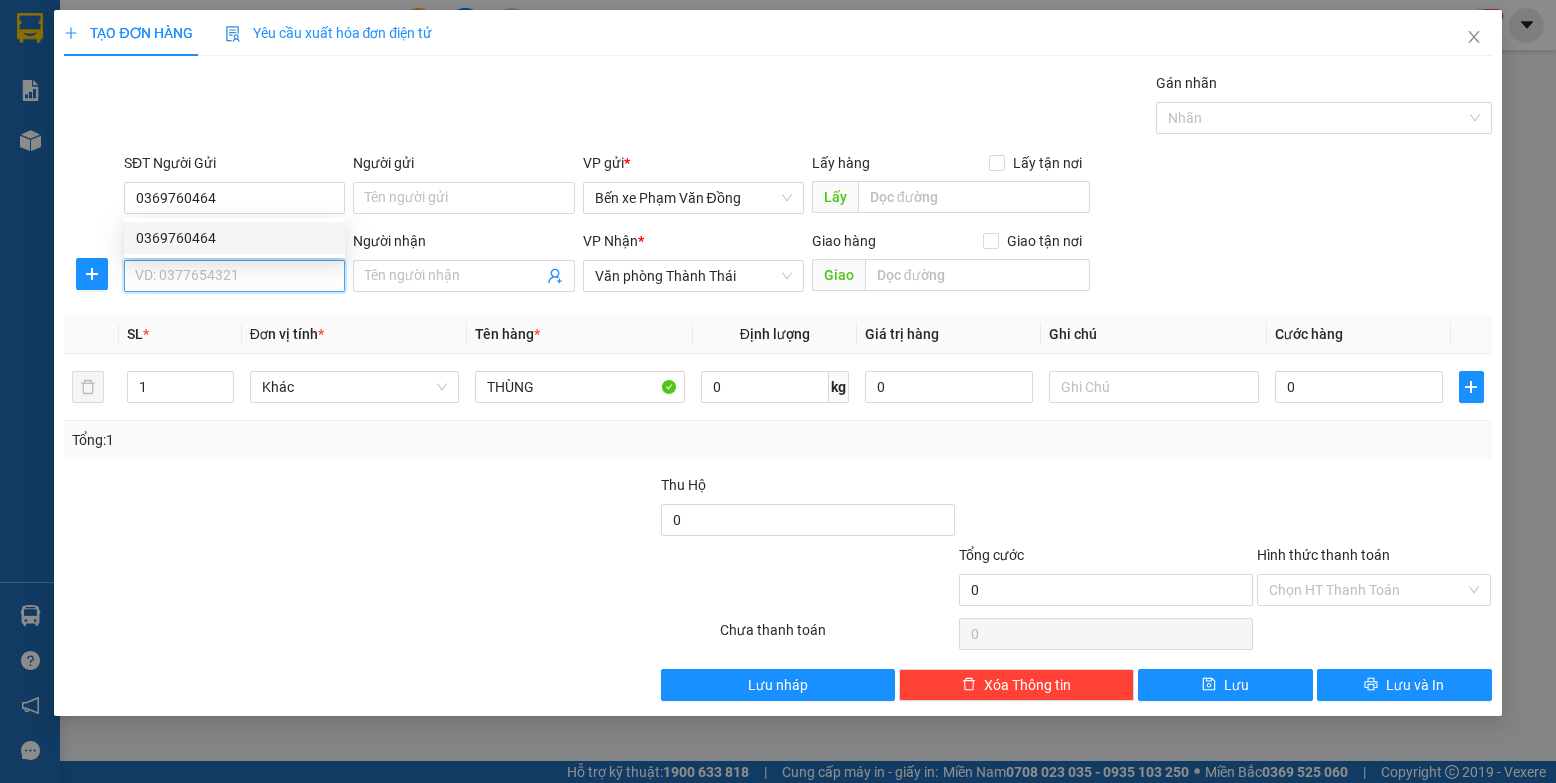 click on "SĐT Người Nhận  *" at bounding box center [234, 276] 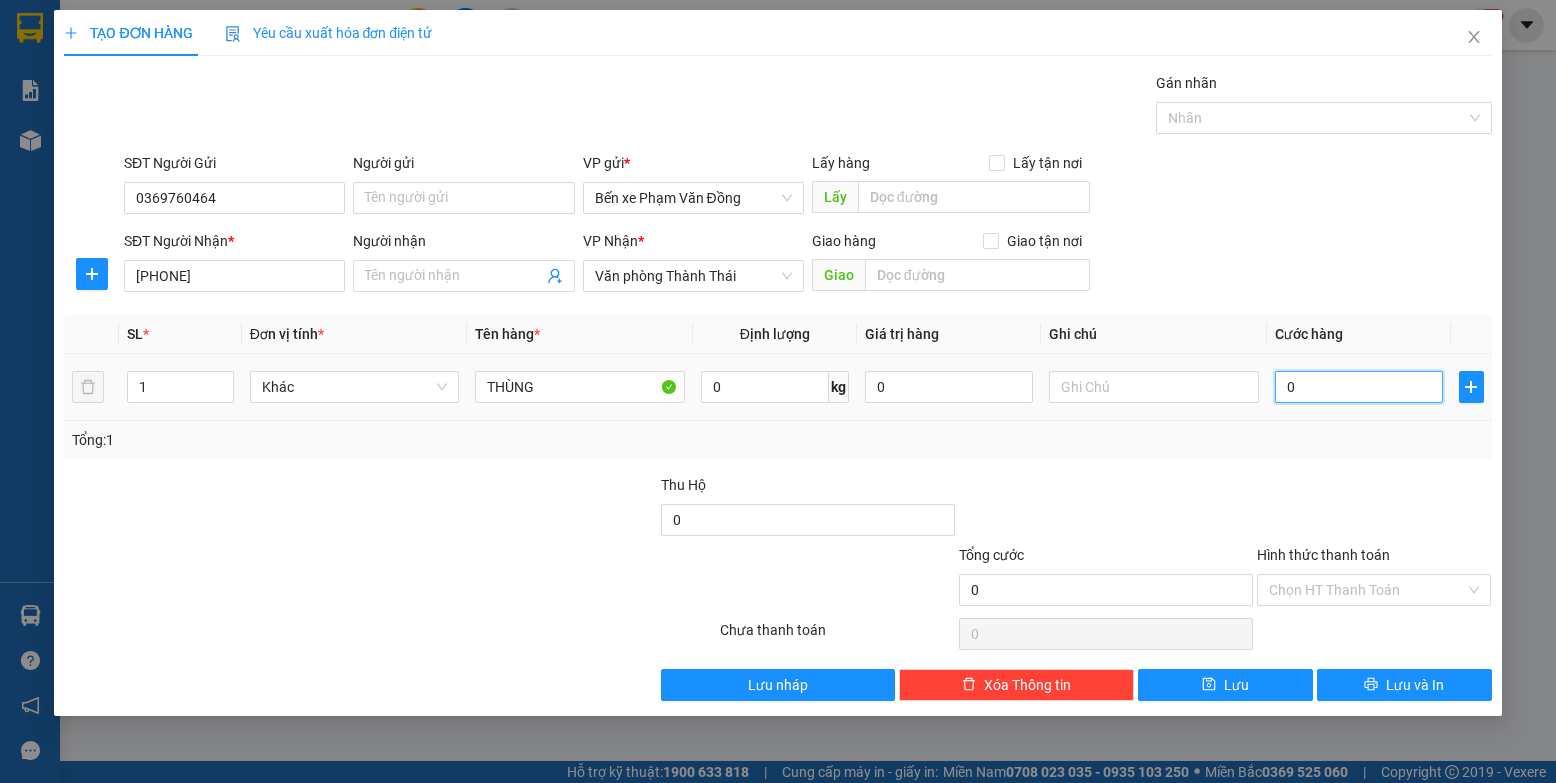 click on "0" at bounding box center (1359, 387) 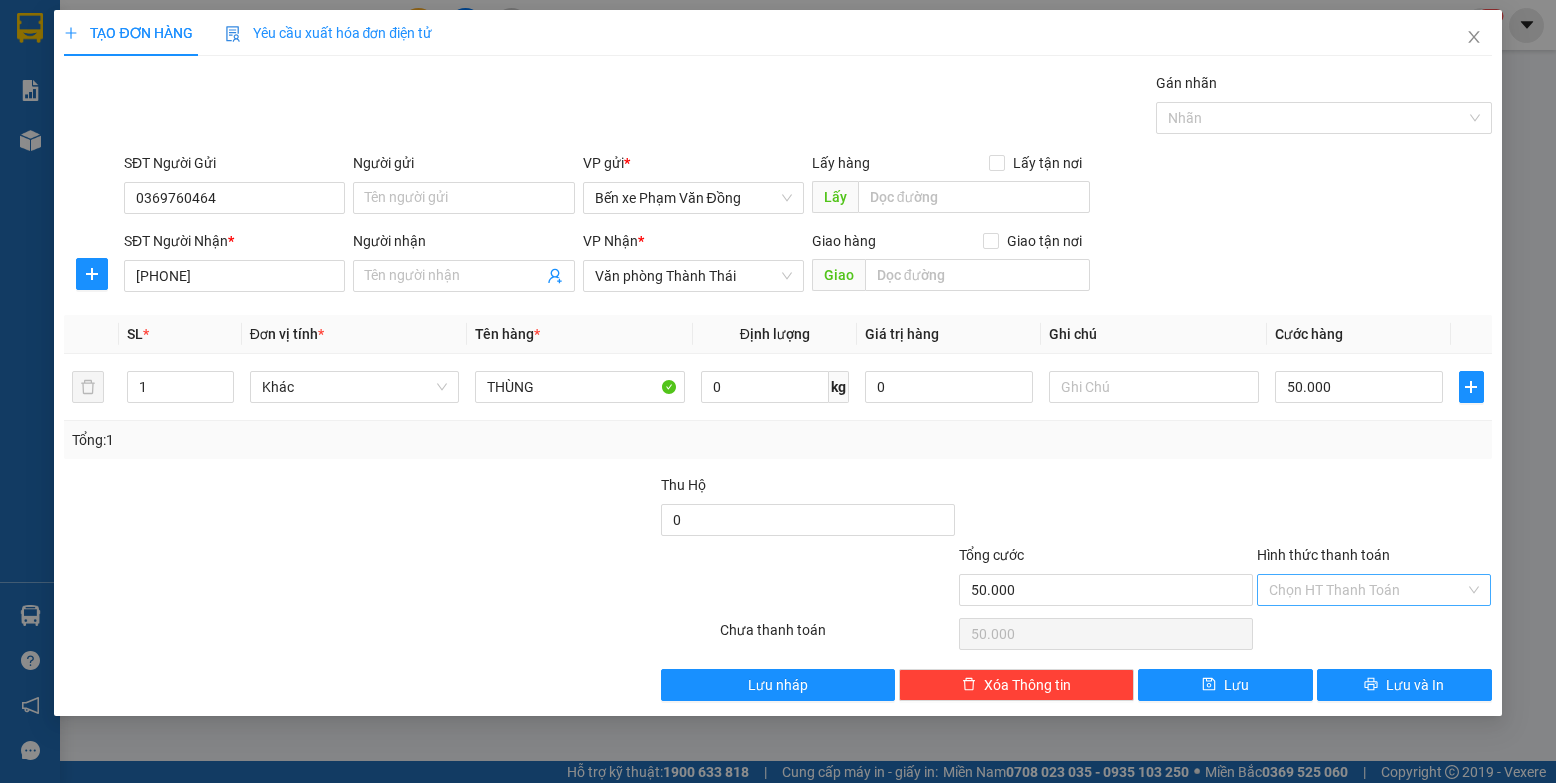 click on "Hình thức thanh toán" at bounding box center (1367, 590) 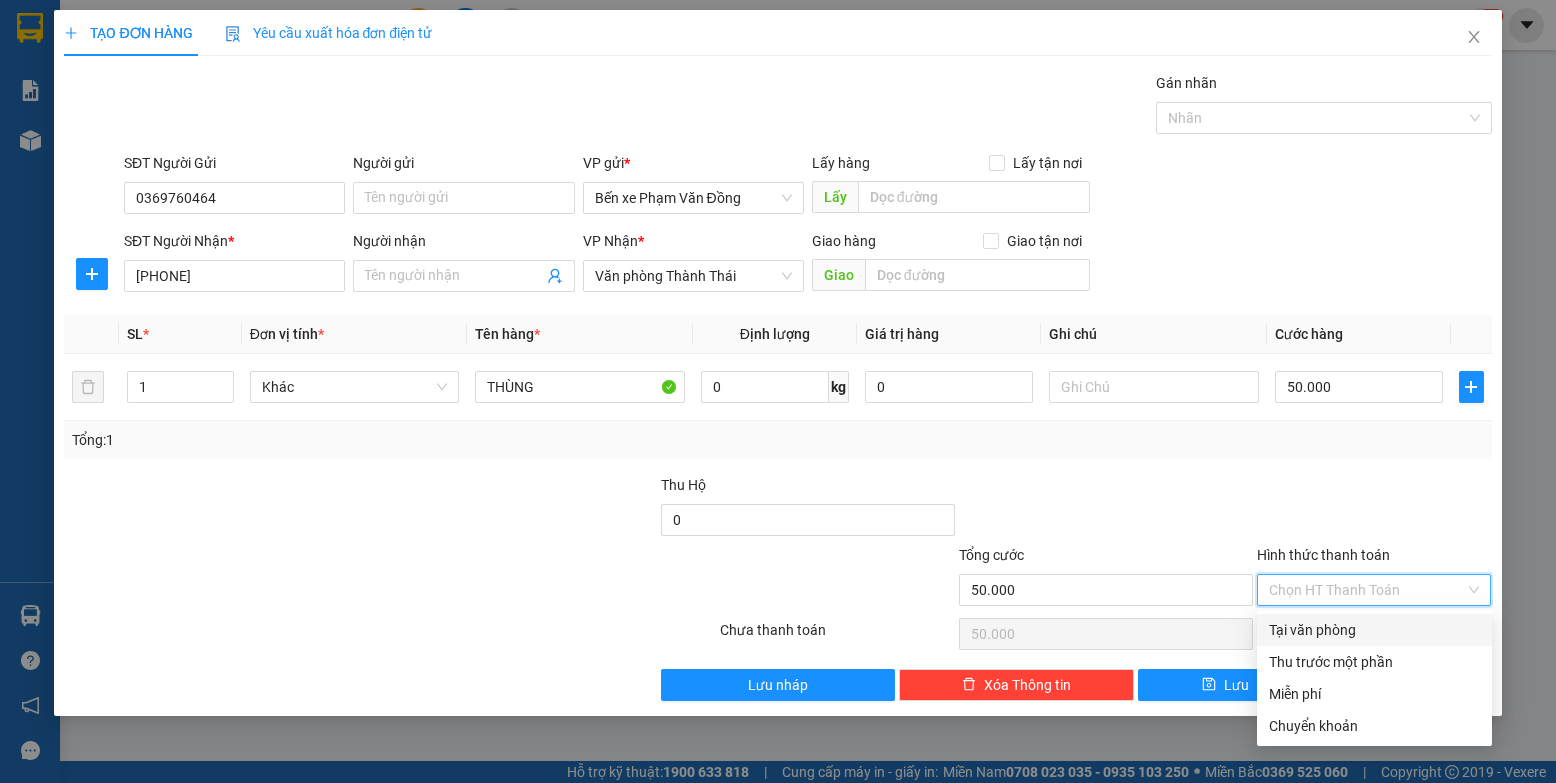 click on "Tại văn phòng" at bounding box center (1374, 630) 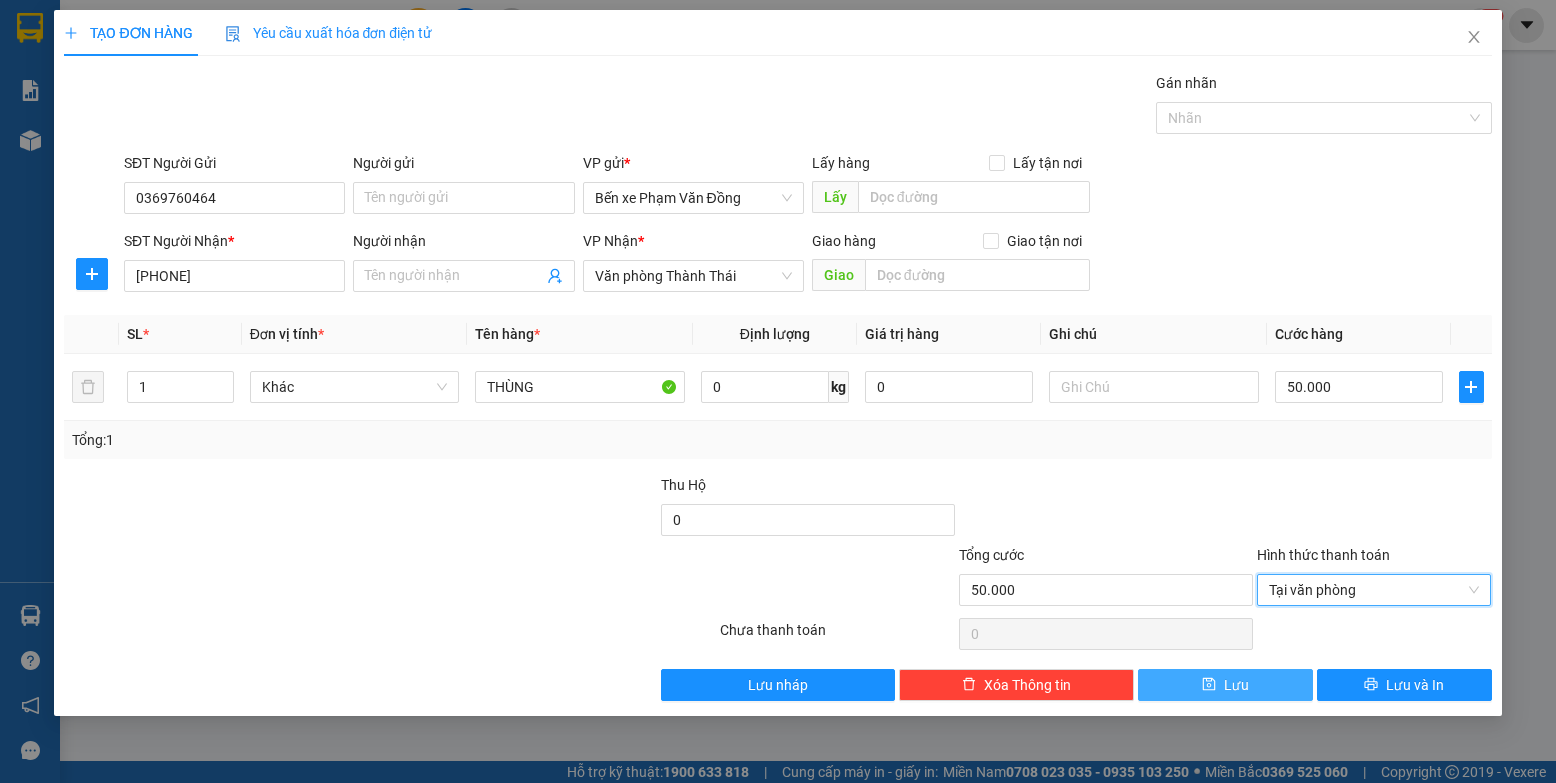 click on "Lưu" at bounding box center [1225, 685] 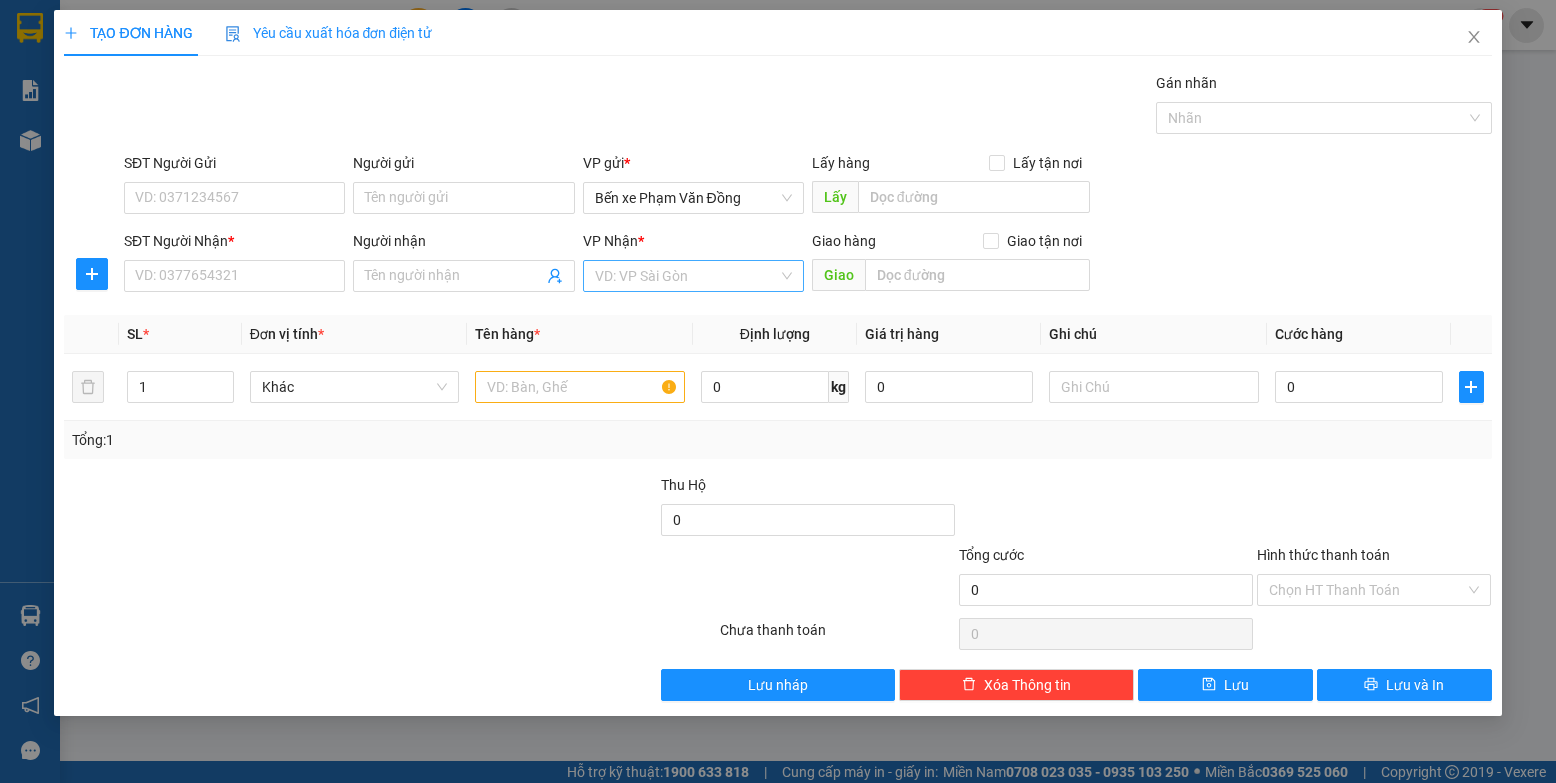 click at bounding box center (686, 276) 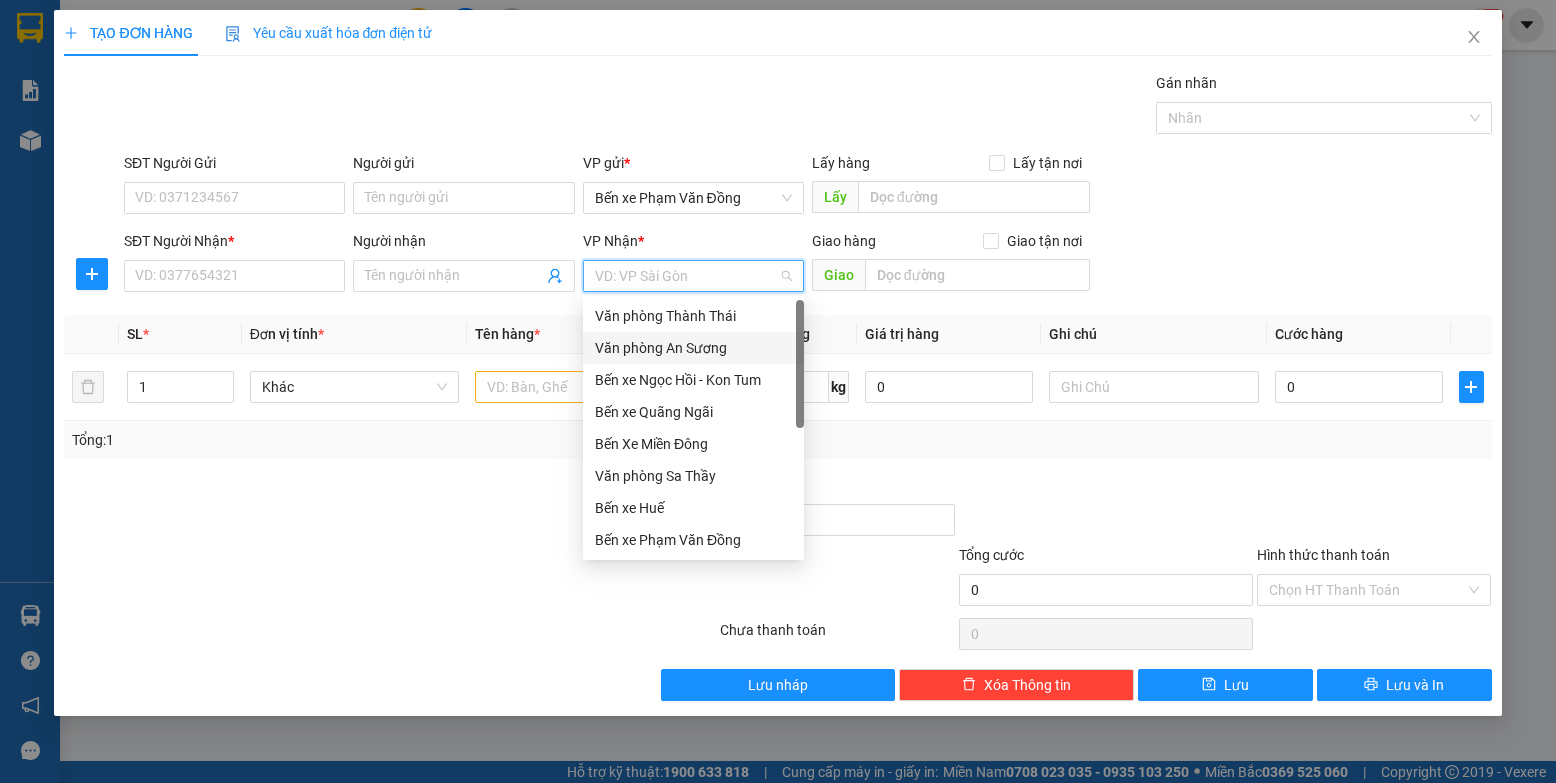 click on "Văn phòng An Sương" at bounding box center [693, 348] 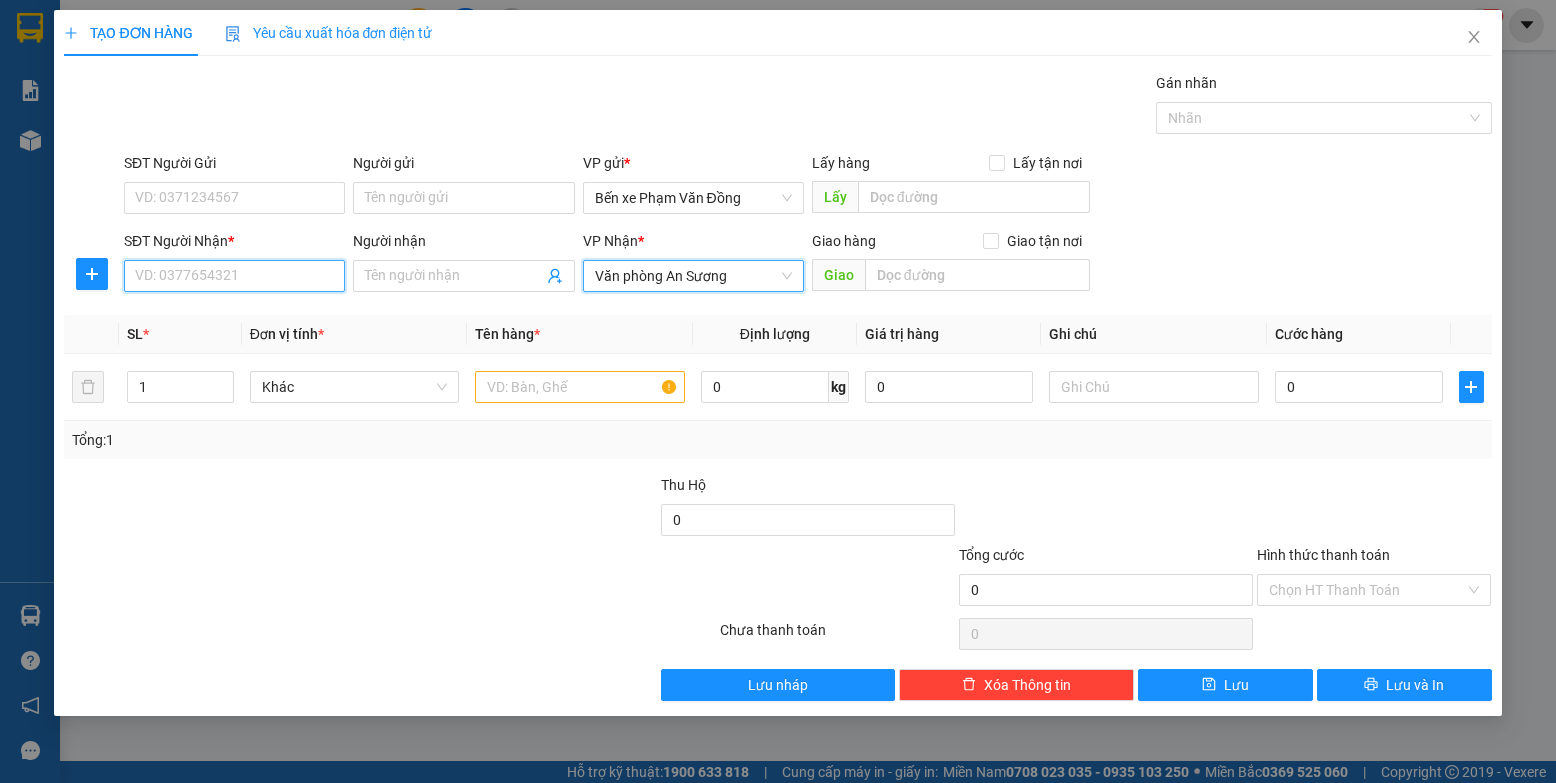 click on "SĐT Người Nhận  *" at bounding box center (234, 276) 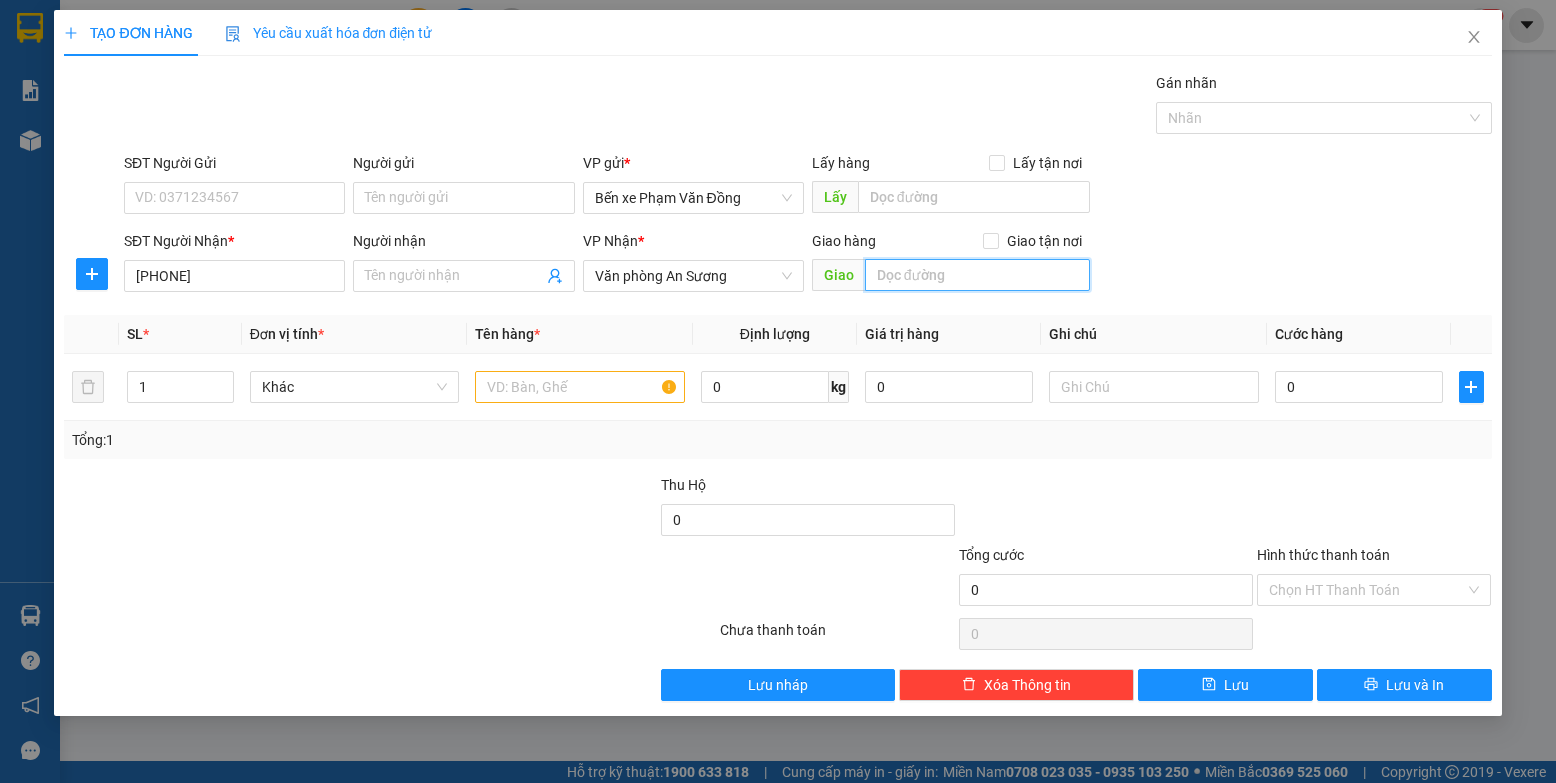 click at bounding box center [978, 275] 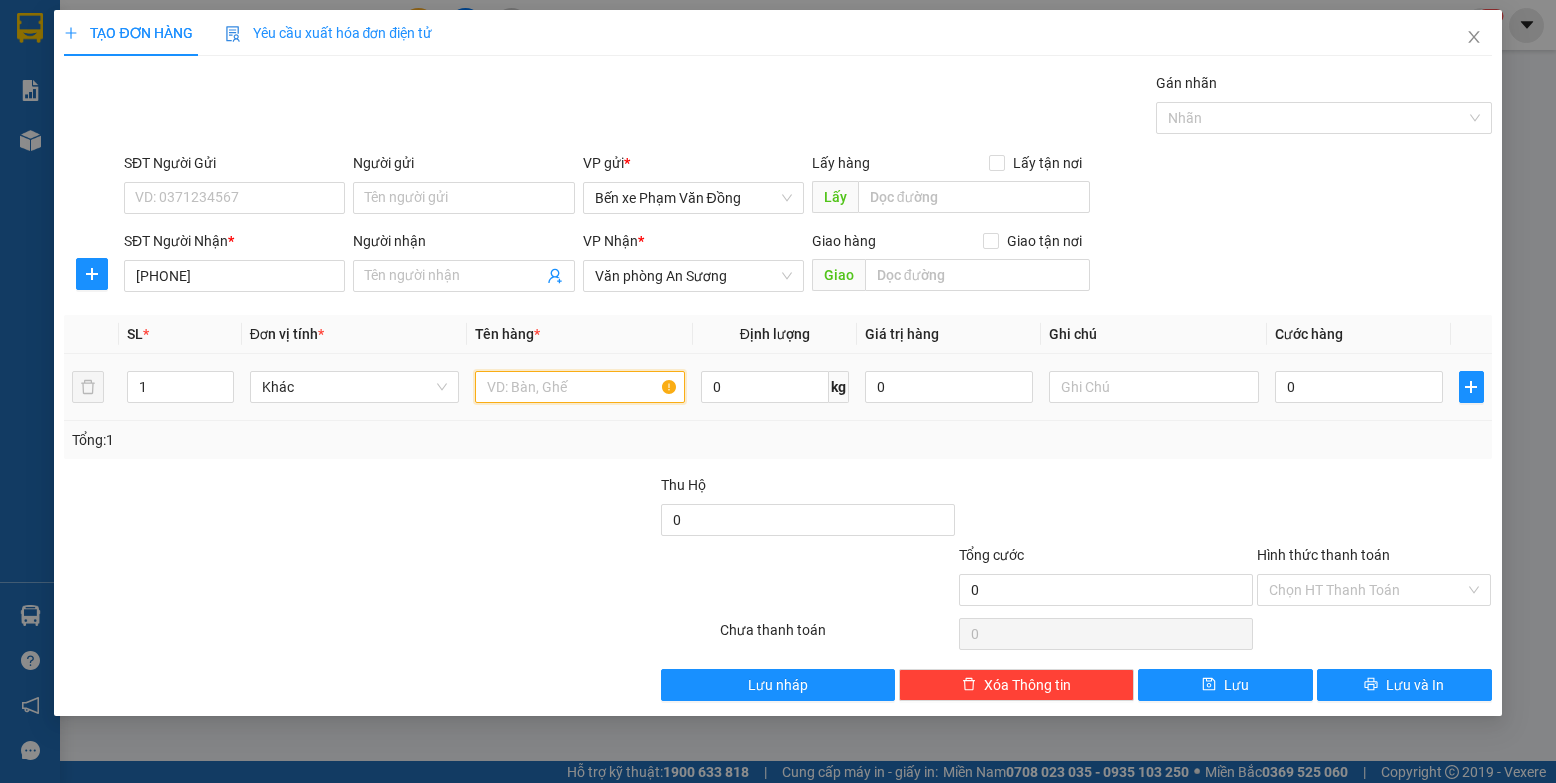 click at bounding box center (580, 387) 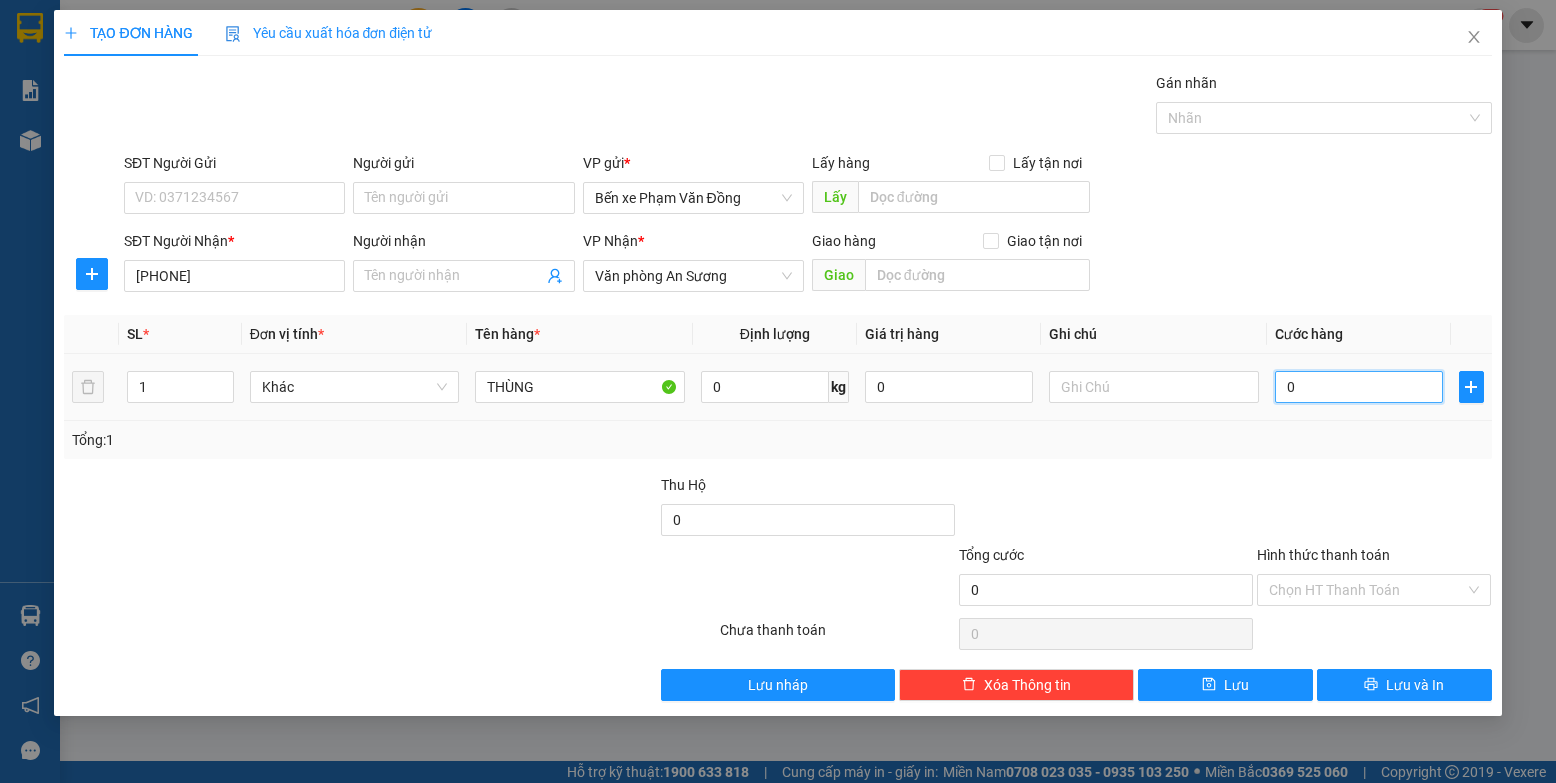 click on "0" at bounding box center (1359, 387) 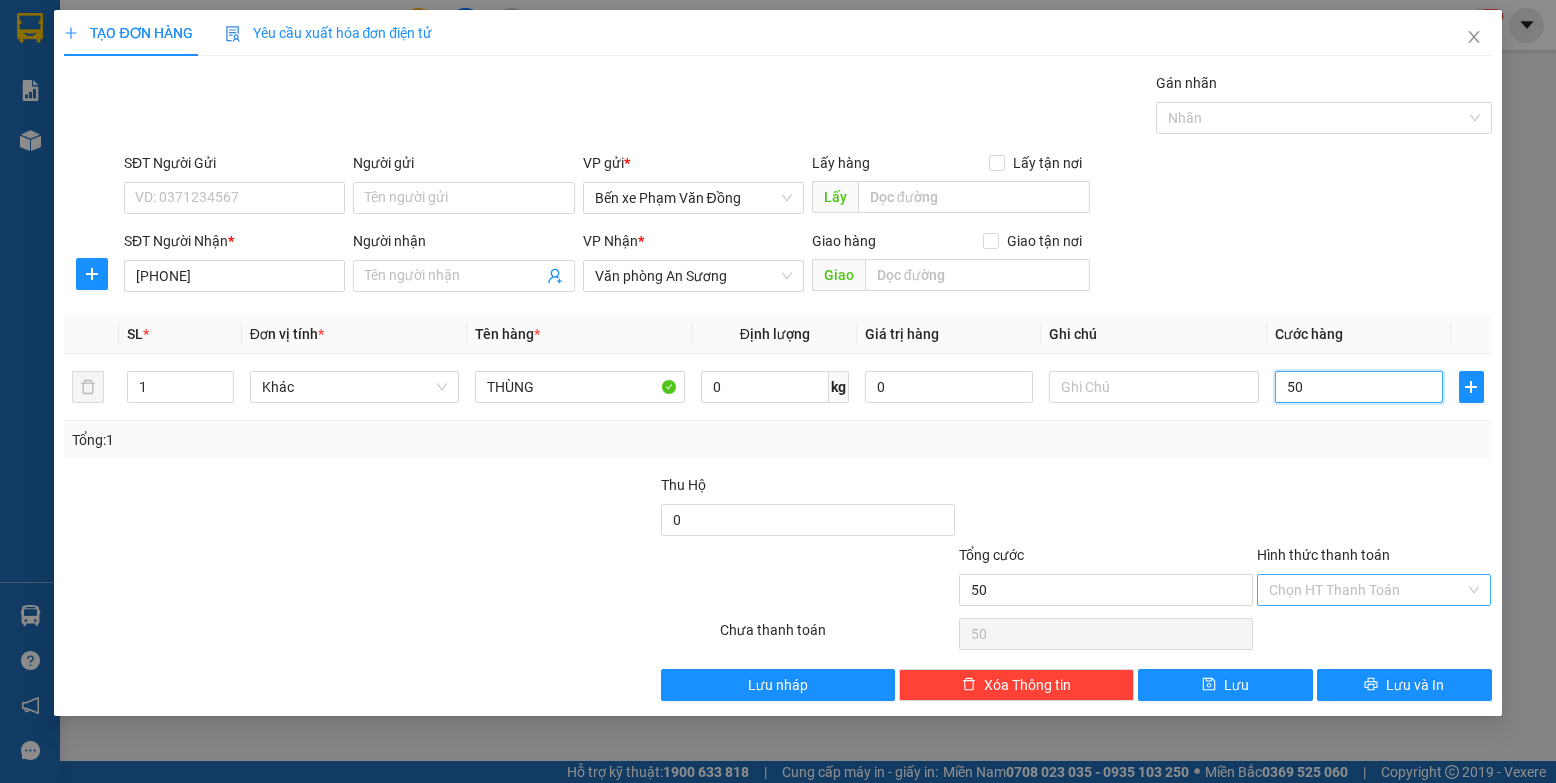 click on "Chọn HT Thanh Toán" at bounding box center (1374, 590) 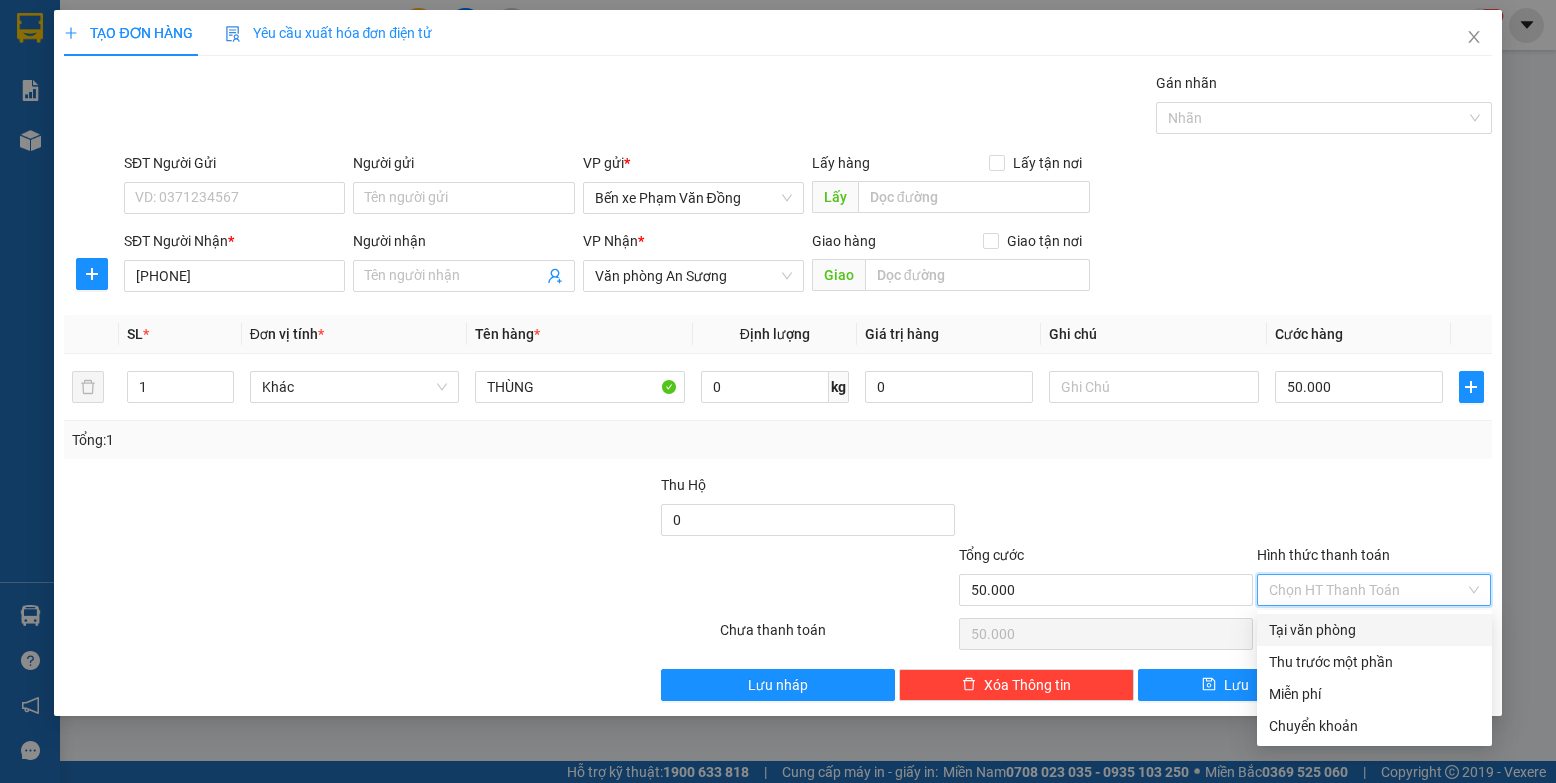 click on "Tại văn phòng" at bounding box center (1374, 630) 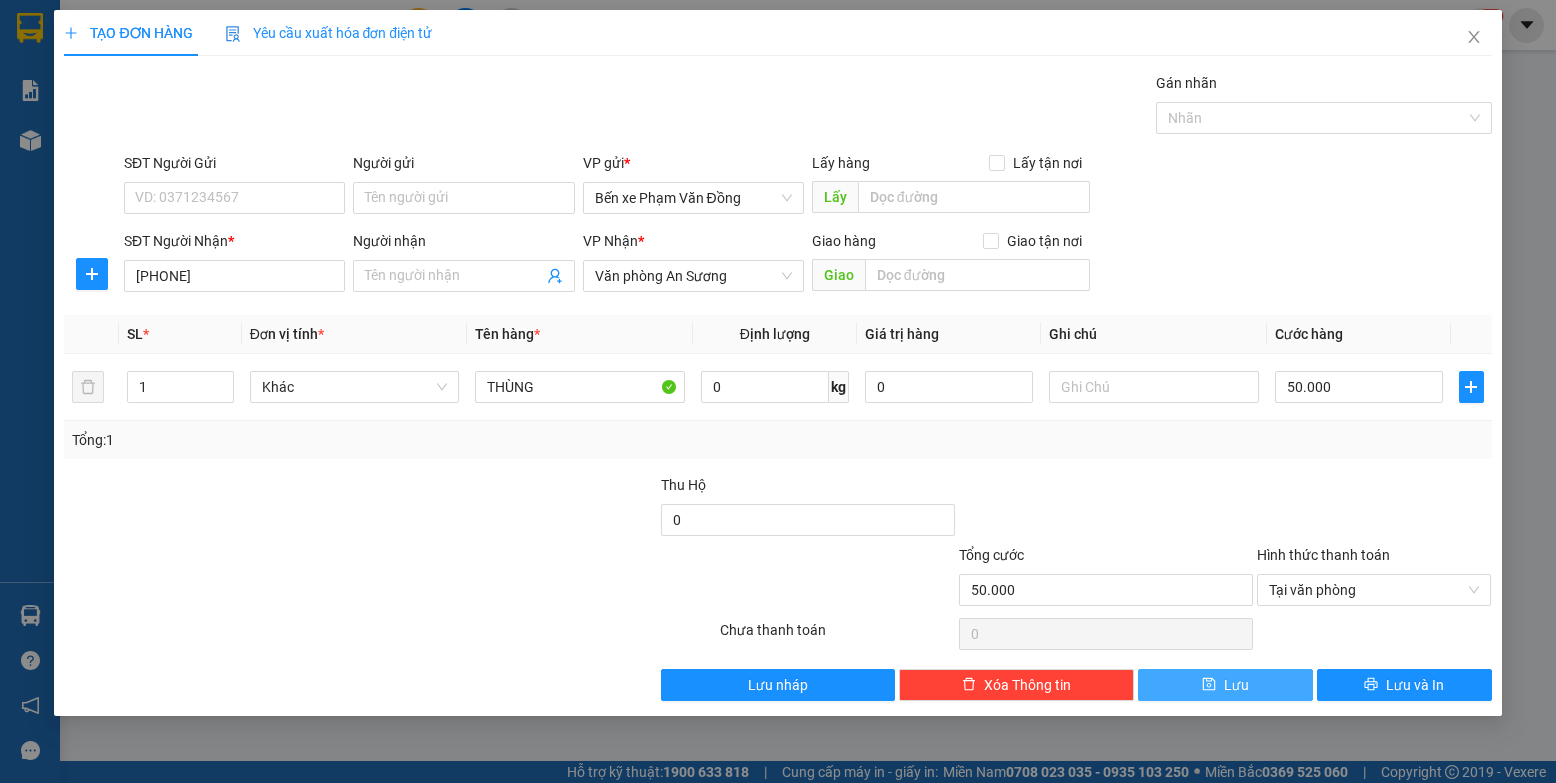 click on "Lưu" at bounding box center (1236, 685) 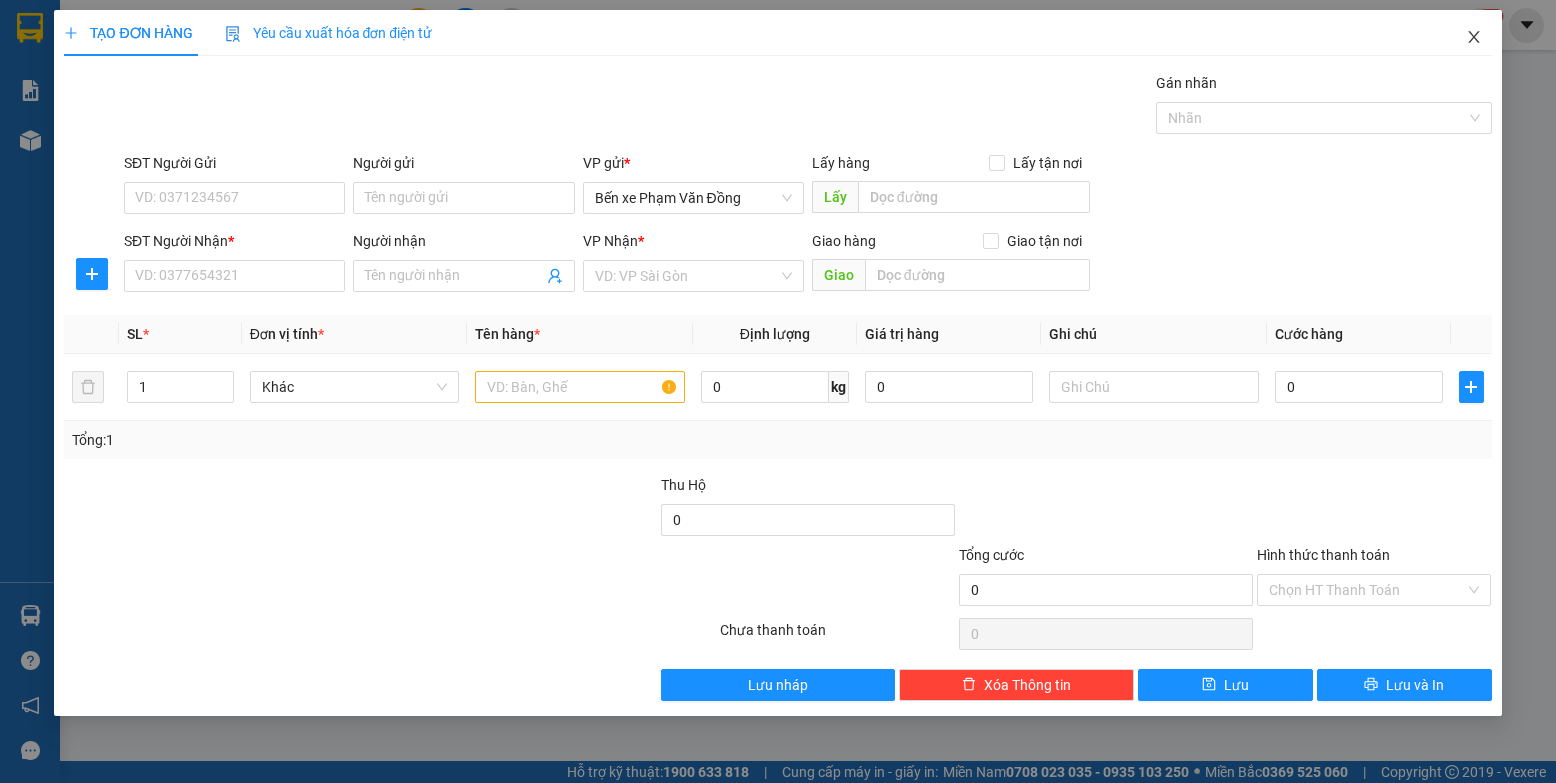 click 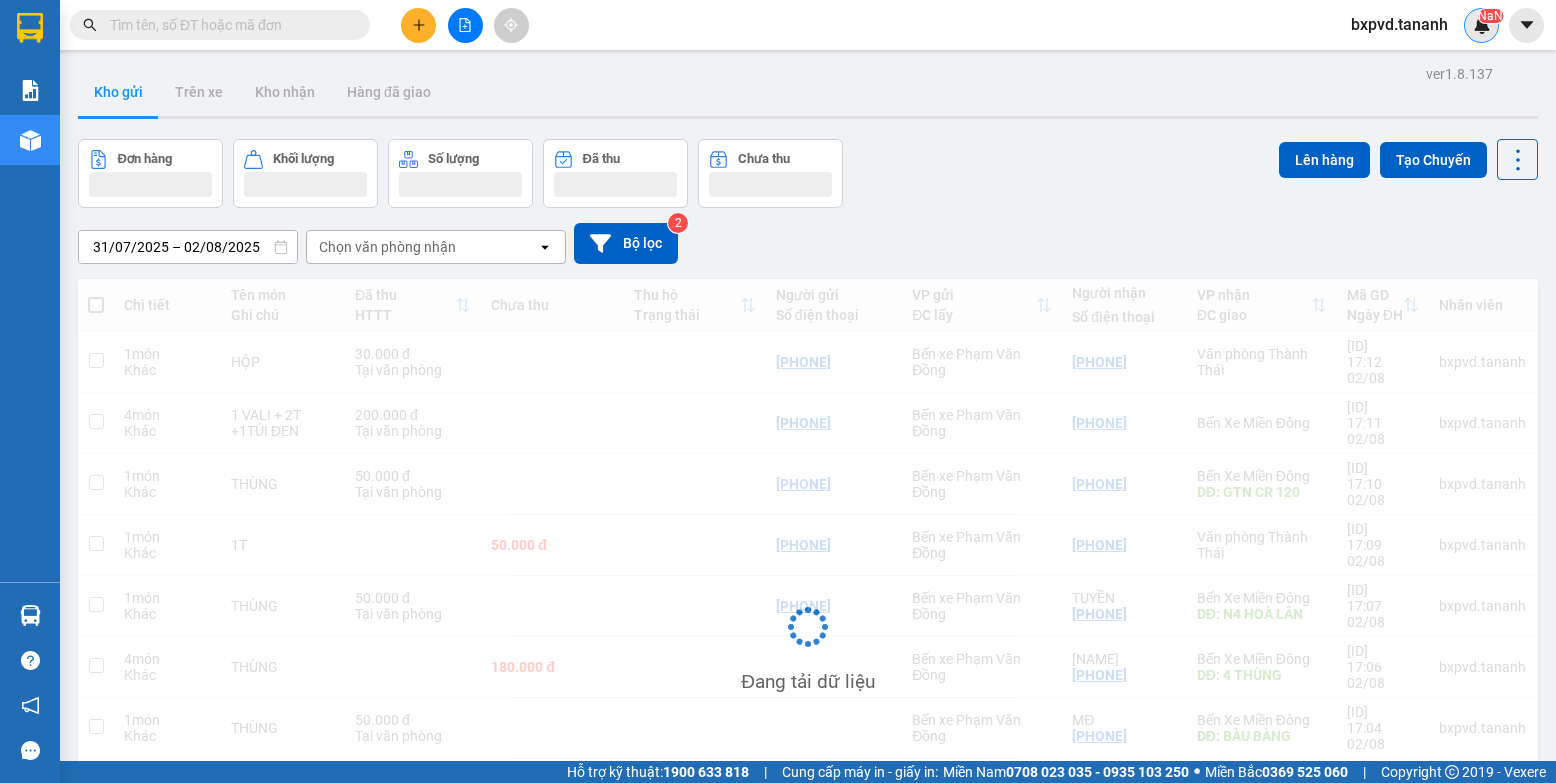click on "NaN" at bounding box center (1481, 25) 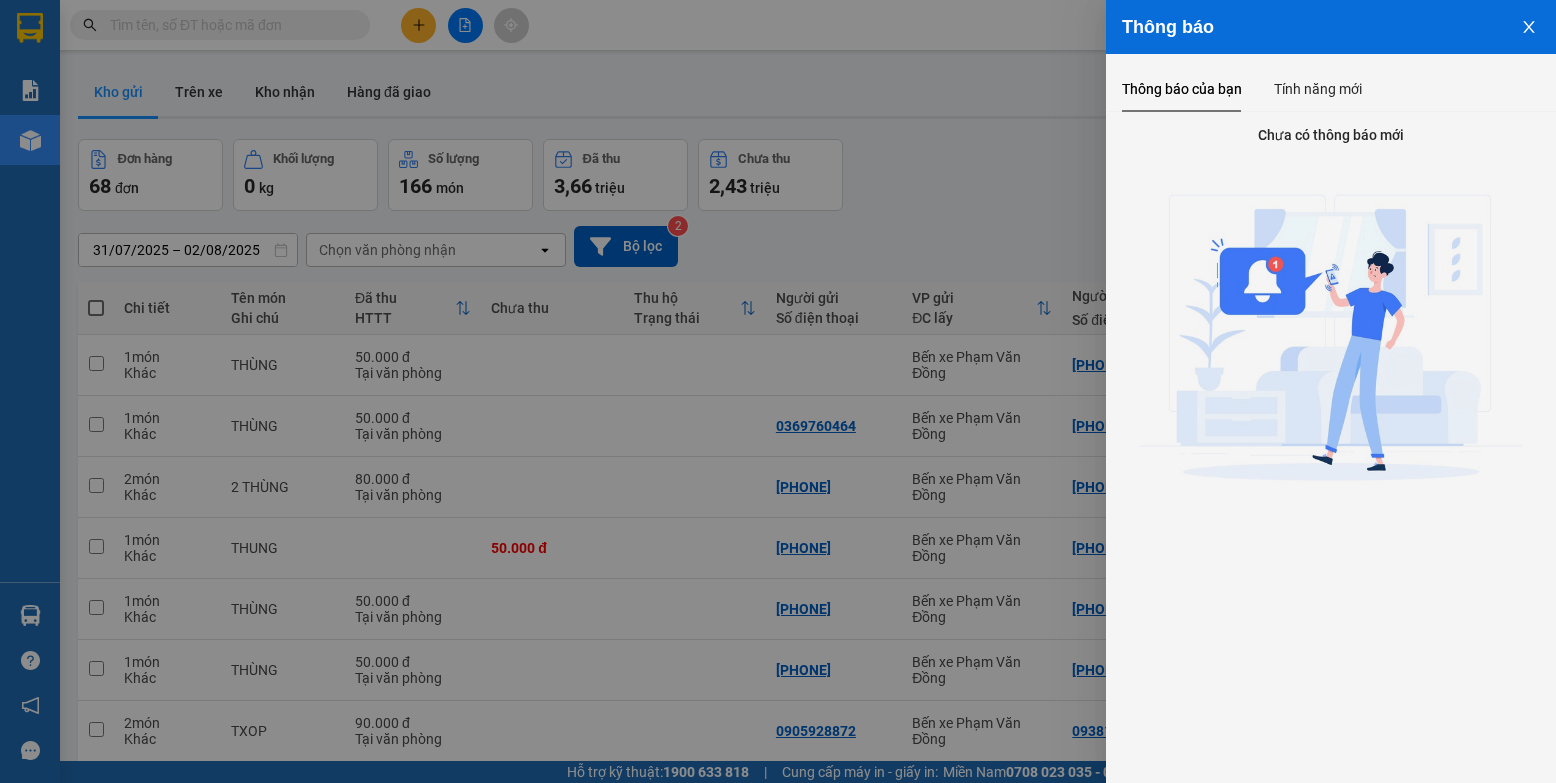 click at bounding box center (1529, 25) 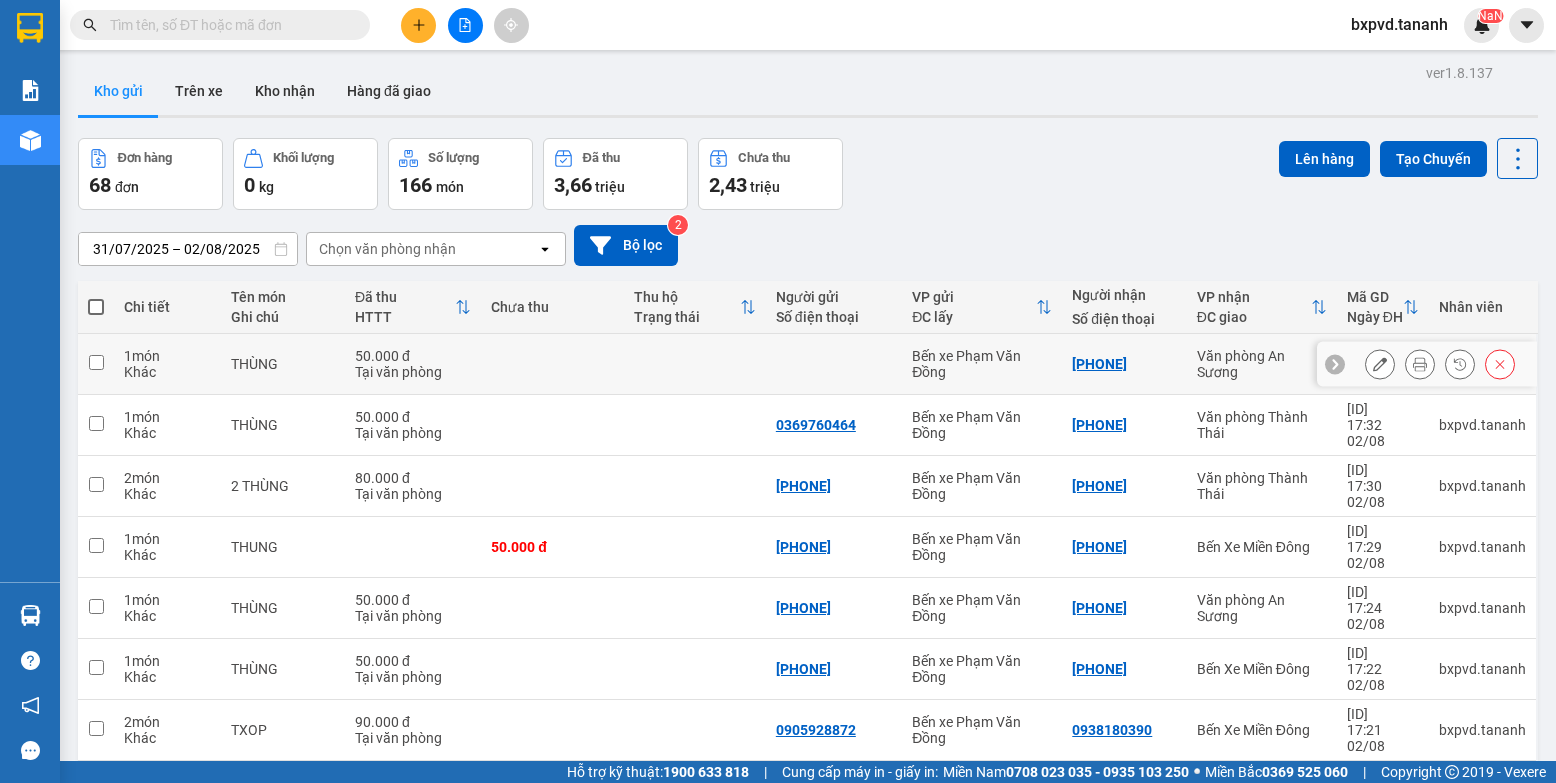 scroll, scrollTop: 0, scrollLeft: 0, axis: both 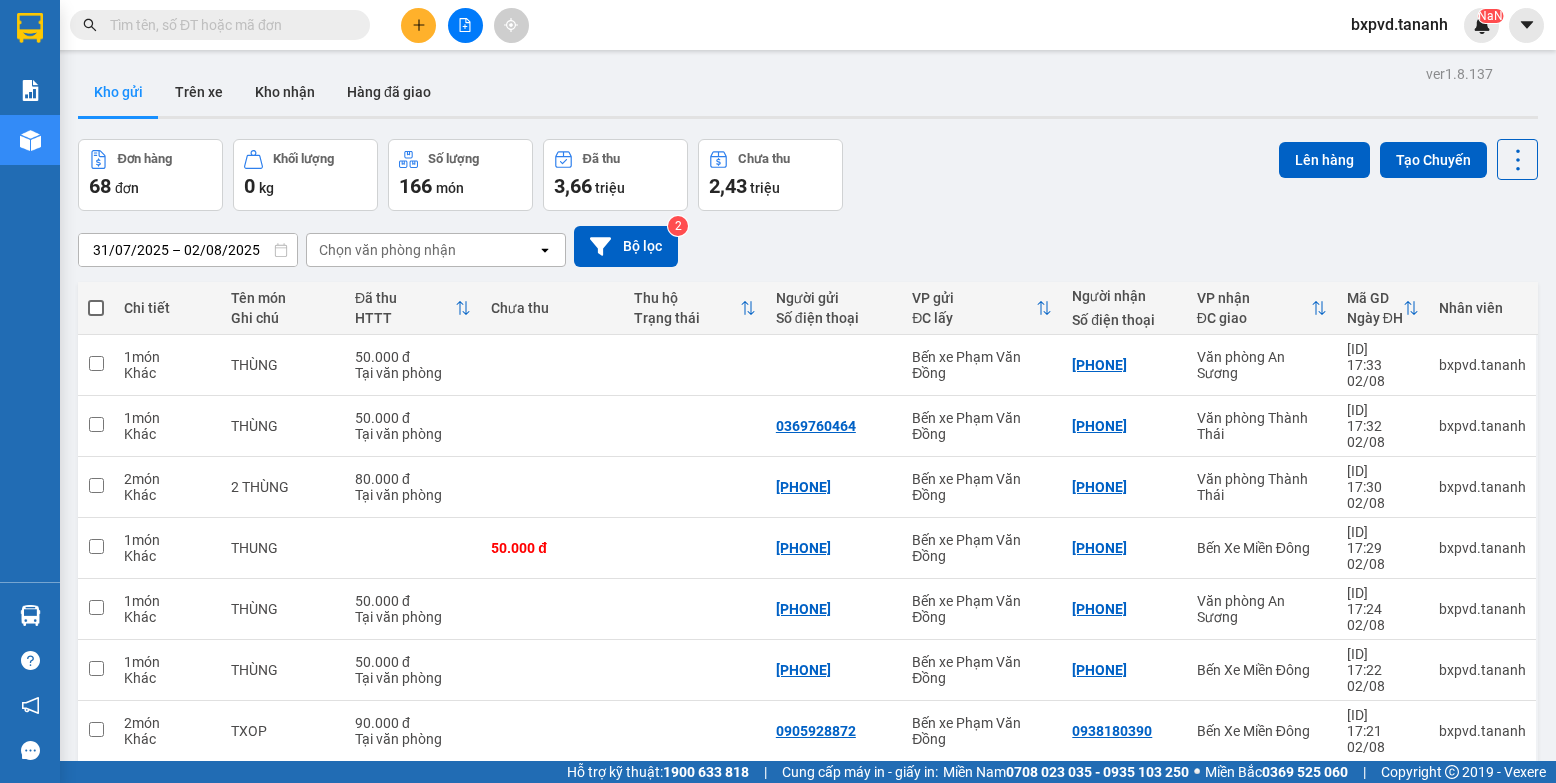 click at bounding box center [418, 25] 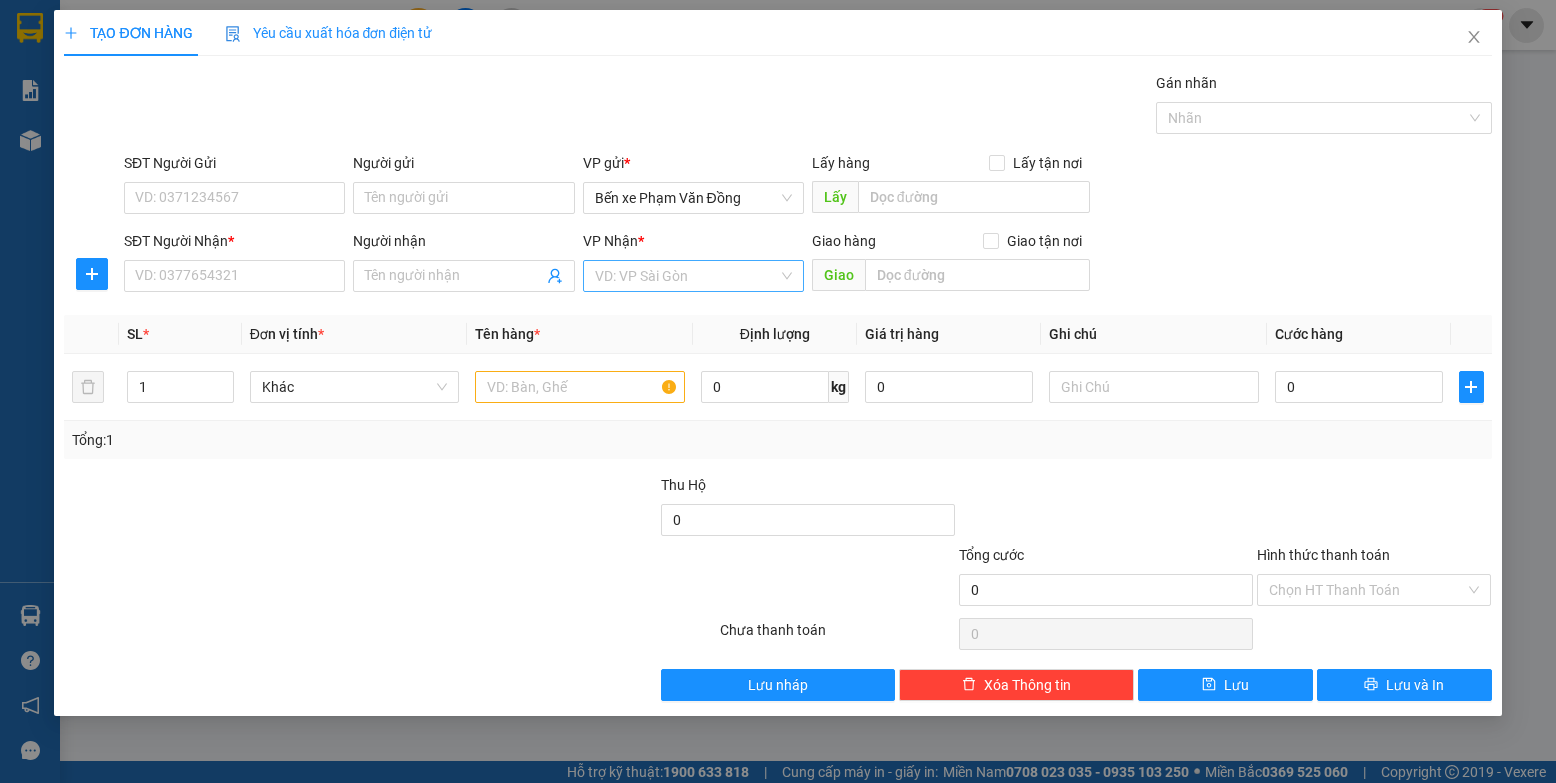 click at bounding box center [686, 276] 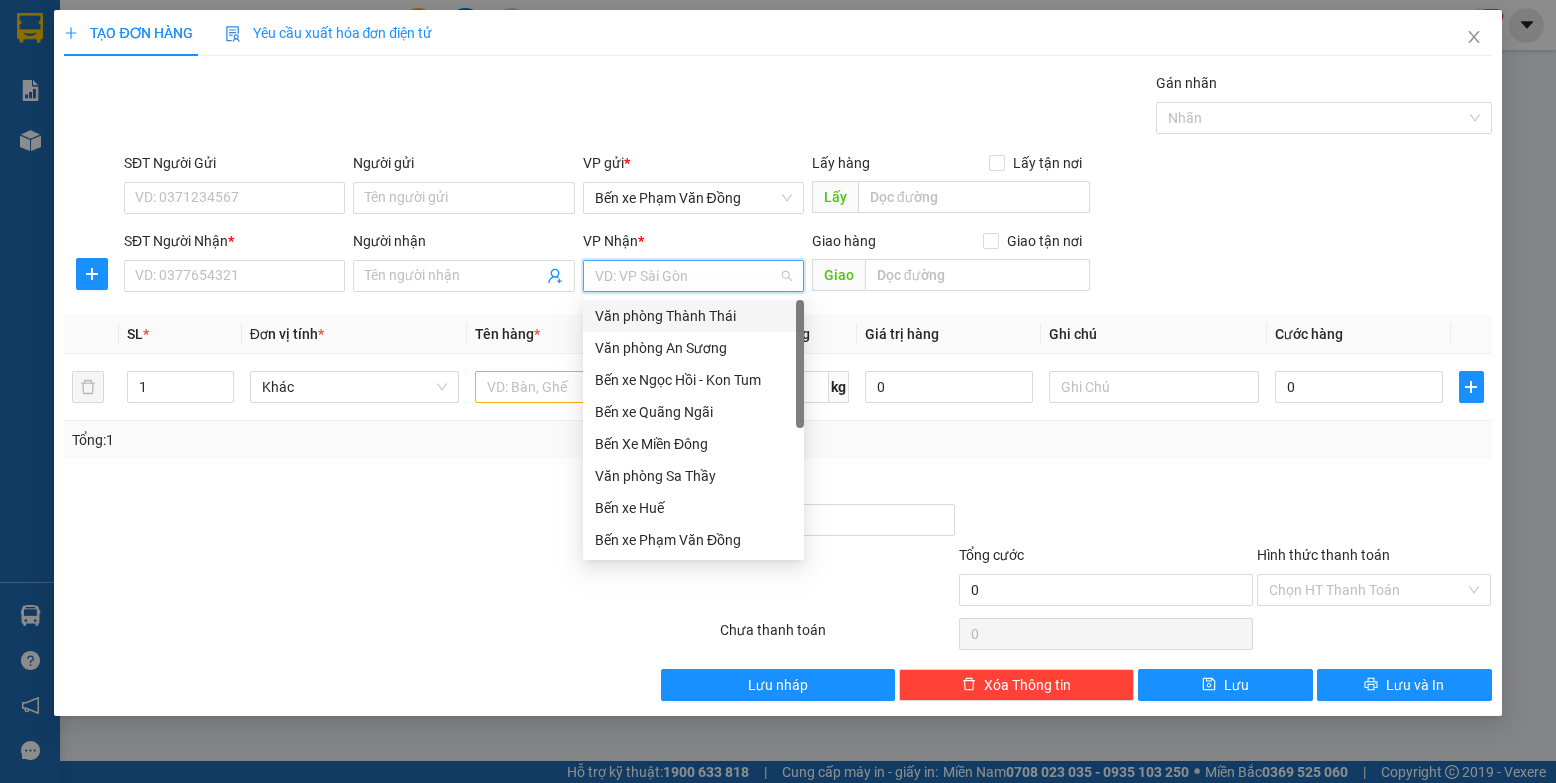 click on "Văn phòng Thành Thái" at bounding box center [693, 316] 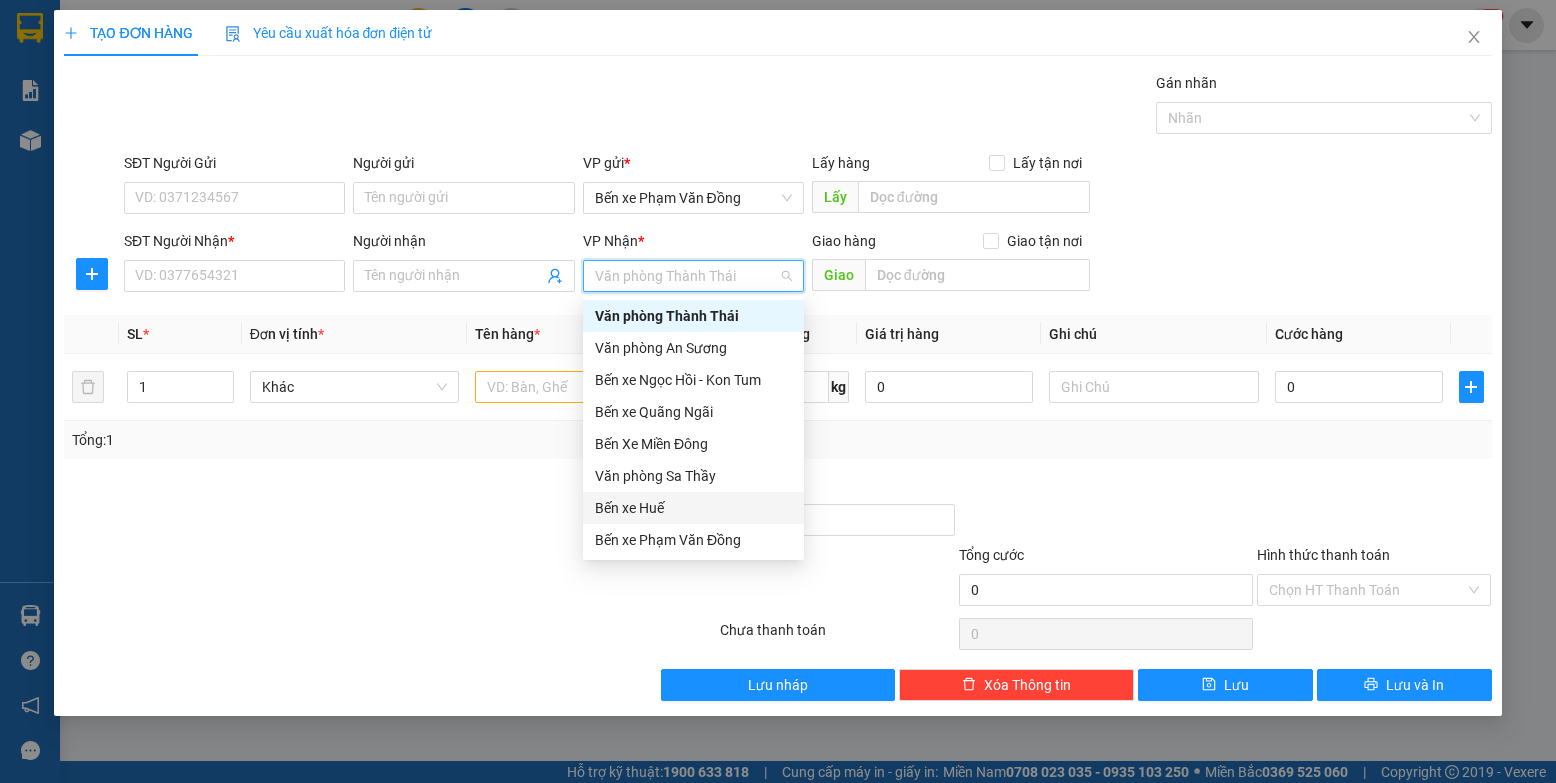 drag, startPoint x: 688, startPoint y: 503, endPoint x: 589, endPoint y: 456, distance: 109.59015 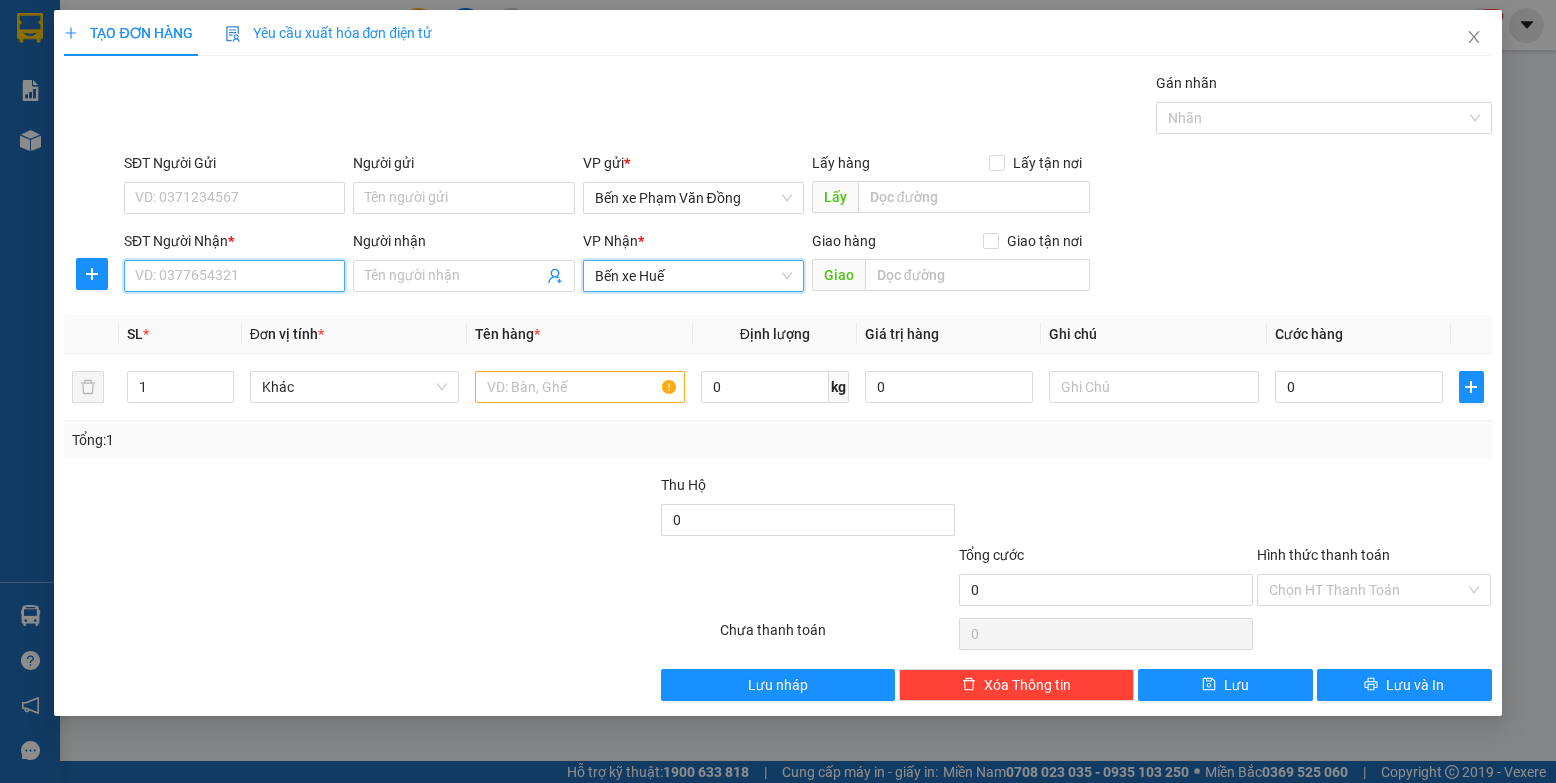 click on "SĐT Người Nhận  *" at bounding box center (234, 276) 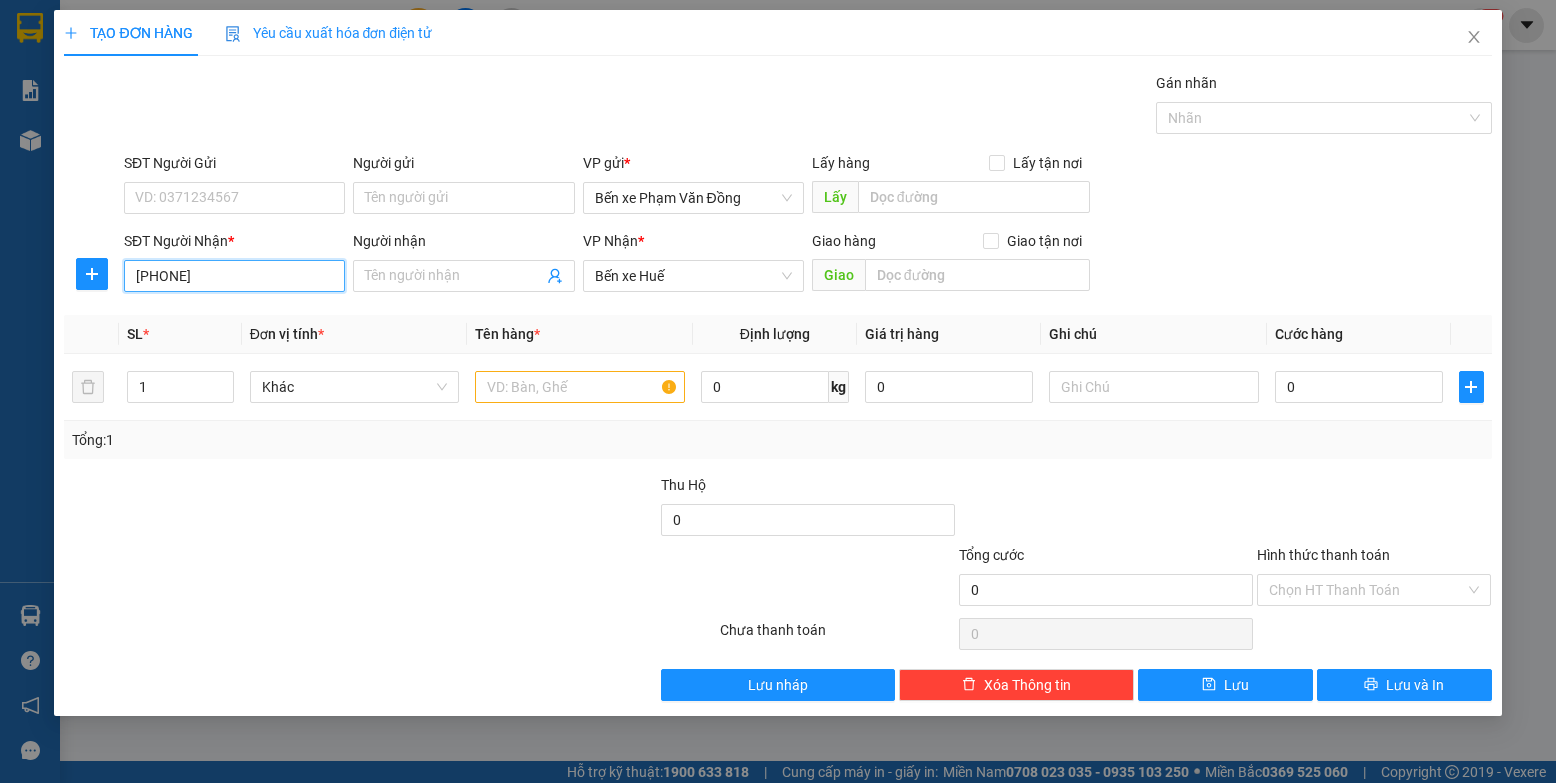 click on "[PHONE]" at bounding box center [234, 276] 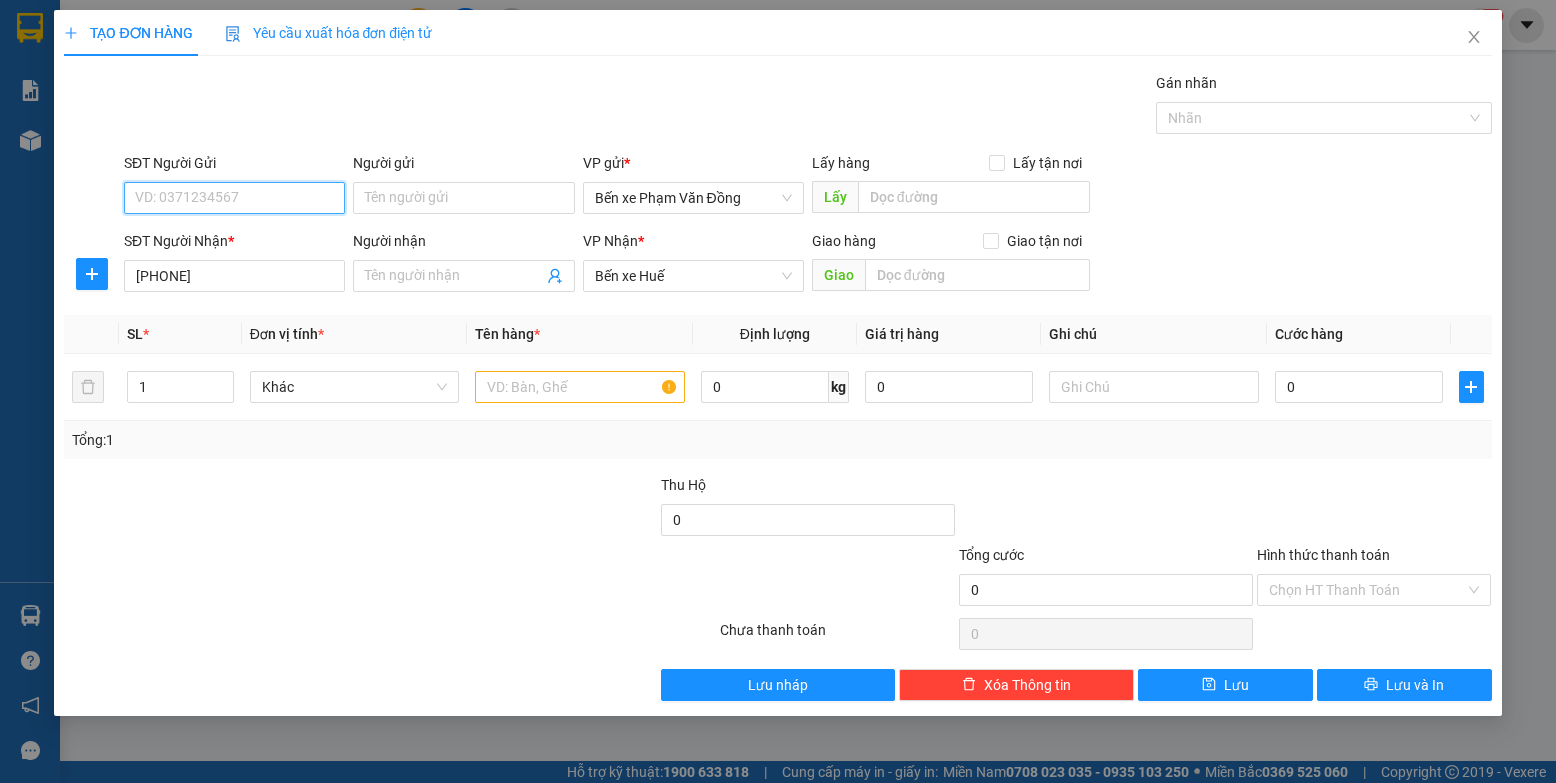 click on "SĐT Người Gửi" at bounding box center (234, 198) 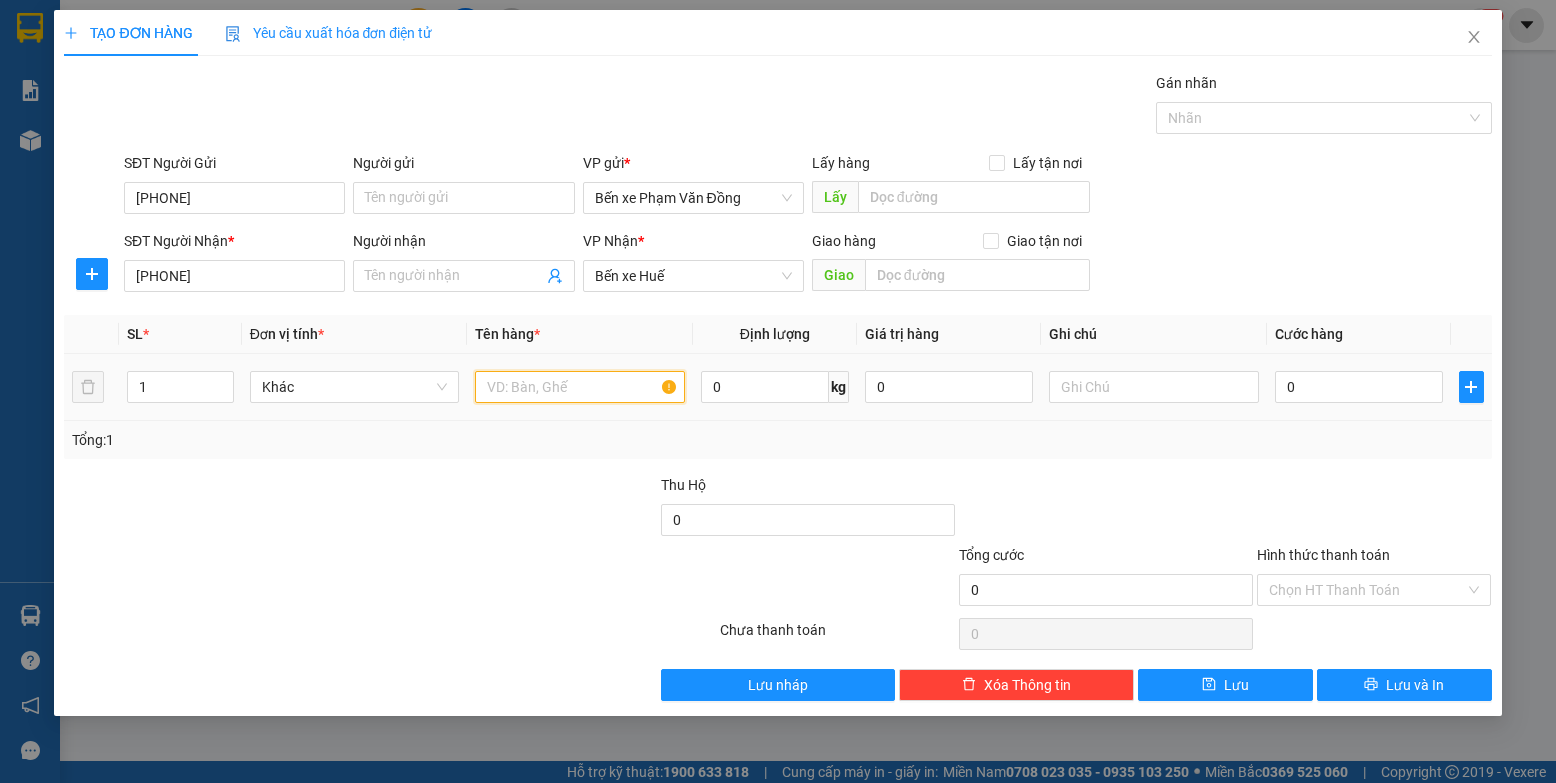 click at bounding box center [580, 387] 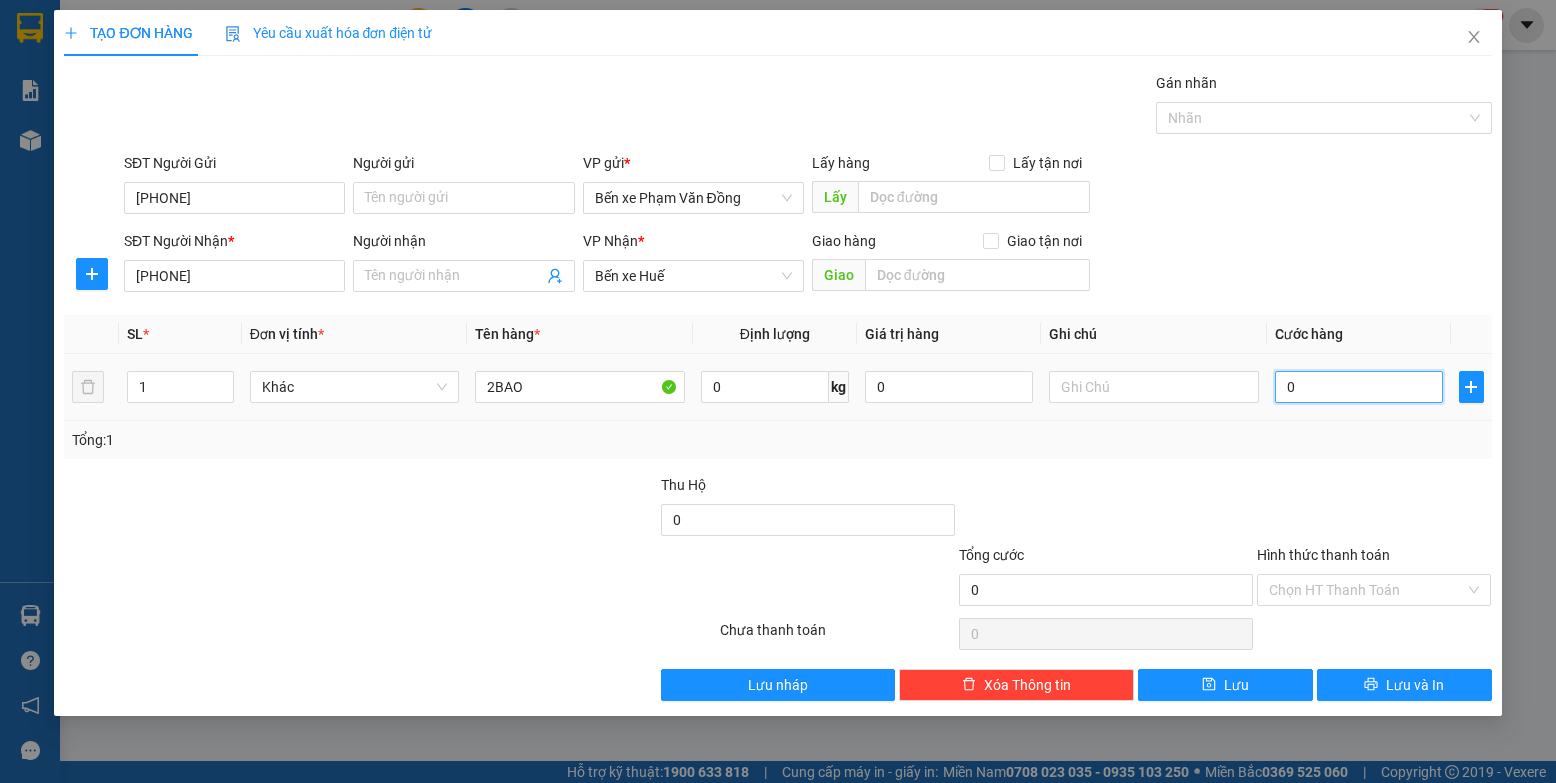 click on "0" at bounding box center [1359, 387] 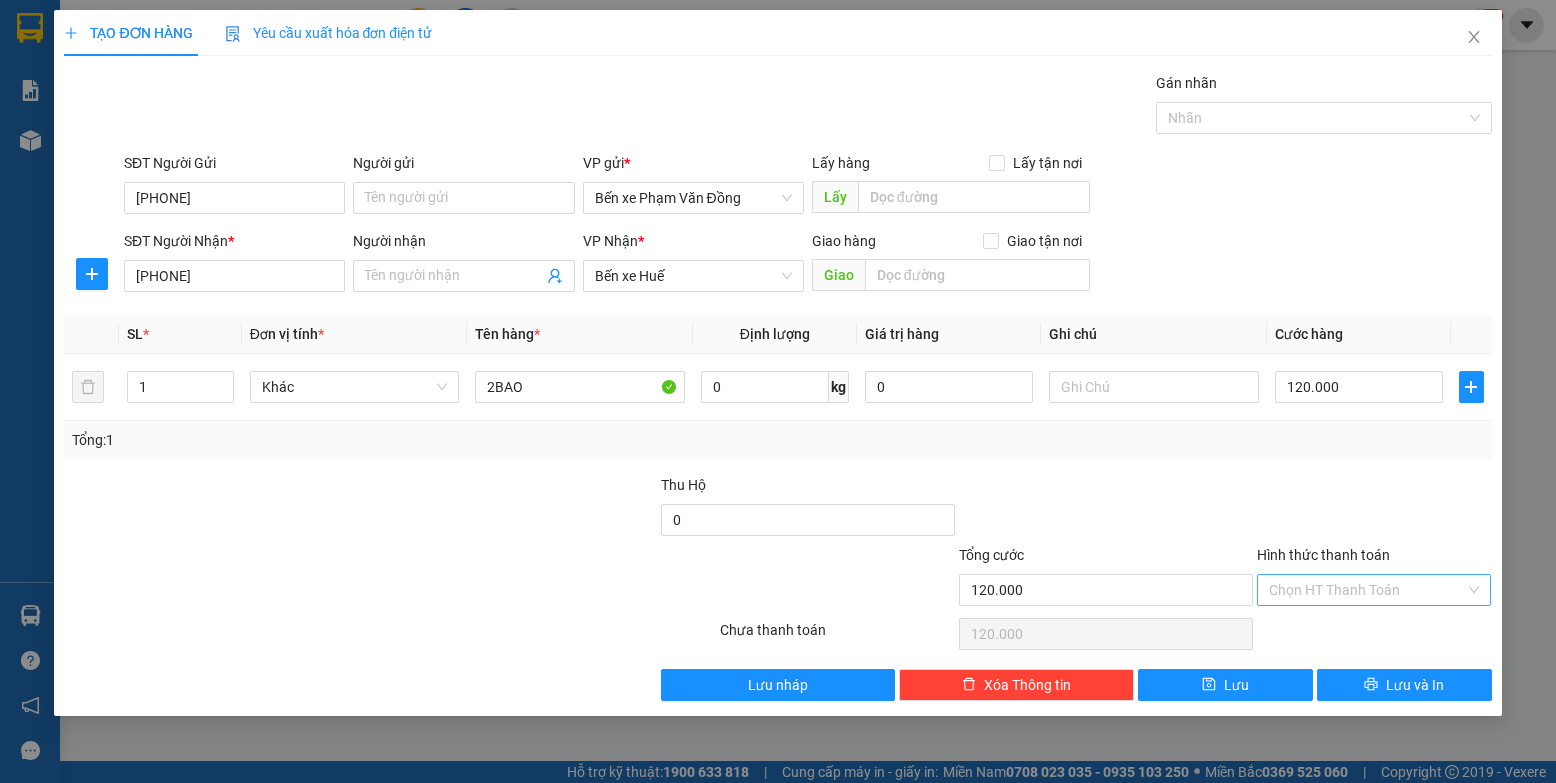 click on "Hình thức thanh toán" at bounding box center [1367, 590] 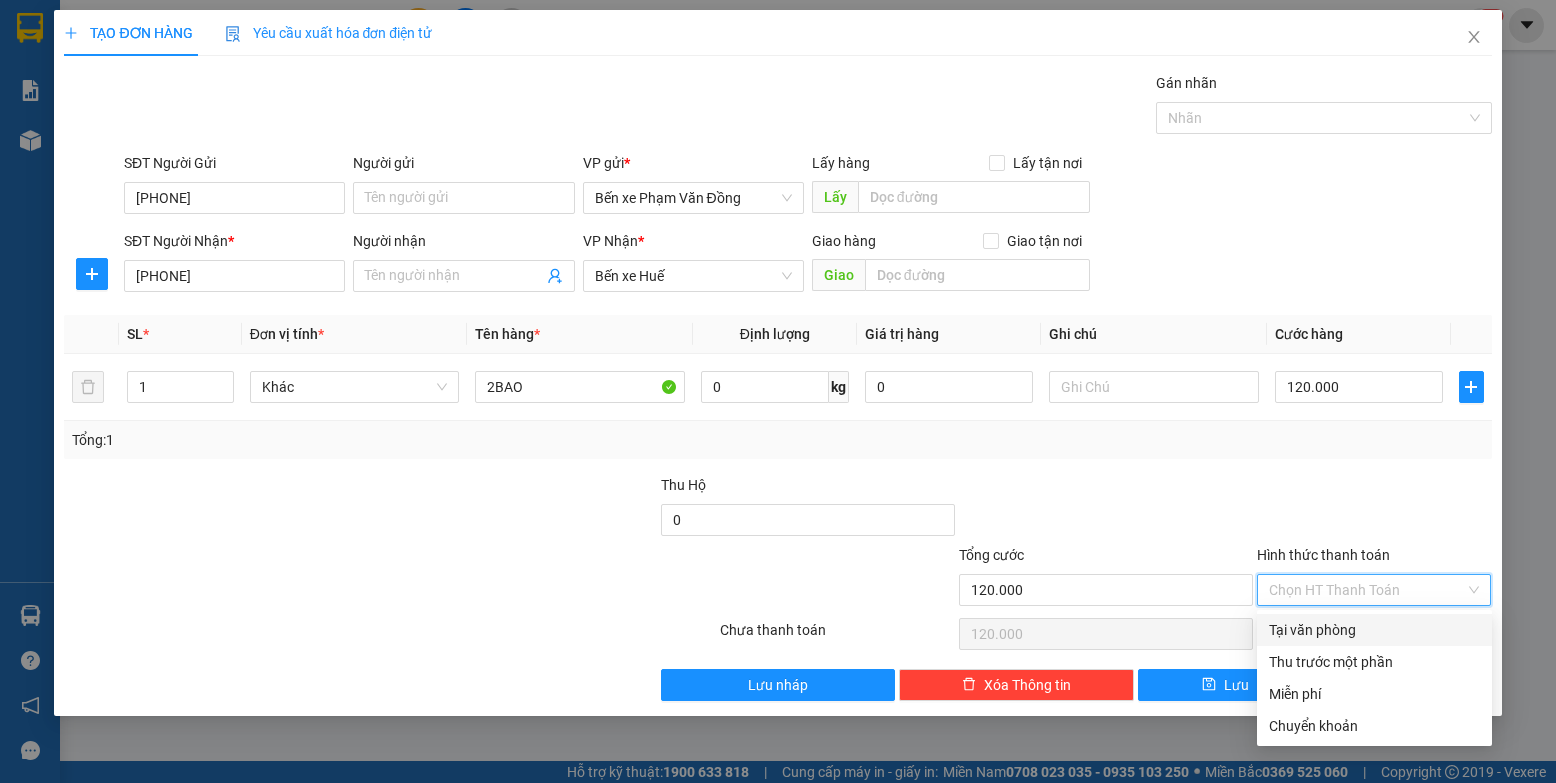 click on "Tại văn phòng" at bounding box center (1374, 630) 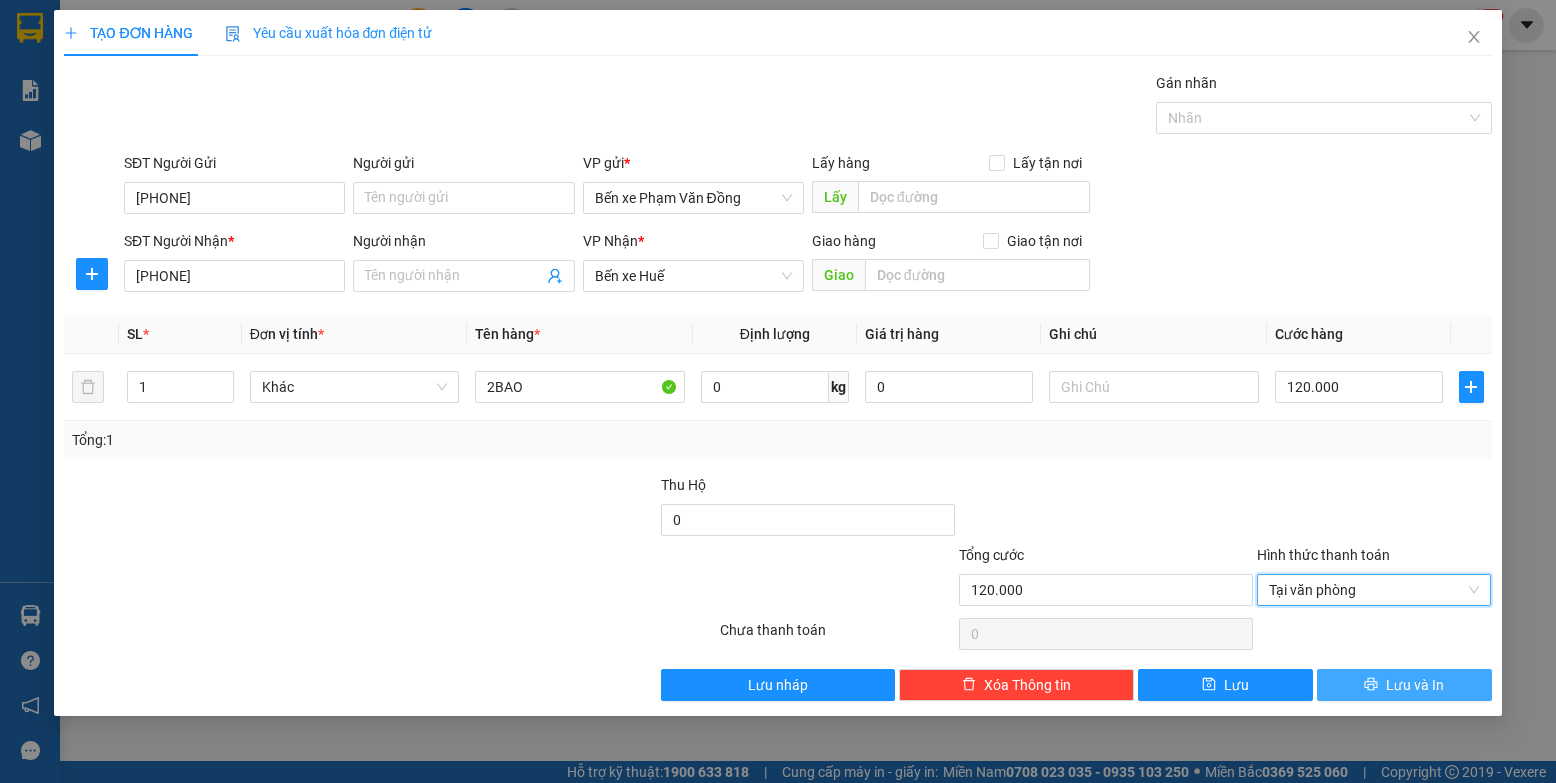 click on "Lưu và In" at bounding box center (1415, 685) 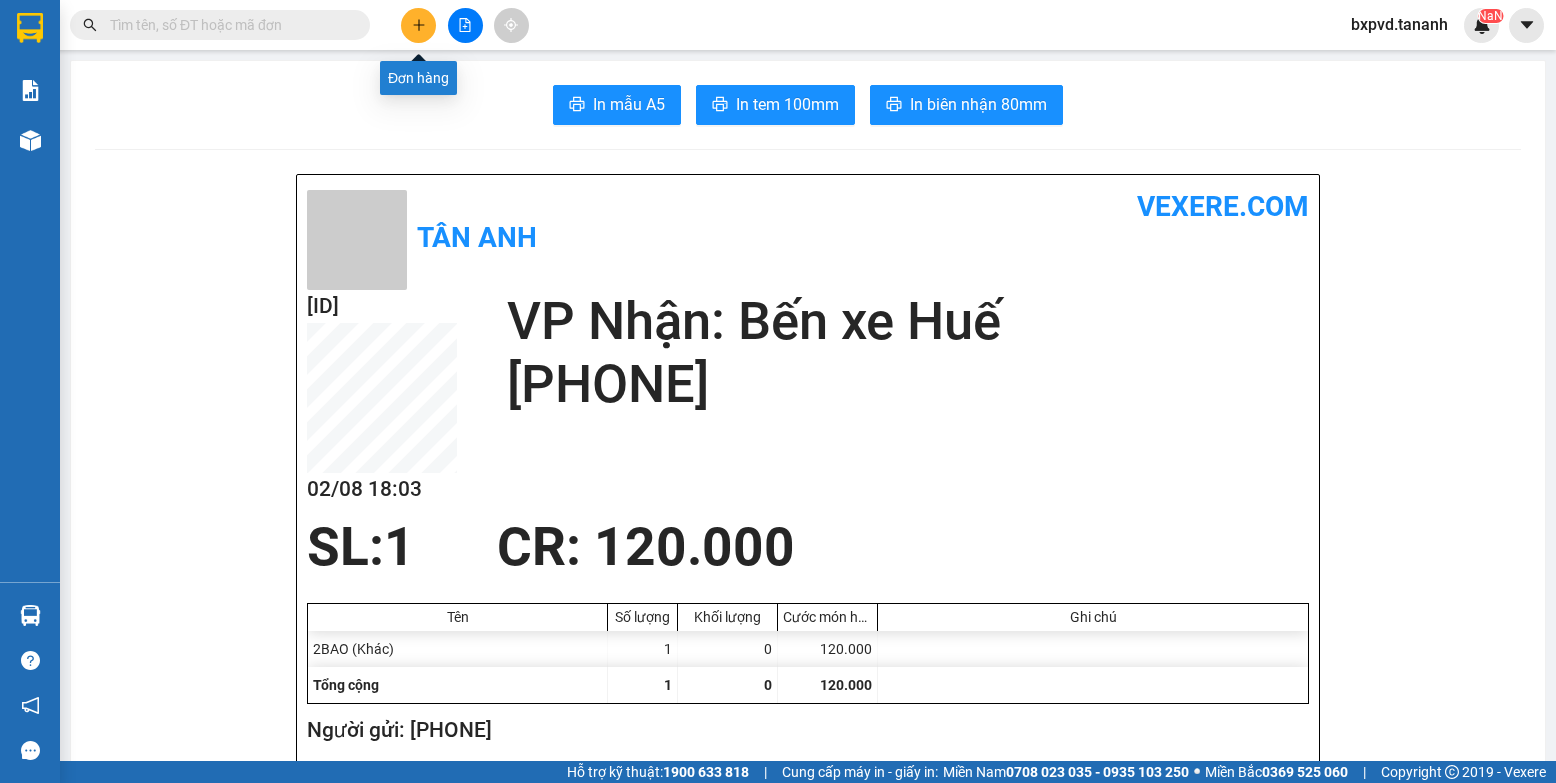 click at bounding box center [418, 25] 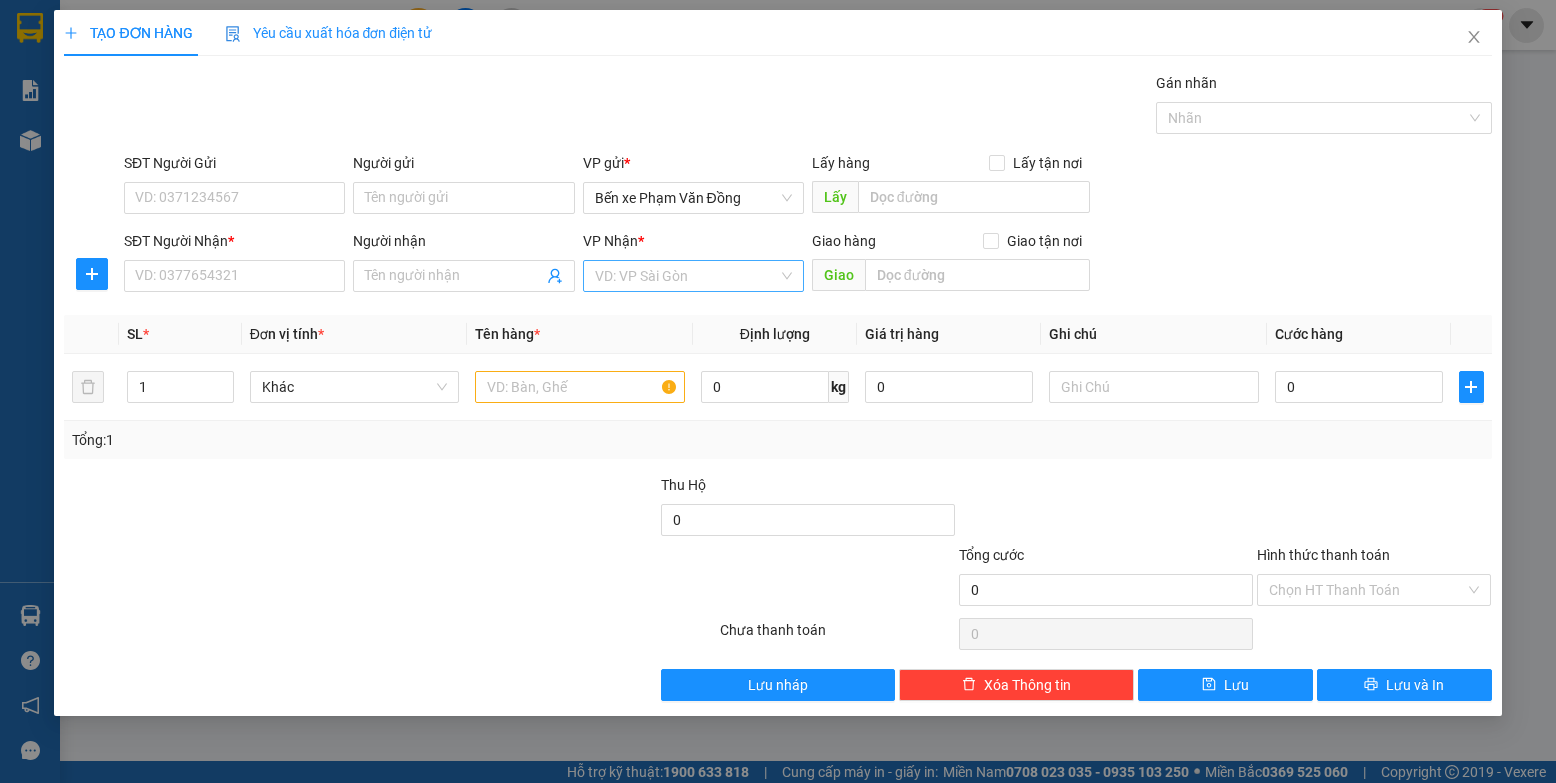 click at bounding box center [686, 276] 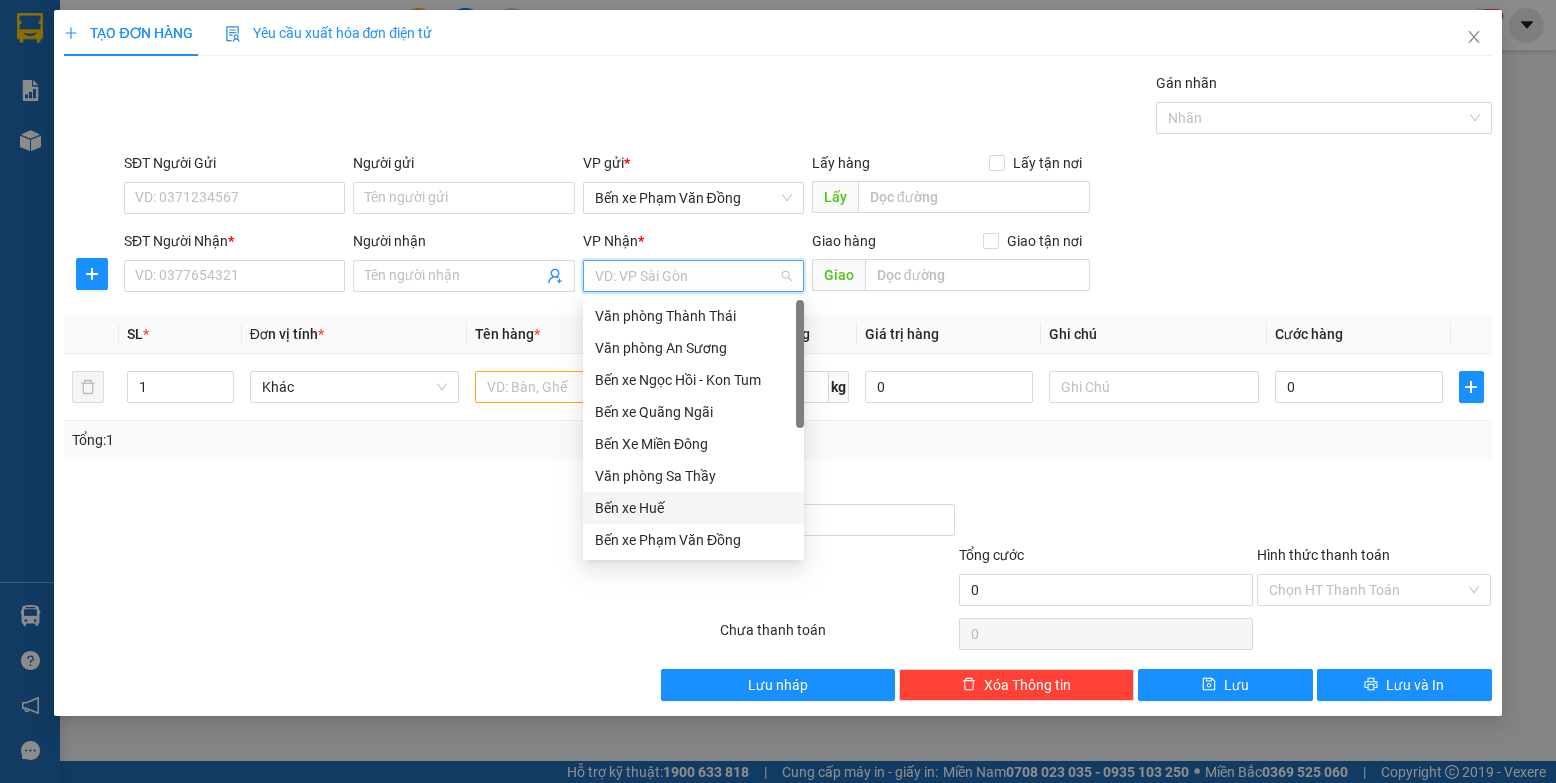 scroll, scrollTop: 224, scrollLeft: 0, axis: vertical 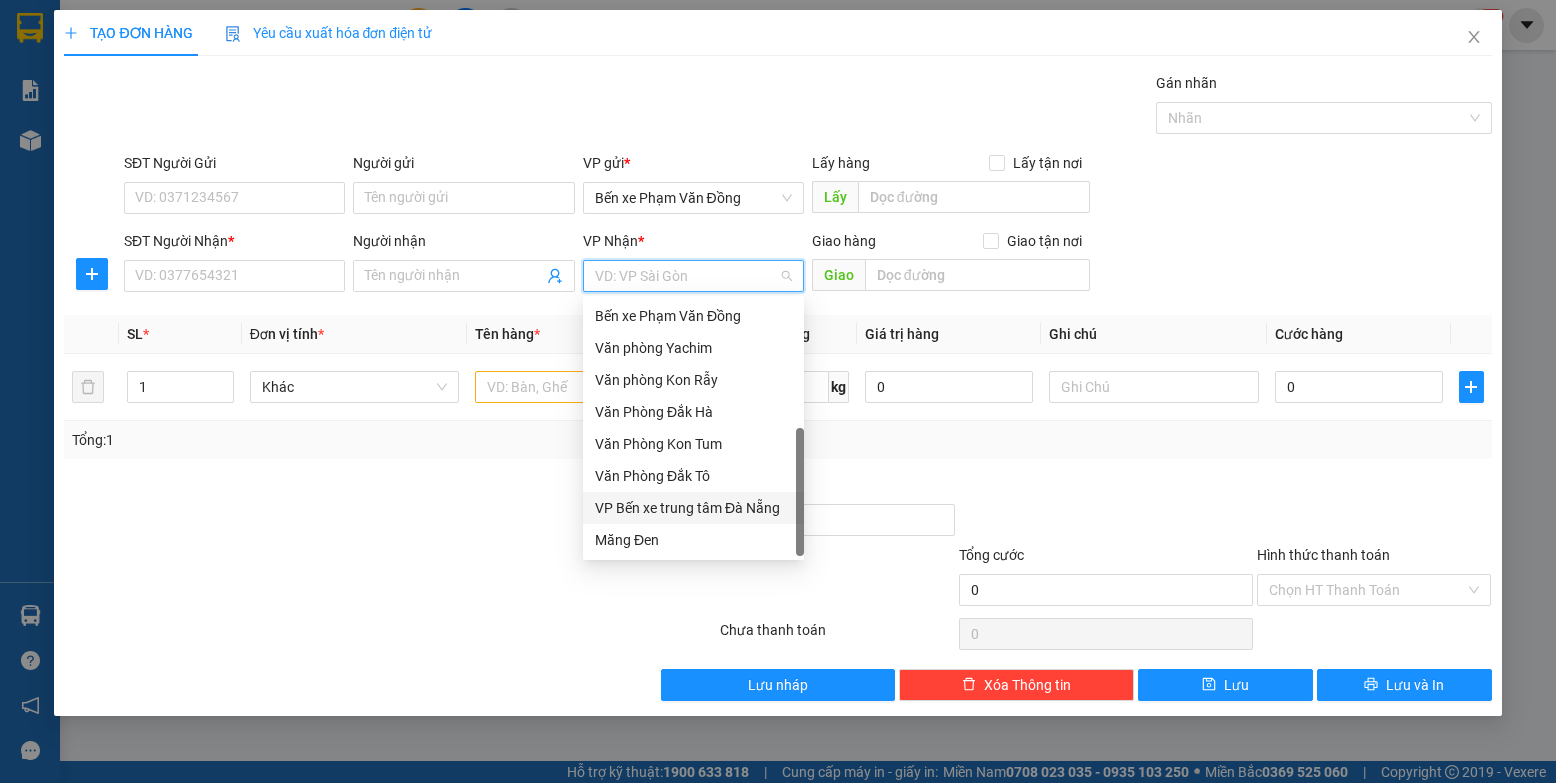 click on "VP Bến xe trung tâm Đà Nẵng" at bounding box center [693, 508] 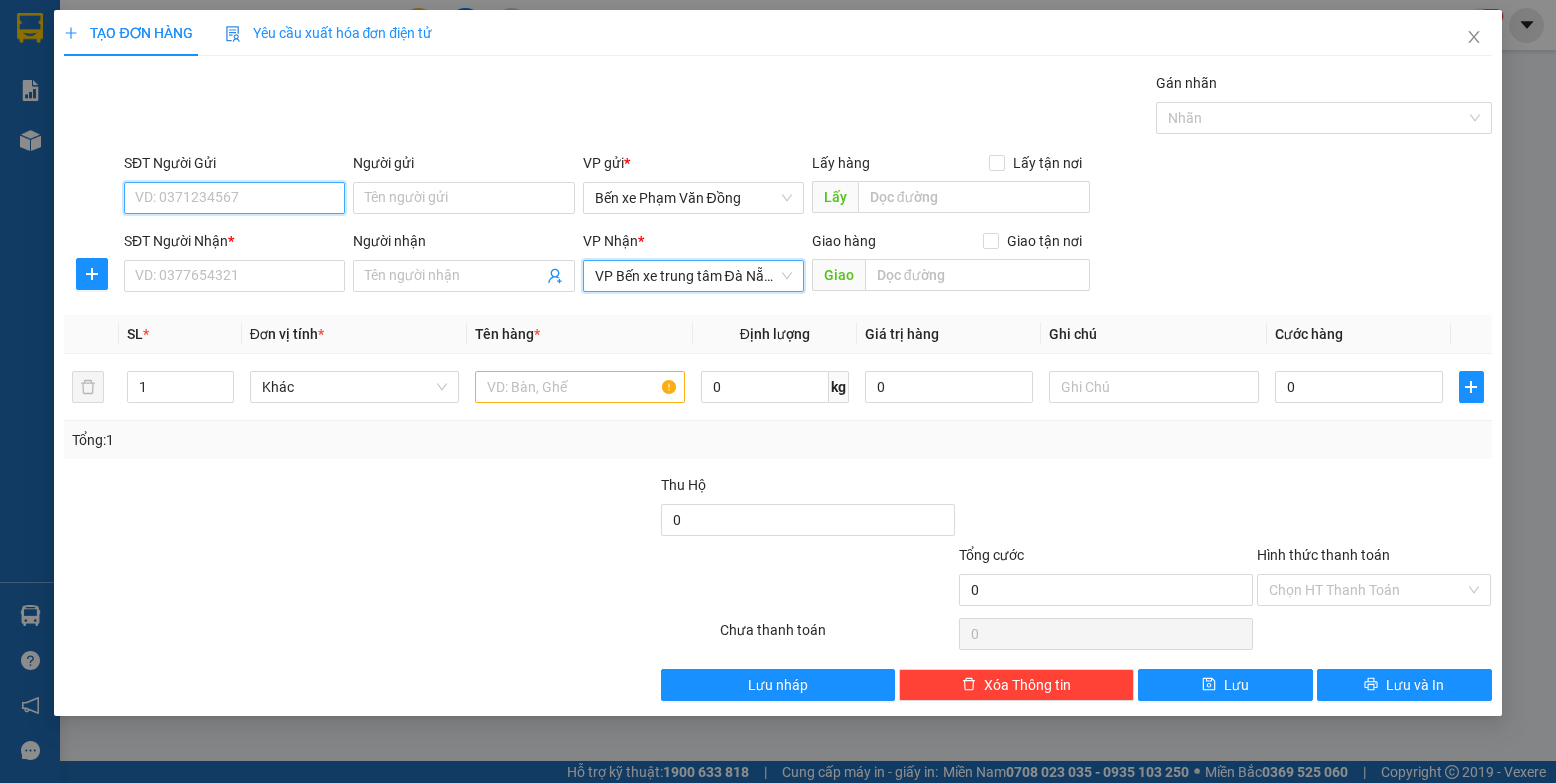 click on "SĐT Người Gửi" at bounding box center (234, 198) 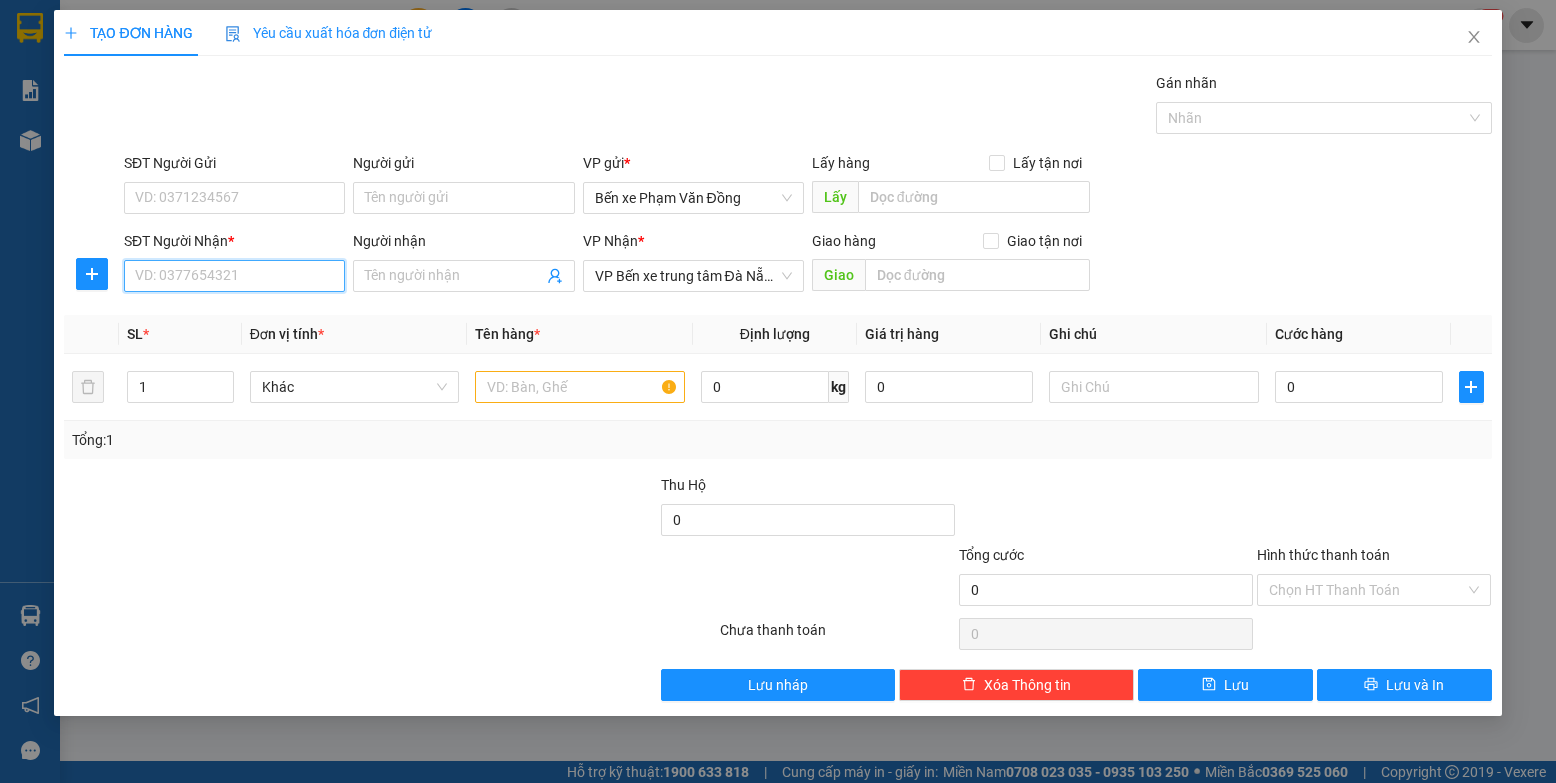 click on "SĐT Người Nhận  *" at bounding box center (234, 276) 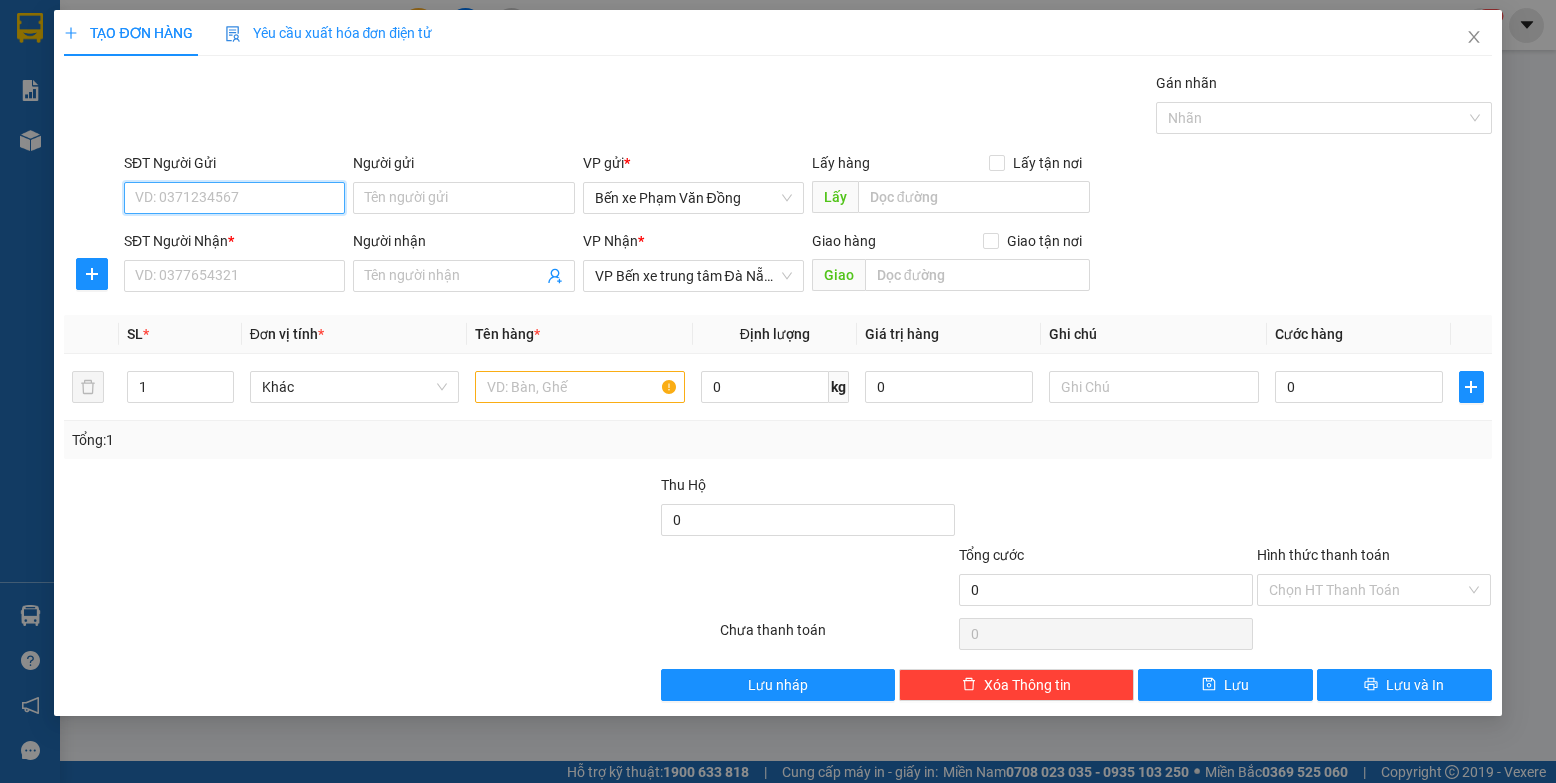 click on "SĐT Người Gửi" at bounding box center [234, 198] 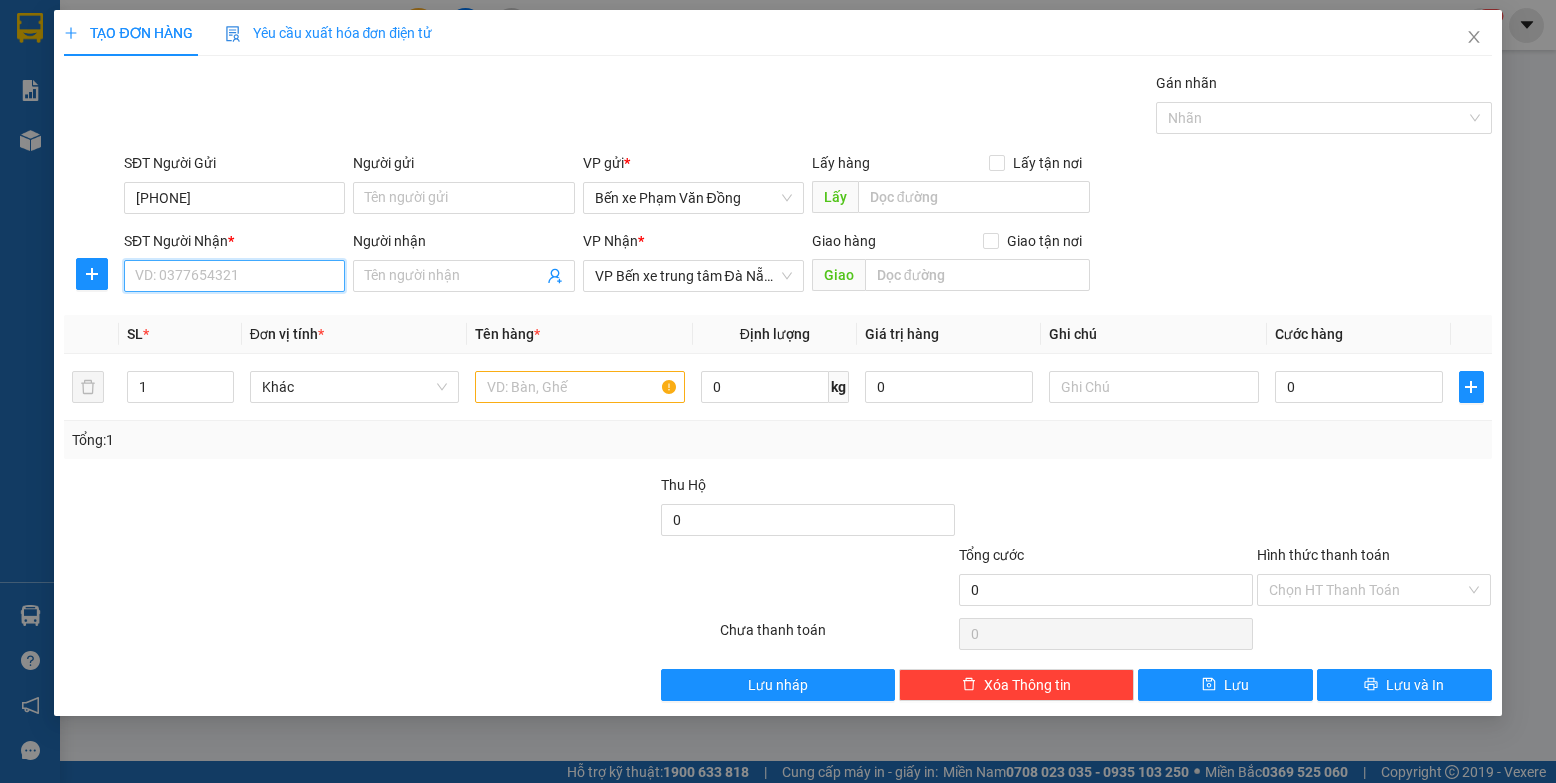 click on "SĐT Người Nhận  *" at bounding box center (234, 276) 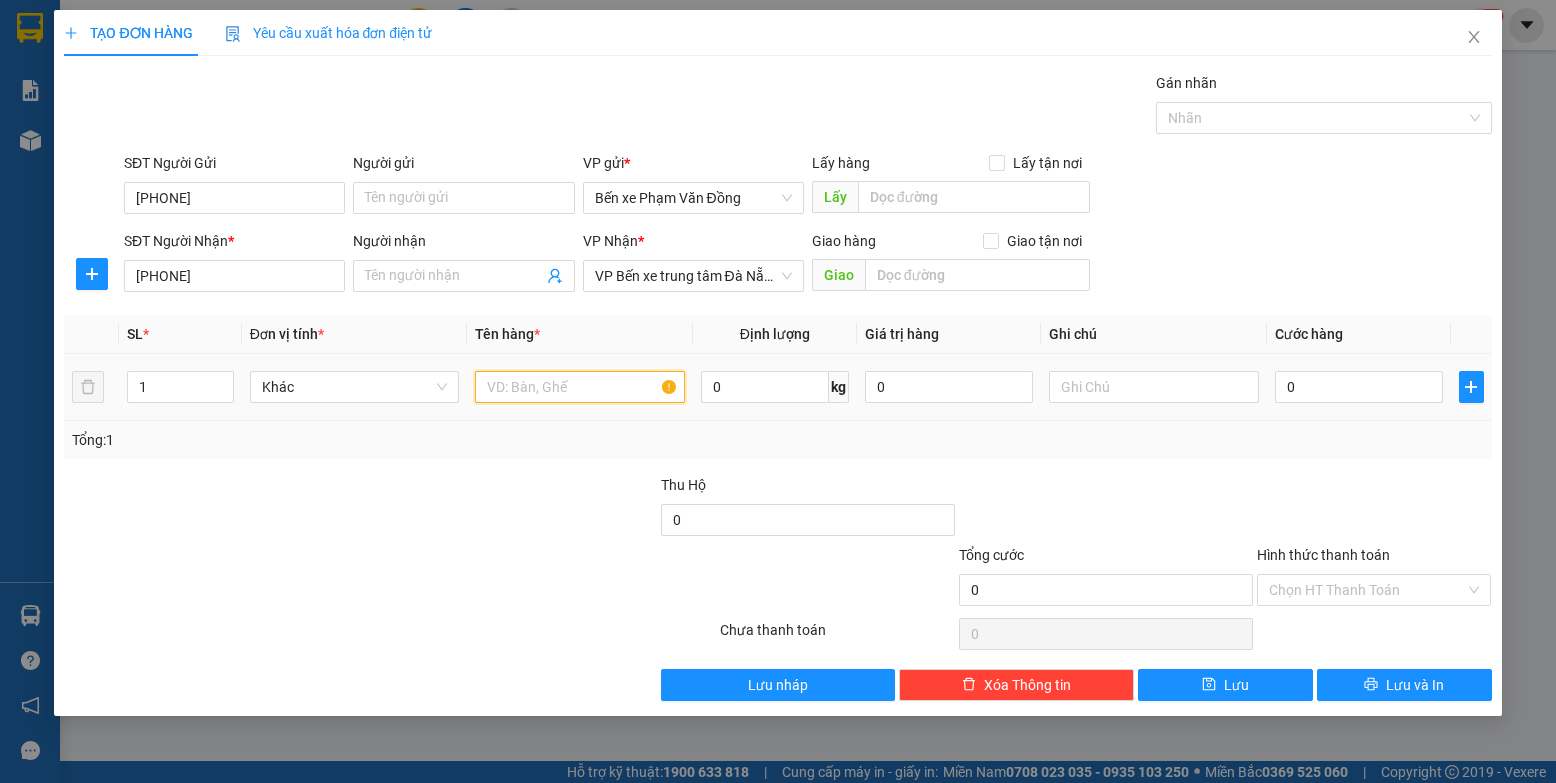 click at bounding box center [580, 387] 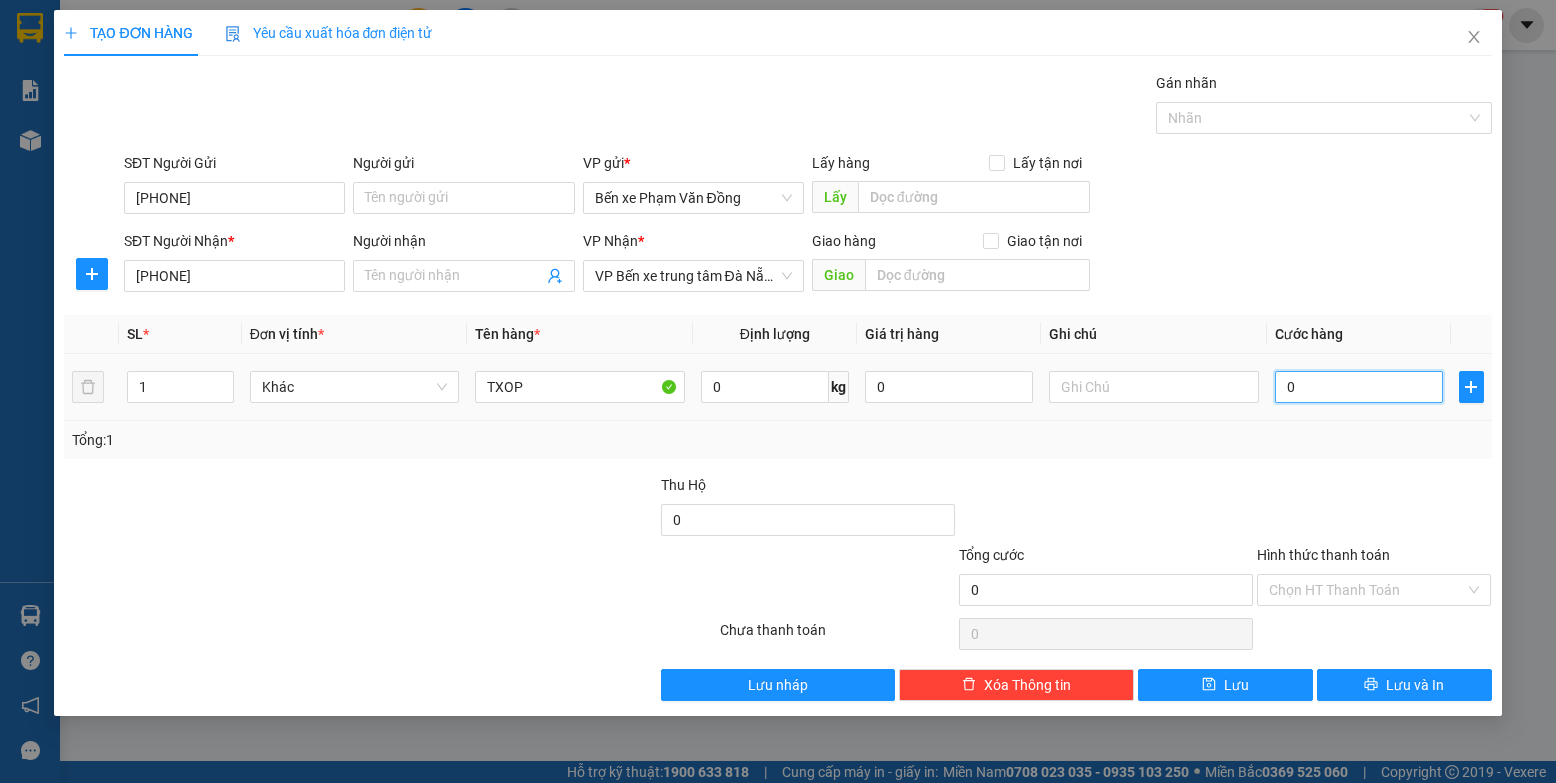 click on "0" at bounding box center (1359, 387) 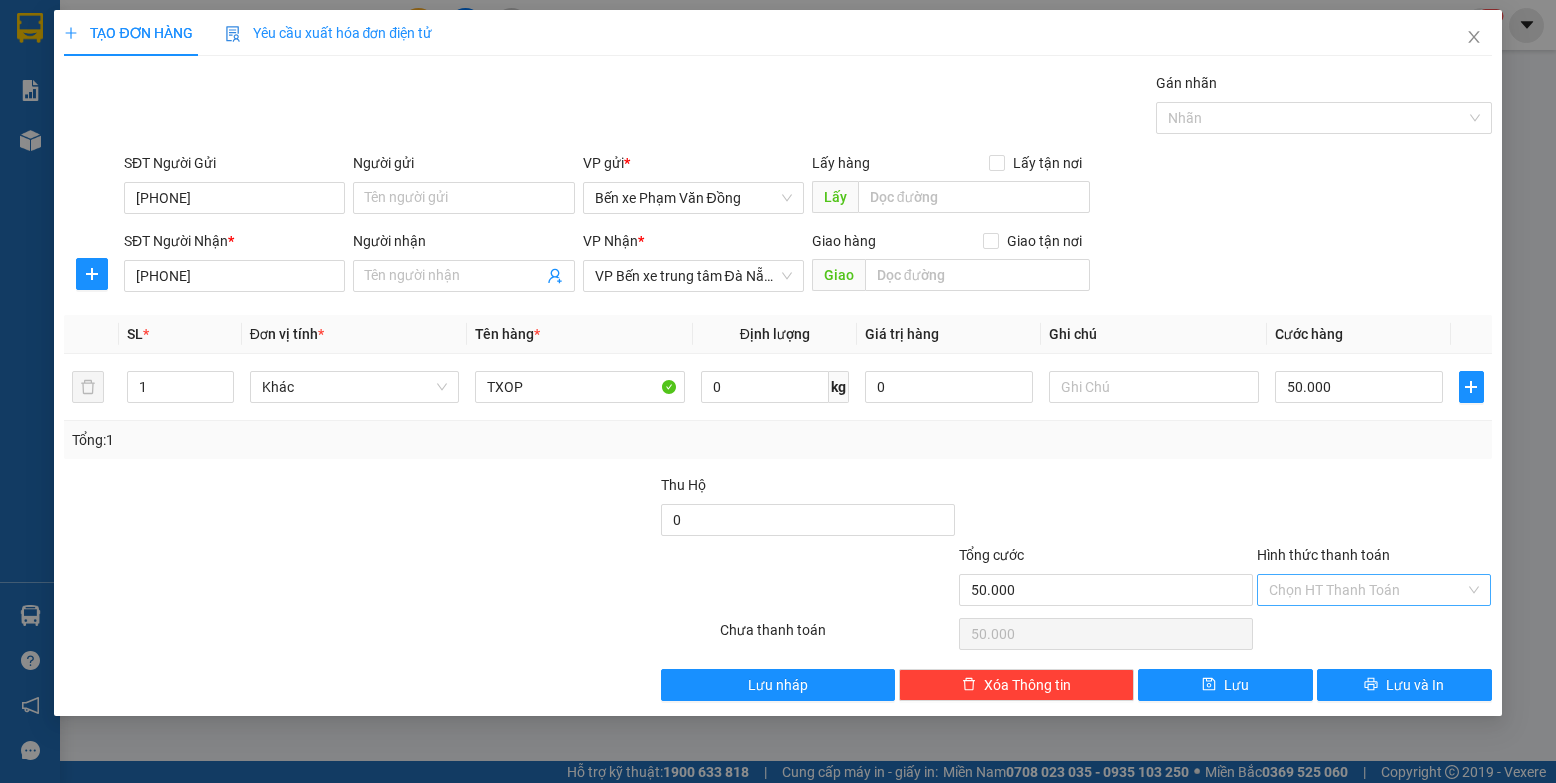 click on "Hình thức thanh toán" at bounding box center [1367, 590] 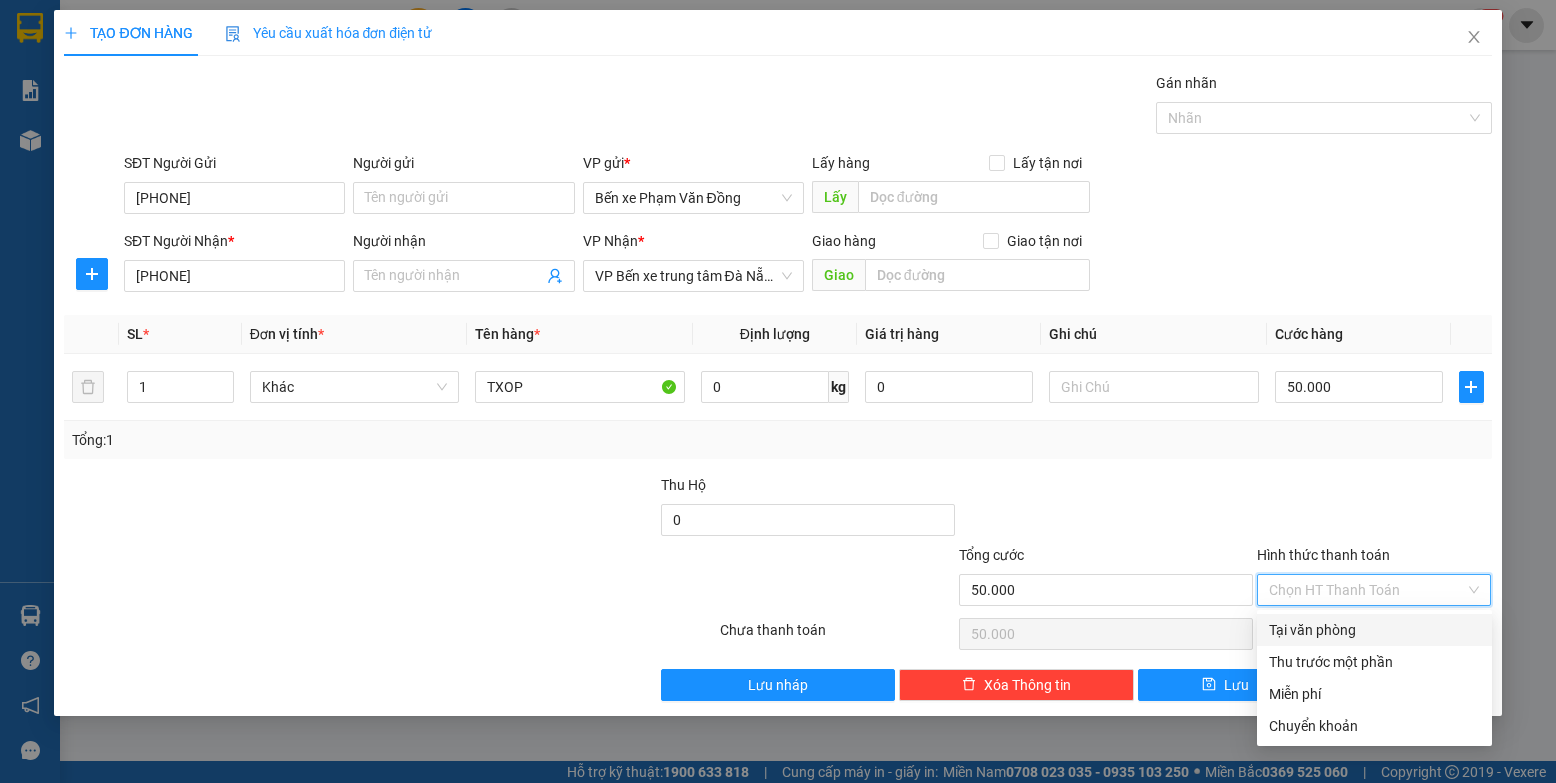 click on "Tại văn phòng" at bounding box center (1374, 630) 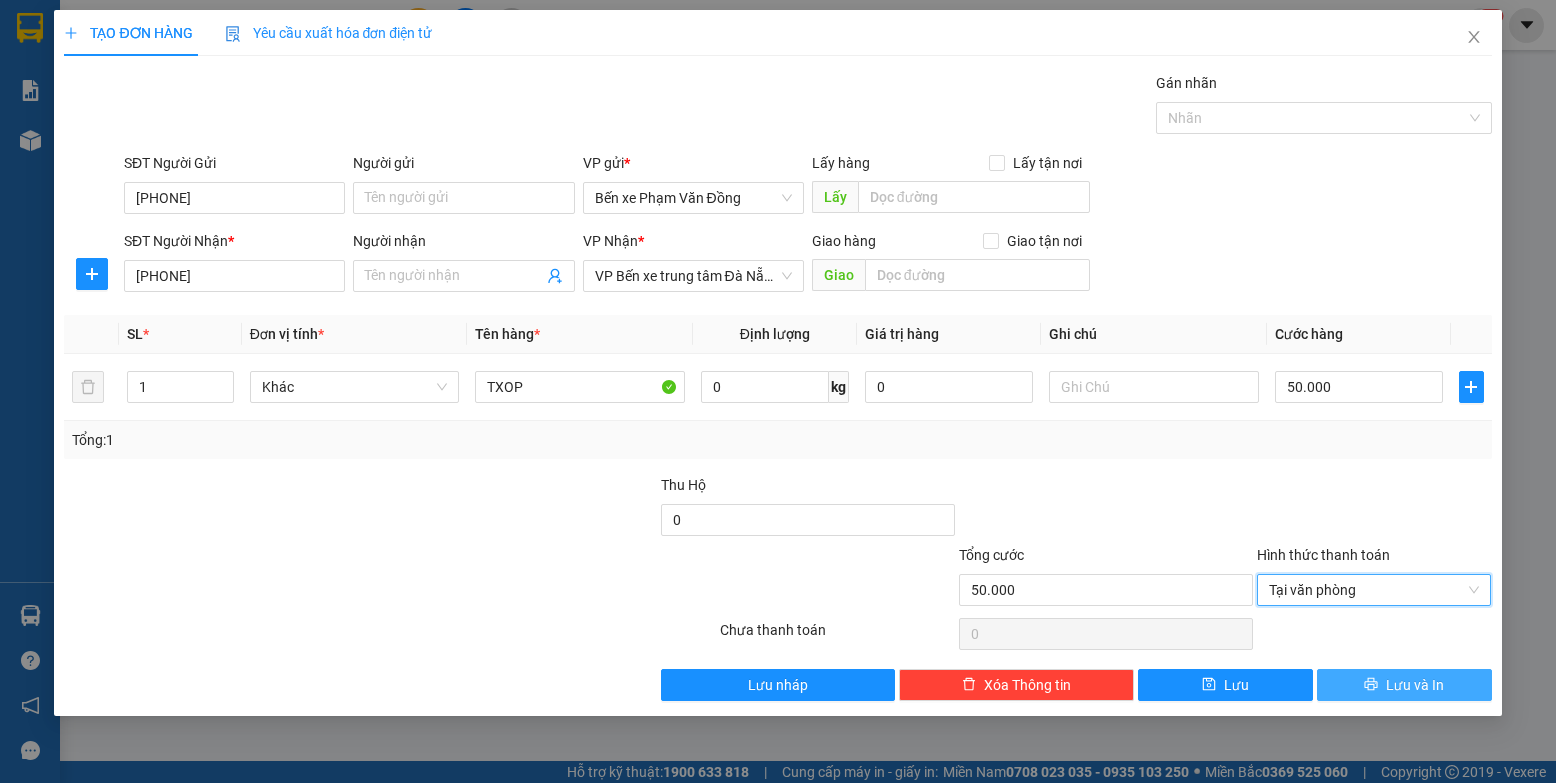 click on "Lưu và In" at bounding box center [1415, 685] 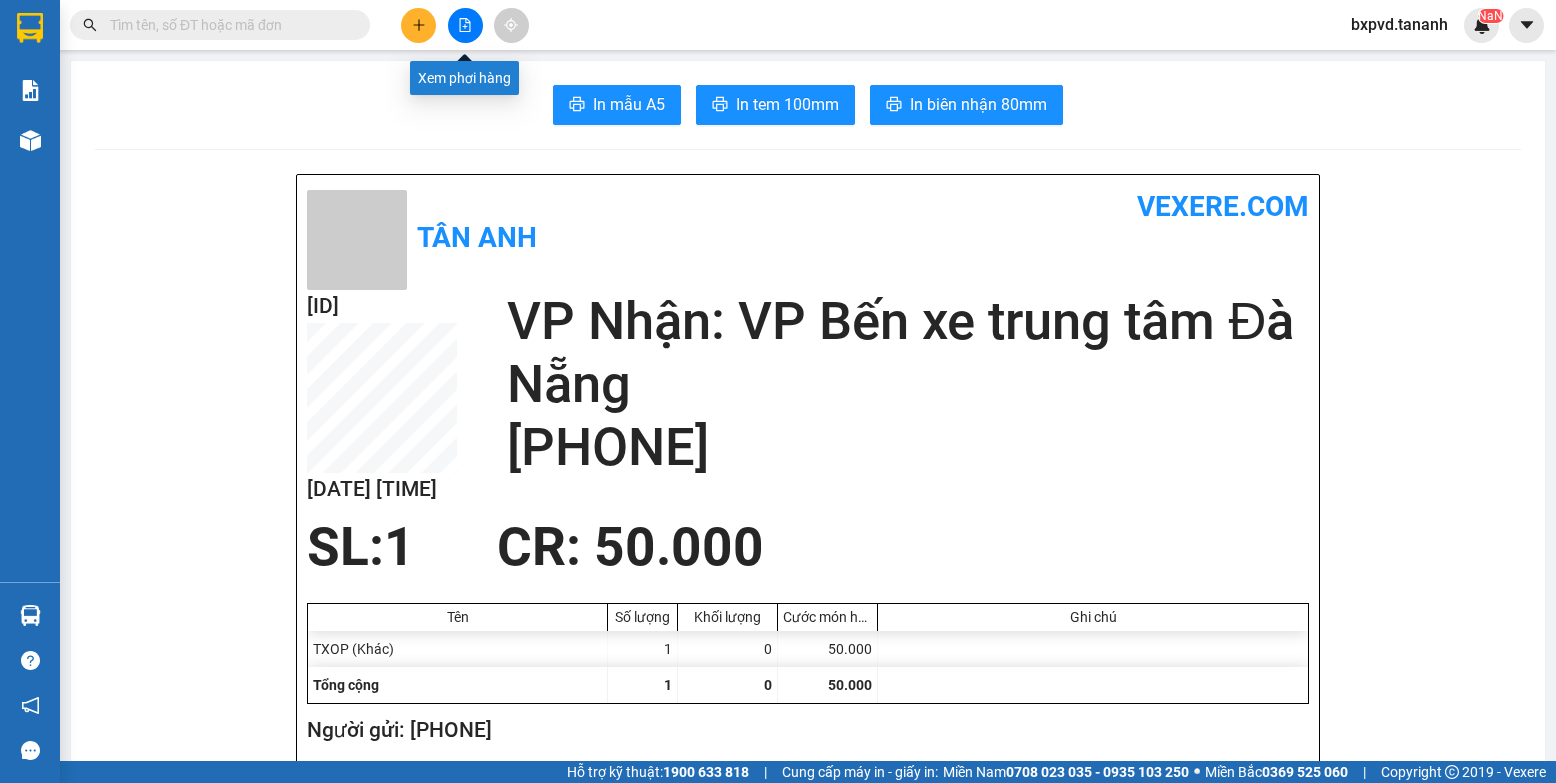 click 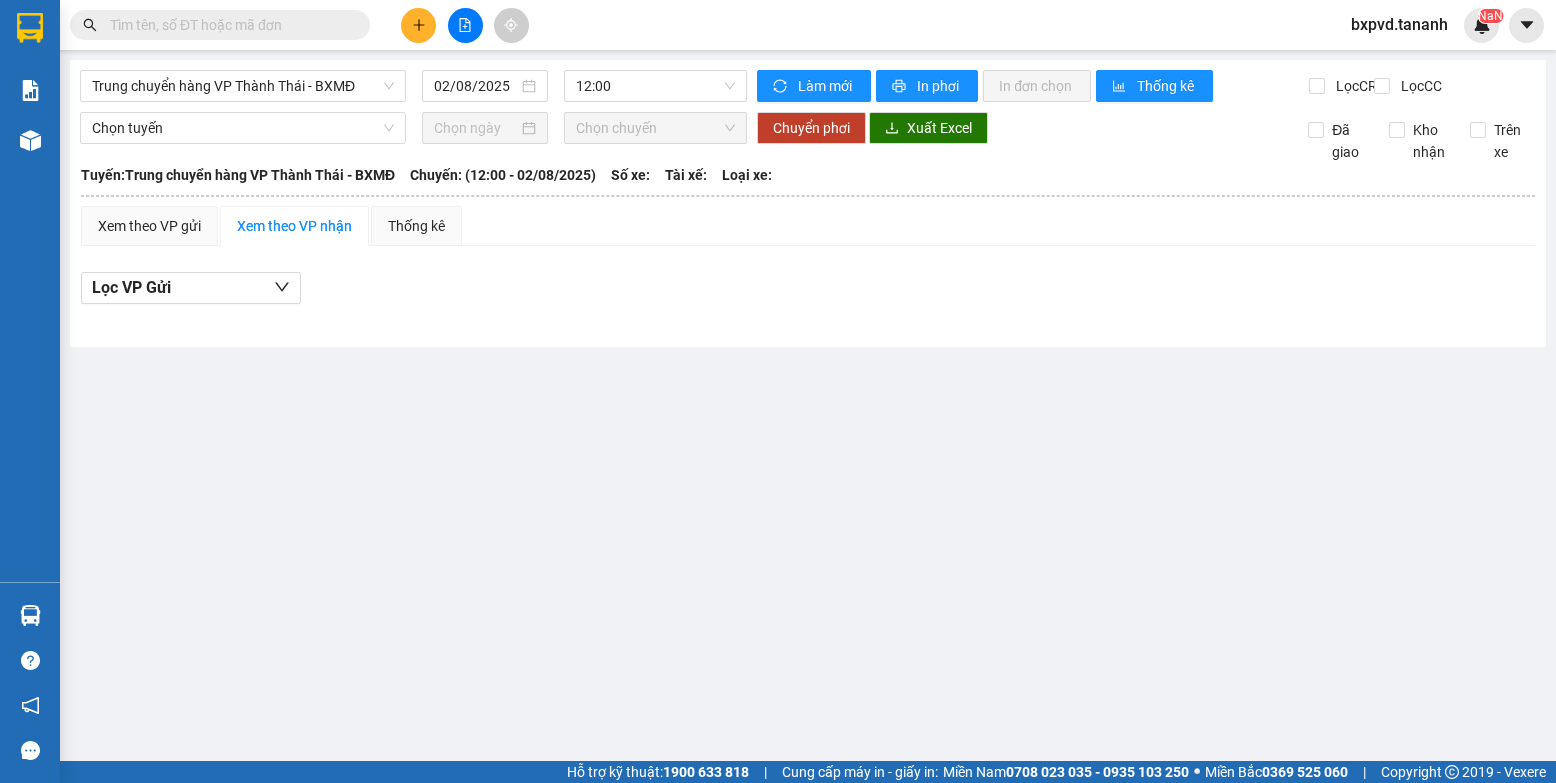 click on "Kết quả tìm kiếm ( 0 )  Bộ lọc  No Data" at bounding box center [195, 25] 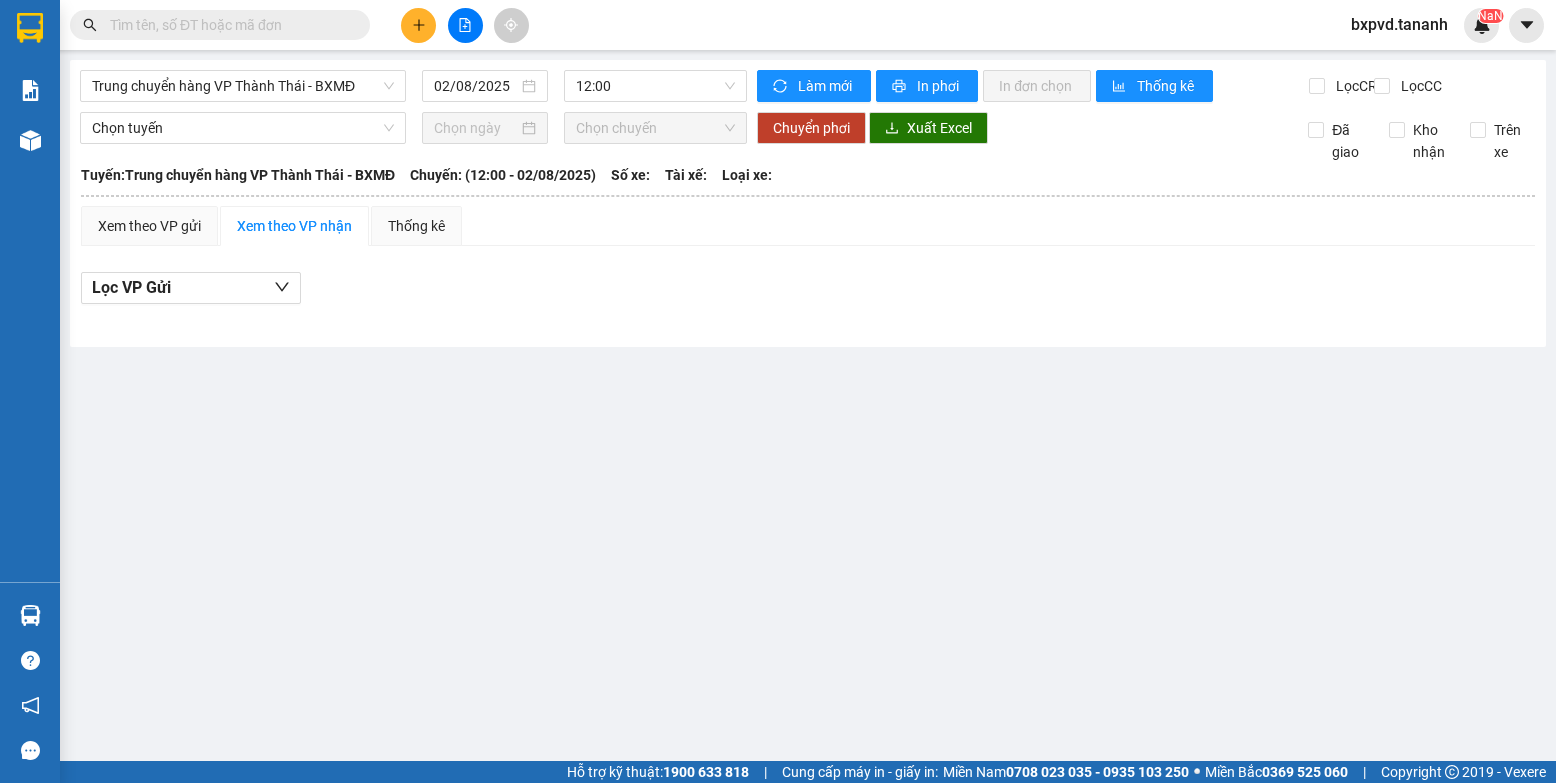 click at bounding box center [228, 25] 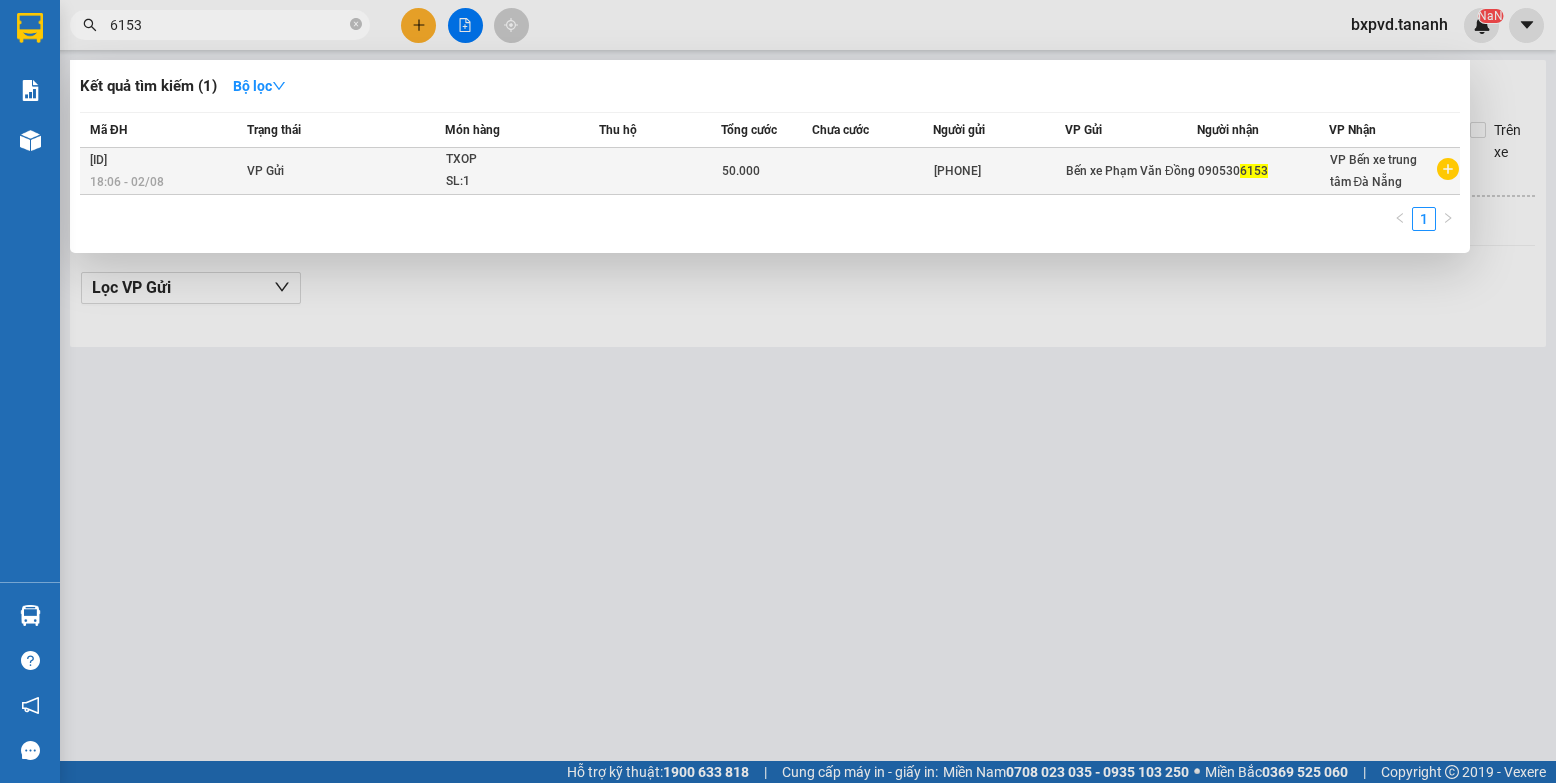 click at bounding box center (660, 171) 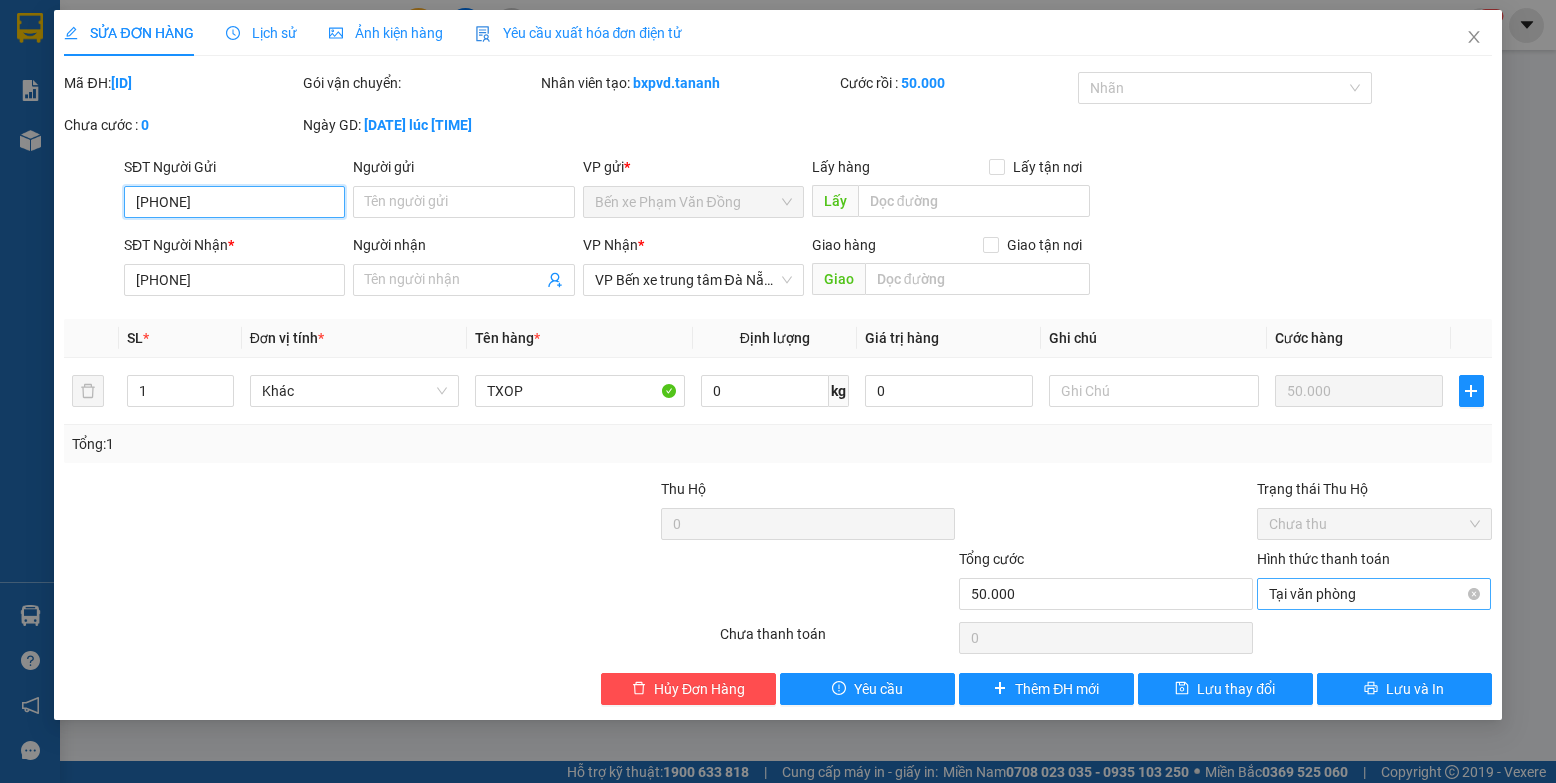 click on "Tại văn phòng" at bounding box center (1374, 594) 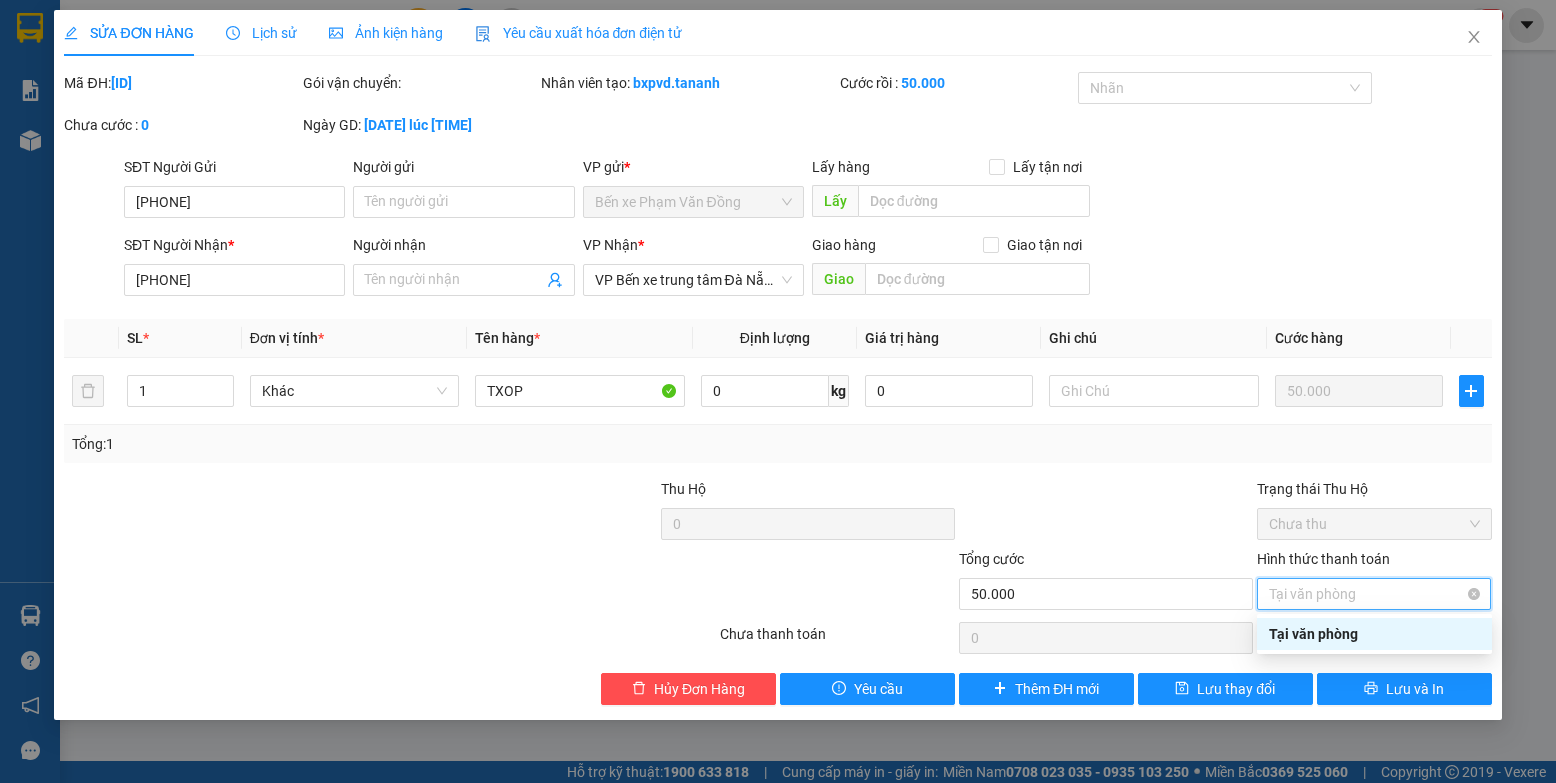 click on "Tại văn phòng" at bounding box center [1374, 594] 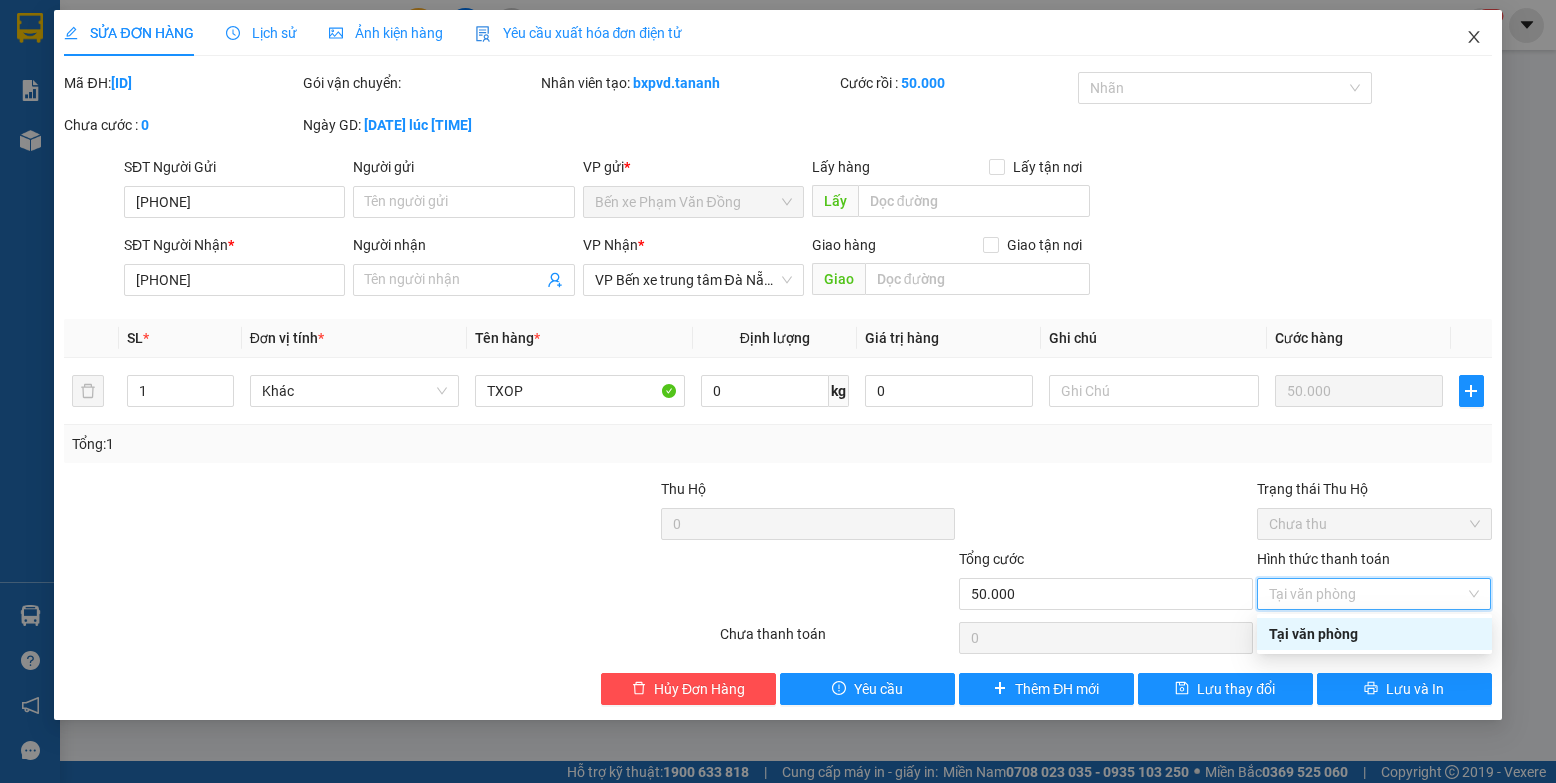 click at bounding box center [1474, 38] 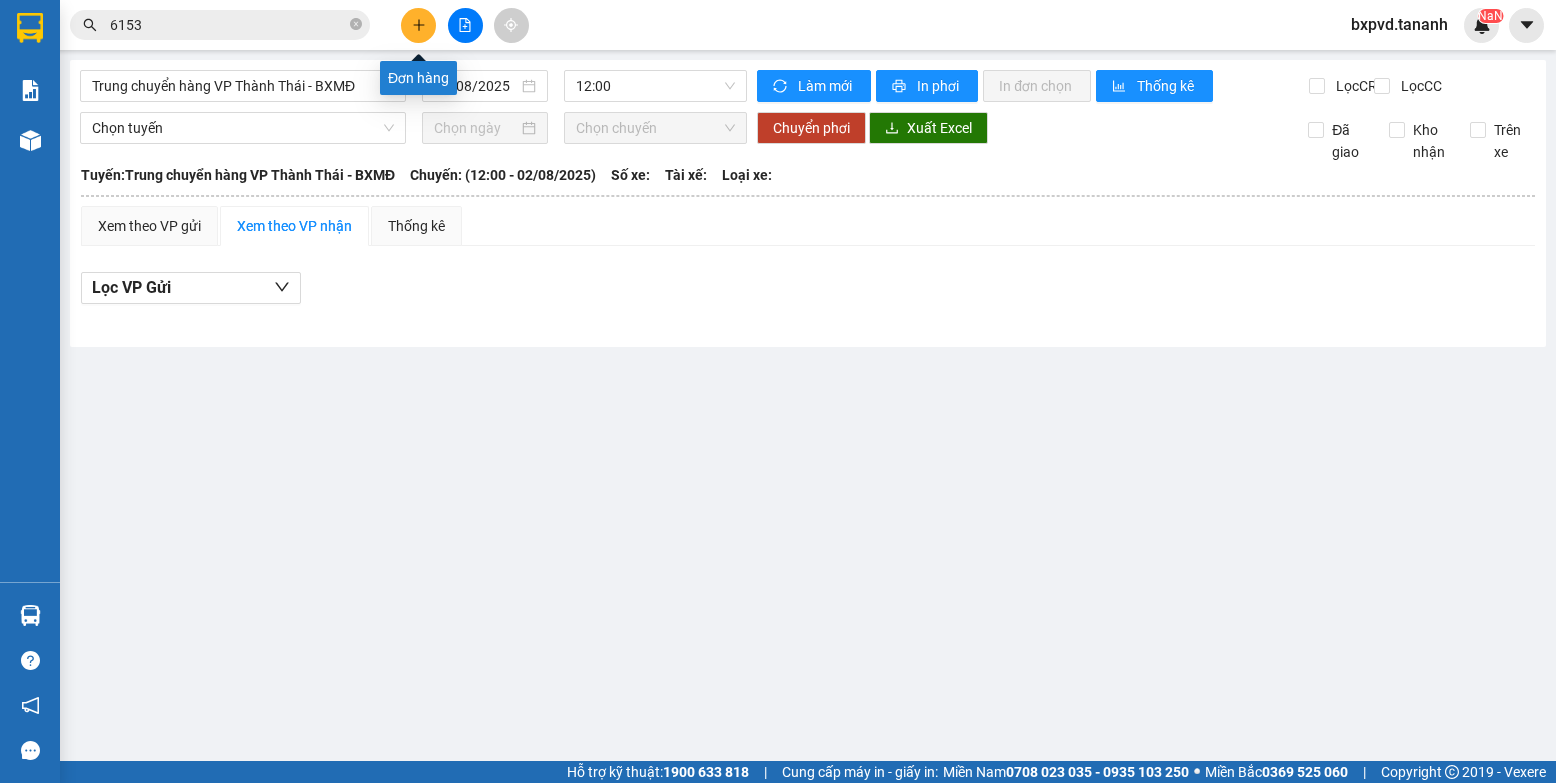click at bounding box center (418, 25) 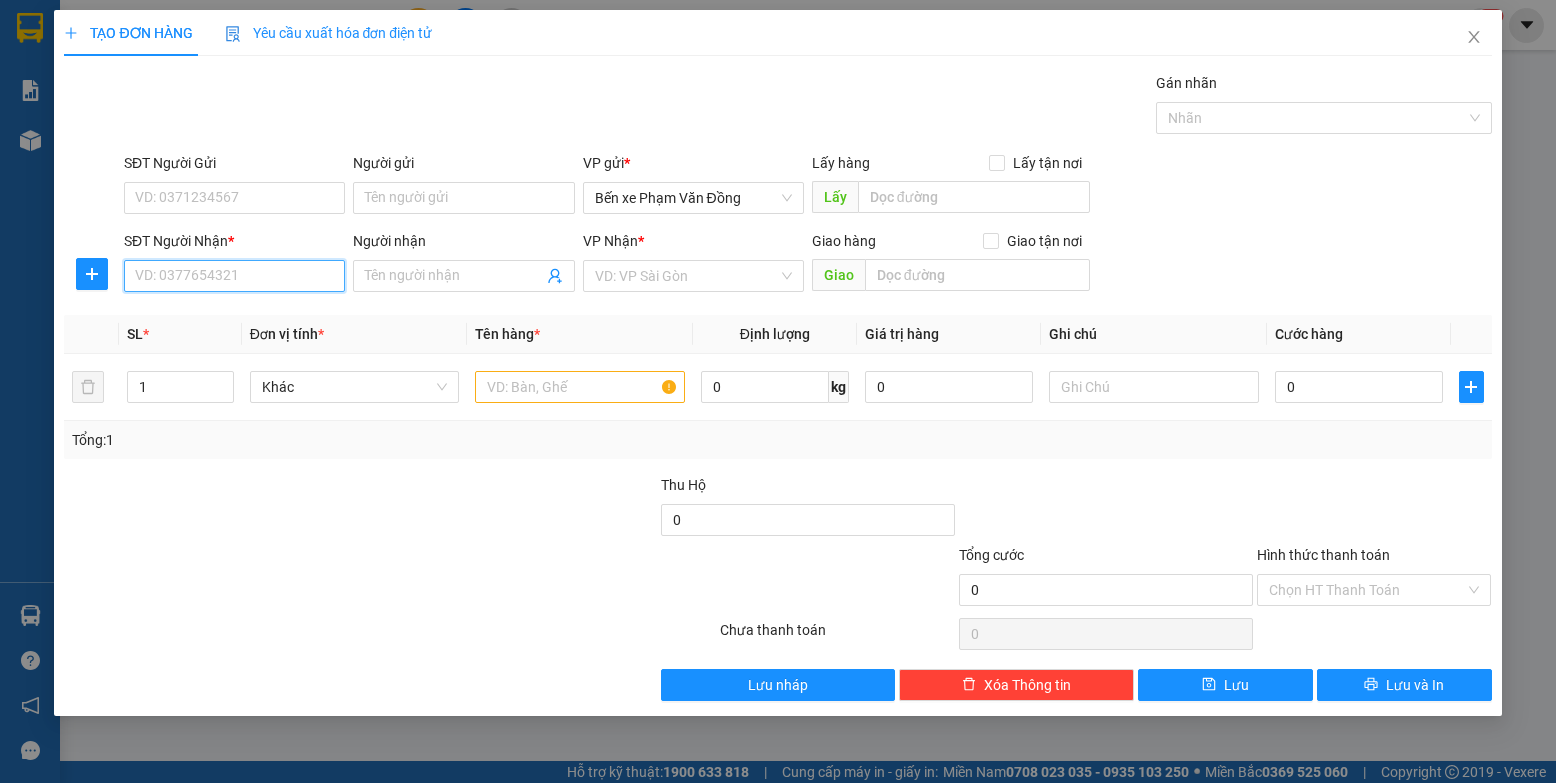 click on "SĐT Người Nhận  *" at bounding box center (234, 276) 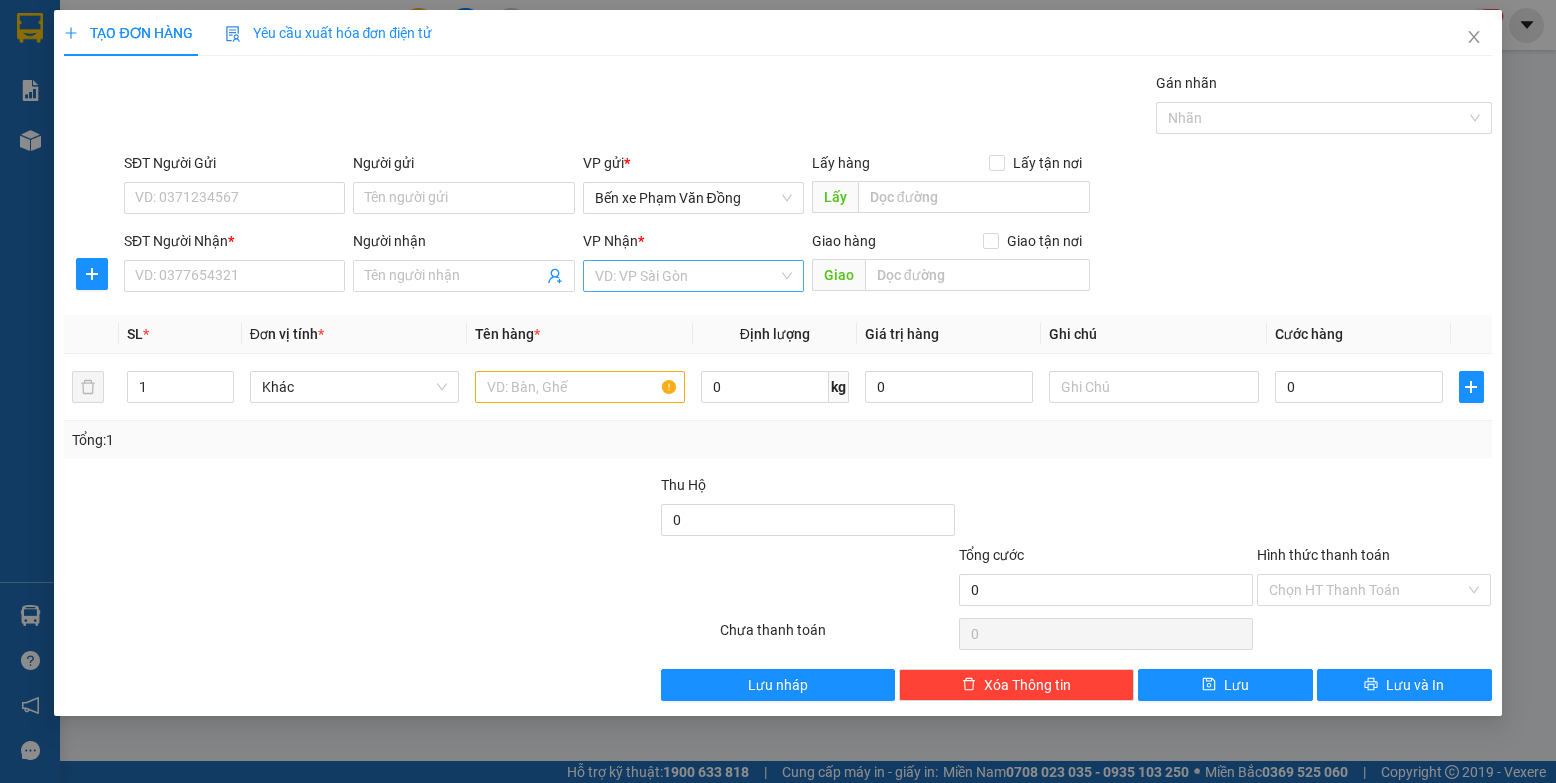 click at bounding box center [686, 276] 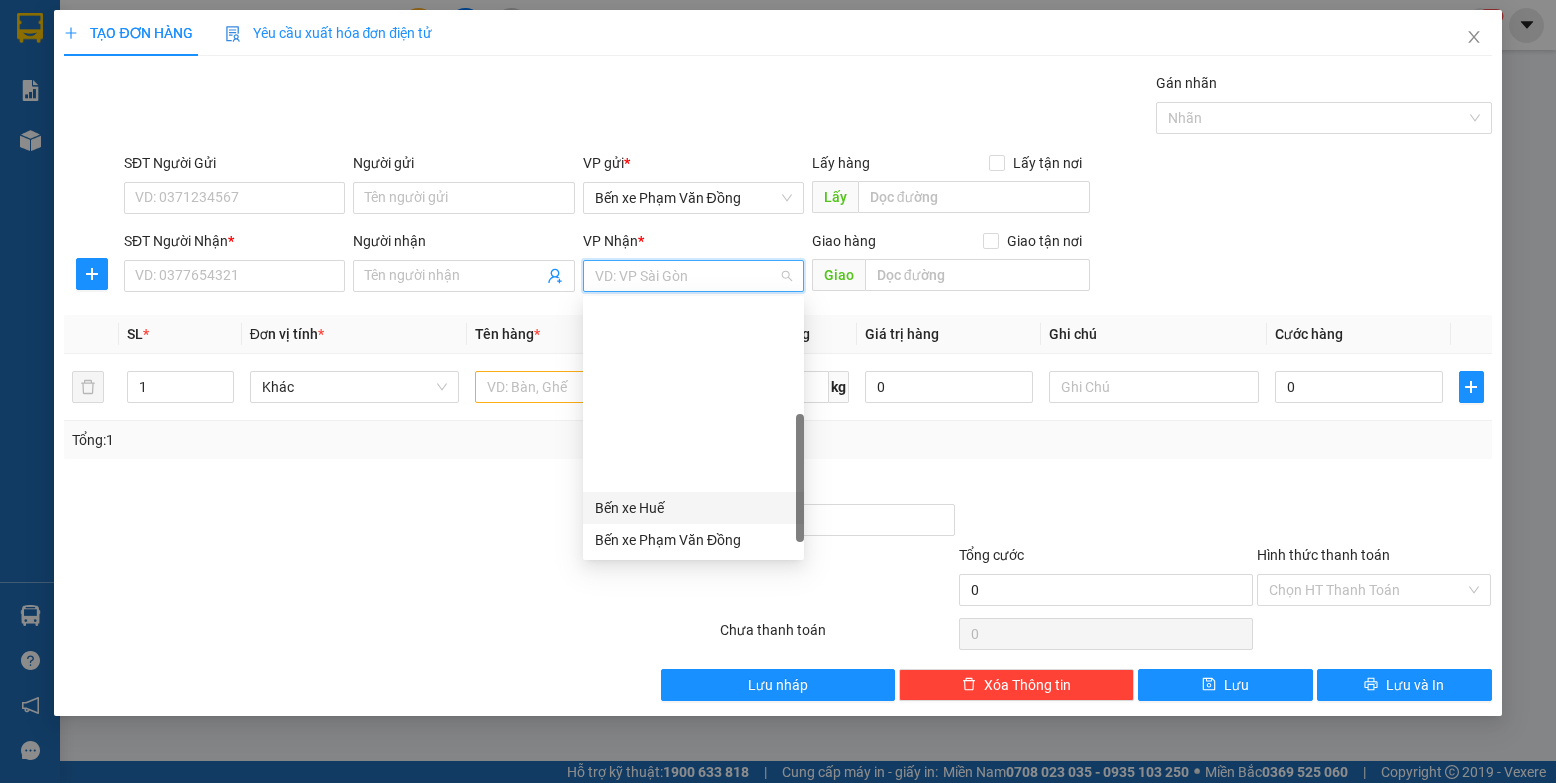 scroll, scrollTop: 224, scrollLeft: 0, axis: vertical 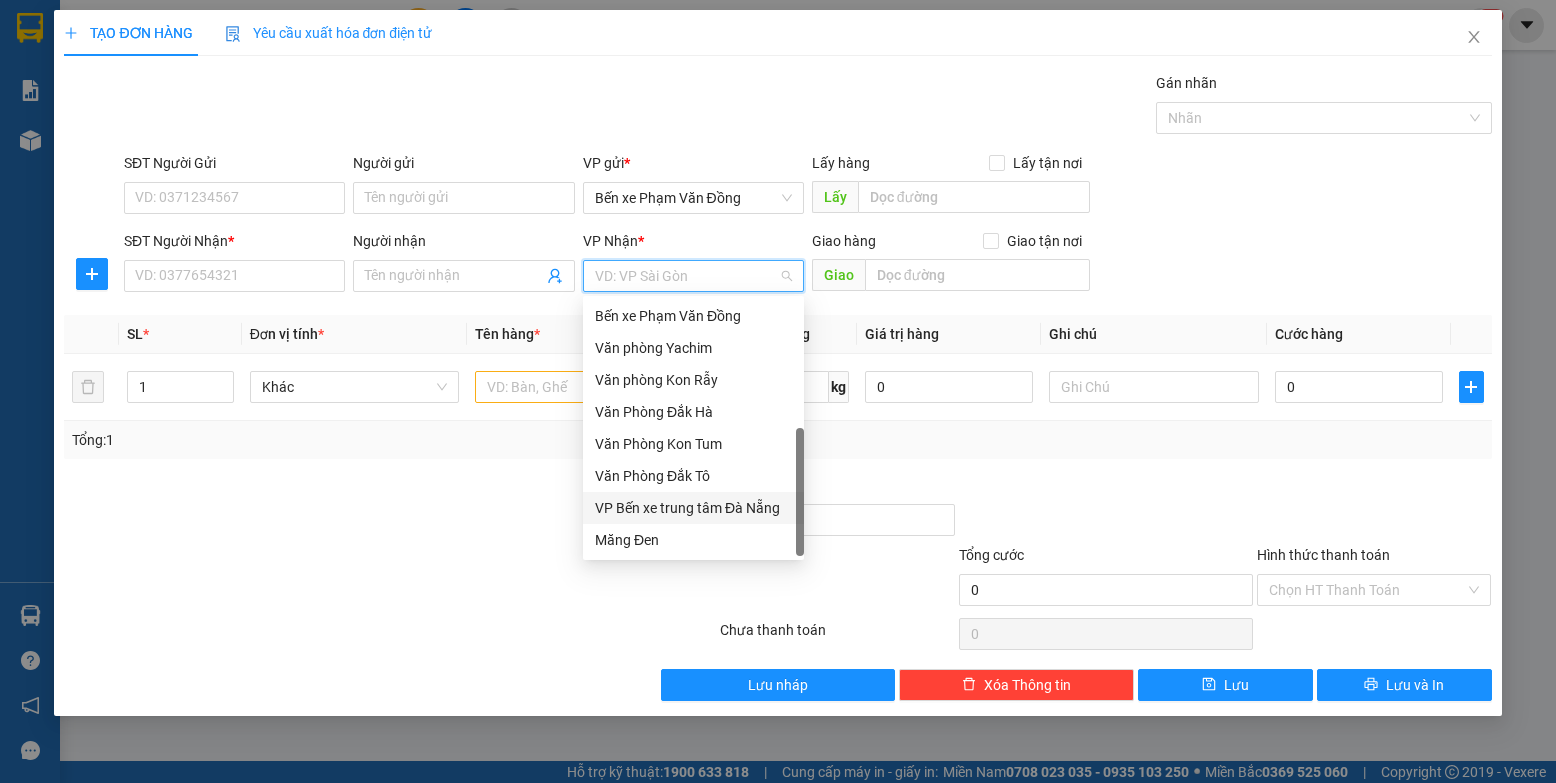 click on "VP Bến xe trung tâm Đà Nẵng" at bounding box center [693, 508] 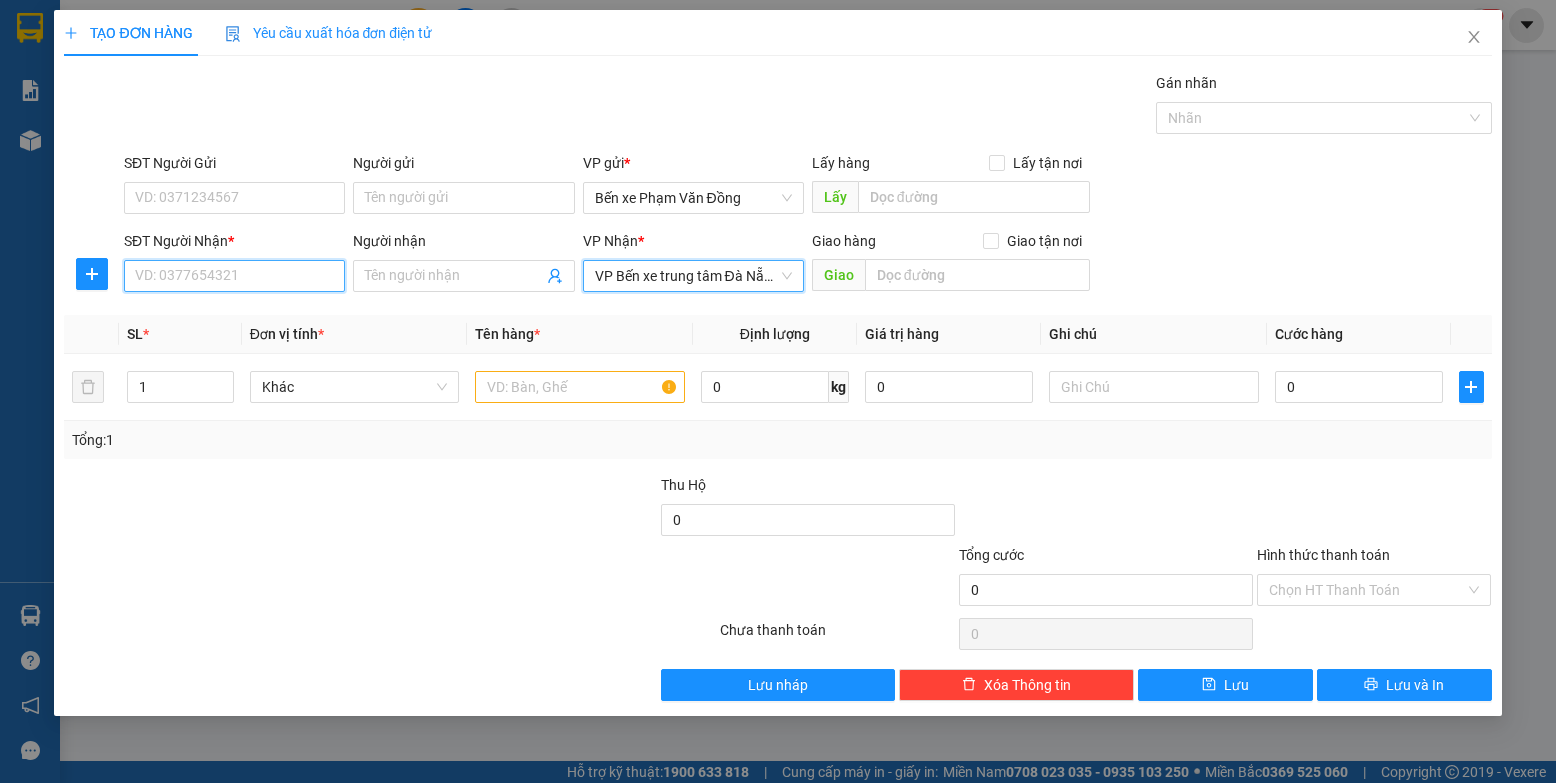 click on "SĐT Người Nhận  *" at bounding box center (234, 276) 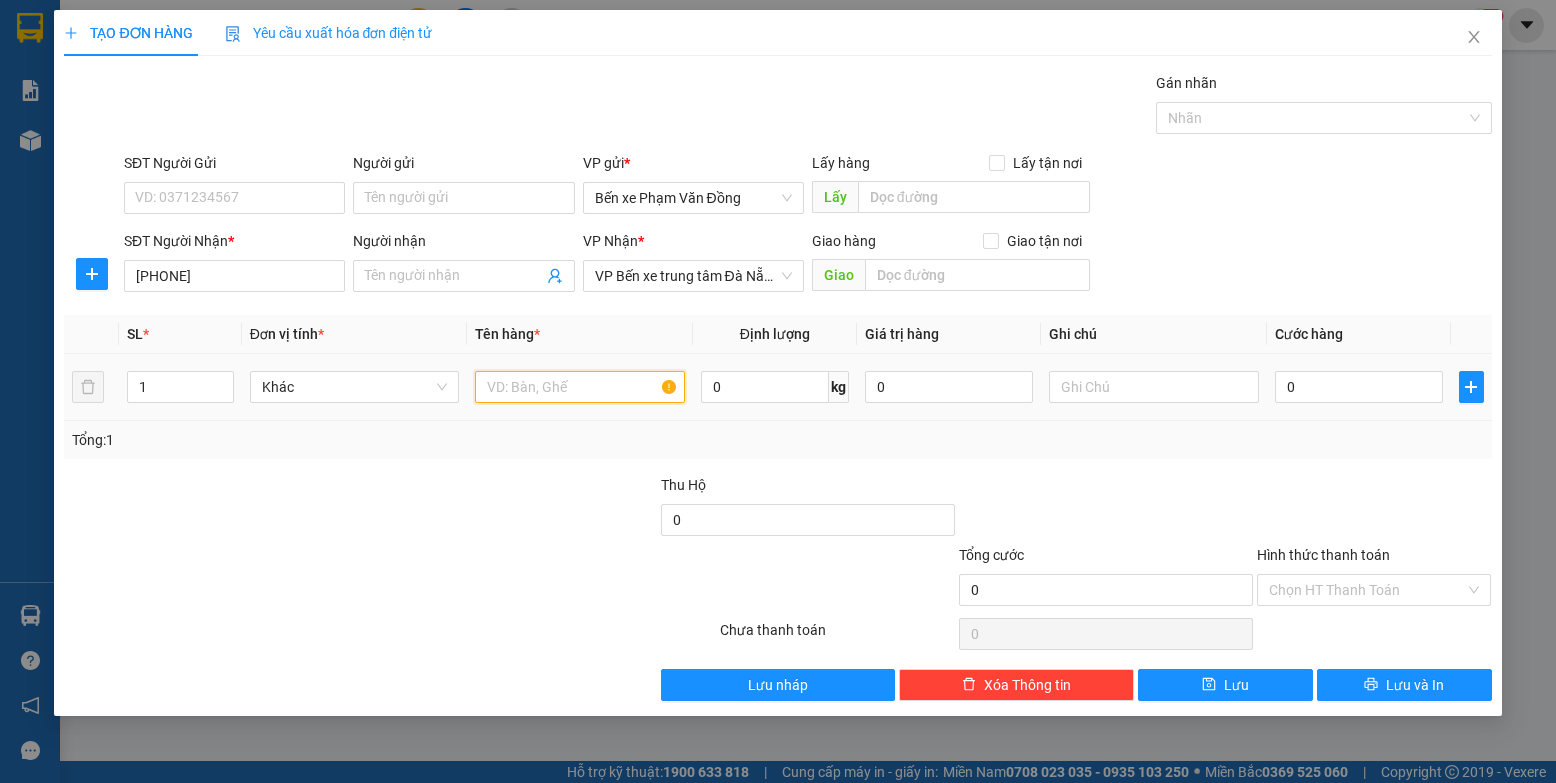 click at bounding box center (580, 387) 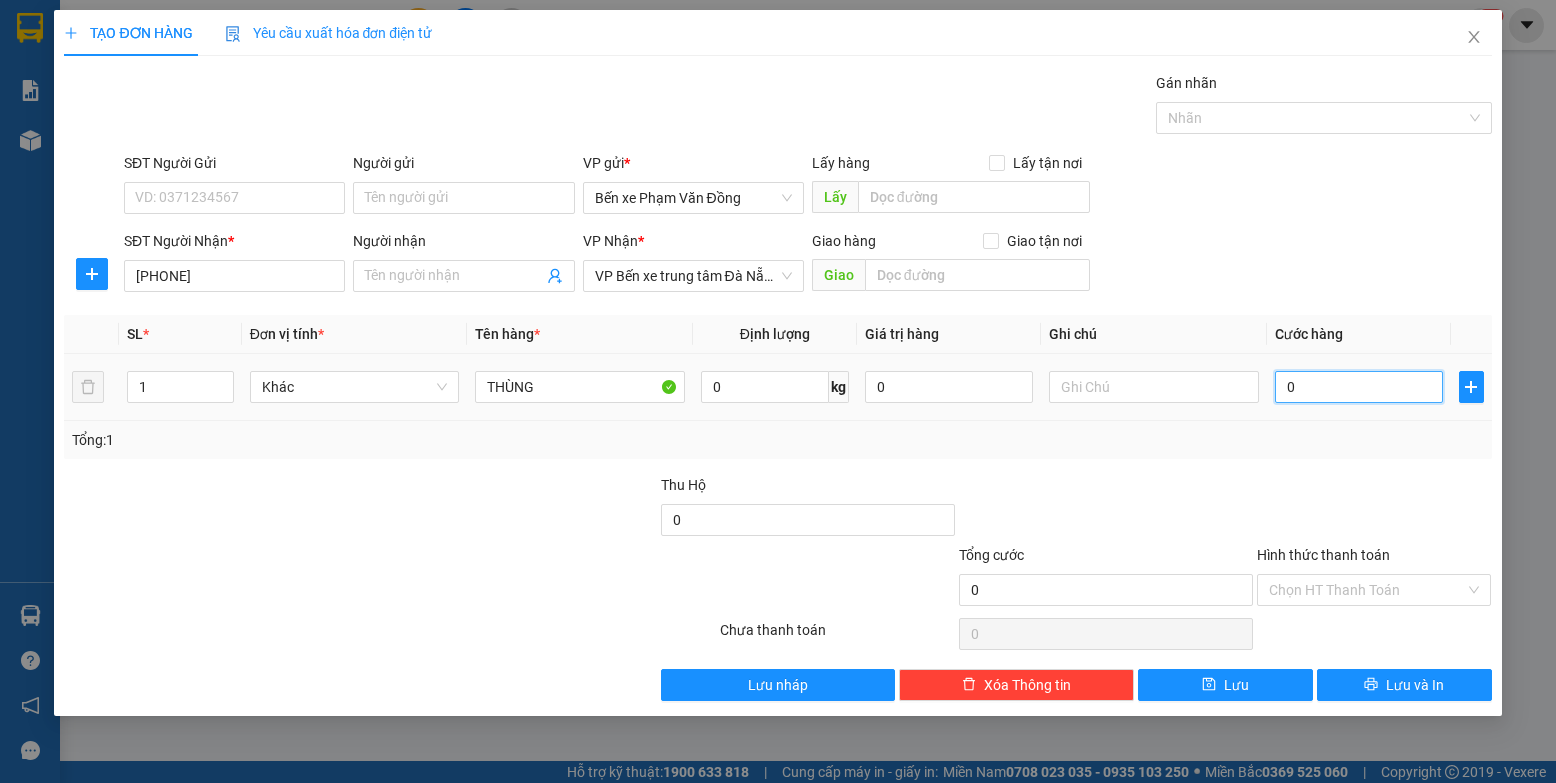click on "0" at bounding box center [1359, 387] 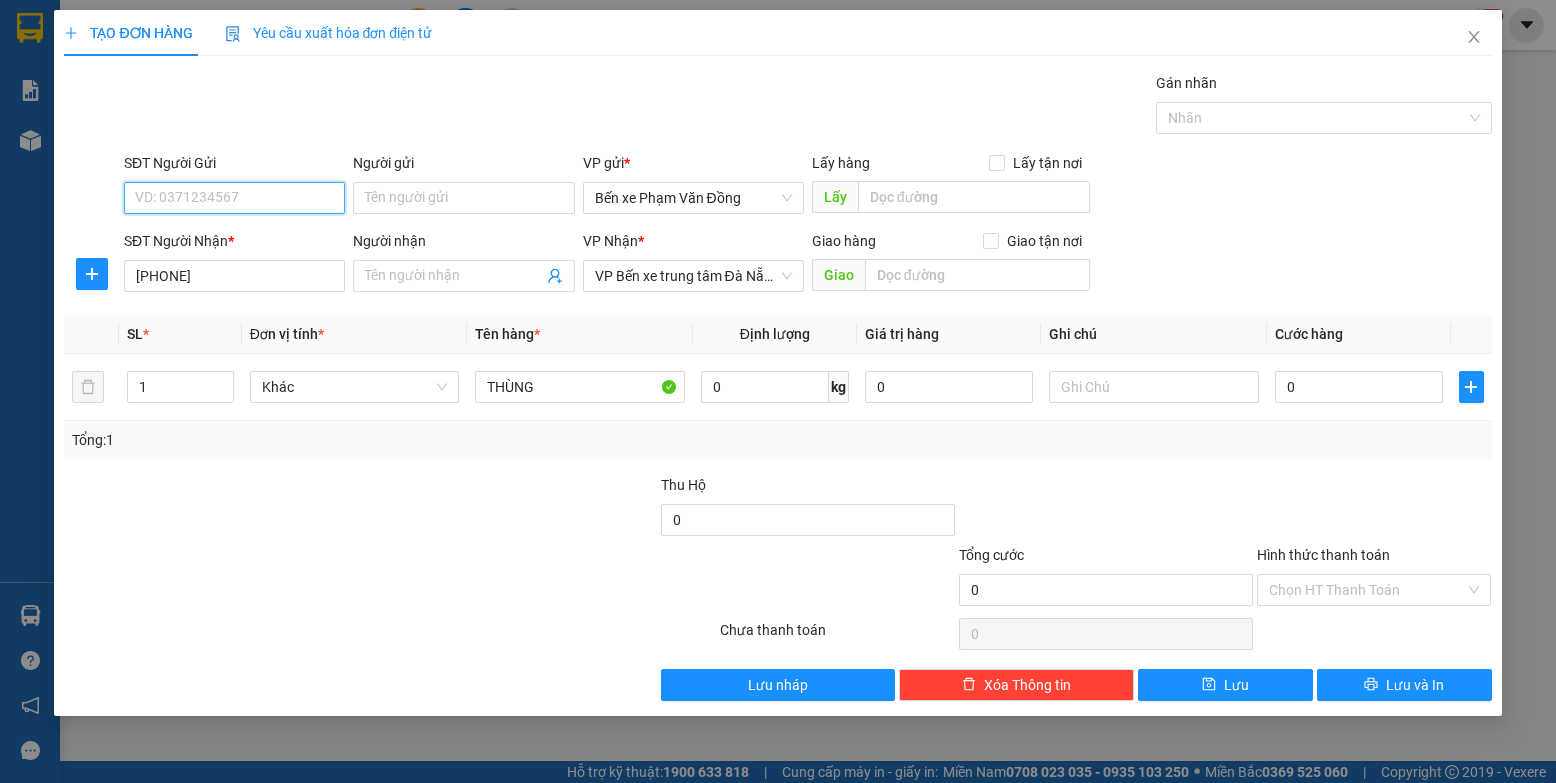 click on "SĐT Người Gửi" at bounding box center [234, 198] 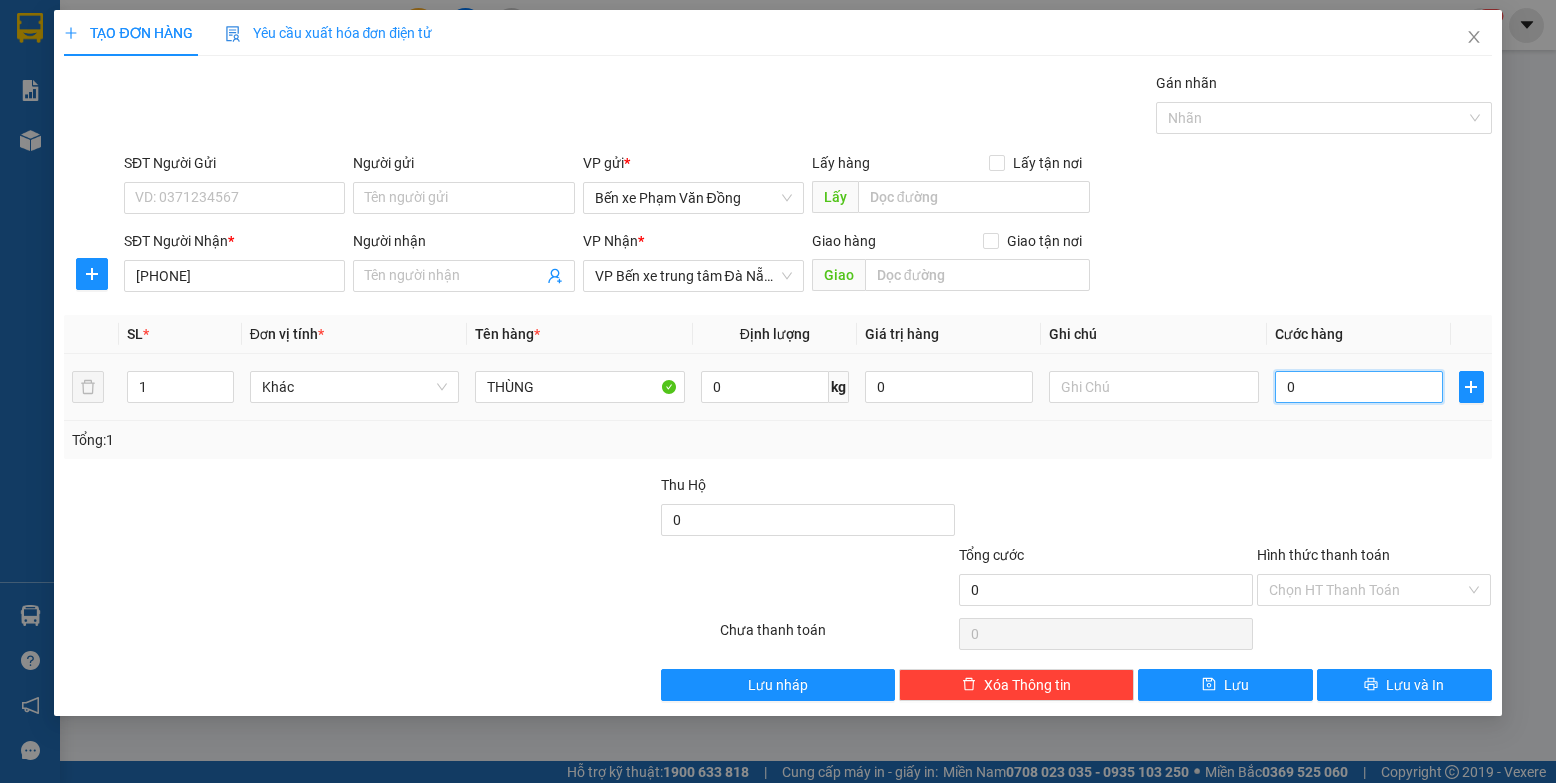 click on "0" at bounding box center [1359, 387] 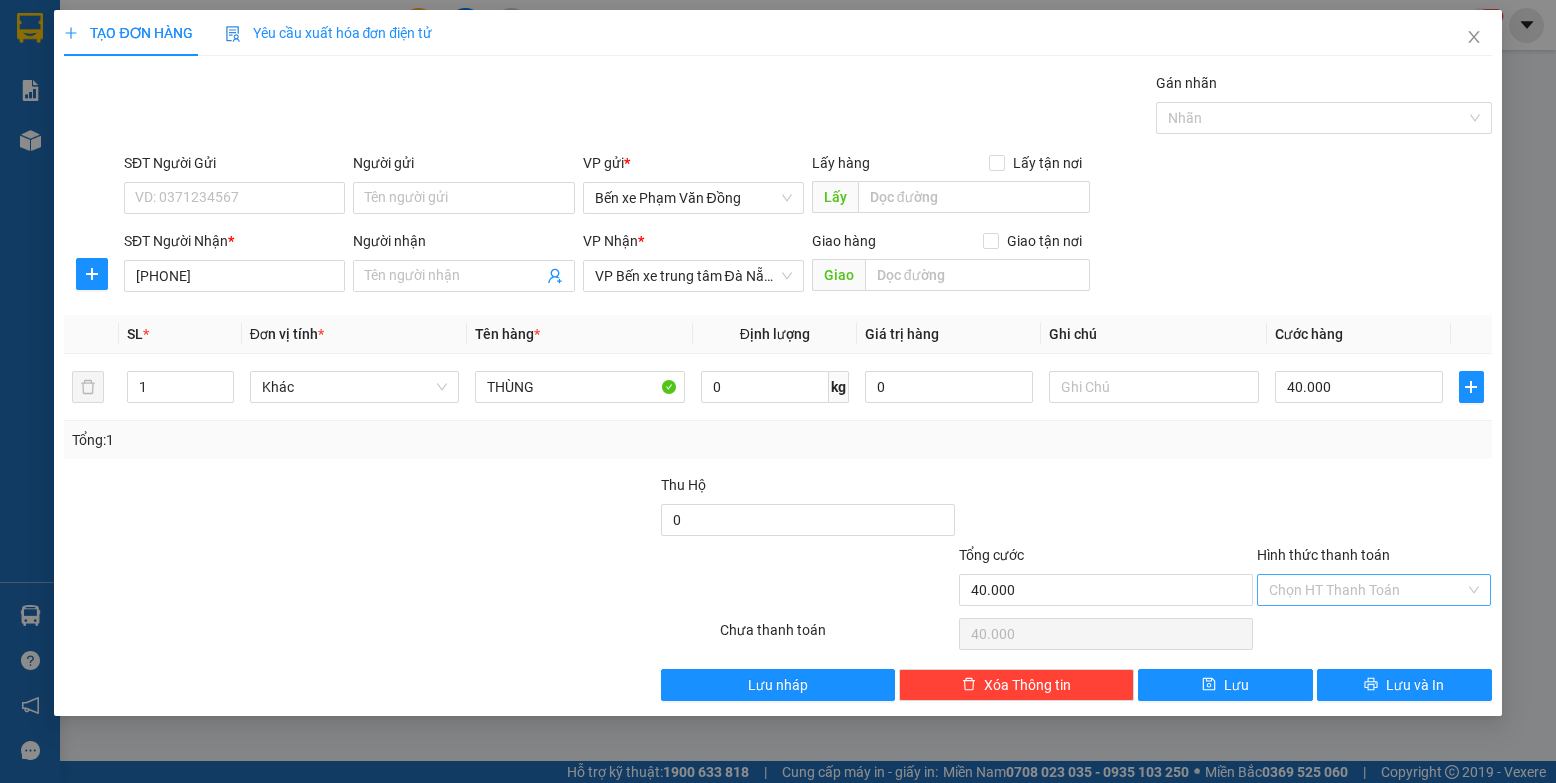 click on "Hình thức thanh toán" at bounding box center [1367, 590] 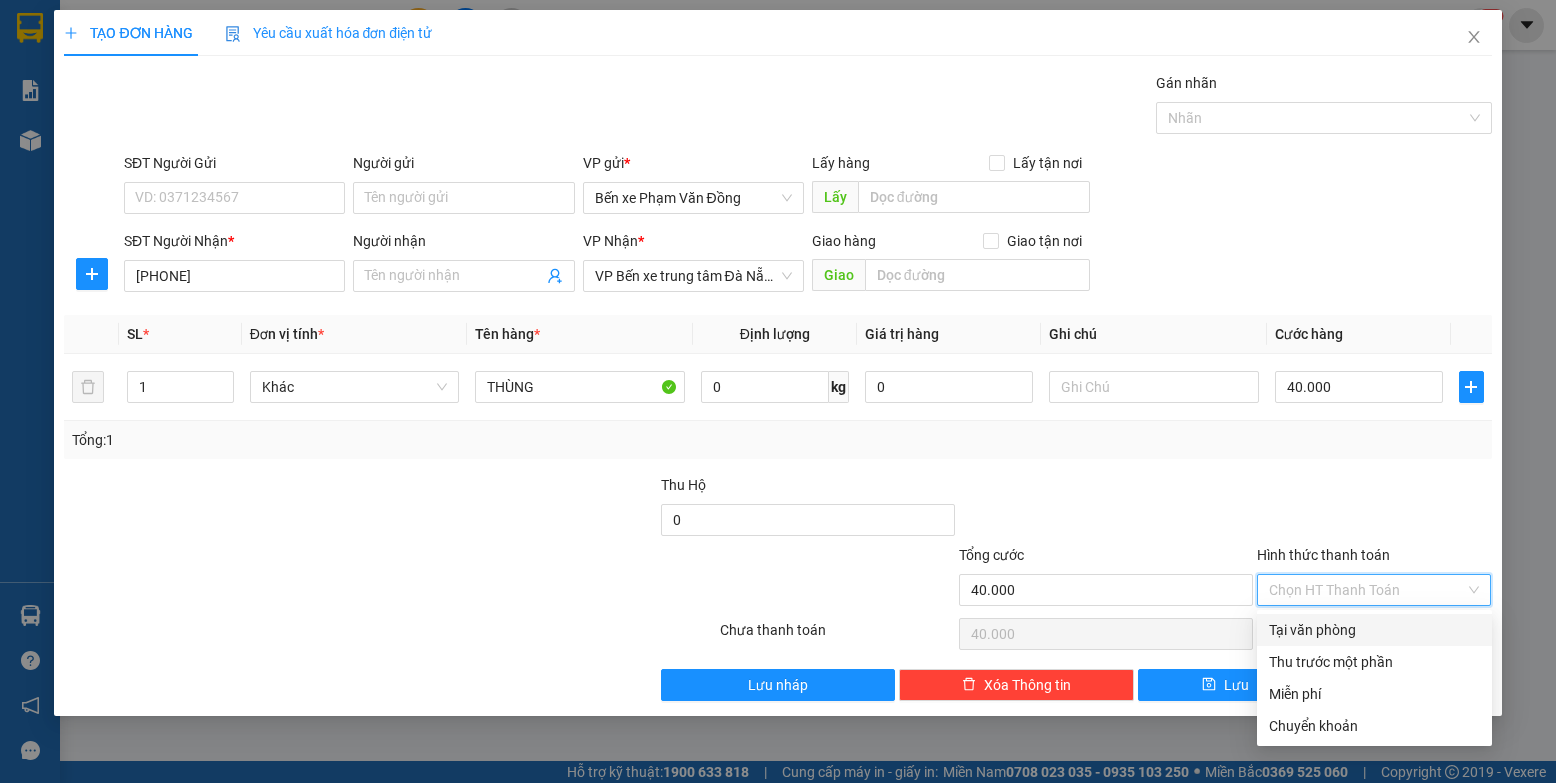click on "Tại văn phòng" at bounding box center [1374, 630] 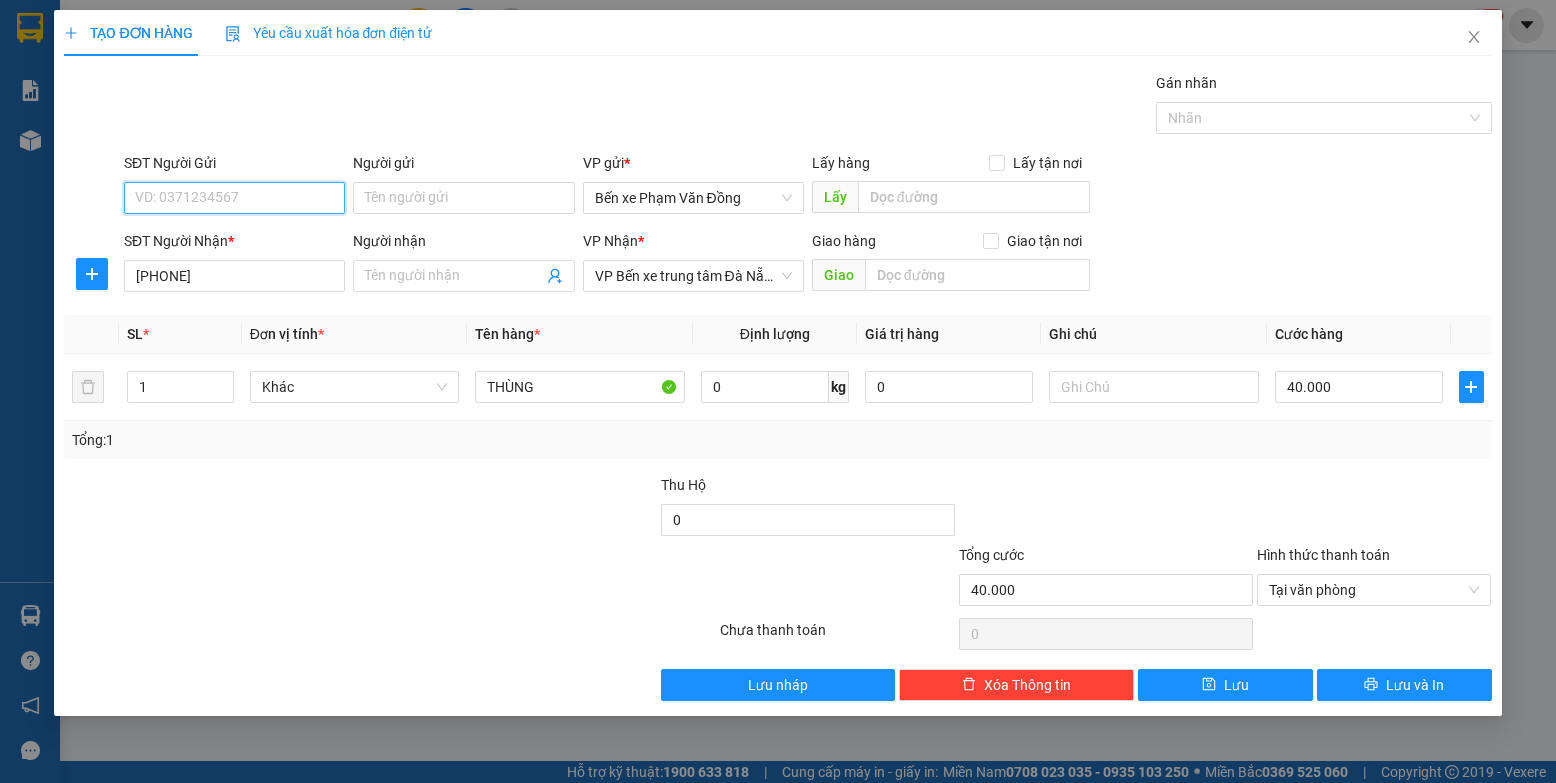 click on "SĐT Người Gửi" at bounding box center [234, 198] 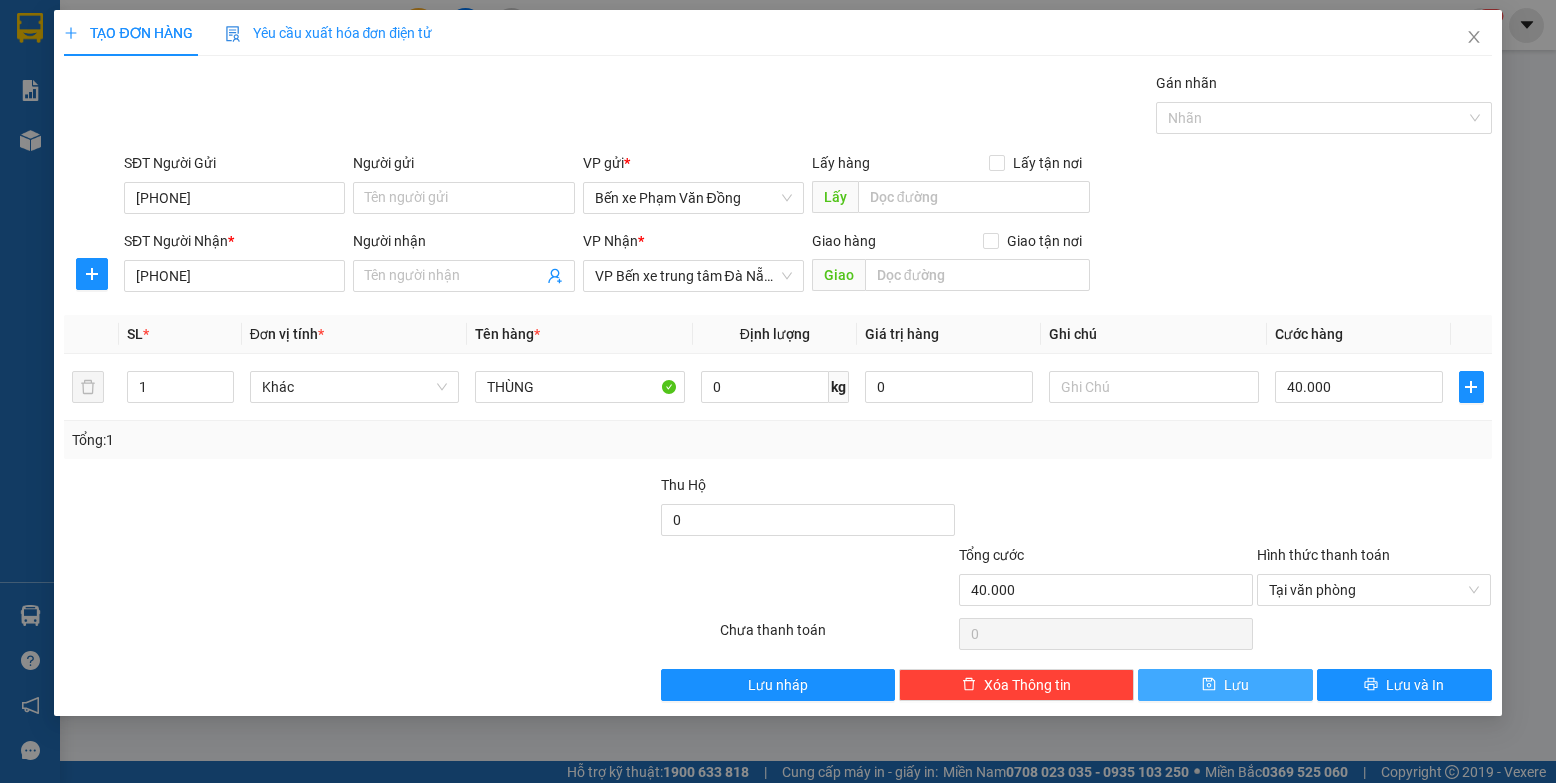 click on "Lưu" at bounding box center [1225, 685] 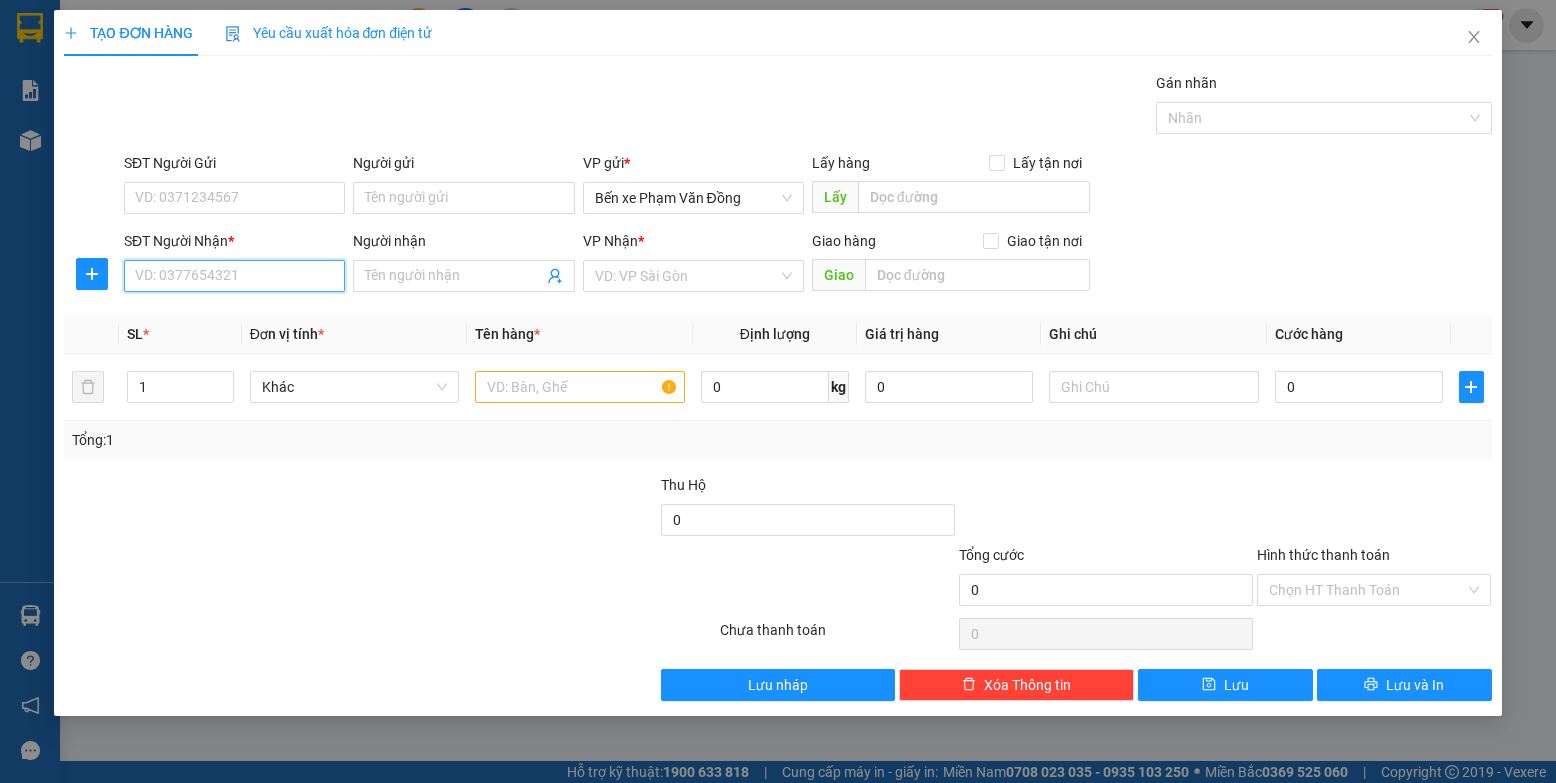 click on "SĐT Người Nhận  *" at bounding box center [234, 276] 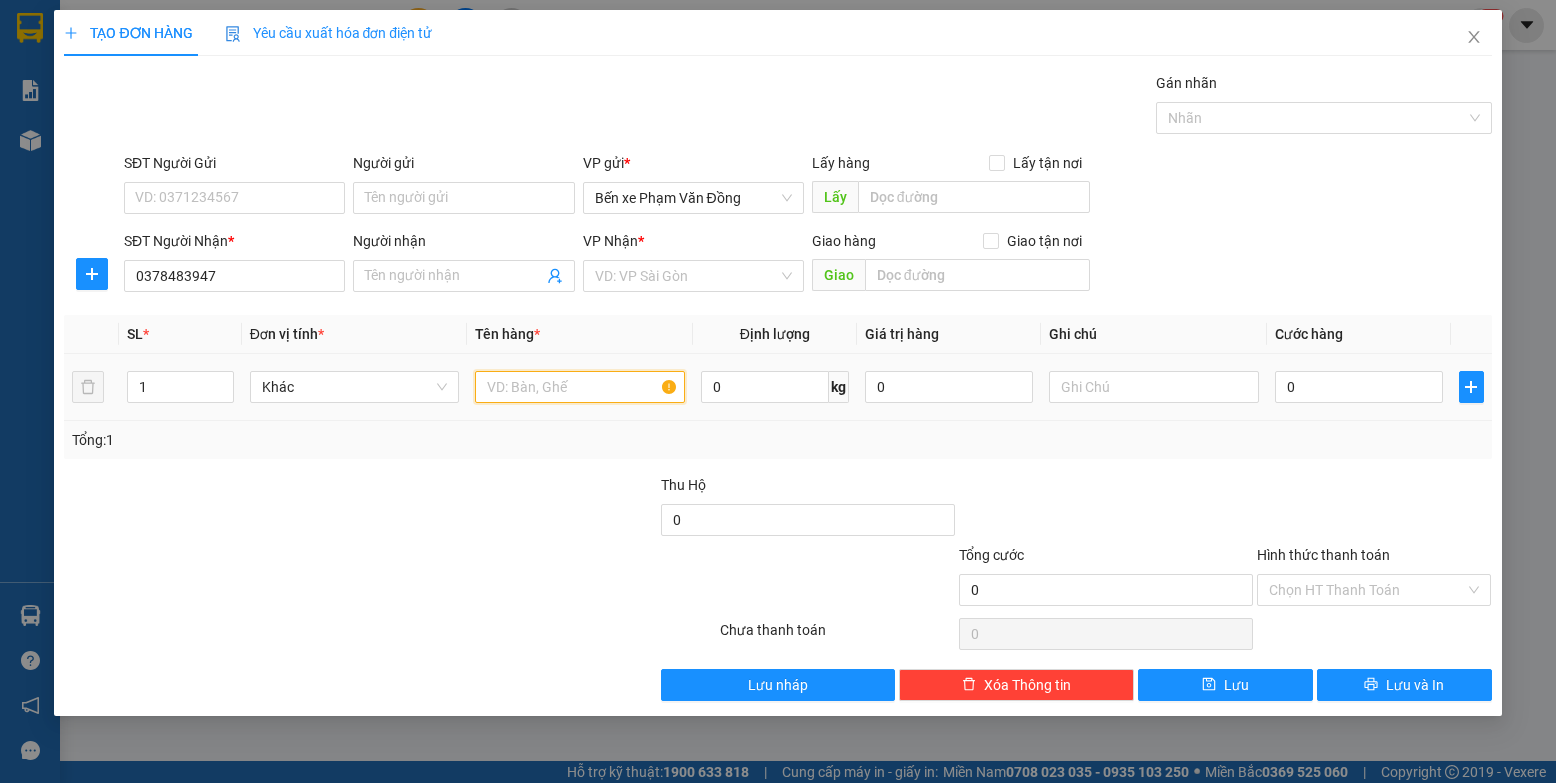 click at bounding box center [580, 387] 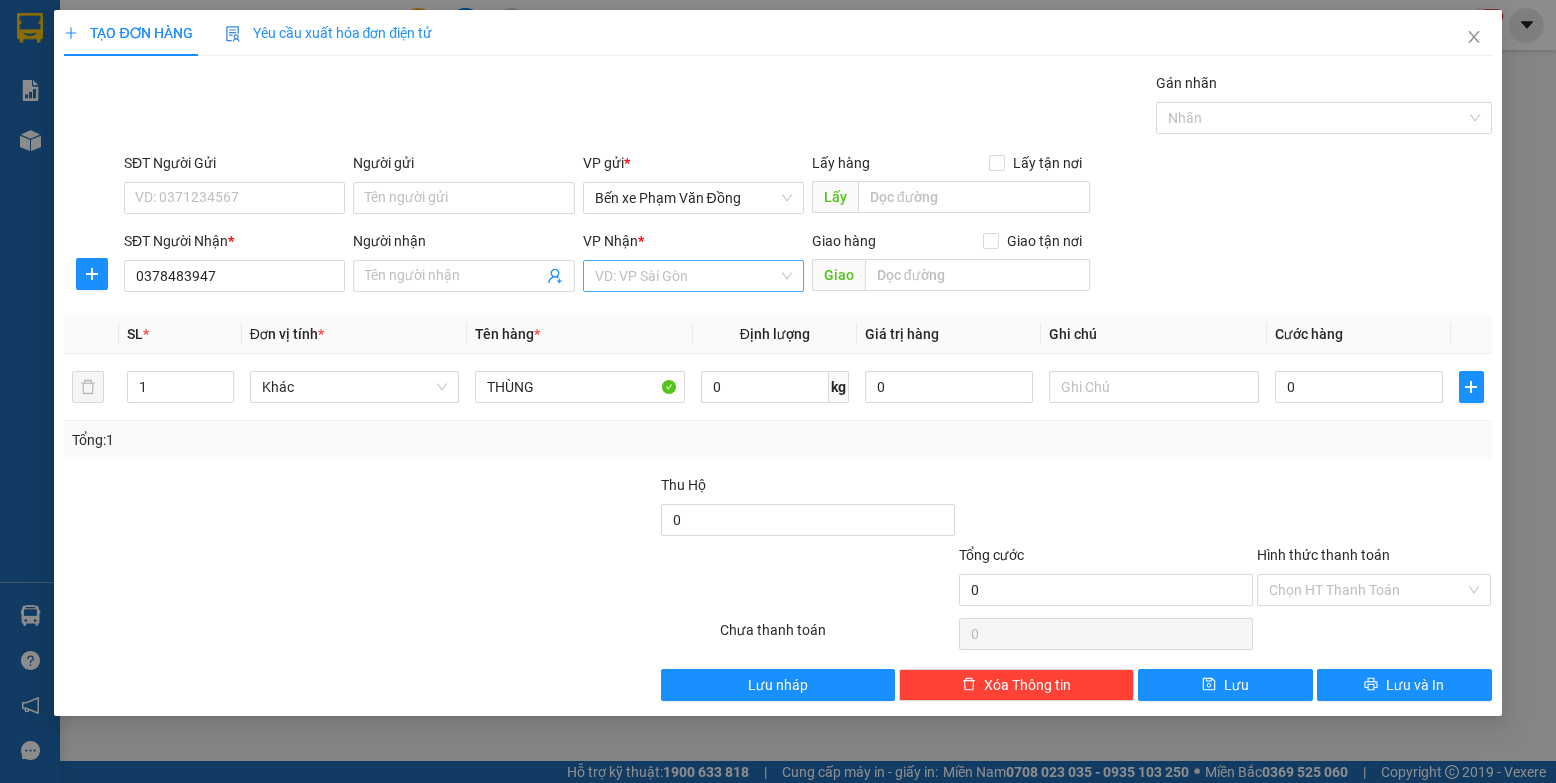 click at bounding box center (686, 276) 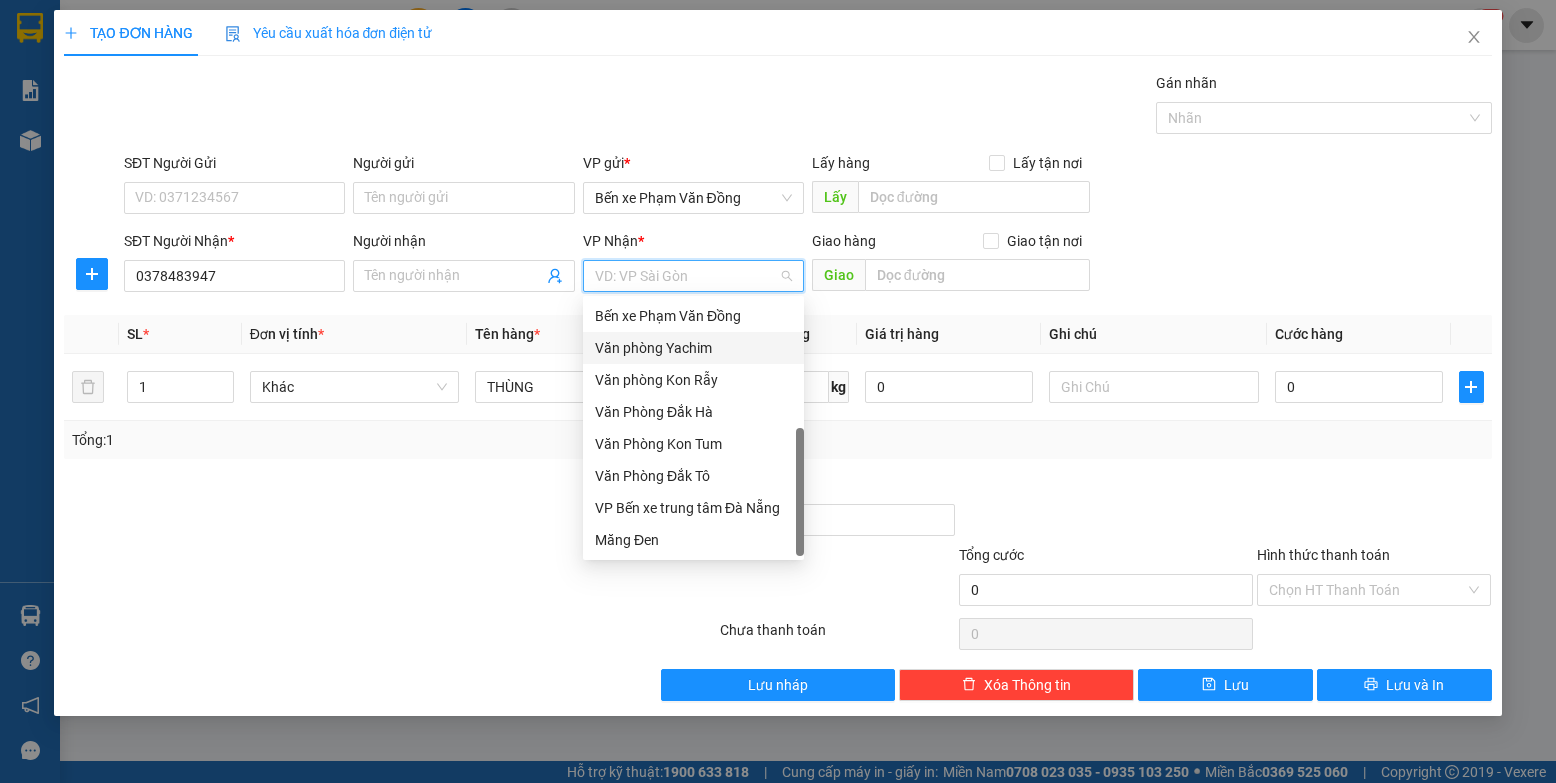 scroll, scrollTop: 0, scrollLeft: 0, axis: both 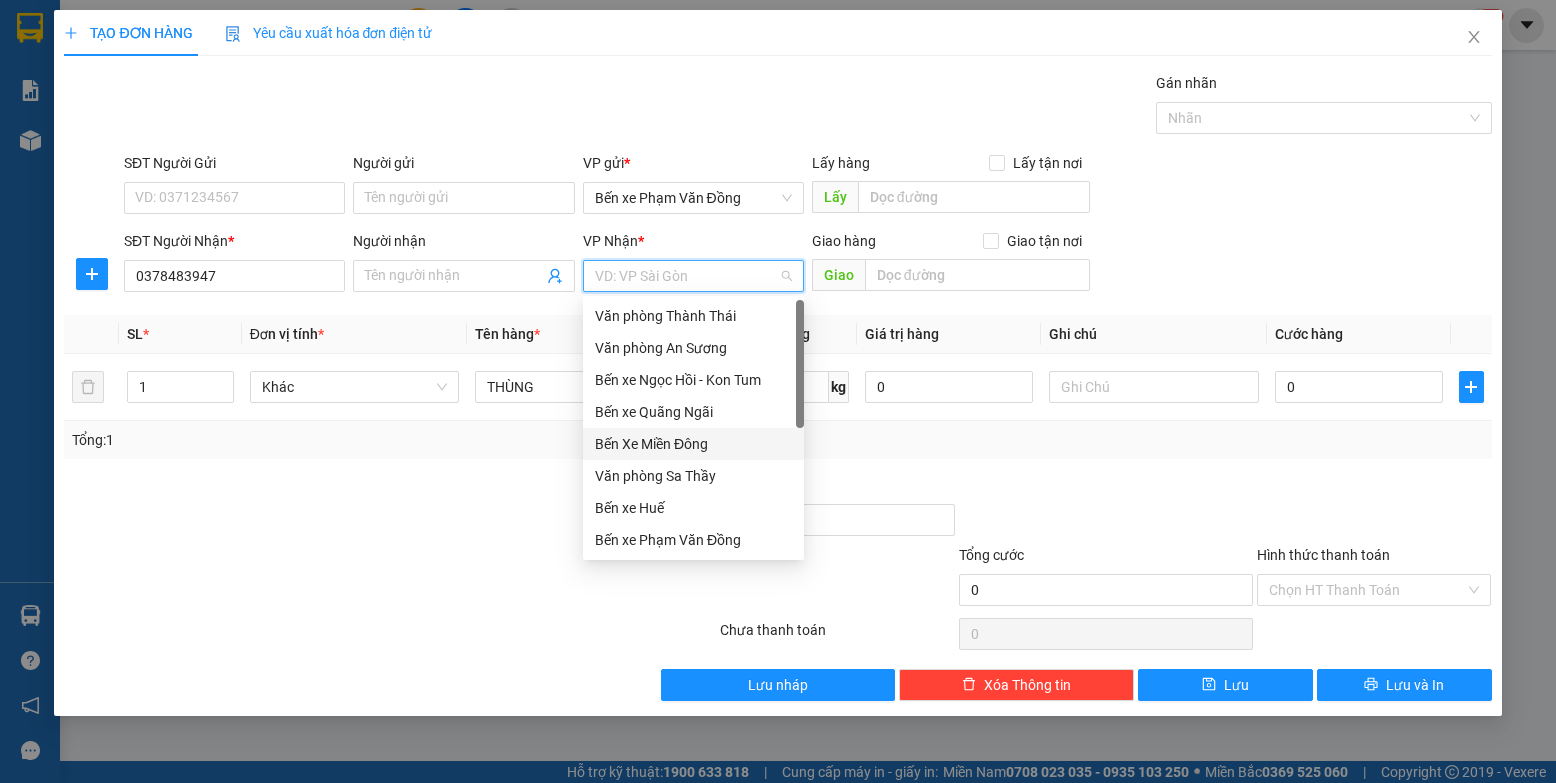 click on "Bến Xe Miền Đông" at bounding box center [693, 444] 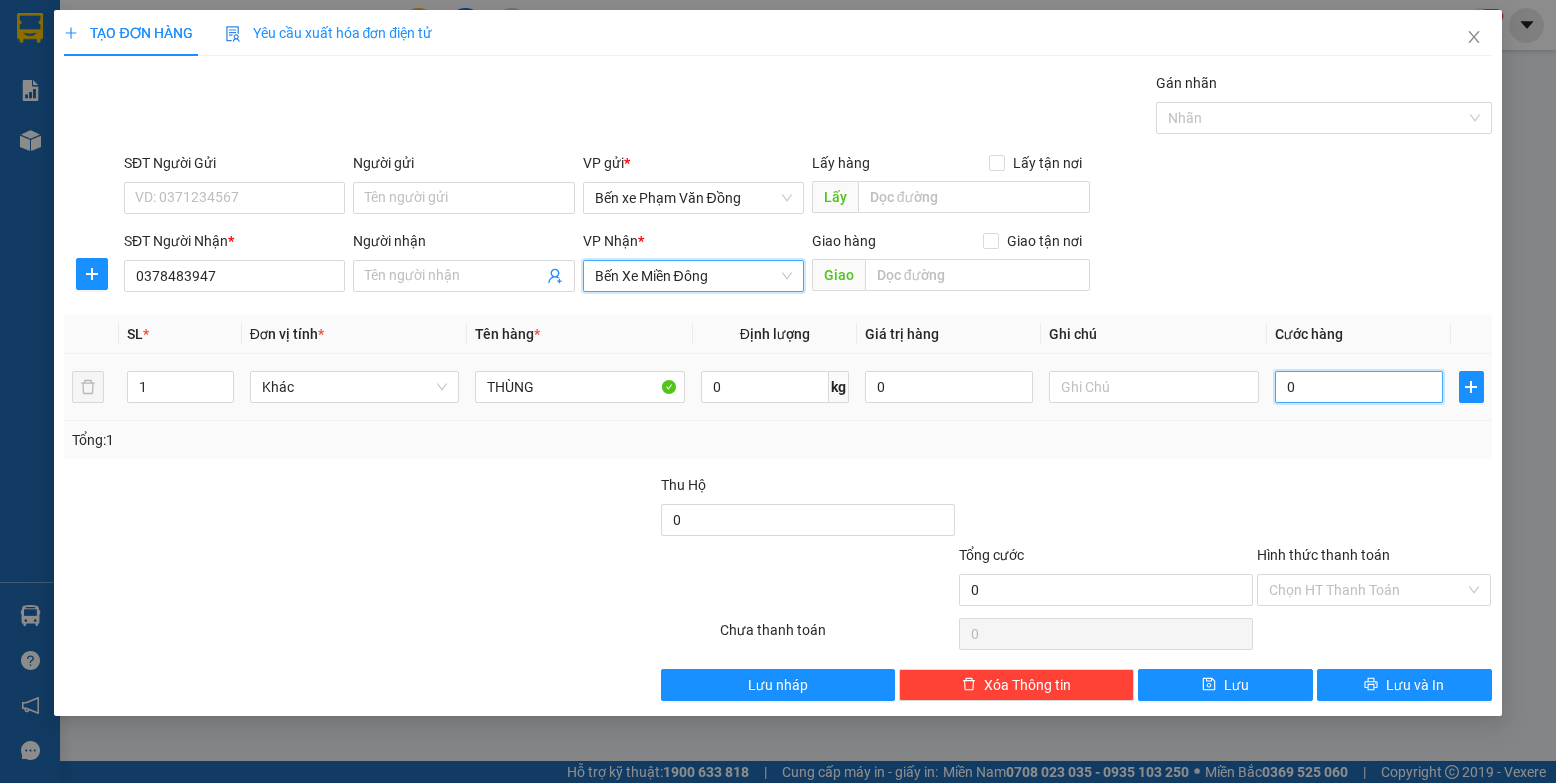 click on "0" at bounding box center [1359, 387] 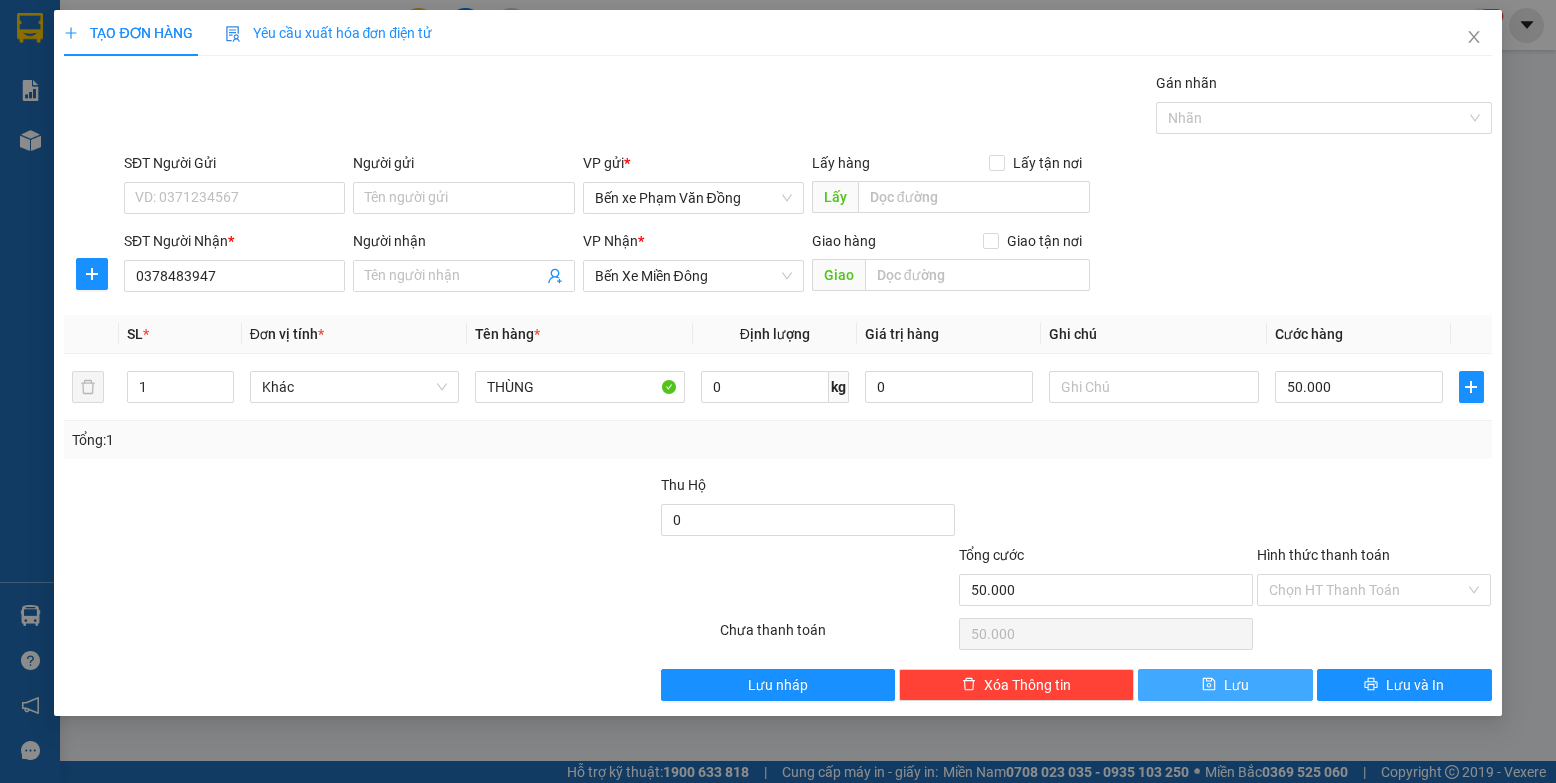 drag, startPoint x: 1259, startPoint y: 679, endPoint x: 985, endPoint y: 570, distance: 294.88474 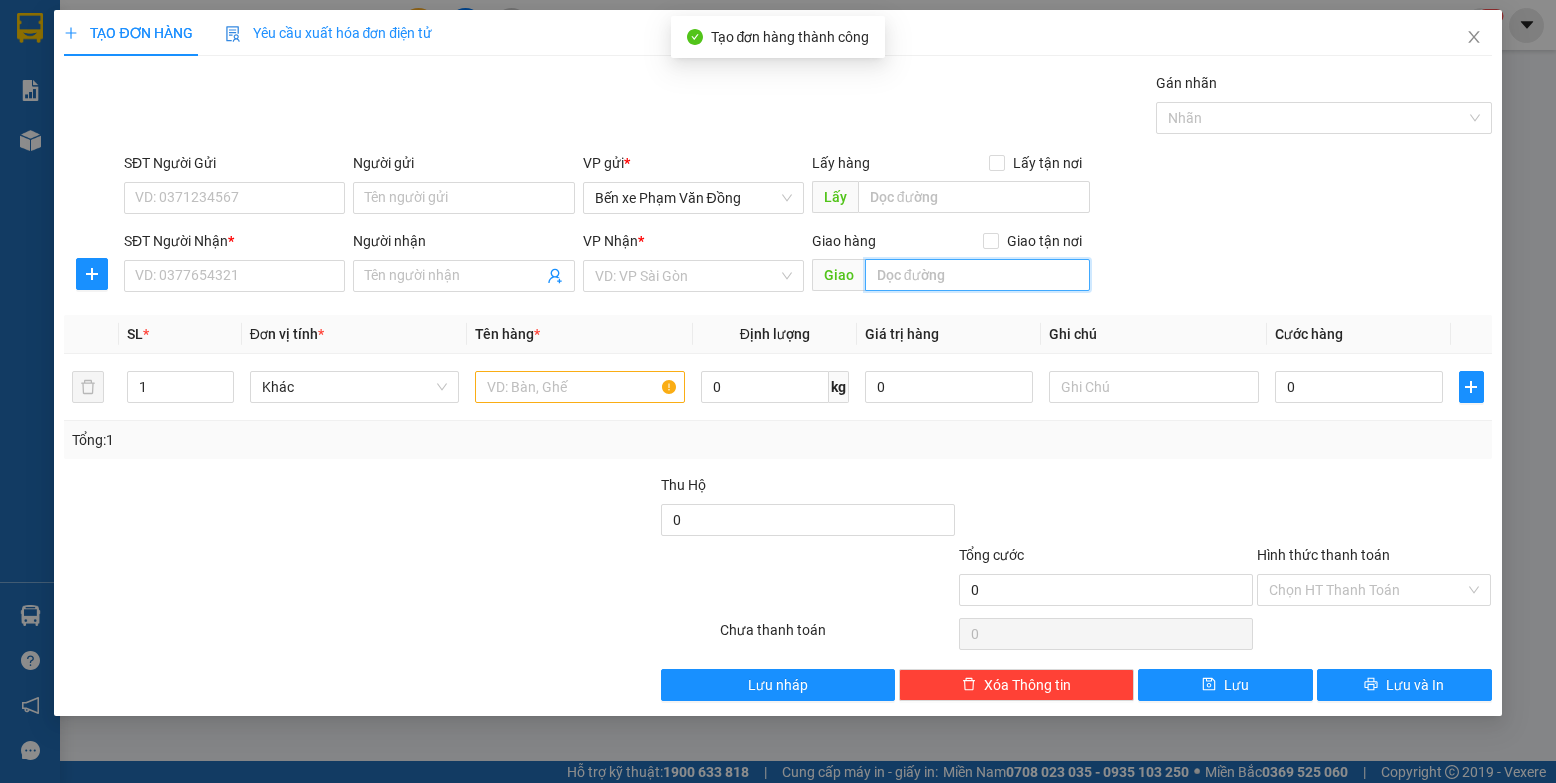 click at bounding box center [978, 275] 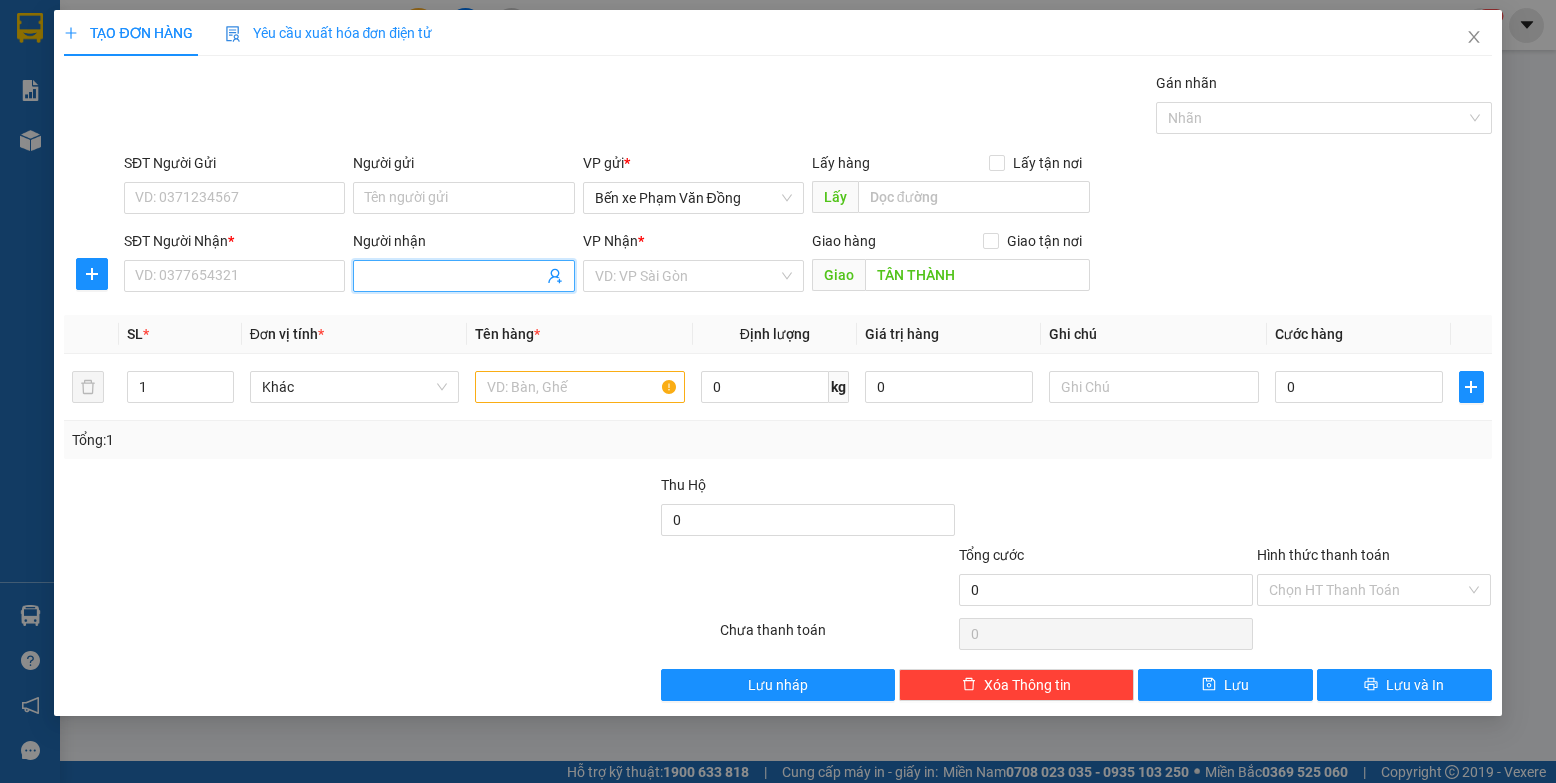 click on "Người nhận" at bounding box center (453, 276) 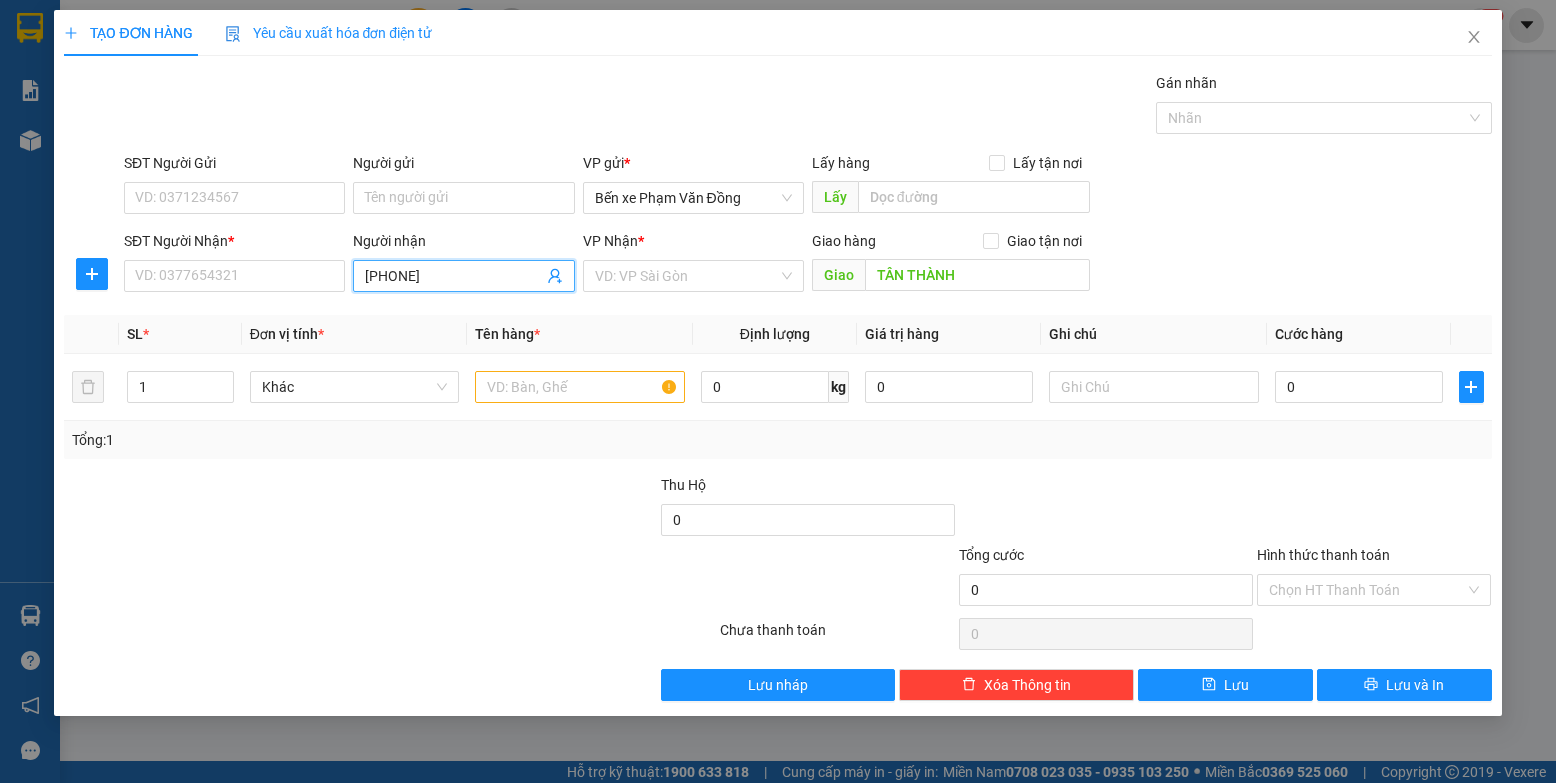 click on "[PHONE]" at bounding box center (453, 276) 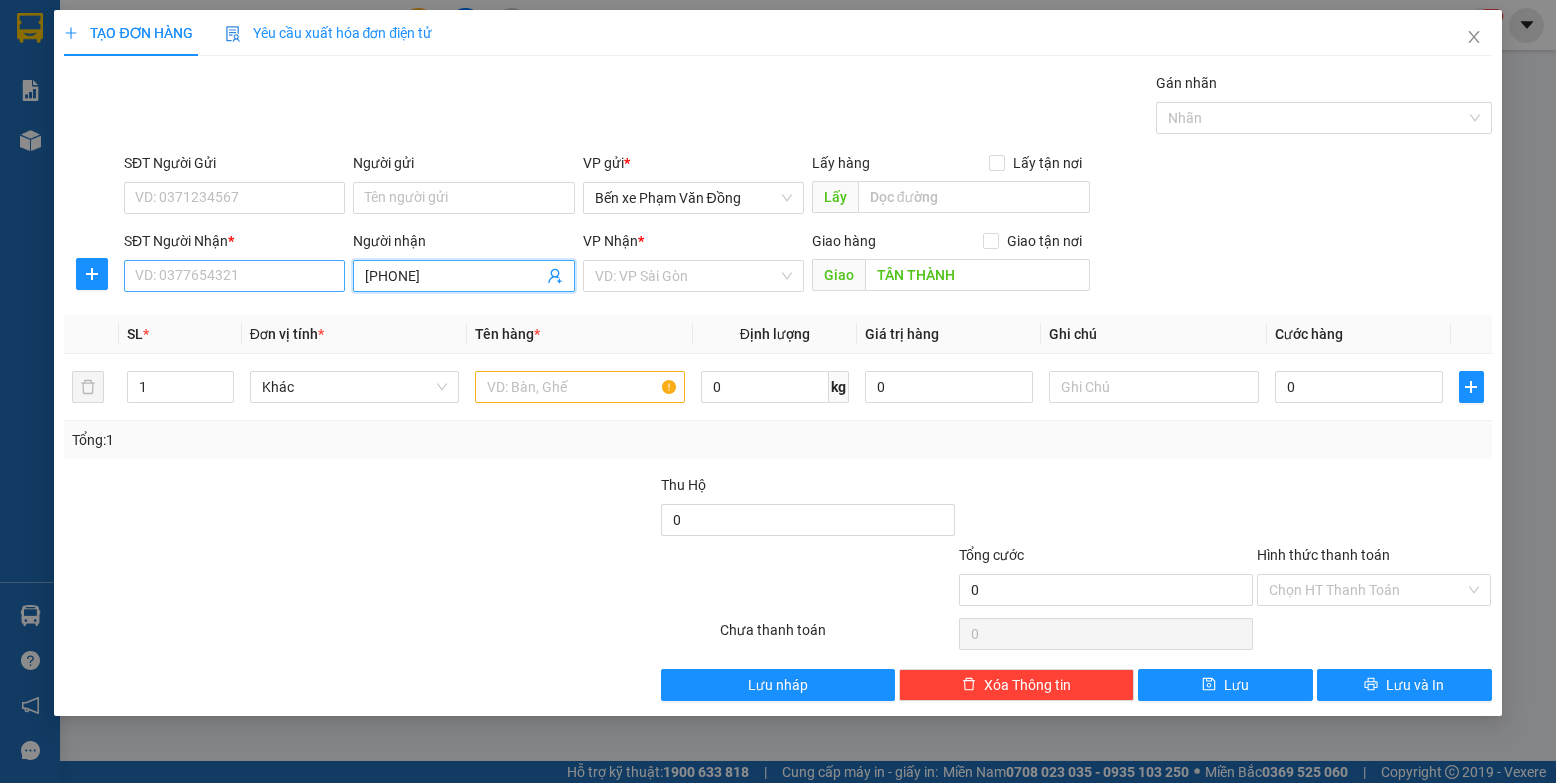 drag, startPoint x: 394, startPoint y: 271, endPoint x: 279, endPoint y: 274, distance: 115.03912 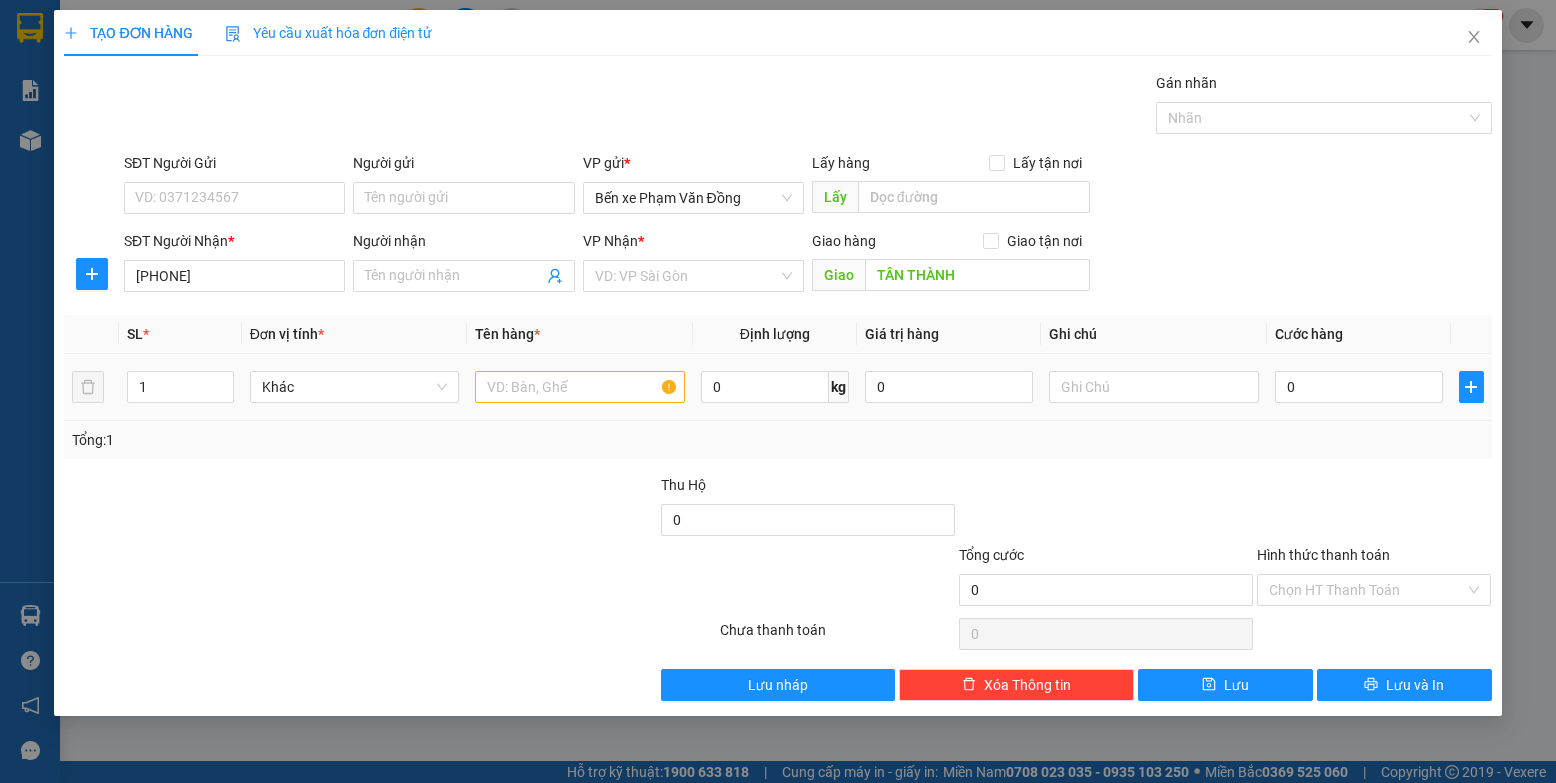 click at bounding box center [580, 387] 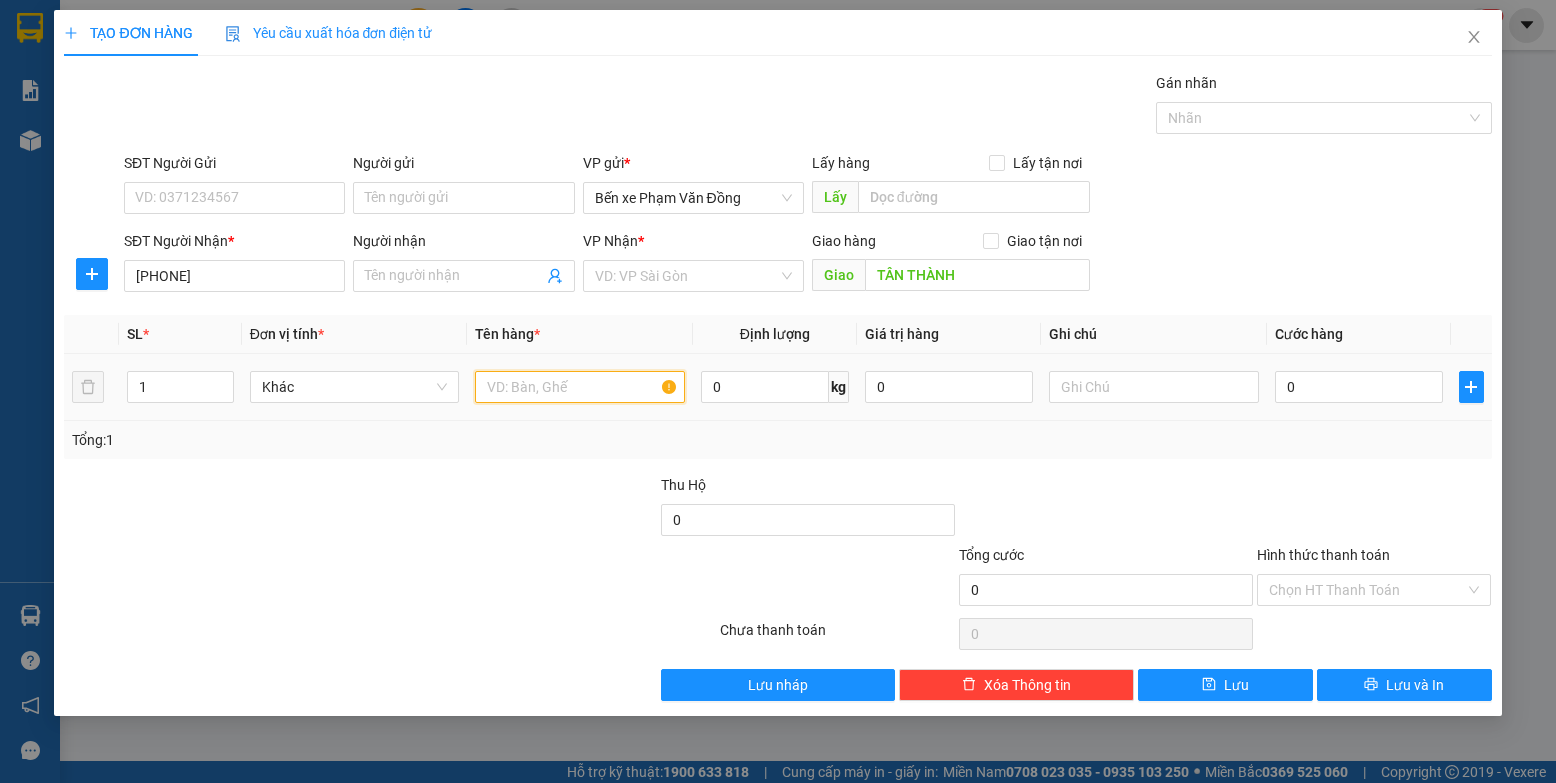 click at bounding box center (580, 387) 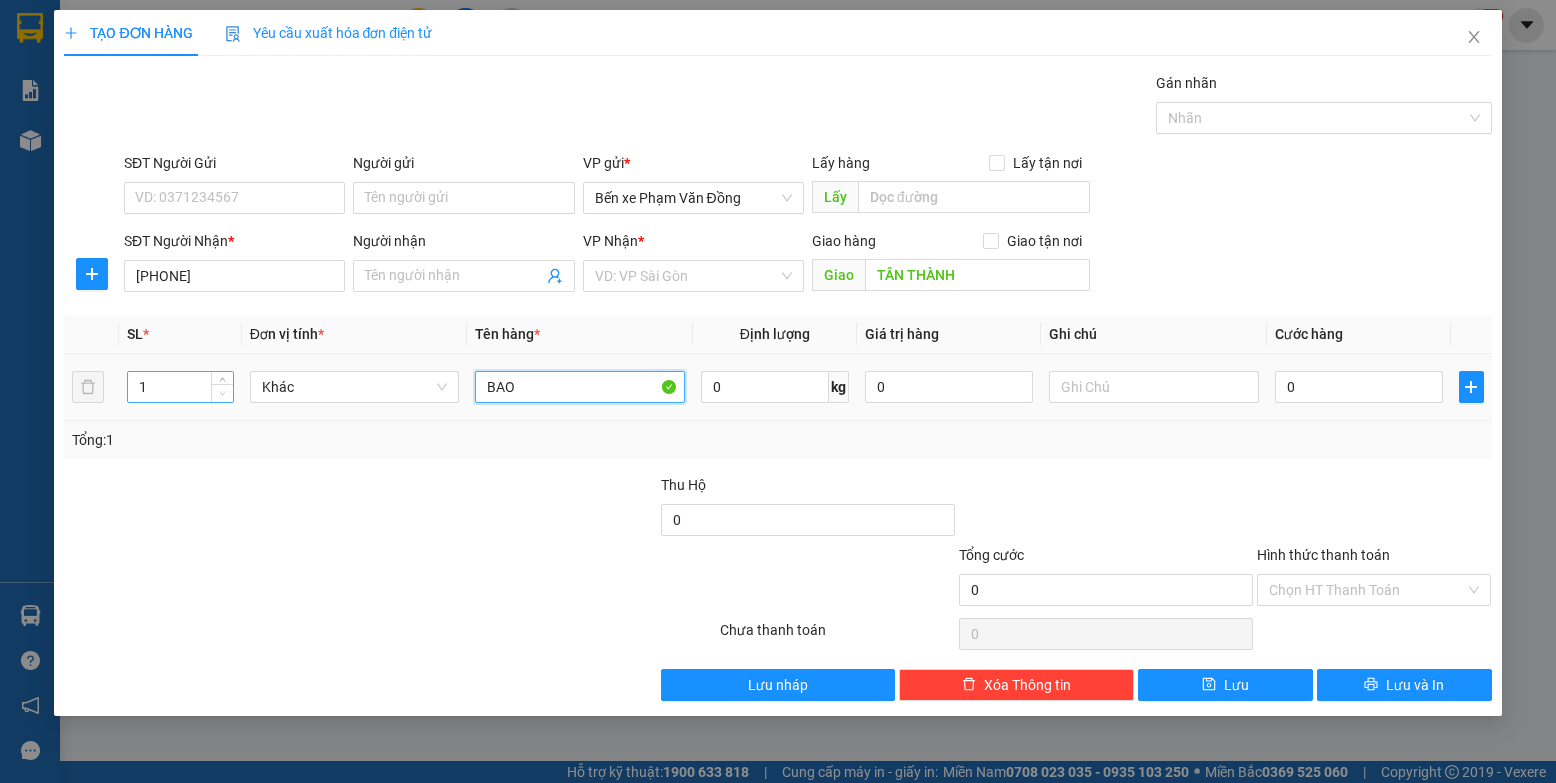 click at bounding box center (223, 394) 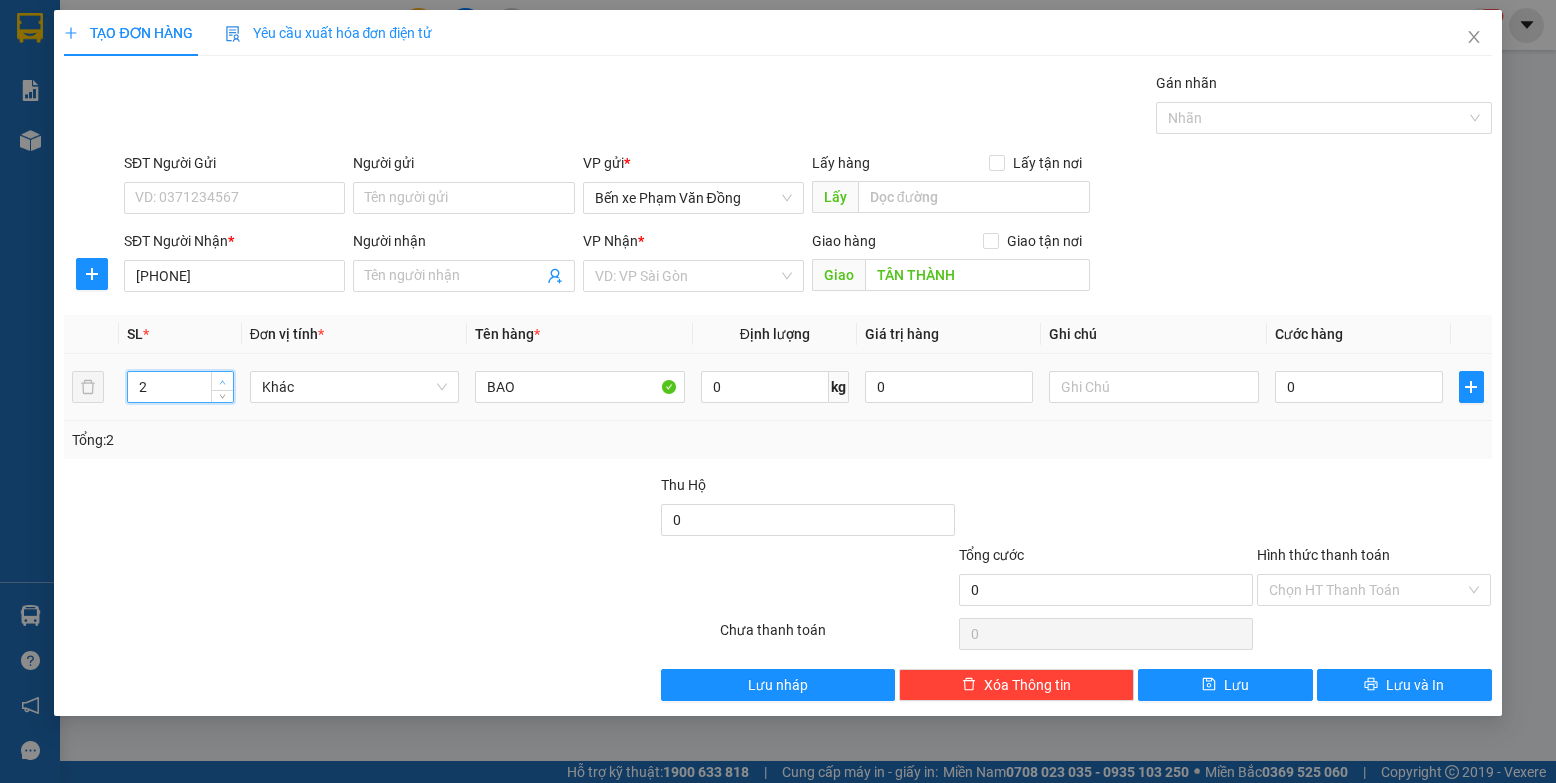 click at bounding box center (223, 382) 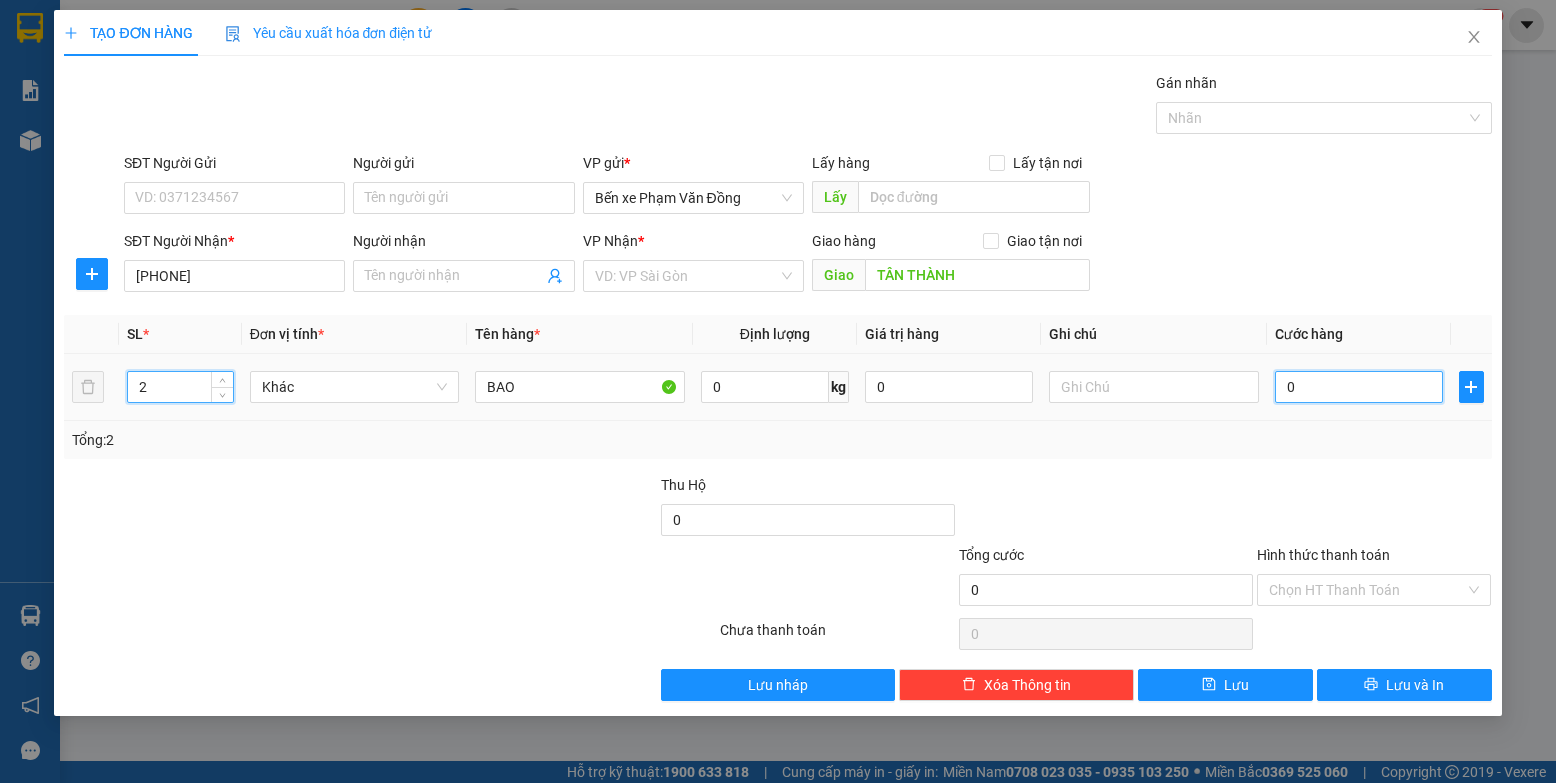 click on "0" at bounding box center (1359, 387) 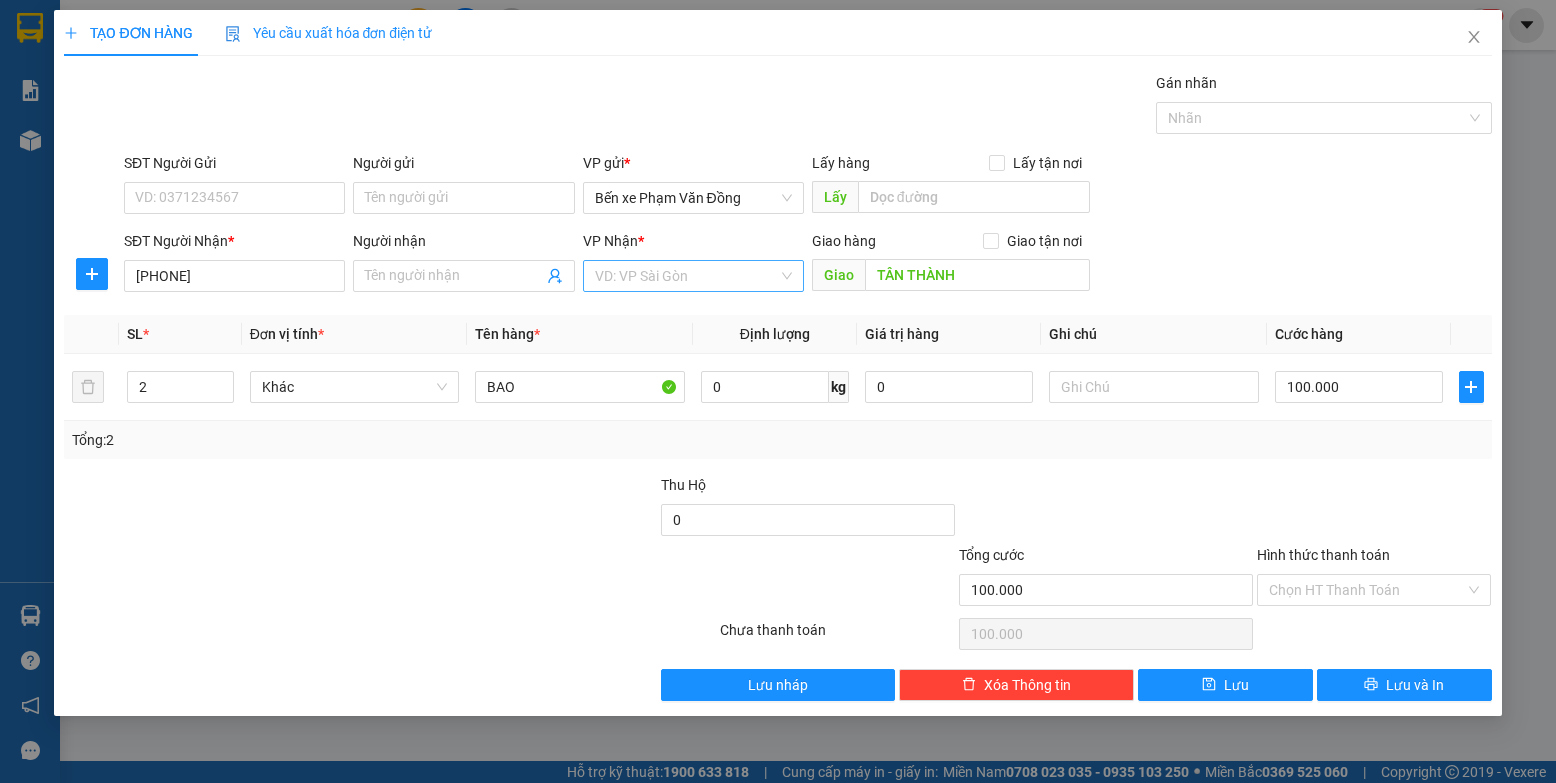 click at bounding box center [686, 276] 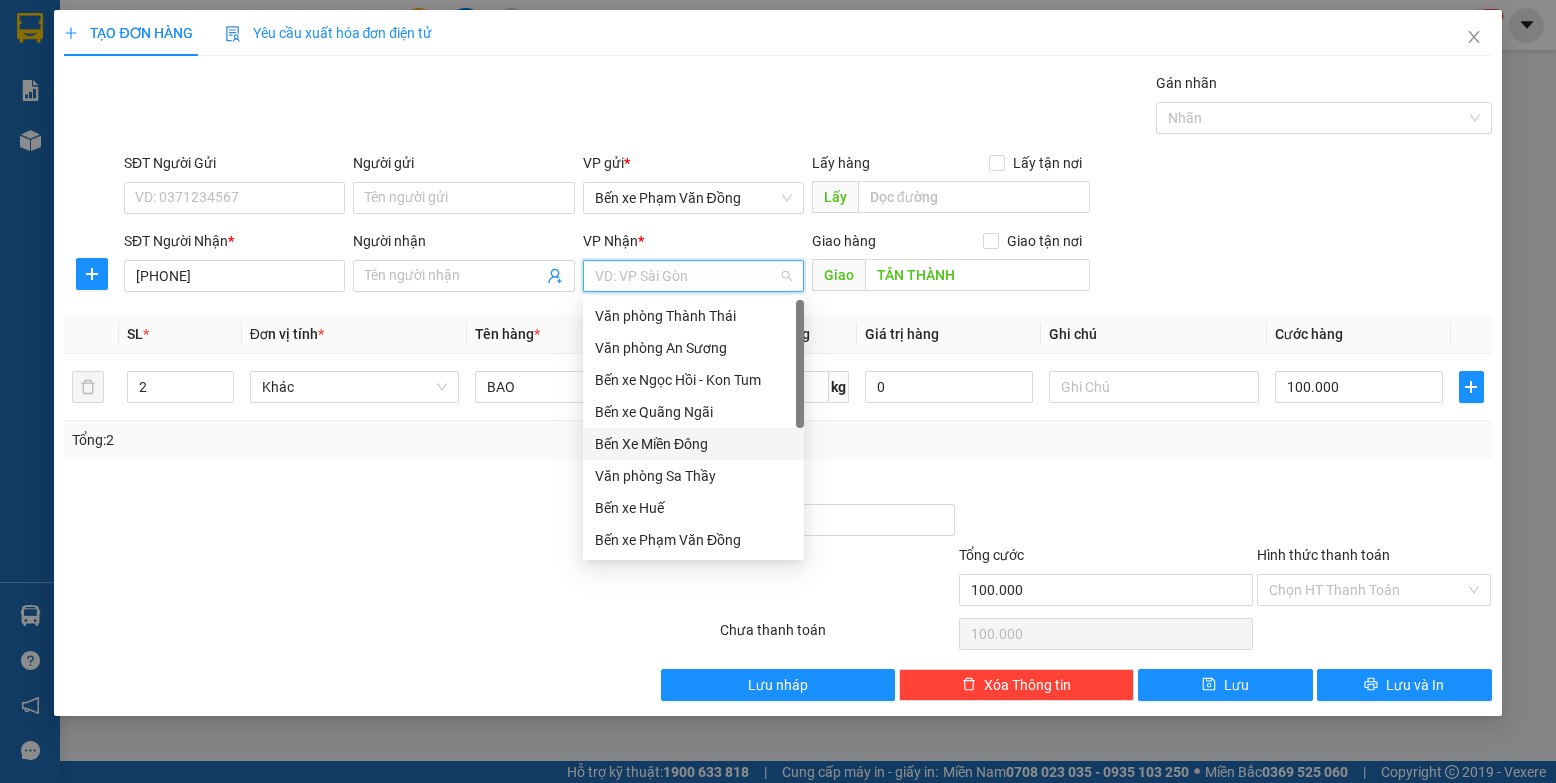 click on "Bến Xe Miền Đông" at bounding box center (693, 444) 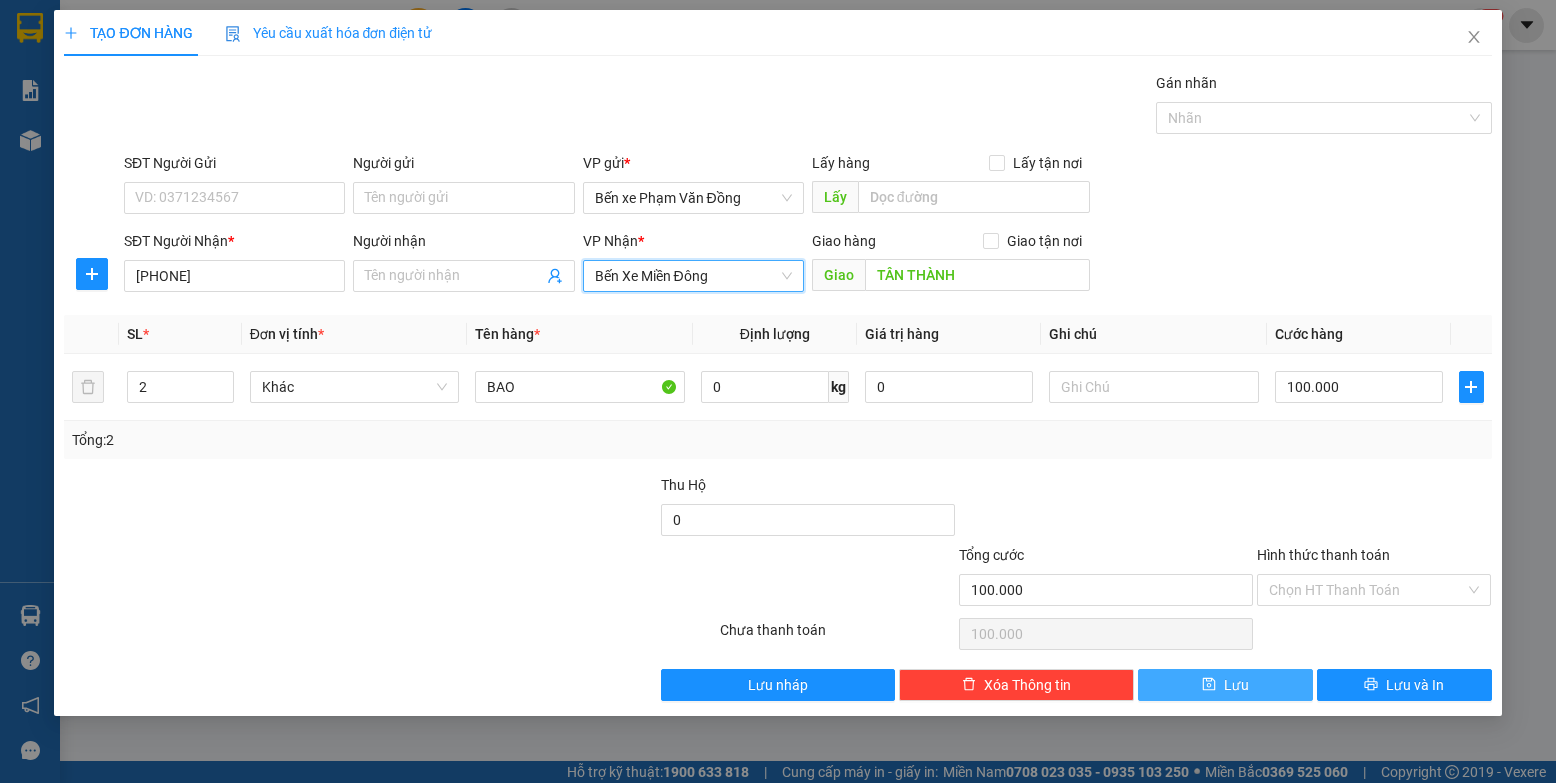 click on "Lưu" at bounding box center (1225, 685) 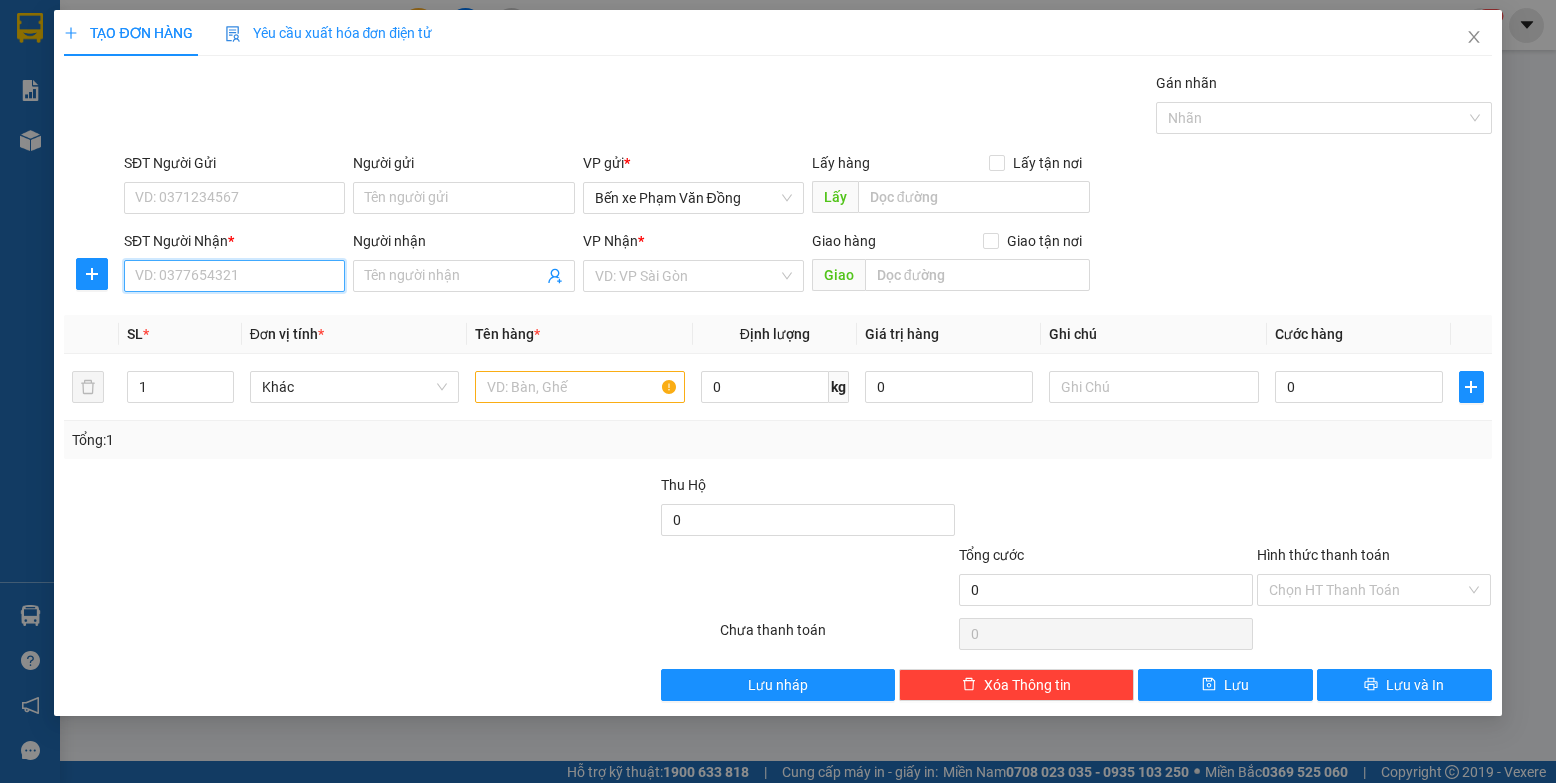 click on "SĐT Người Nhận  *" at bounding box center (234, 276) 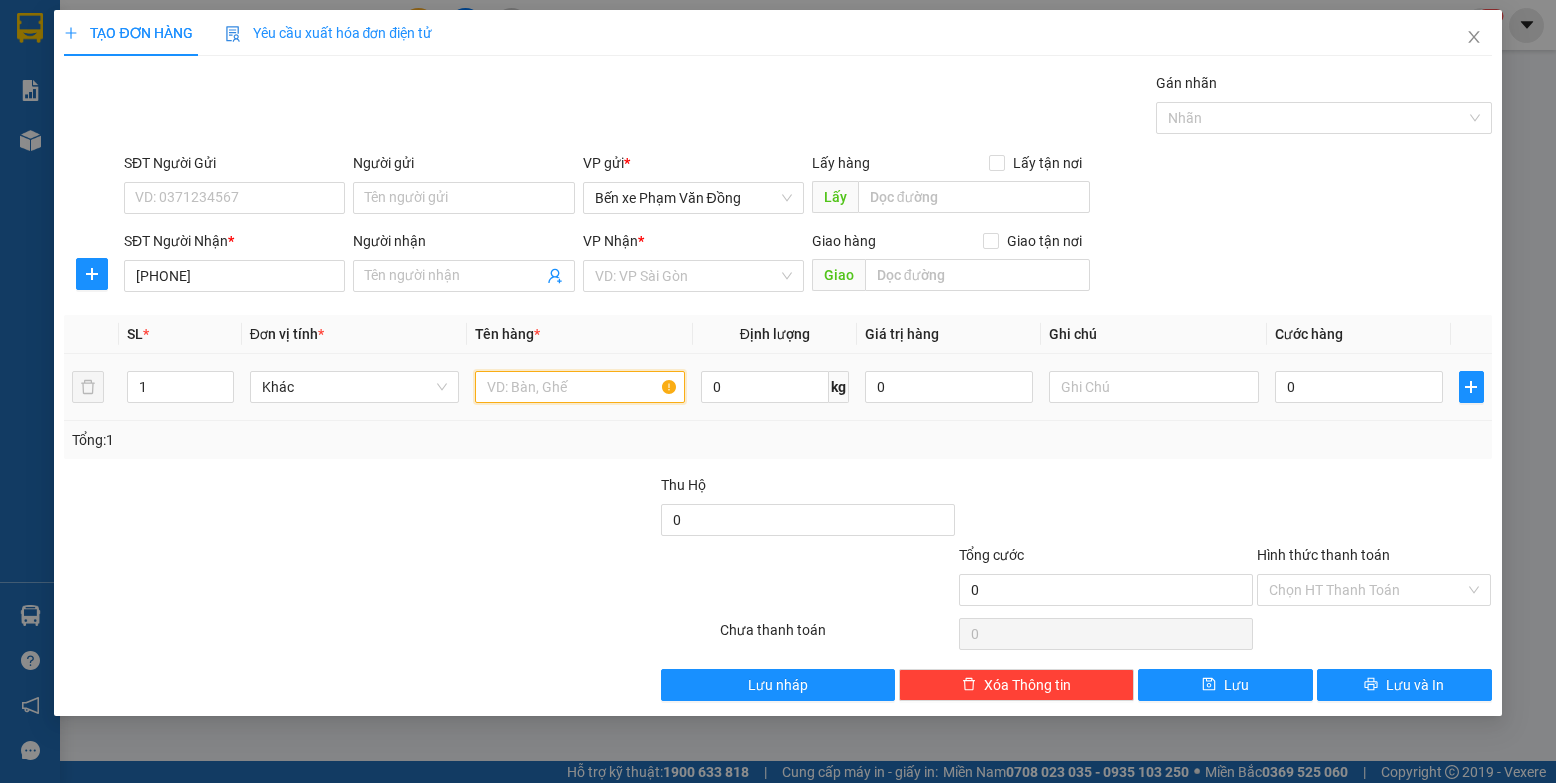 click at bounding box center (580, 387) 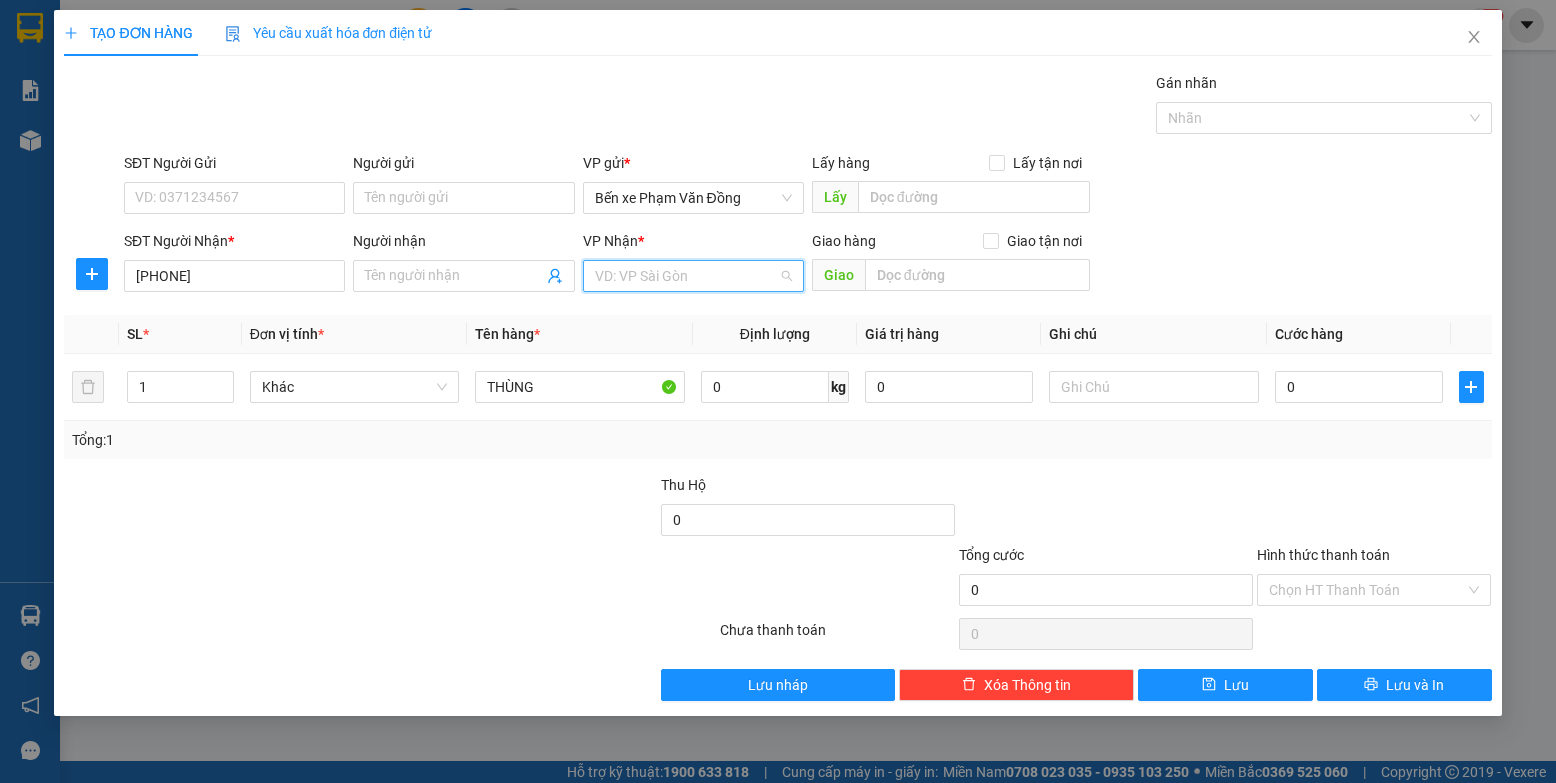 click at bounding box center [686, 276] 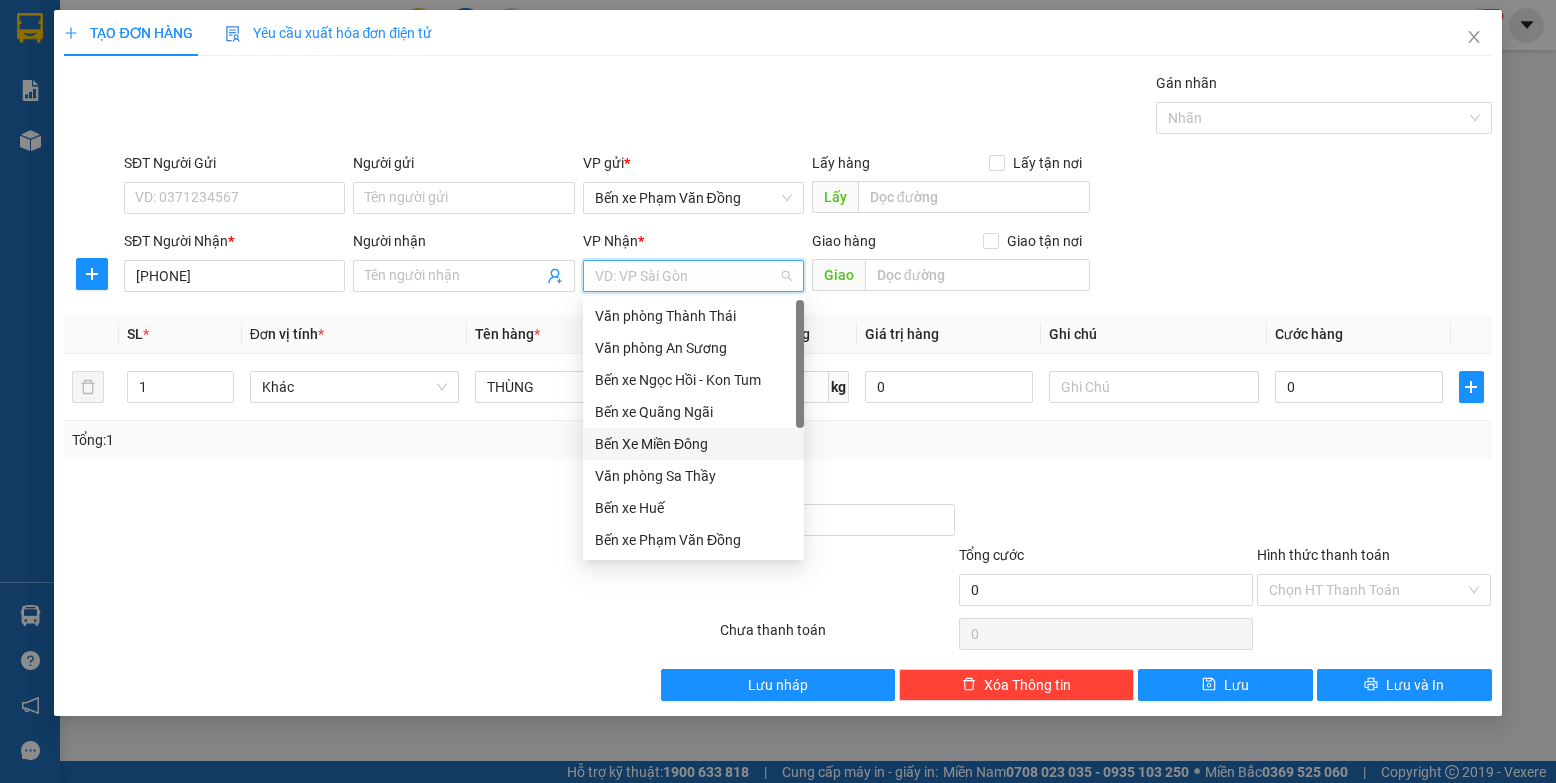 click on "Bến Xe Miền Đông" at bounding box center [693, 444] 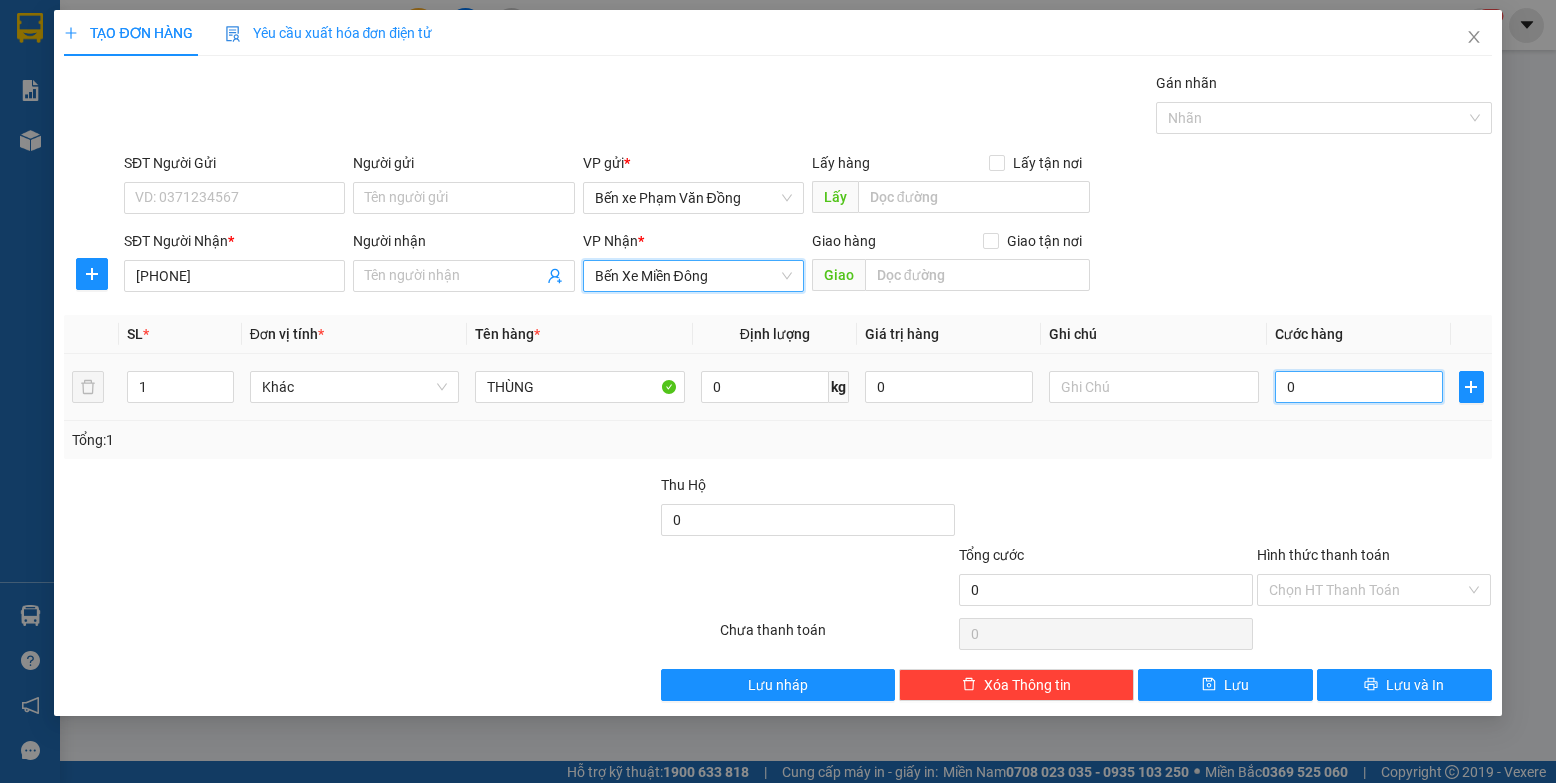 click on "0" at bounding box center (1359, 387) 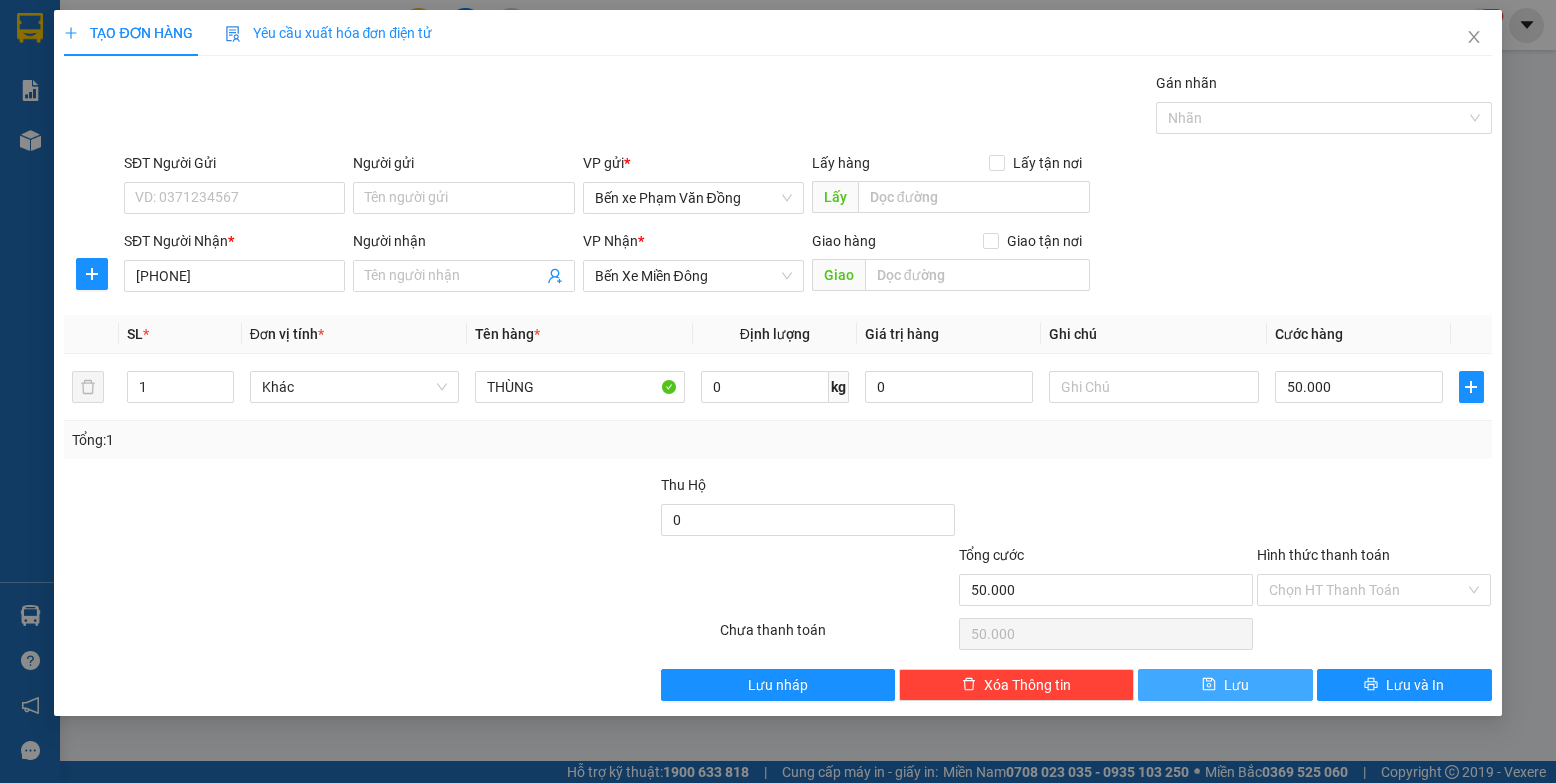 click on "Lưu" at bounding box center (1225, 685) 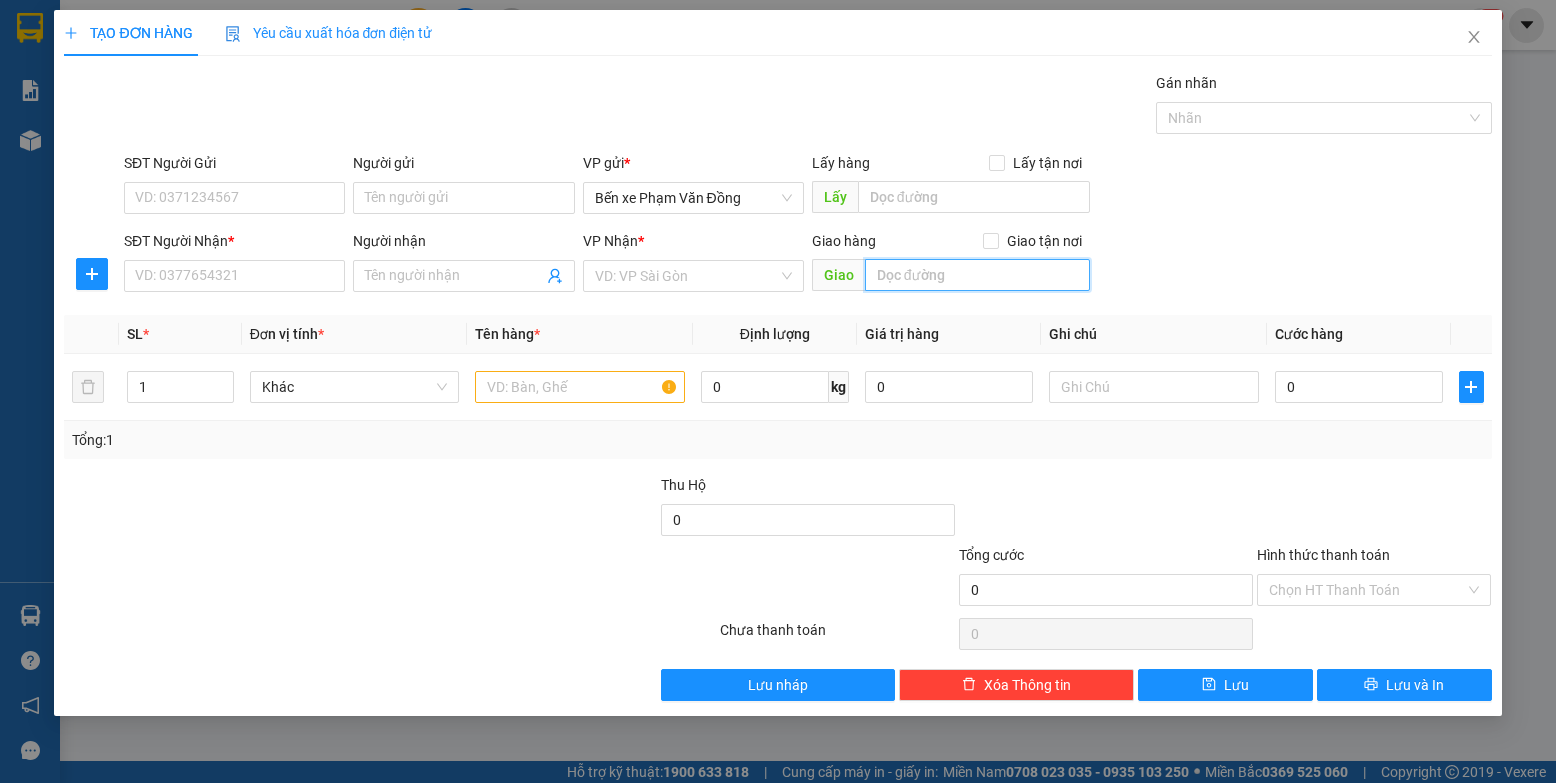 click at bounding box center (978, 275) 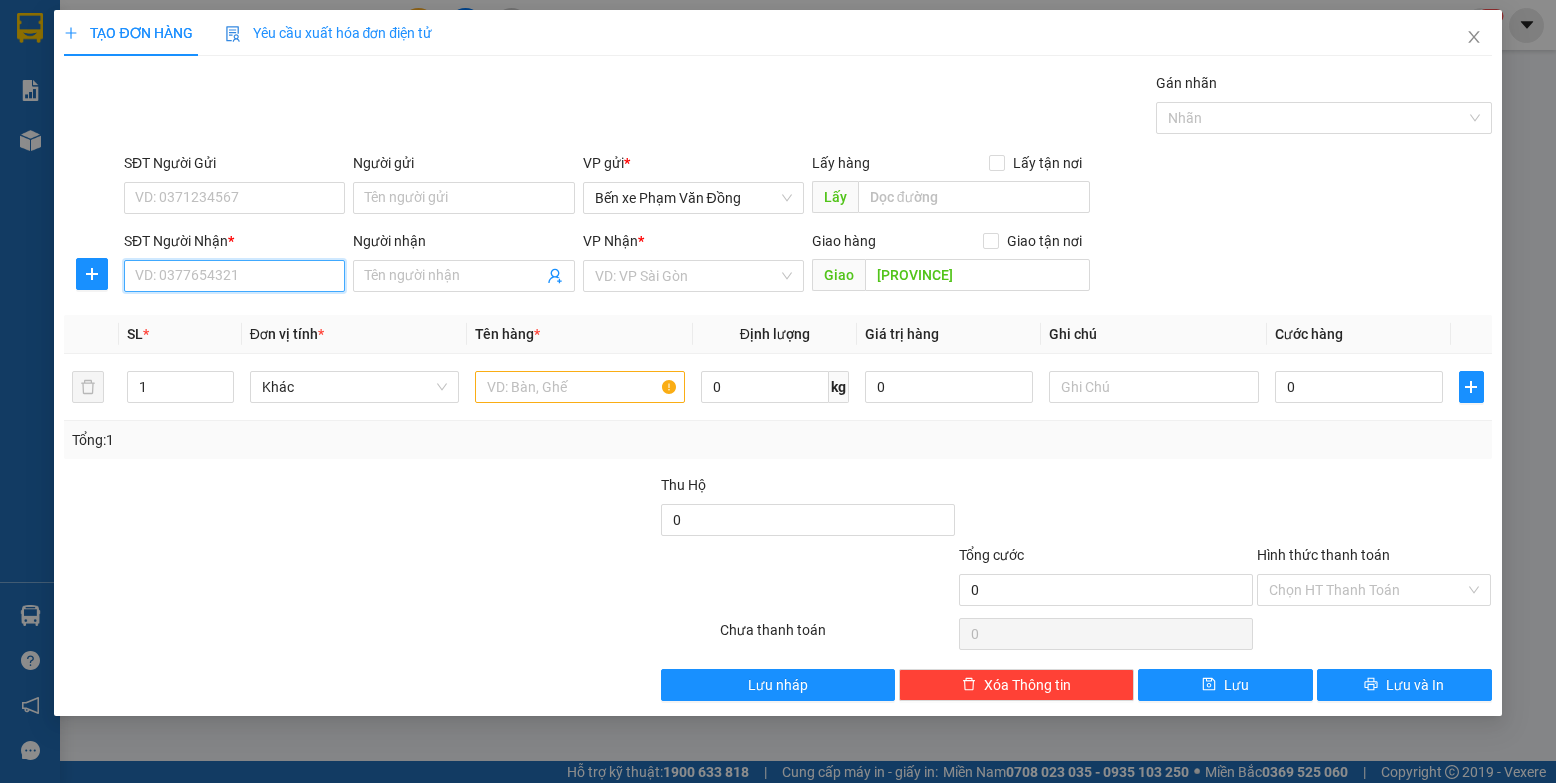click on "SĐT Người Nhận  *" at bounding box center [234, 276] 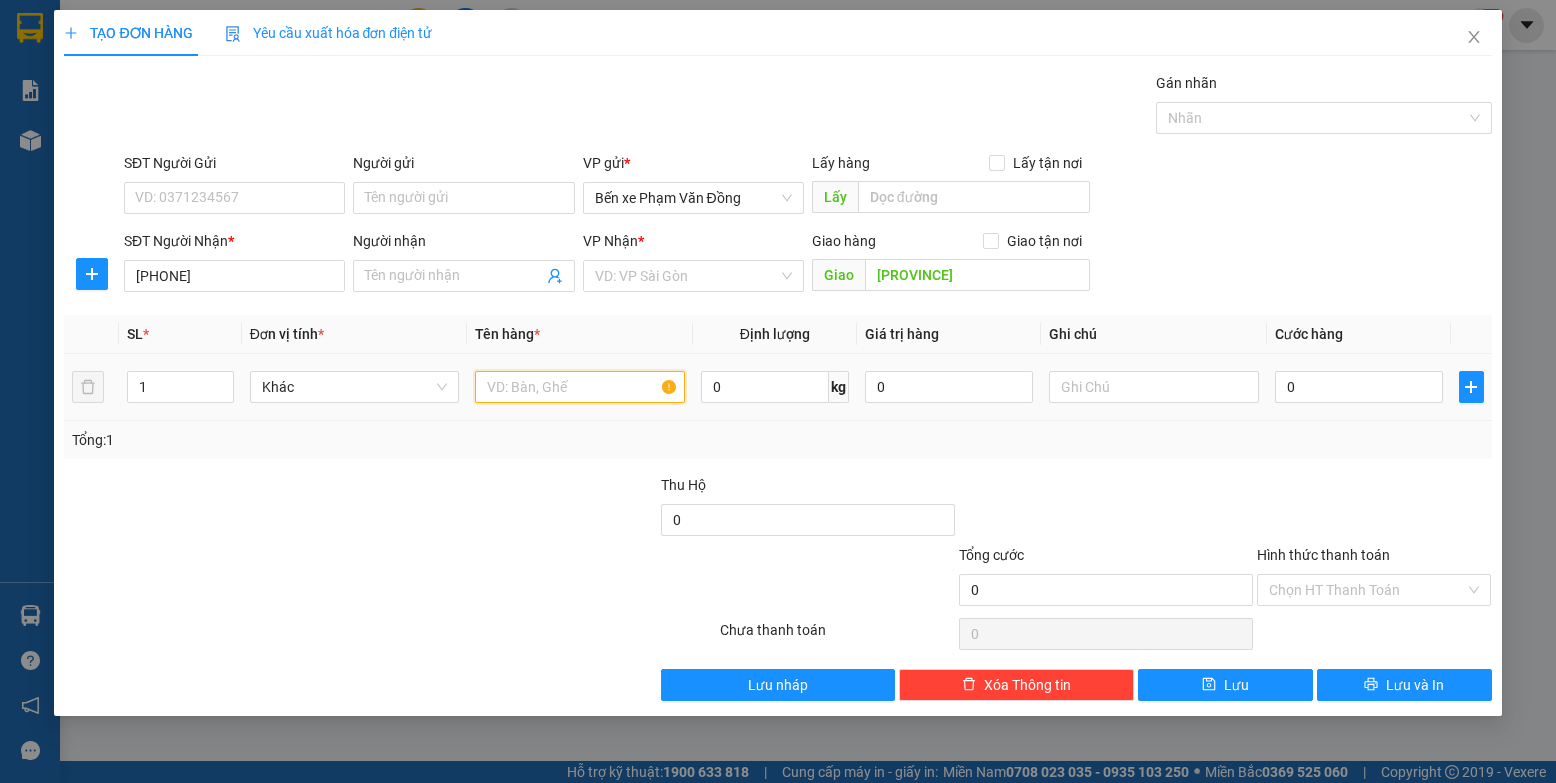click at bounding box center [580, 387] 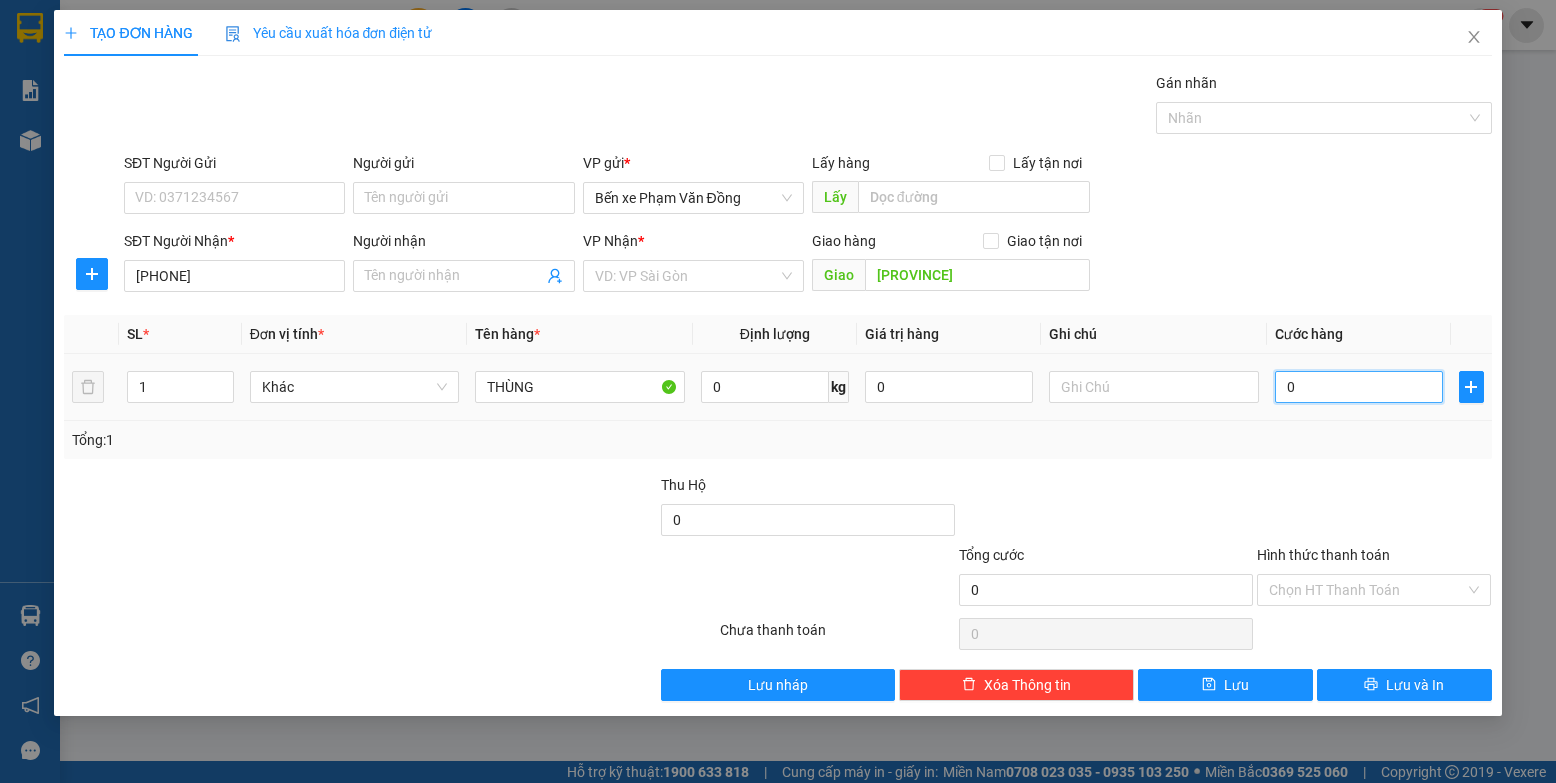 click on "0" at bounding box center (1359, 387) 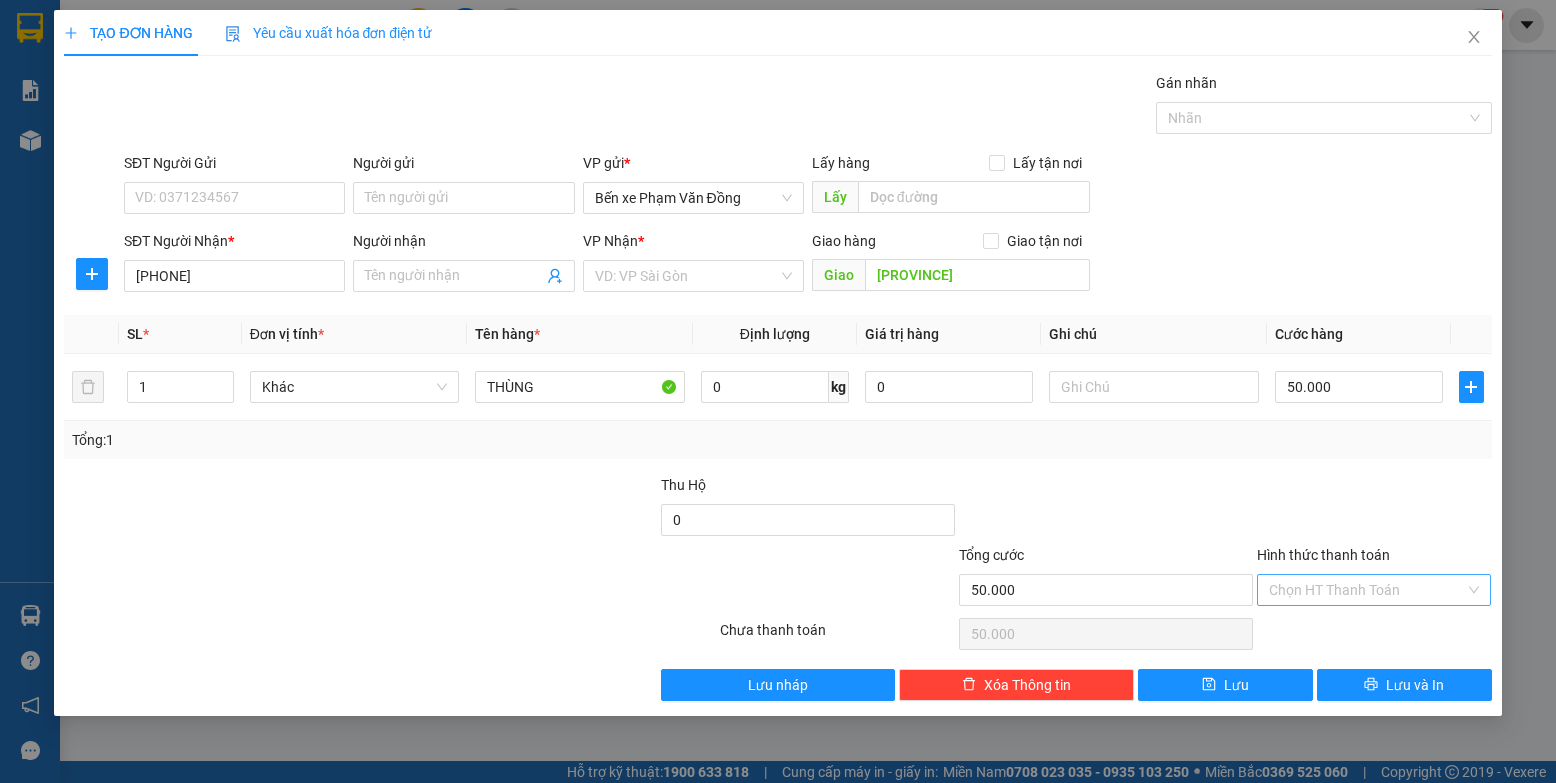 click on "Hình thức thanh toán" at bounding box center (1367, 590) 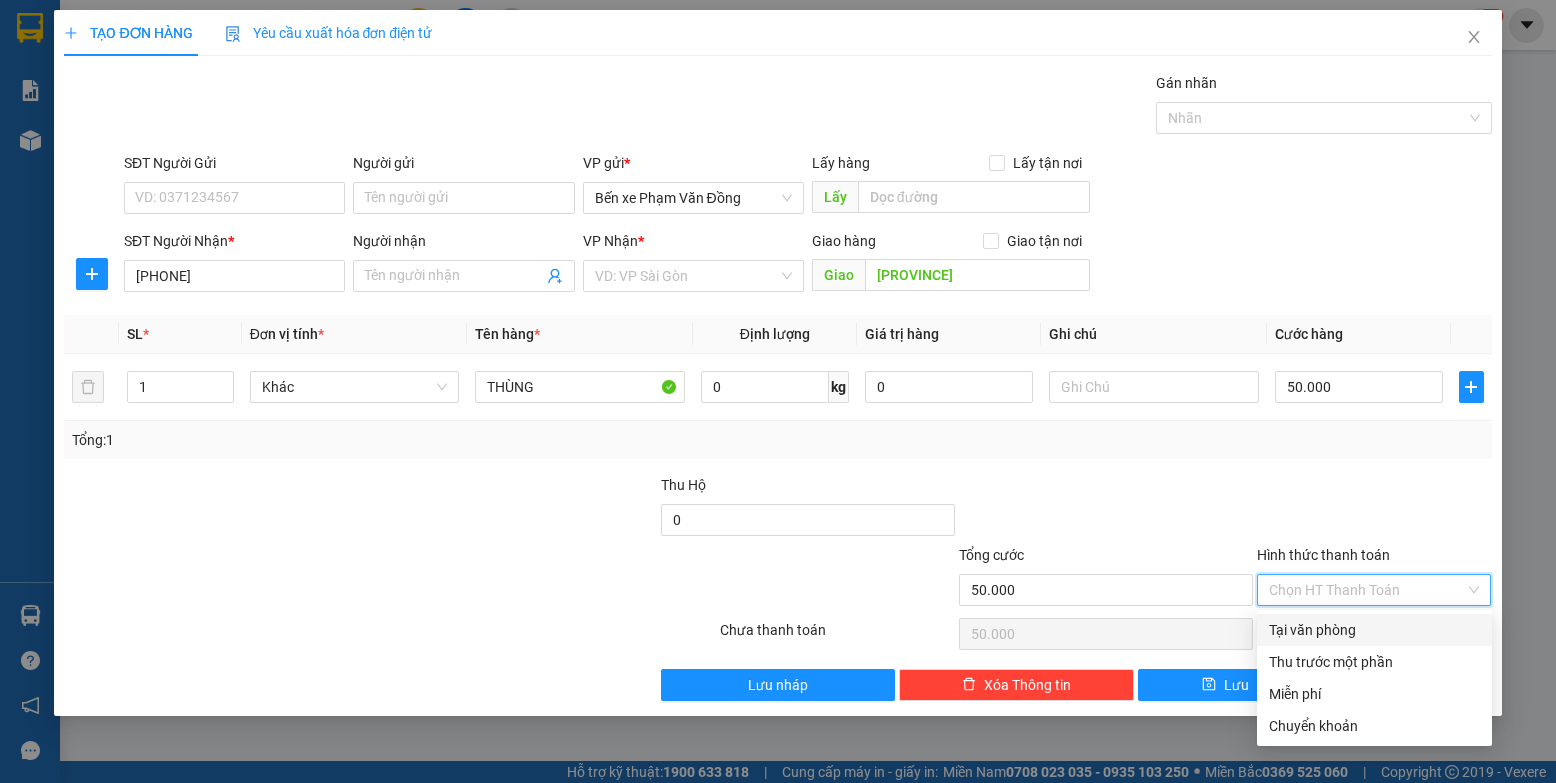 click on "Tại văn phòng" at bounding box center [1374, 630] 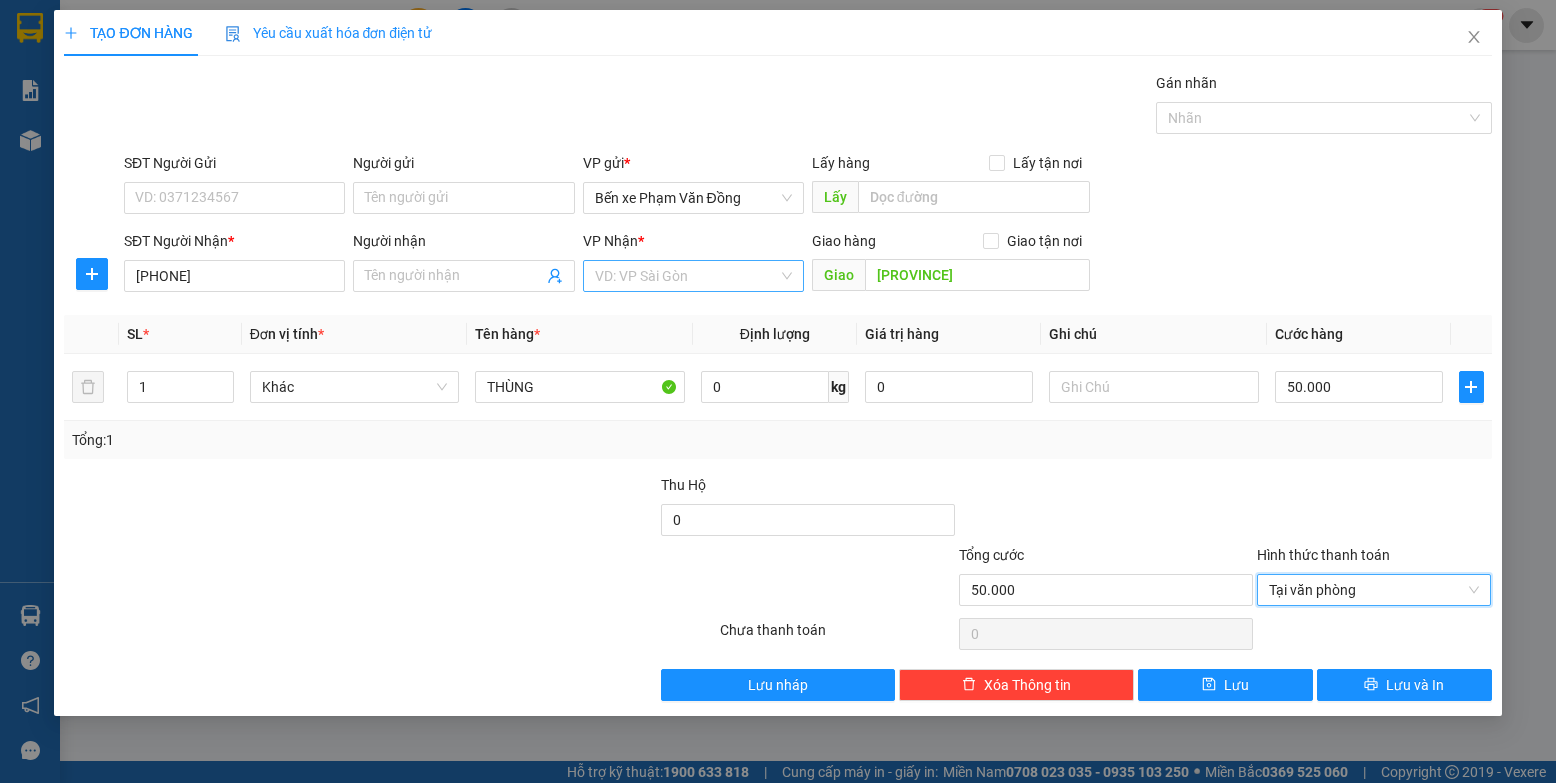 click at bounding box center (686, 276) 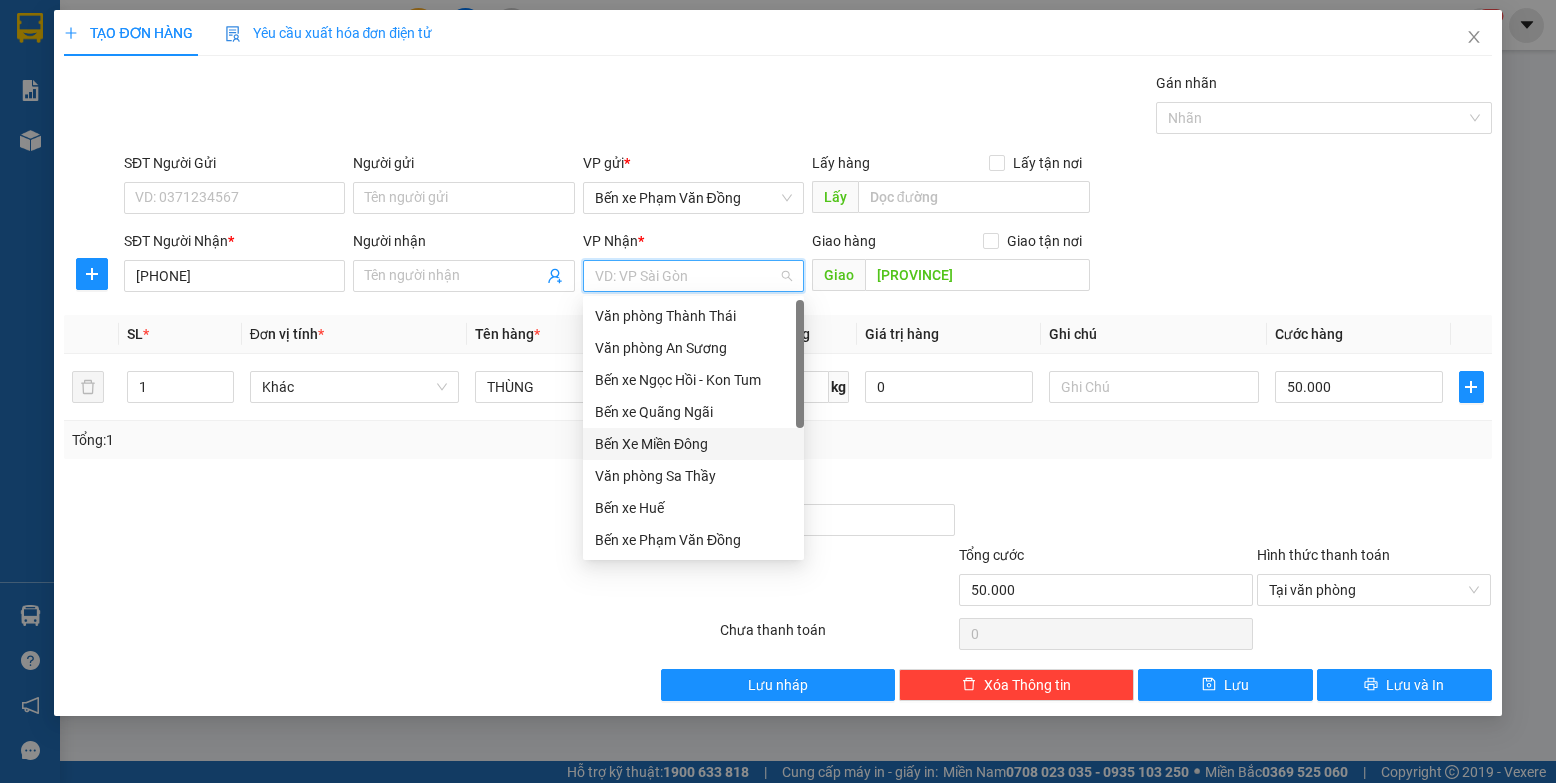 click on "Bến Xe Miền Đông" at bounding box center [693, 444] 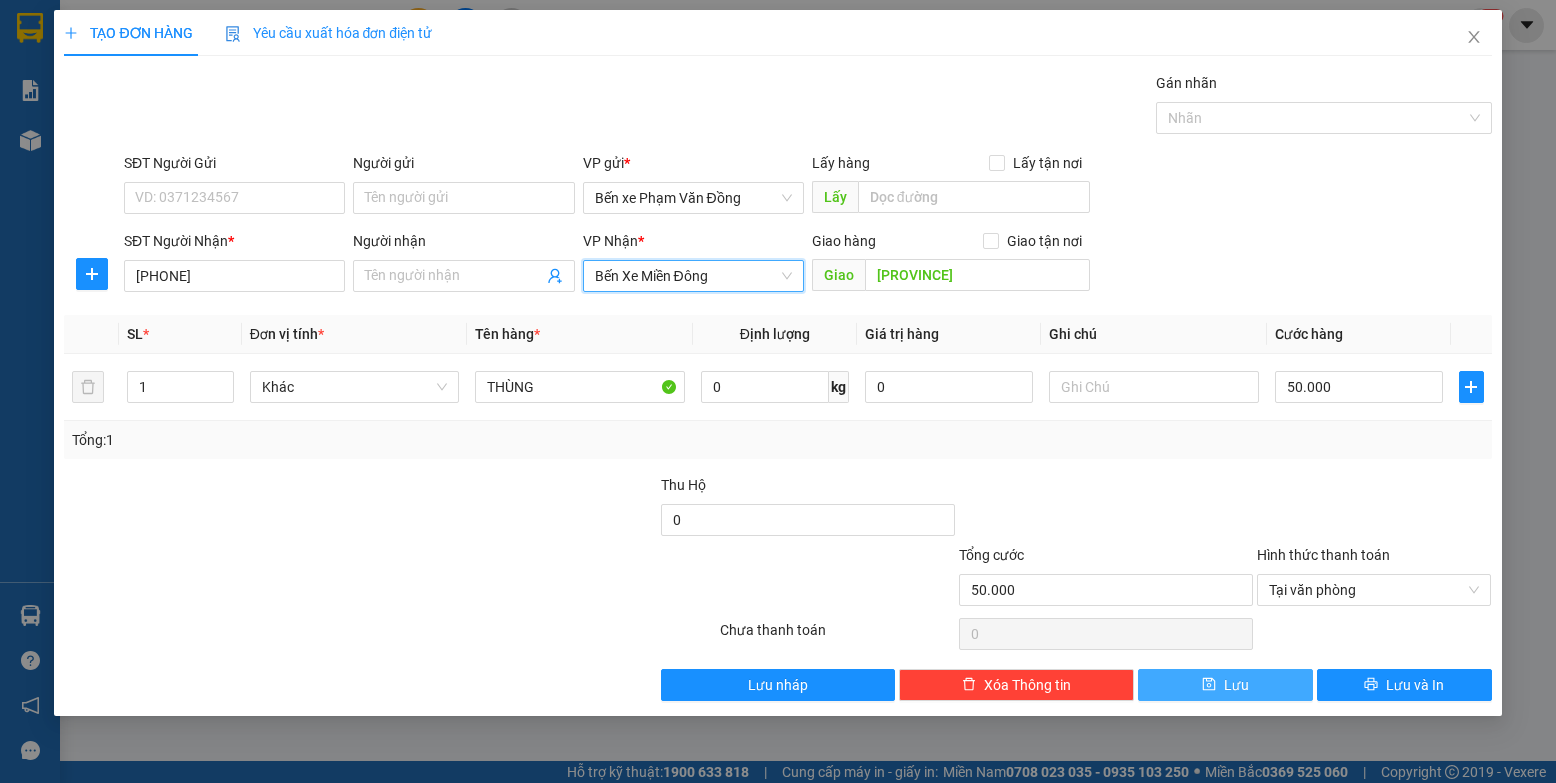 click on "Lưu" at bounding box center [1225, 685] 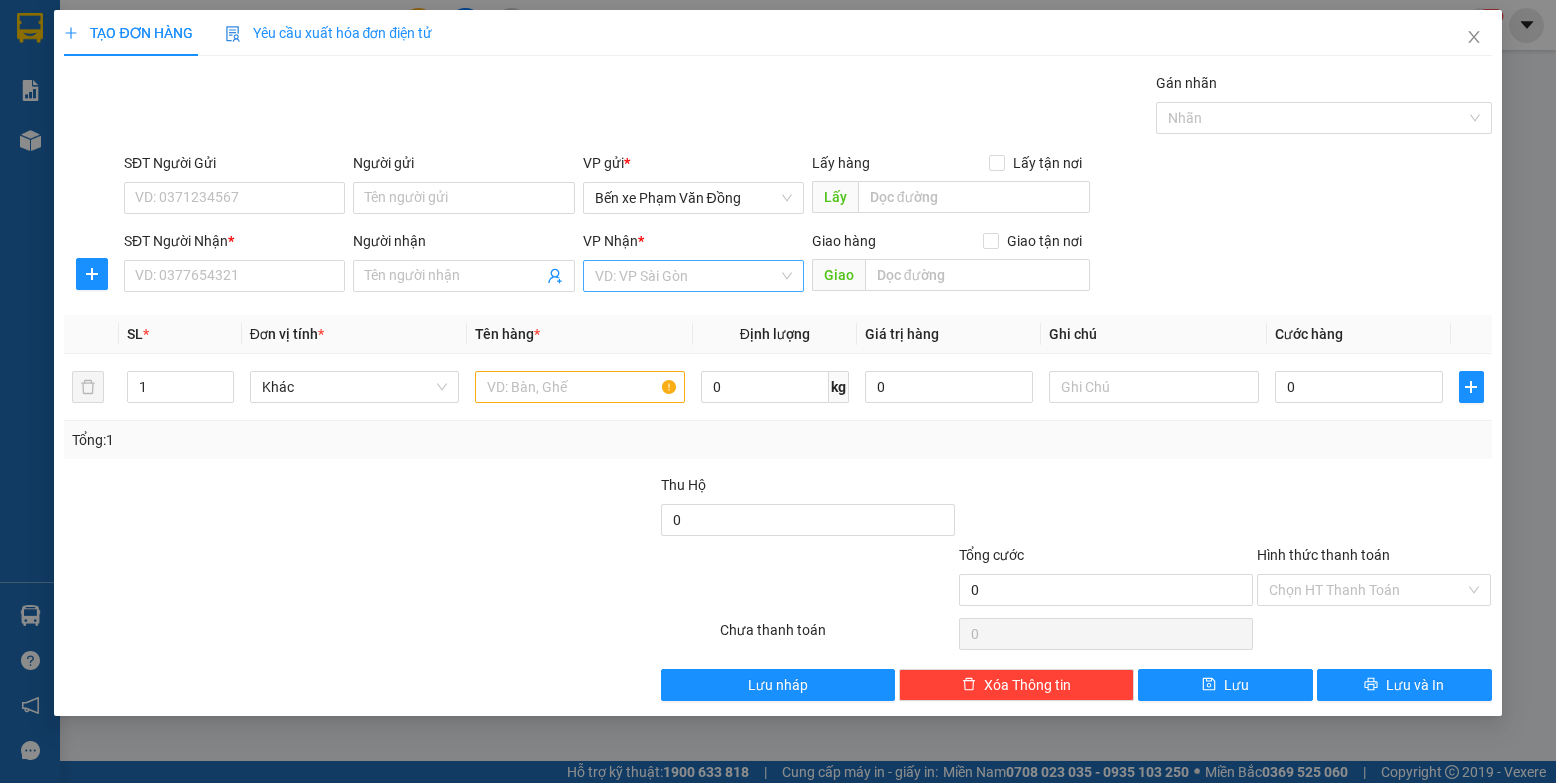 click at bounding box center [686, 276] 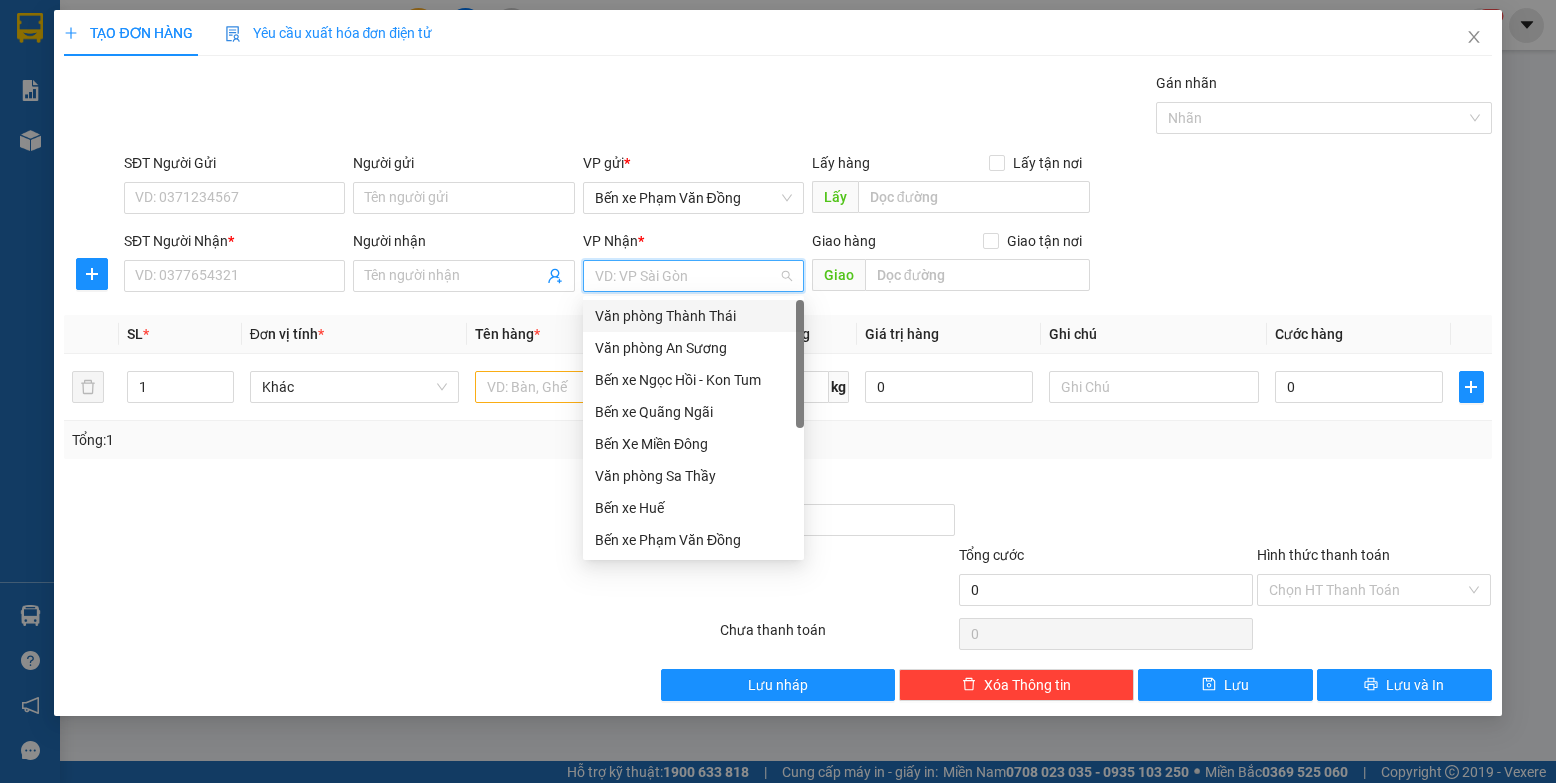 drag, startPoint x: 709, startPoint y: 311, endPoint x: 696, endPoint y: 307, distance: 13.601471 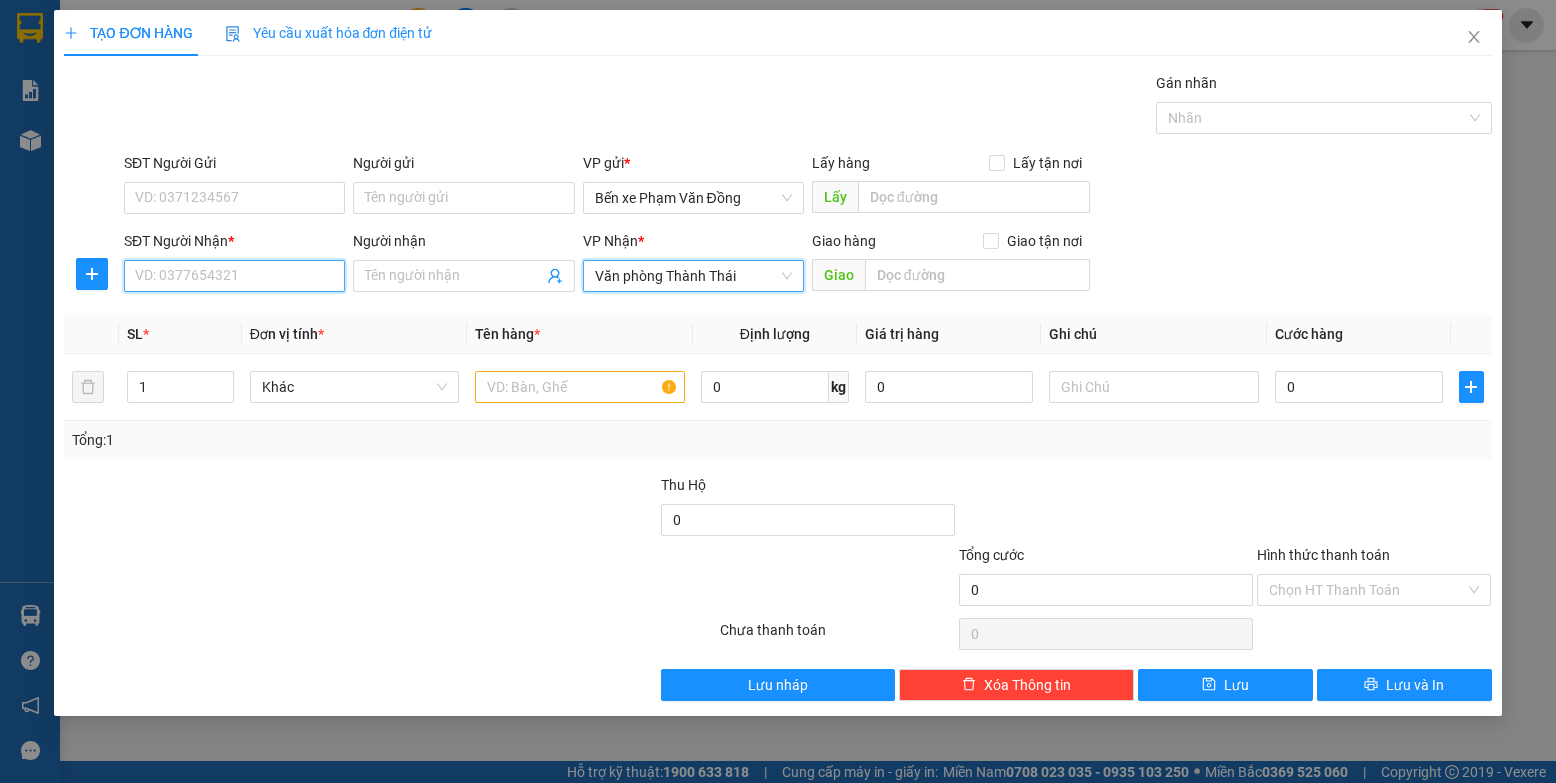 click on "SĐT Người Nhận  *" at bounding box center [234, 276] 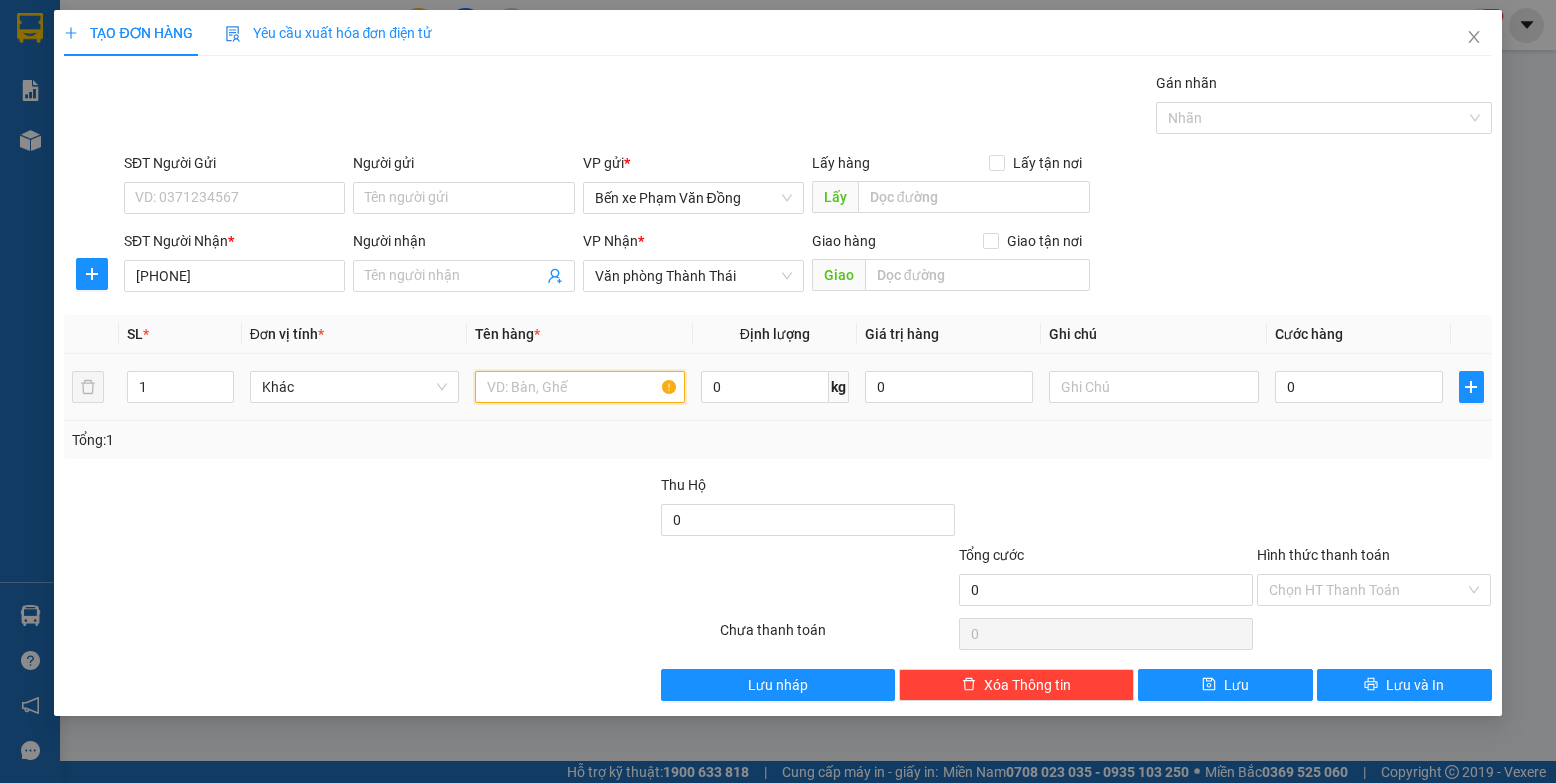 click at bounding box center (580, 387) 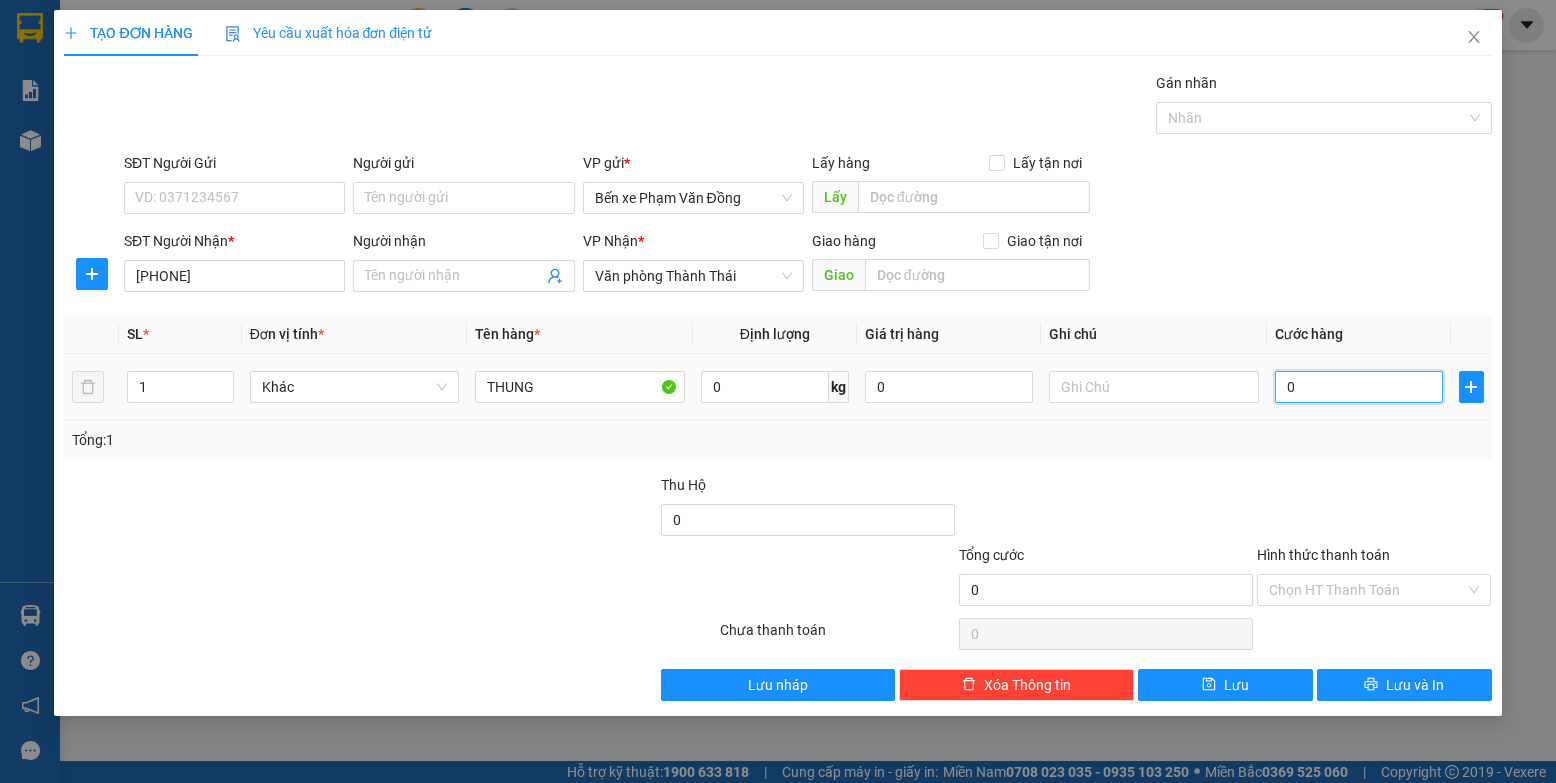 click on "0" at bounding box center (1359, 387) 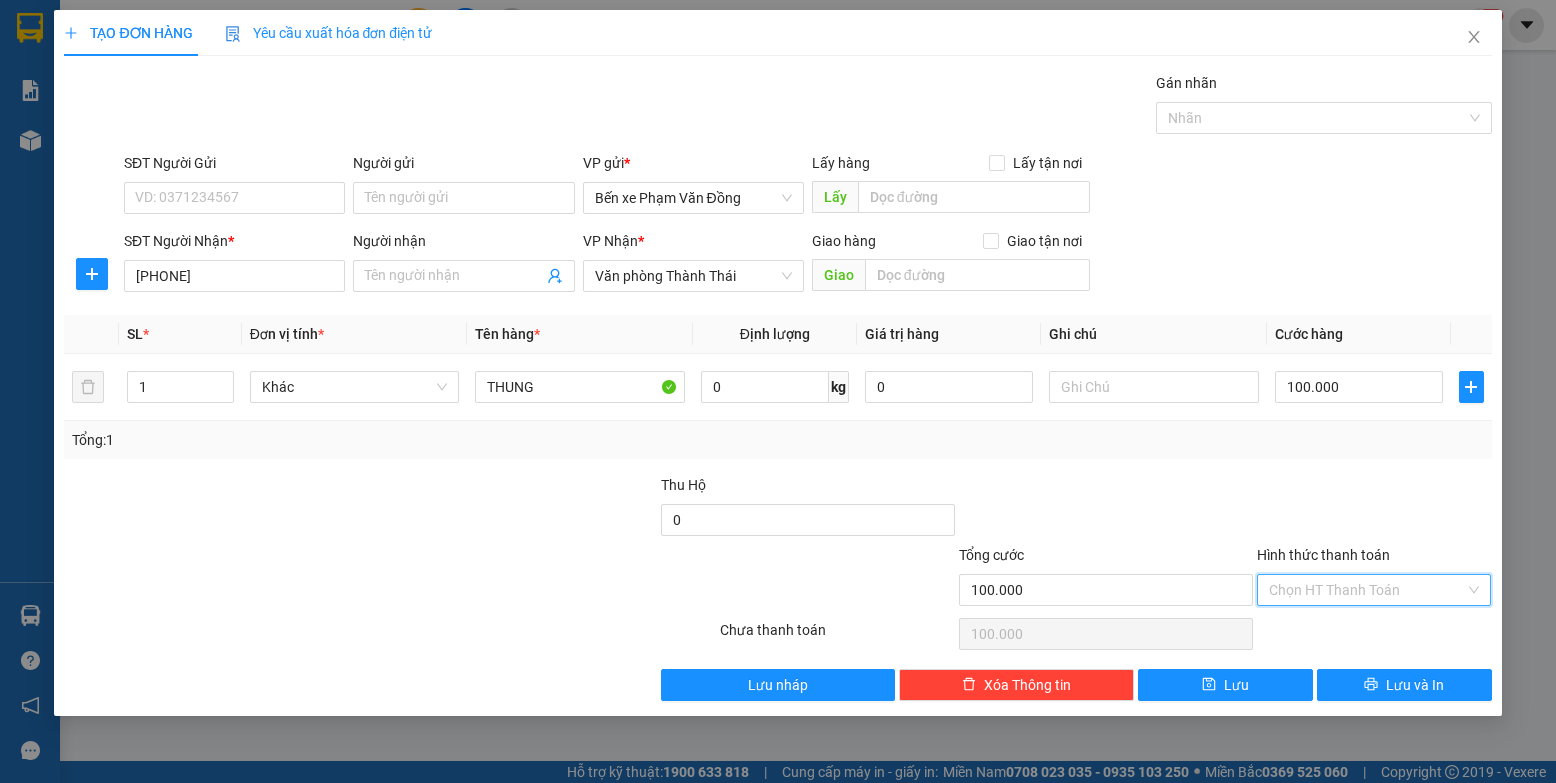 click on "Hình thức thanh toán" at bounding box center [1367, 590] 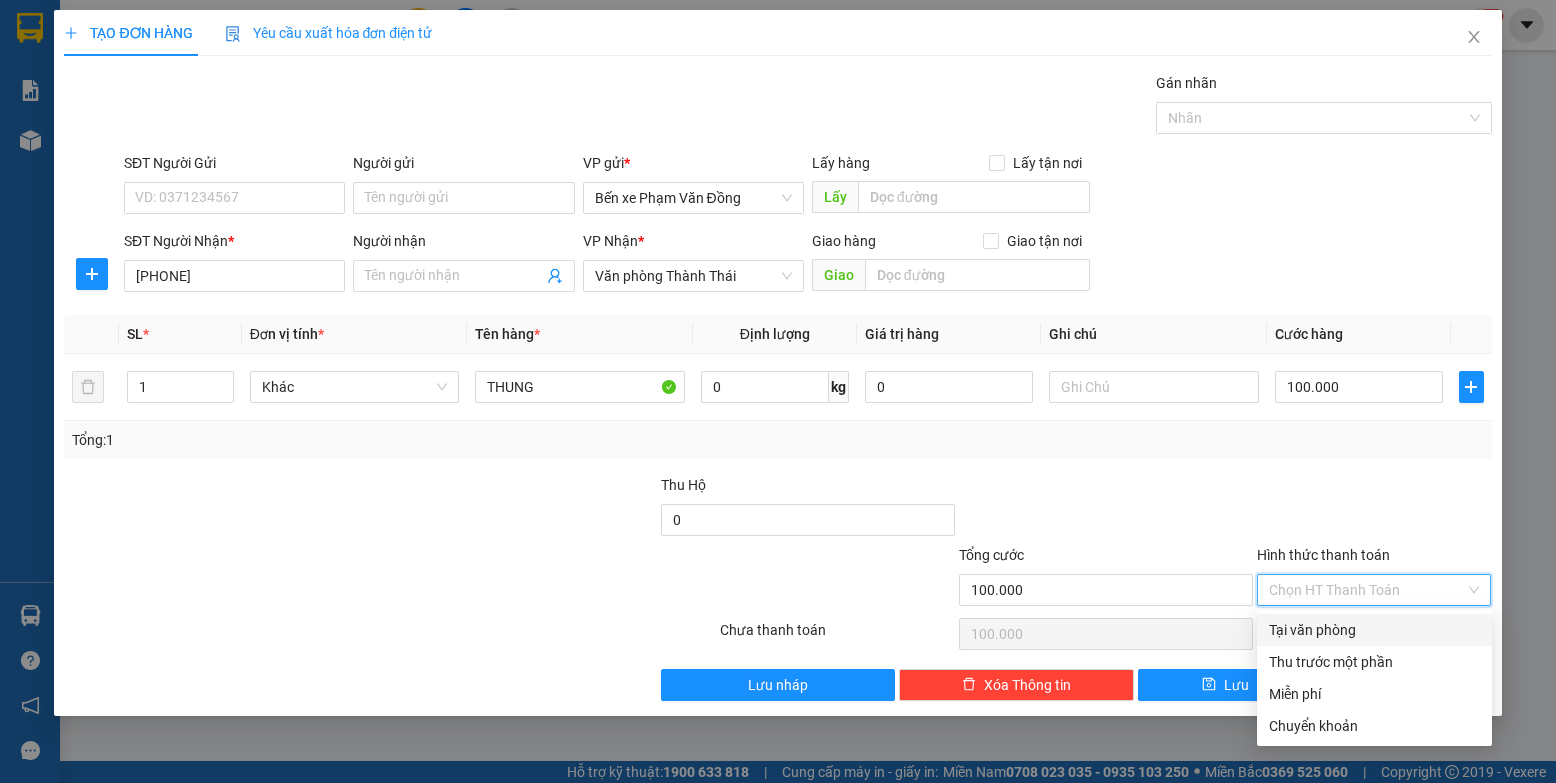 click on "Tại văn phòng" at bounding box center (1374, 630) 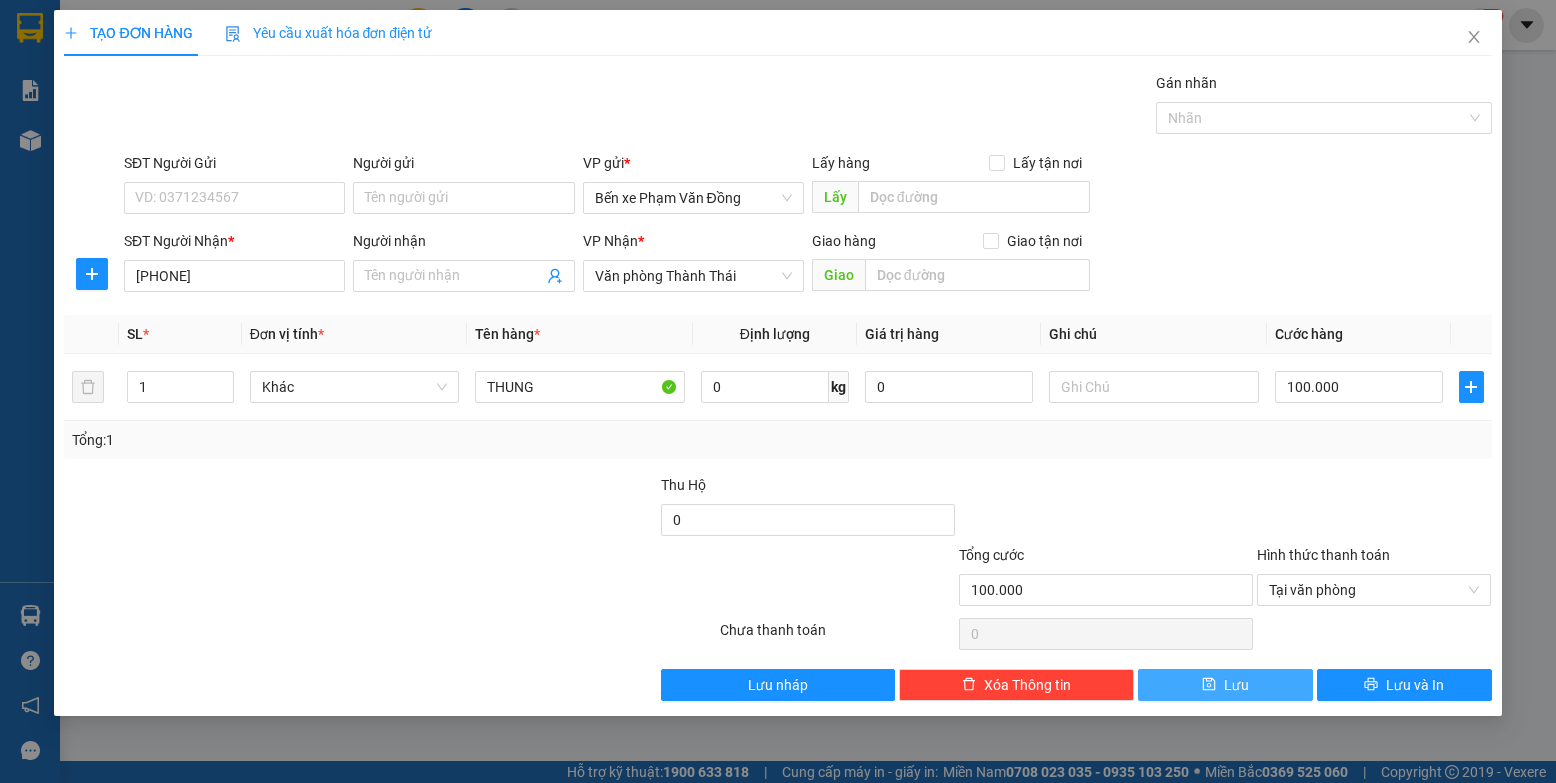 click on "Lưu" at bounding box center (1225, 685) 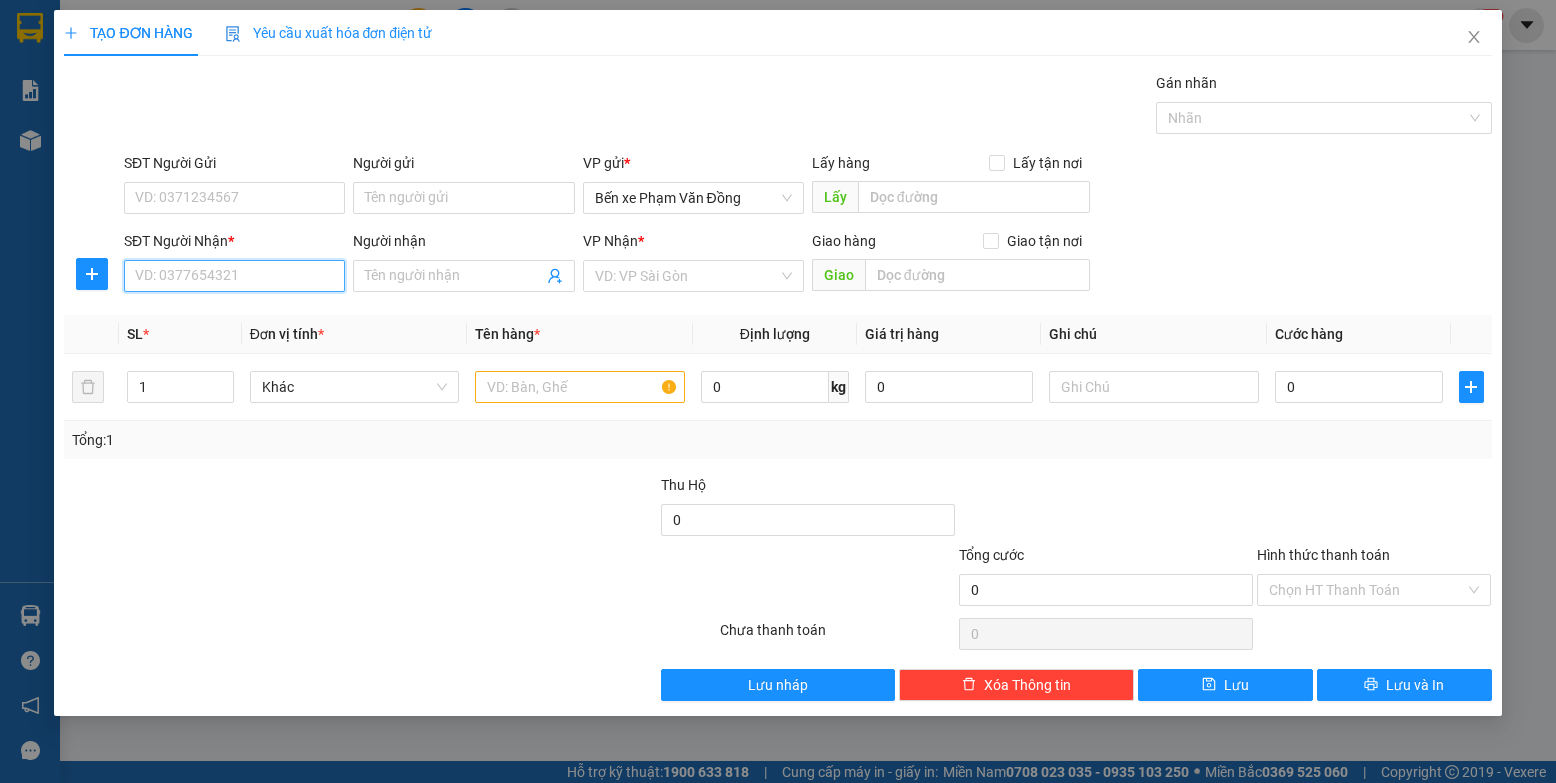 click on "SĐT Người Nhận  *" at bounding box center (234, 276) 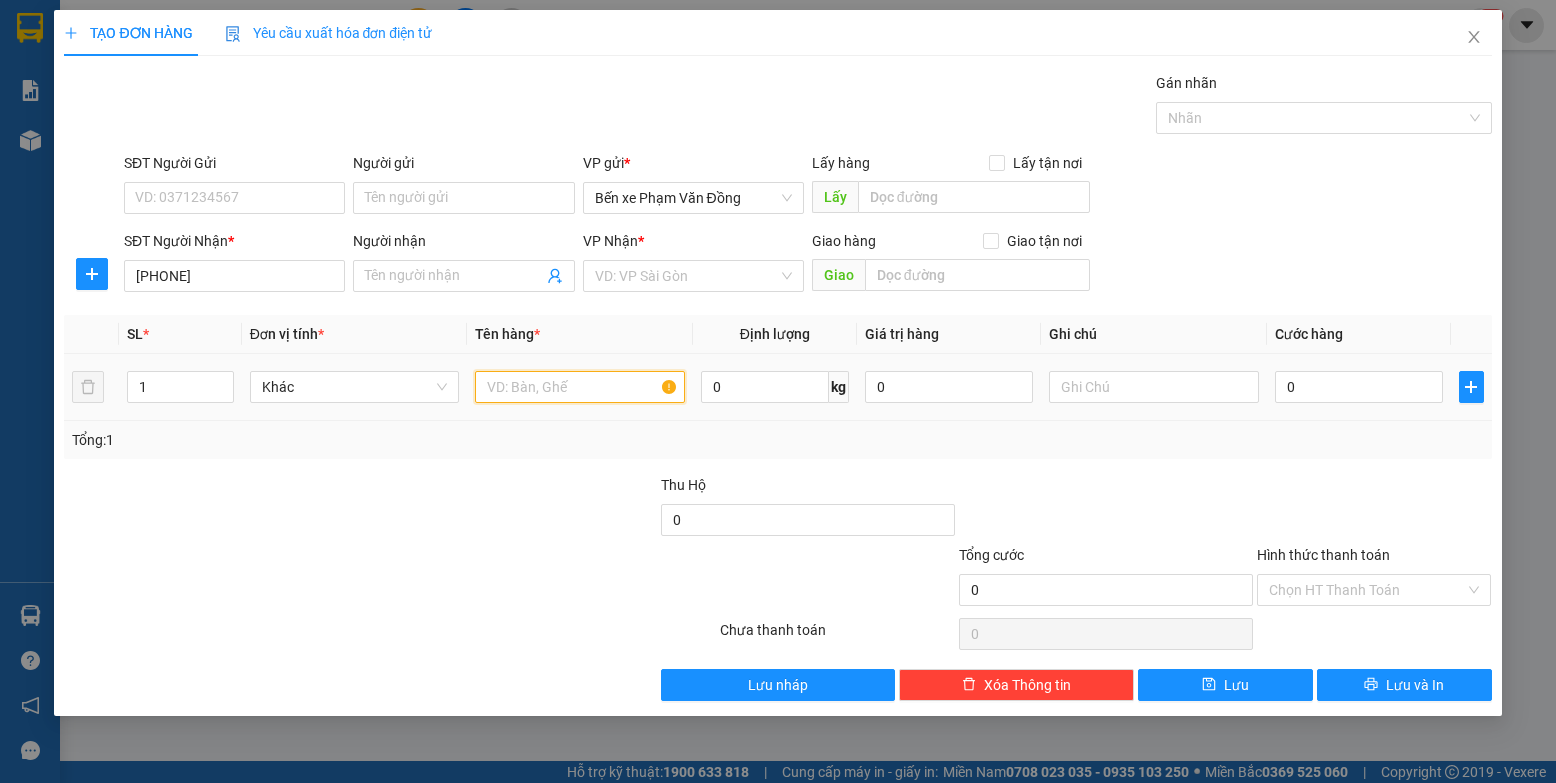 click at bounding box center (580, 387) 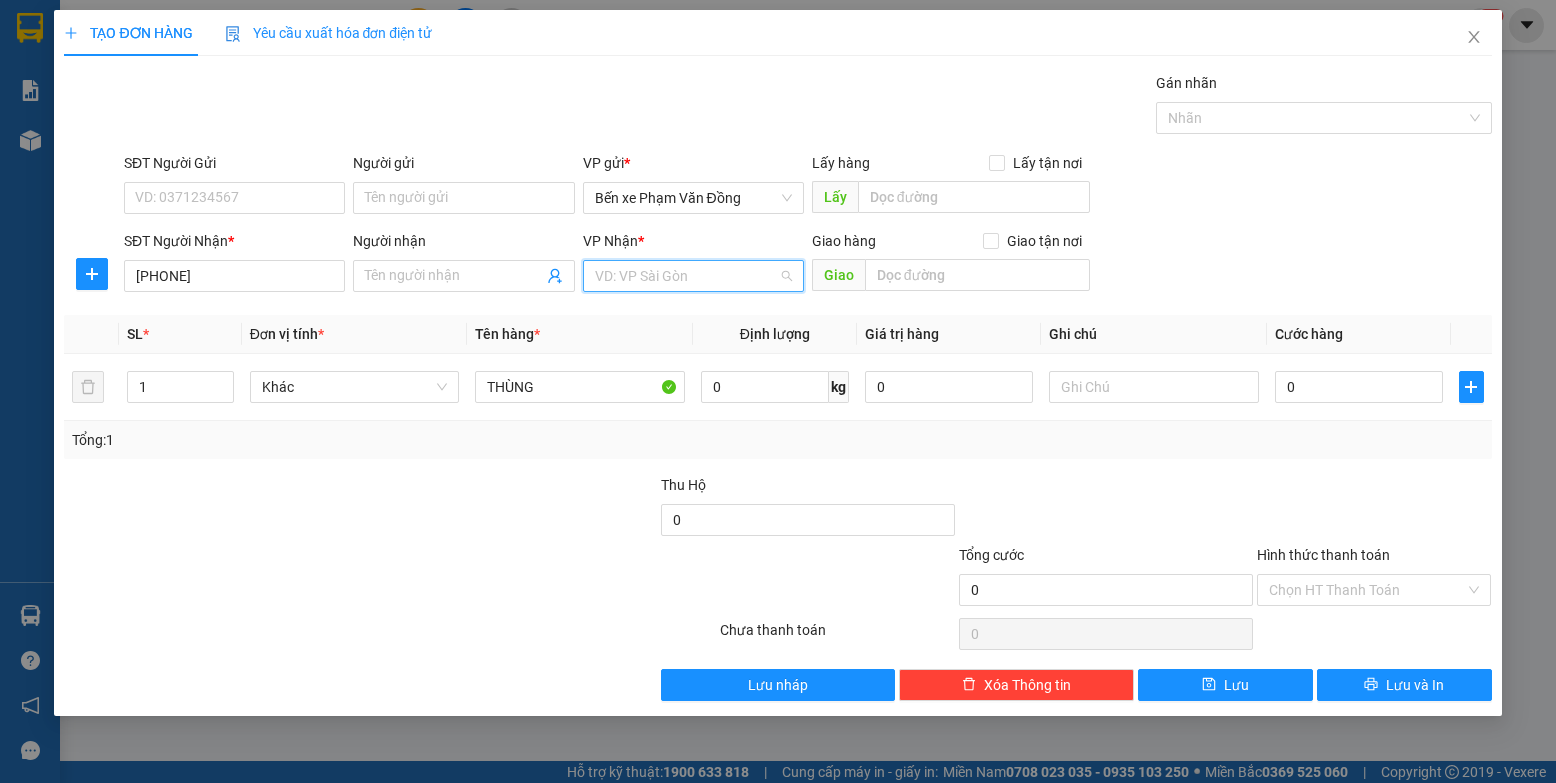 click at bounding box center [686, 276] 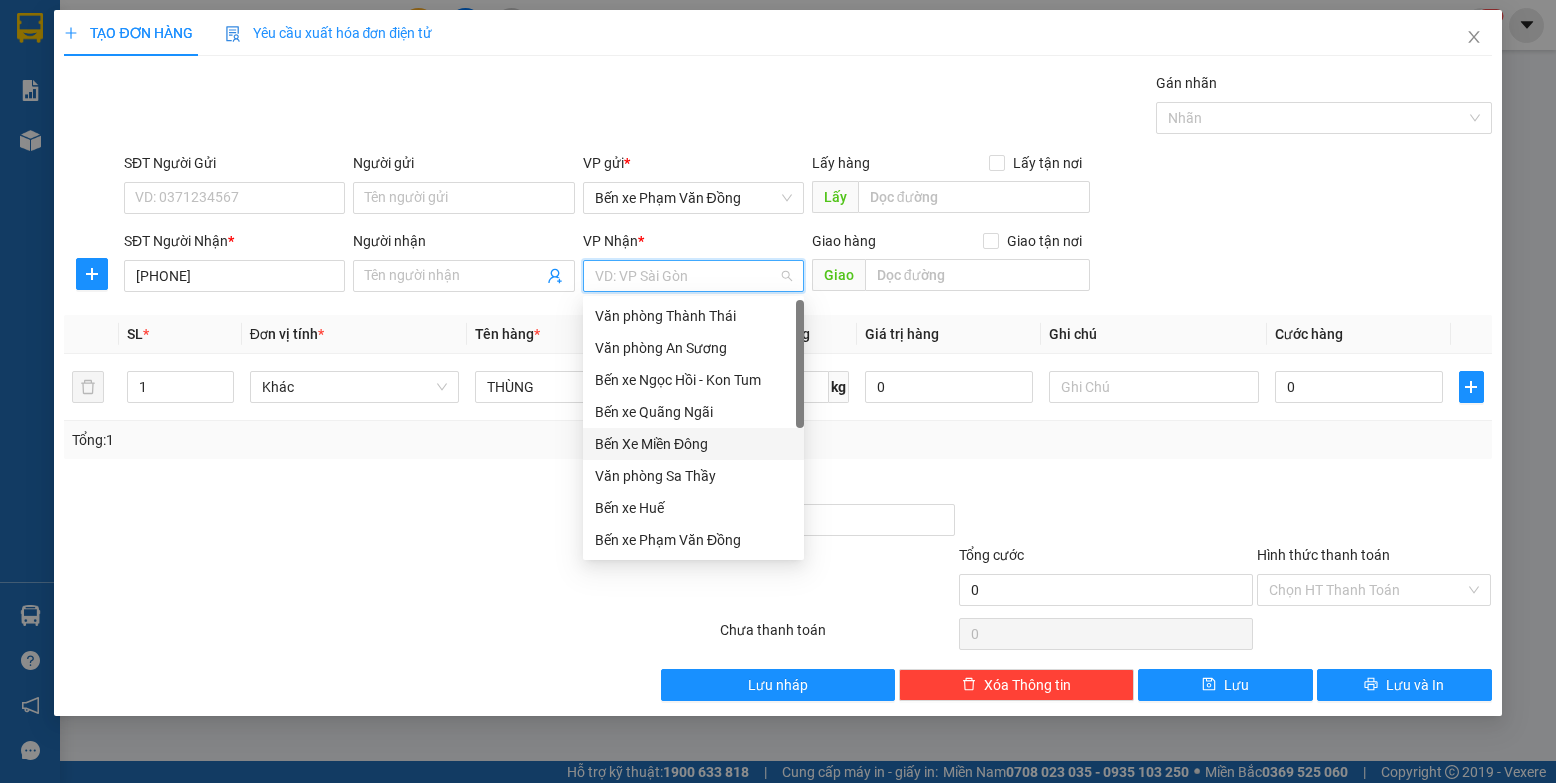 click on "Bến Xe Miền Đông" at bounding box center [693, 444] 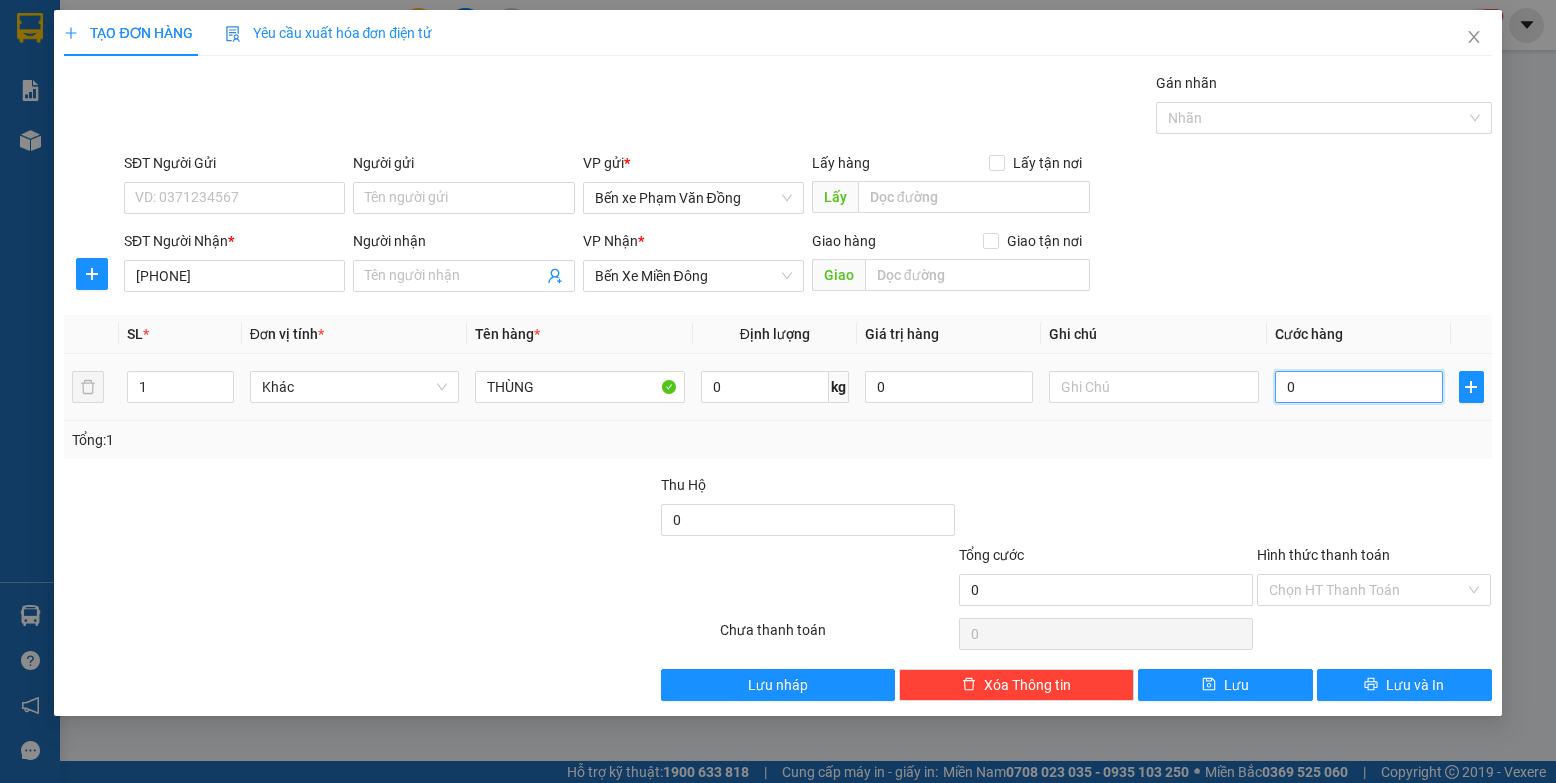 click on "0" at bounding box center [1359, 387] 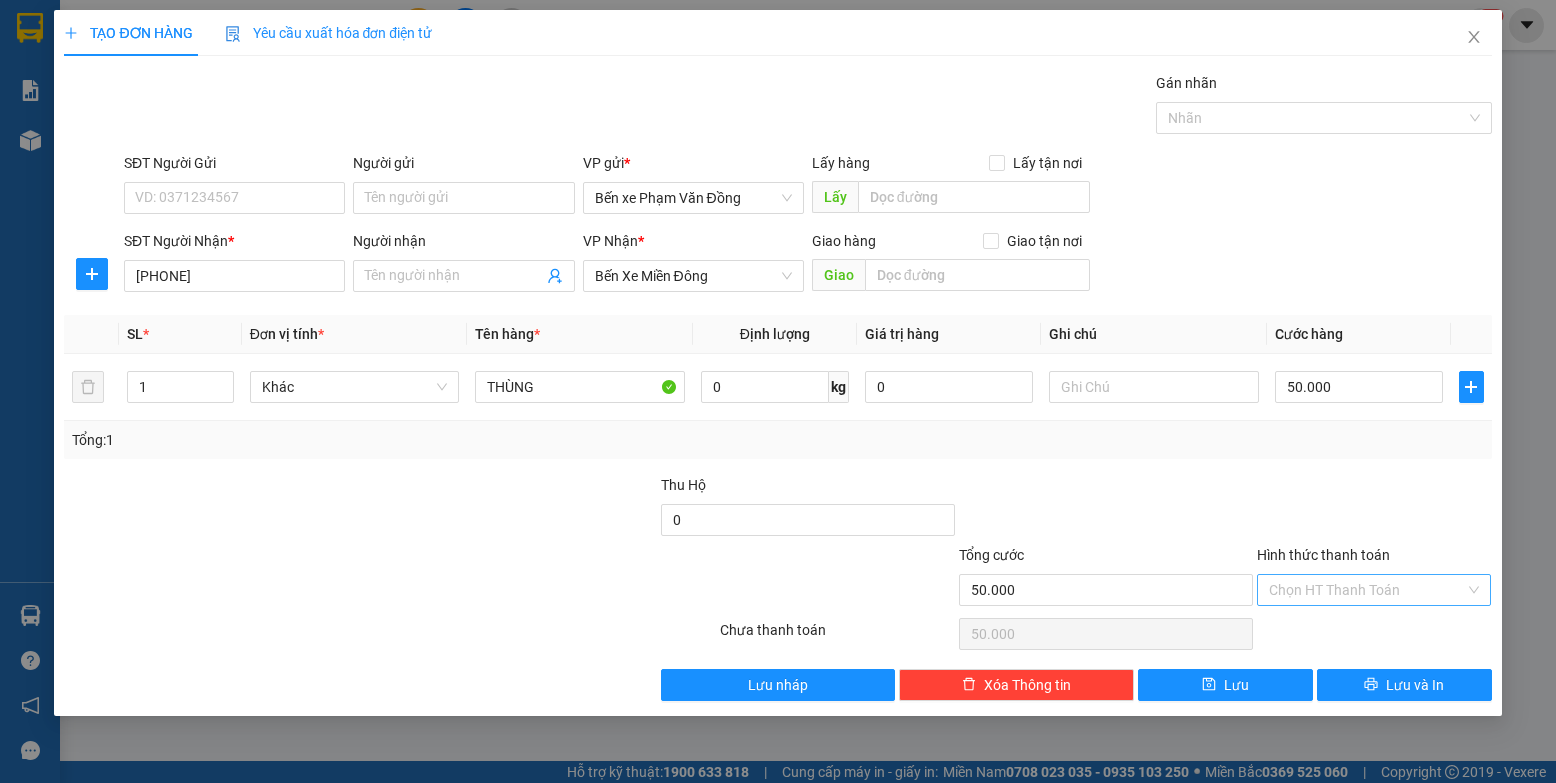 click on "Hình thức thanh toán" at bounding box center (1367, 590) 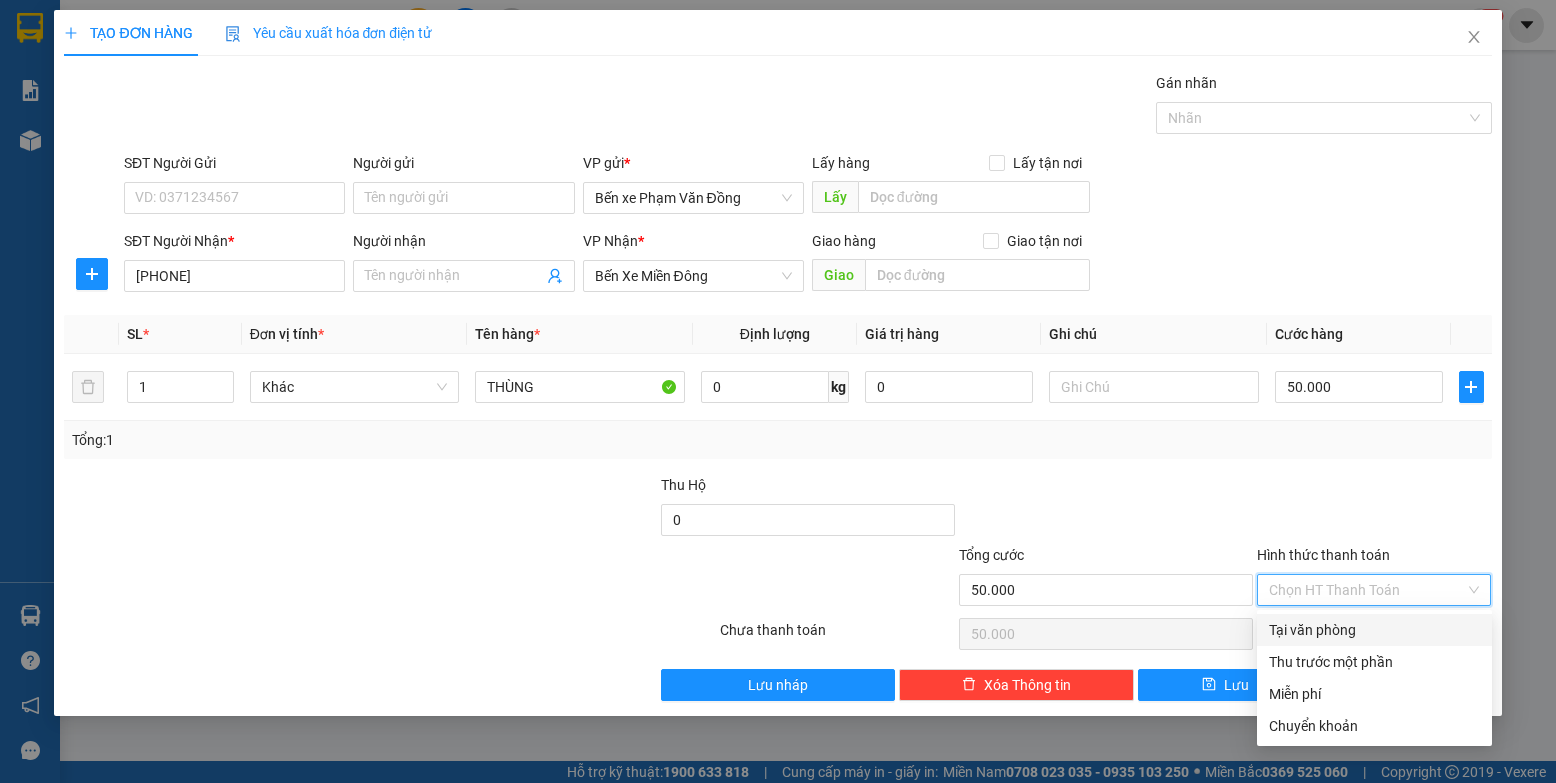 click on "Tại văn phòng" at bounding box center [1374, 630] 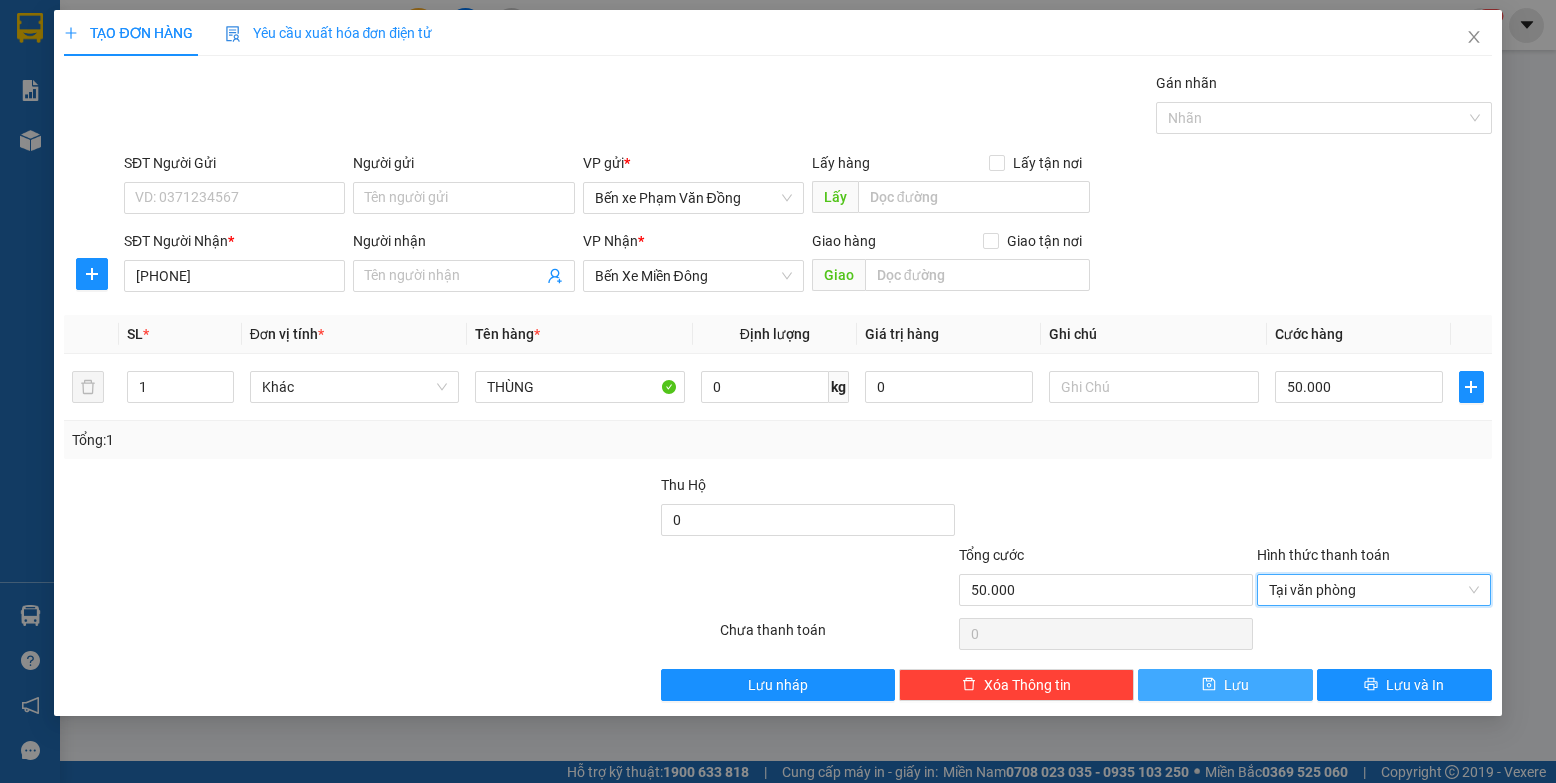 click on "Lưu" at bounding box center [1225, 685] 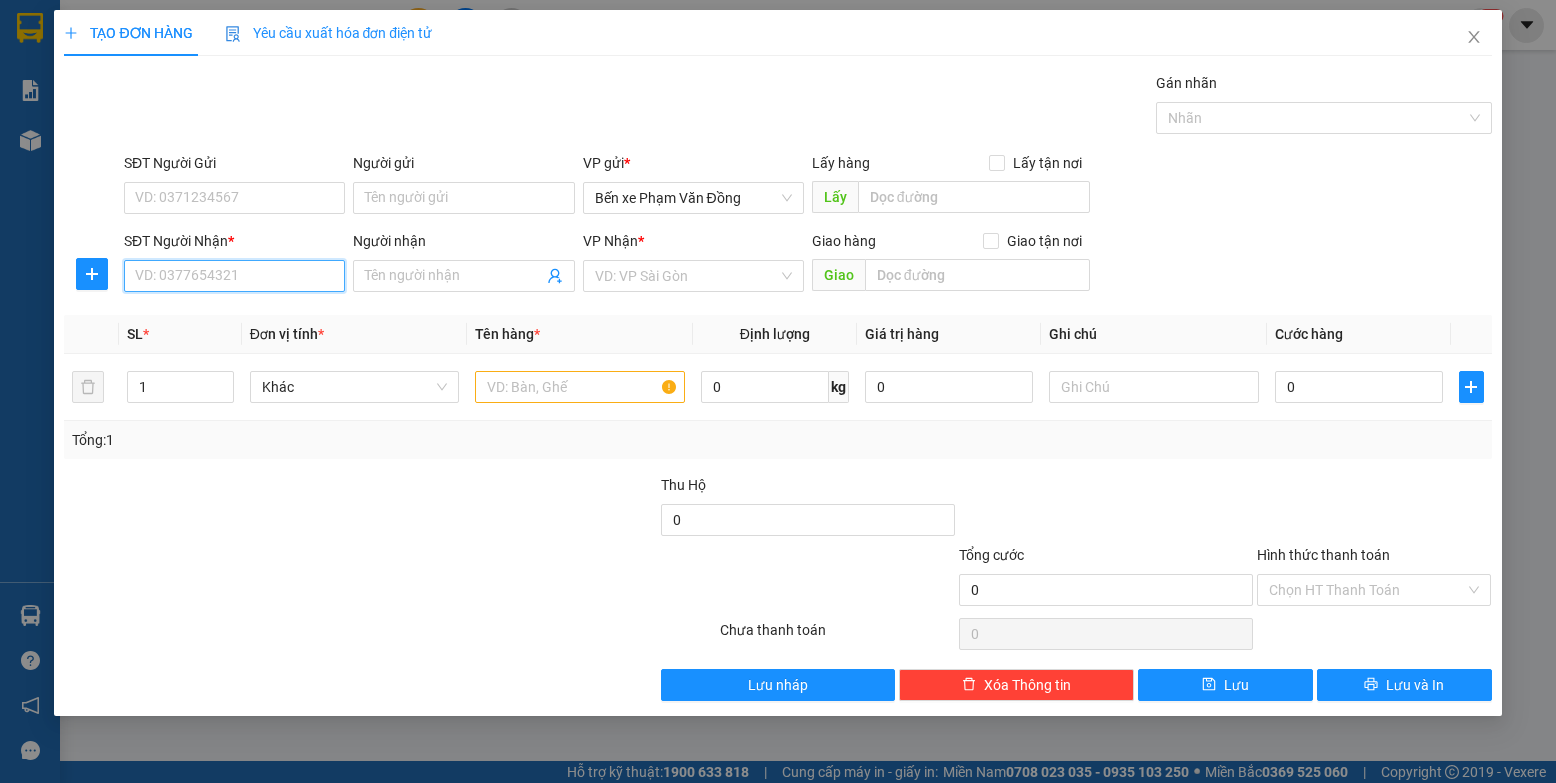 click on "SĐT Người Nhận  *" at bounding box center (234, 276) 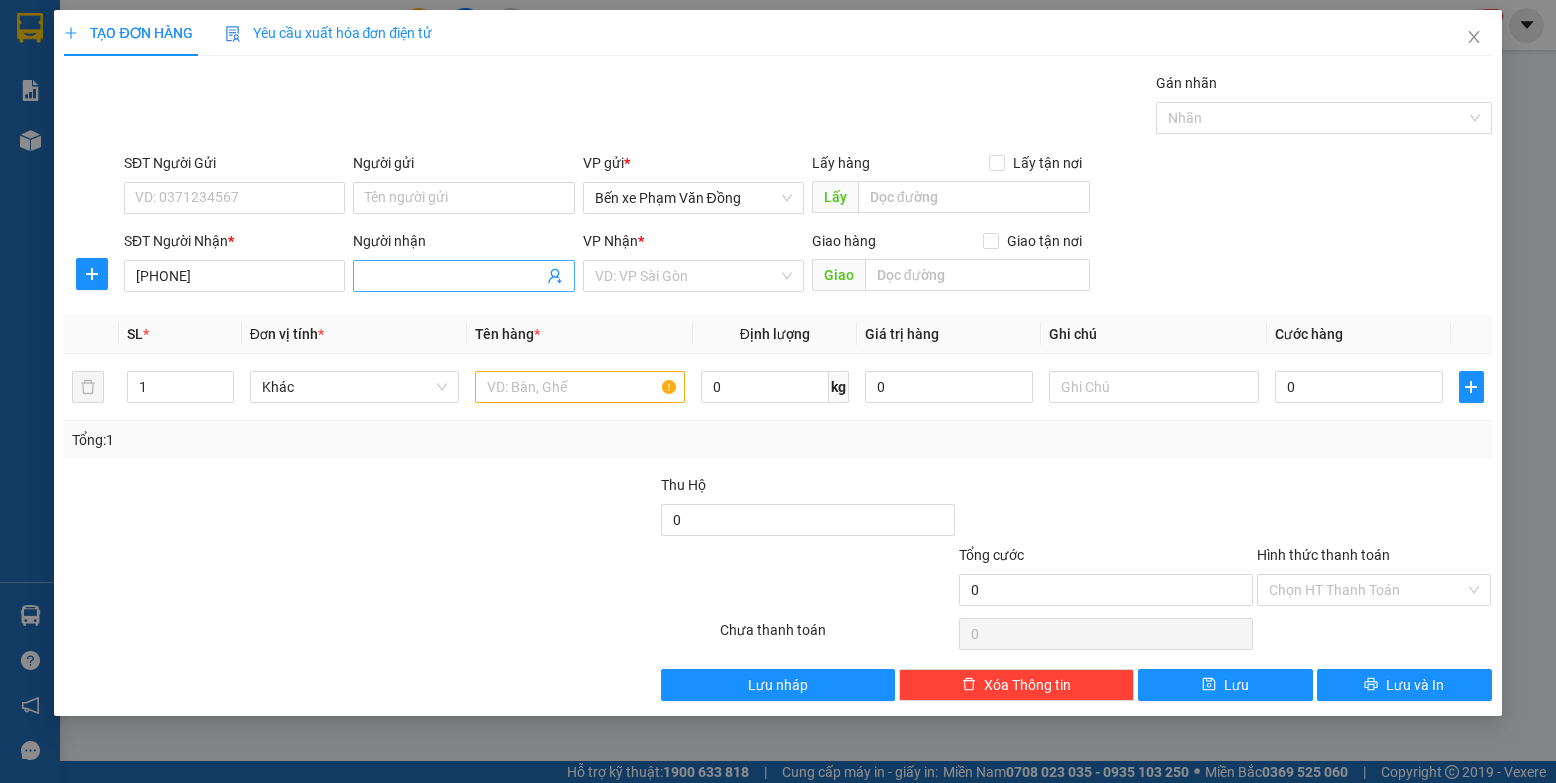 click on "Người nhận" at bounding box center (453, 276) 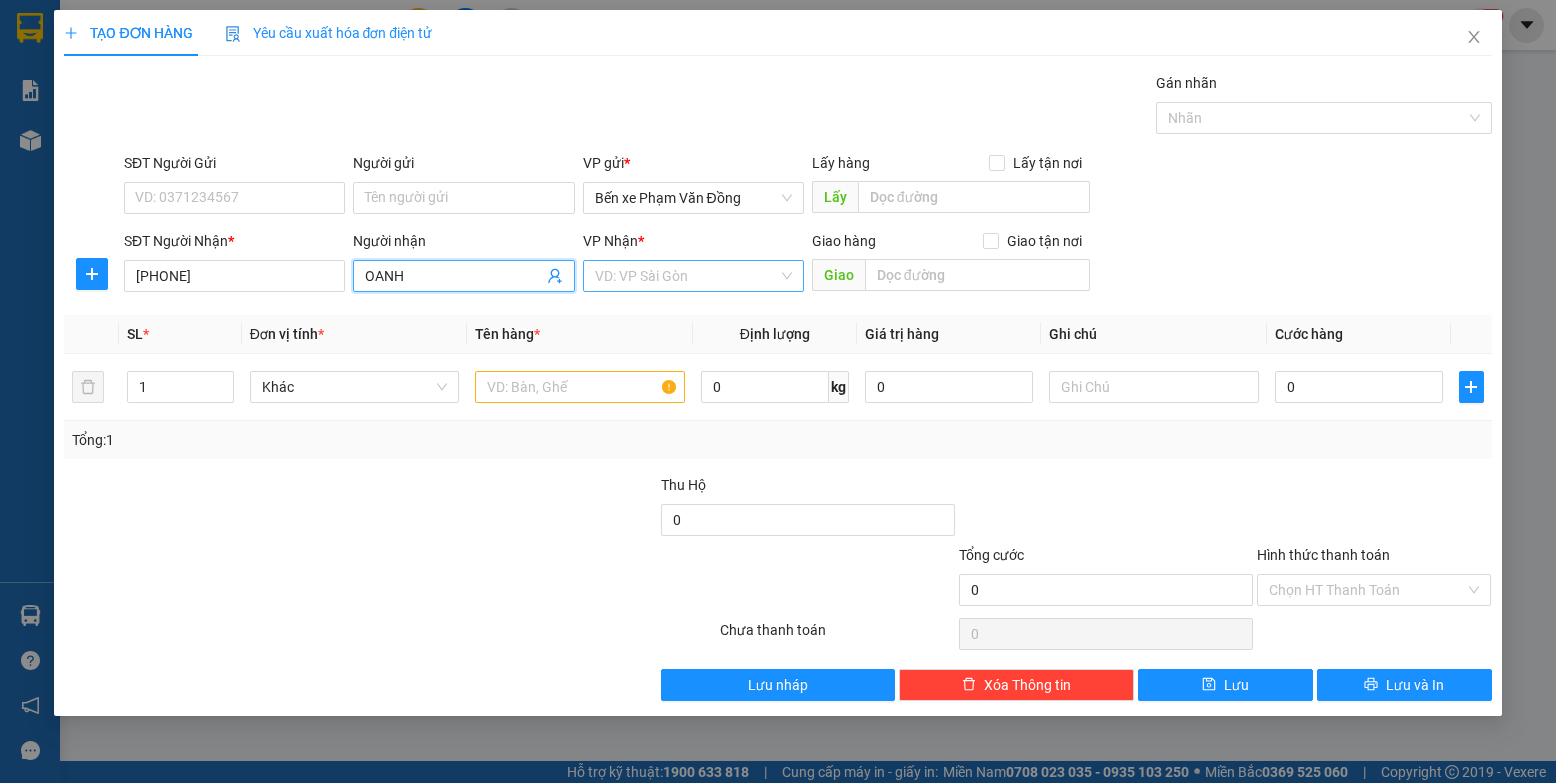 click at bounding box center (686, 276) 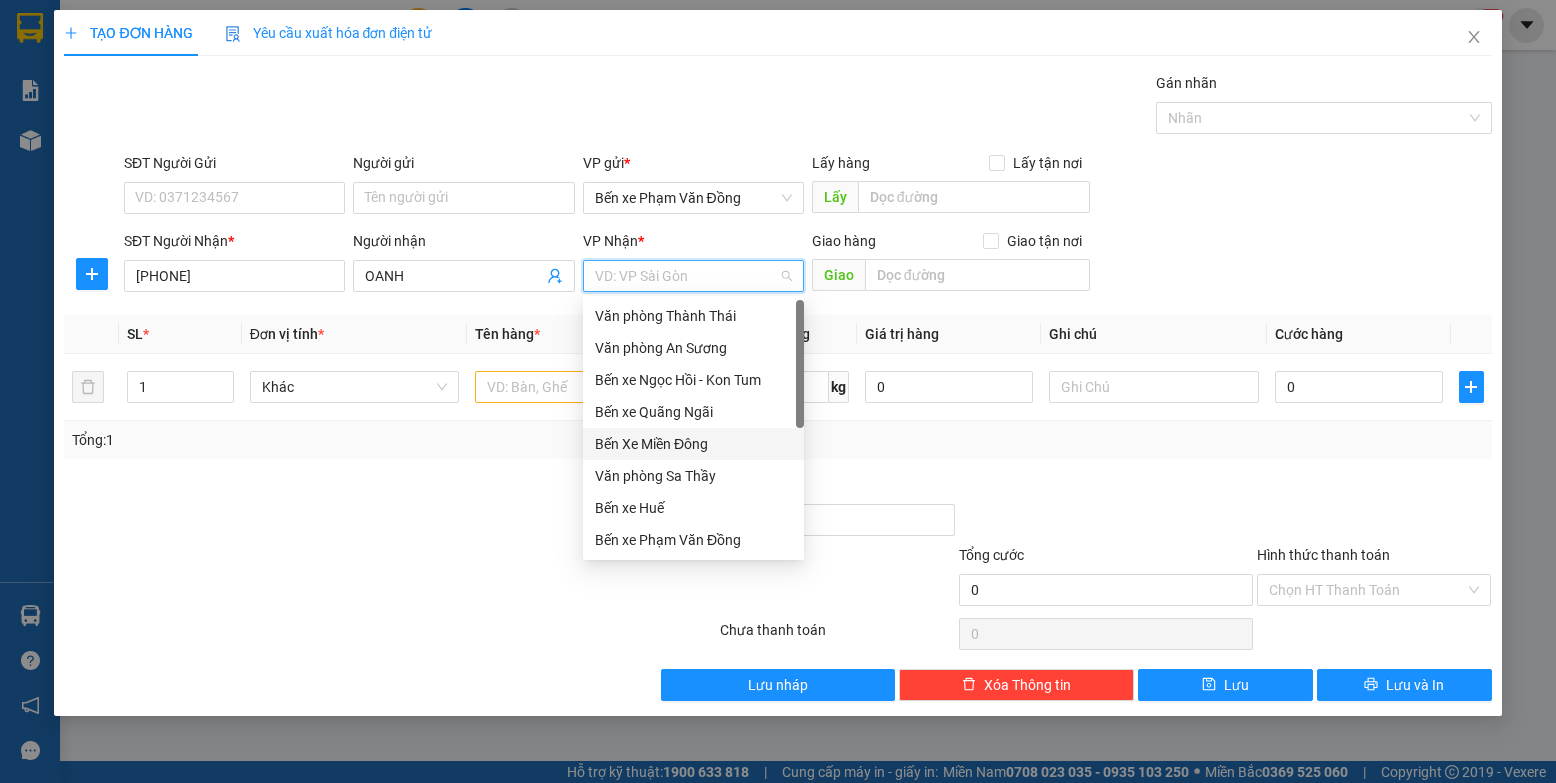 click on "Bến Xe Miền Đông" at bounding box center (693, 444) 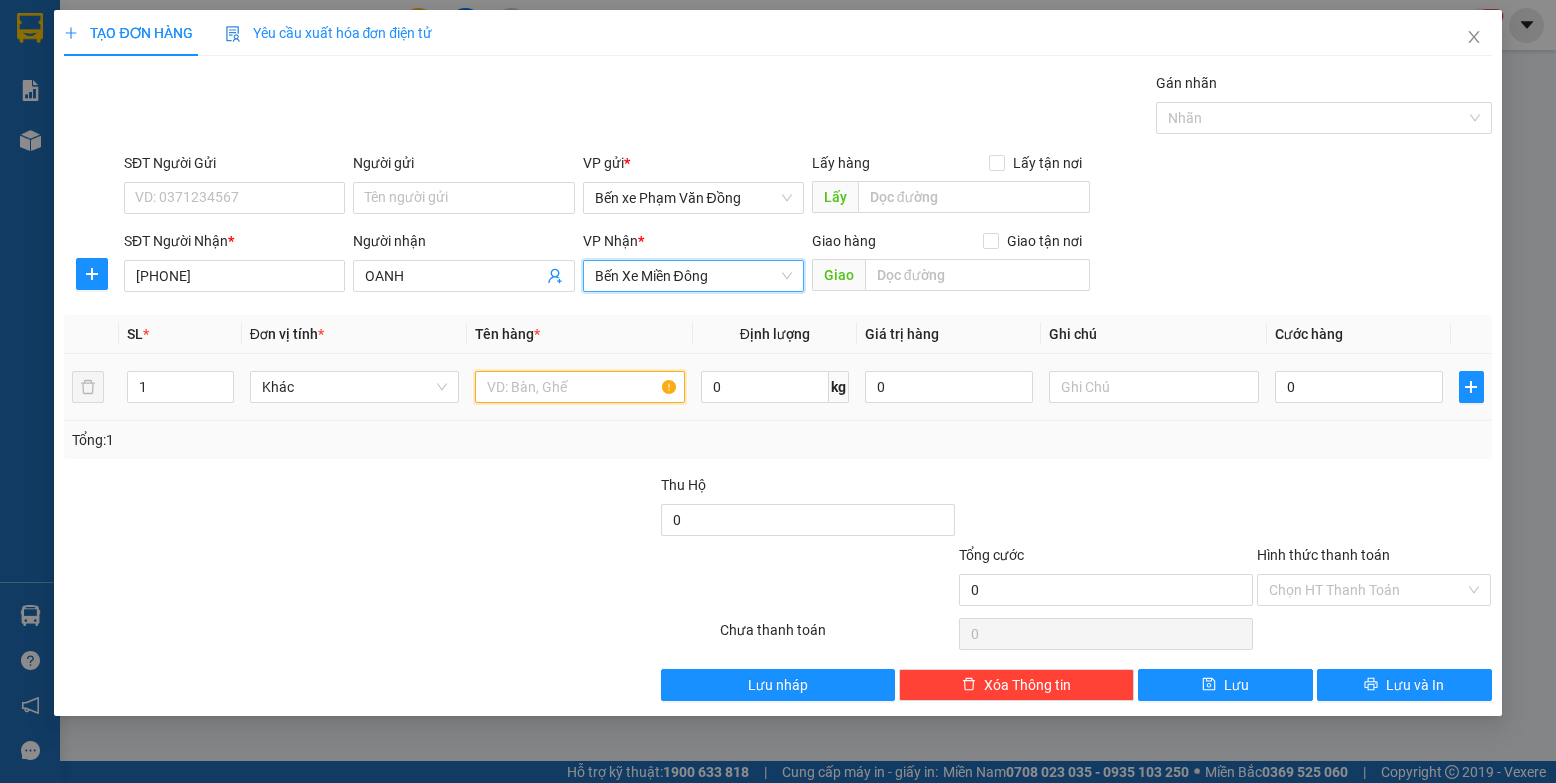 click at bounding box center [580, 387] 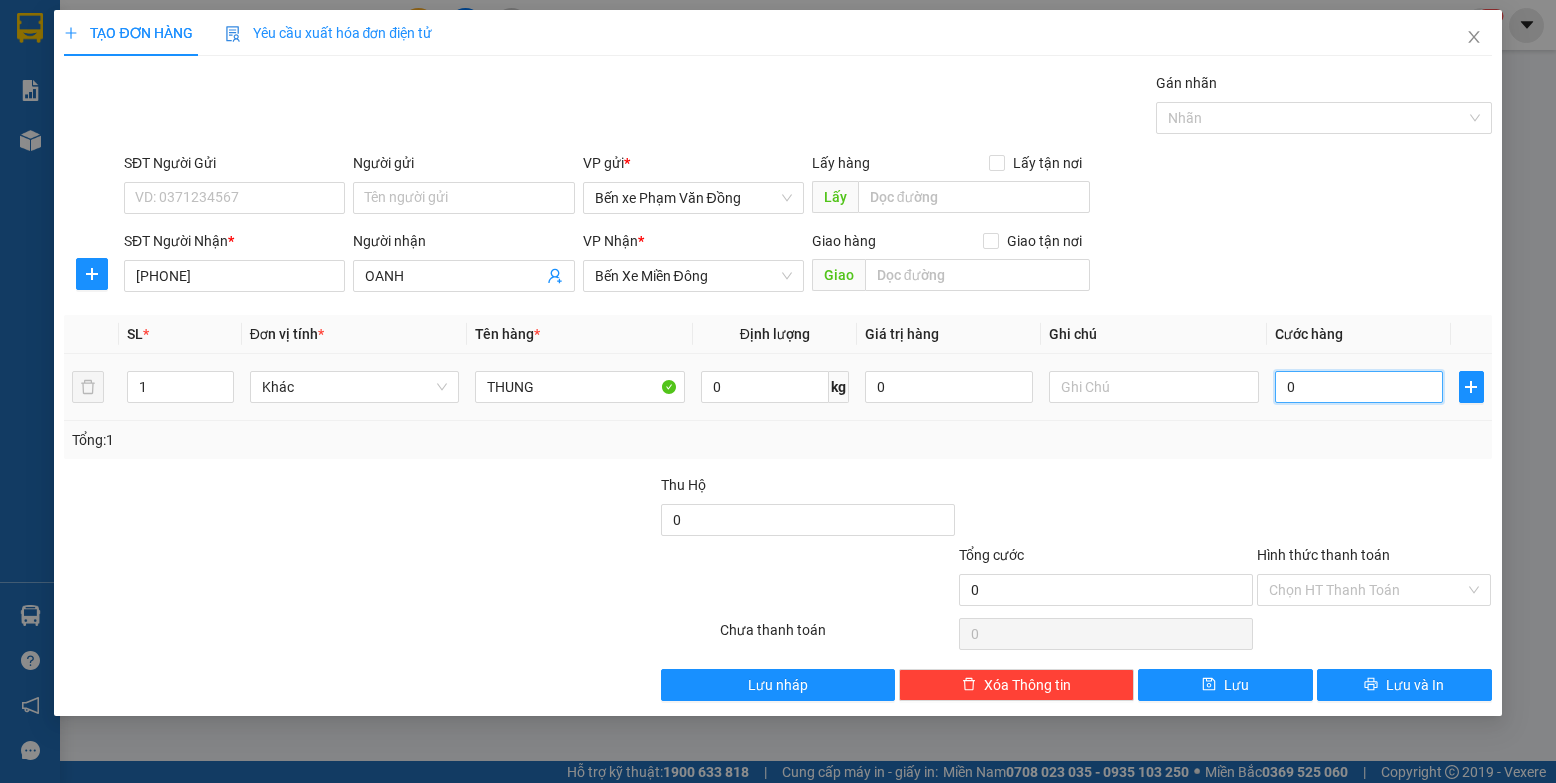 click on "0" at bounding box center [1359, 387] 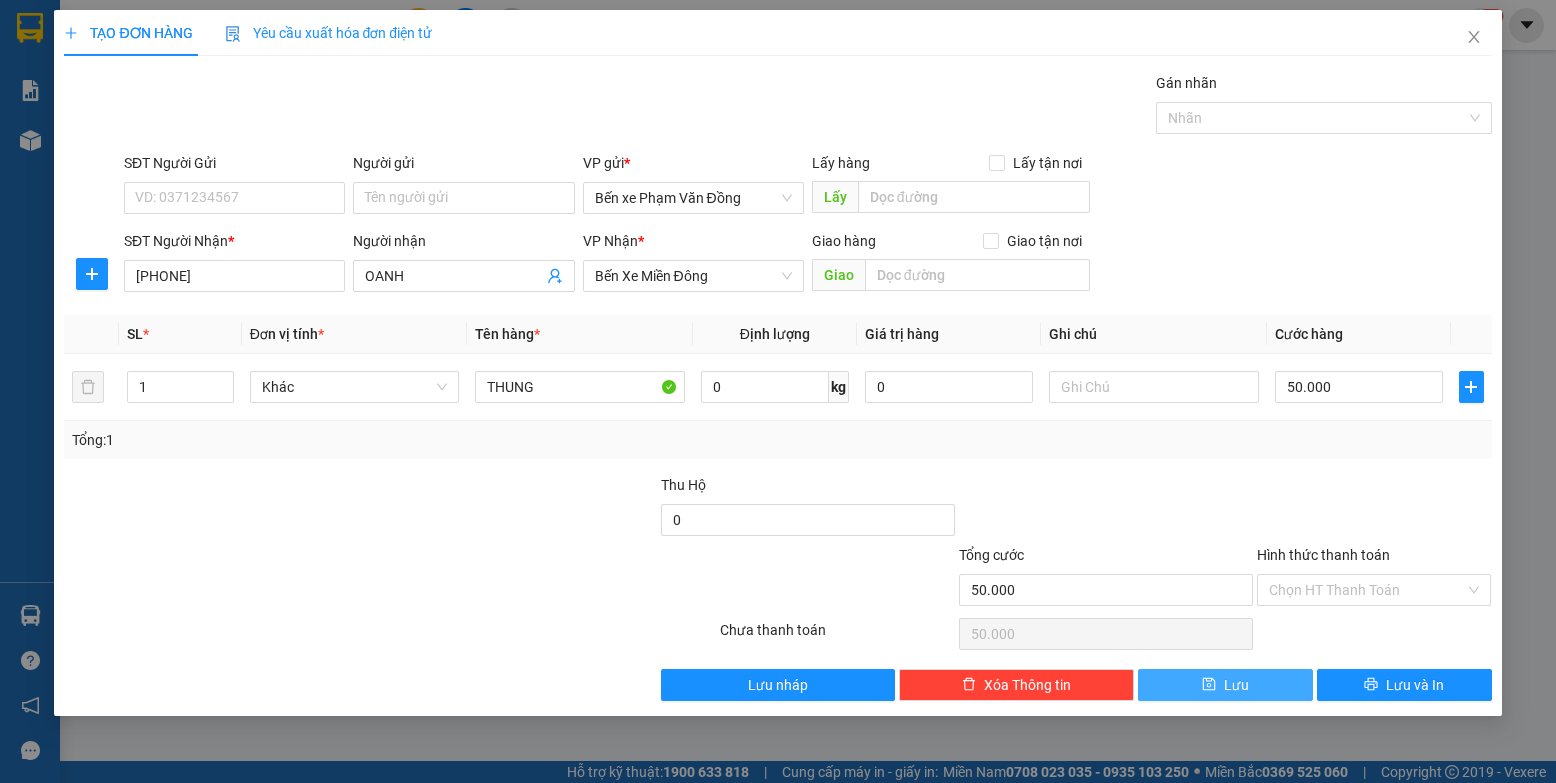 drag, startPoint x: 1240, startPoint y: 686, endPoint x: 1218, endPoint y: 683, distance: 22.203604 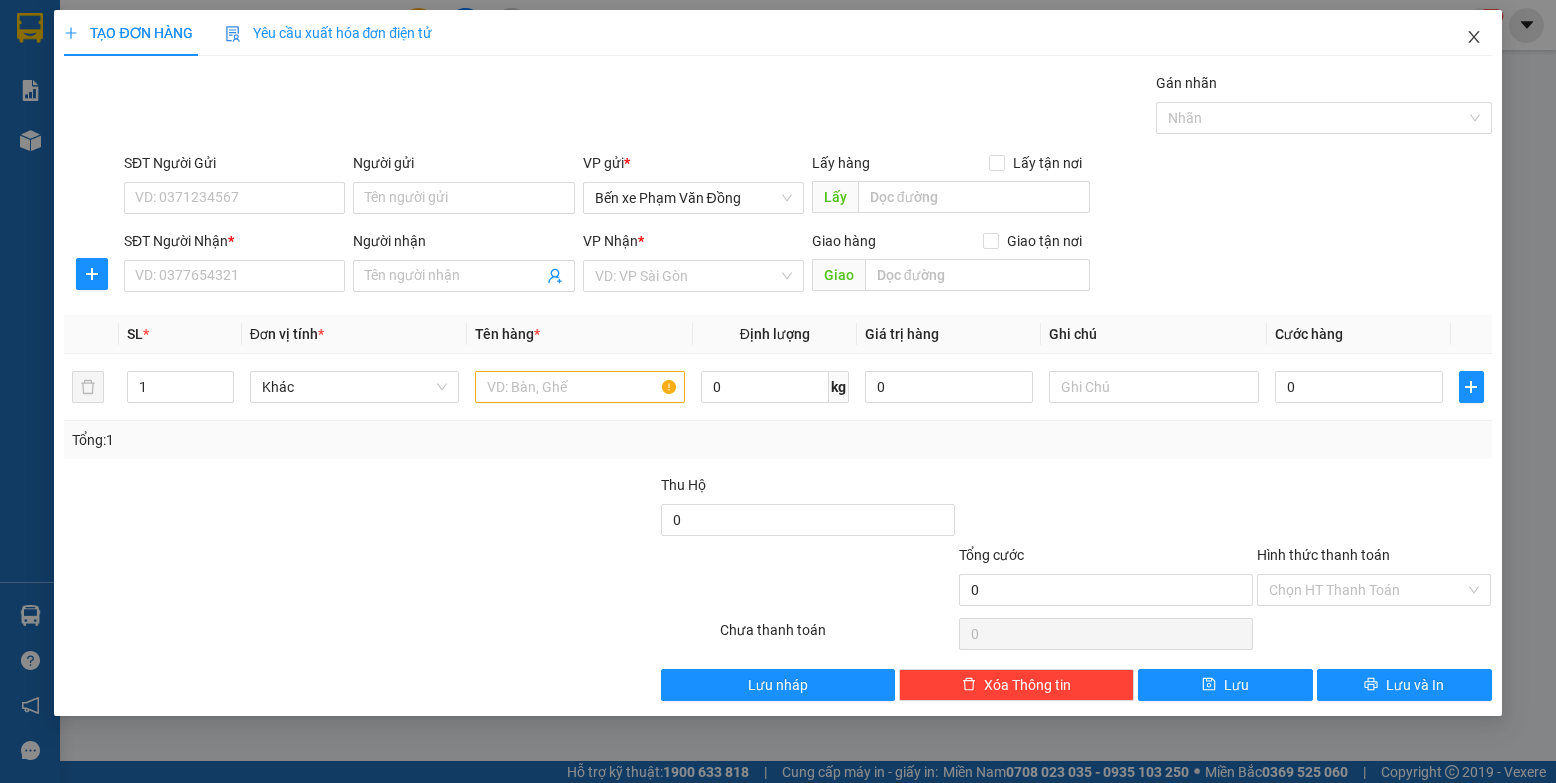 click 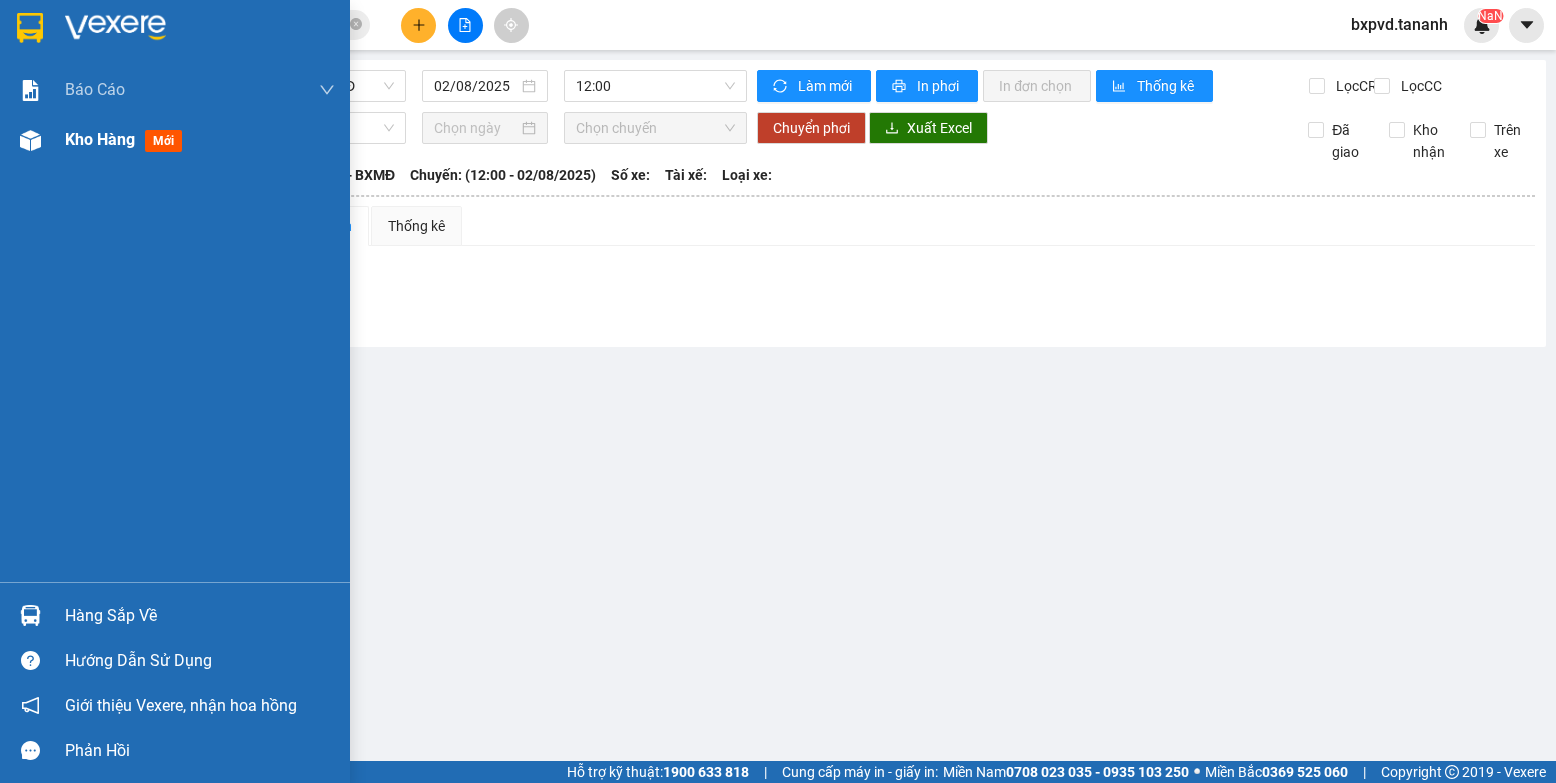 click on "Kho hàng" at bounding box center [100, 139] 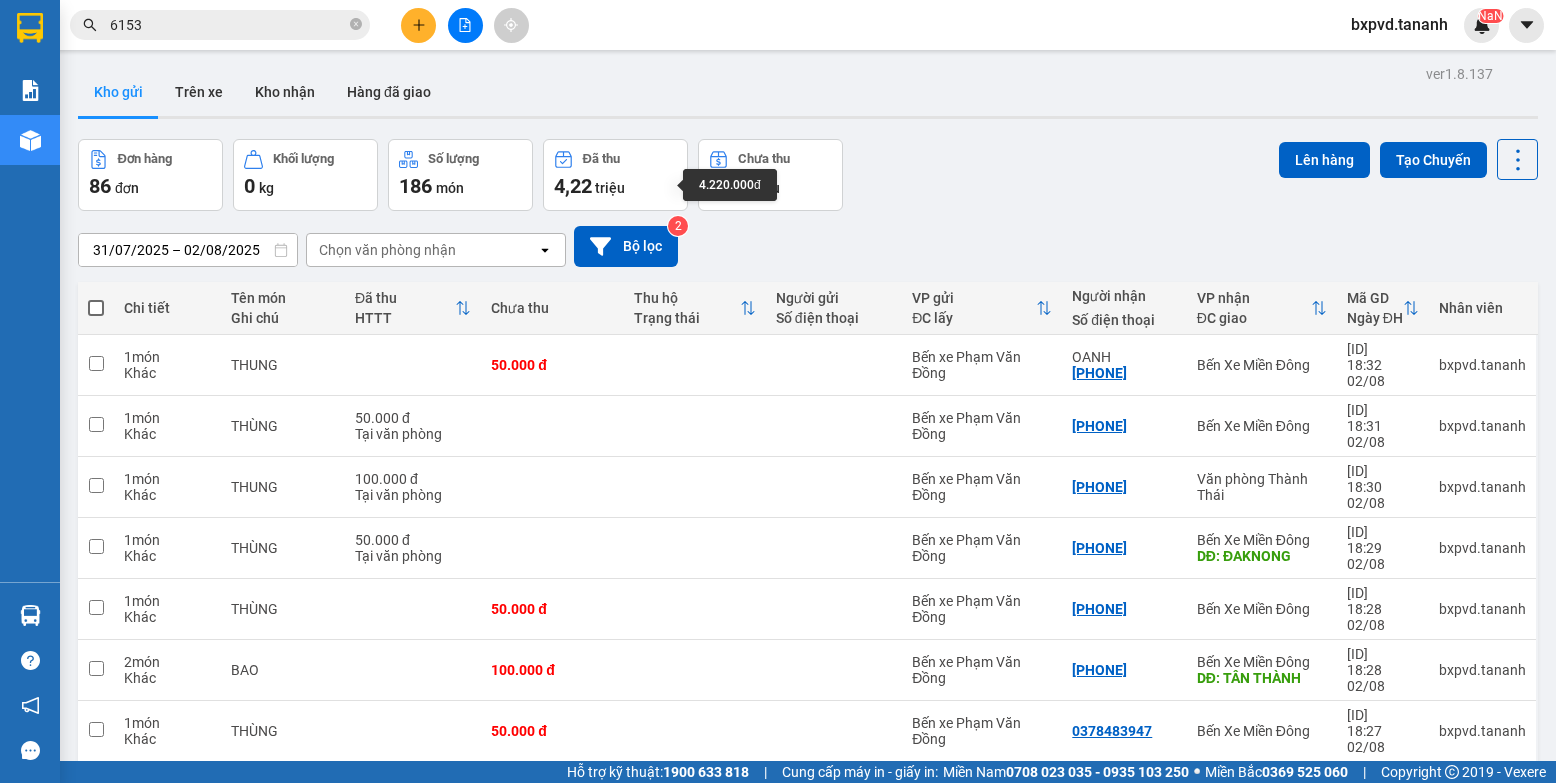 click on "4,22   triệu" at bounding box center (615, 186) 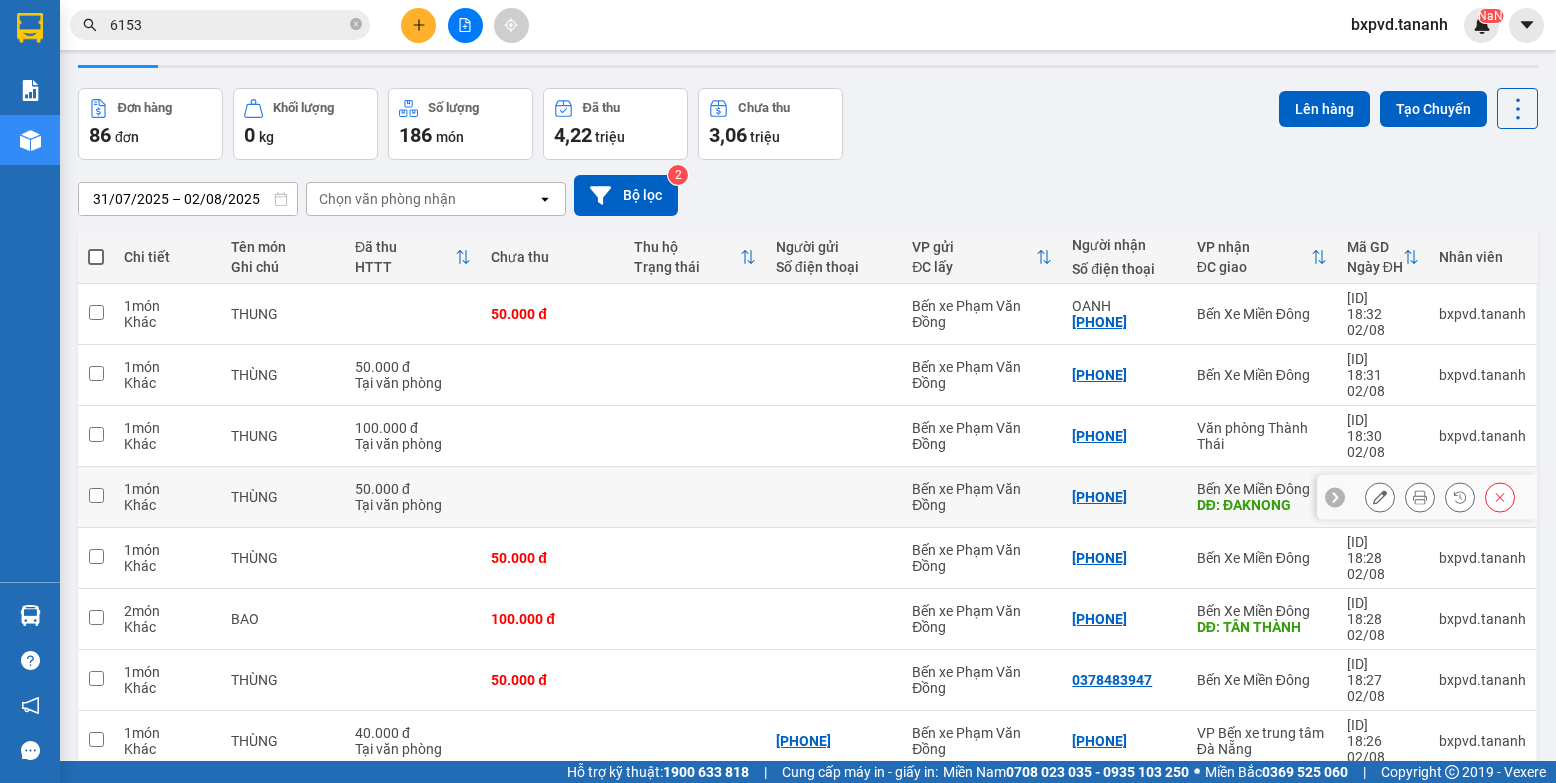 scroll, scrollTop: 0, scrollLeft: 0, axis: both 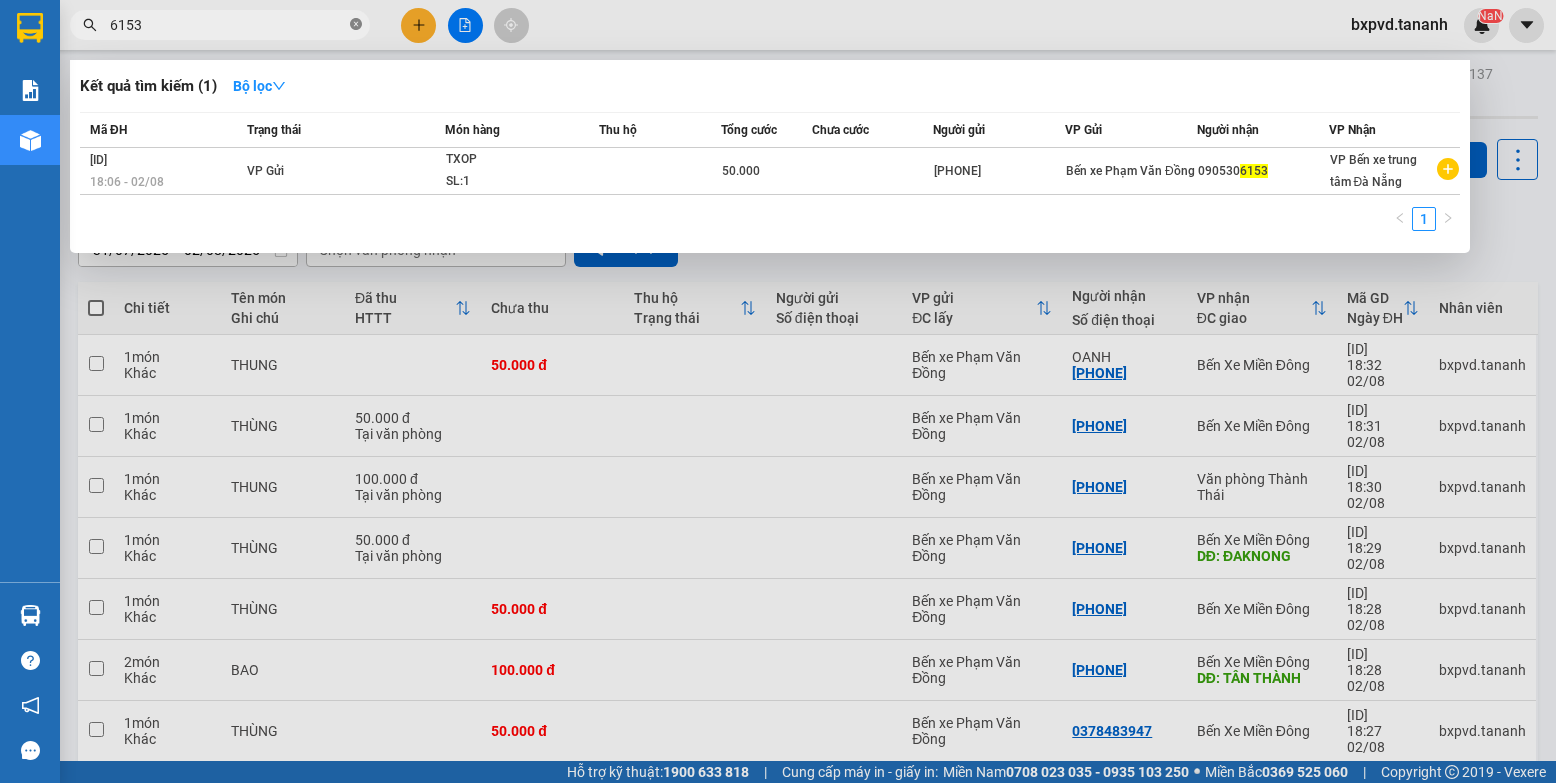 click 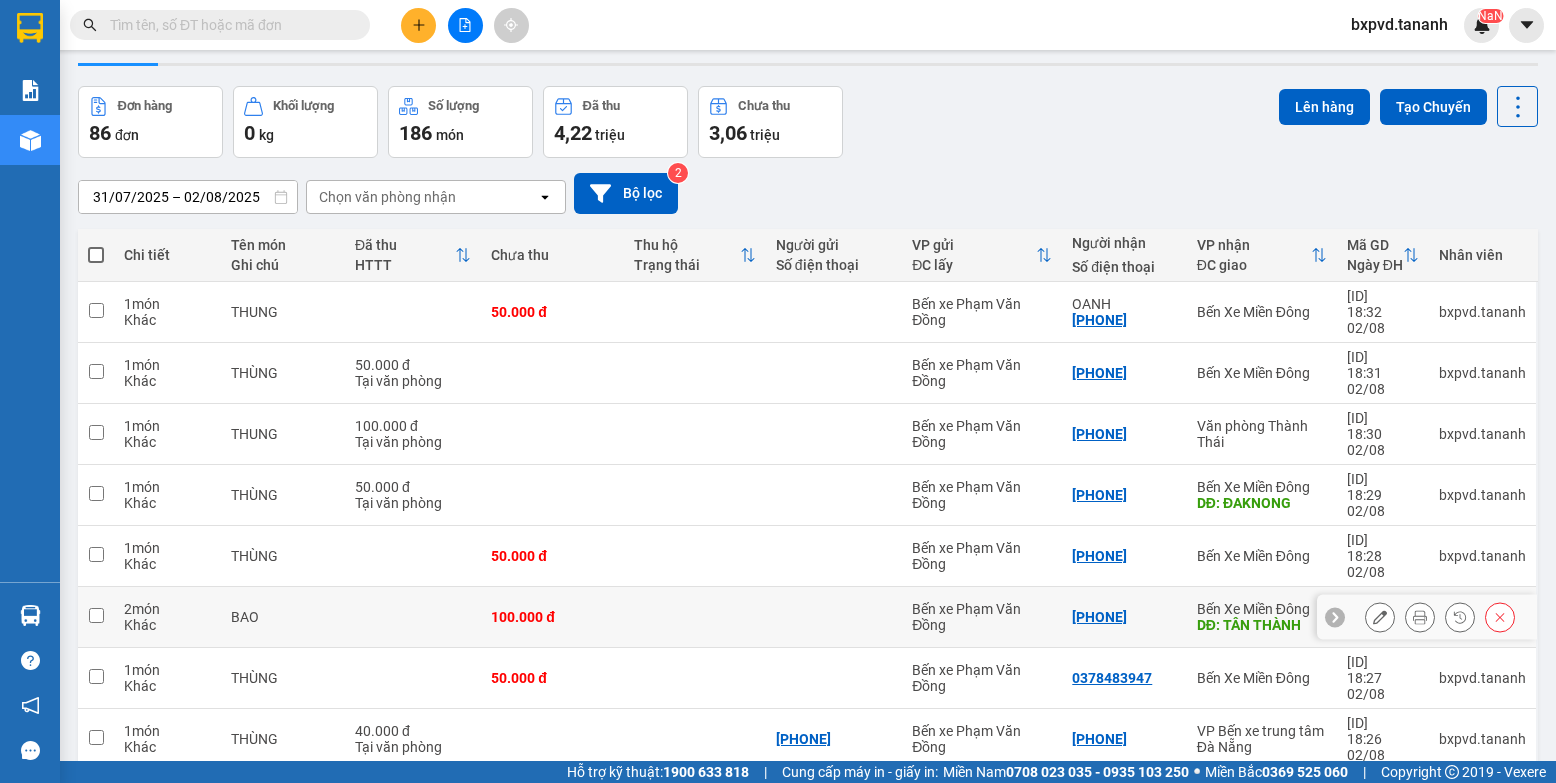 scroll, scrollTop: 106, scrollLeft: 0, axis: vertical 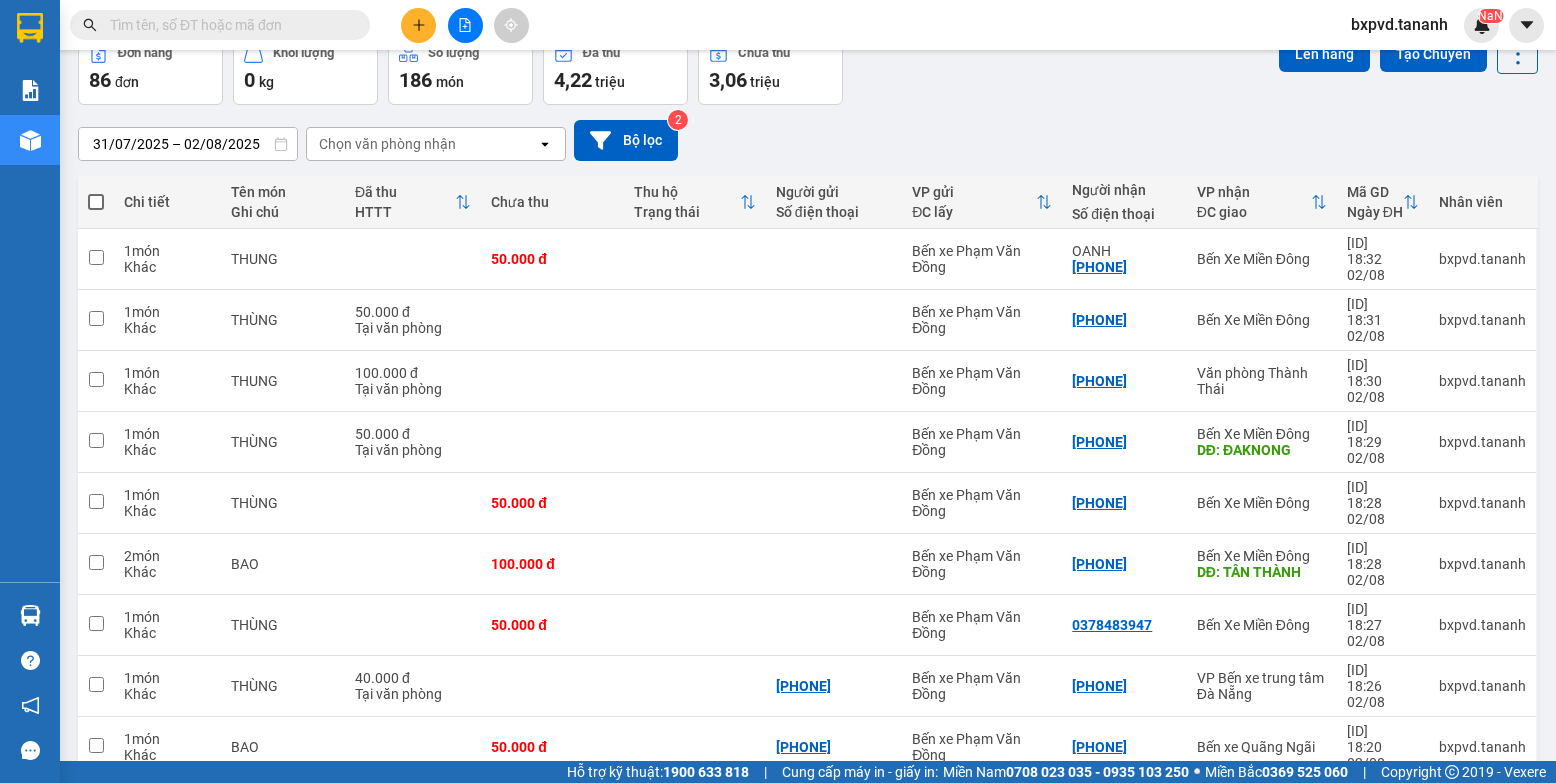 click on "10 / trang" at bounding box center [1456, 871] 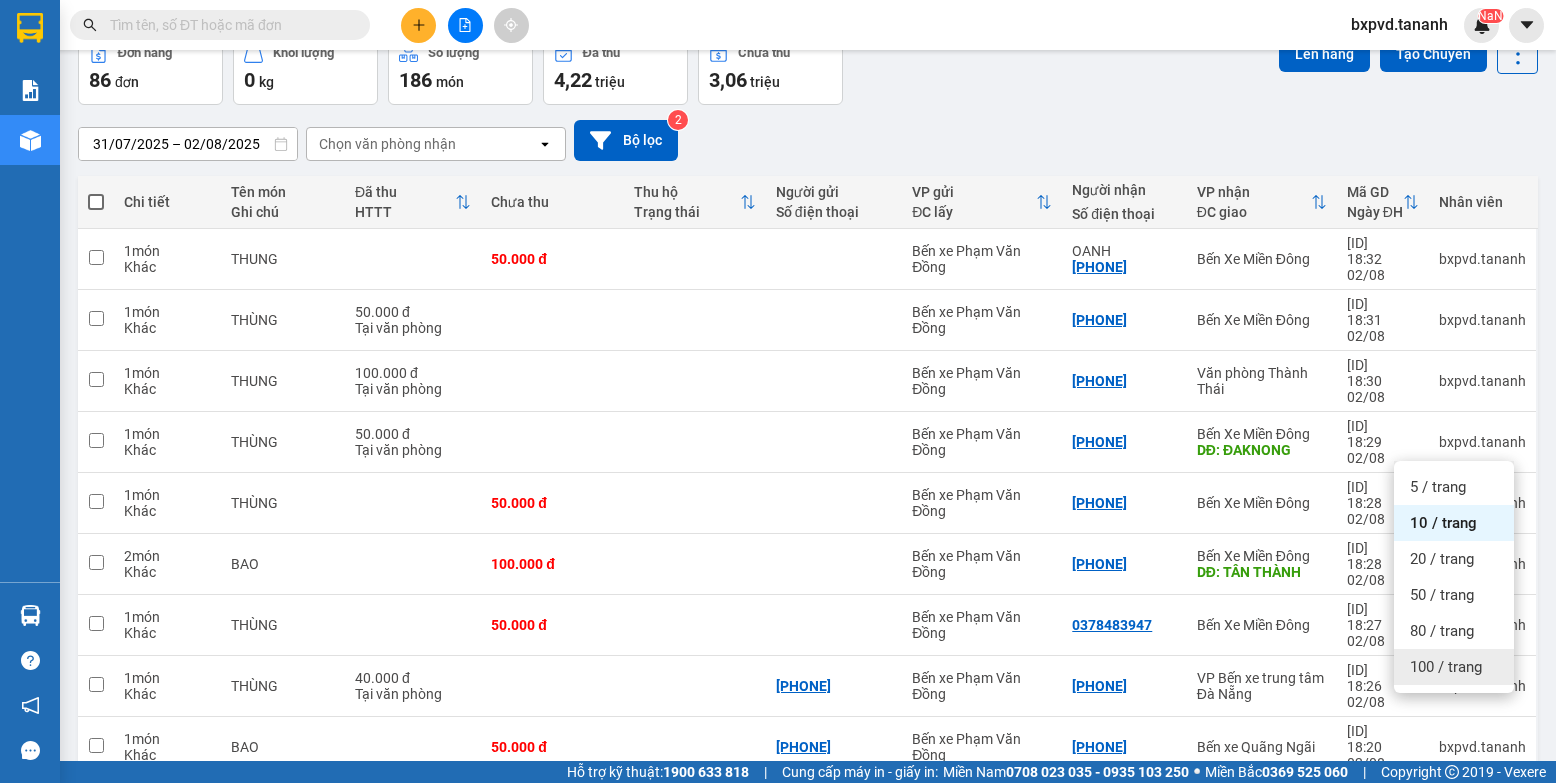 click on "100 / trang" at bounding box center [1446, 667] 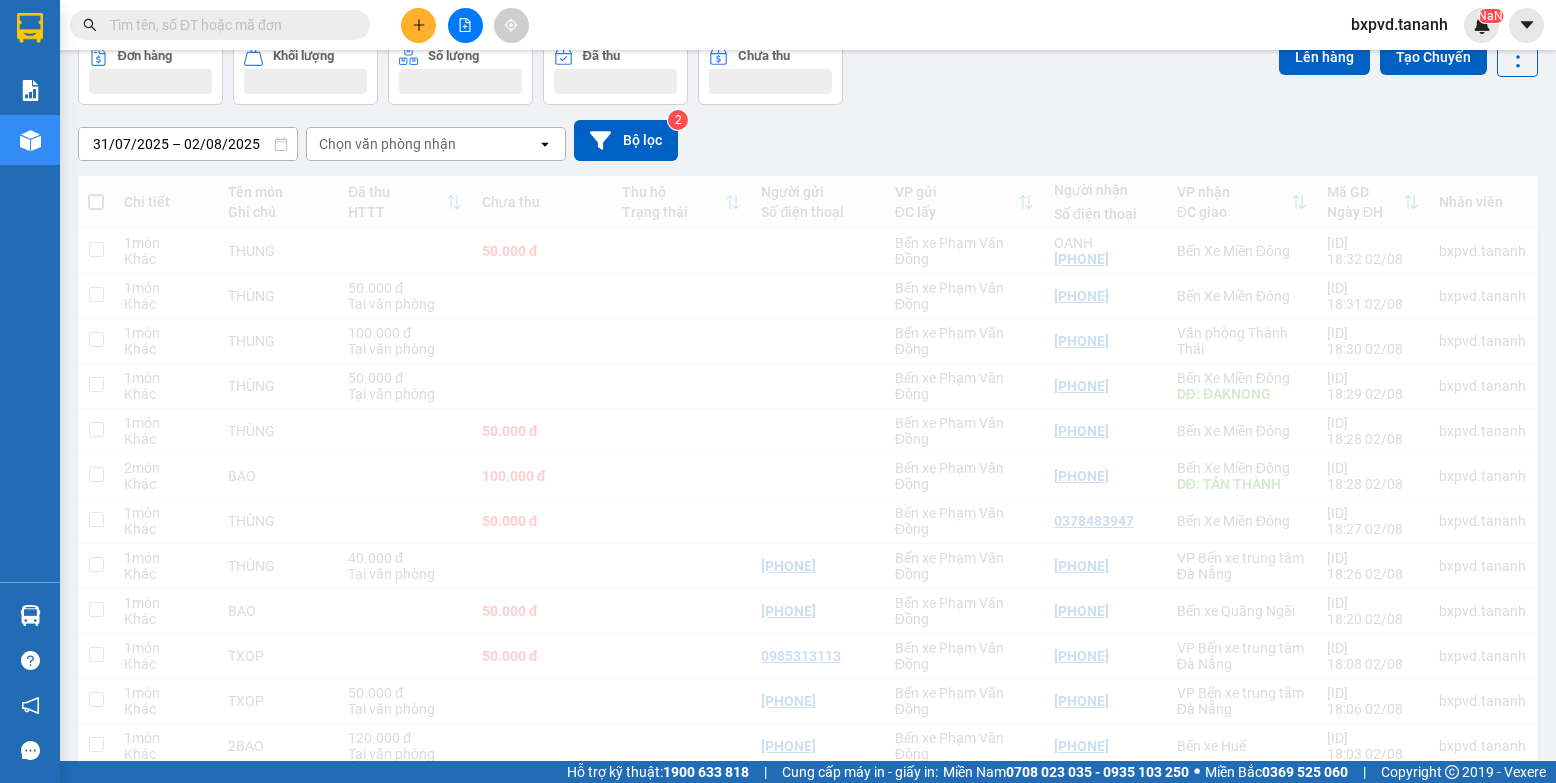 scroll, scrollTop: 106, scrollLeft: 0, axis: vertical 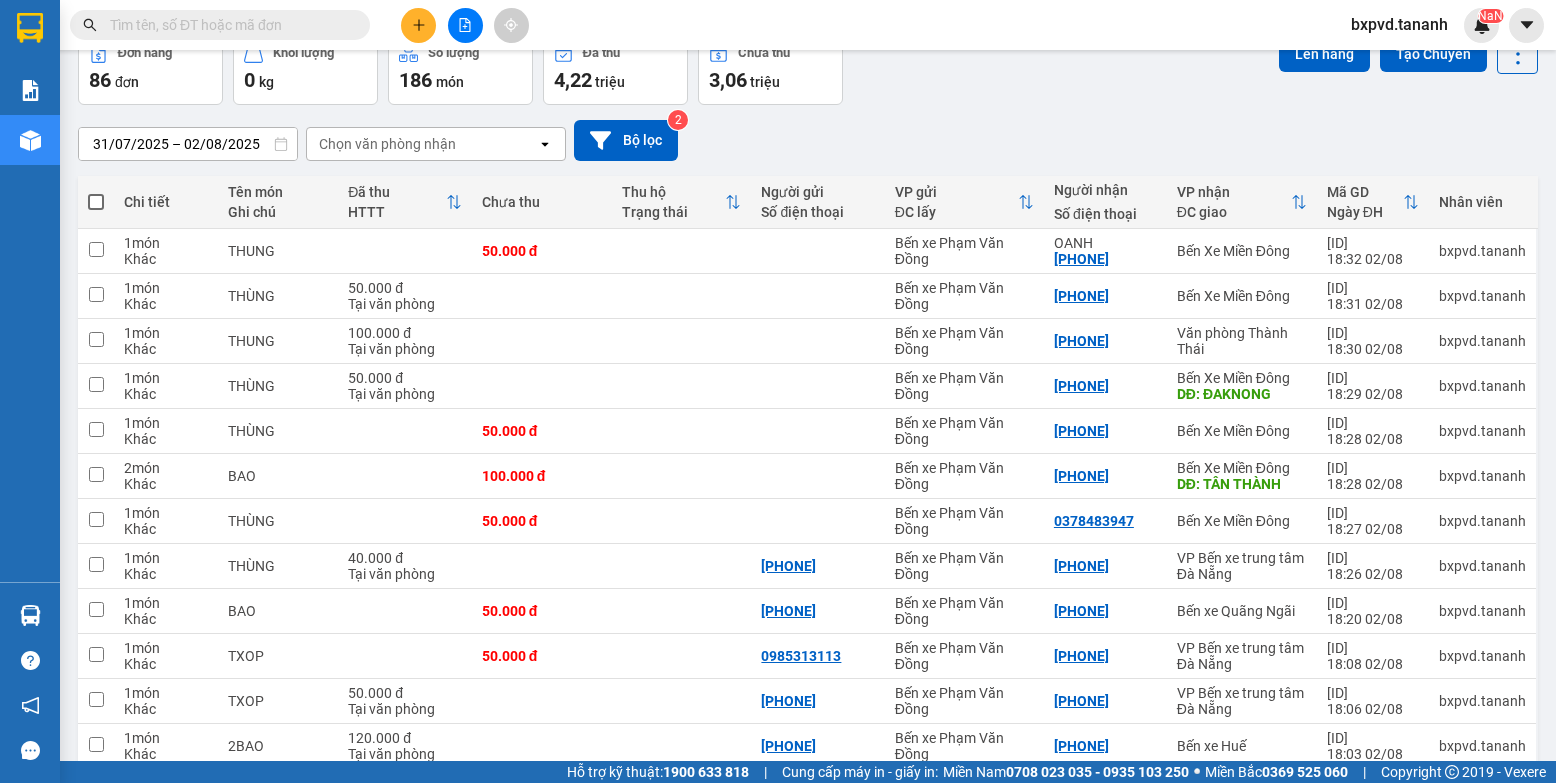 click at bounding box center [96, 202] 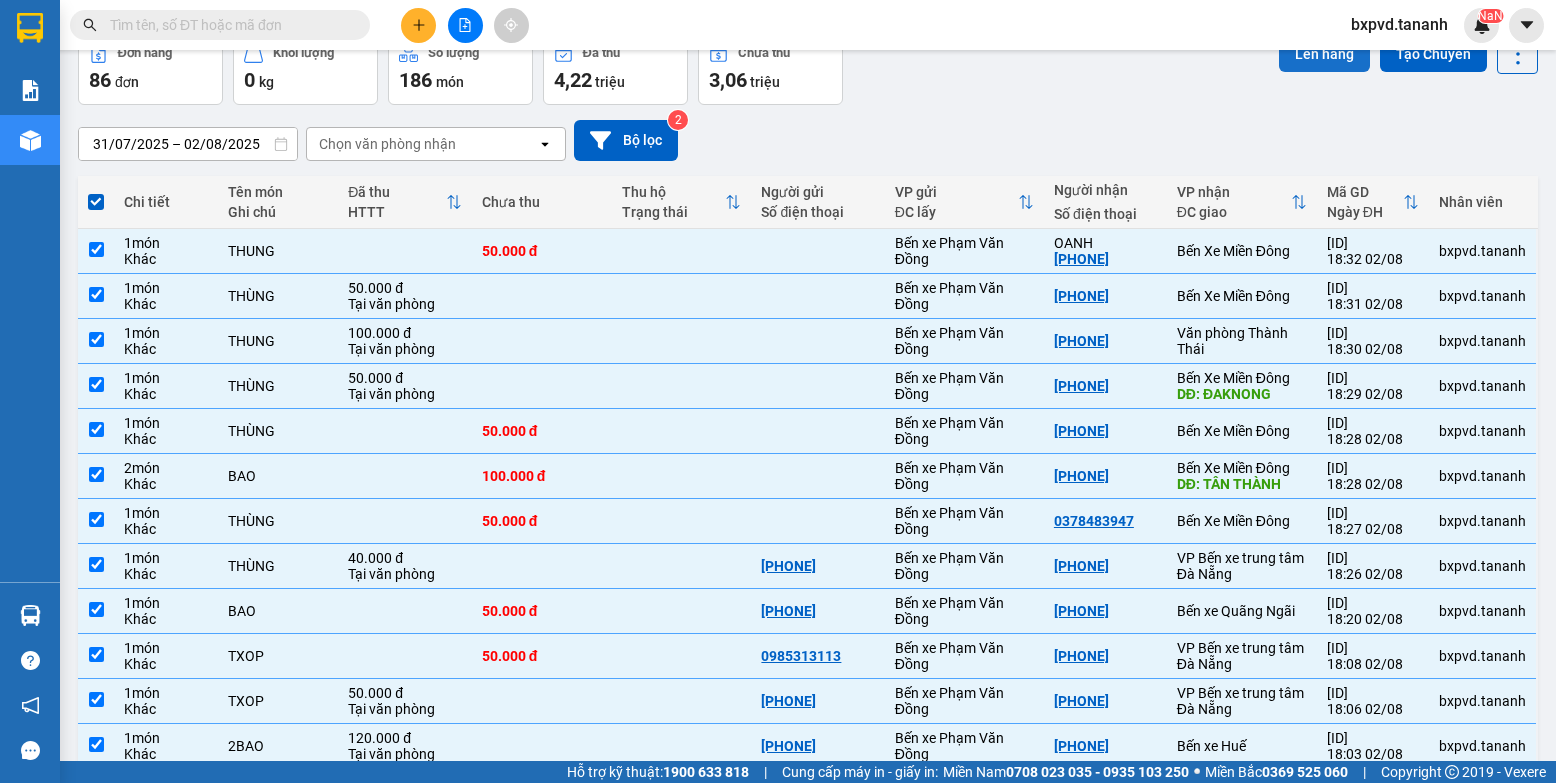 click on "Lên hàng" at bounding box center [1324, 54] 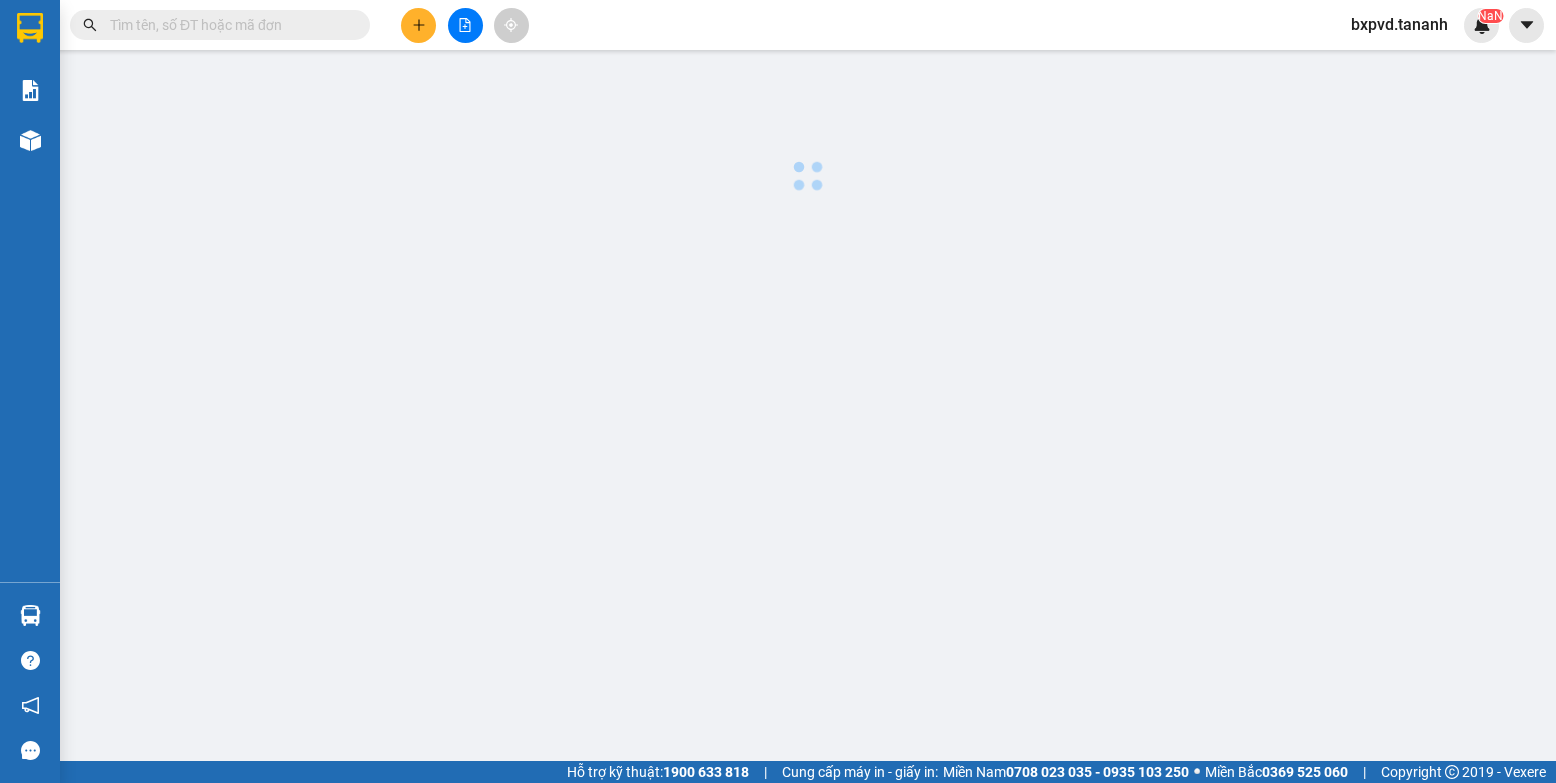 scroll, scrollTop: 0, scrollLeft: 0, axis: both 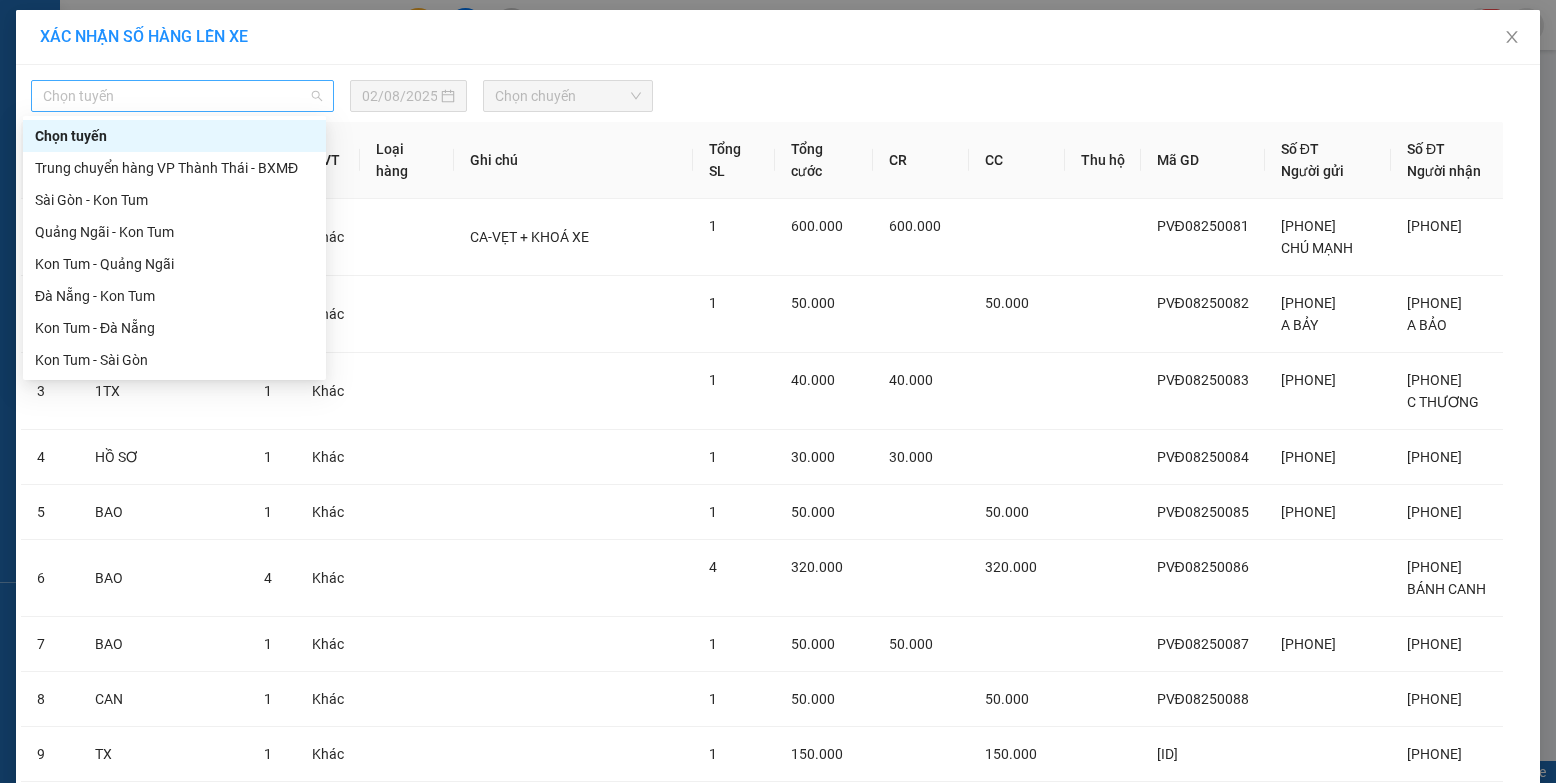 click on "Chọn tuyến" at bounding box center (182, 96) 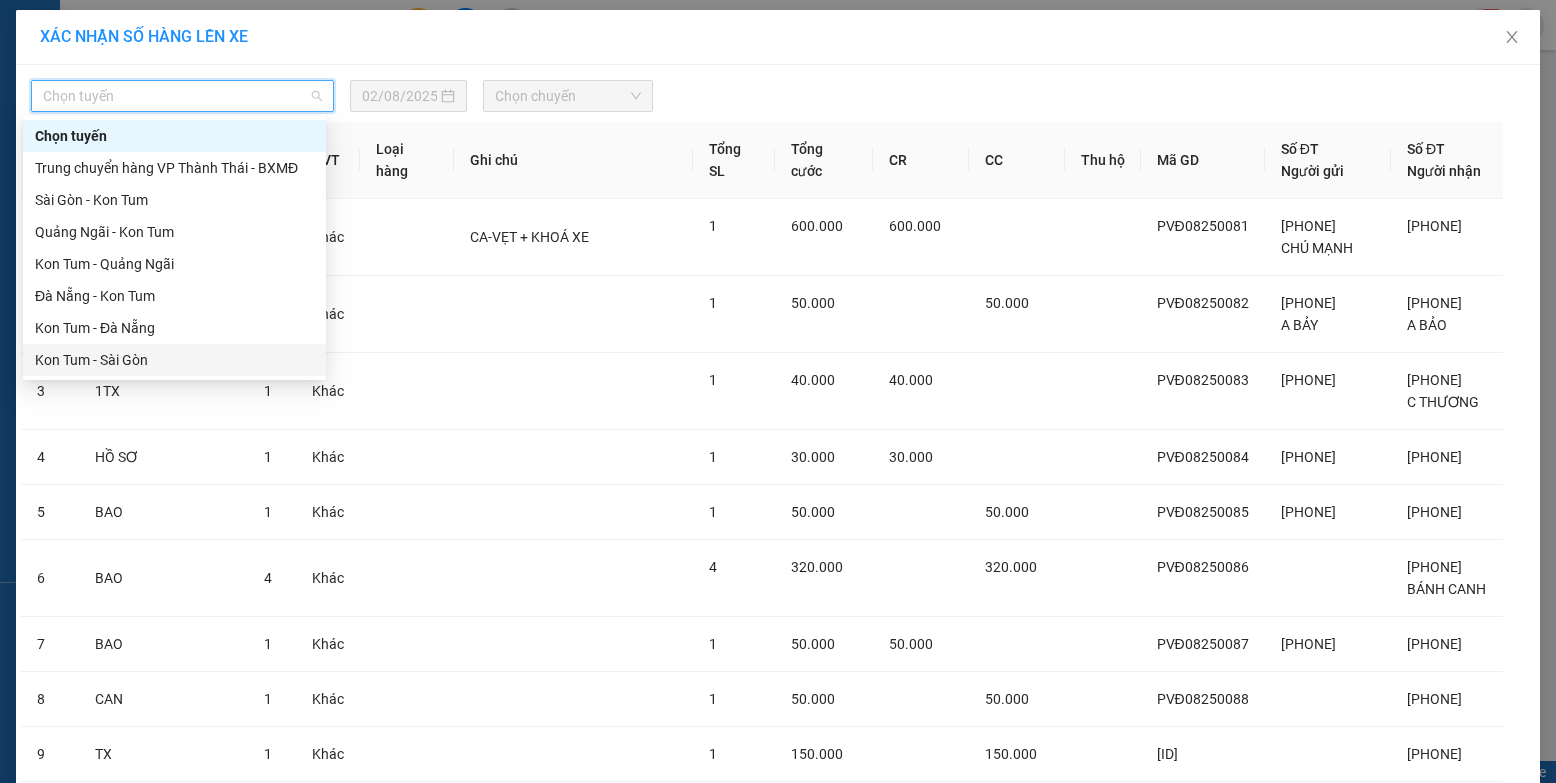click on "Kon Tum - Sài Gòn" at bounding box center [174, 360] 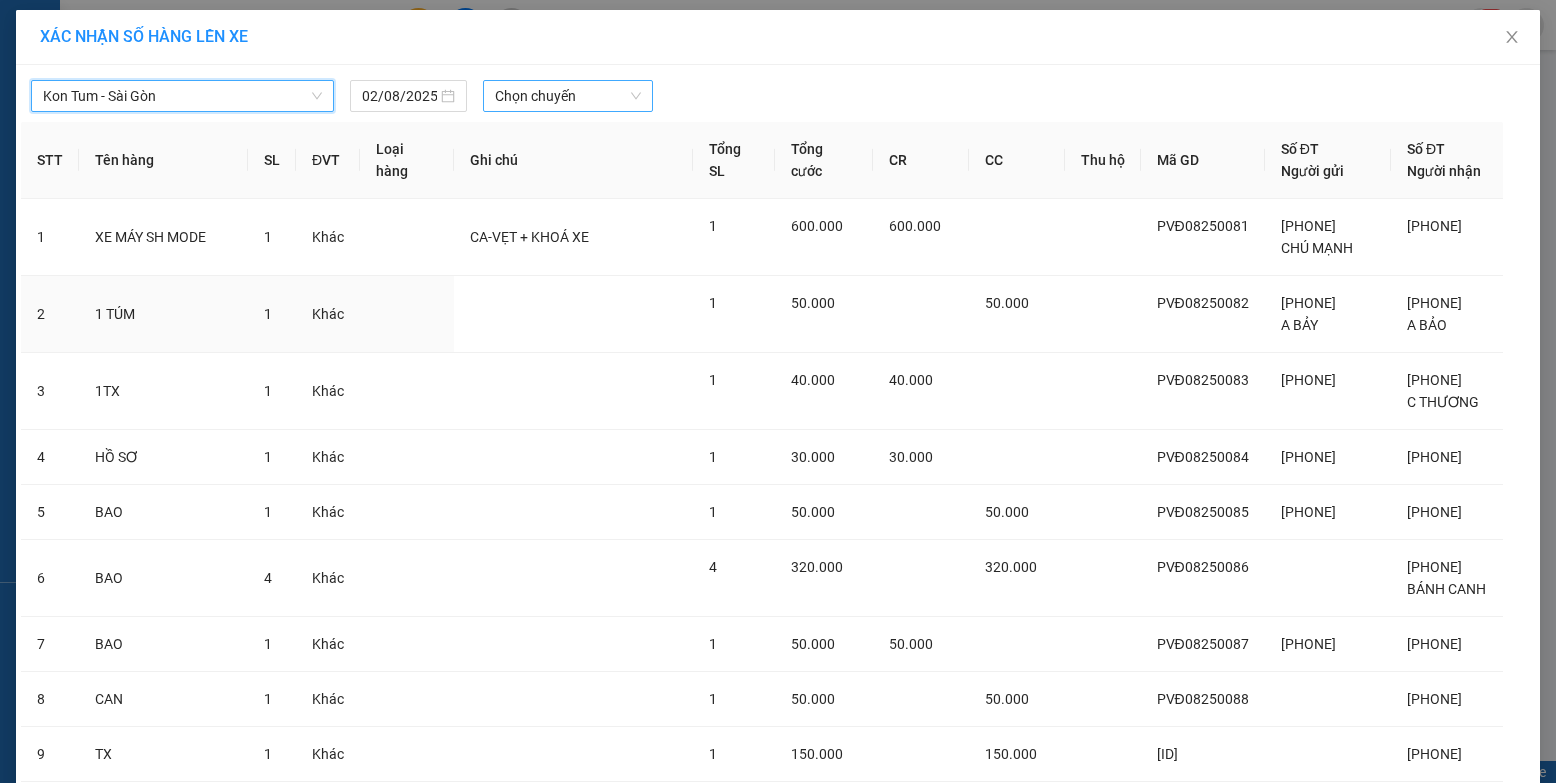 click on "Chọn chuyến" at bounding box center [568, 96] 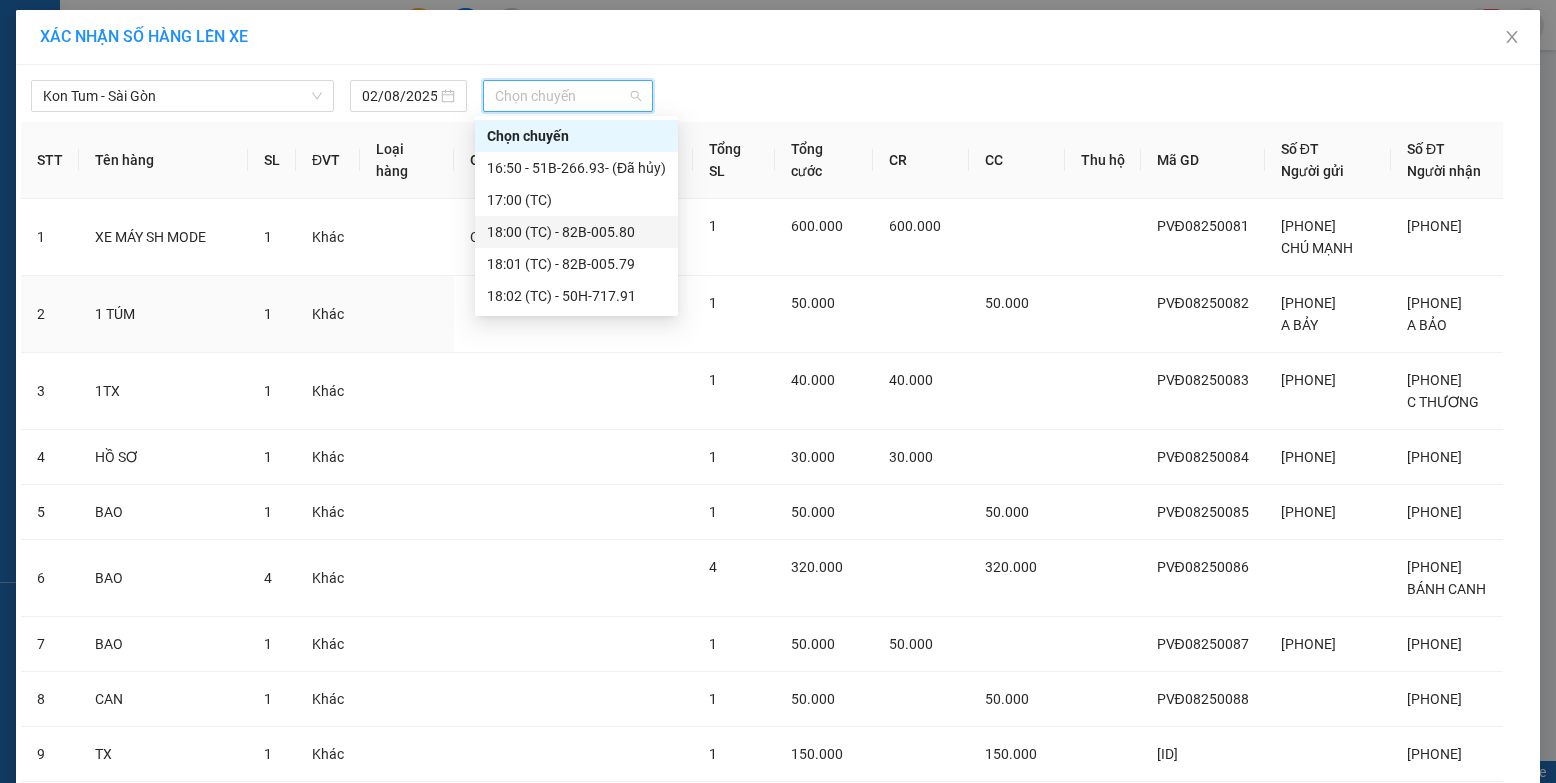 click on "18:00   (TC)   - [PLATE]" at bounding box center (576, 232) 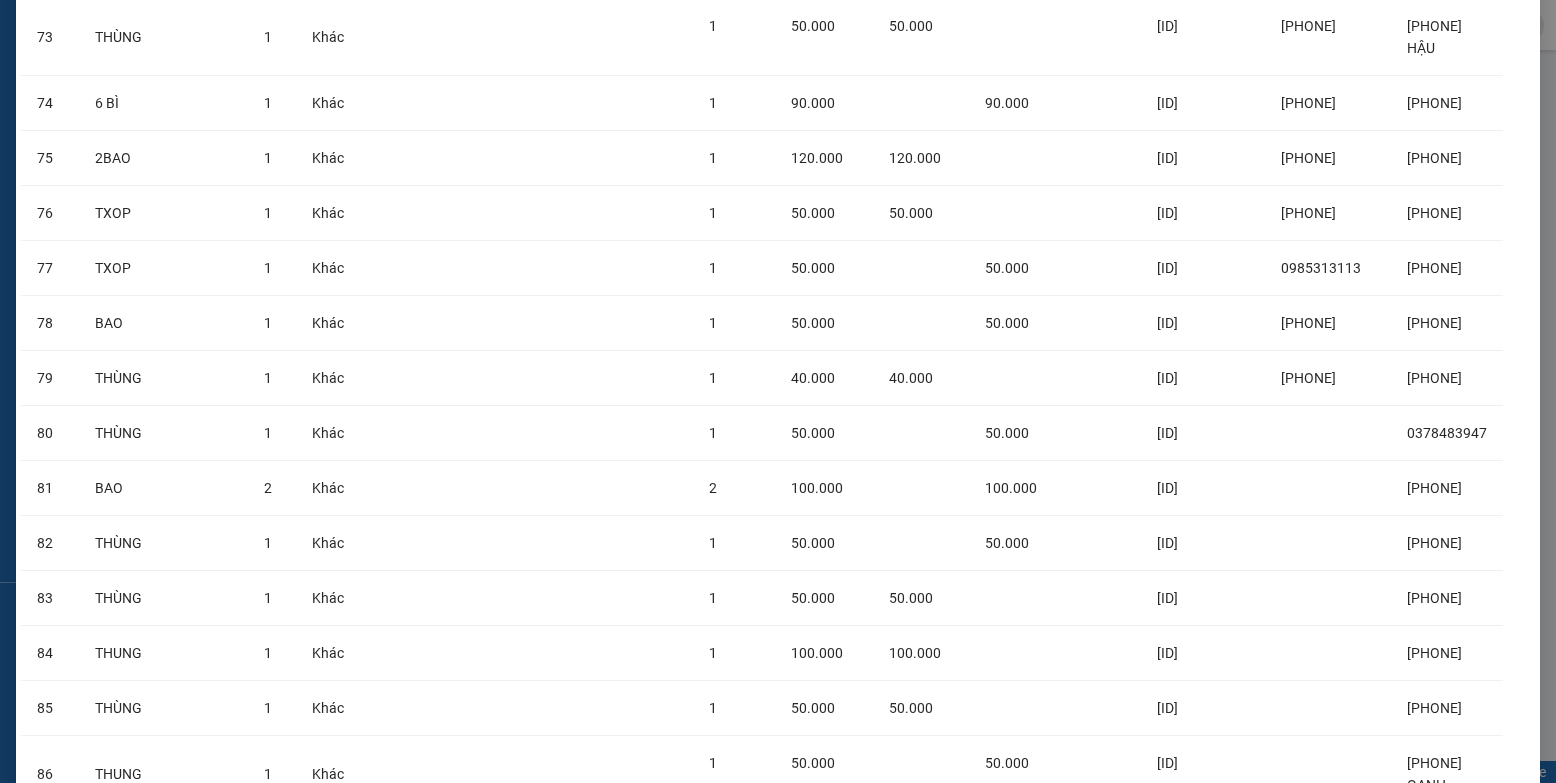 scroll, scrollTop: 4850, scrollLeft: 0, axis: vertical 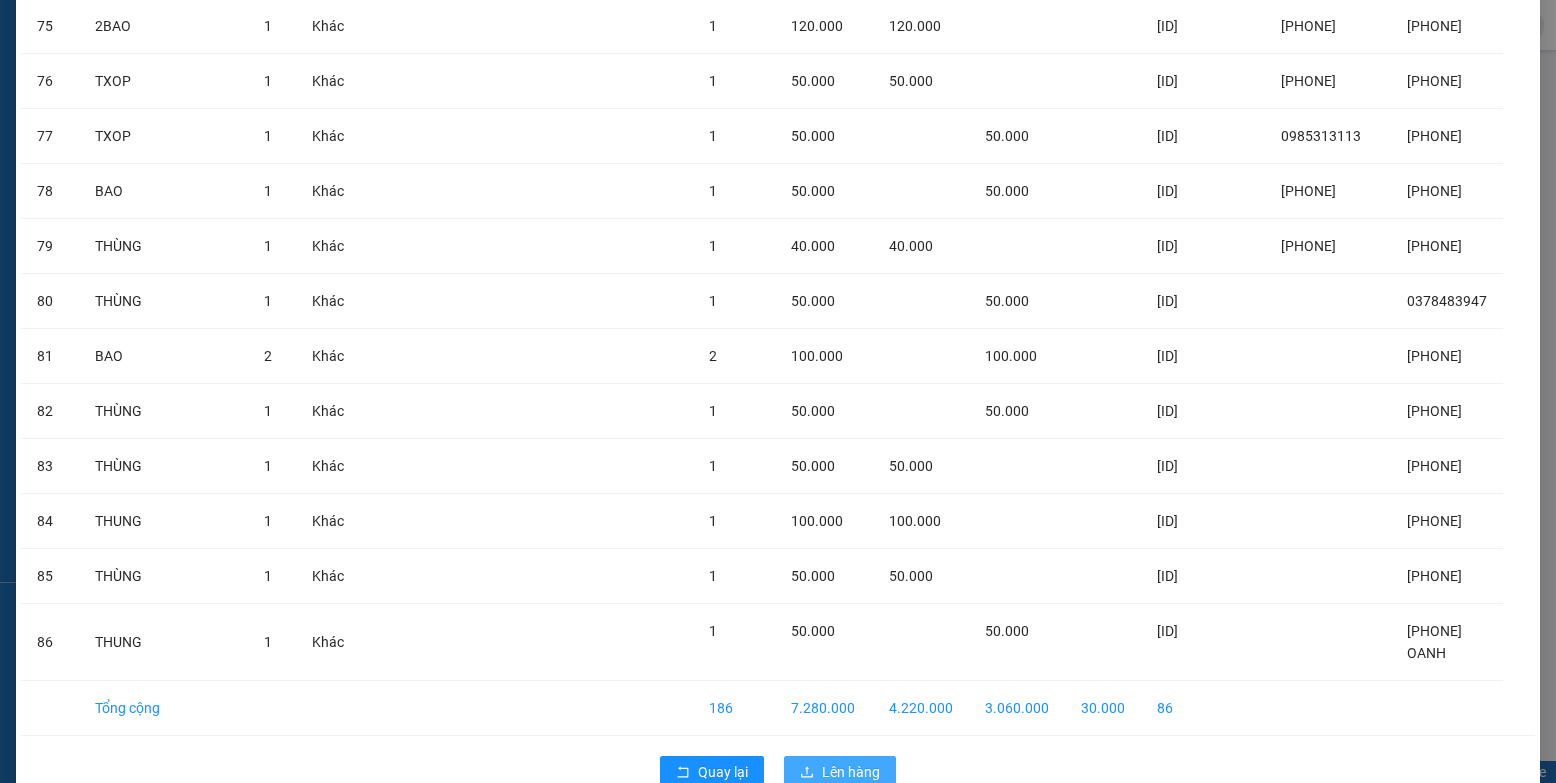 click on "Lên hàng" at bounding box center [851, 772] 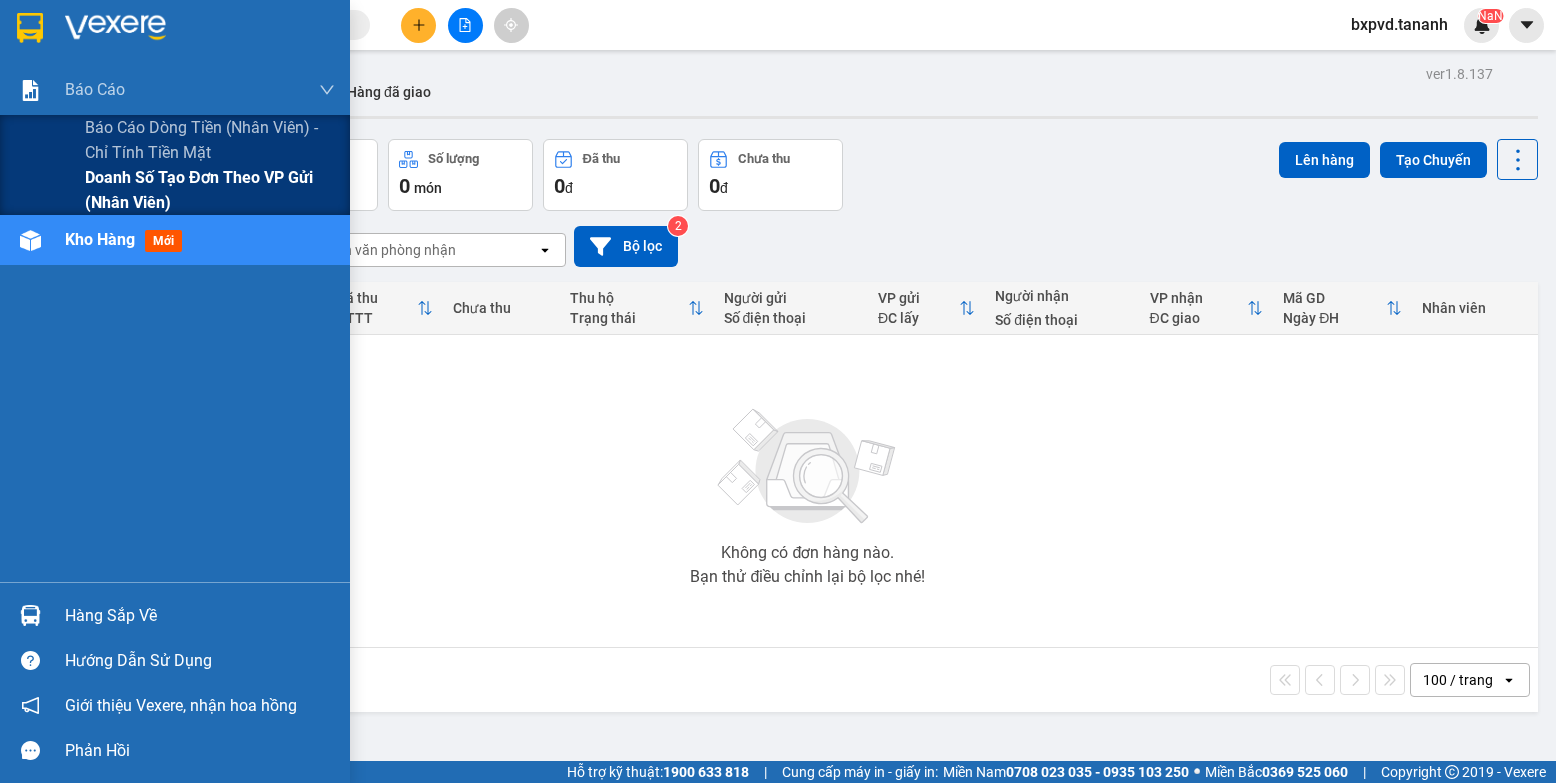 click on "Doanh số tạo đơn theo VP gửi (nhân viên)" at bounding box center [210, 190] 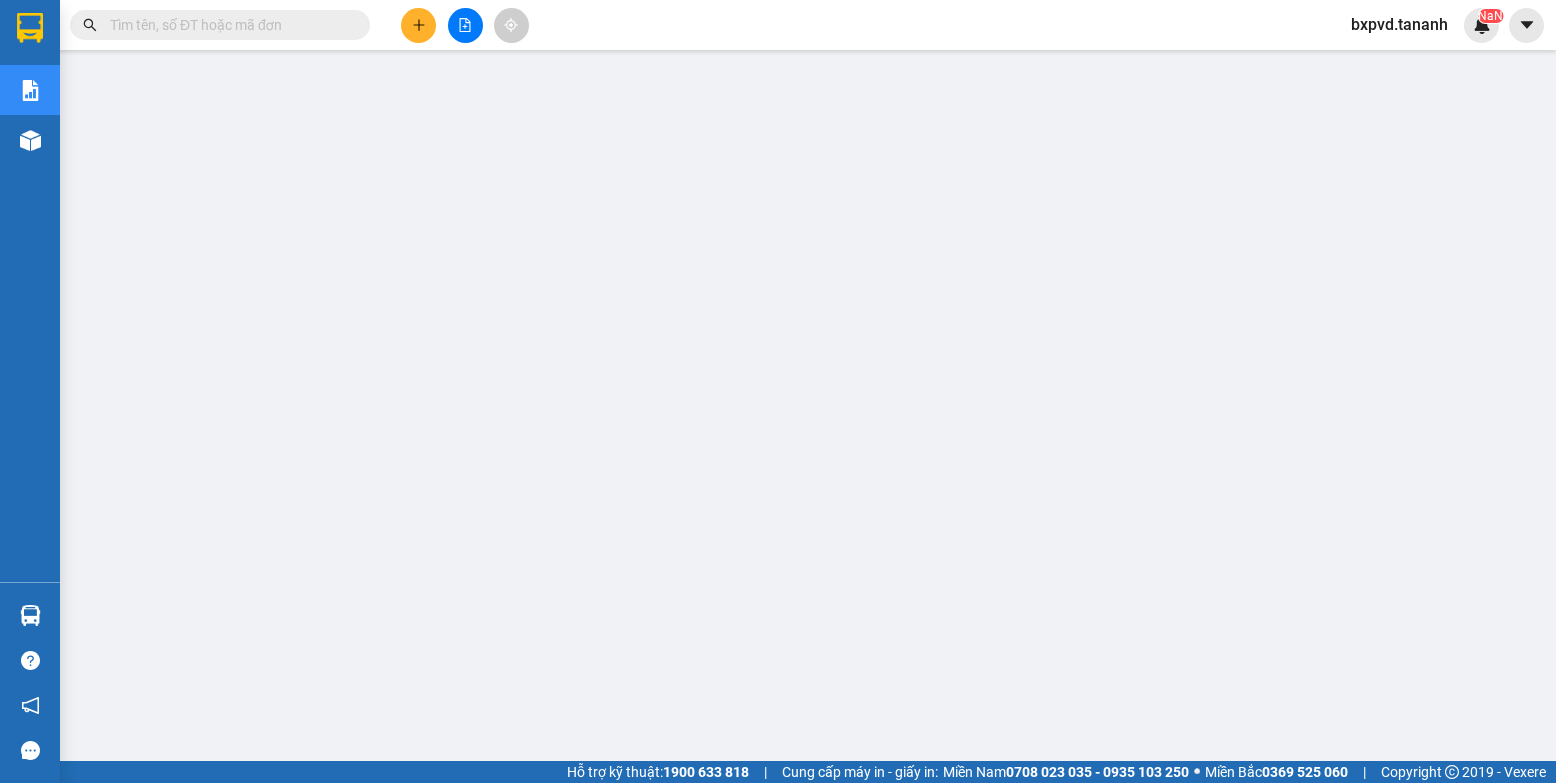 scroll, scrollTop: 209, scrollLeft: 0, axis: vertical 